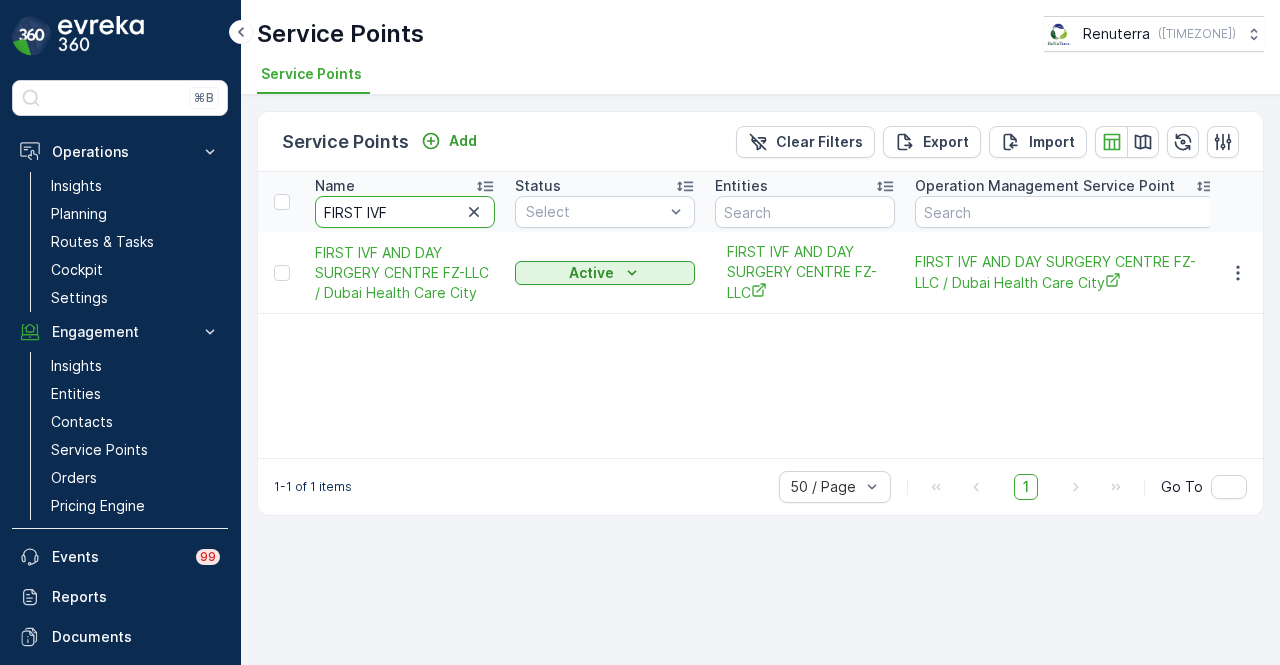 click on "FIRST IVF" at bounding box center (405, 212) 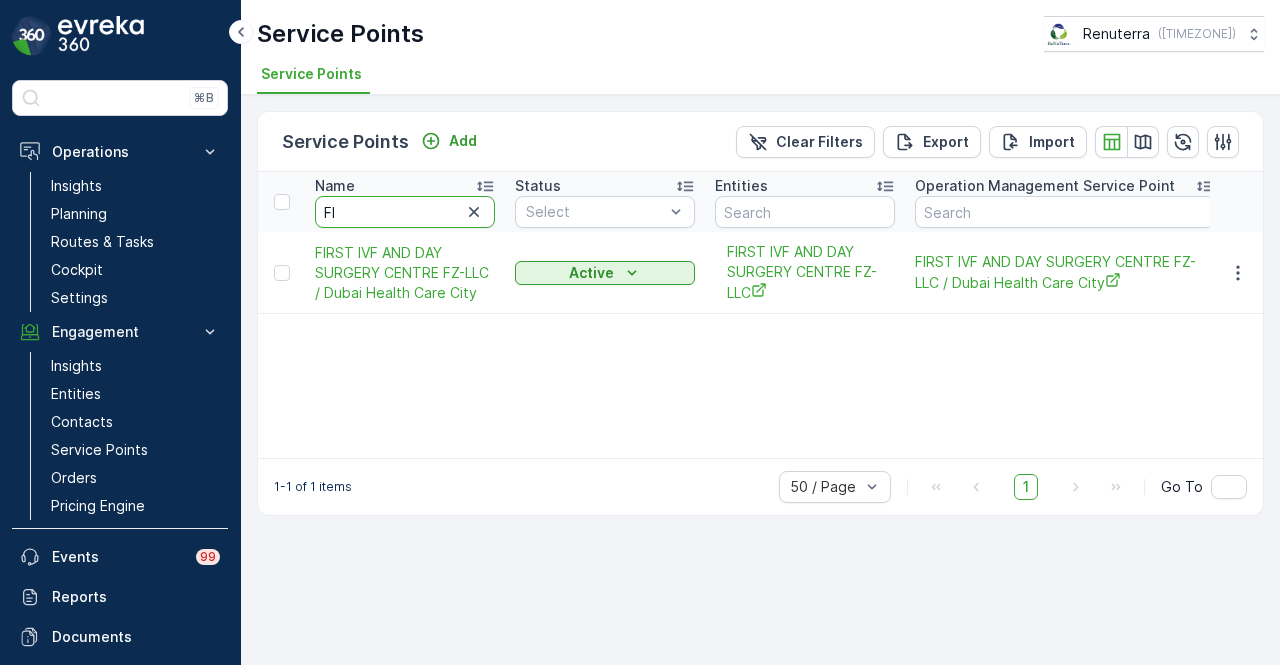 type on "F" 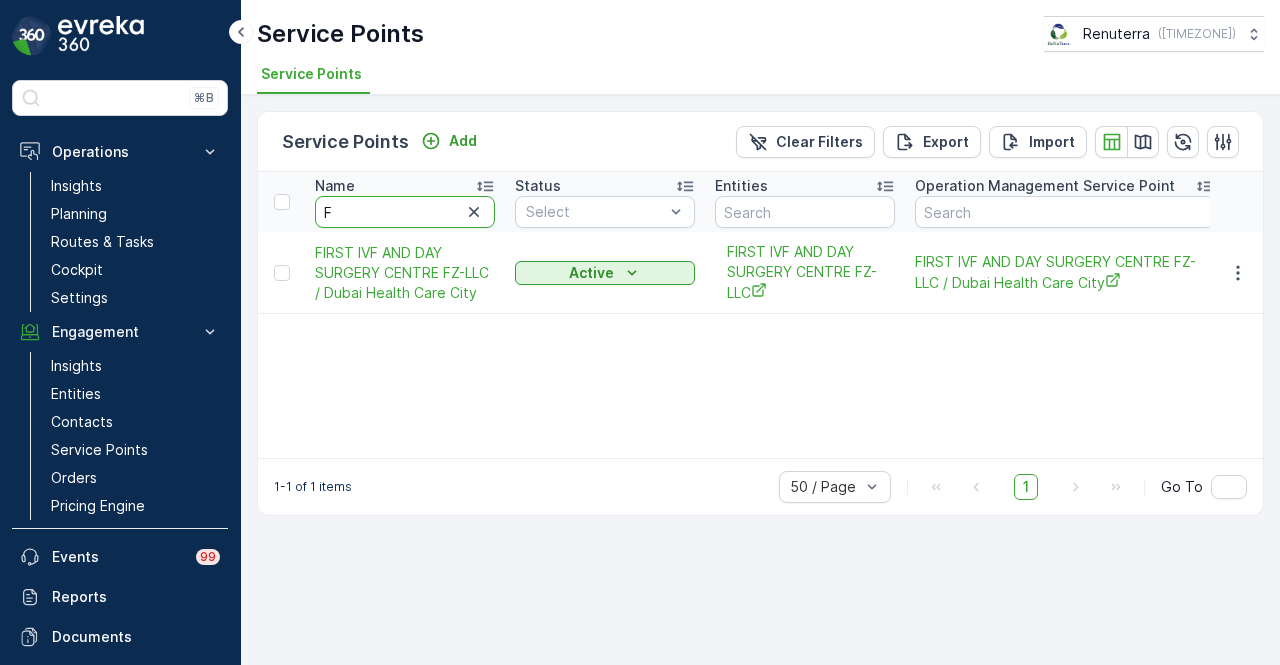 type 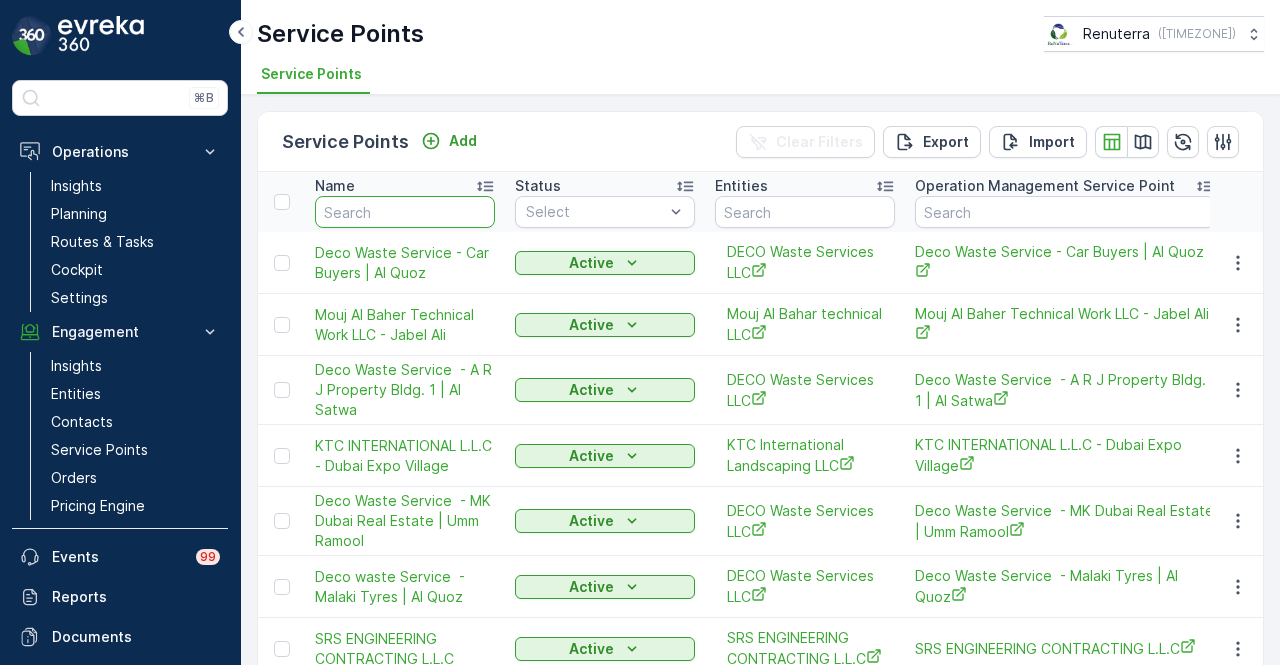 click at bounding box center [405, 212] 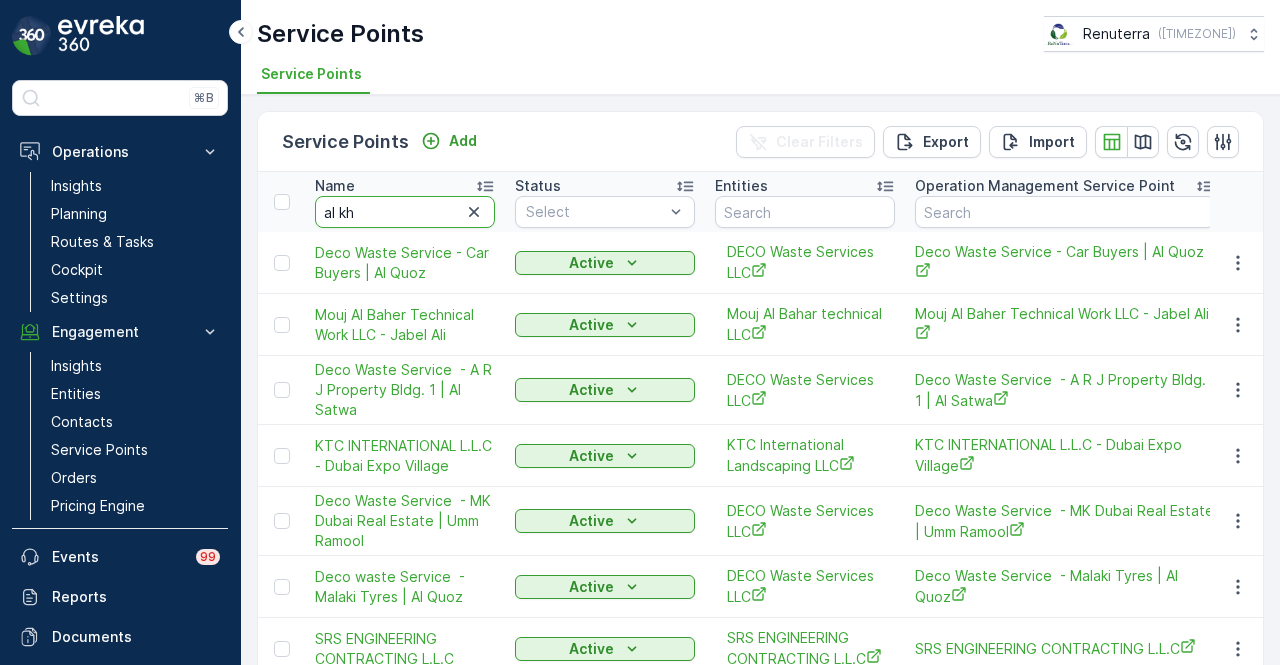 type on "al kha" 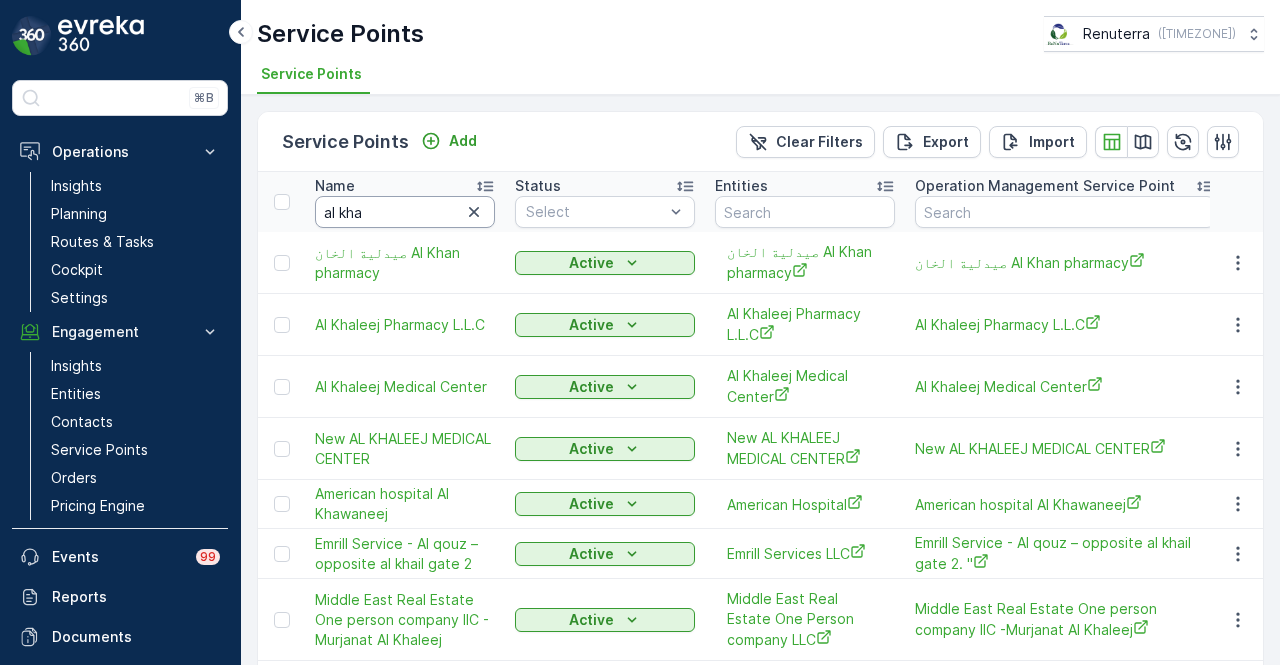 click on "al kha" at bounding box center (405, 212) 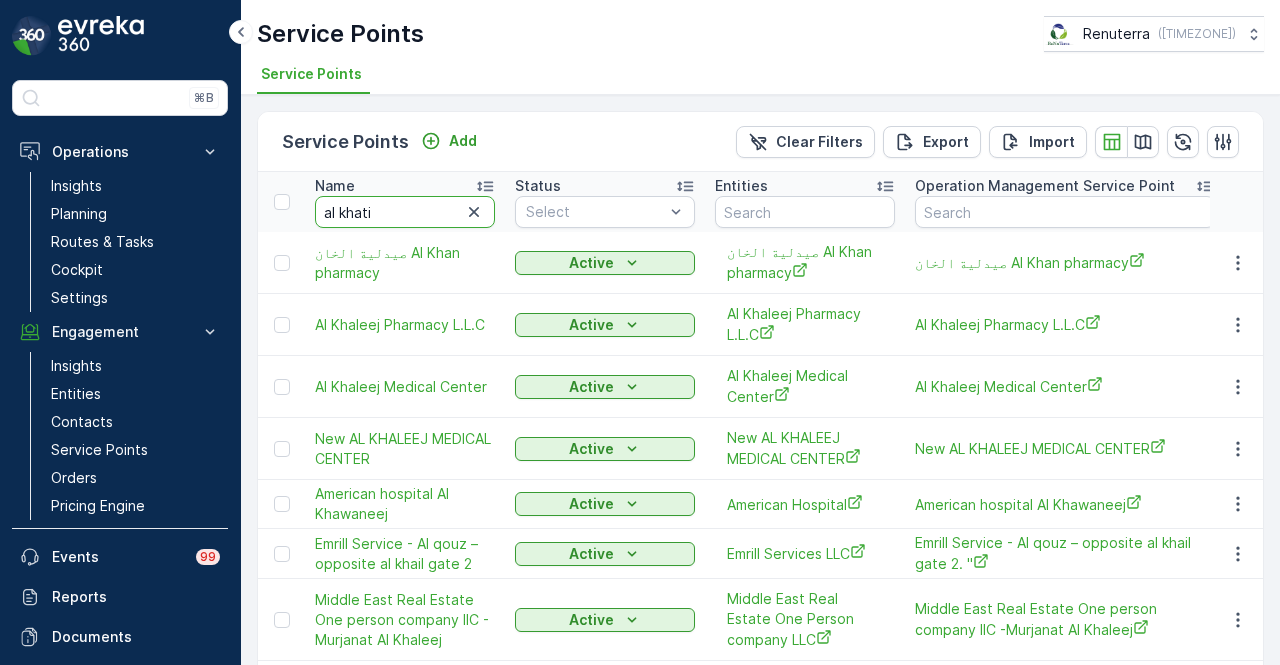 type on "al khatib" 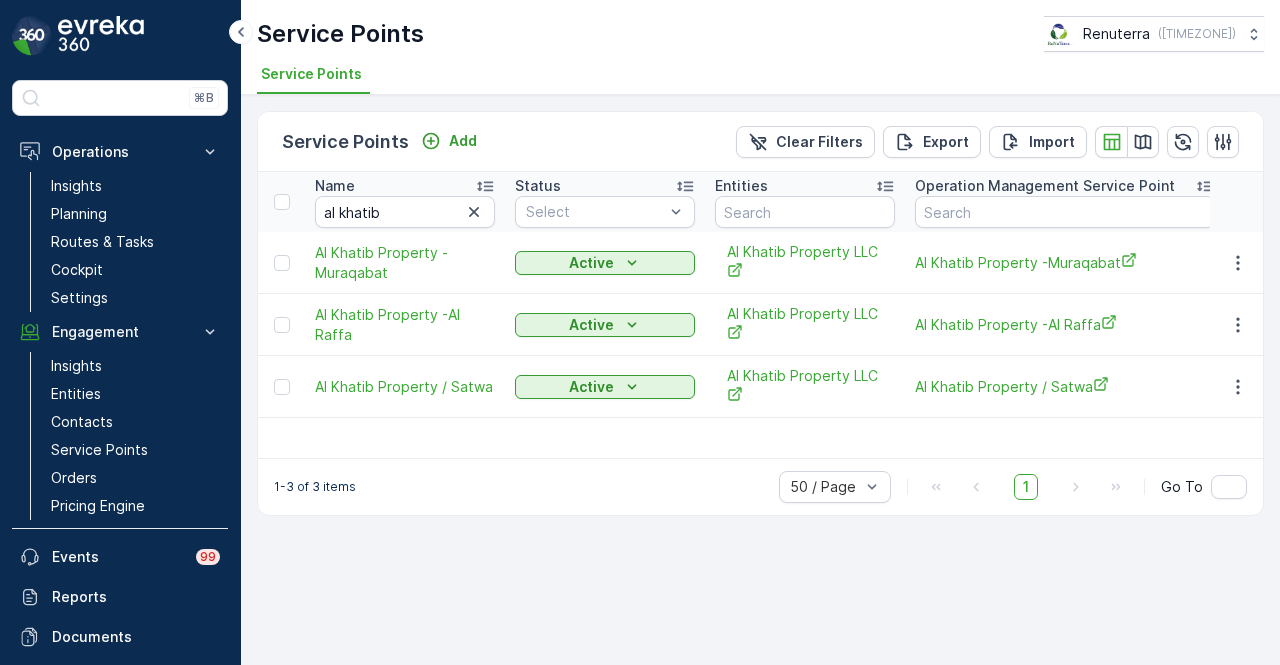 click at bounding box center [1237, 263] 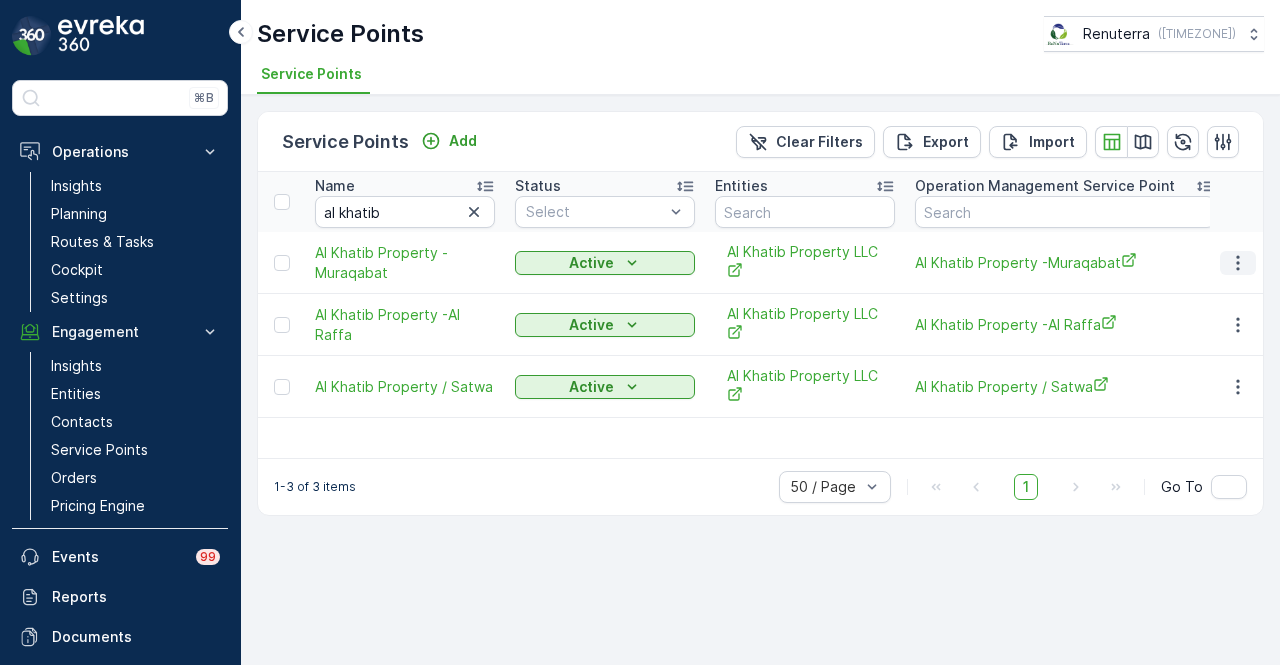 click 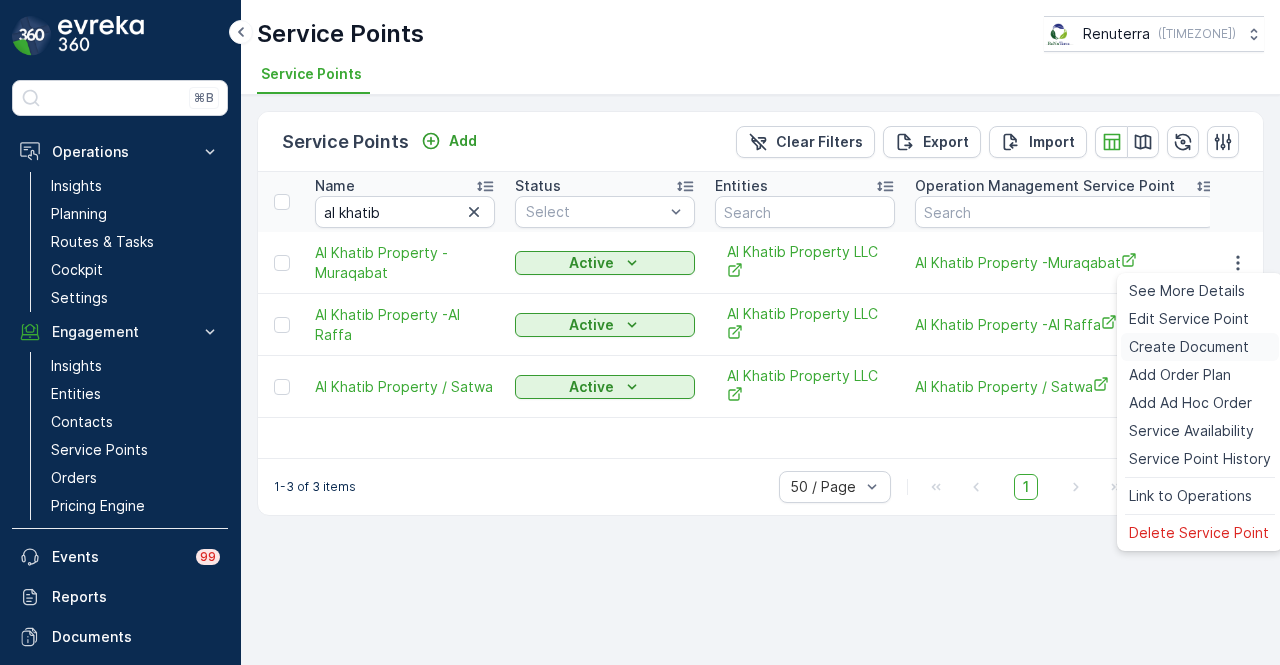 click on "Create Document" at bounding box center [1200, 347] 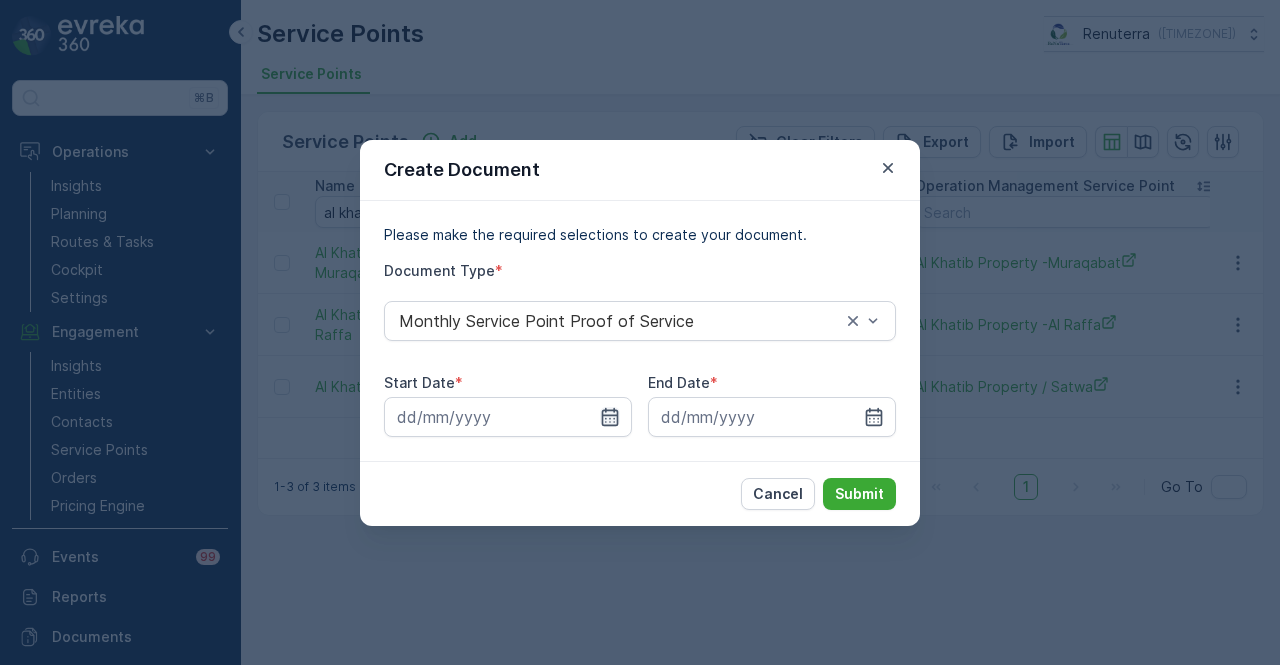 click 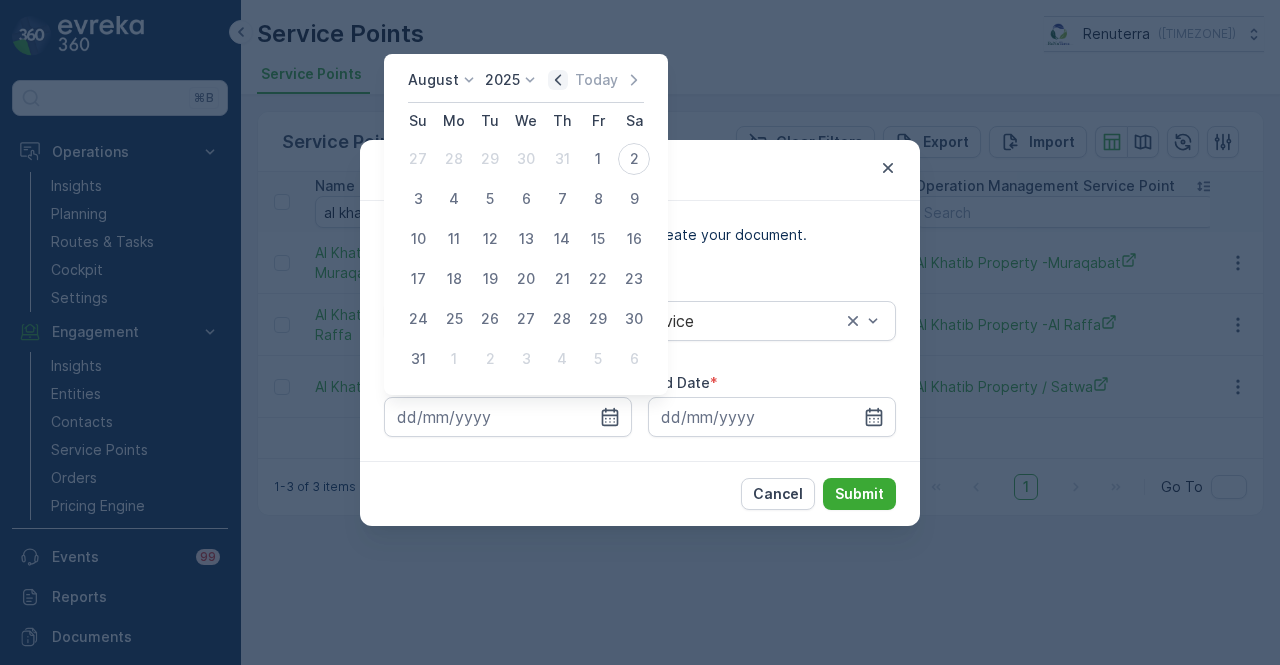 click 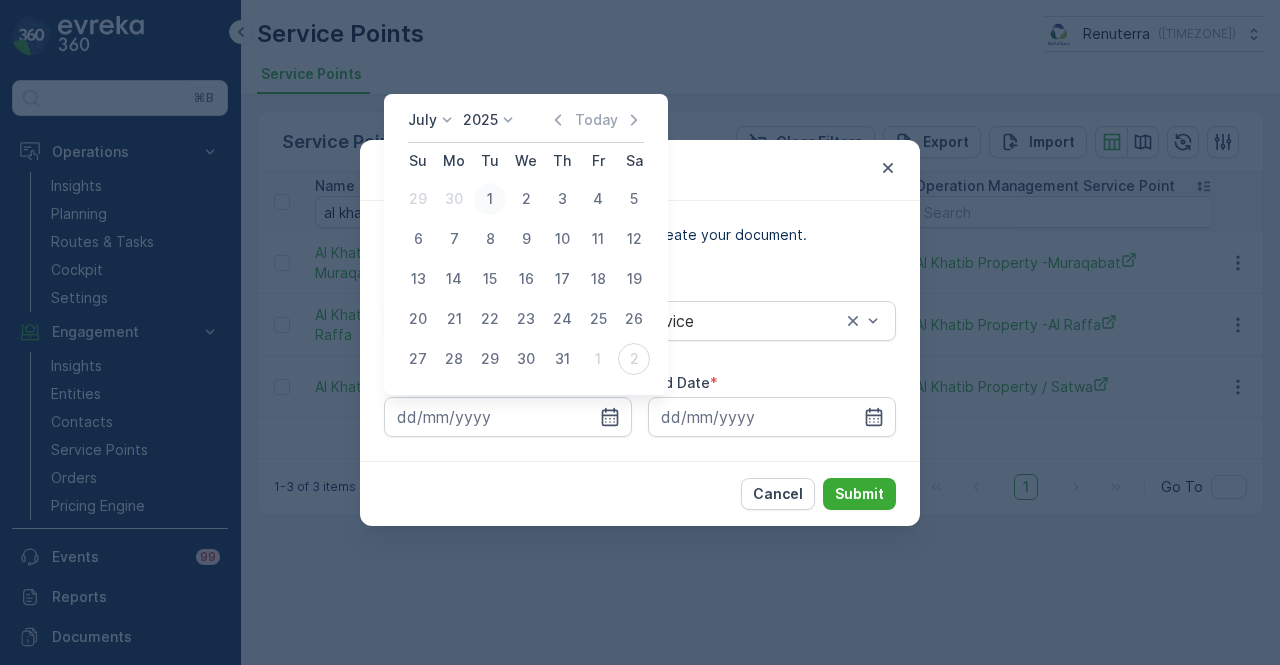 click on "1" at bounding box center [490, 199] 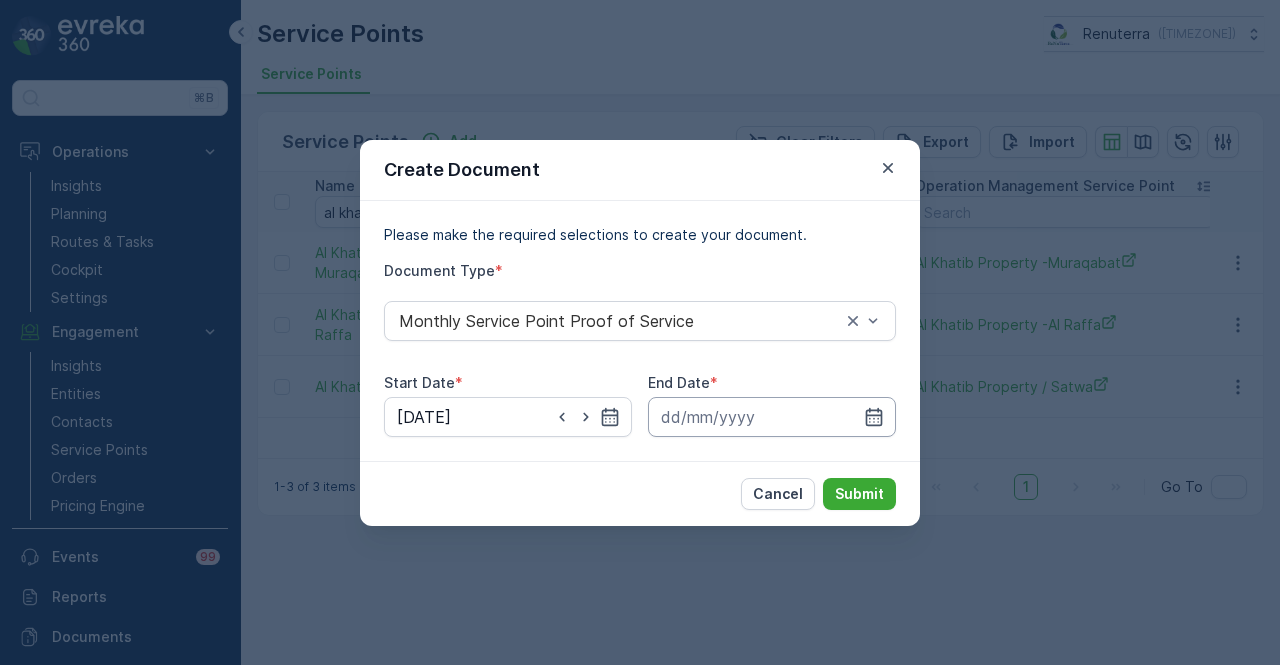 click at bounding box center [772, 417] 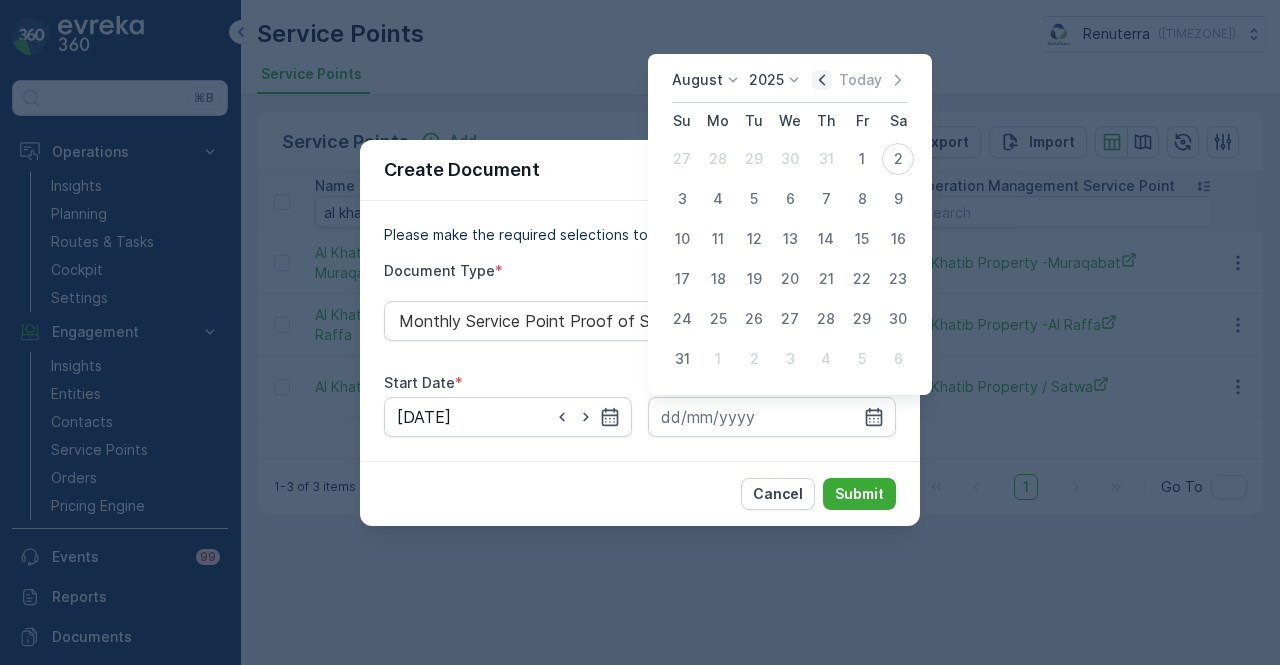 click 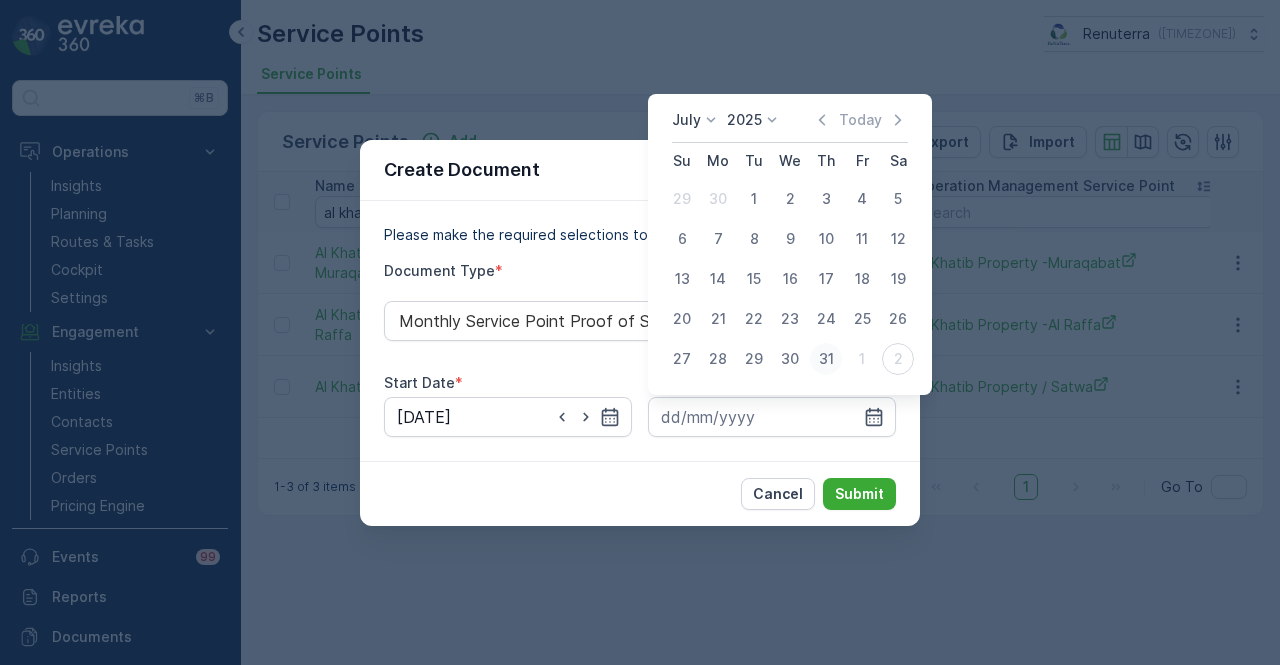 click on "31" at bounding box center [826, 359] 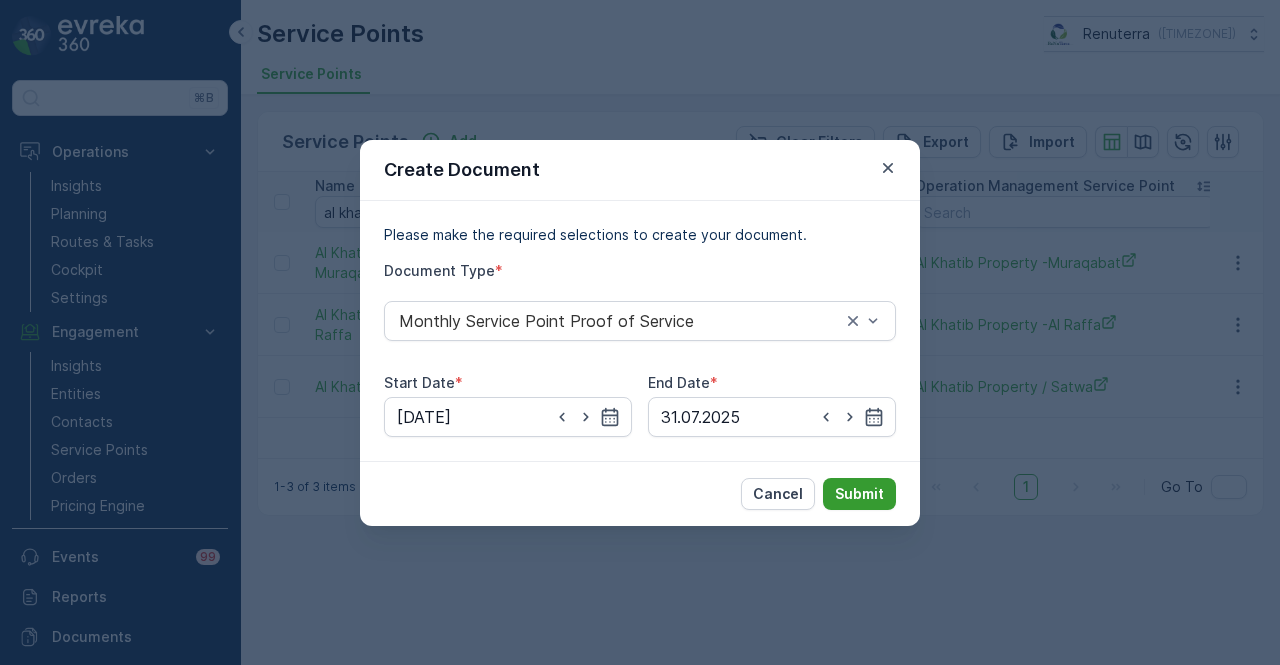 click on "Submit" at bounding box center [859, 494] 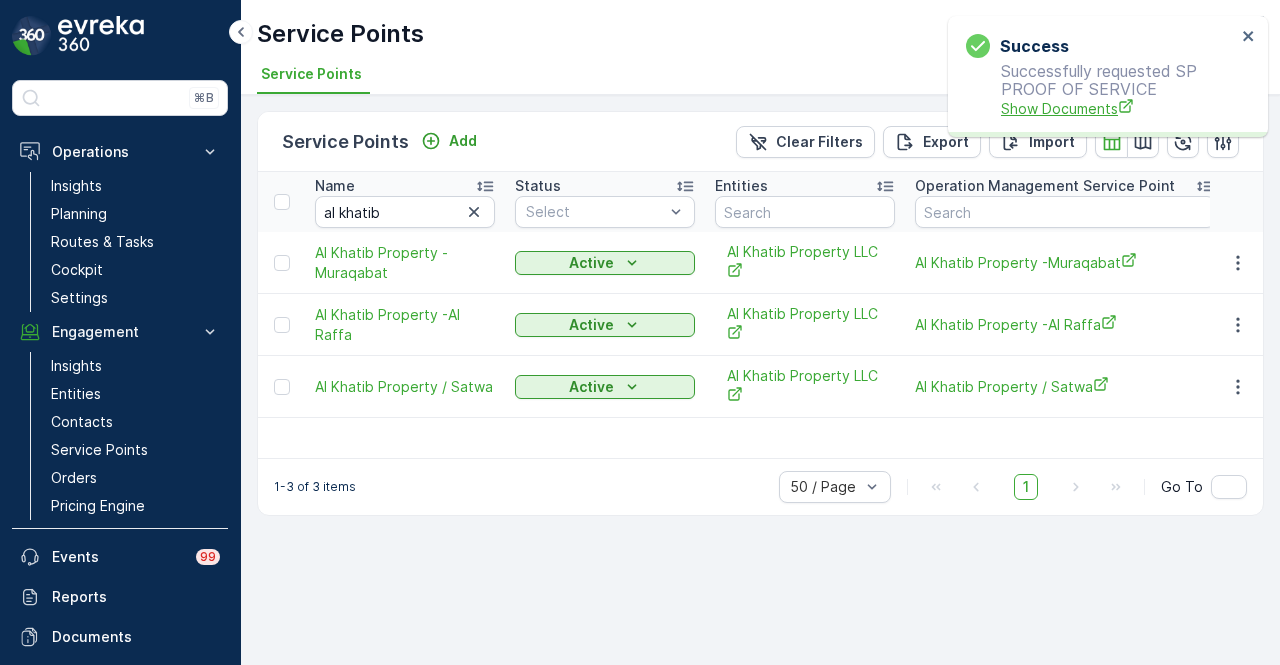 click on "Show Documents" at bounding box center (1118, 108) 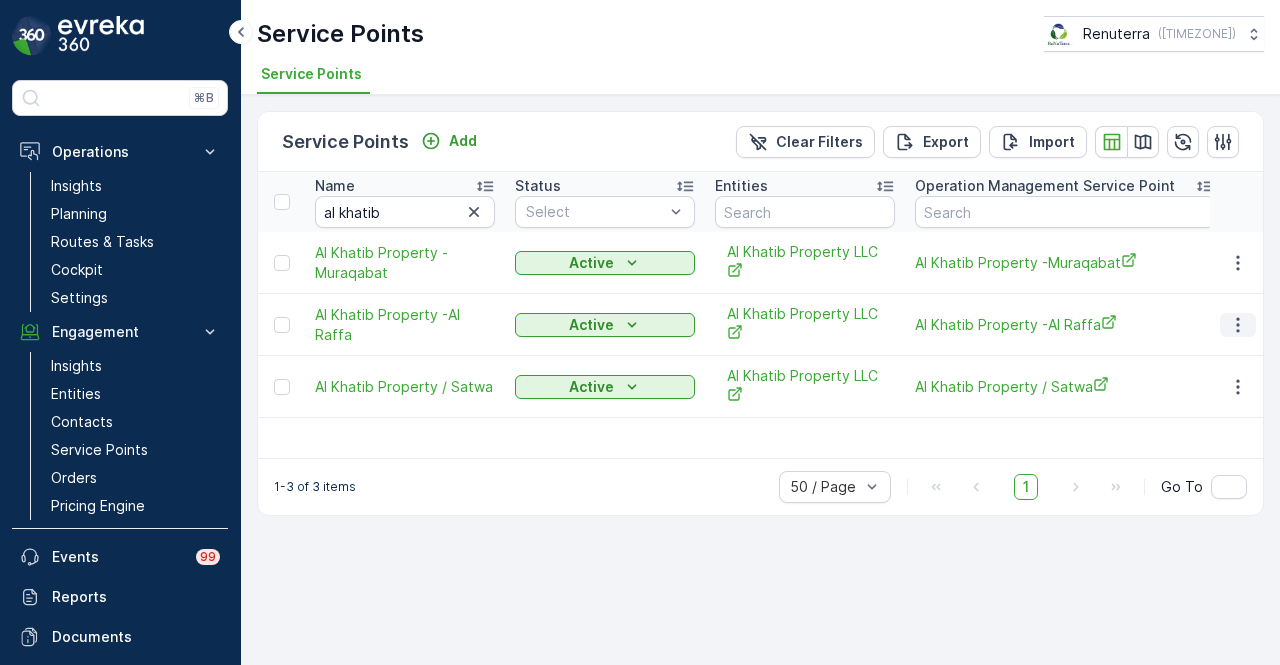 click 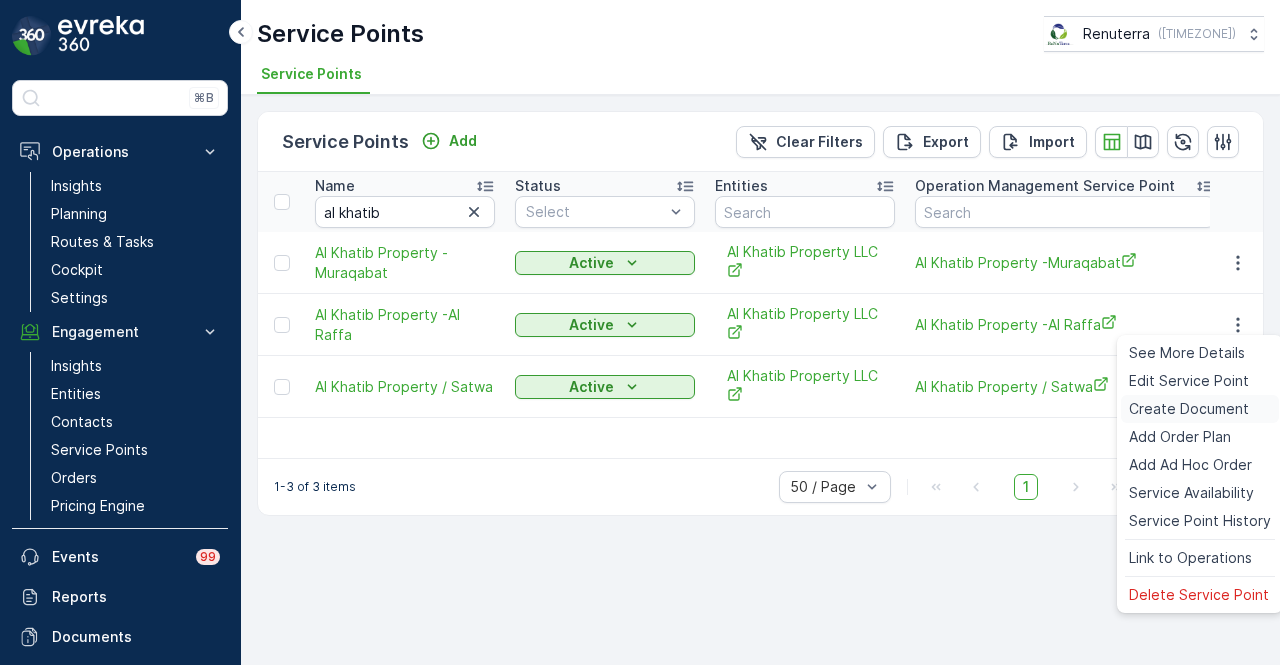 click on "Create Document" at bounding box center (1189, 409) 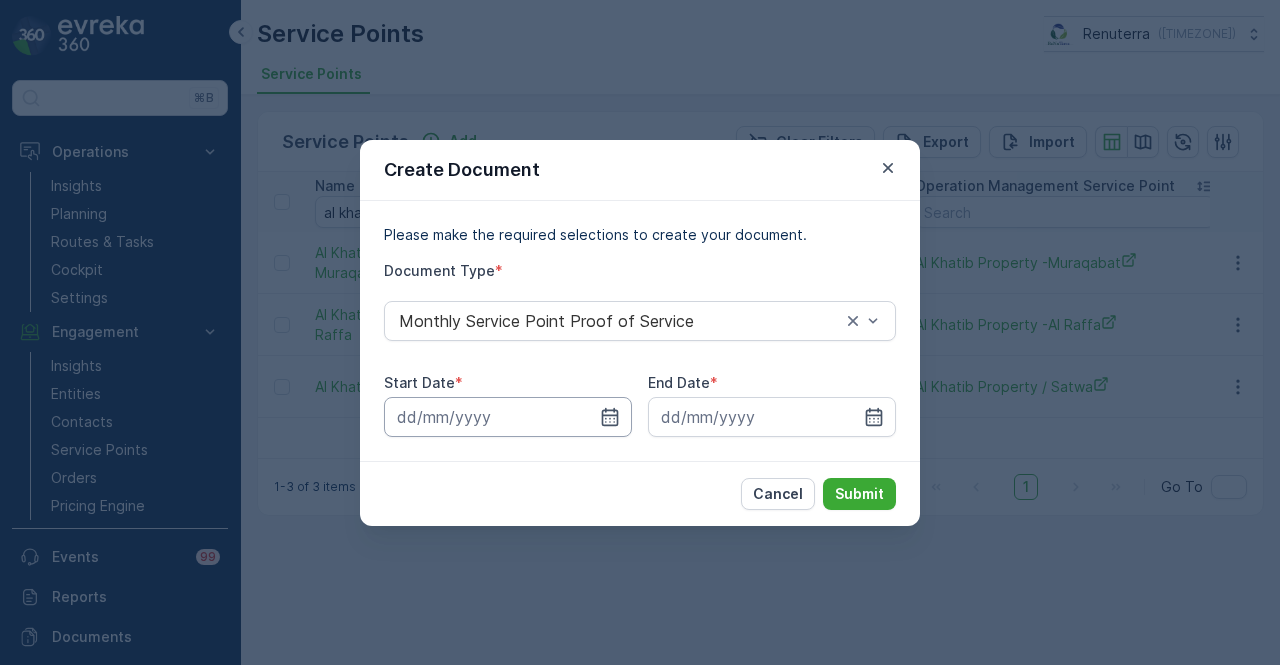click at bounding box center [508, 417] 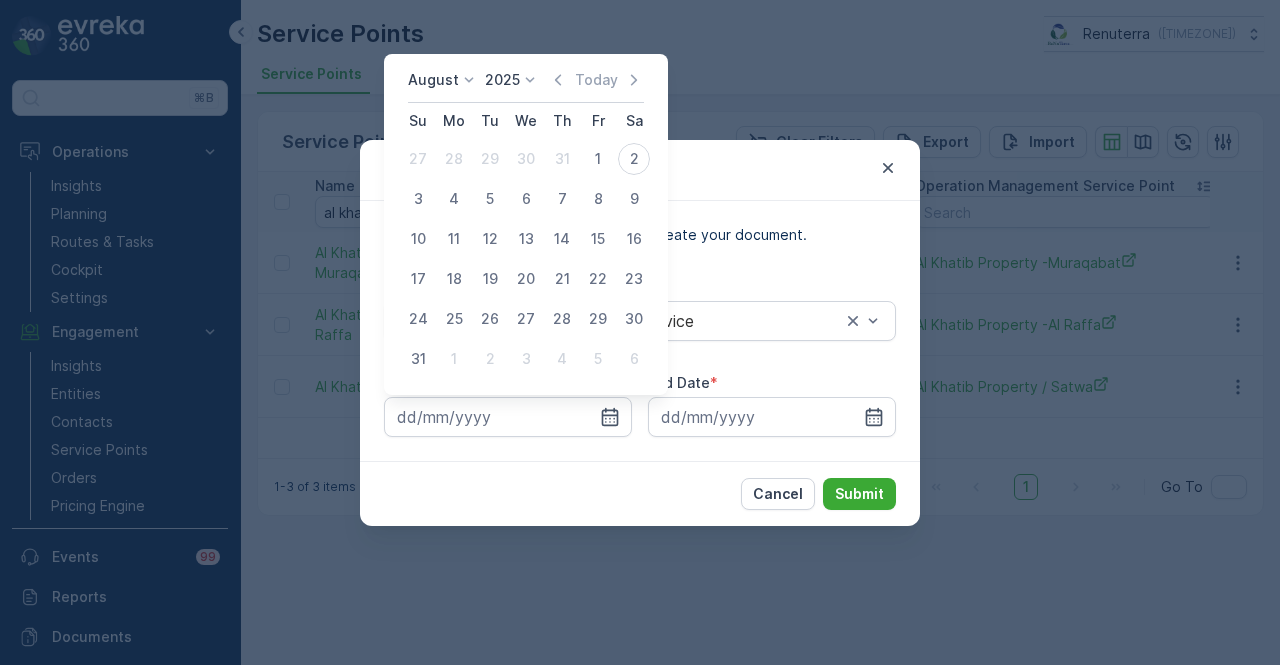 click on "August 2025 Today Su Mo Tu We Th Fr Sa 27 28 29 30 31 1 2 3 4 5 6 7 8 9 10 11 12 13 14 15 16 17 18 19 20 21 22 23 24 25 26 27 28 29 30 31 1 2 3 4 5 6" at bounding box center [526, 224] 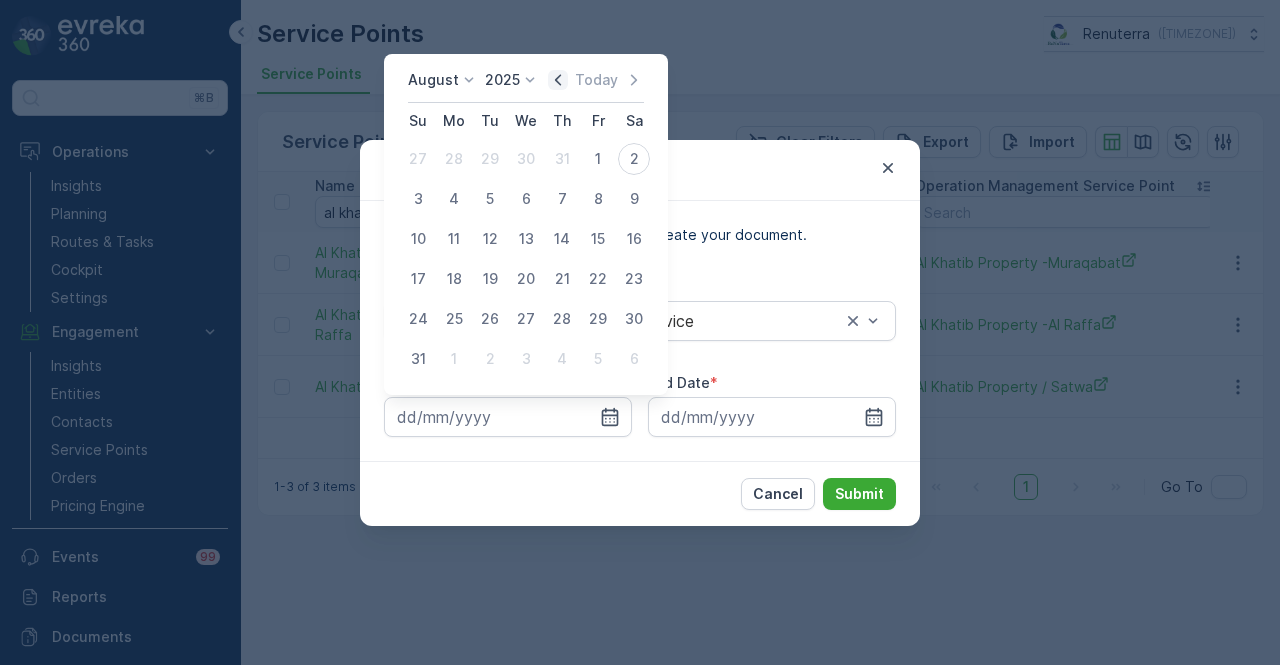 click 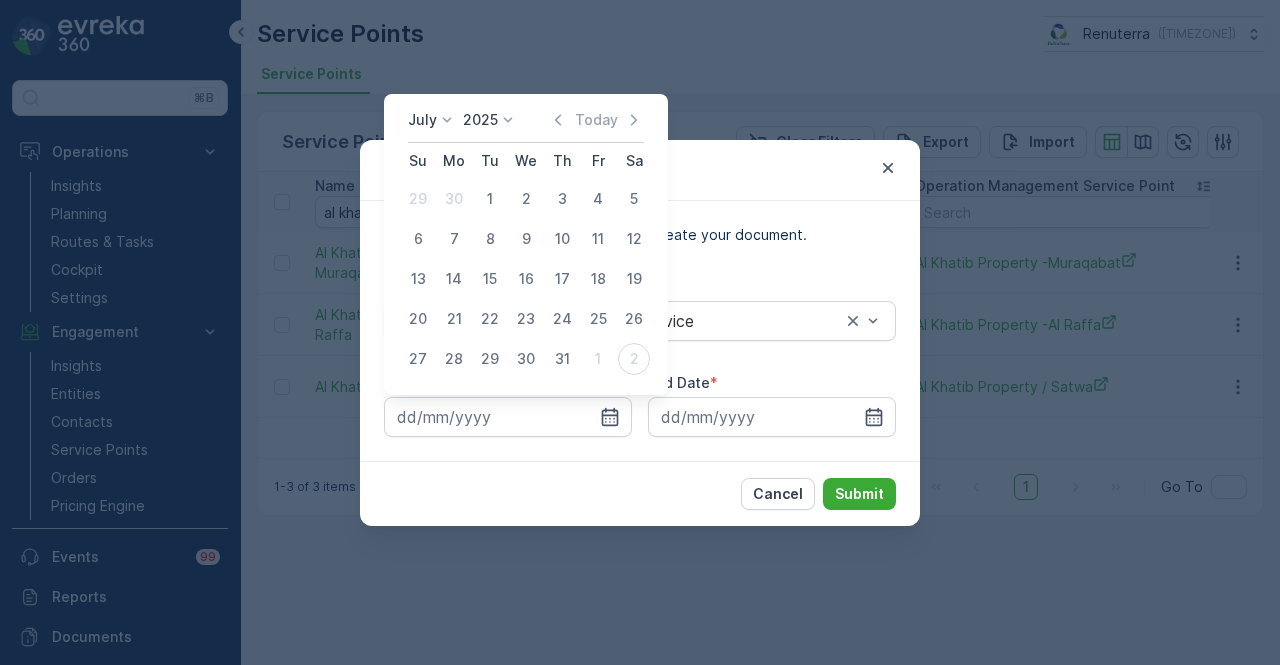 drag, startPoint x: 486, startPoint y: 209, endPoint x: 576, endPoint y: 283, distance: 116.51609 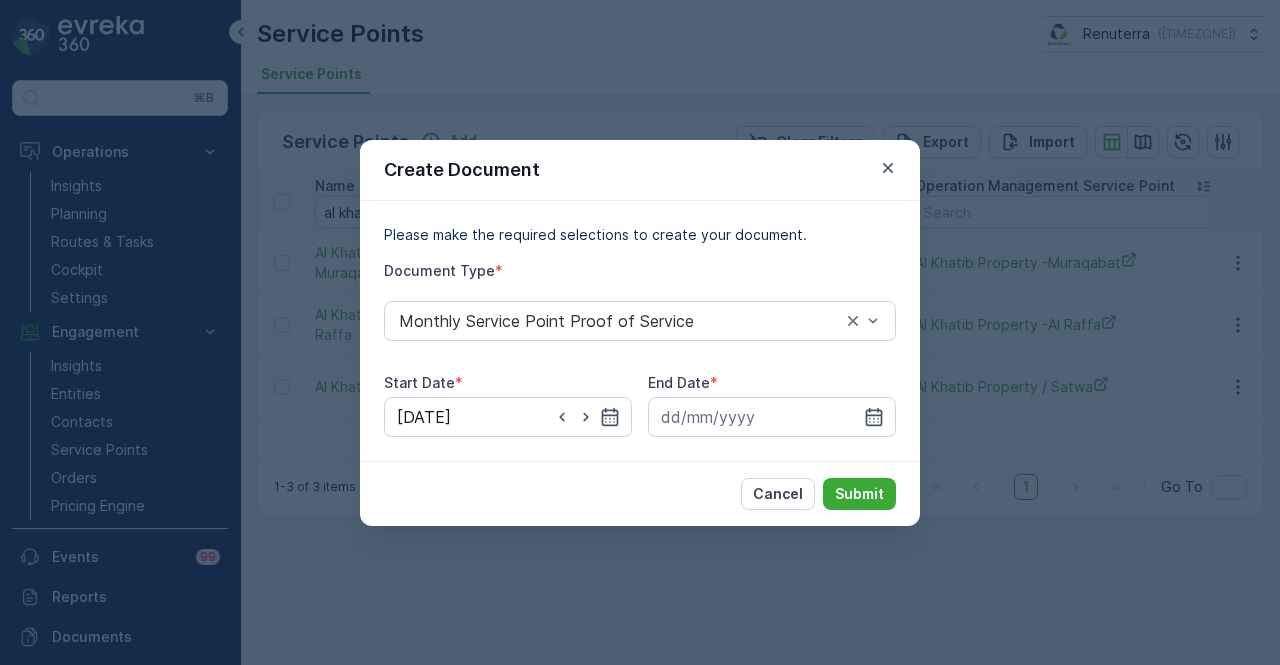 click on "Please make the required selections to create your document. Document Type * Monthly Service Point Proof of Service Start Date * 01.07.2025 End Date *" at bounding box center (640, 331) 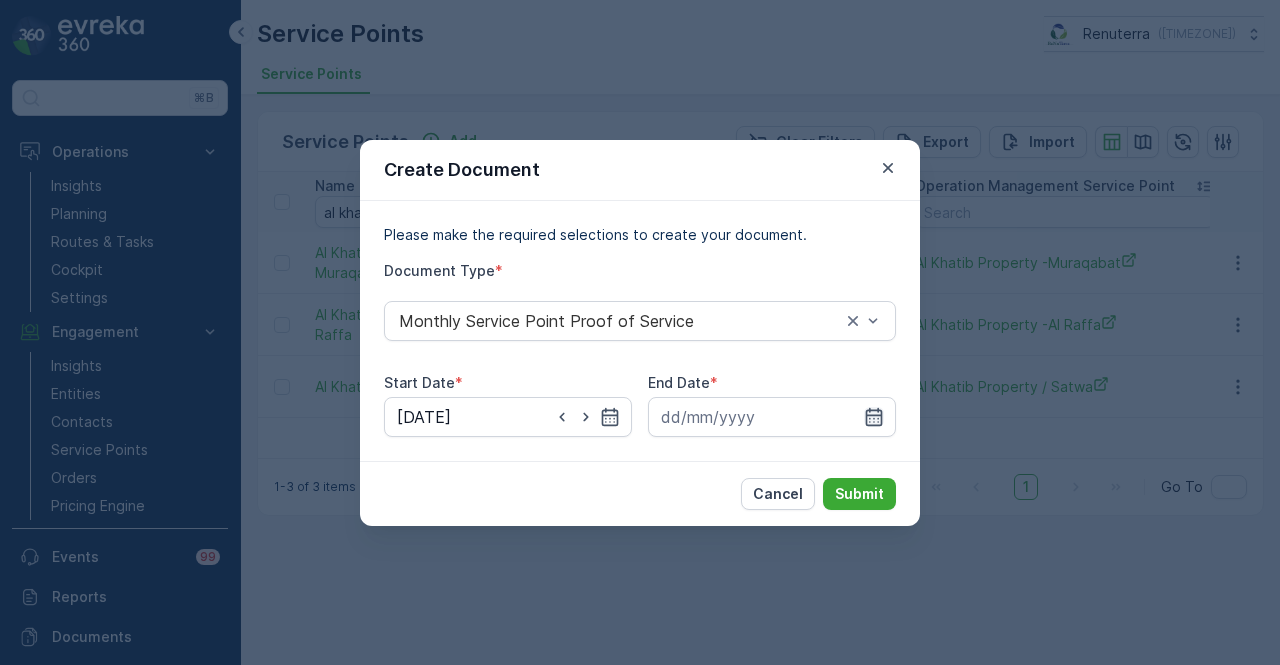 click 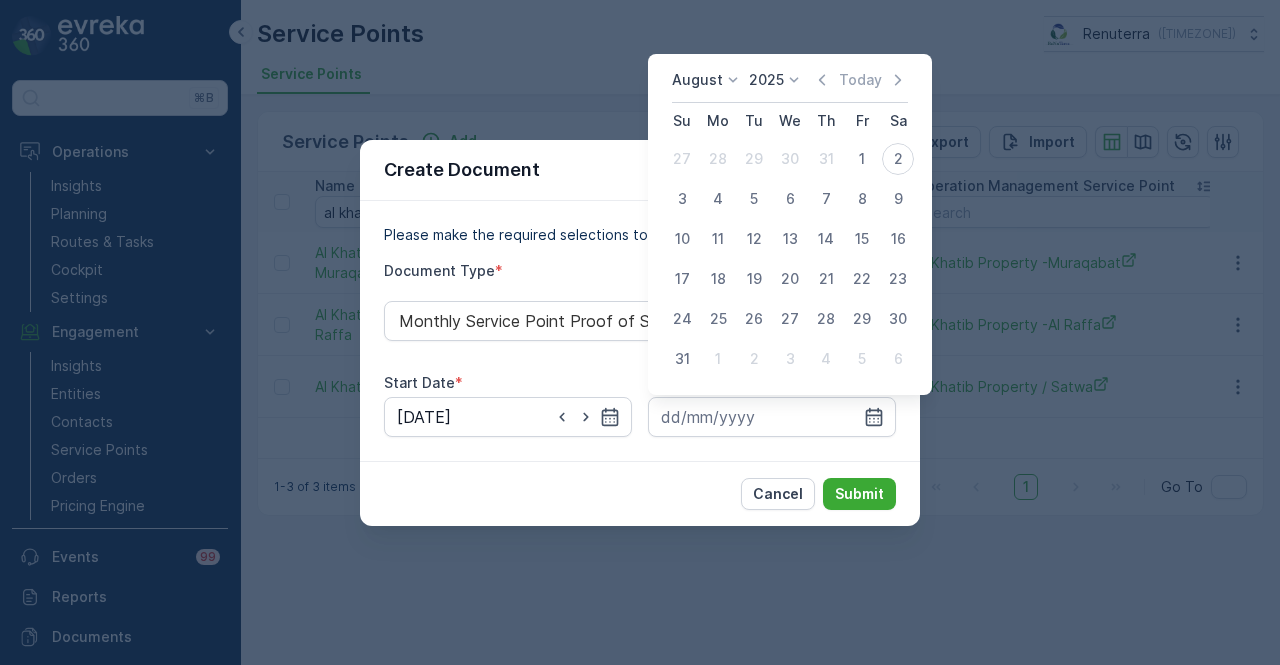 drag, startPoint x: 820, startPoint y: 87, endPoint x: 821, endPoint y: 98, distance: 11.045361 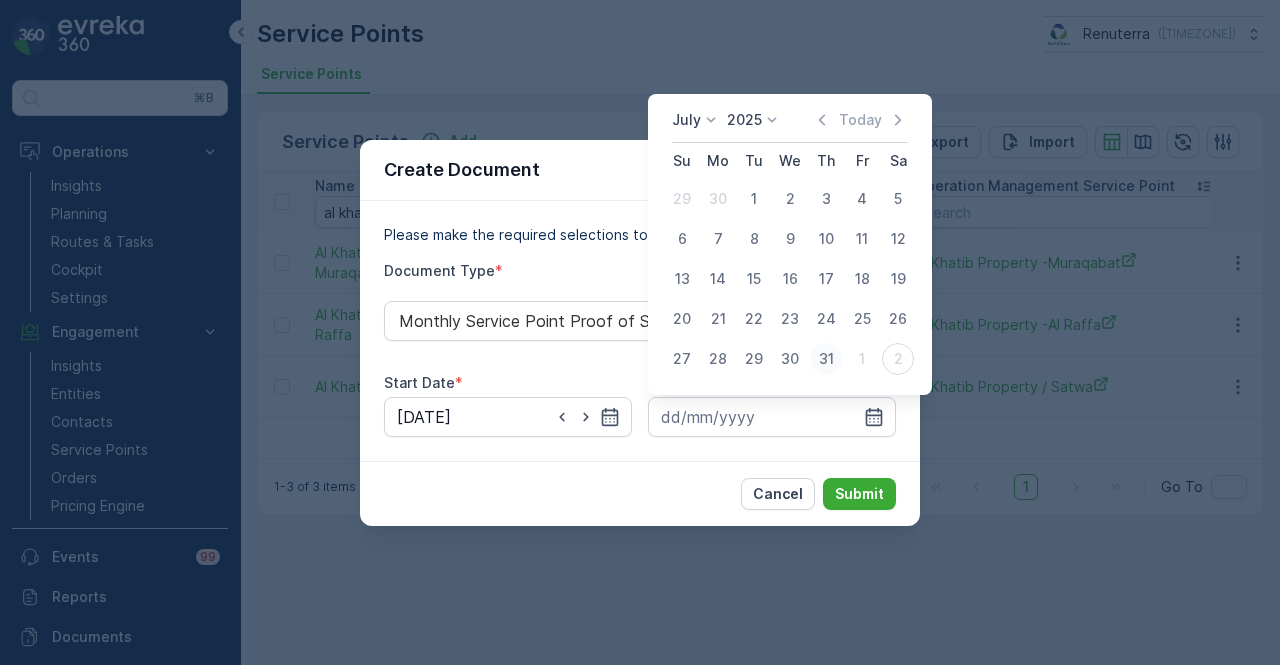 click on "31" at bounding box center (826, 359) 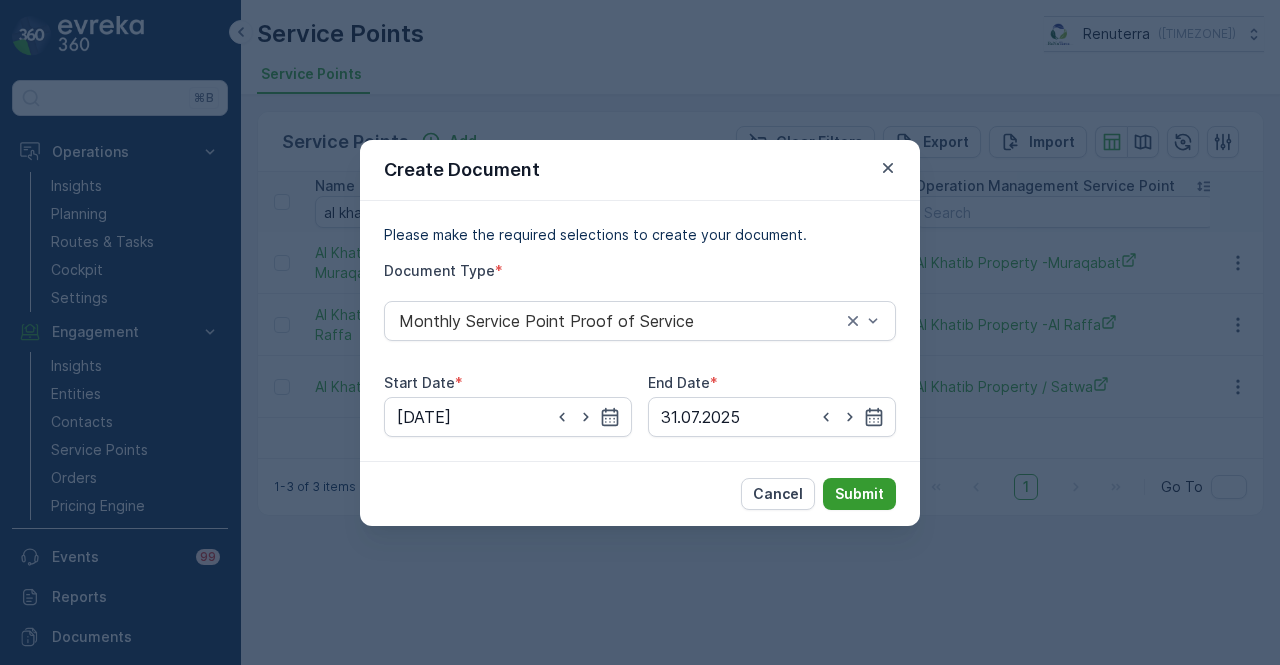click on "Submit" at bounding box center [859, 494] 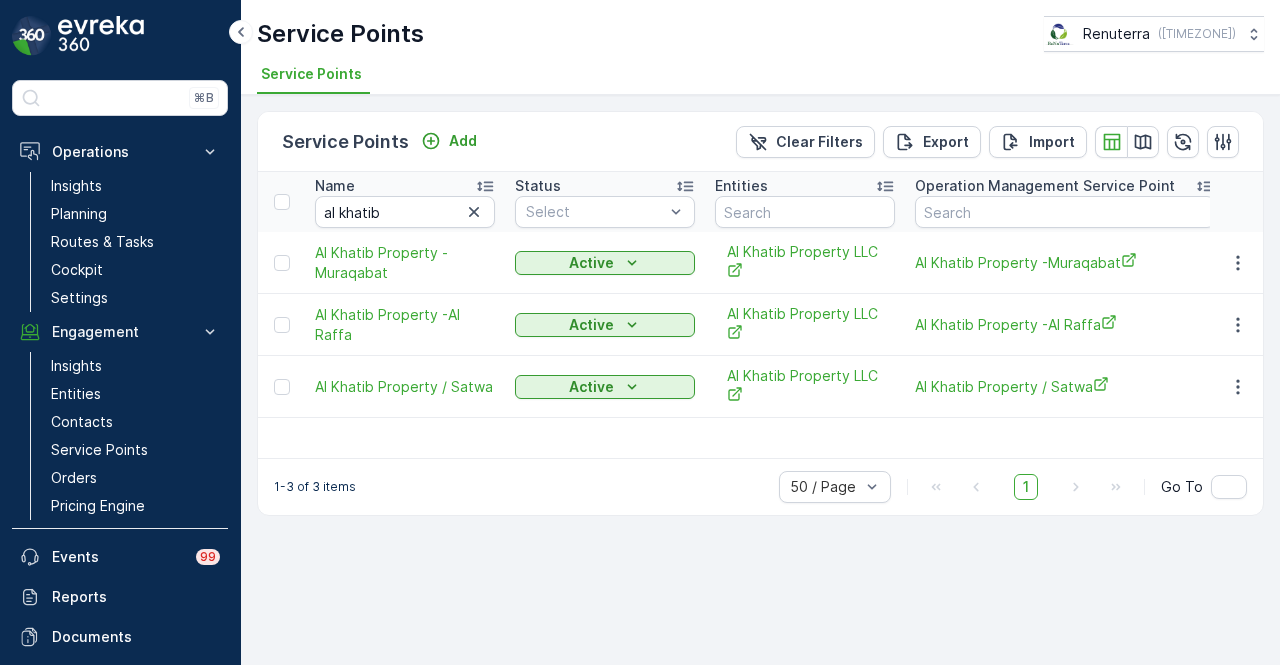 click at bounding box center (1237, 387) 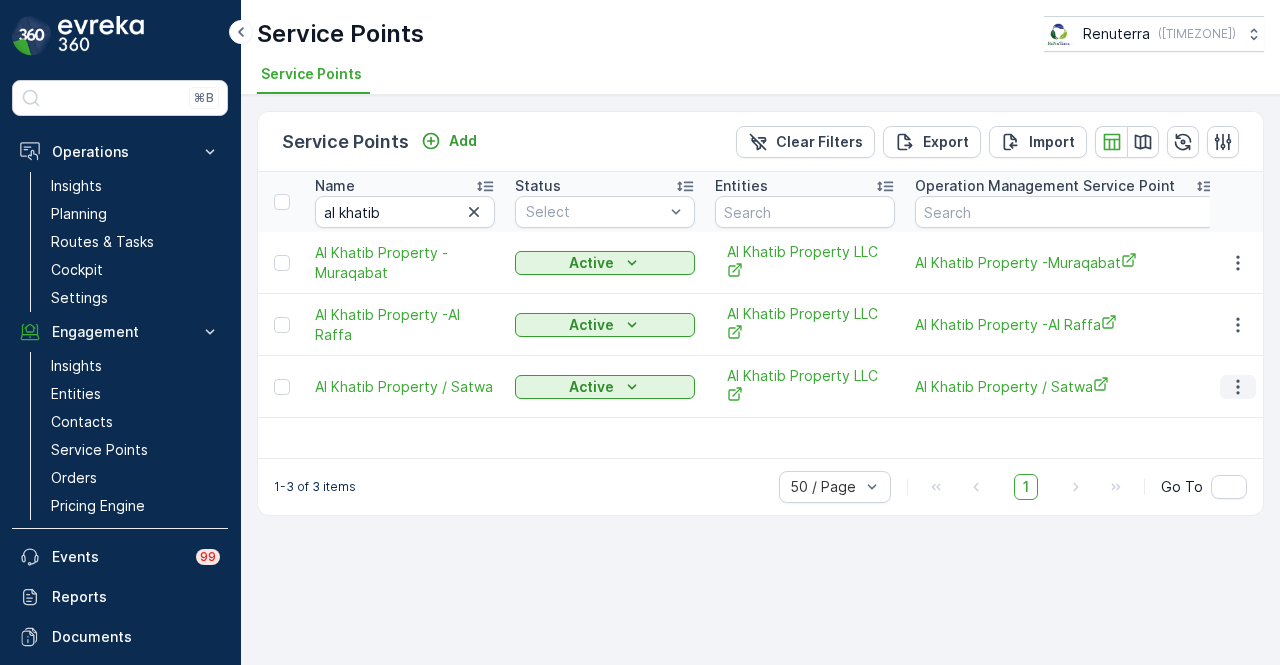 click 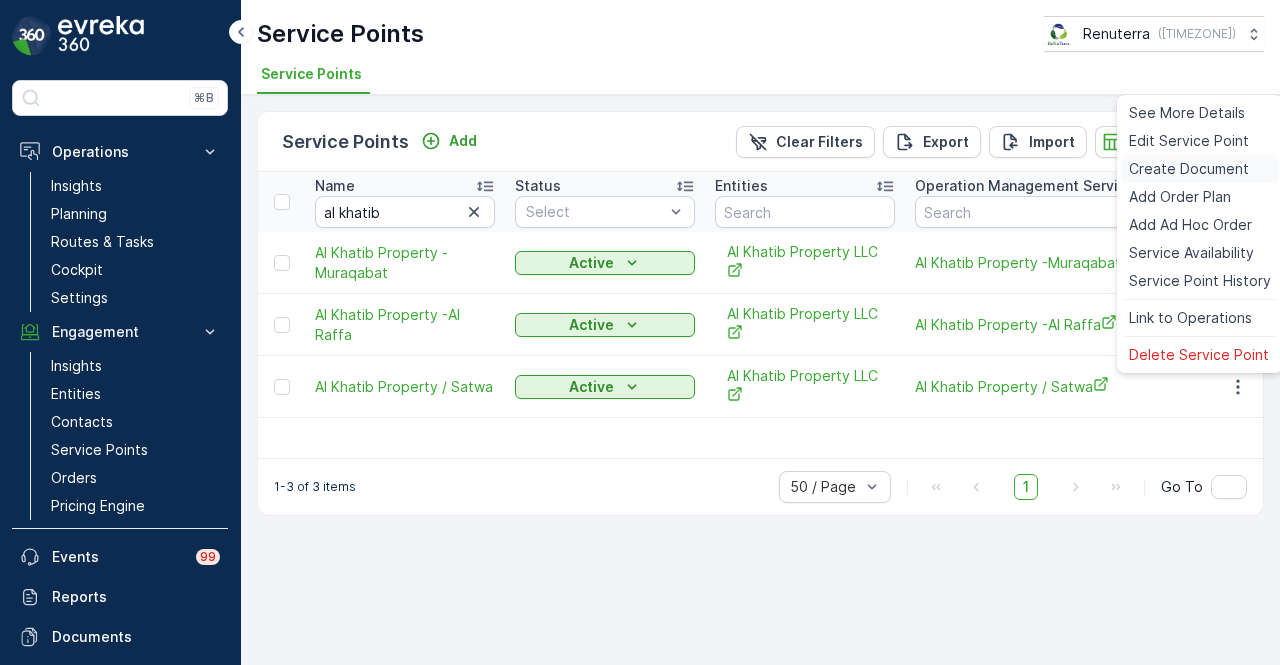 click on "Create Document" at bounding box center (1189, 169) 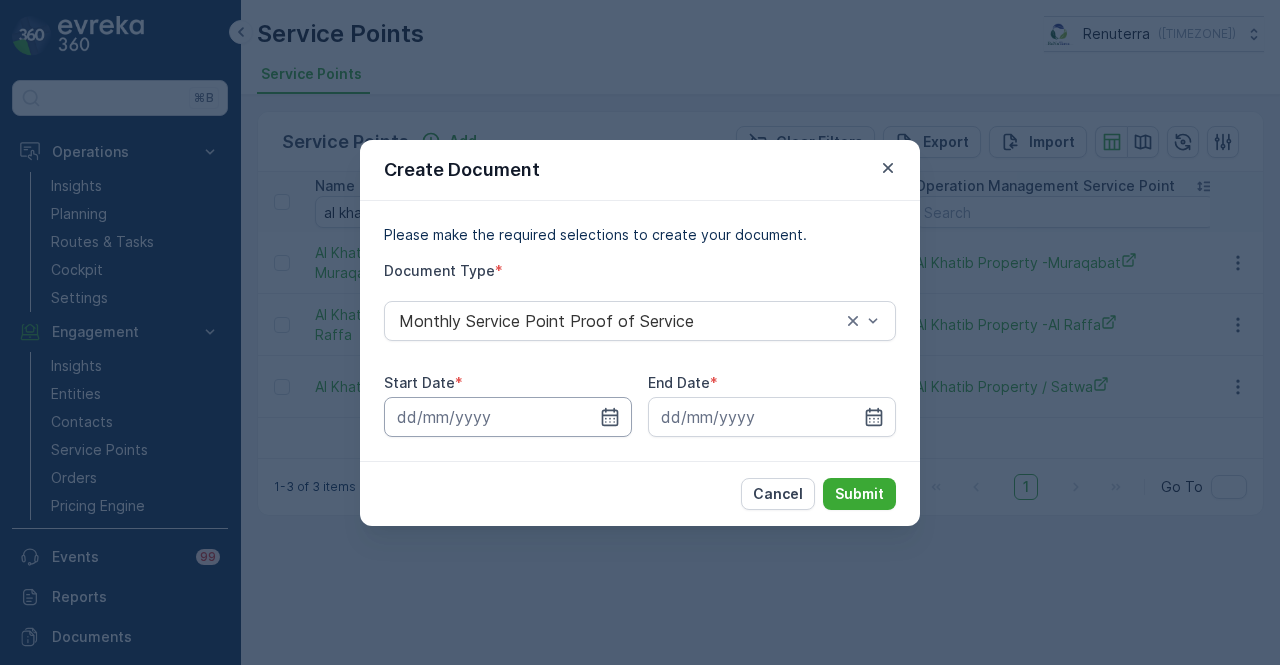 drag, startPoint x: 602, startPoint y: 426, endPoint x: 602, endPoint y: 401, distance: 25 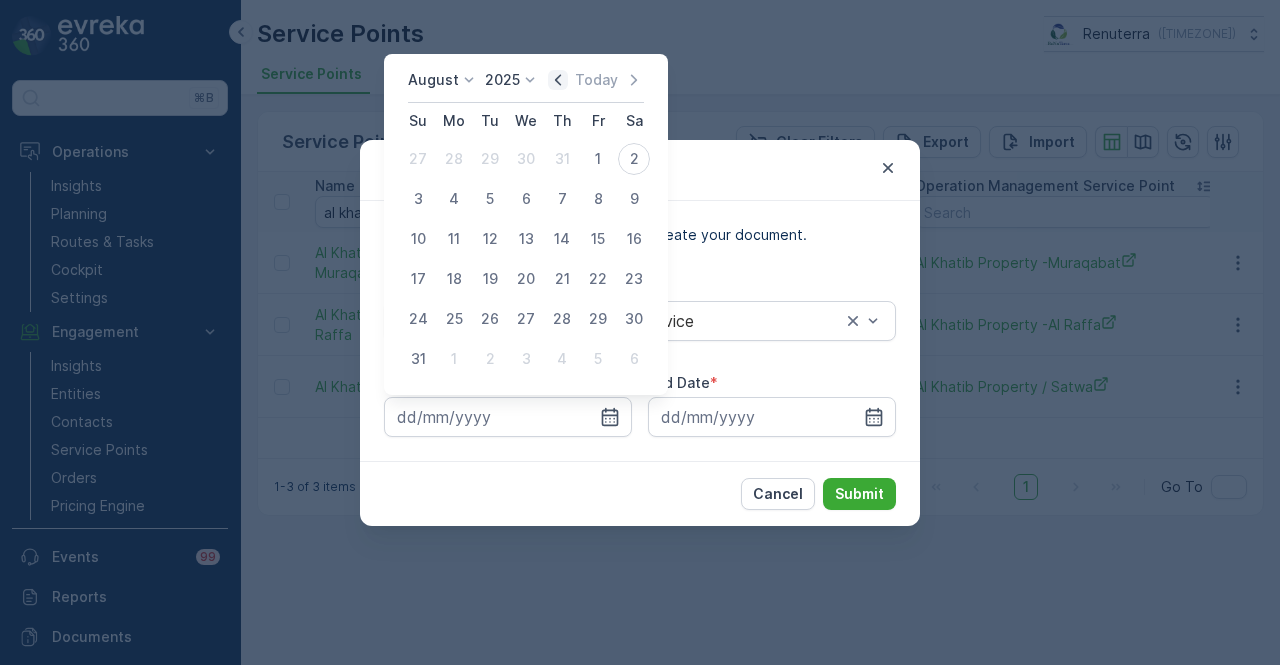 click 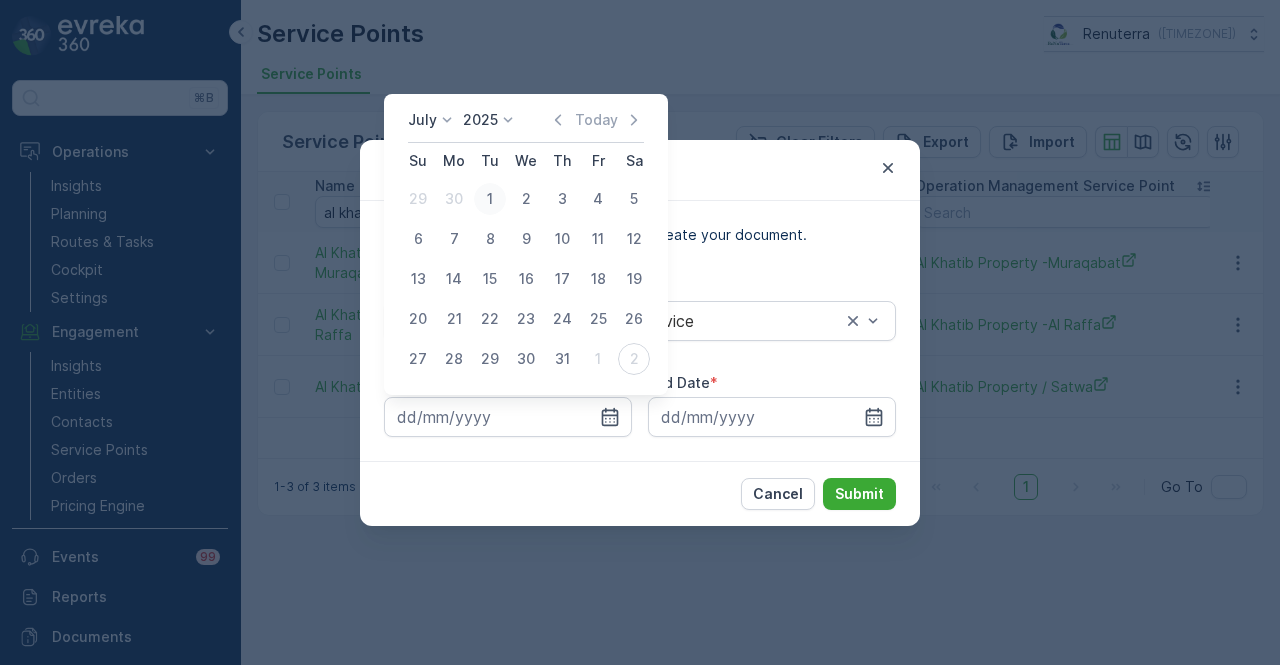 click on "1" at bounding box center [490, 199] 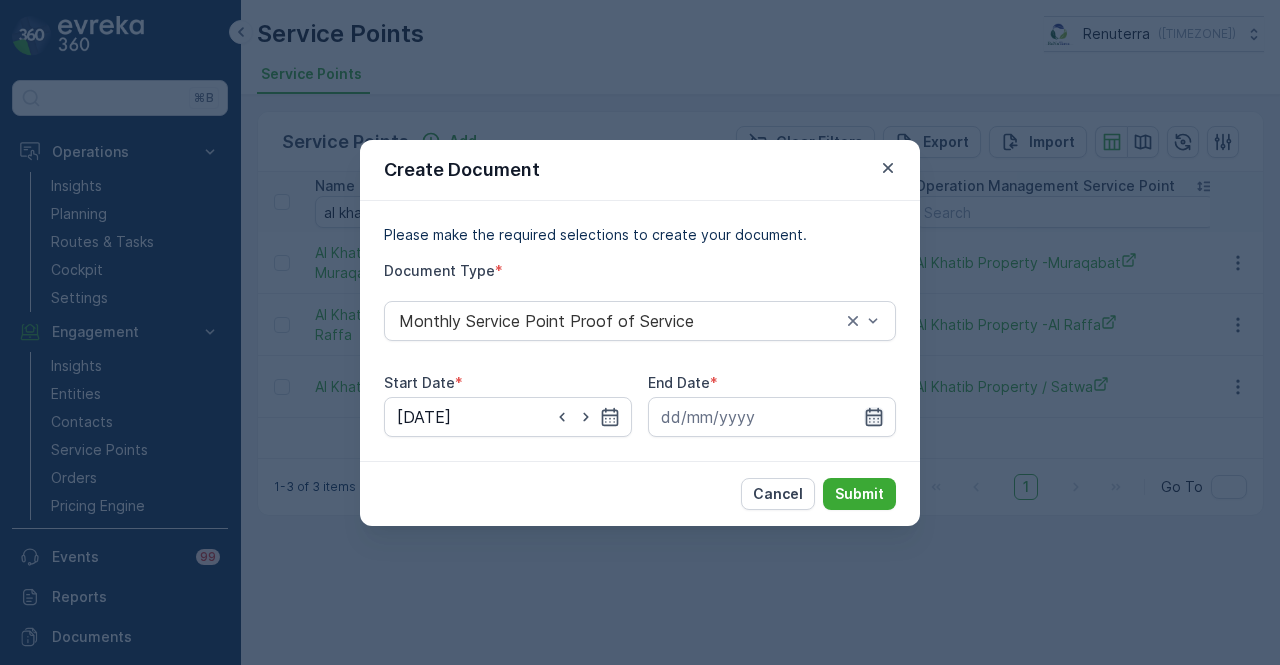 click 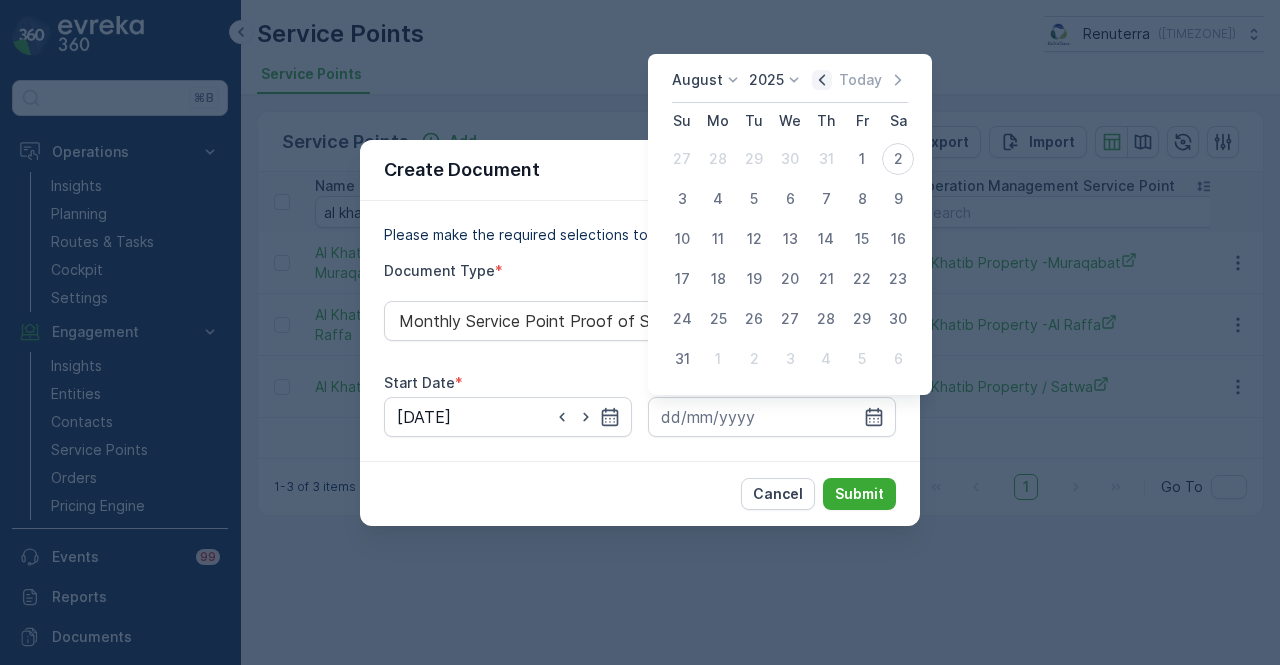click 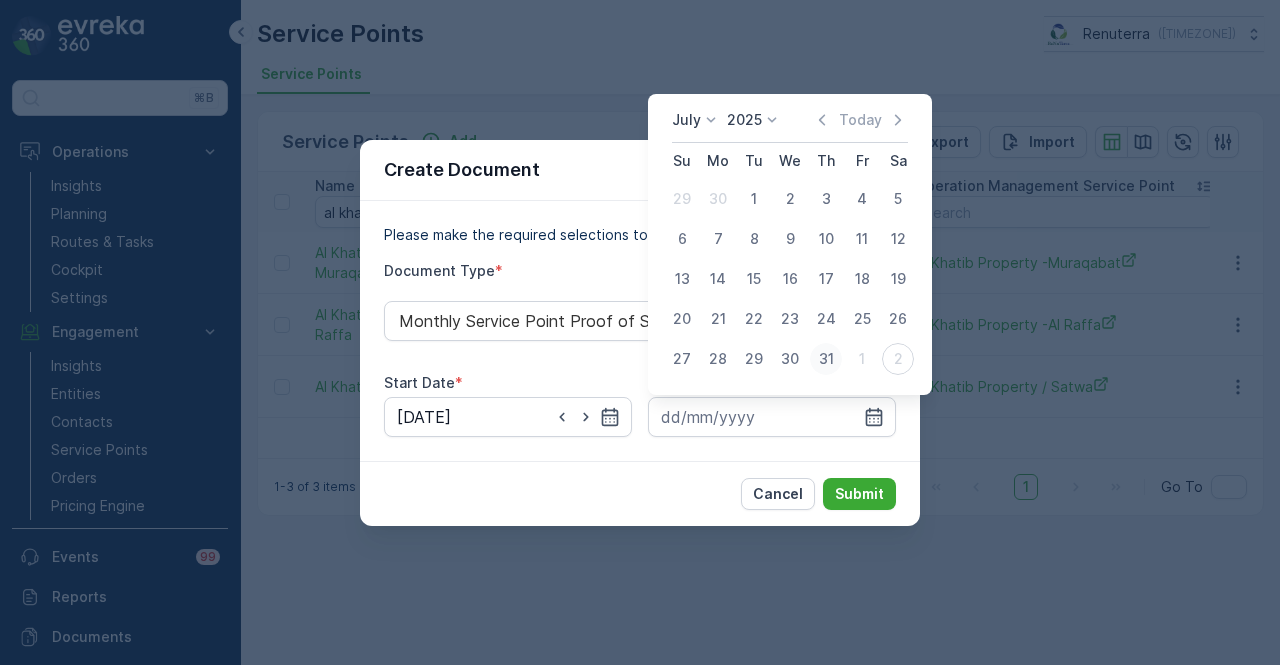 click on "31" at bounding box center (826, 359) 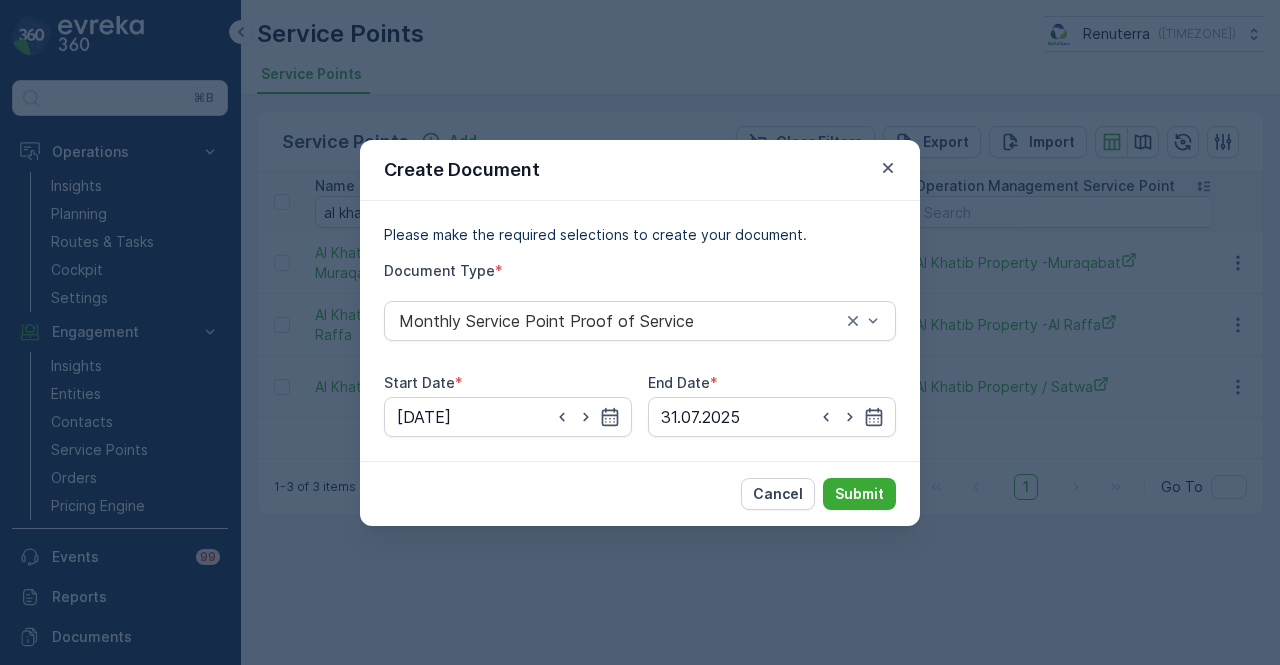 click on "Cancel Submit" at bounding box center (640, 493) 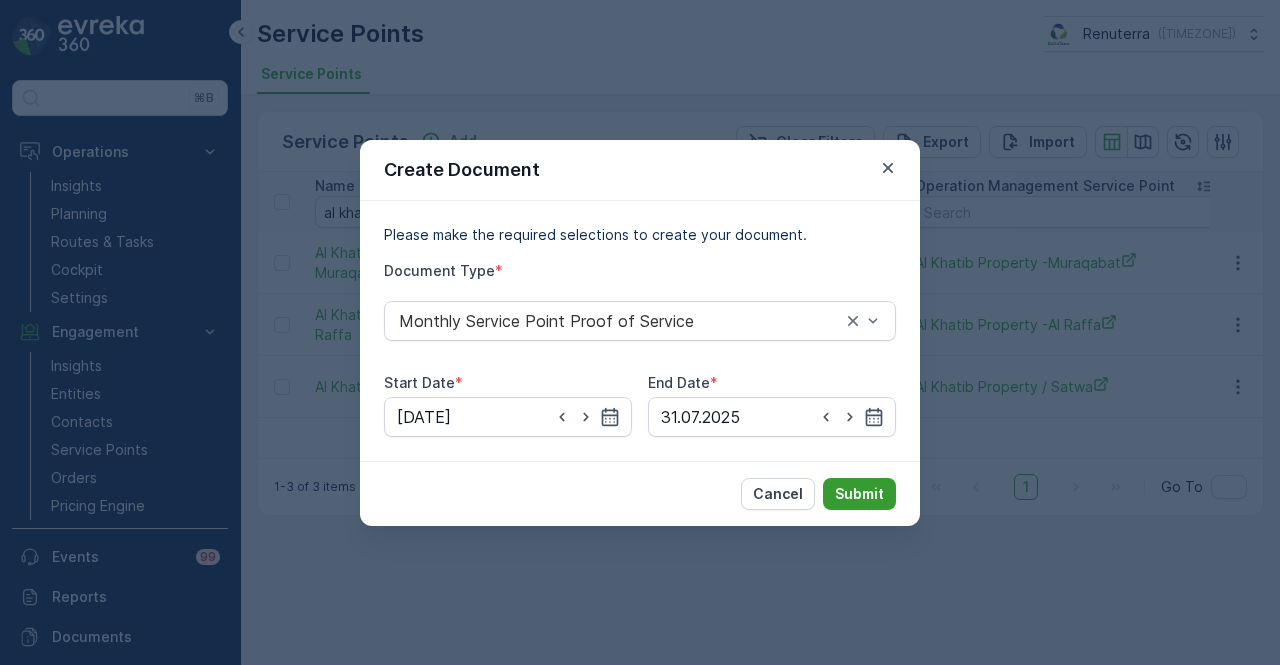 click on "Submit" at bounding box center [859, 494] 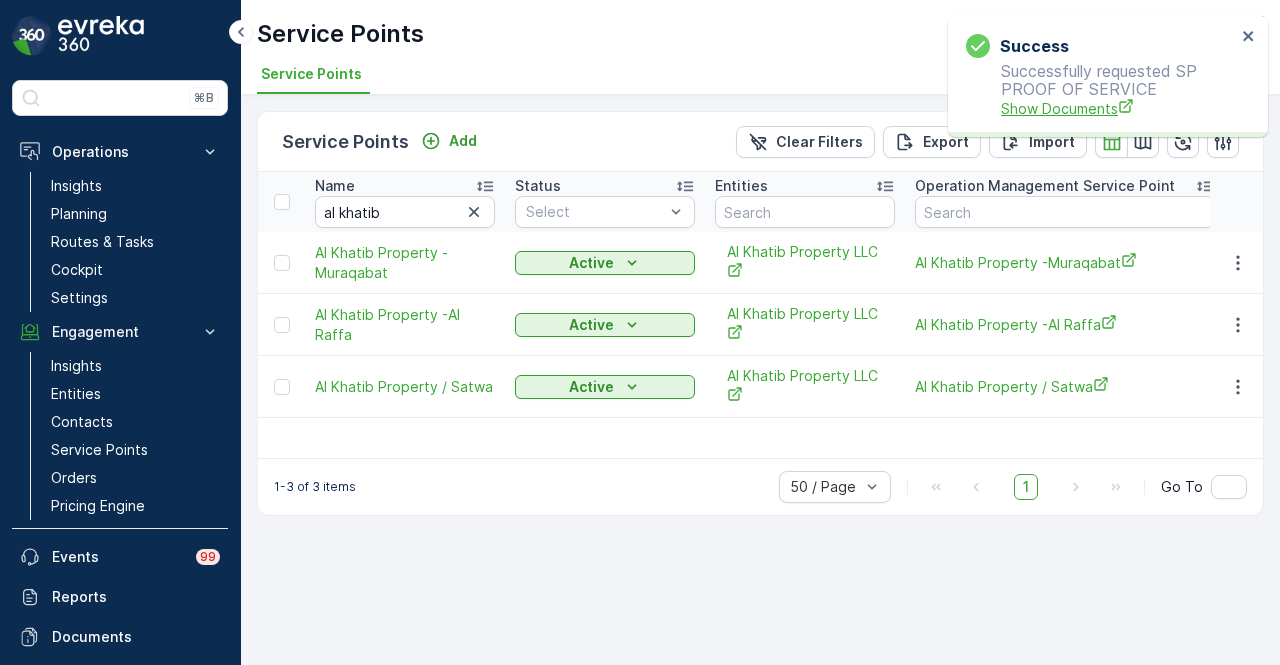 click on "Show Documents" at bounding box center (1118, 108) 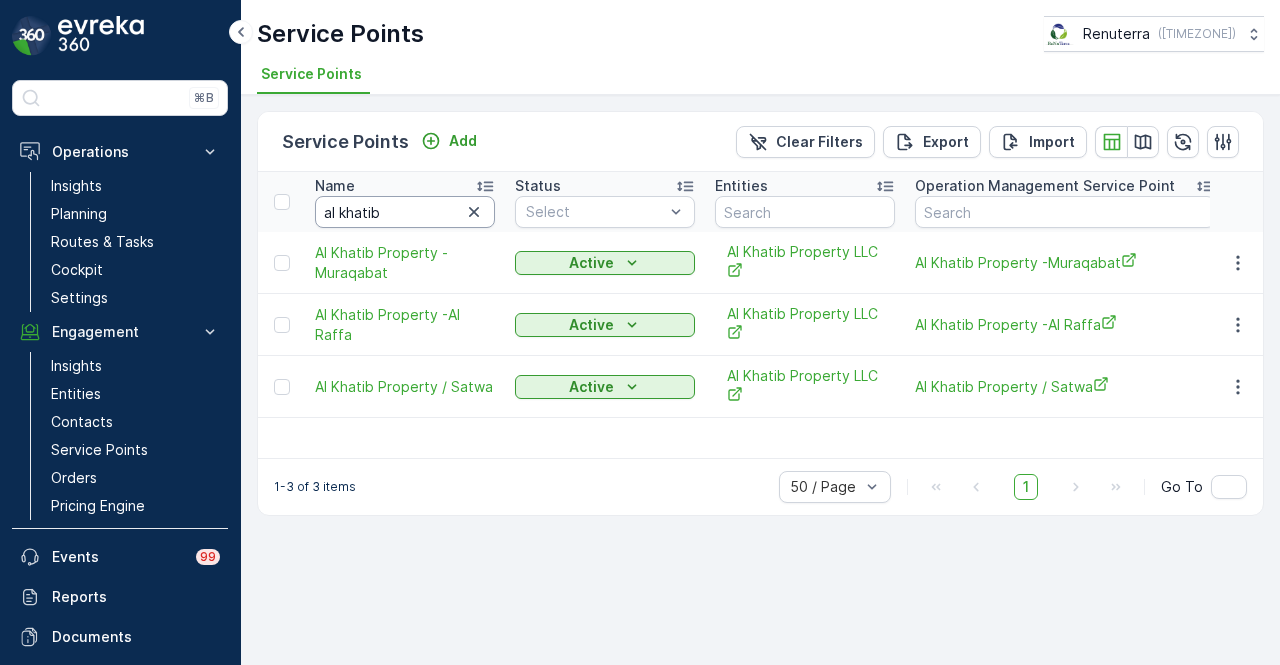click on "al khatib" at bounding box center [405, 212] 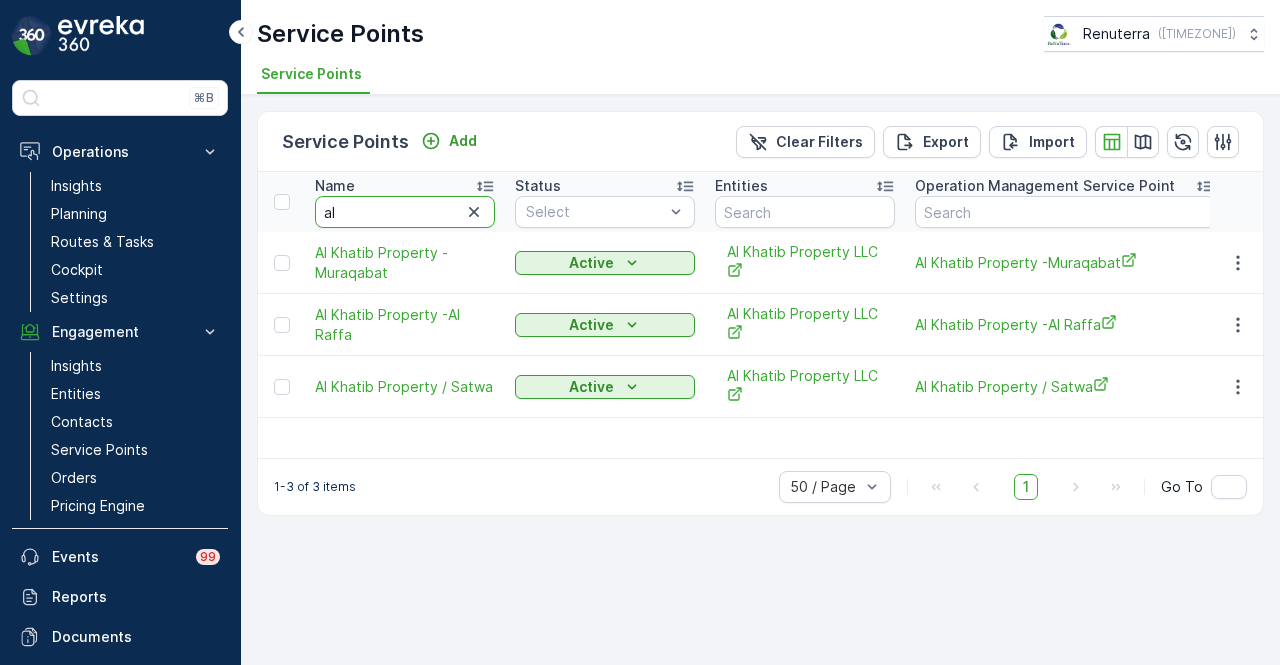type on "a" 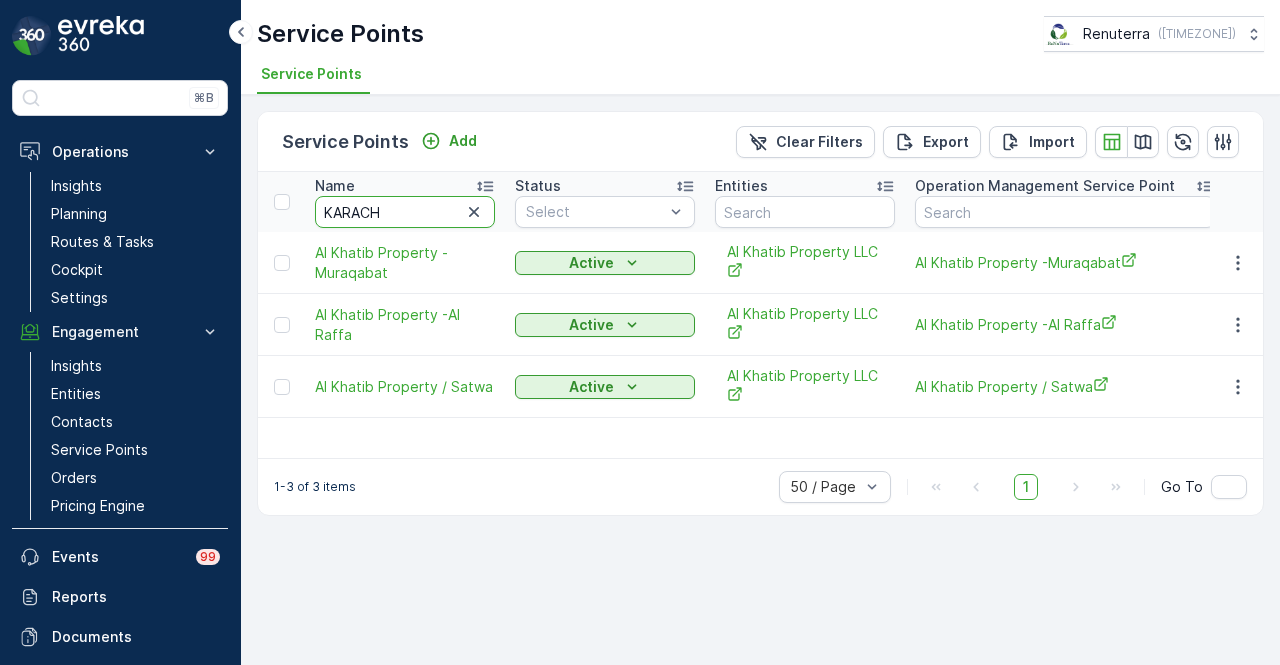type on "KARACHI" 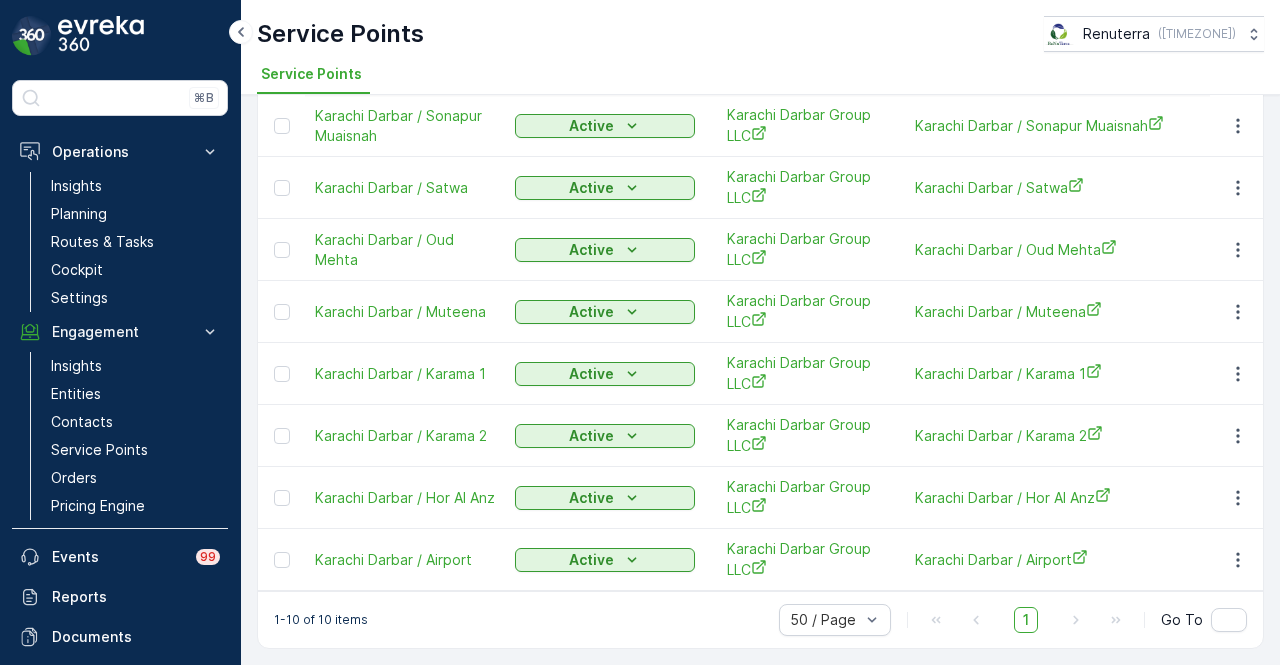 scroll, scrollTop: 0, scrollLeft: 0, axis: both 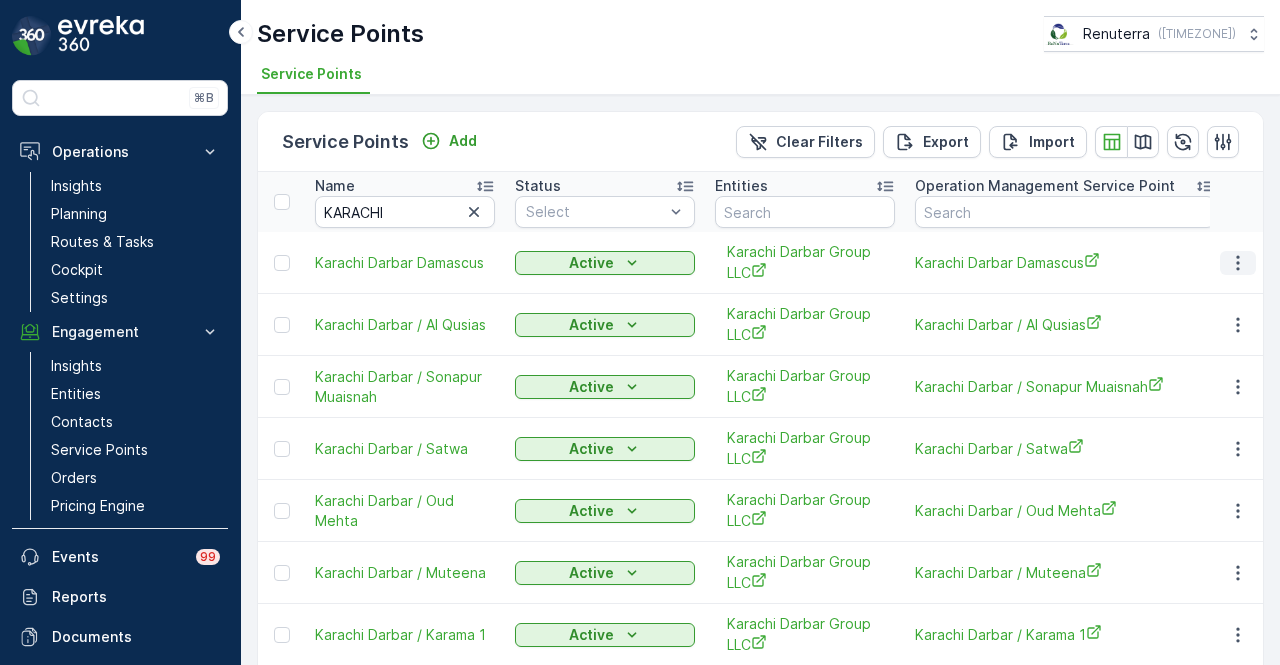 click 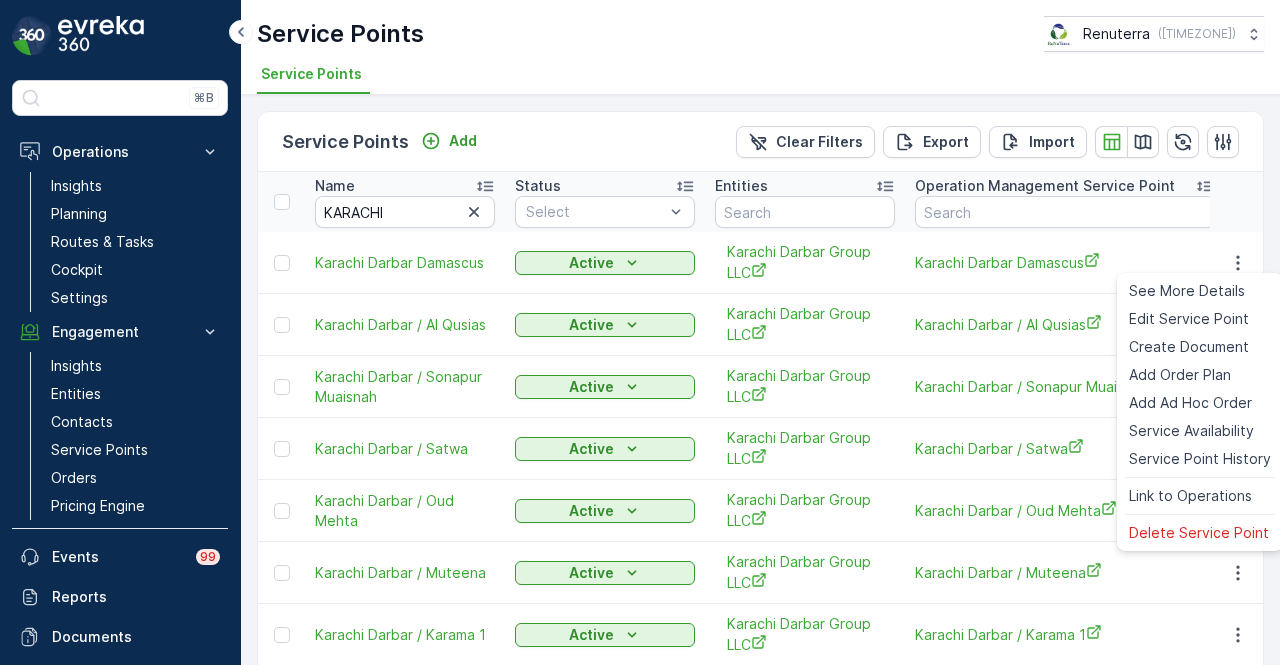 click on "Service Points Add Clear Filters Export Import" at bounding box center (760, 142) 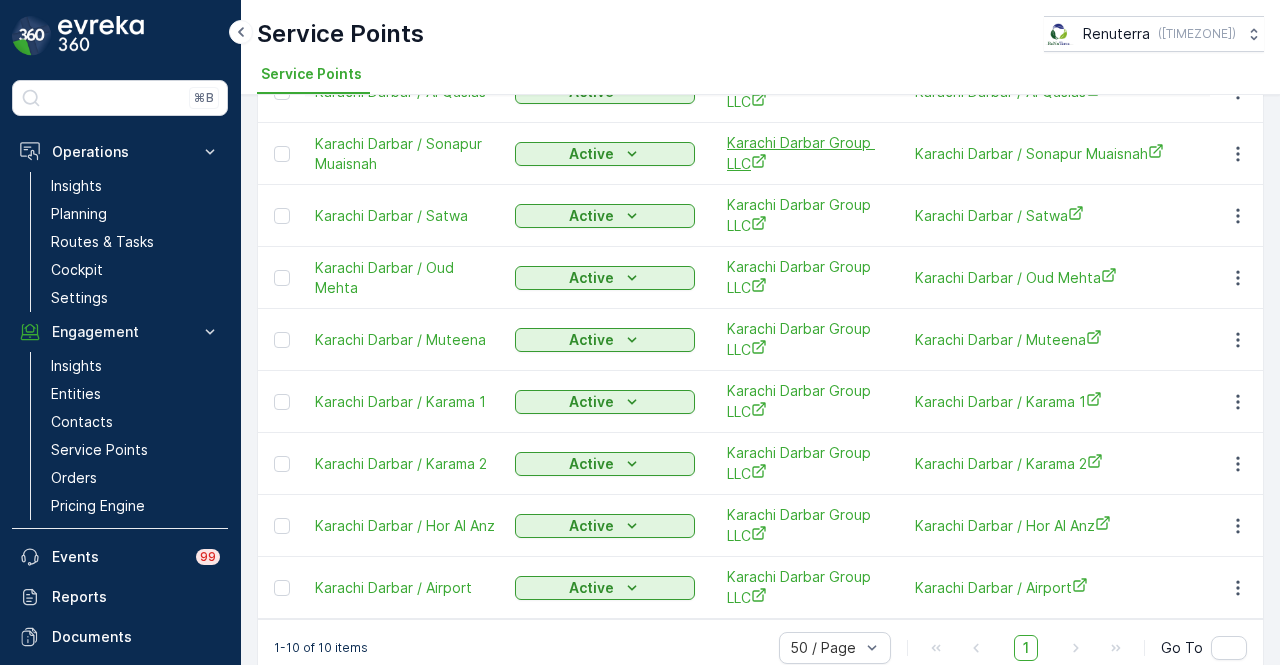 scroll, scrollTop: 268, scrollLeft: 0, axis: vertical 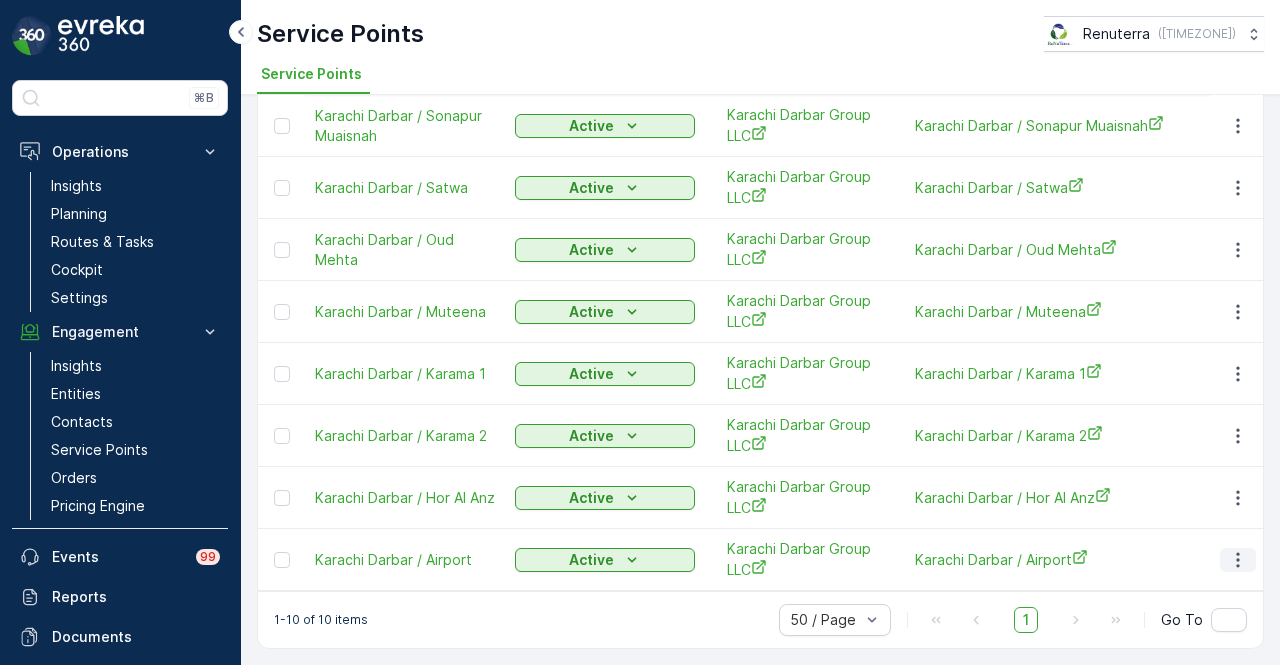 click 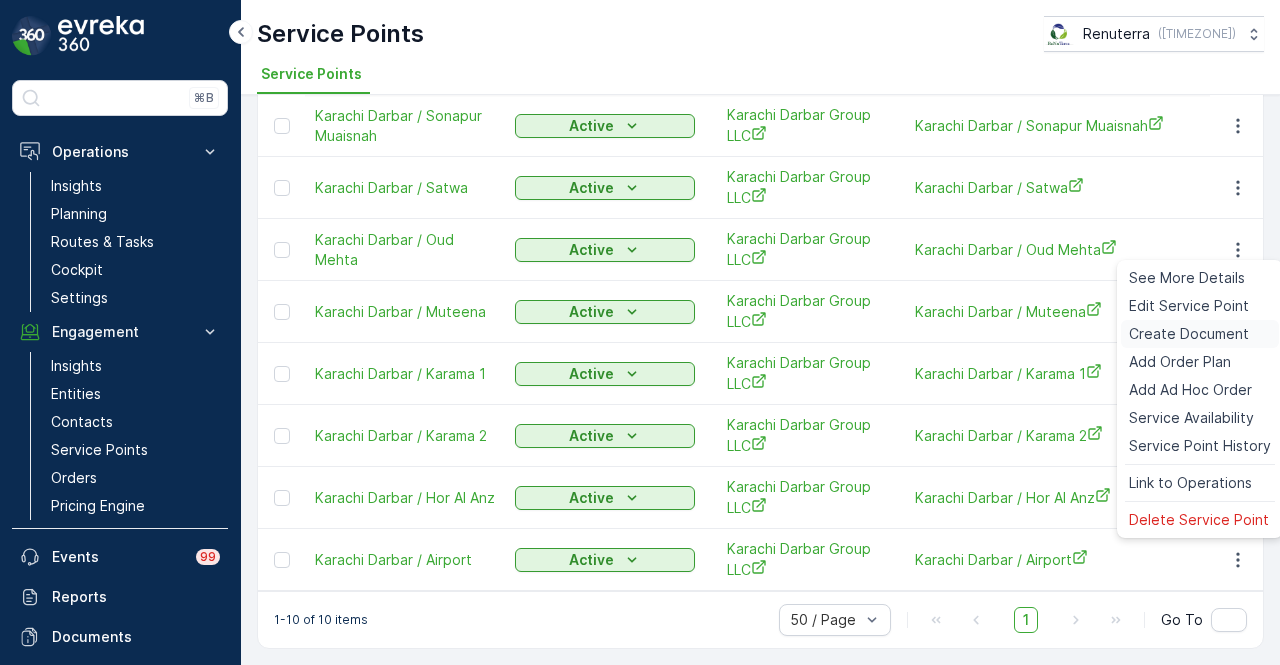 click on "Create Document" at bounding box center (1189, 334) 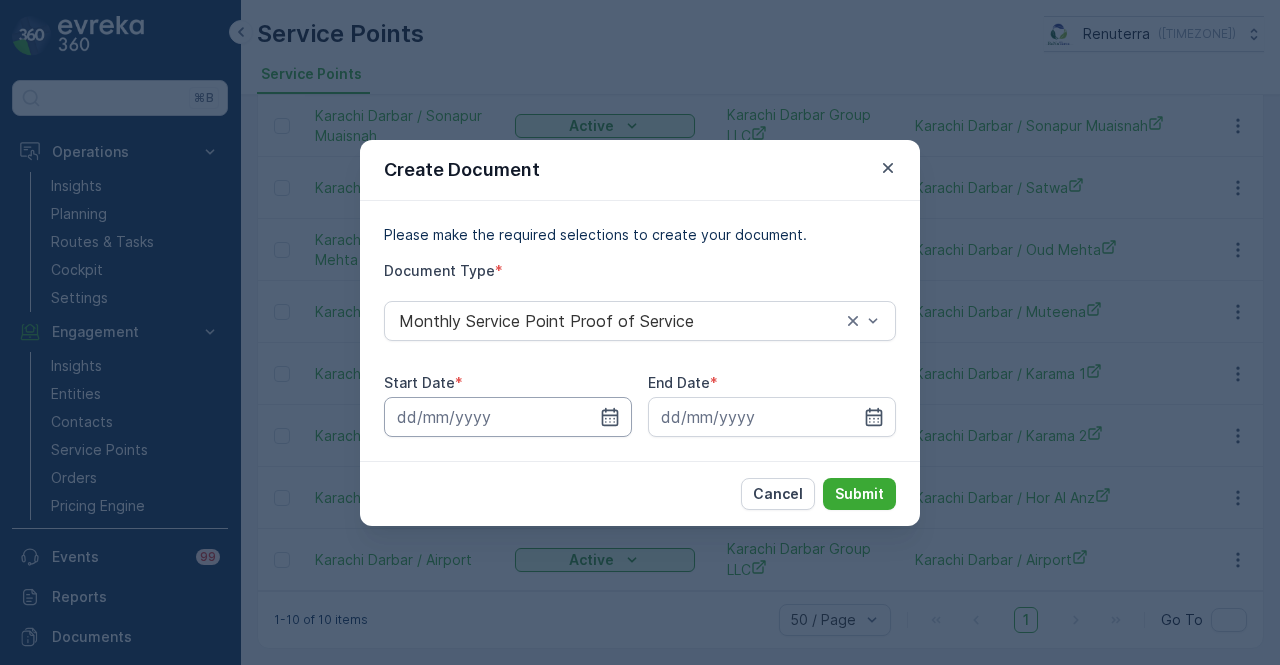 drag, startPoint x: 615, startPoint y: 413, endPoint x: 616, endPoint y: 402, distance: 11.045361 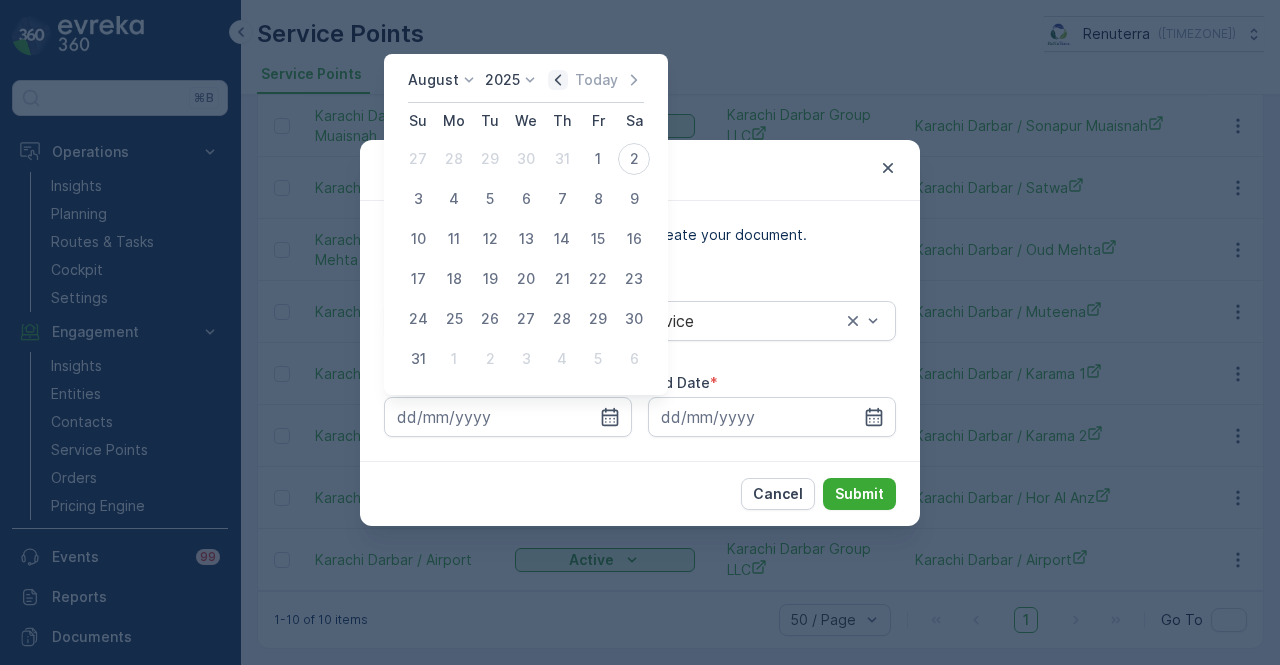 click 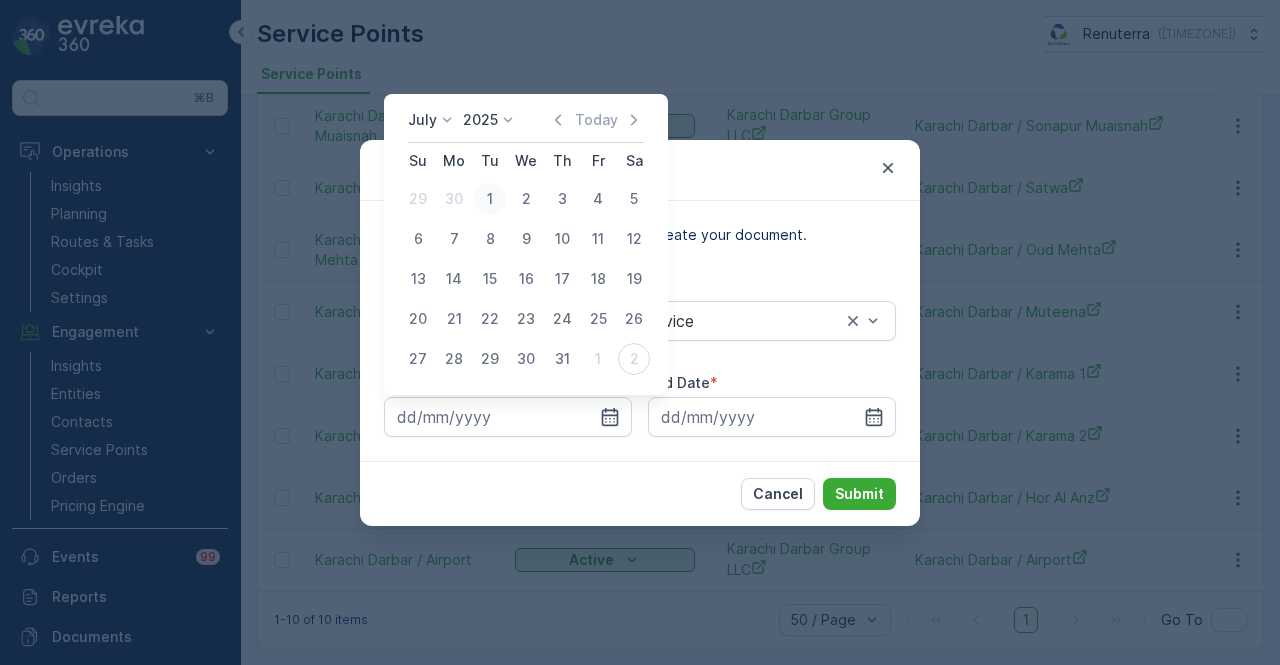 click on "1" at bounding box center [490, 199] 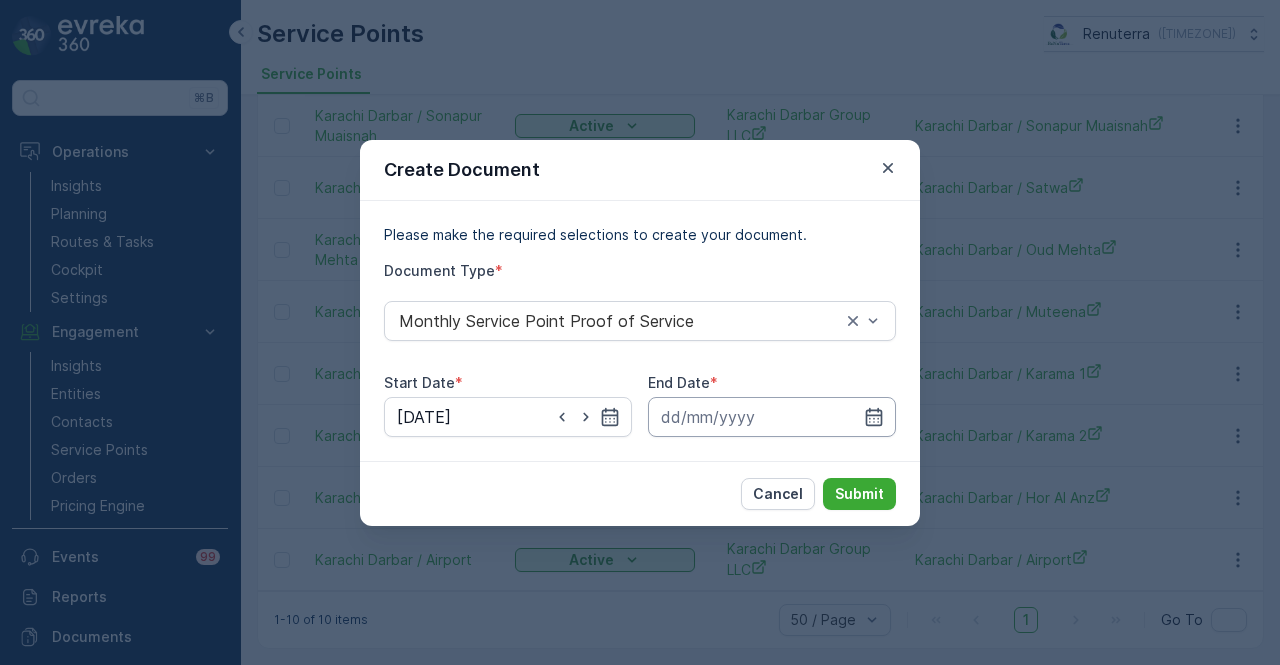 drag, startPoint x: 880, startPoint y: 425, endPoint x: 877, endPoint y: 397, distance: 28.160255 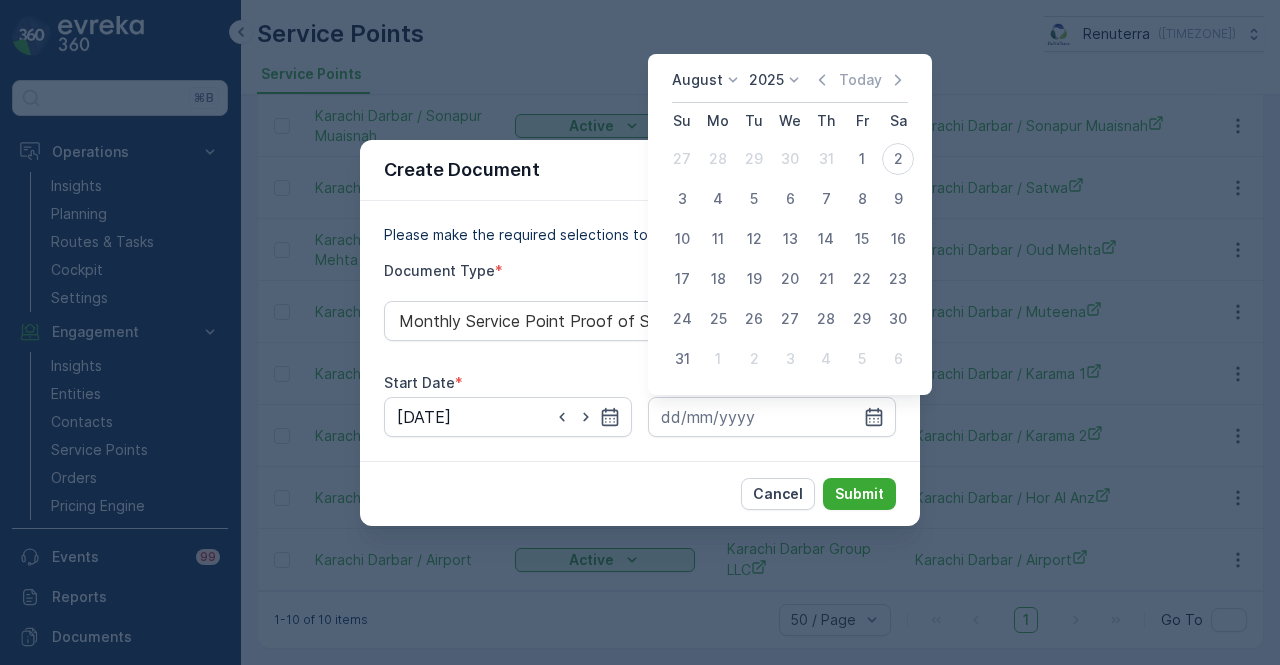 click on "August 2025 Today Su Mo Tu We Th Fr Sa 27 28 29 30 31 1 2 3 4 5 6 7 8 9 10 11 12 13 14 15 16 17 18 19 20 21 22 23 24 25 26 27 28 29 30 31 1 2 3 4 5 6" at bounding box center (790, 224) 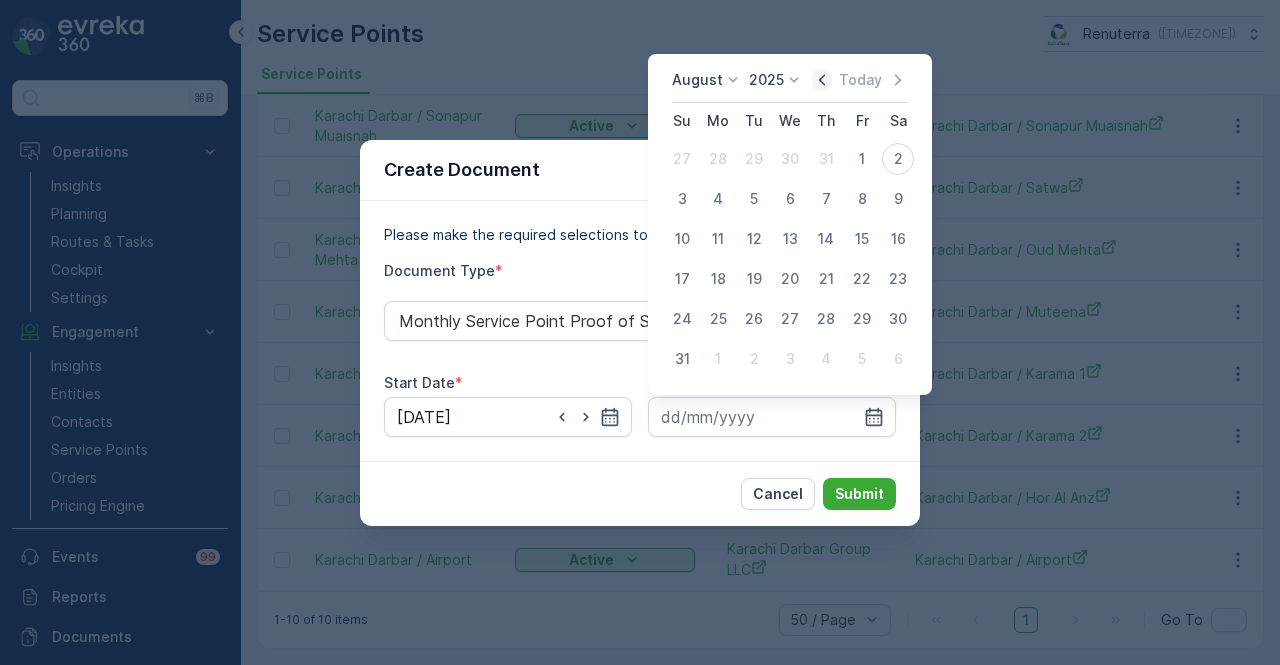 click 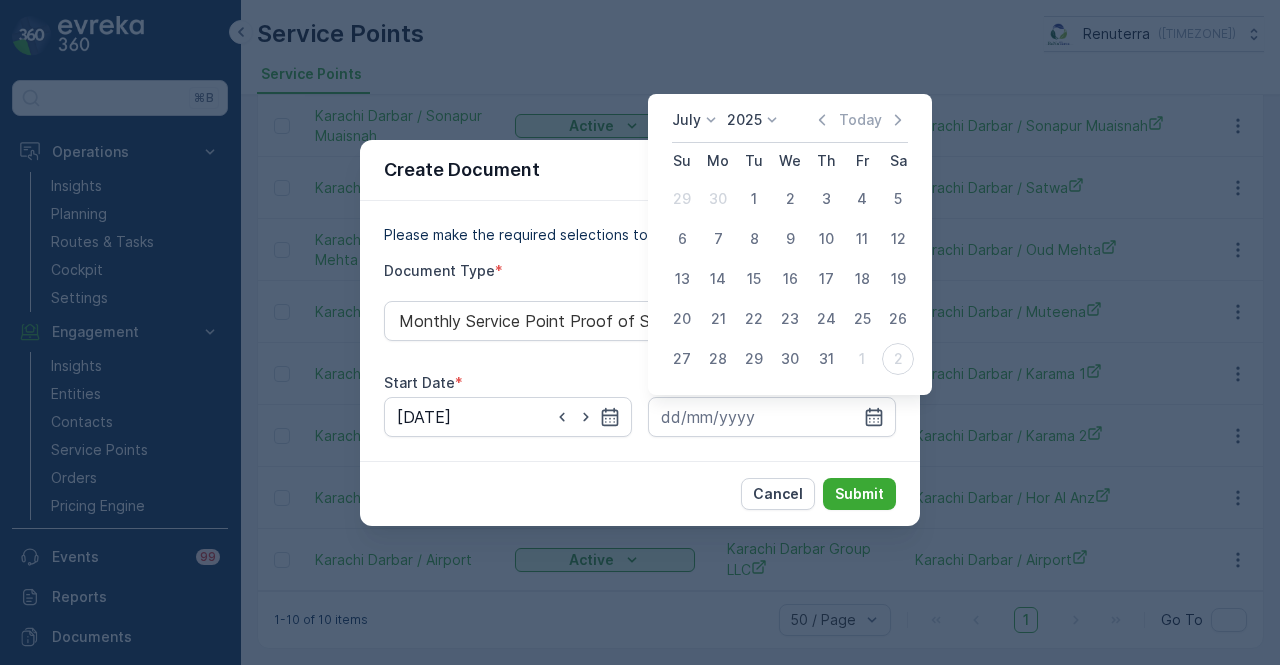 drag, startPoint x: 826, startPoint y: 355, endPoint x: 836, endPoint y: 385, distance: 31.622776 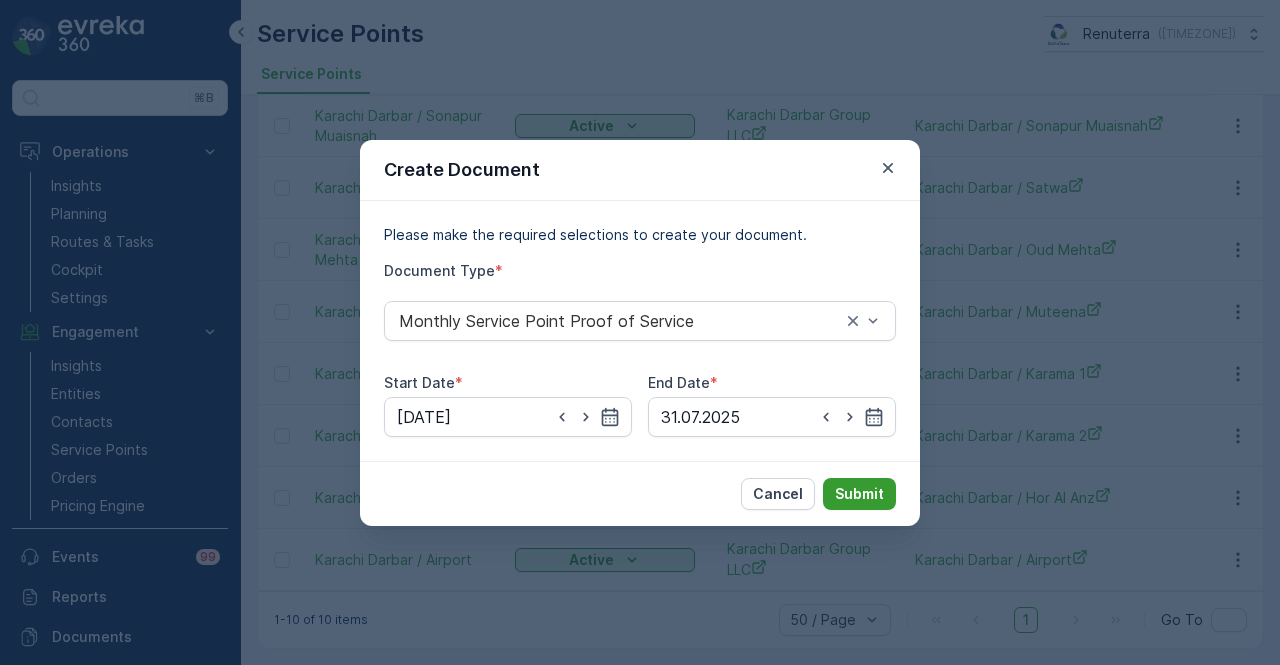 click on "Submit" at bounding box center (859, 494) 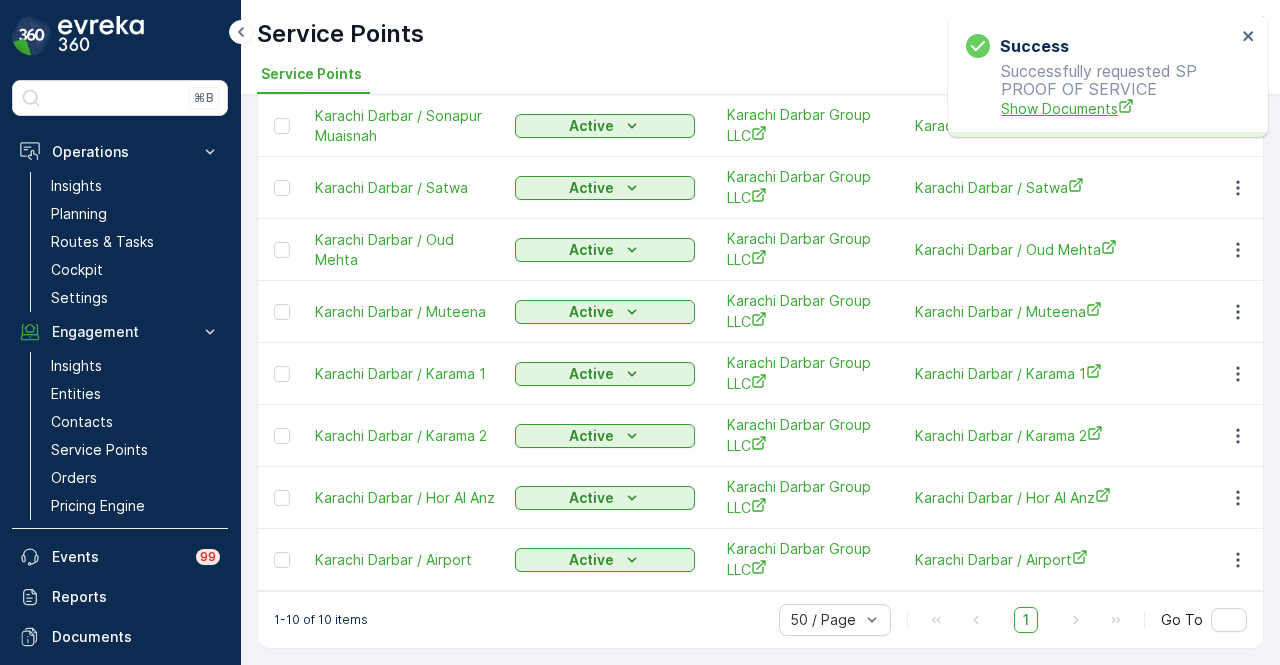 click on "Show Documents" at bounding box center [1118, 108] 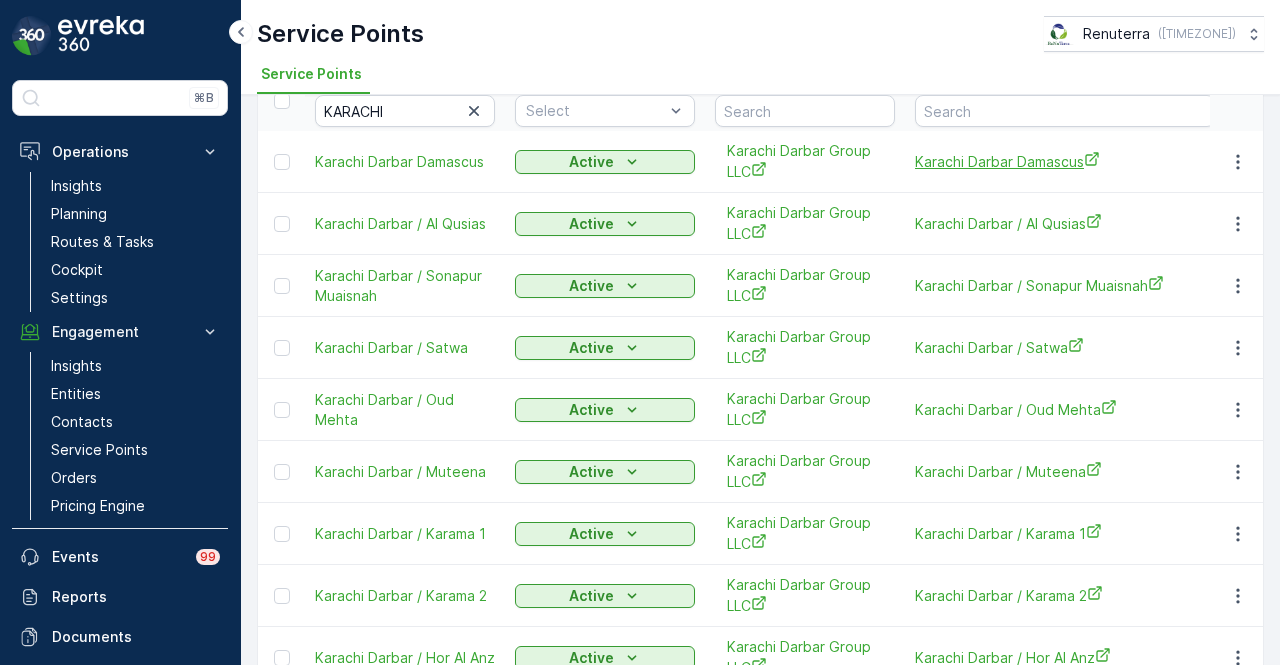 scroll, scrollTop: 0, scrollLeft: 0, axis: both 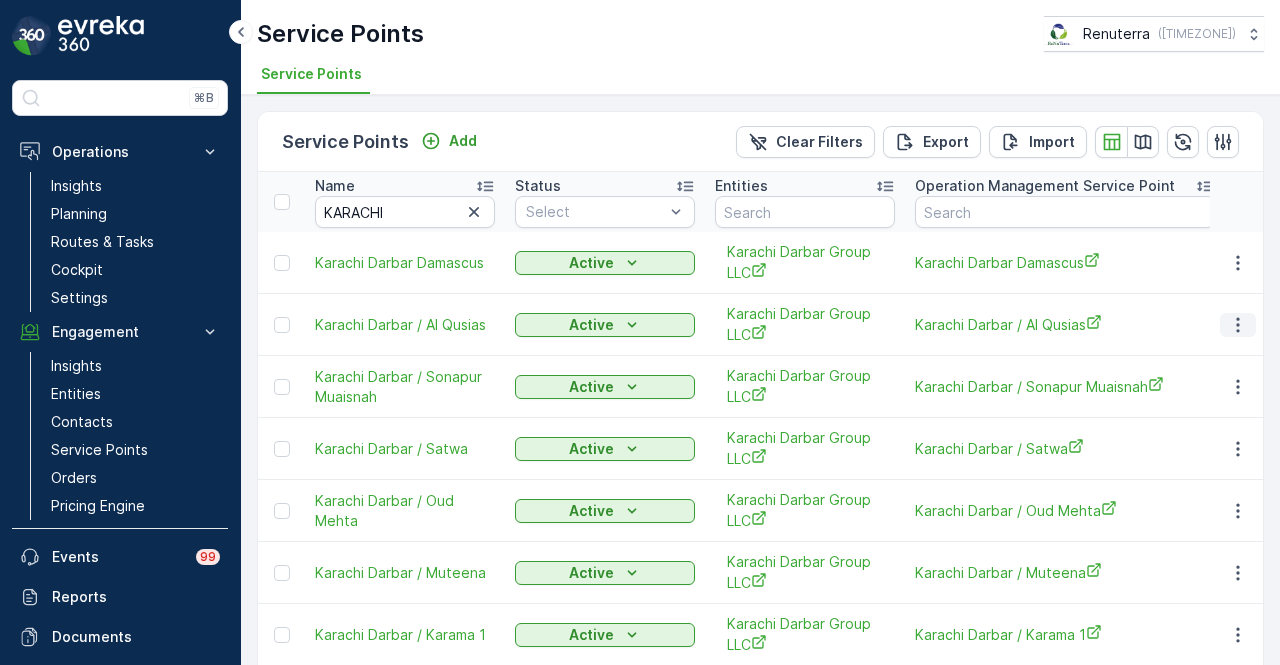 click 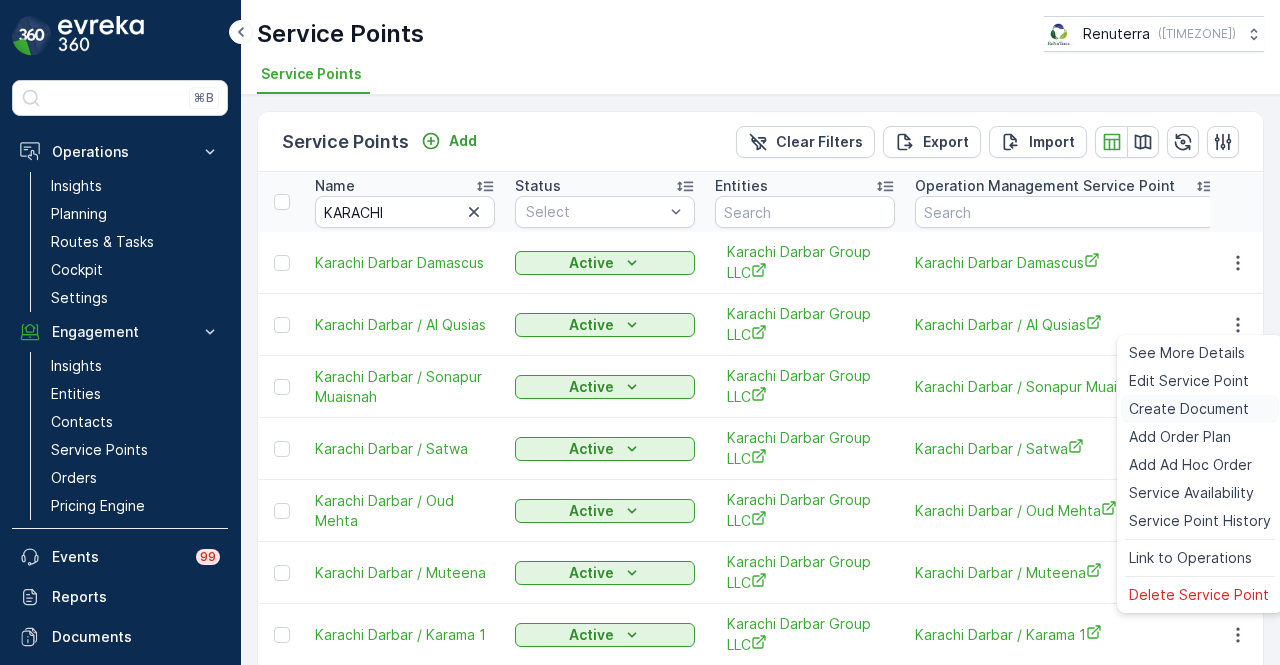 click on "Create Document" at bounding box center [1189, 409] 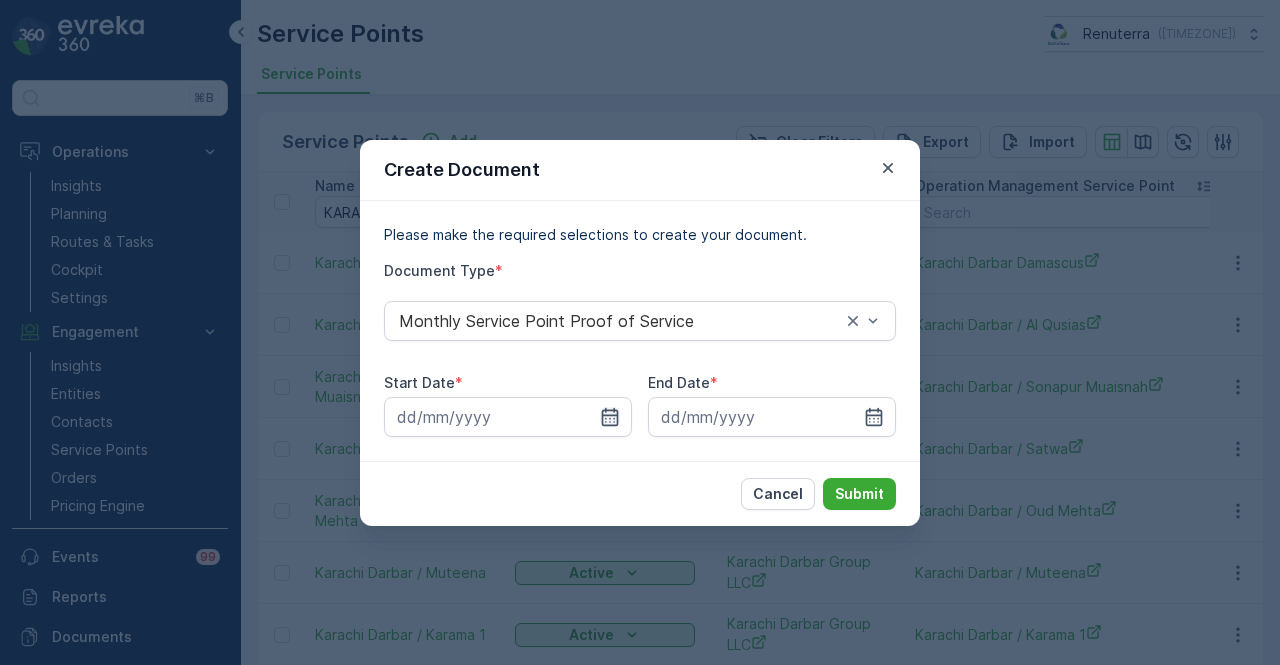 click 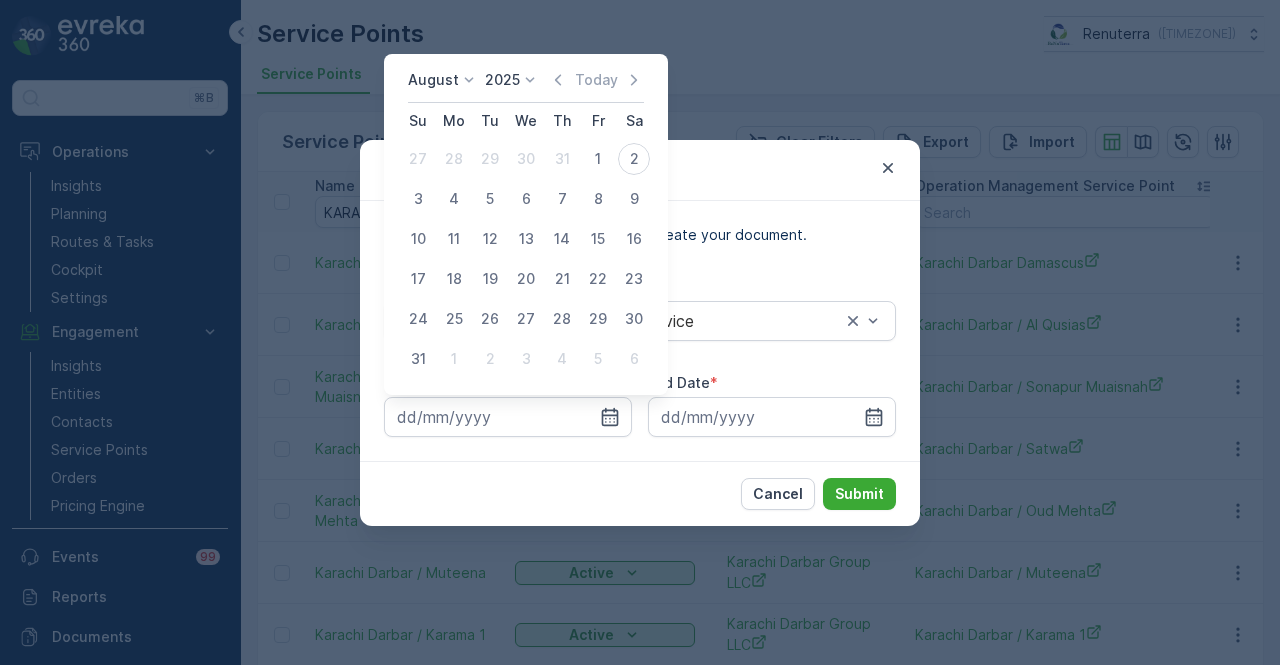 click on "August 2025 Today" at bounding box center [526, 86] 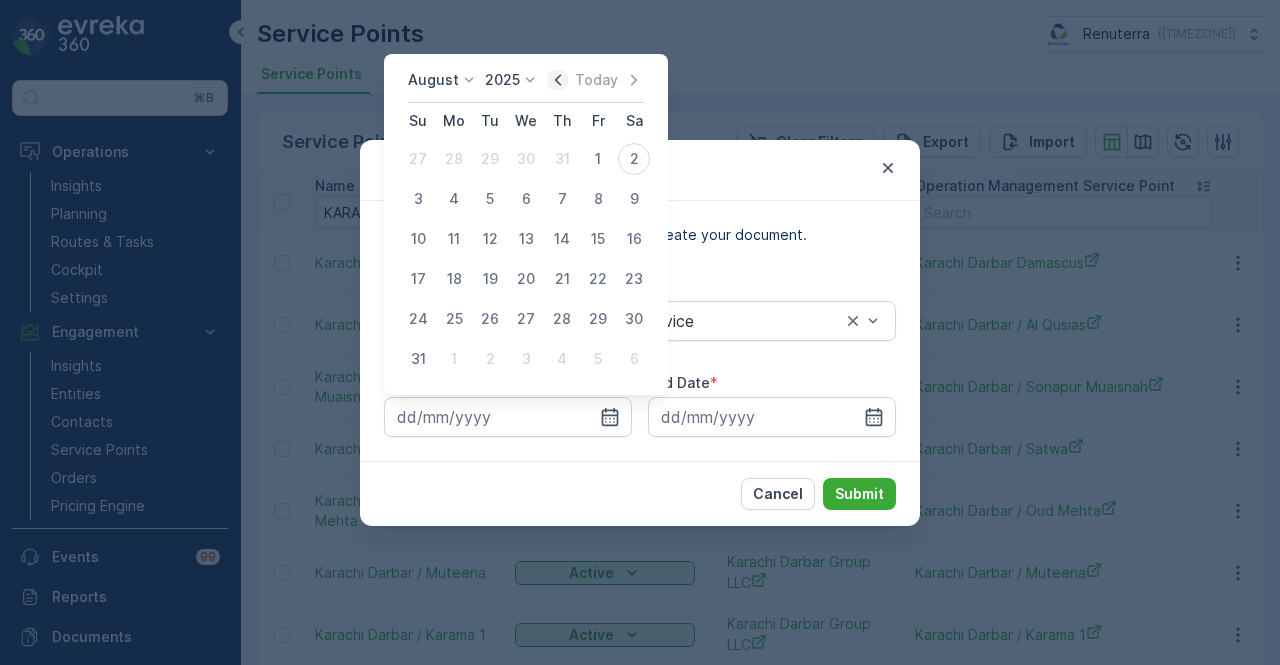 click 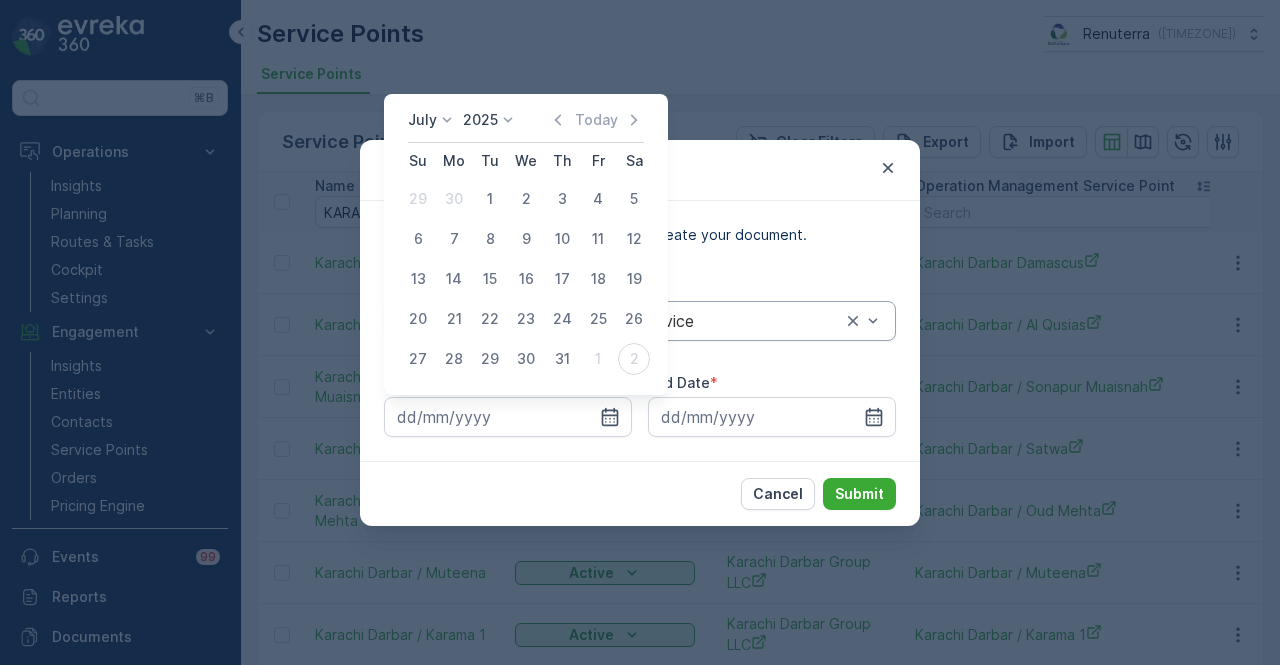 drag, startPoint x: 494, startPoint y: 189, endPoint x: 749, endPoint y: 327, distance: 289.94653 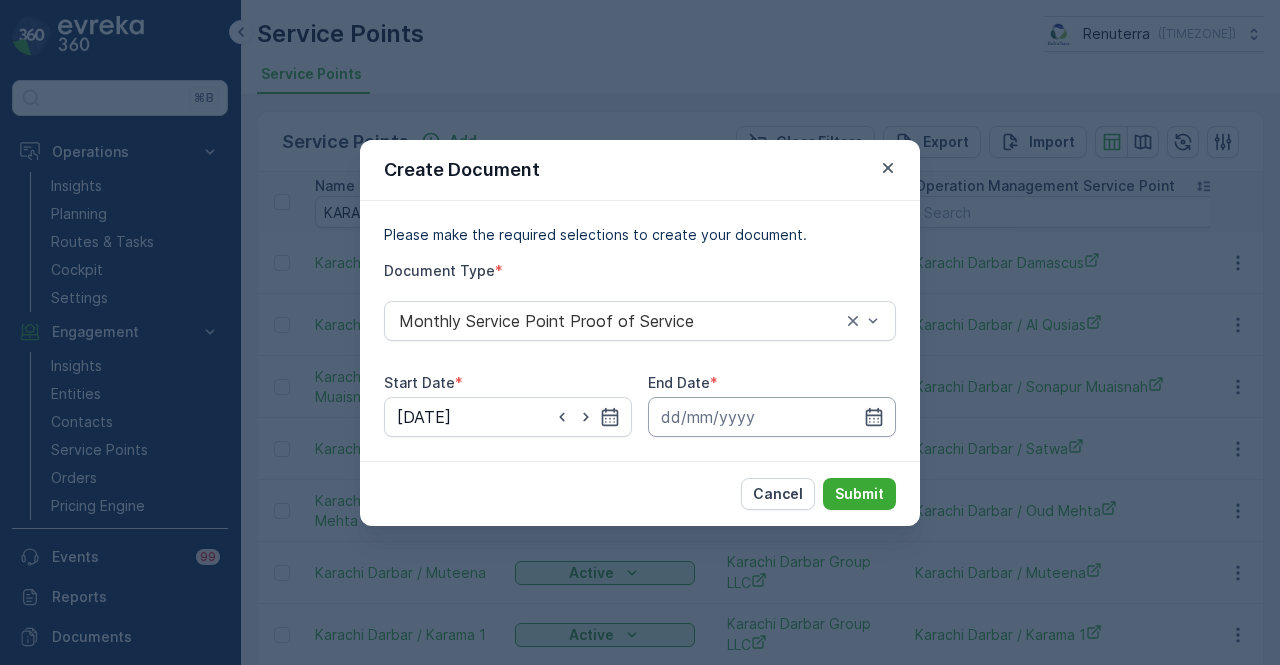 drag, startPoint x: 861, startPoint y: 406, endPoint x: 852, endPoint y: 397, distance: 12.727922 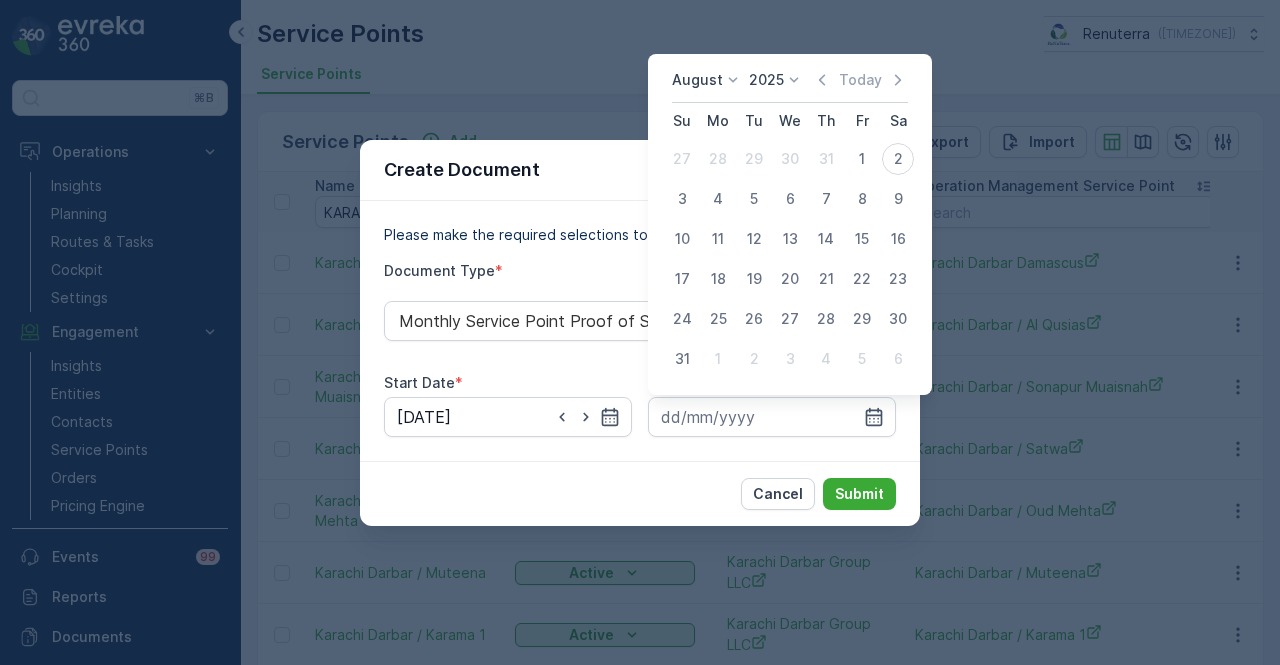 click on "Today" at bounding box center (860, 80) 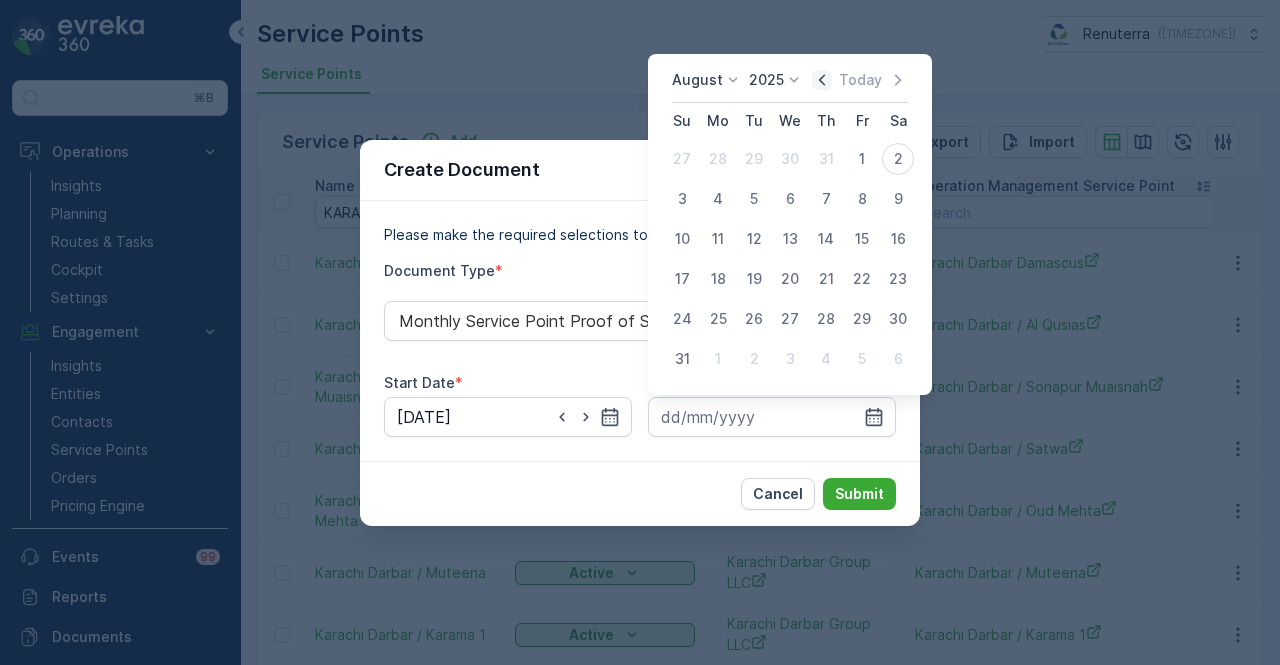 click 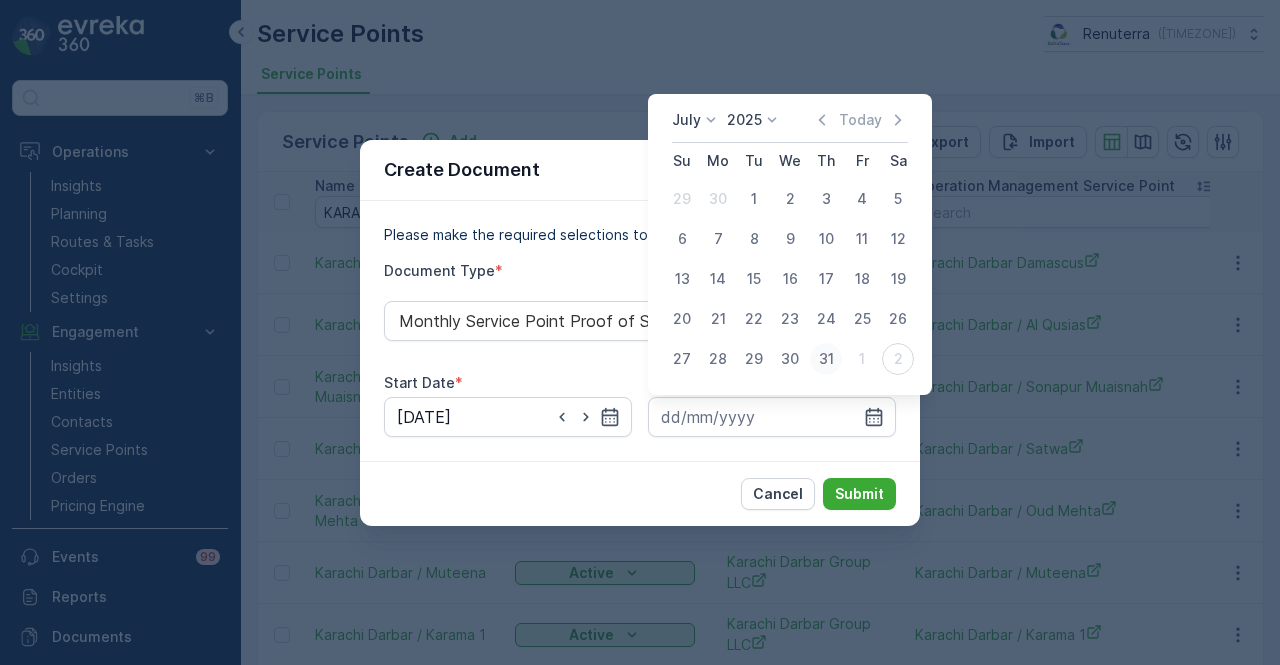 click on "31" at bounding box center (826, 359) 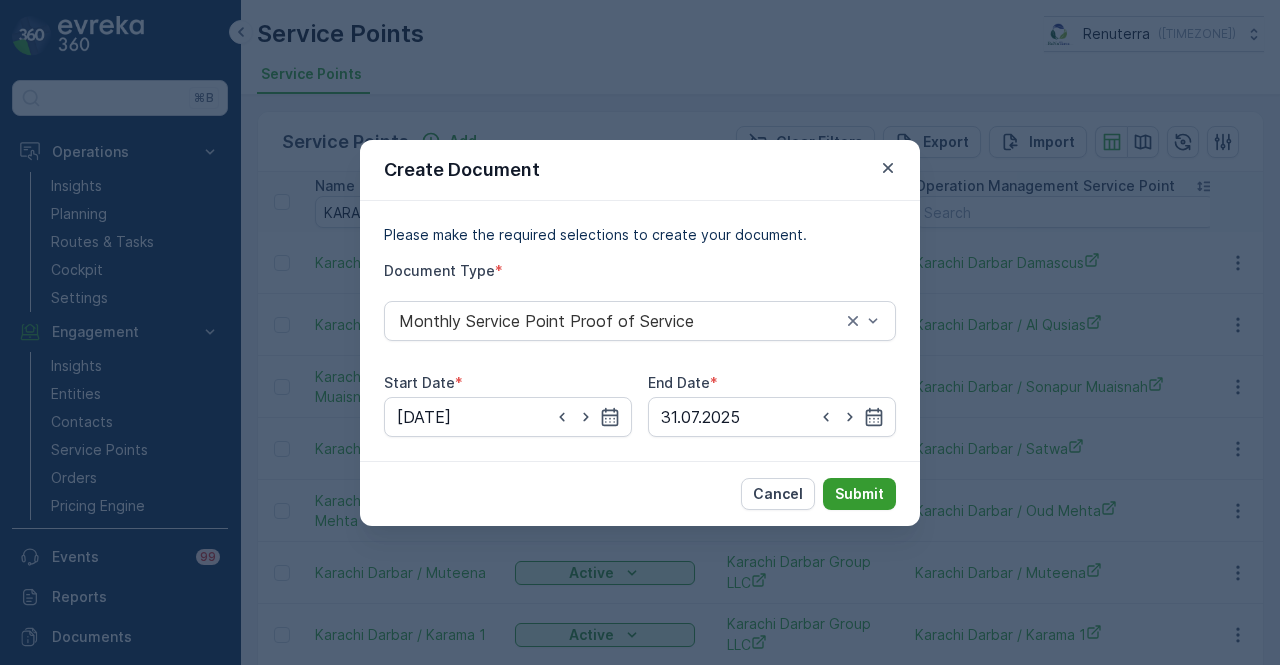 click on "Submit" at bounding box center (859, 494) 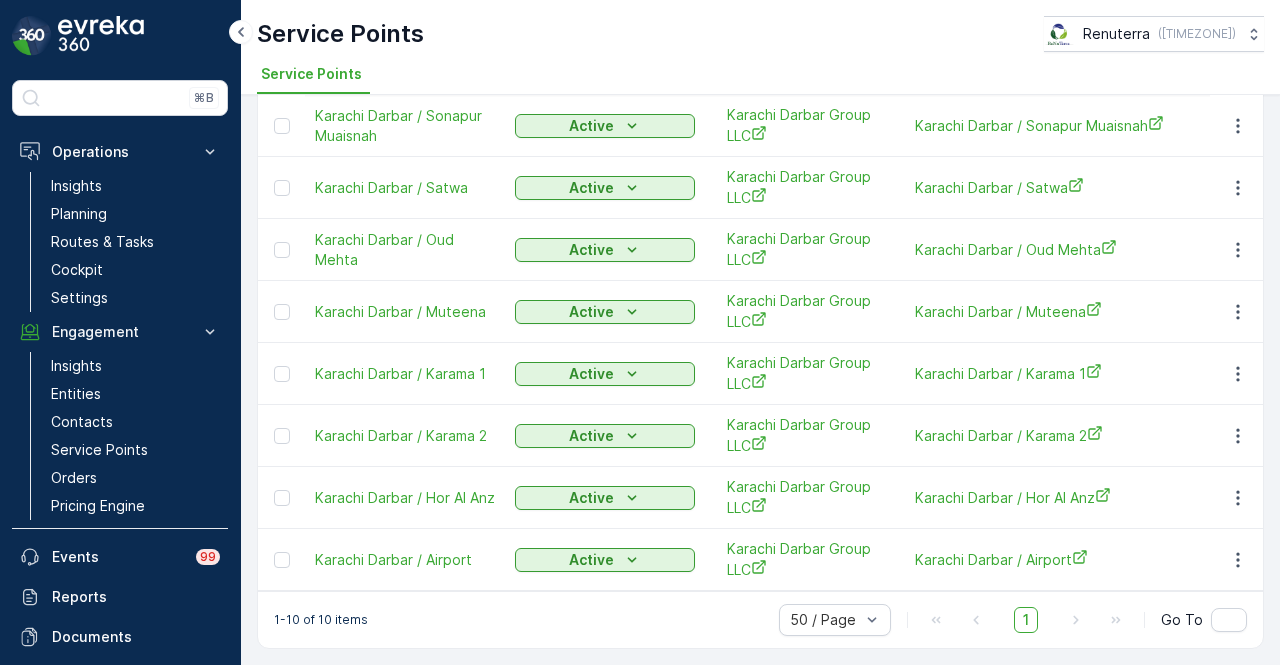 scroll, scrollTop: 268, scrollLeft: 0, axis: vertical 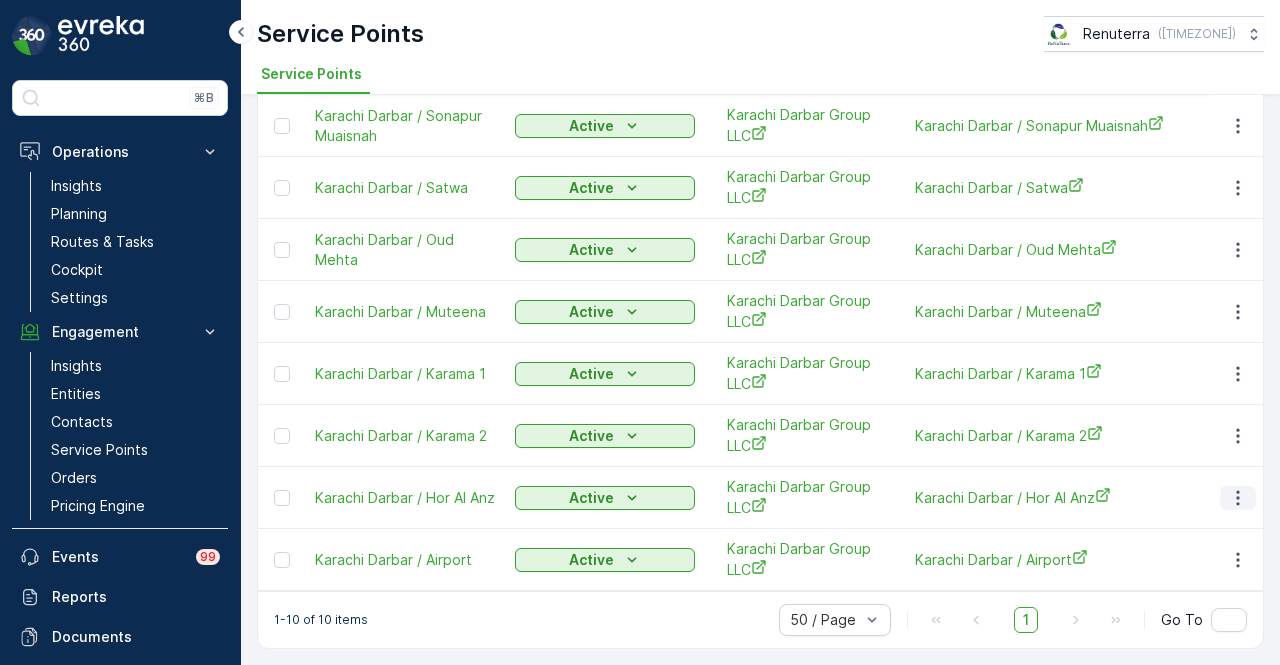 click 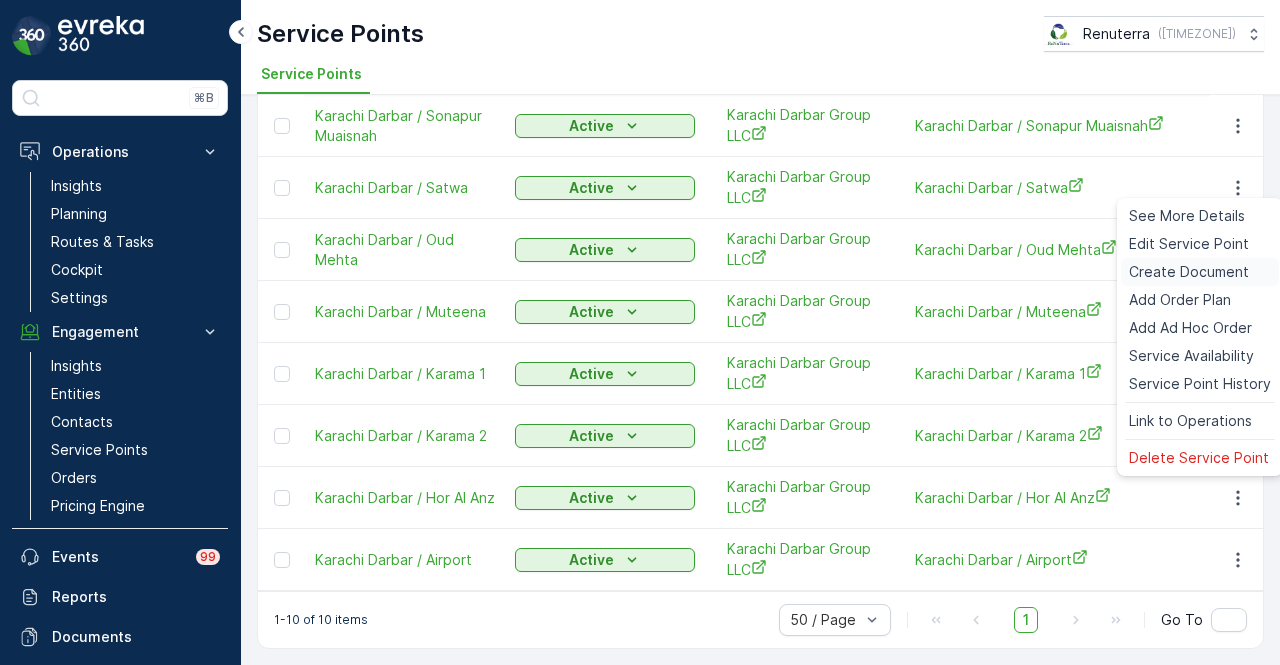 click on "Create Document" at bounding box center [1189, 272] 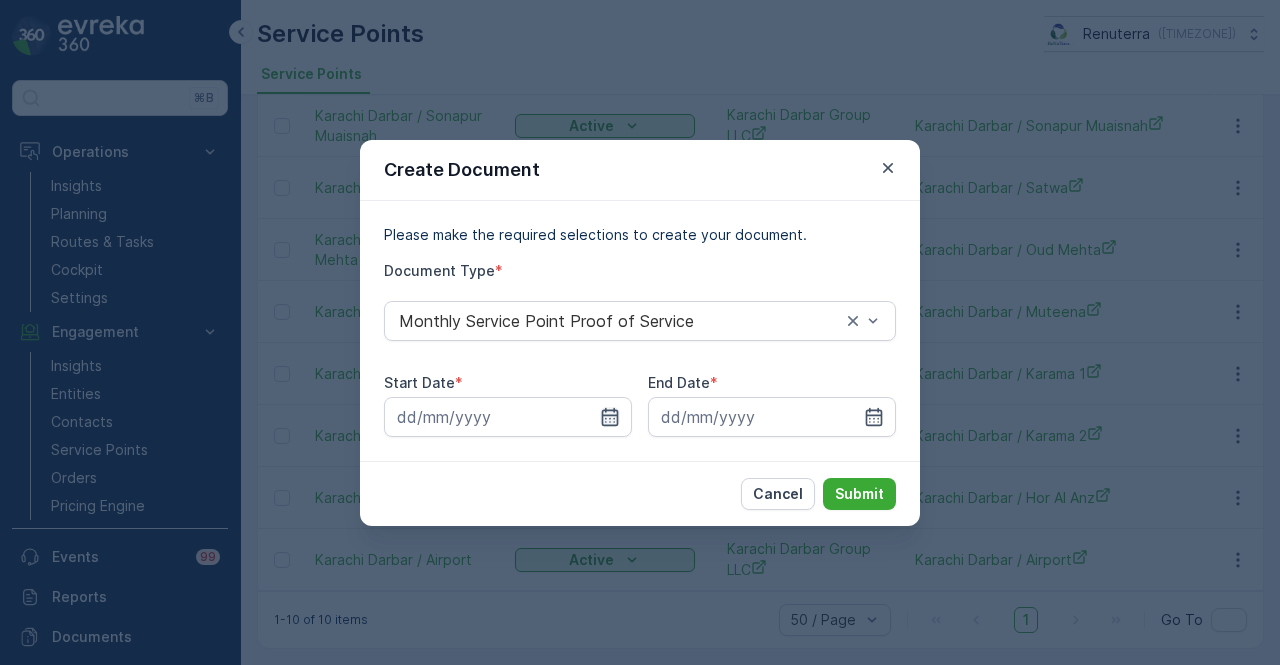 click 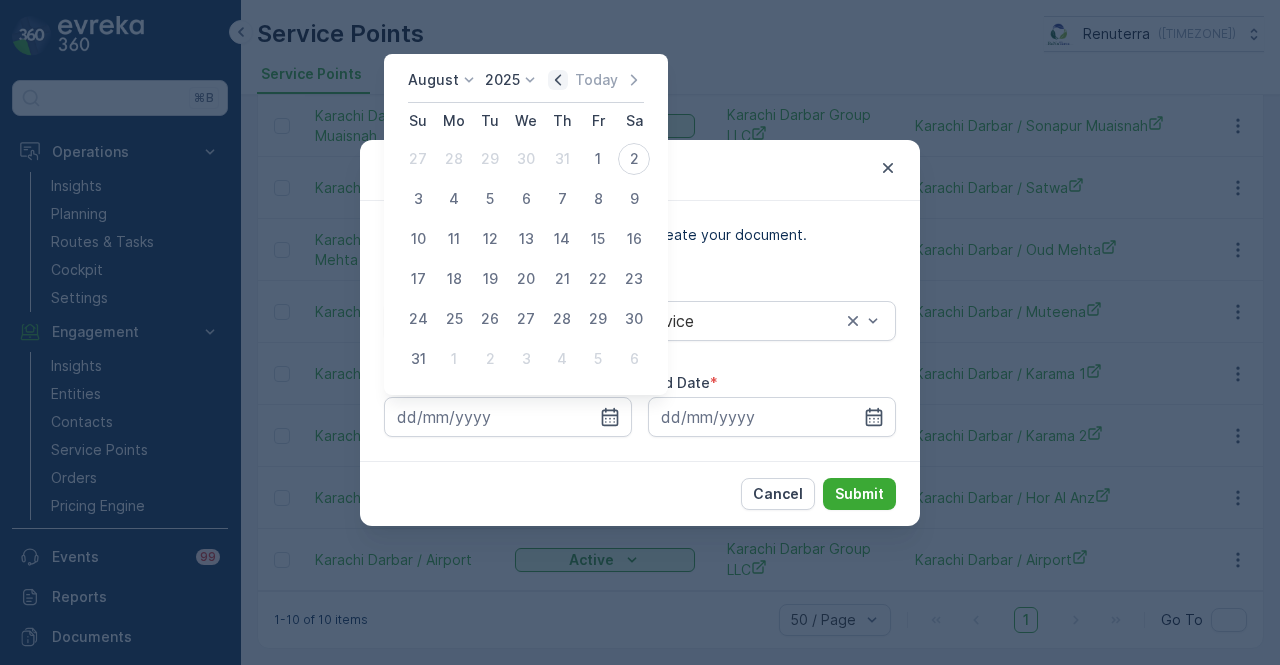 click 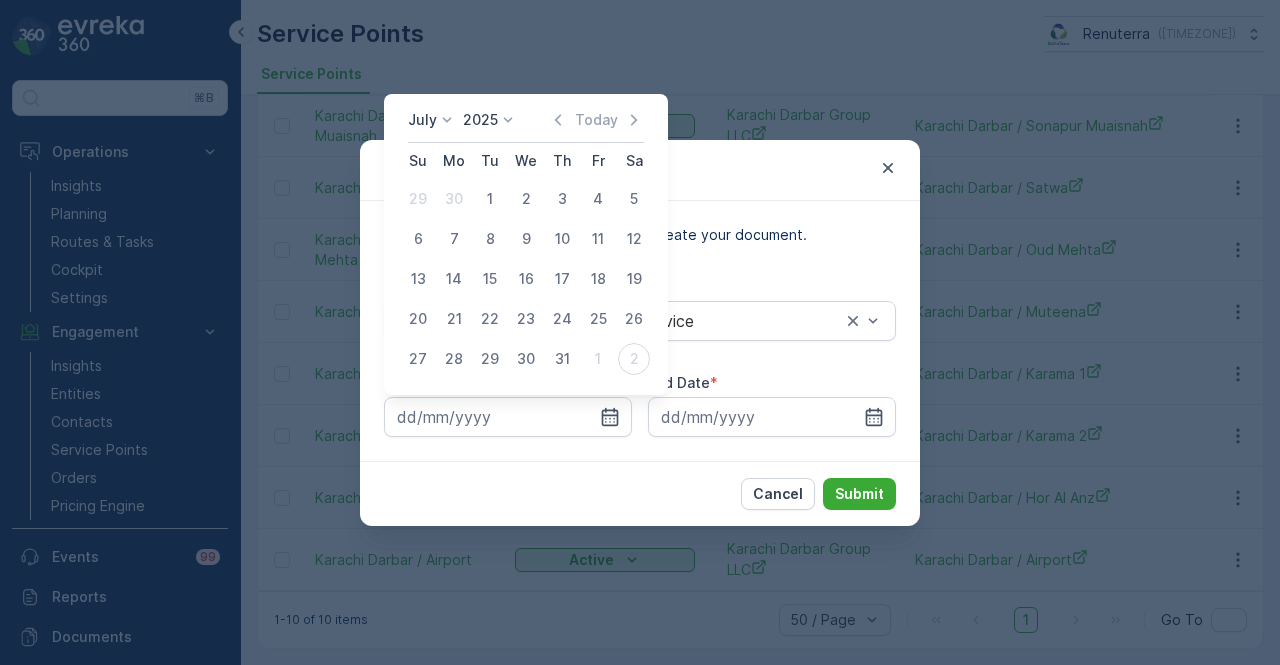 drag, startPoint x: 490, startPoint y: 204, endPoint x: 724, endPoint y: 395, distance: 302.05463 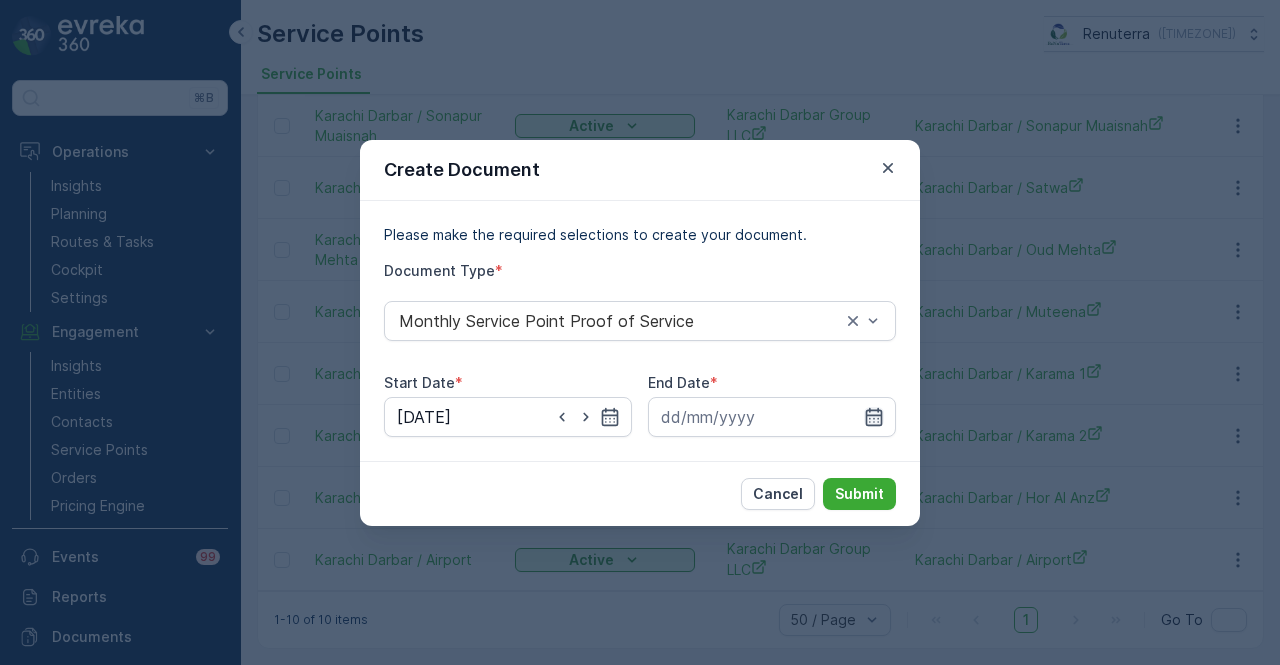 click 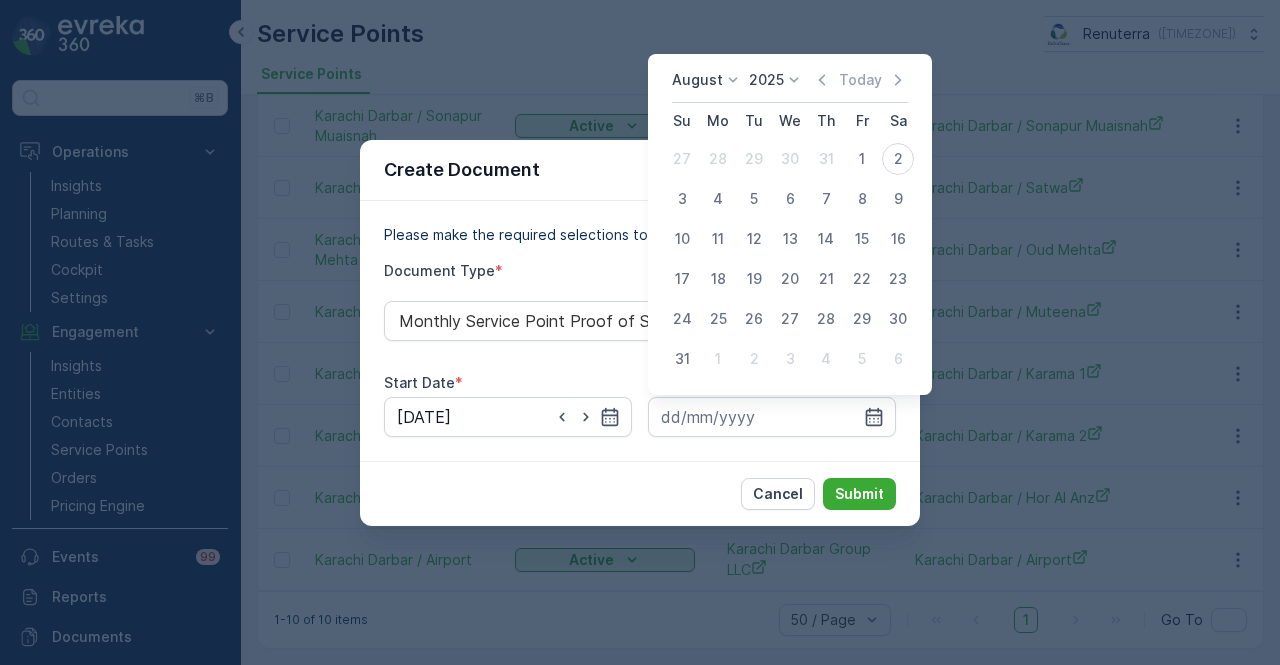 click on "August 2025 Today" at bounding box center [790, 86] 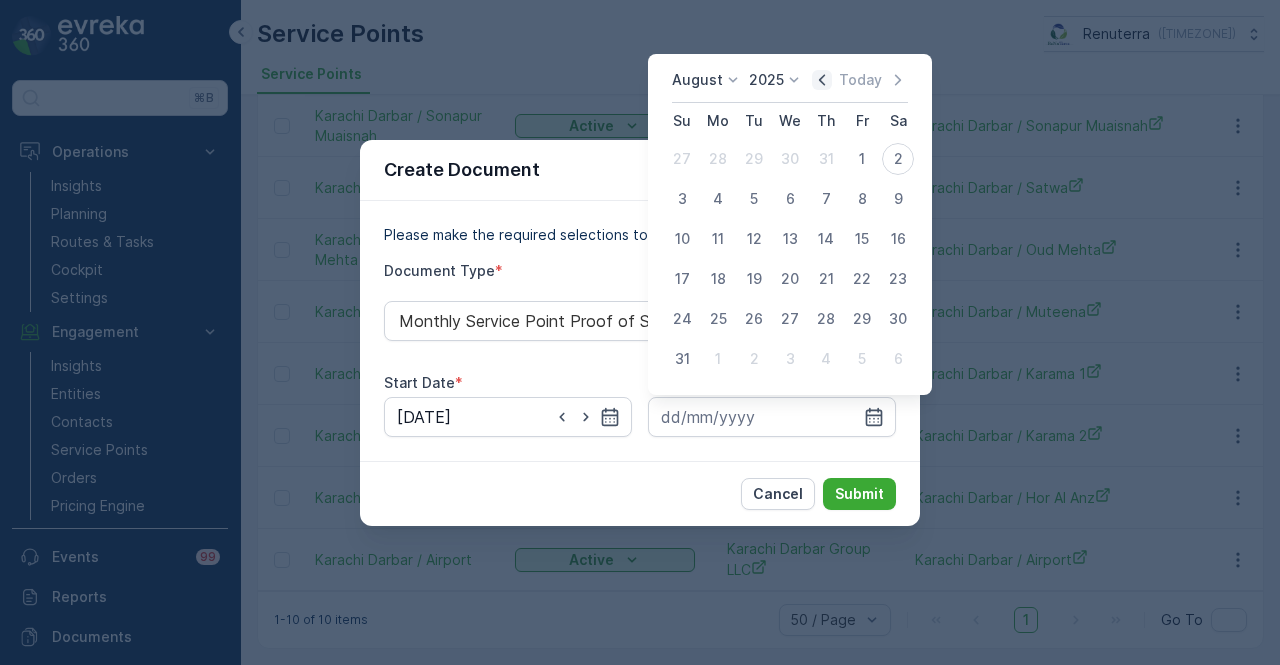 click 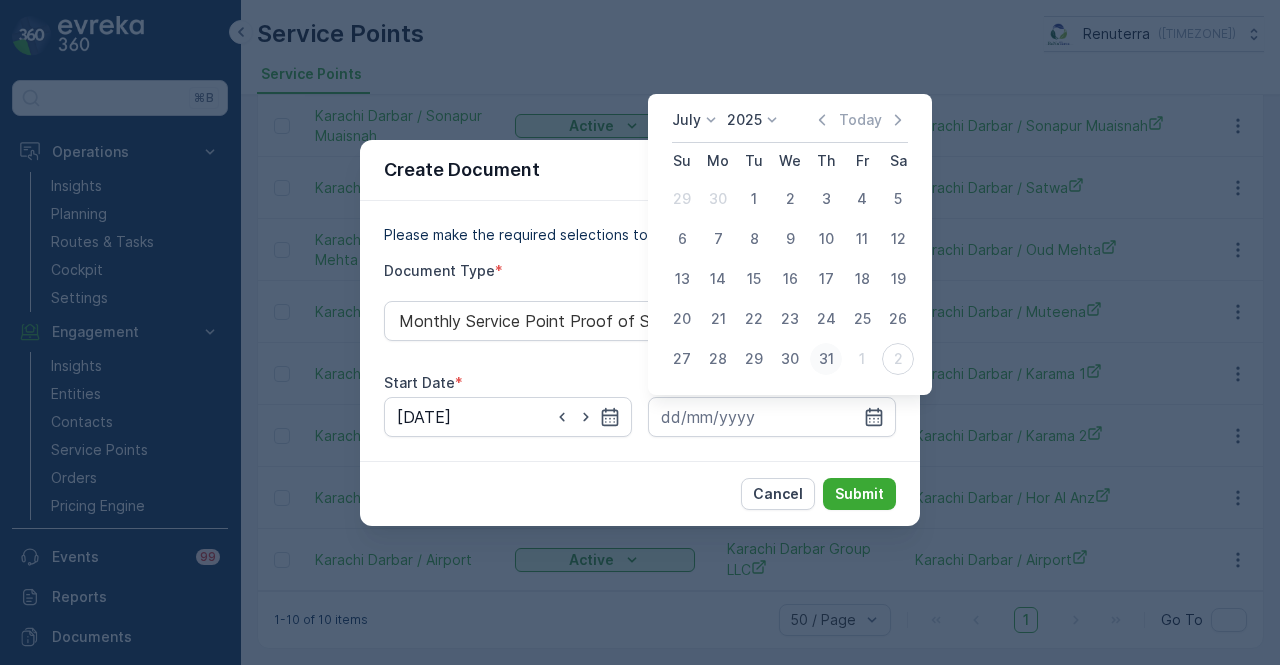 click on "31" at bounding box center (826, 359) 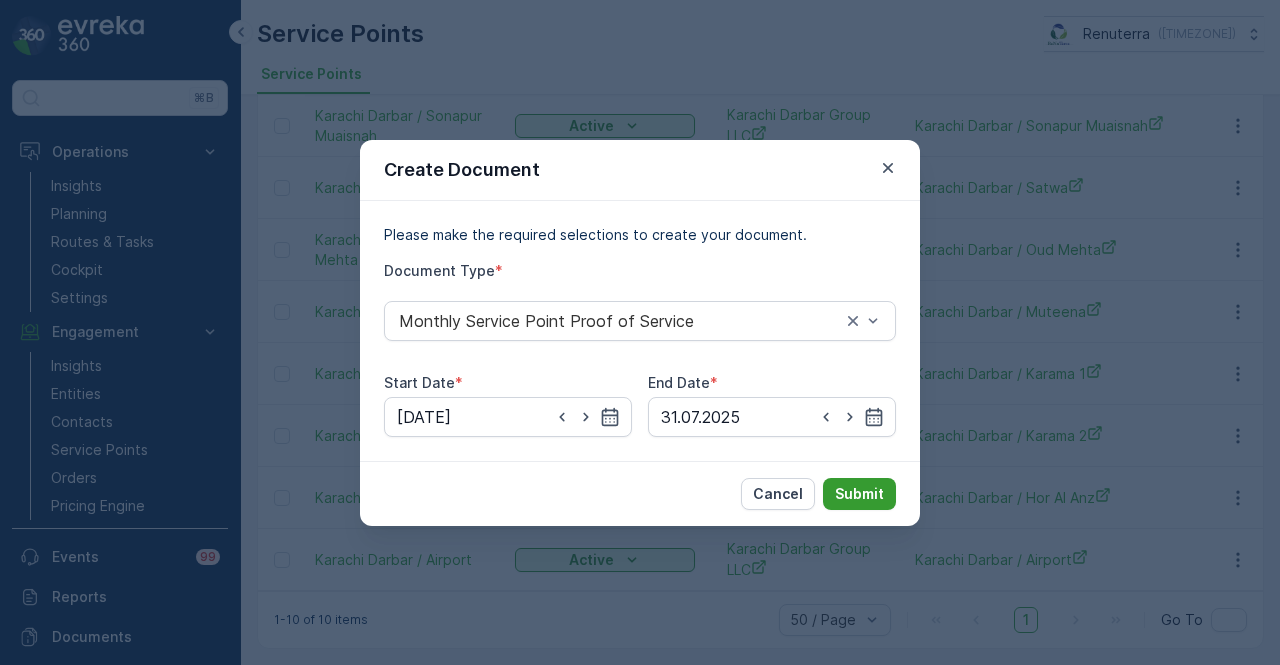 click on "Submit" at bounding box center [859, 494] 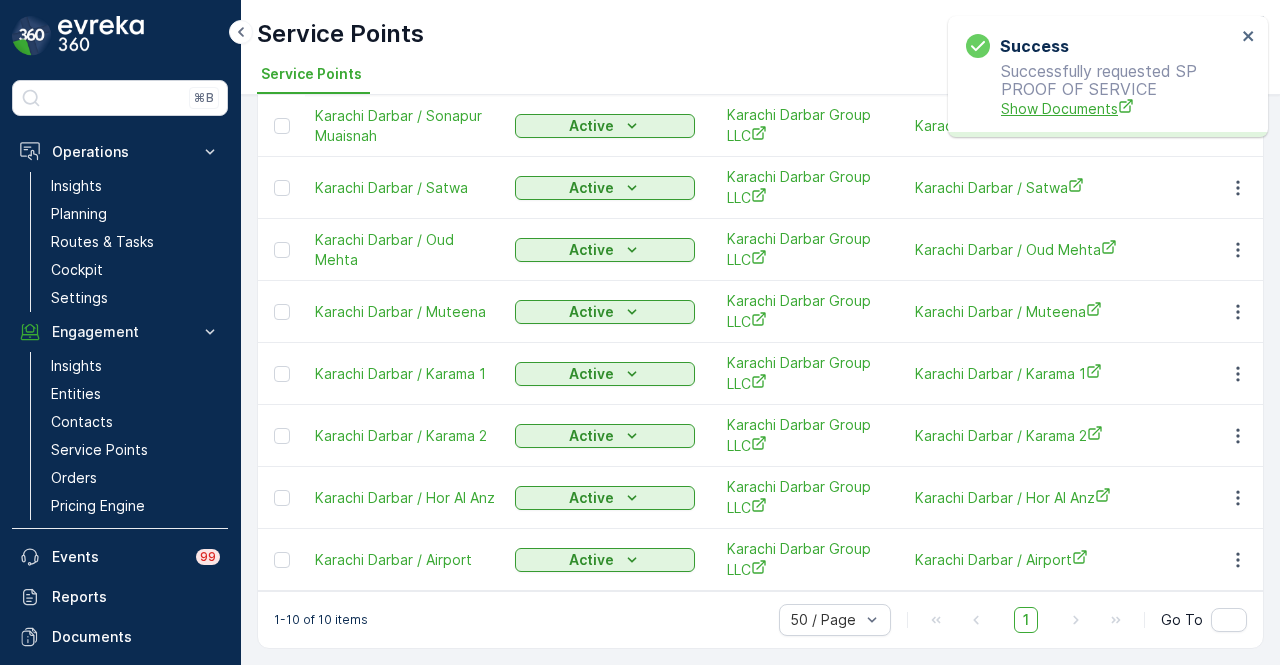 click on "Show Documents" at bounding box center (1118, 108) 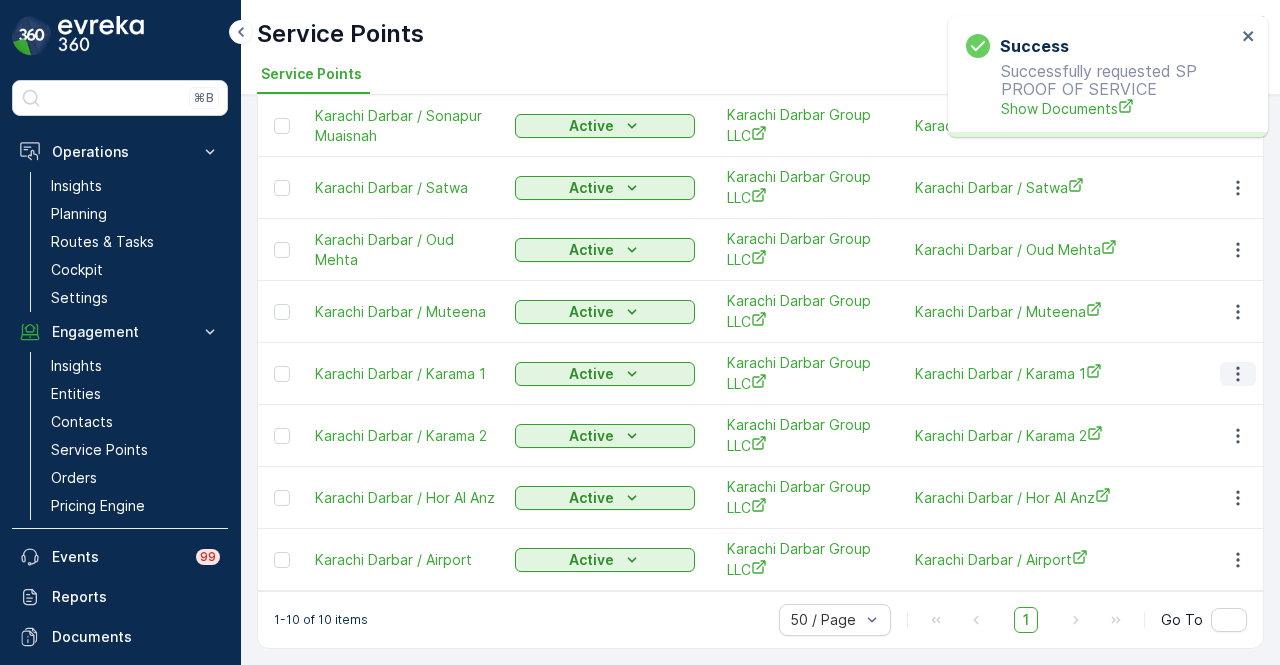 click at bounding box center (1238, 374) 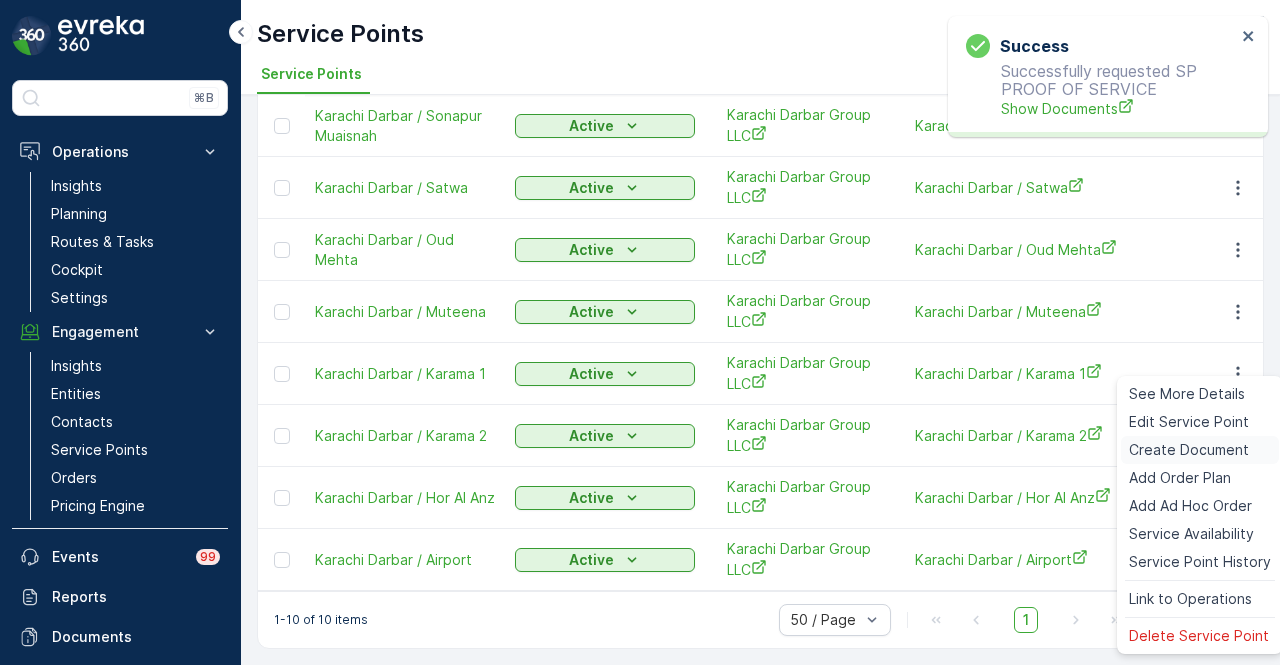 click on "Create Document" at bounding box center (1189, 450) 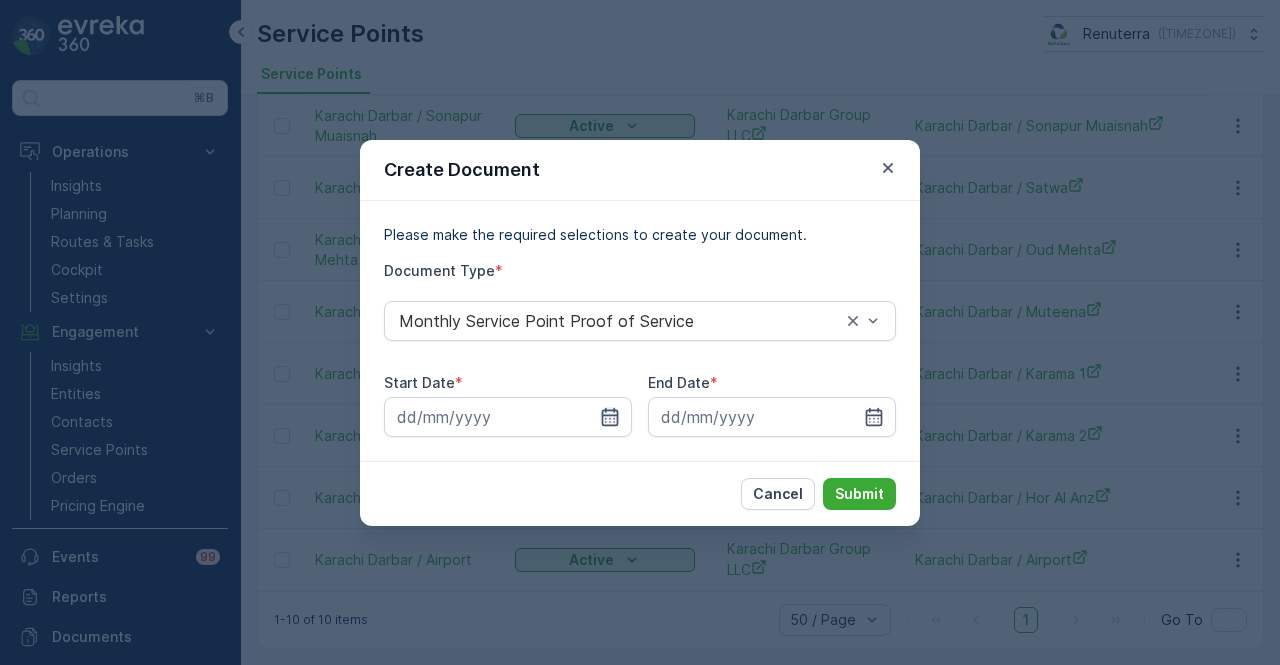 click 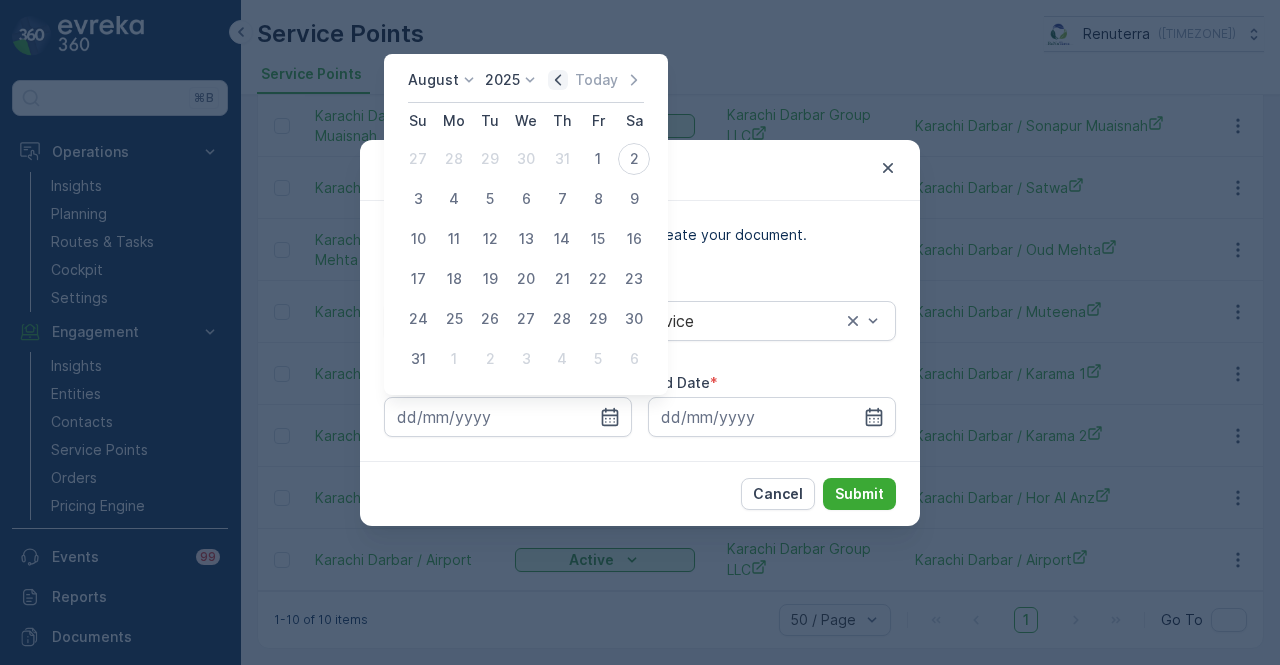 click 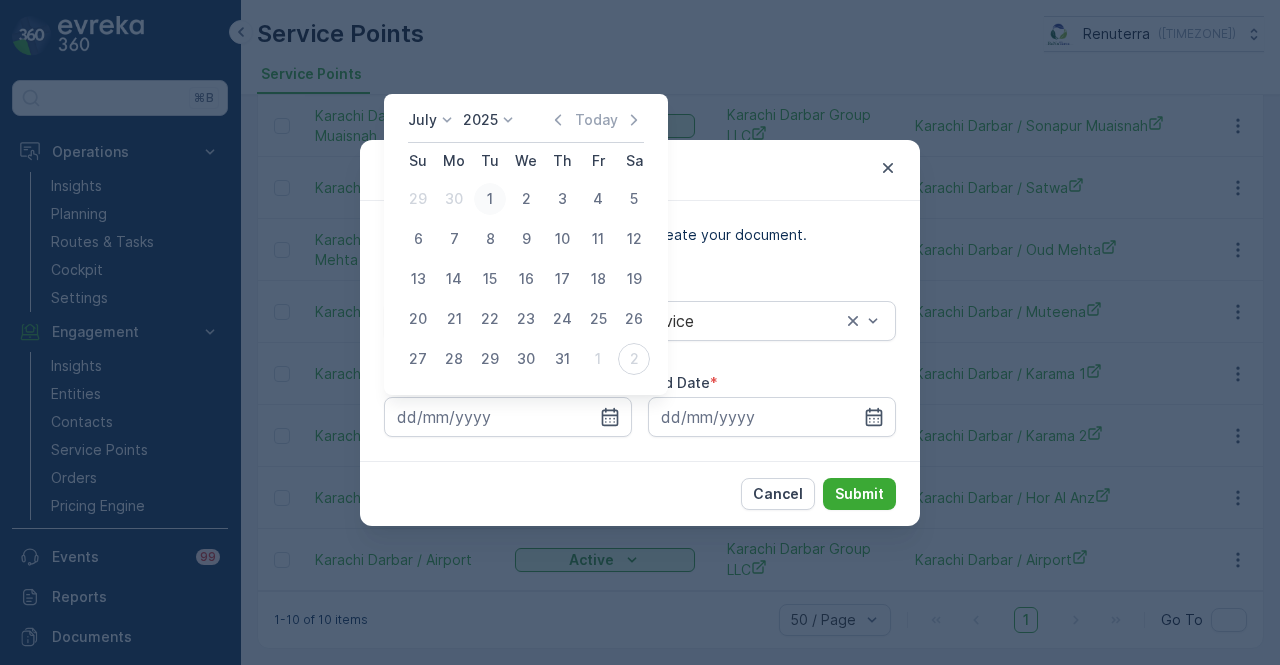click on "1" at bounding box center [490, 199] 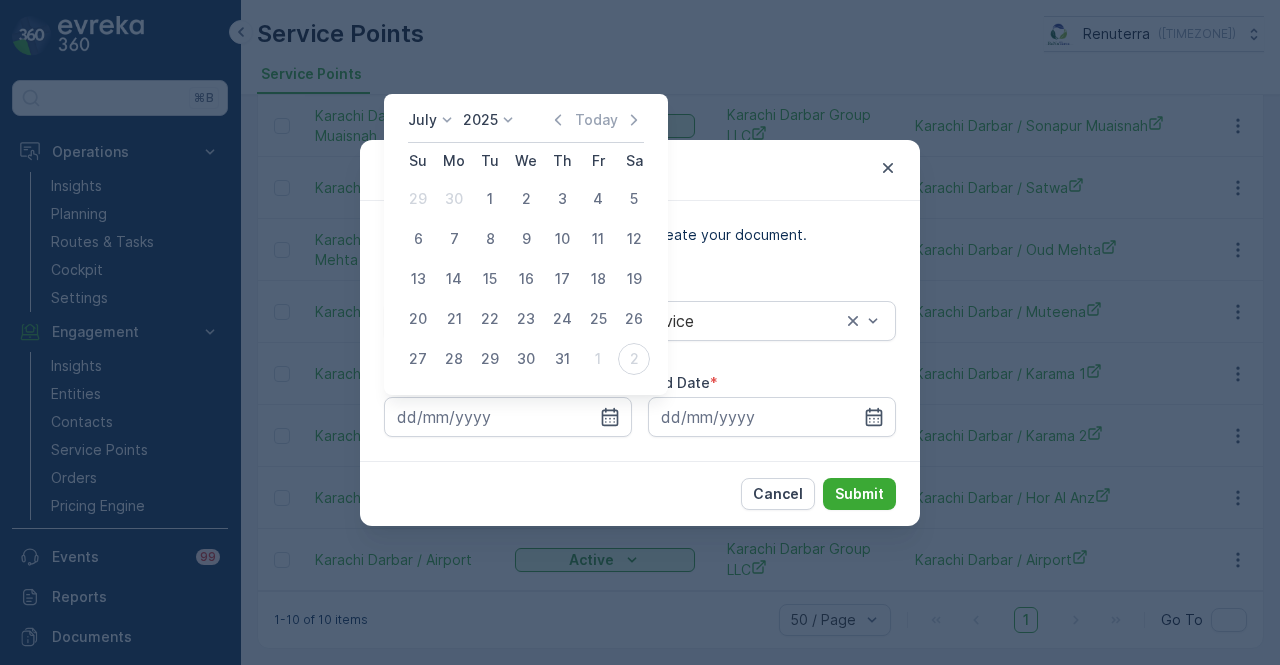 type on "01.07.2025" 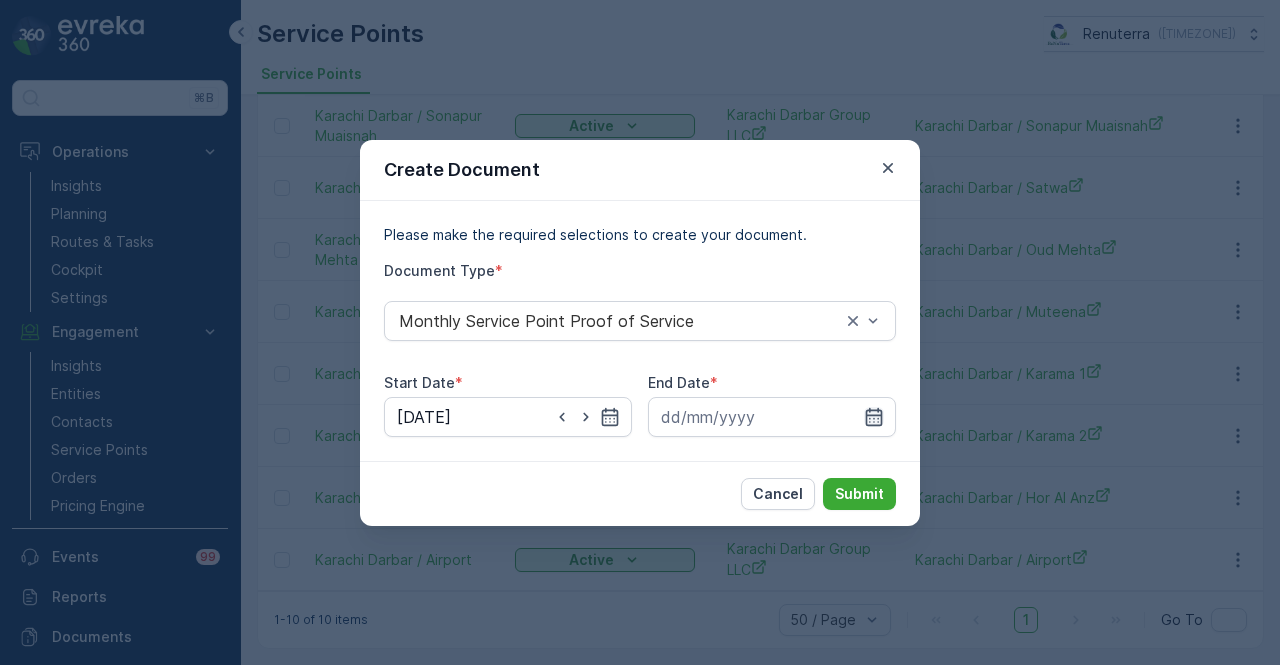 click 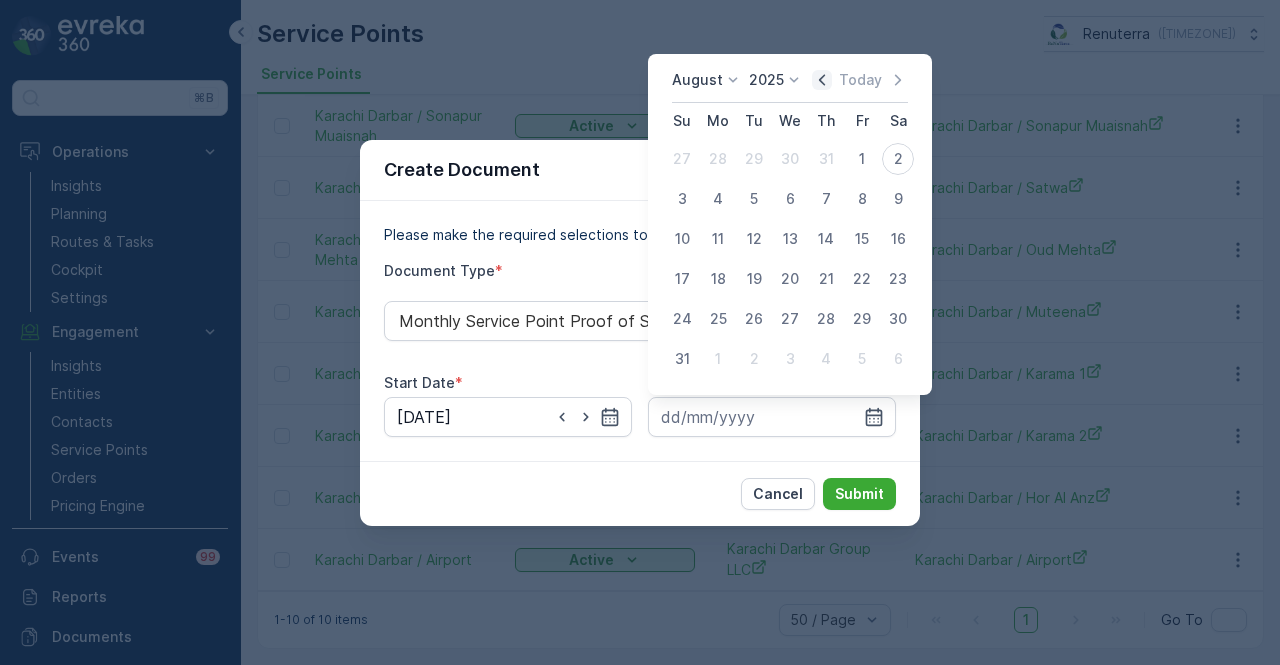 click 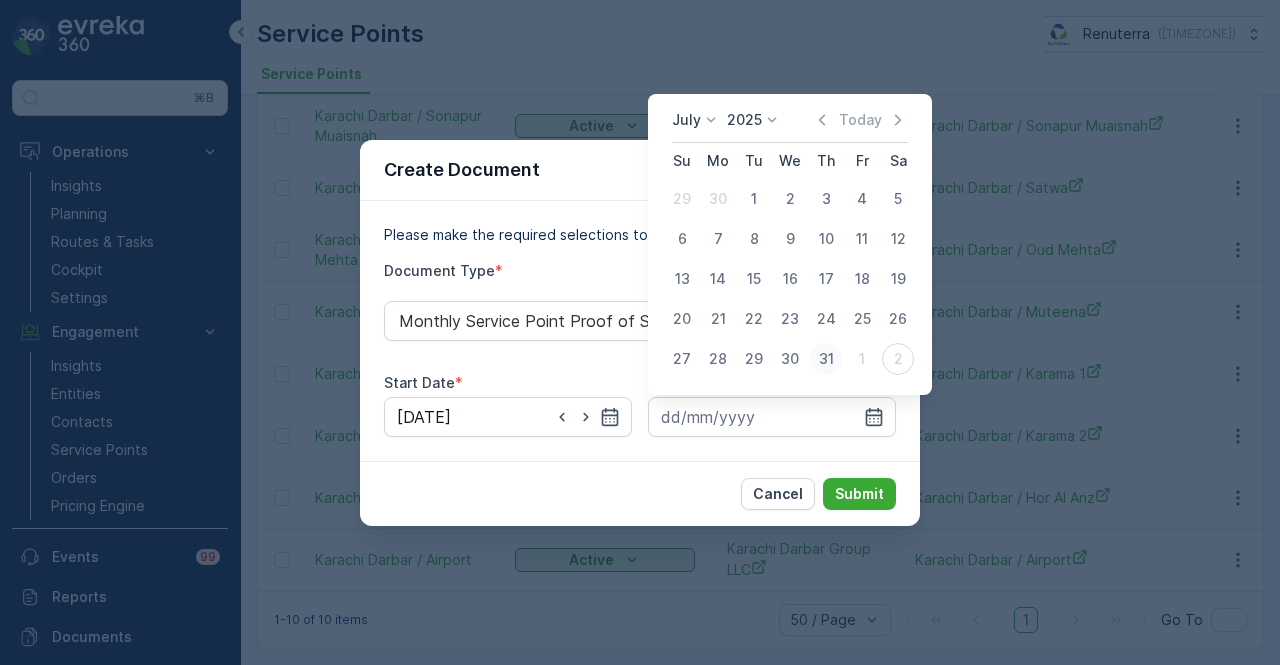 click on "31" at bounding box center (826, 359) 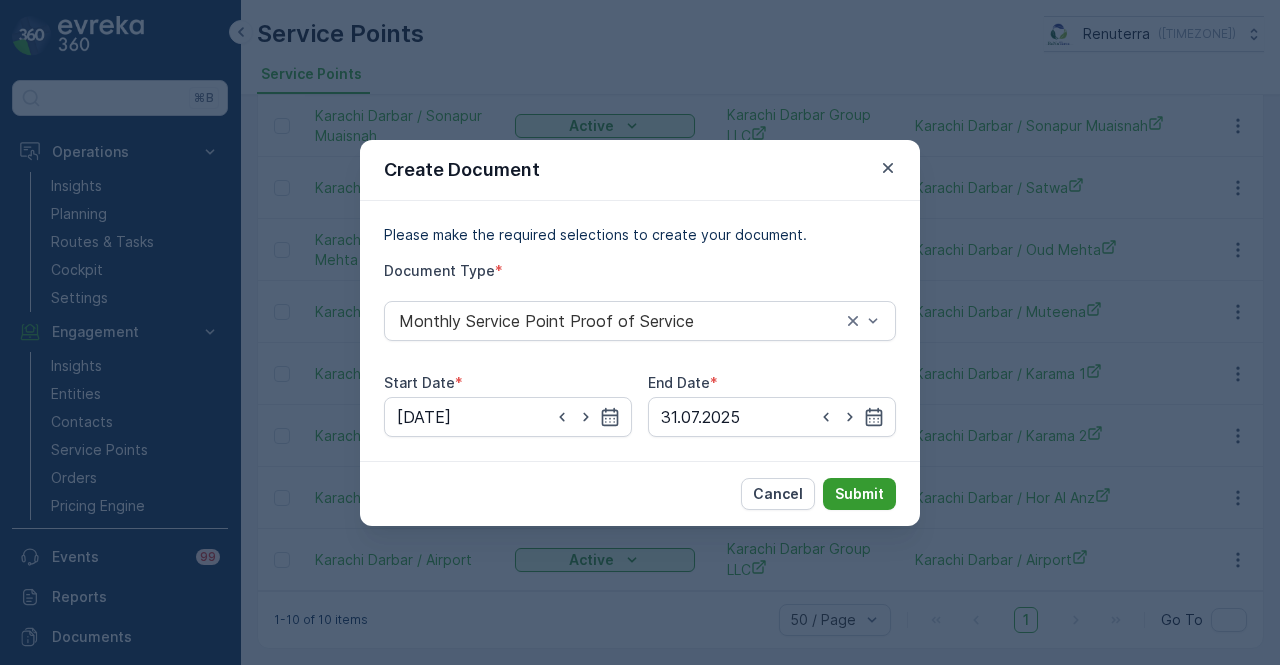 click on "Submit" at bounding box center [859, 494] 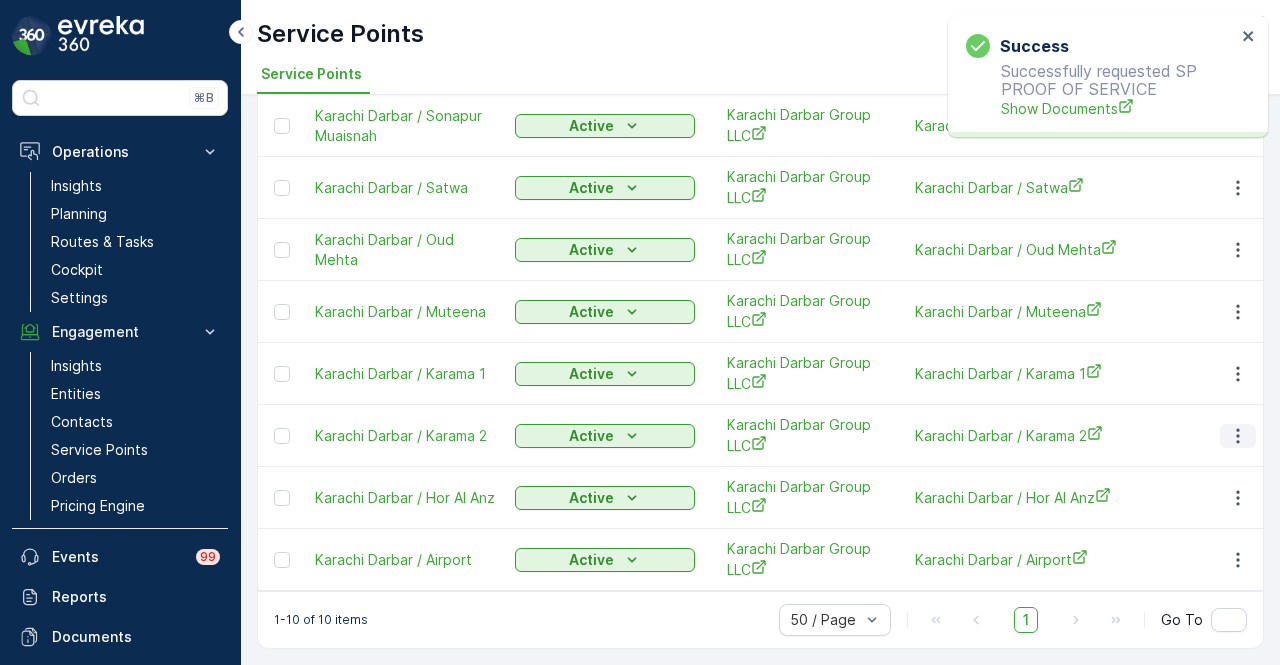 click 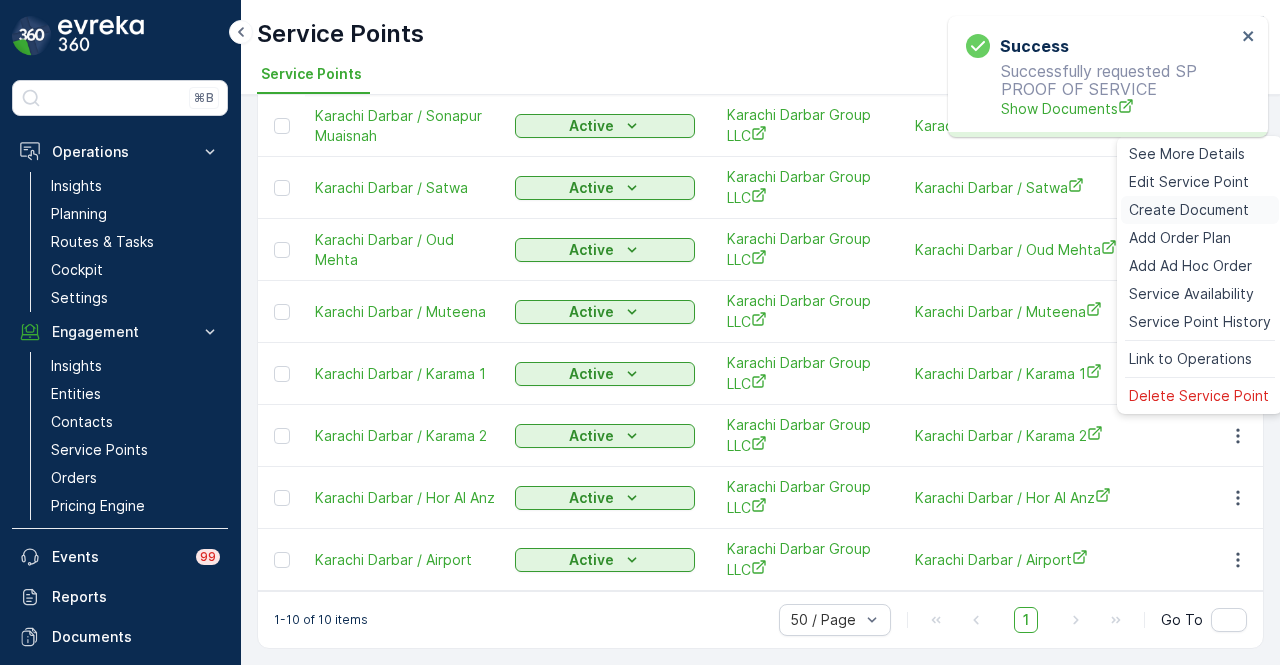 click on "Create Document" at bounding box center (1189, 210) 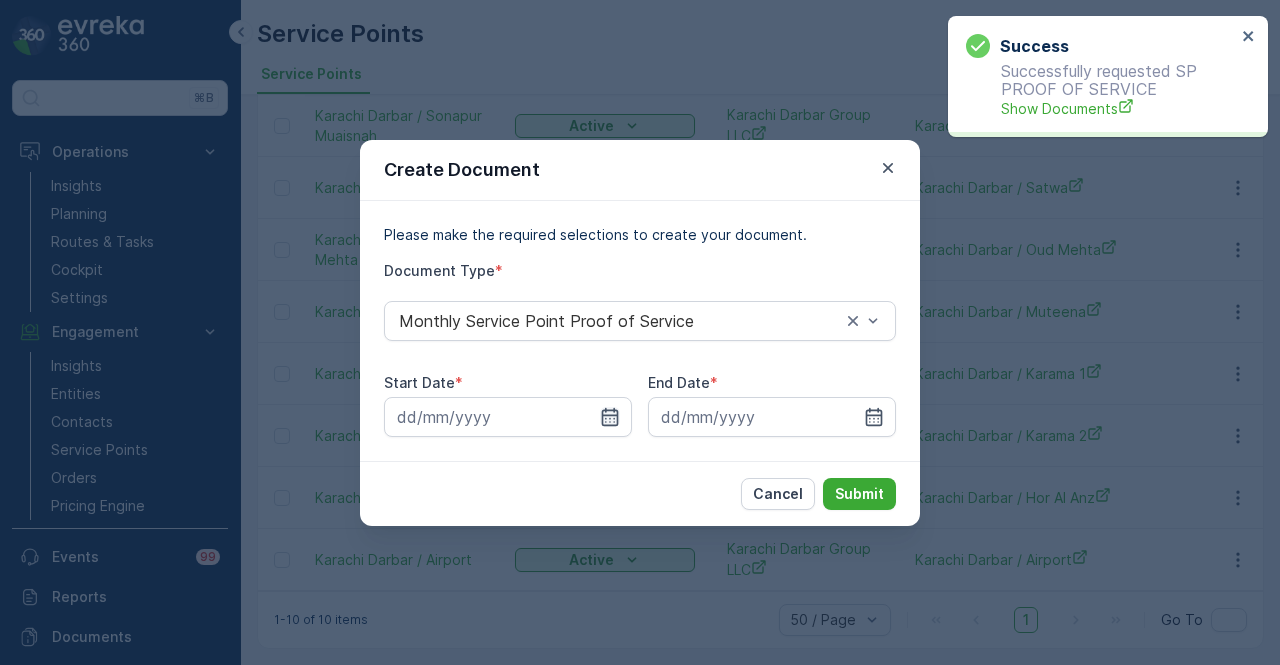 click 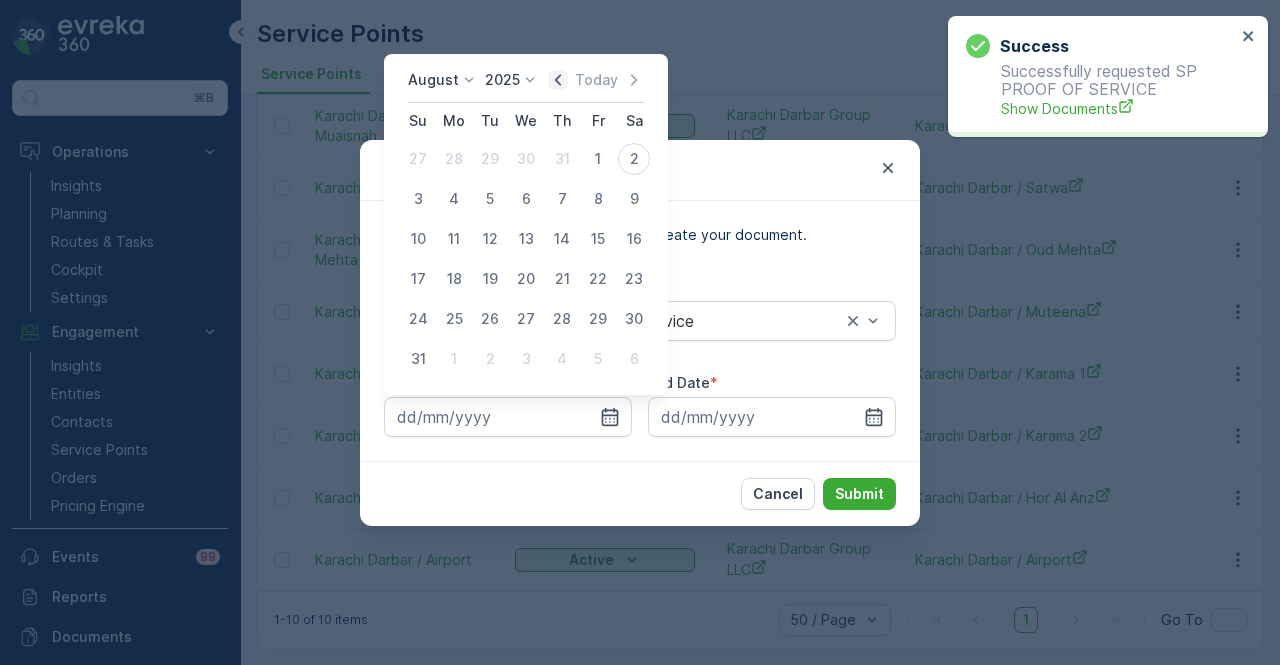 click 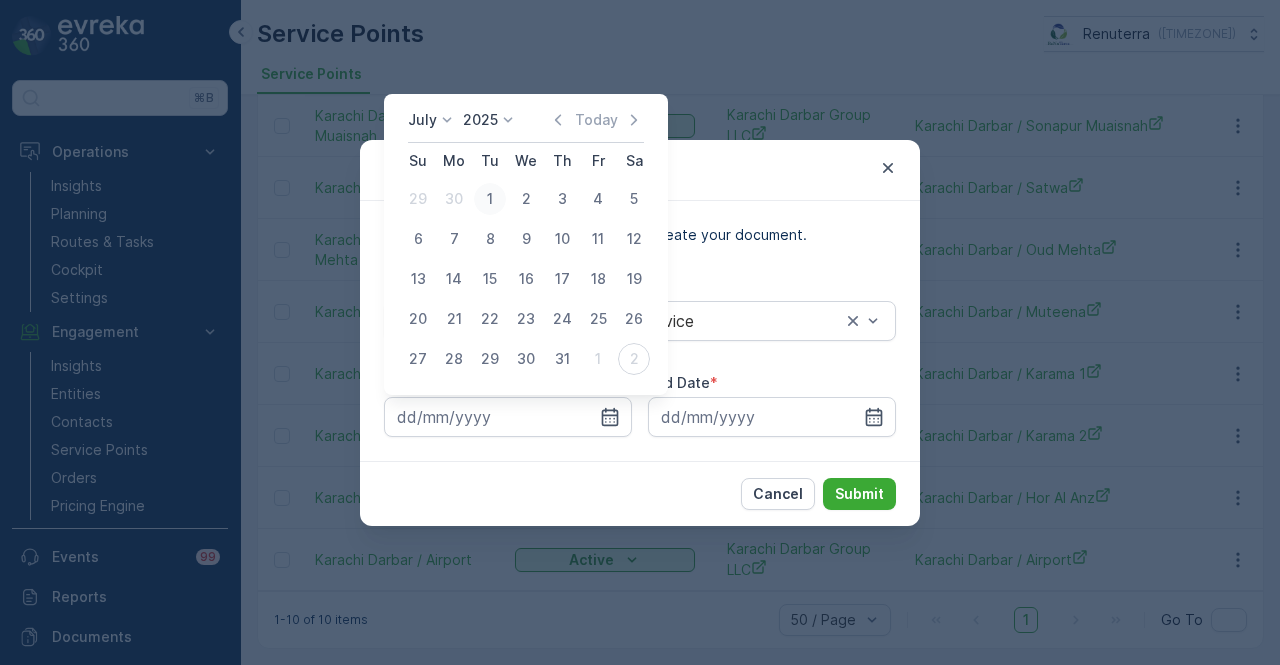 click on "1" at bounding box center (490, 199) 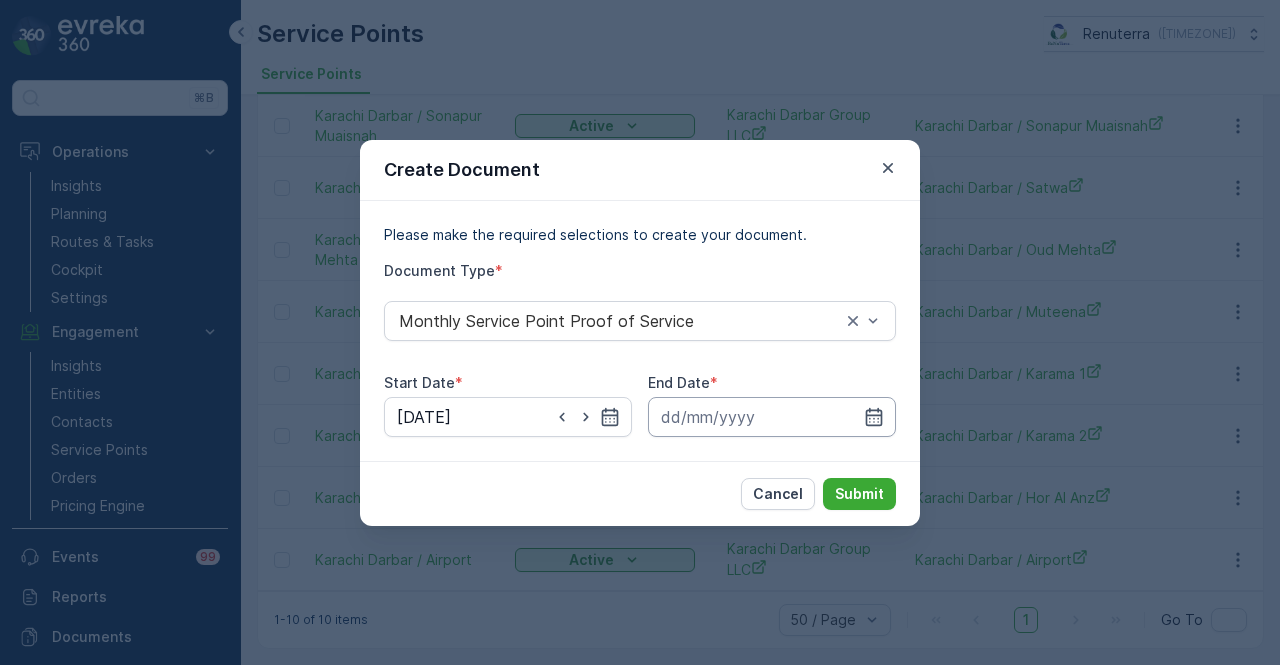 click at bounding box center (772, 417) 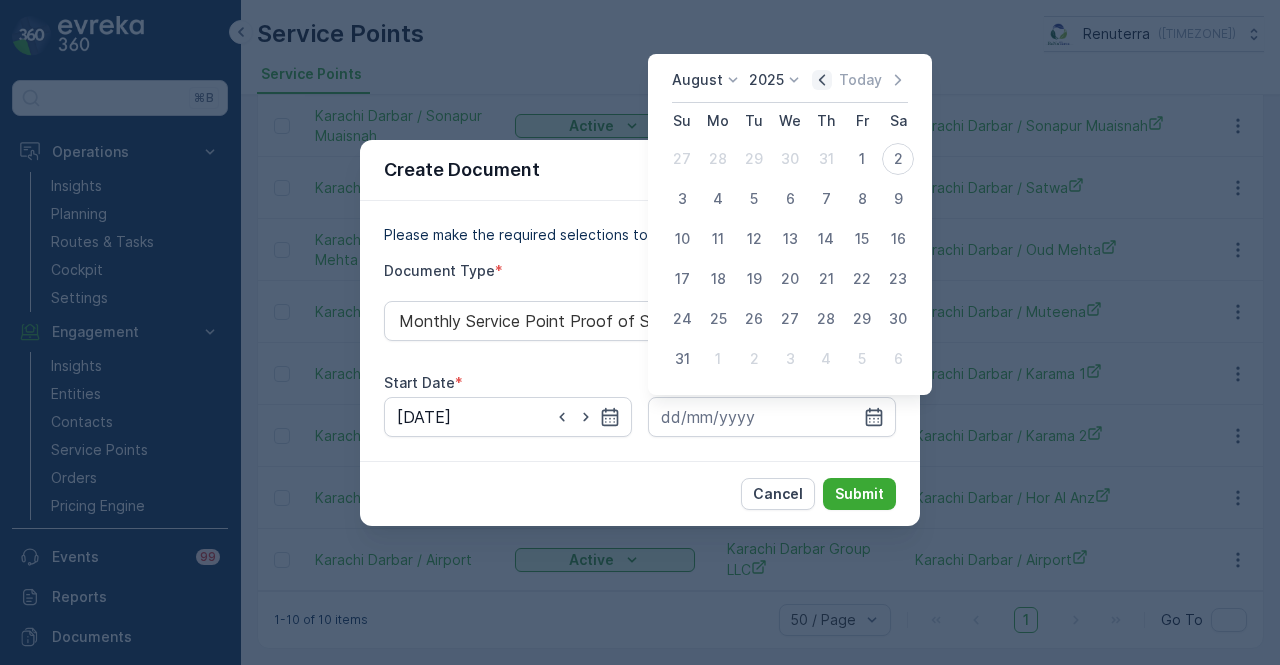 click 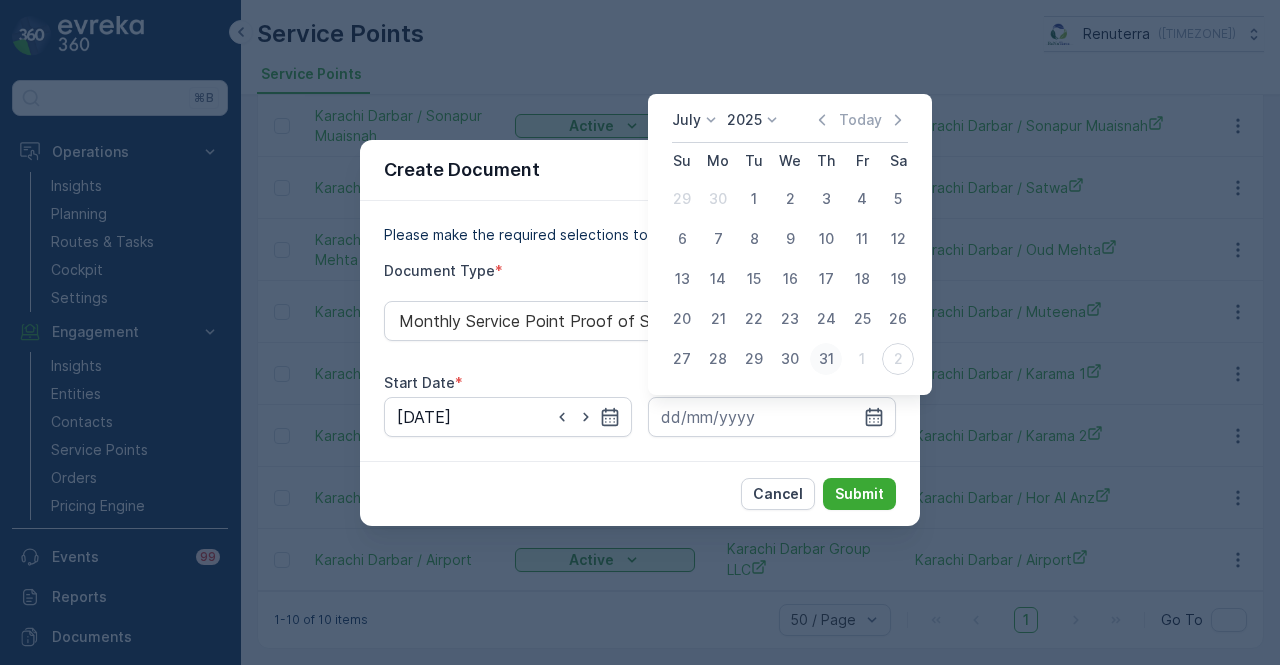 click on "31" at bounding box center (826, 359) 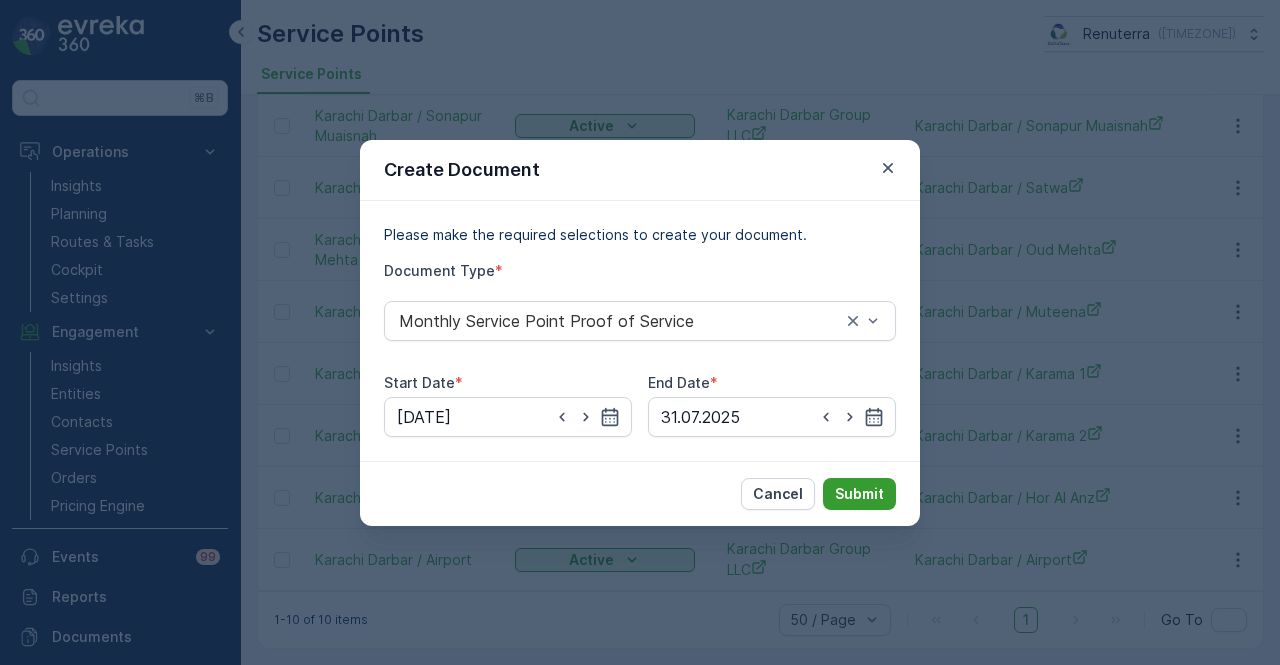click on "Submit" at bounding box center (859, 494) 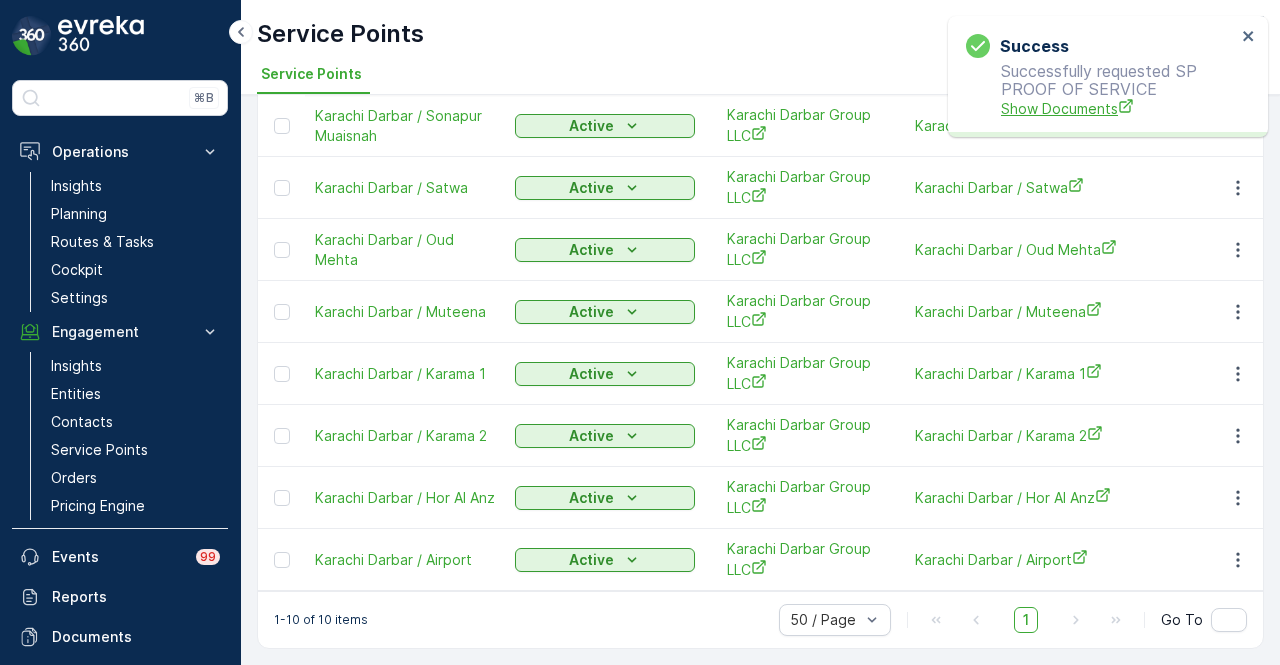 click on "Show Documents" at bounding box center [1118, 108] 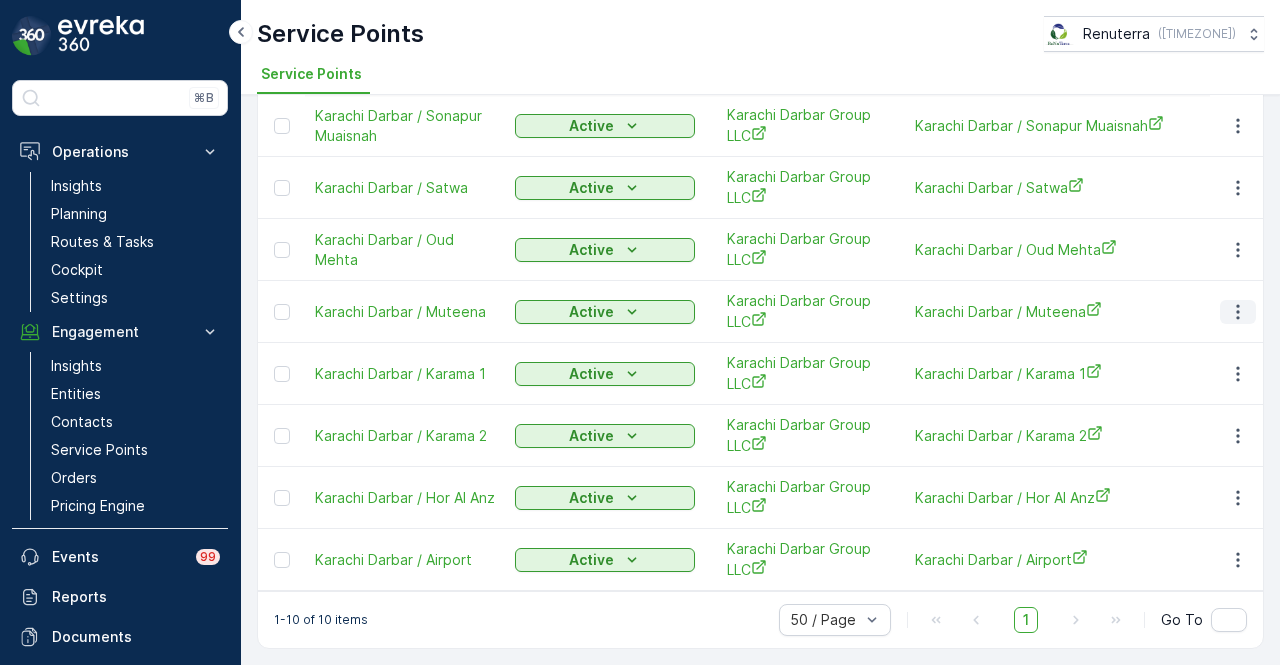 click 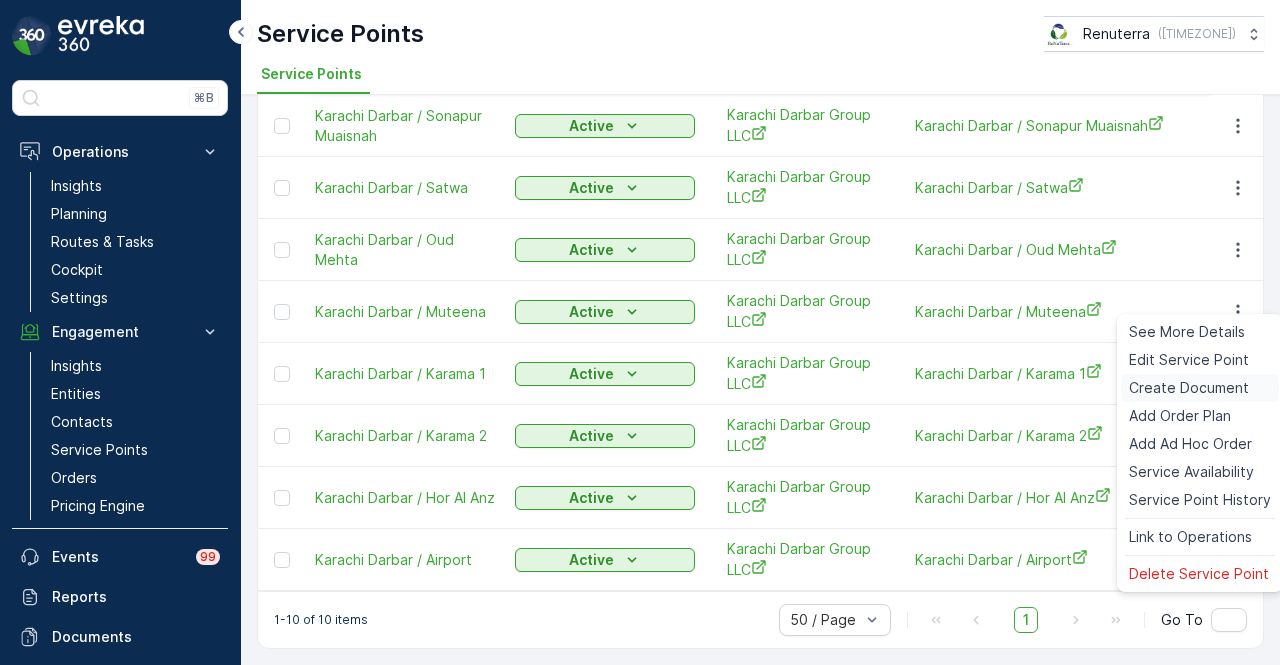 click on "Create Document" at bounding box center (1189, 388) 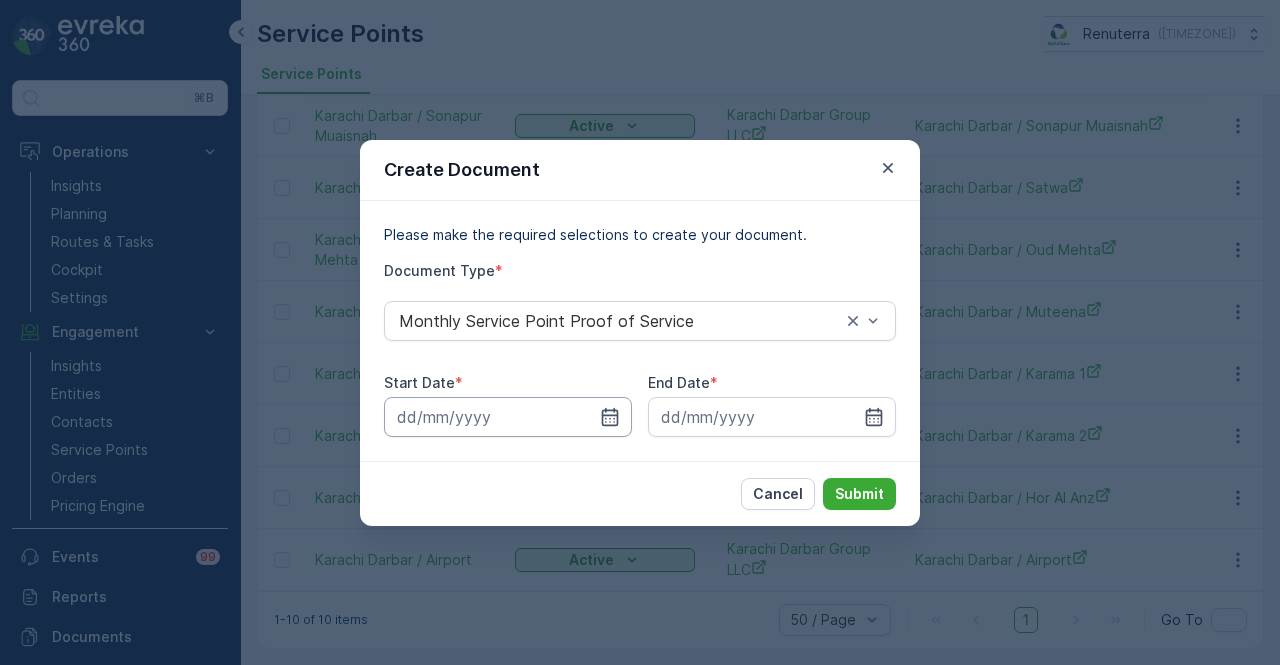 click at bounding box center (508, 417) 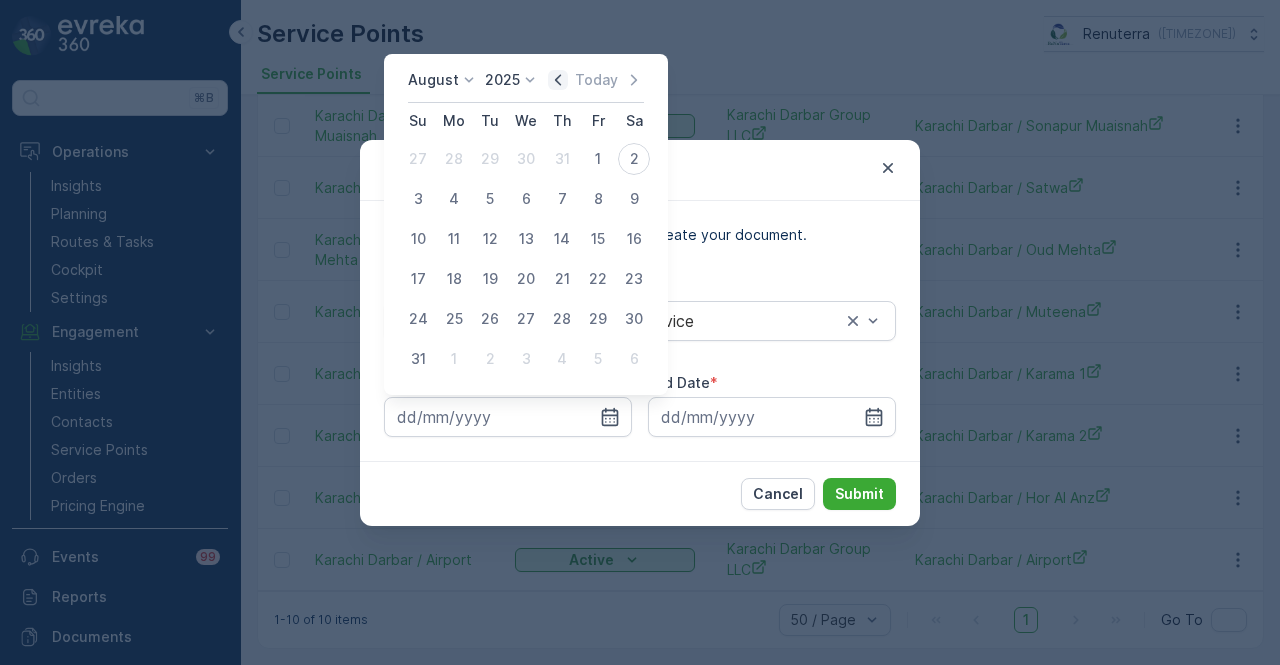 click 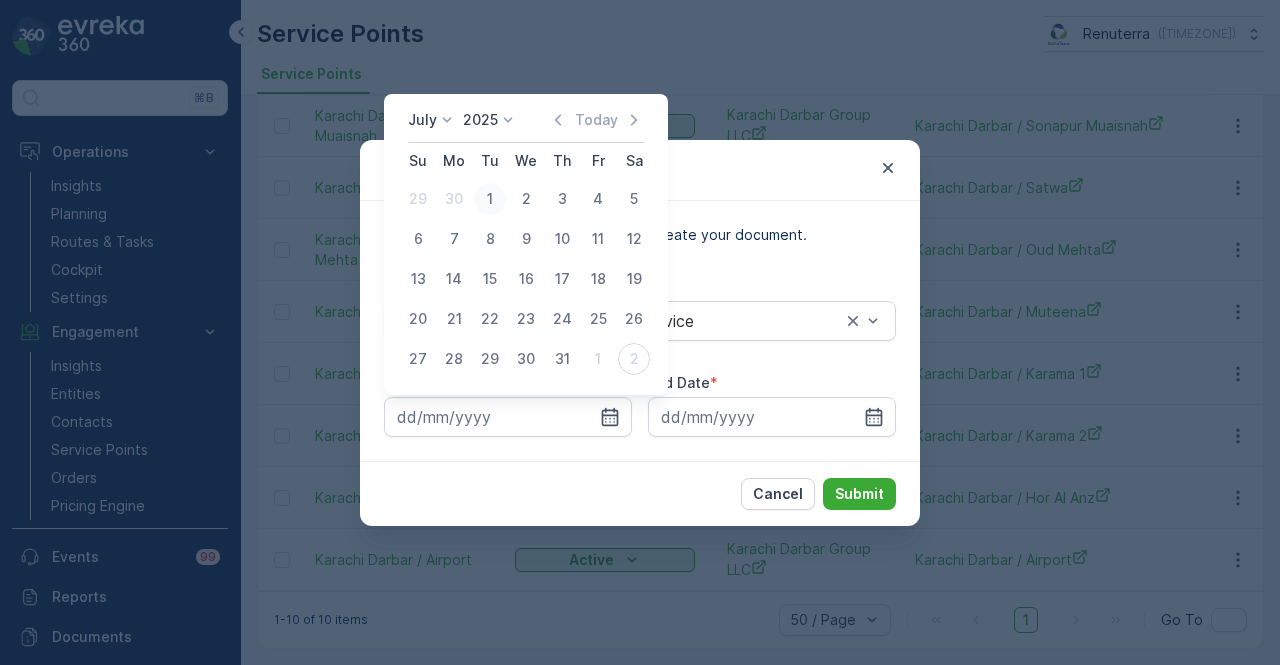 click on "1" at bounding box center [490, 199] 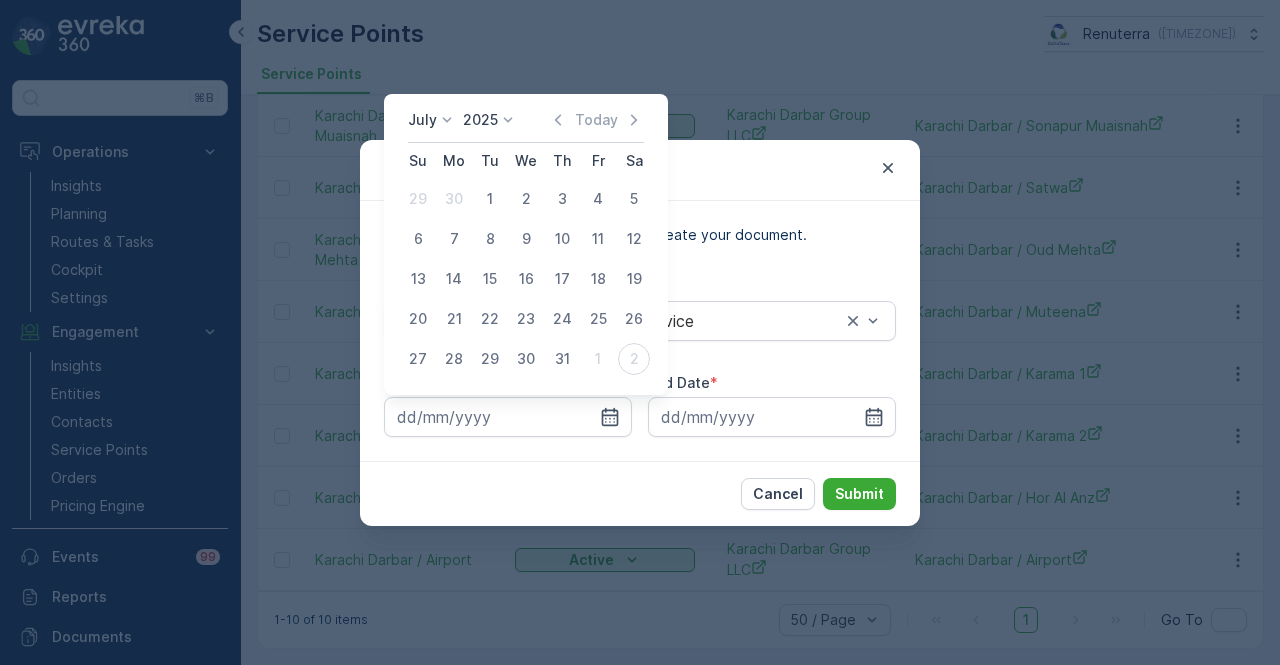 type on "01.07.2025" 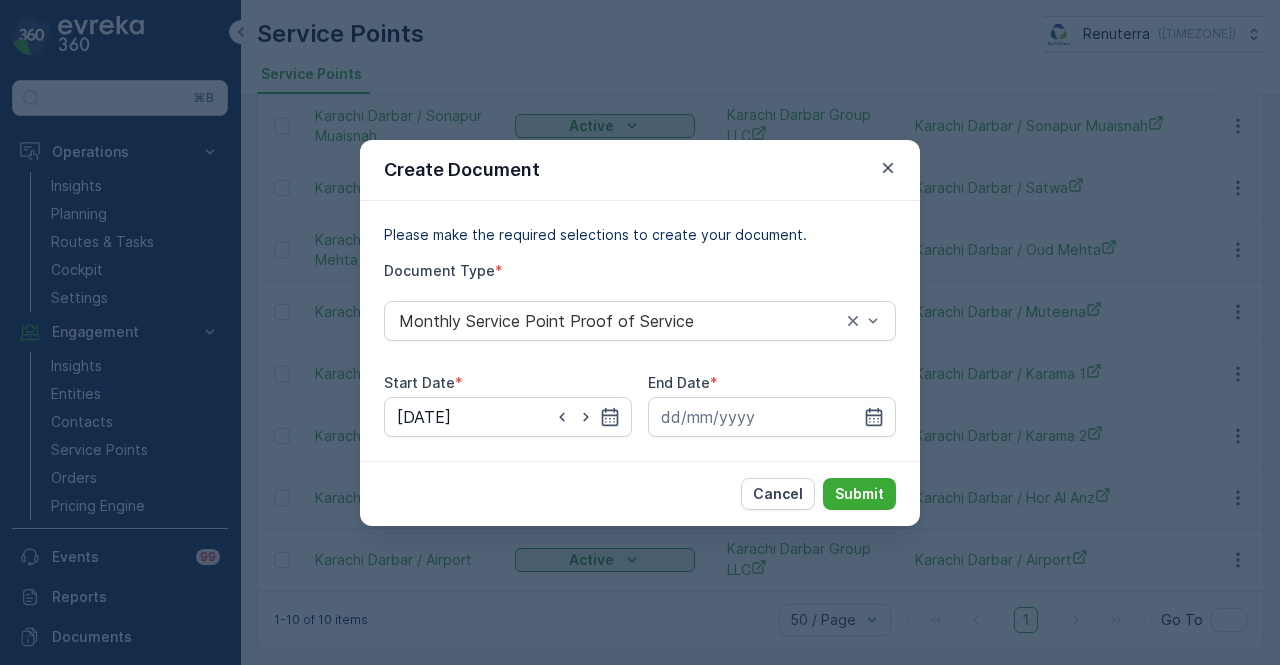 drag, startPoint x: 882, startPoint y: 410, endPoint x: 814, endPoint y: 219, distance: 202.74368 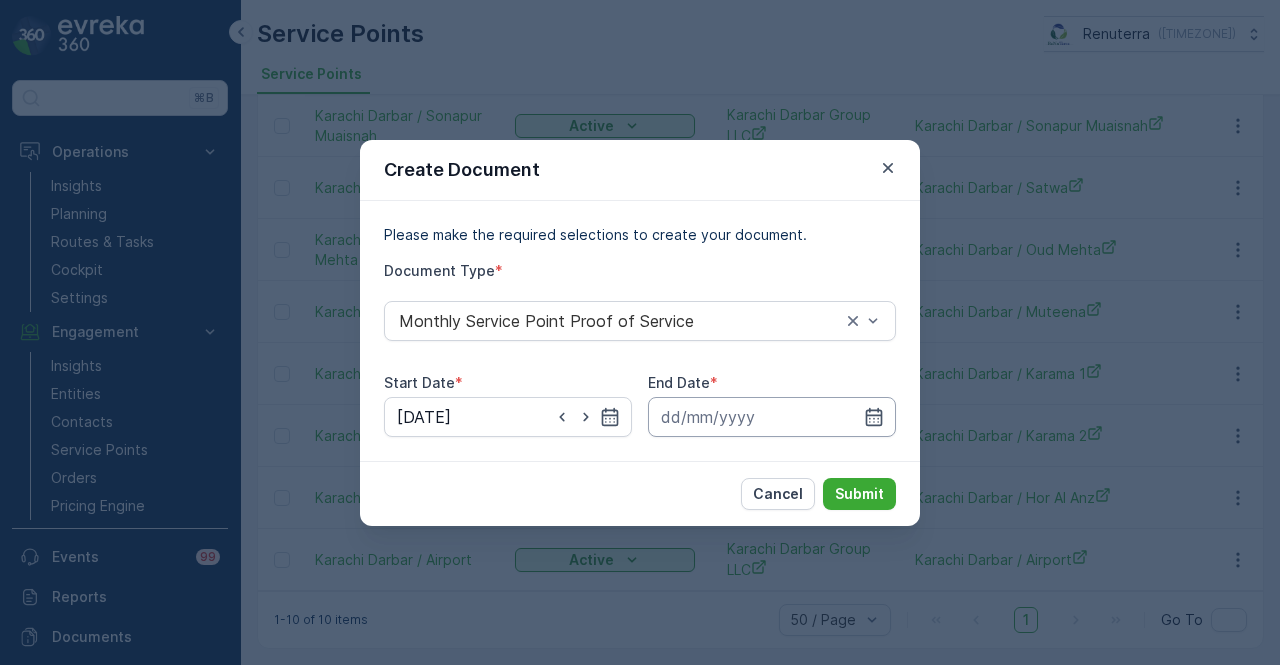 click at bounding box center [772, 417] 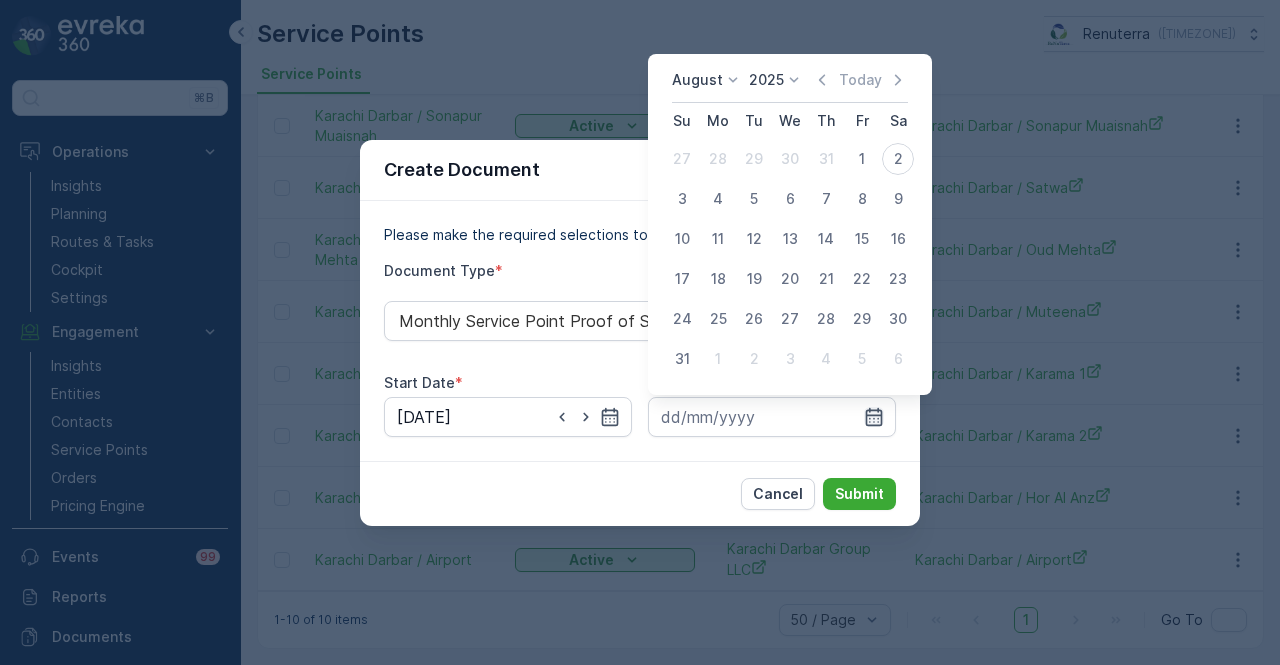 click 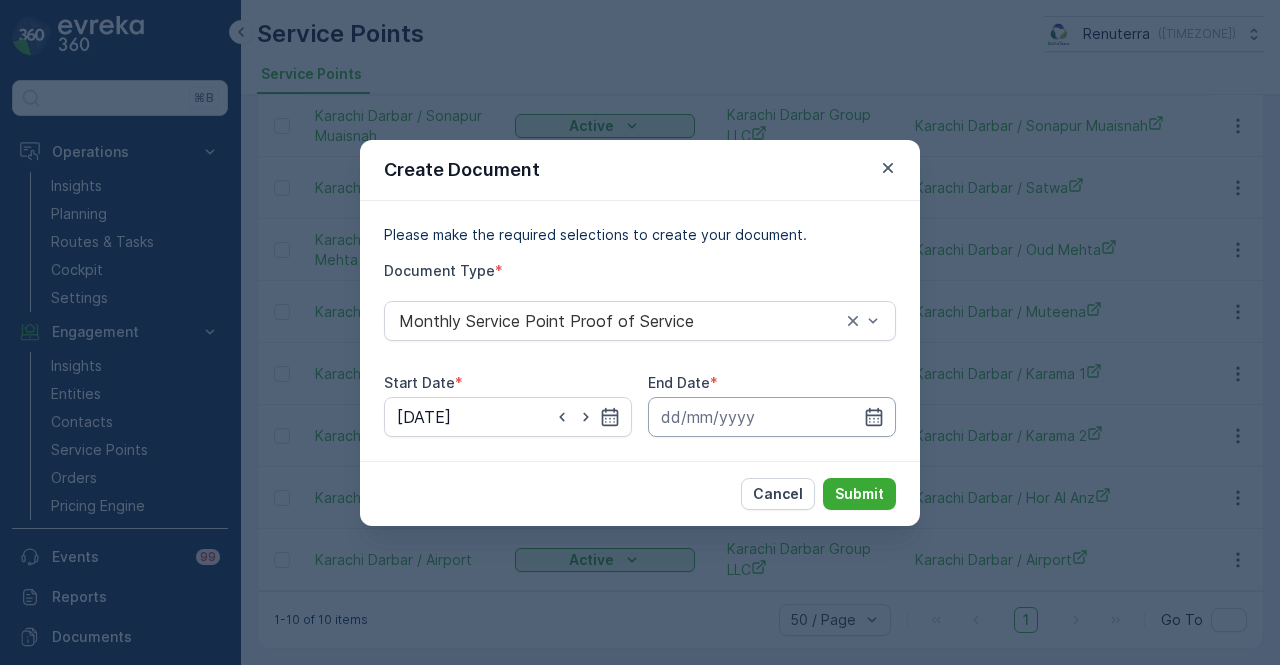 click at bounding box center (772, 417) 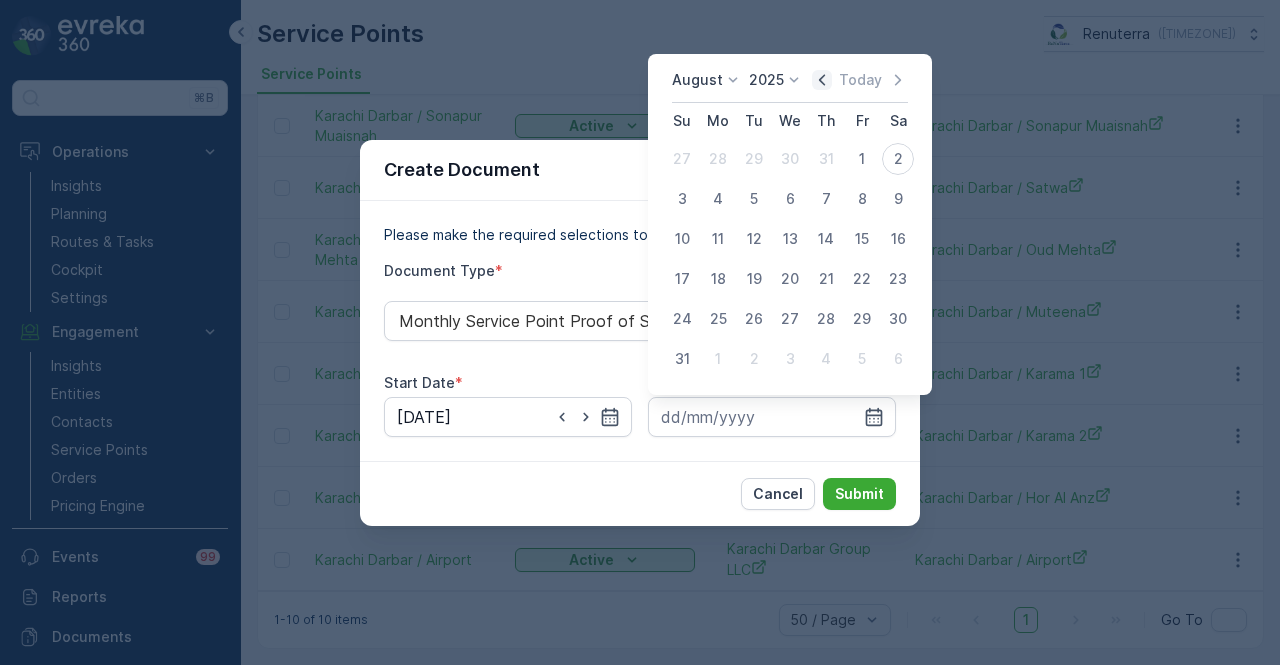 click 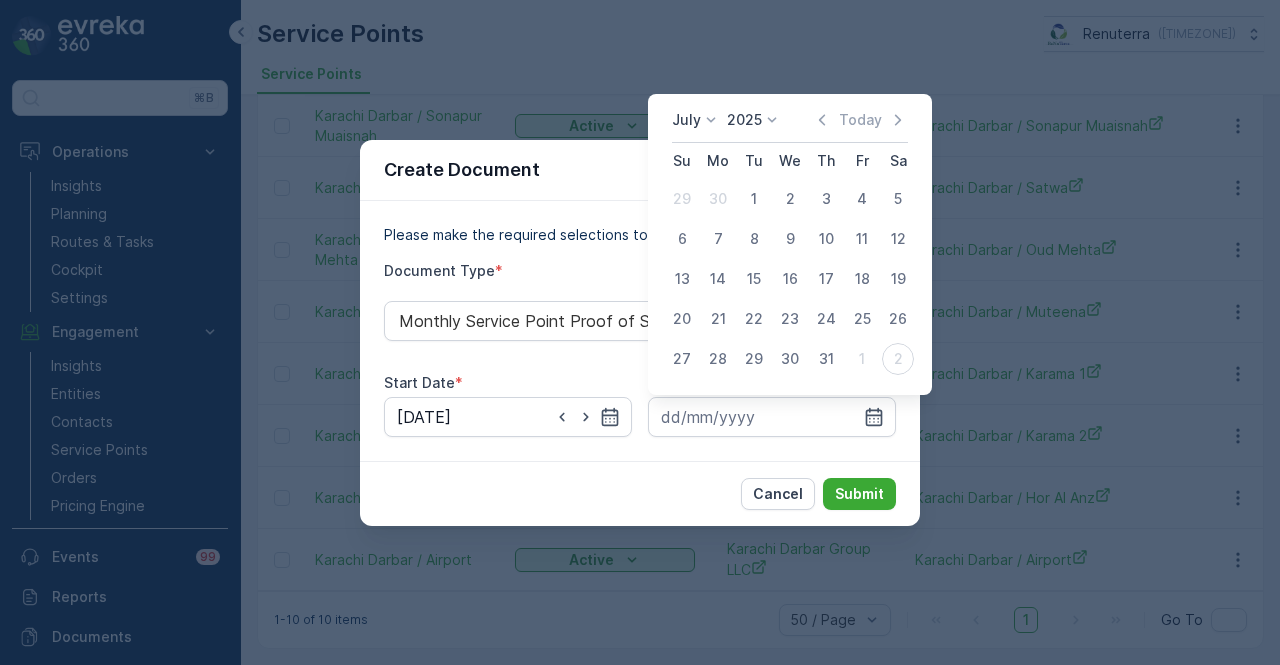 drag, startPoint x: 818, startPoint y: 353, endPoint x: 854, endPoint y: 437, distance: 91.389275 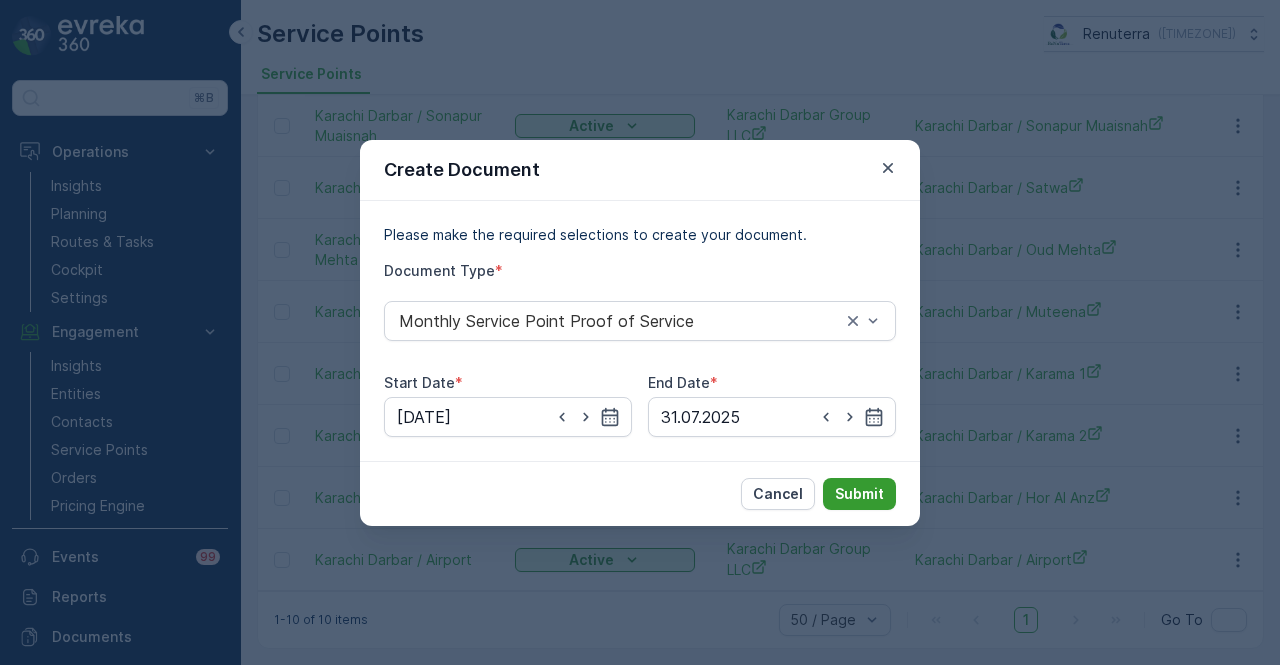 click on "Submit" at bounding box center (859, 494) 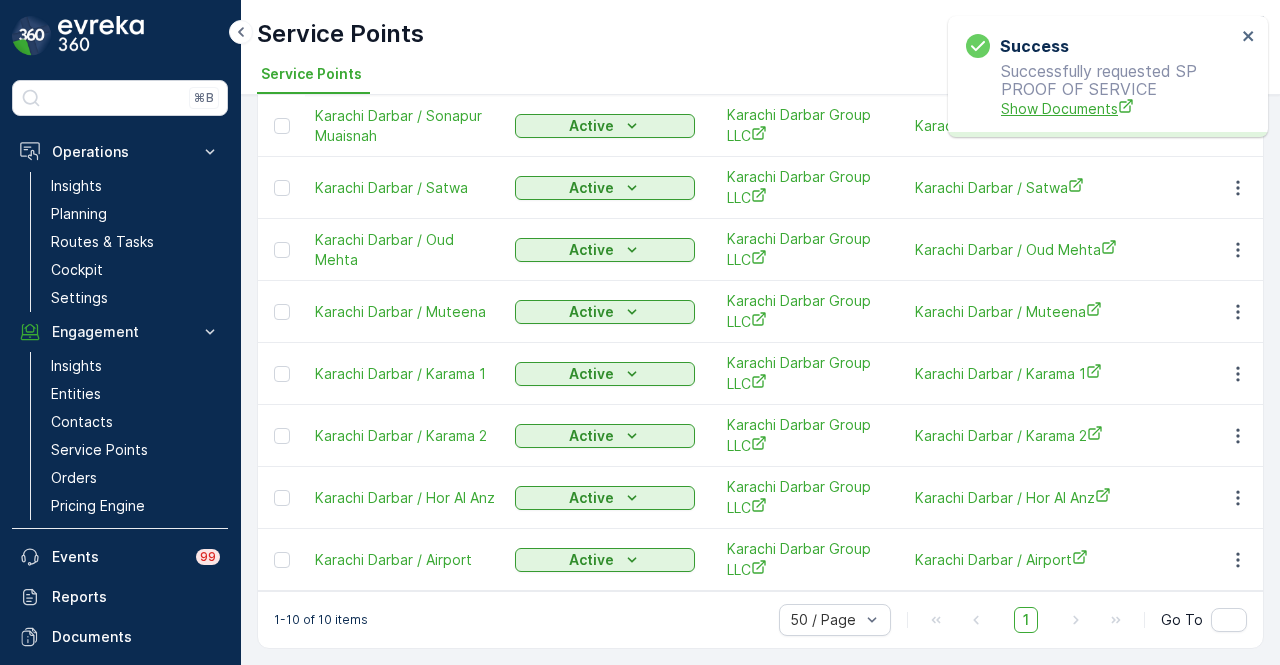 click on "Show Documents" at bounding box center (1118, 108) 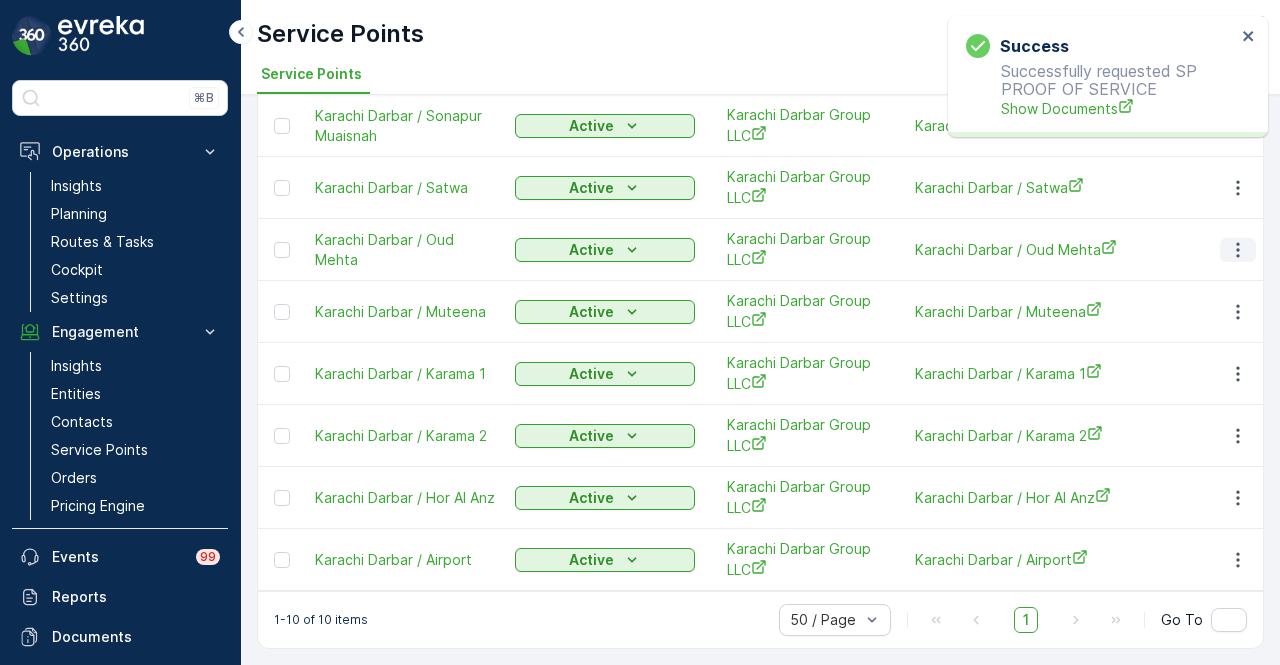 click 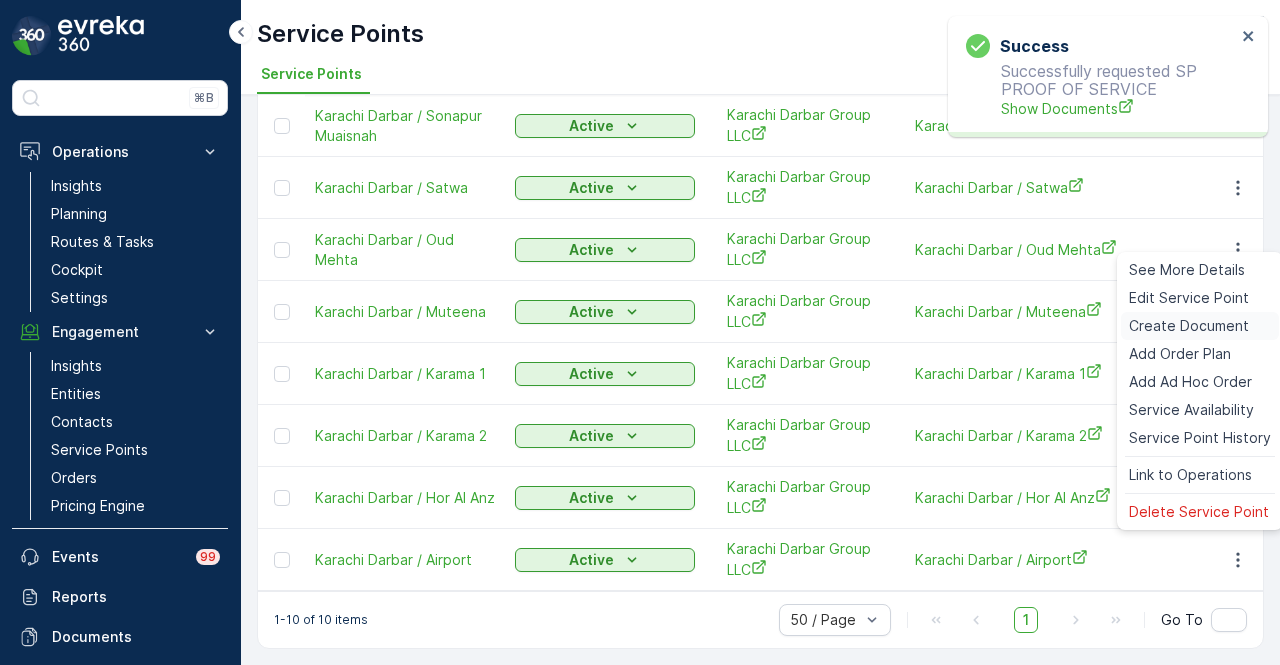 click on "Create Document" at bounding box center [1189, 326] 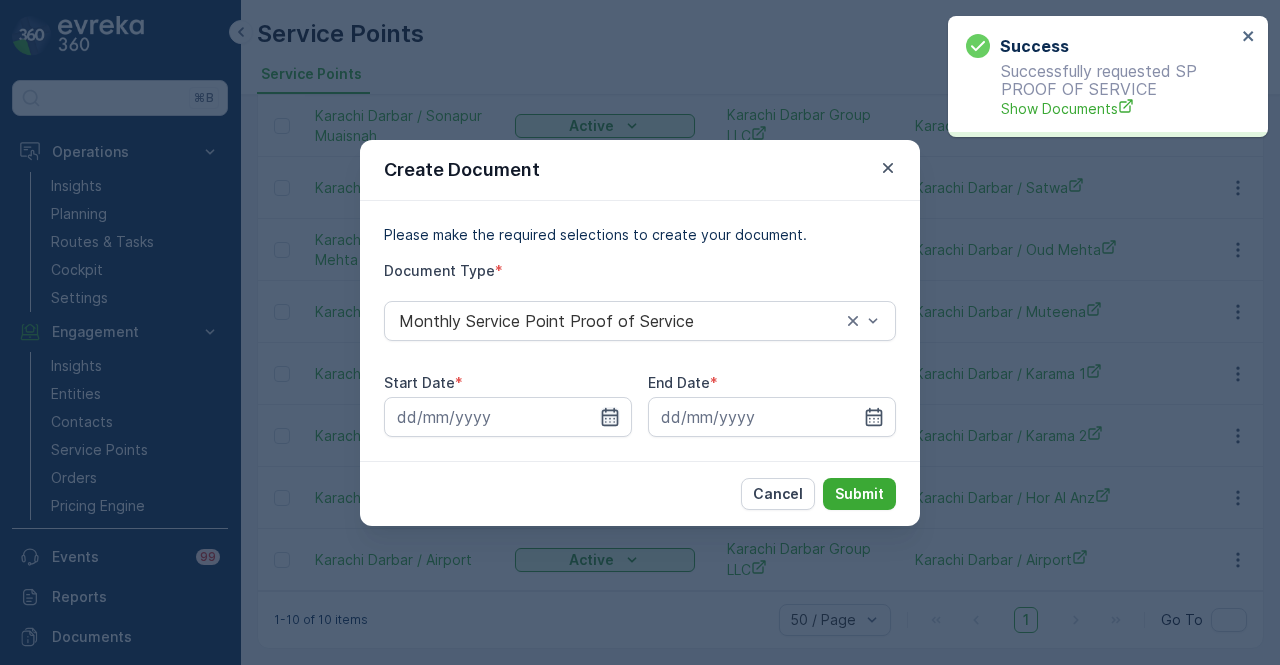 click 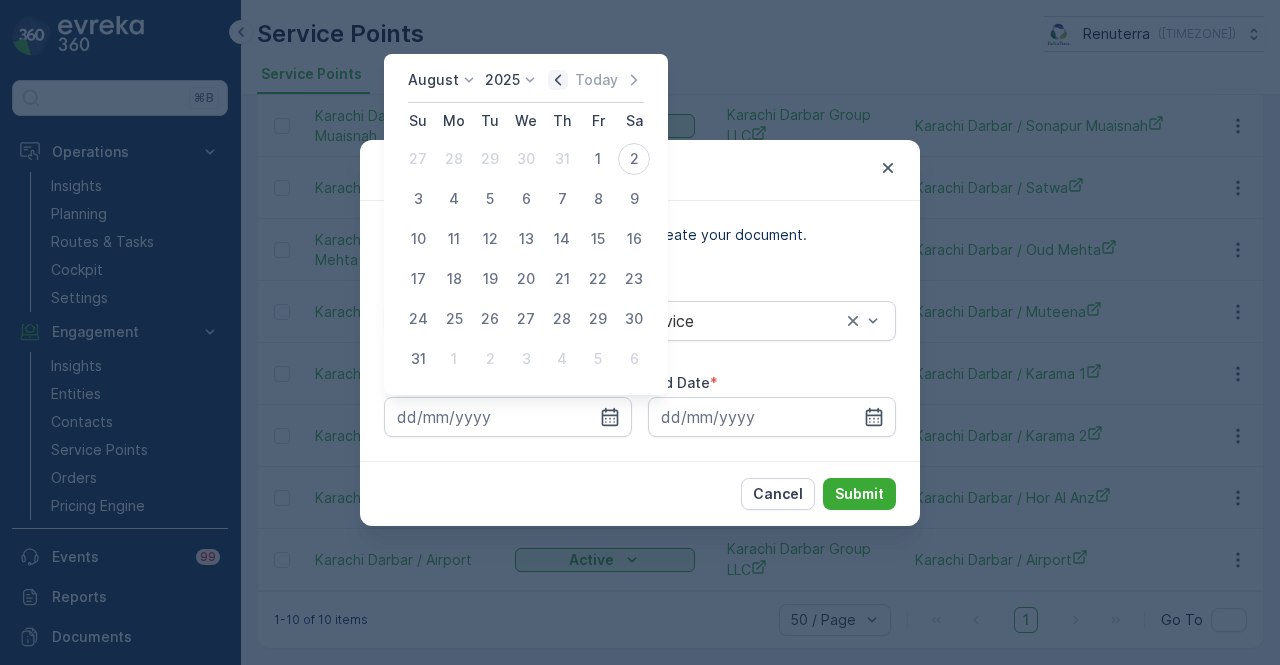 click 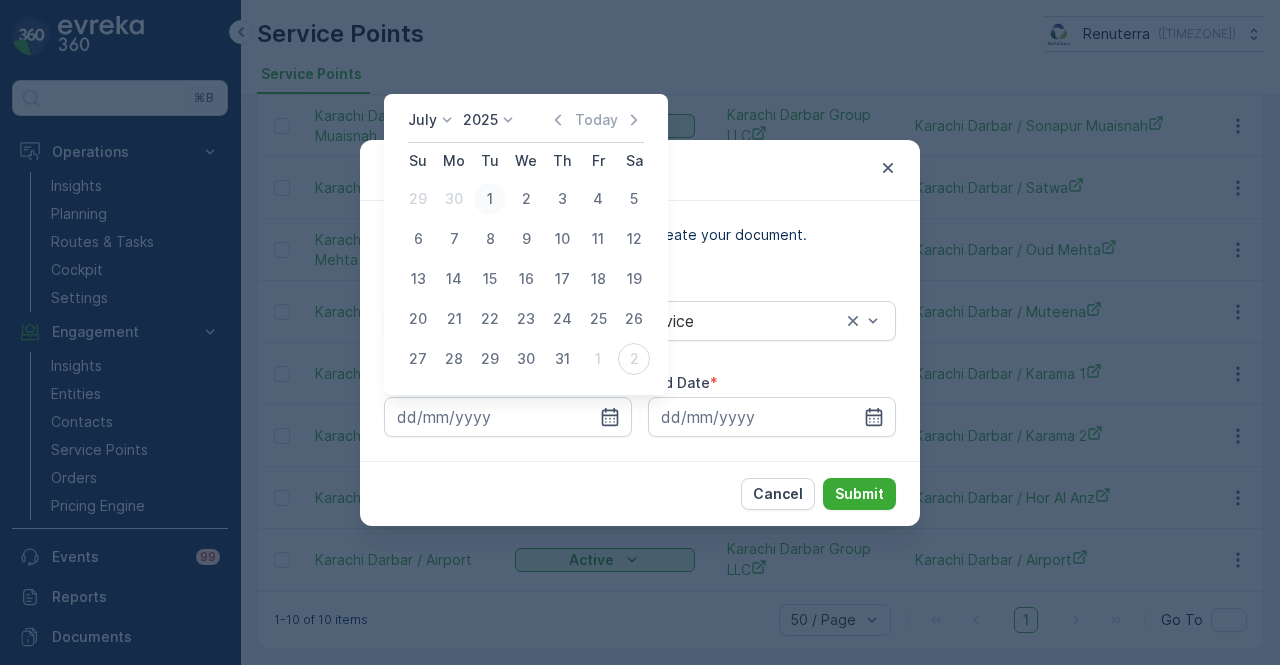 click on "1" at bounding box center (490, 199) 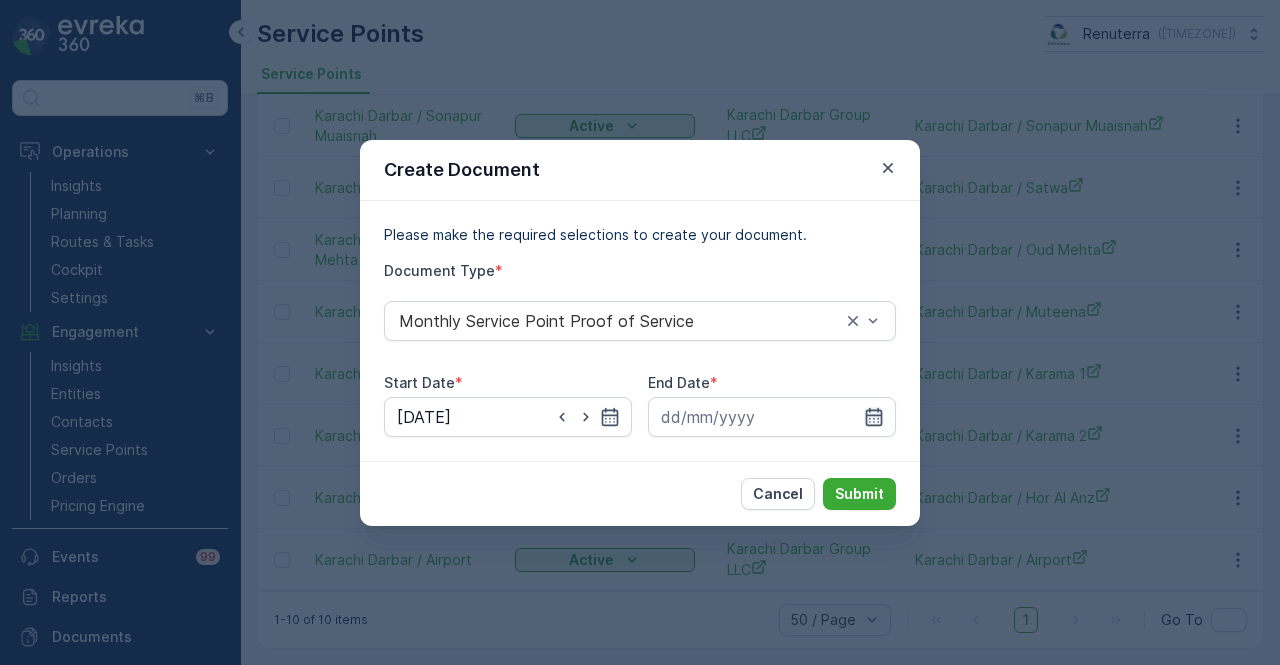 click 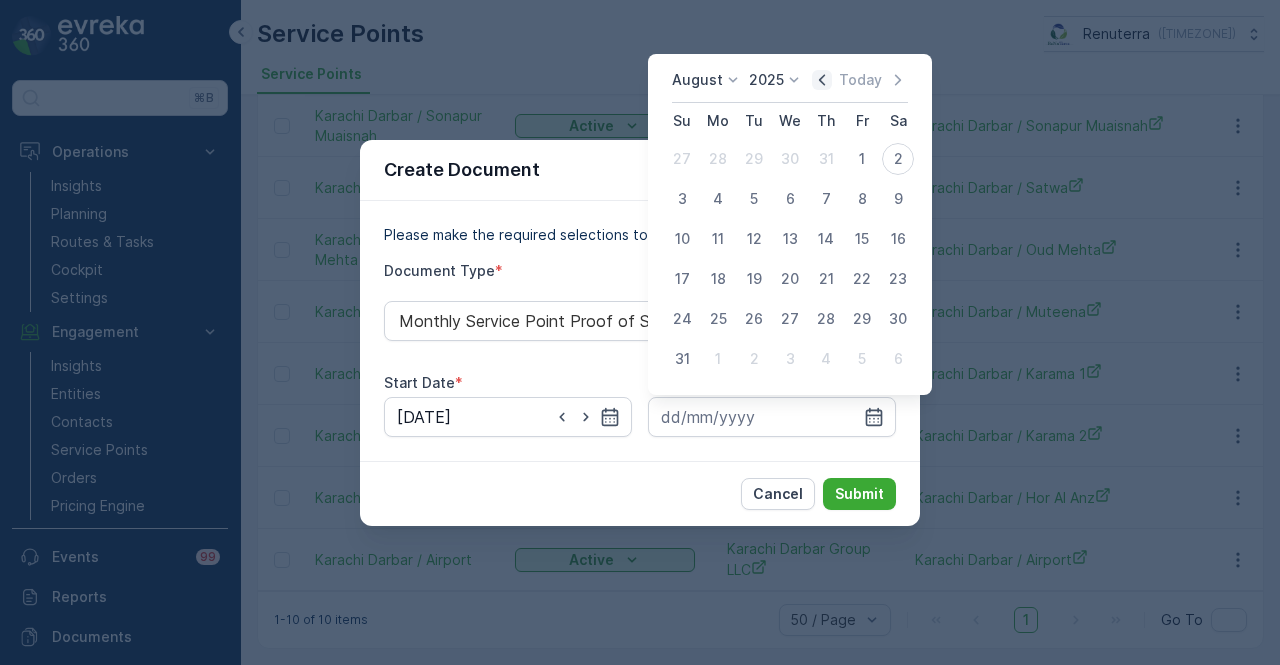 click 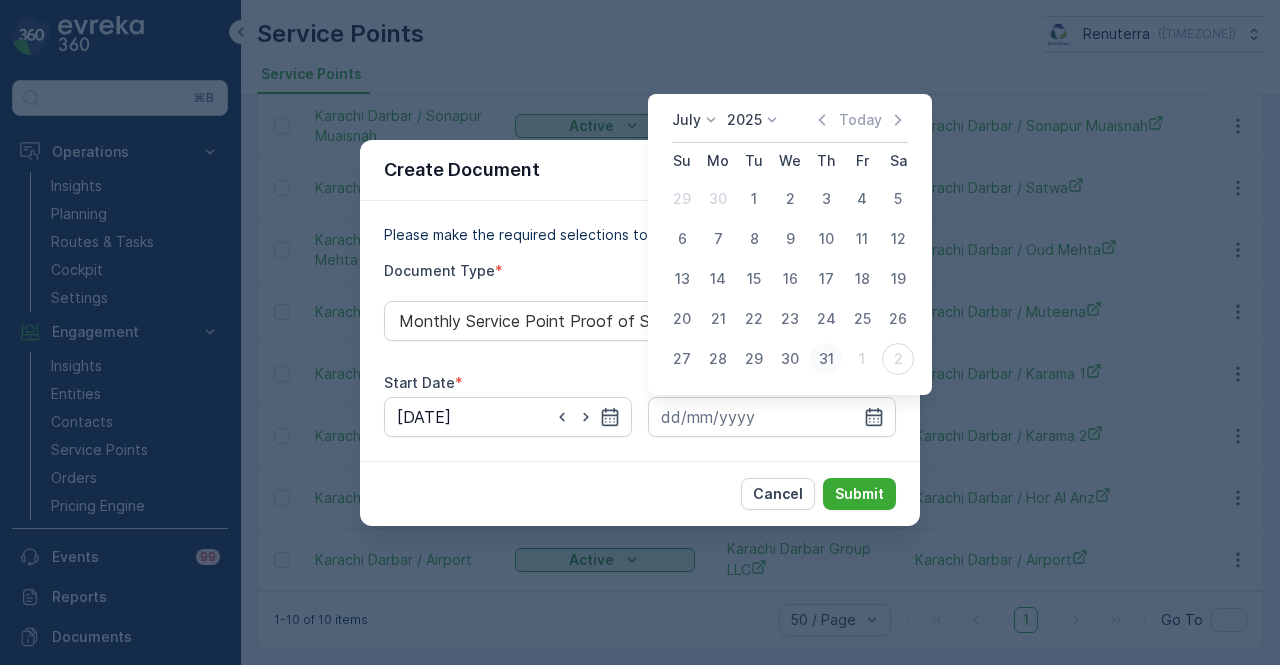 click on "31" at bounding box center (826, 359) 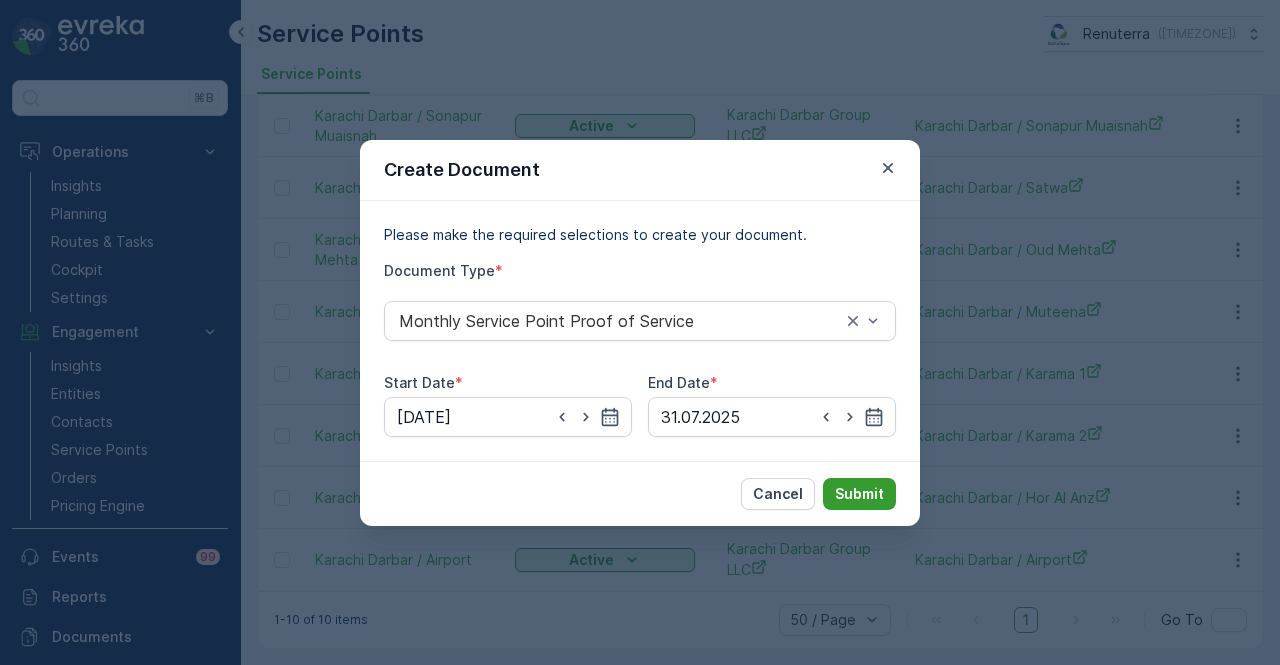 click on "Submit" at bounding box center (859, 494) 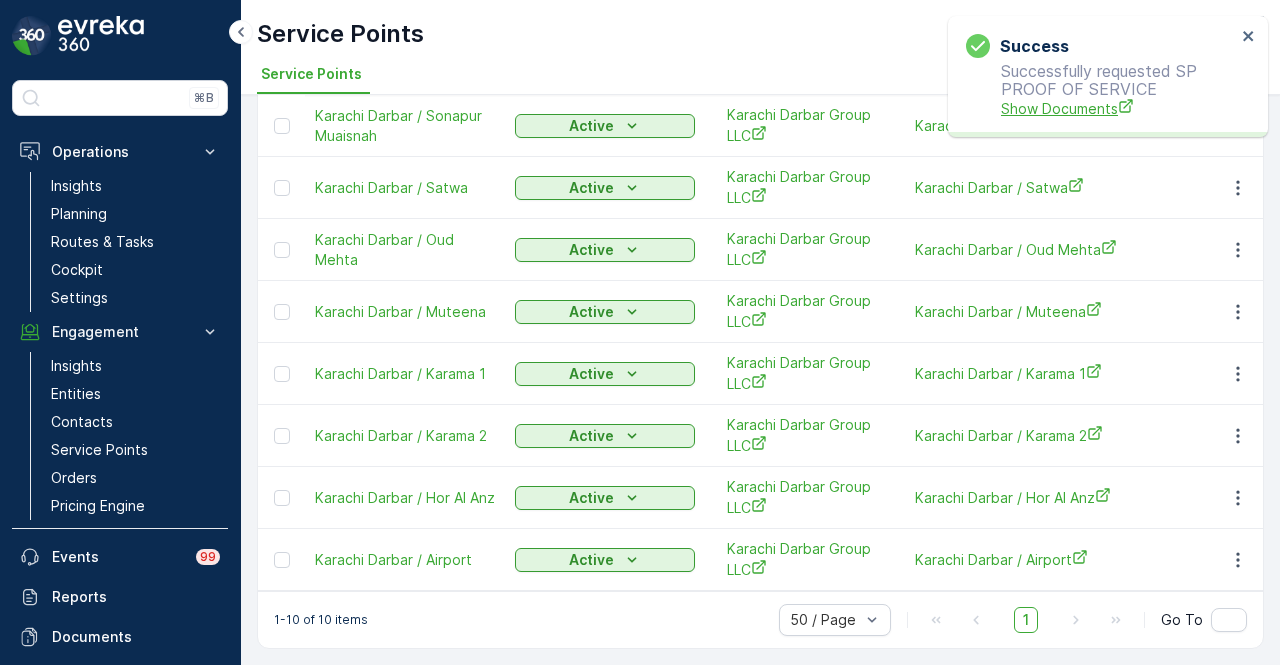 click on "Show Documents" at bounding box center [1118, 108] 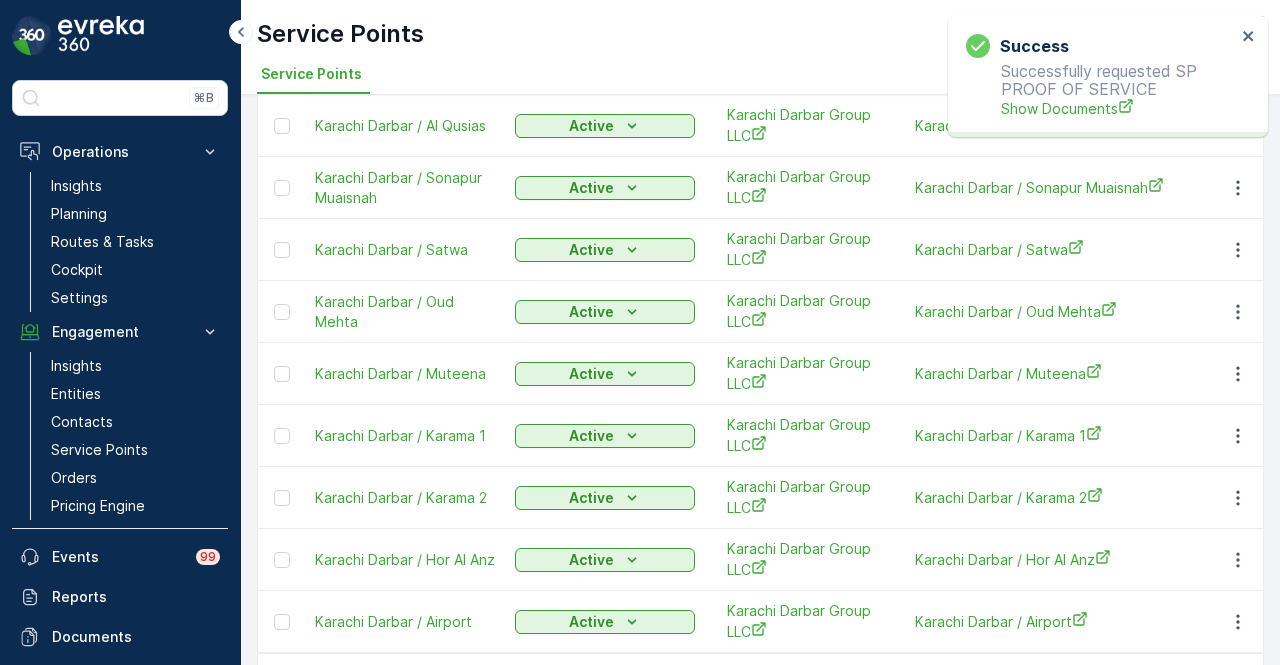 scroll, scrollTop: 168, scrollLeft: 0, axis: vertical 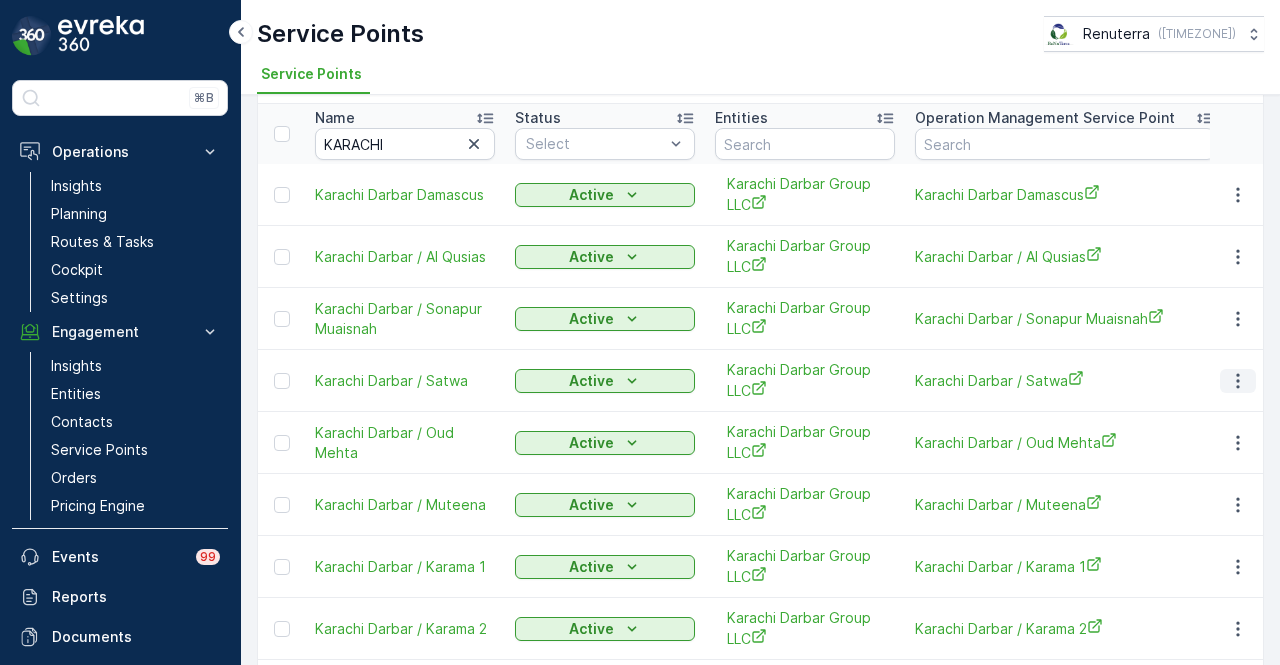 click 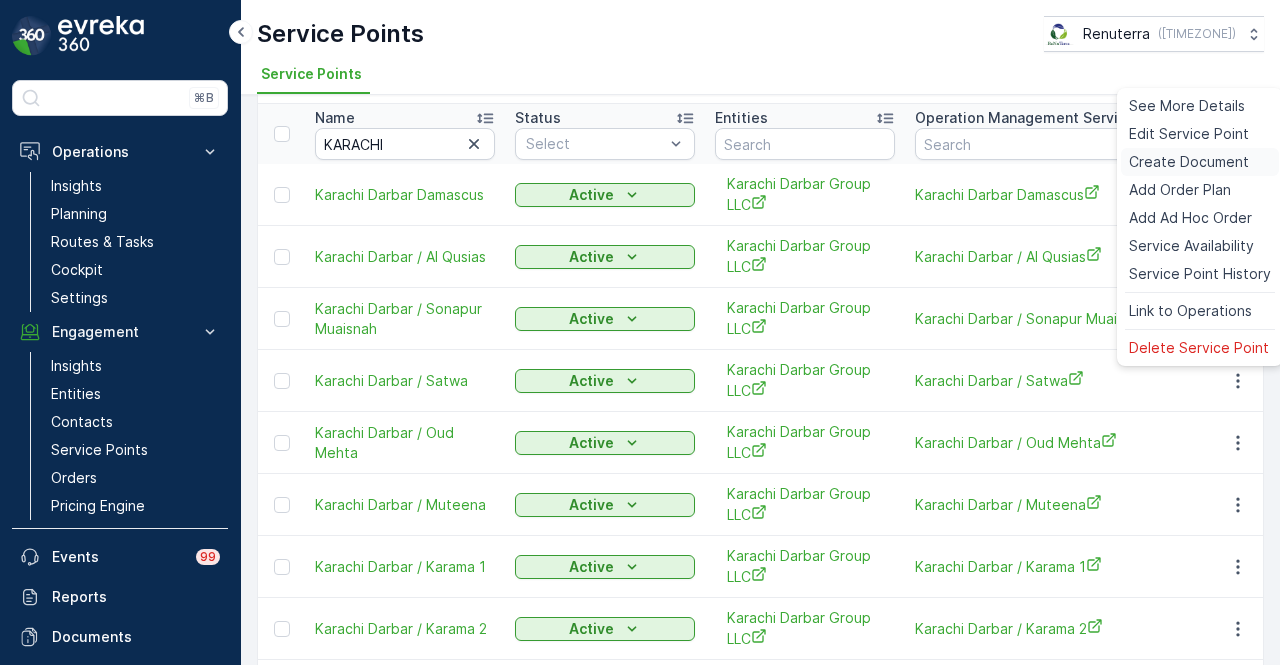 click on "Create Document" at bounding box center (1189, 162) 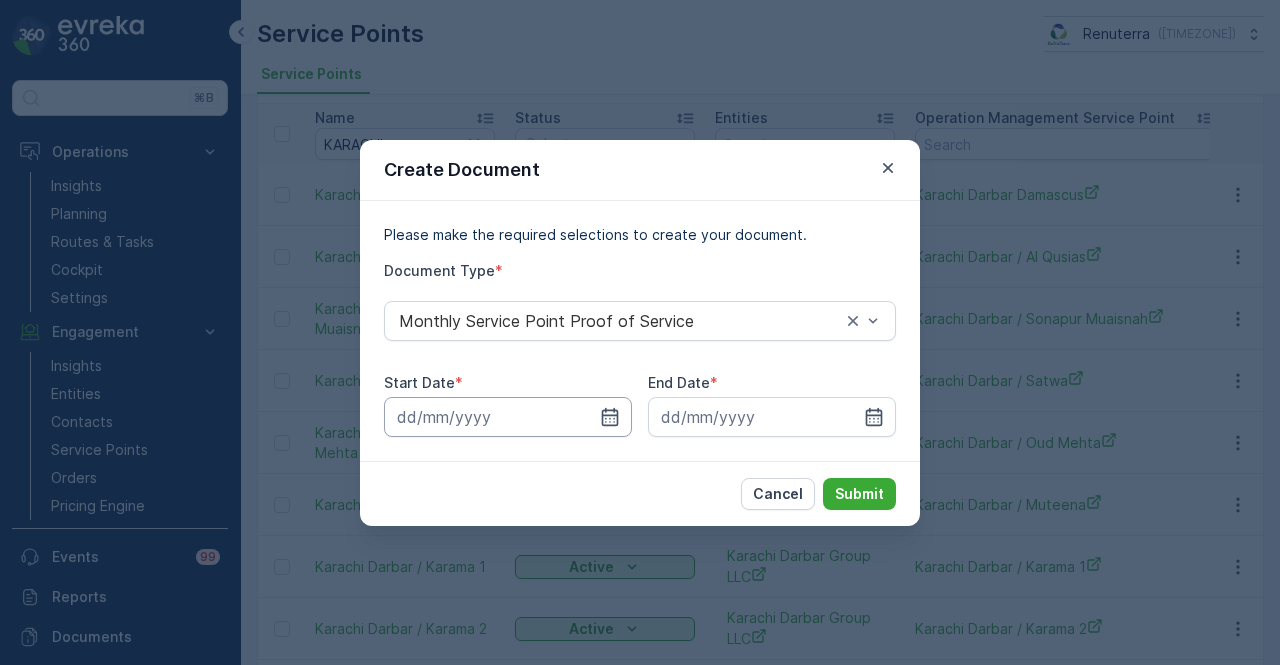 click at bounding box center [508, 417] 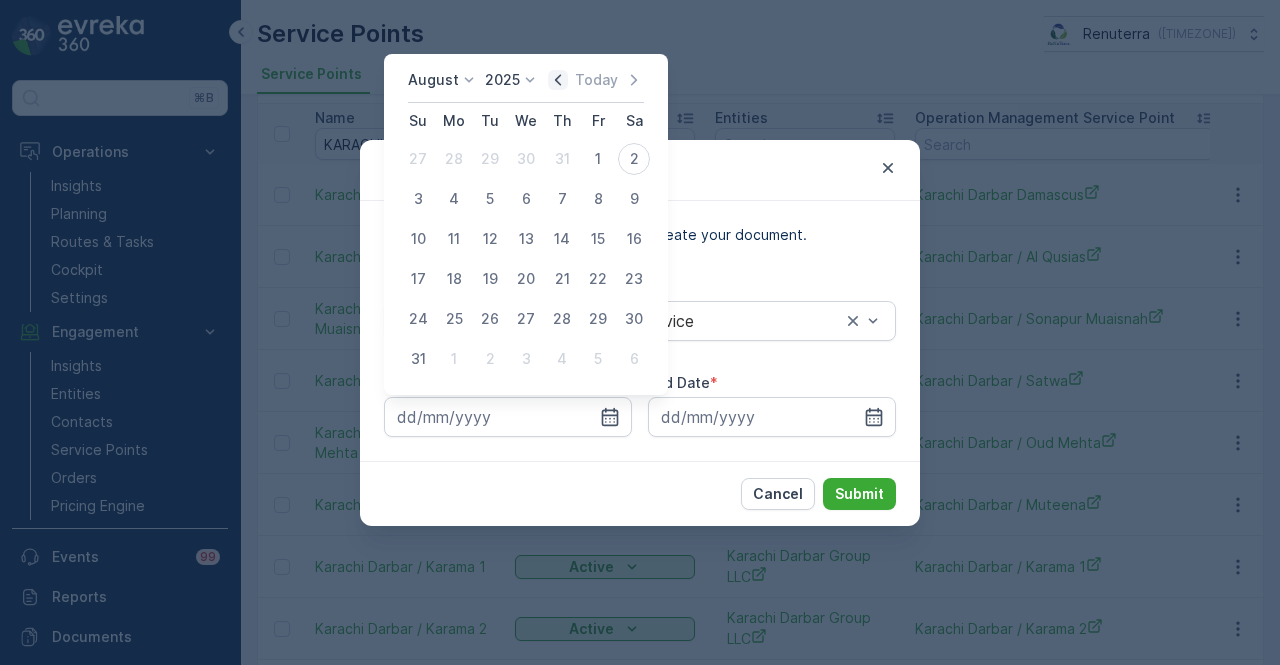 click 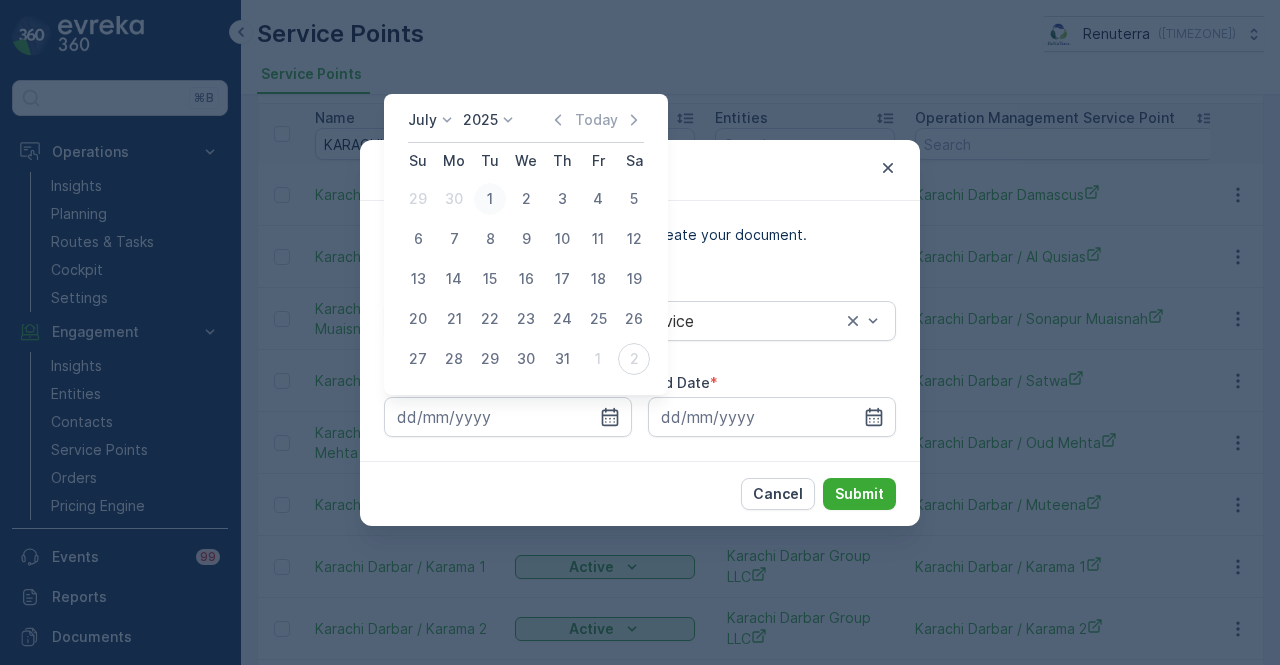 click on "1" at bounding box center (490, 199) 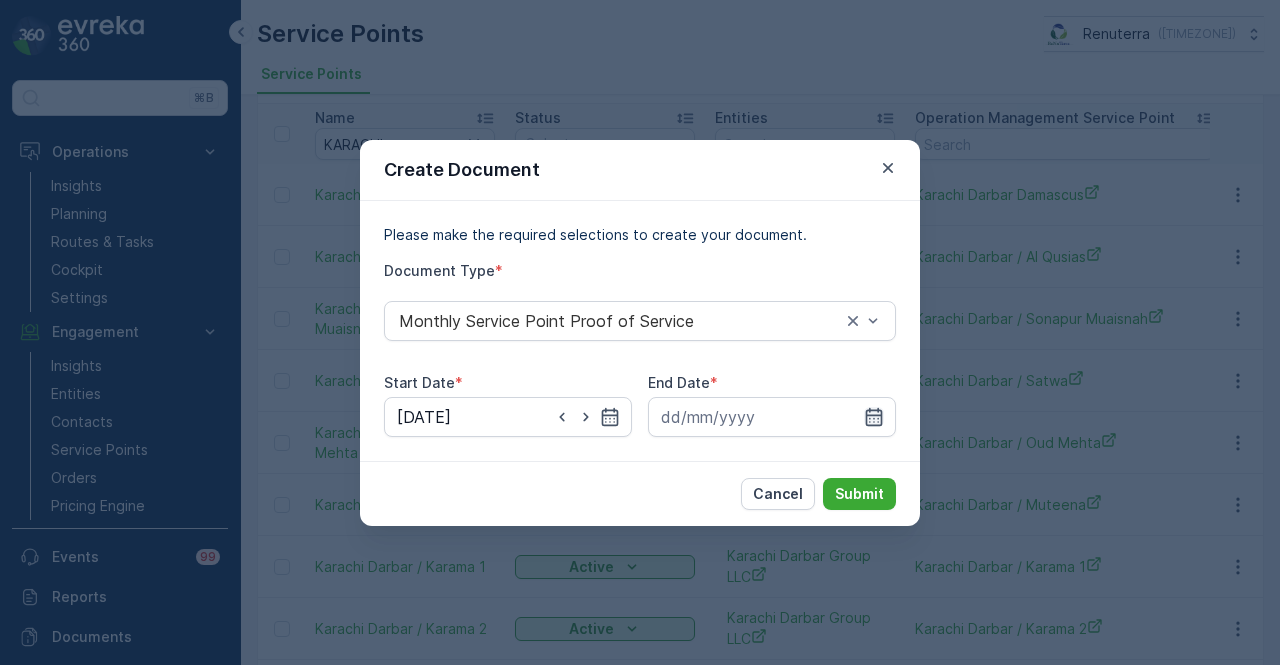 click 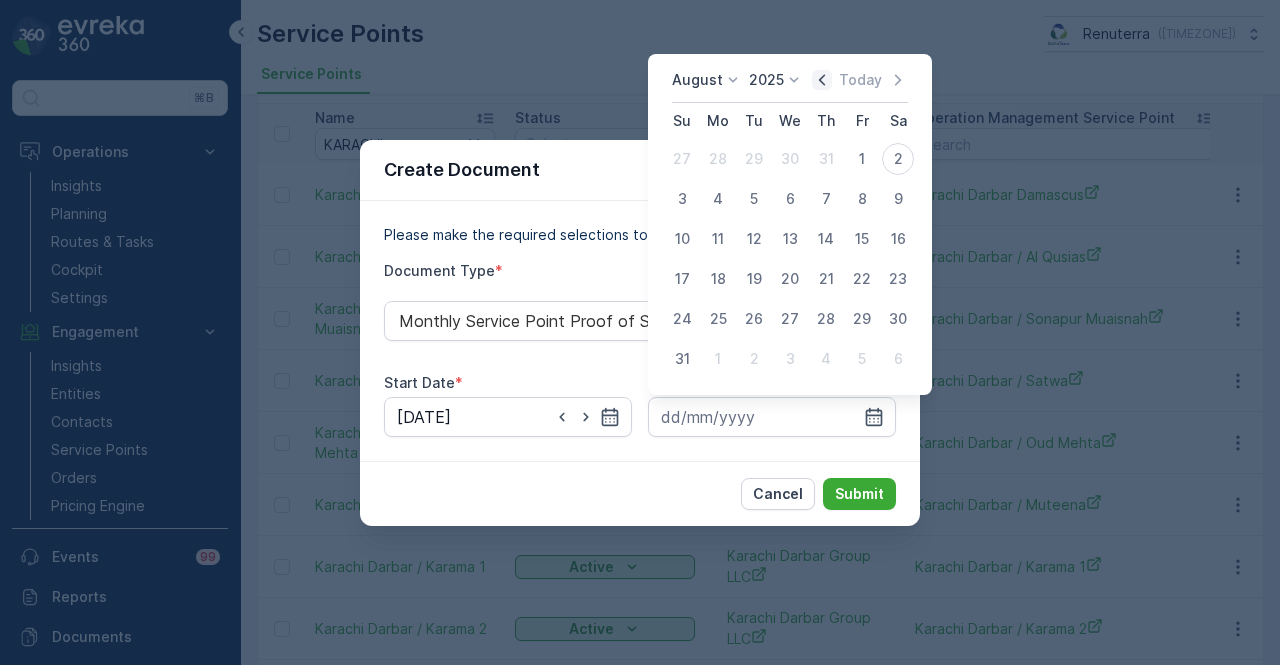 click 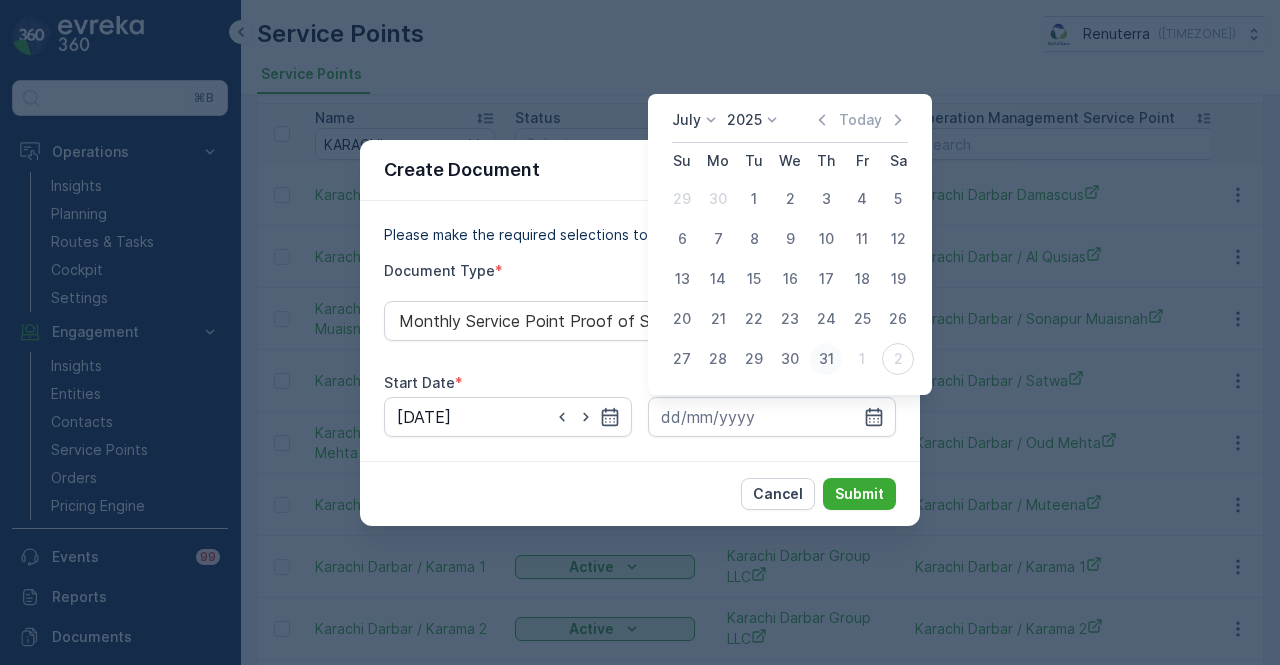 click on "31" at bounding box center [826, 359] 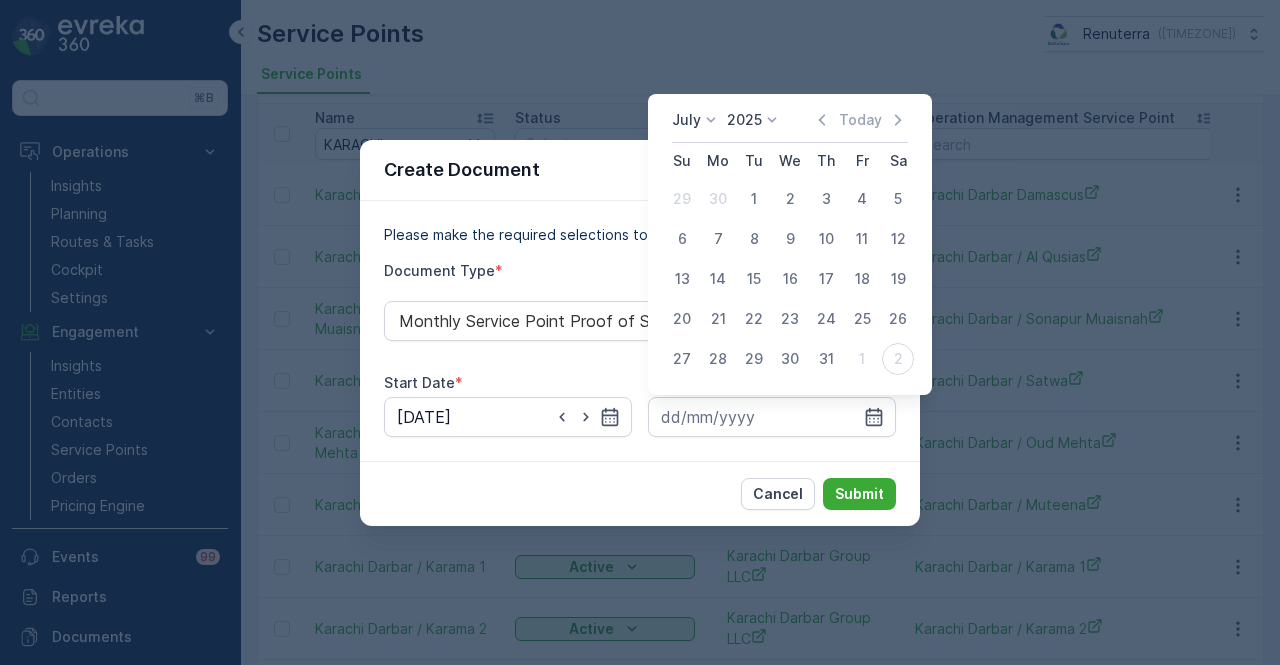 type on "31.07.2025" 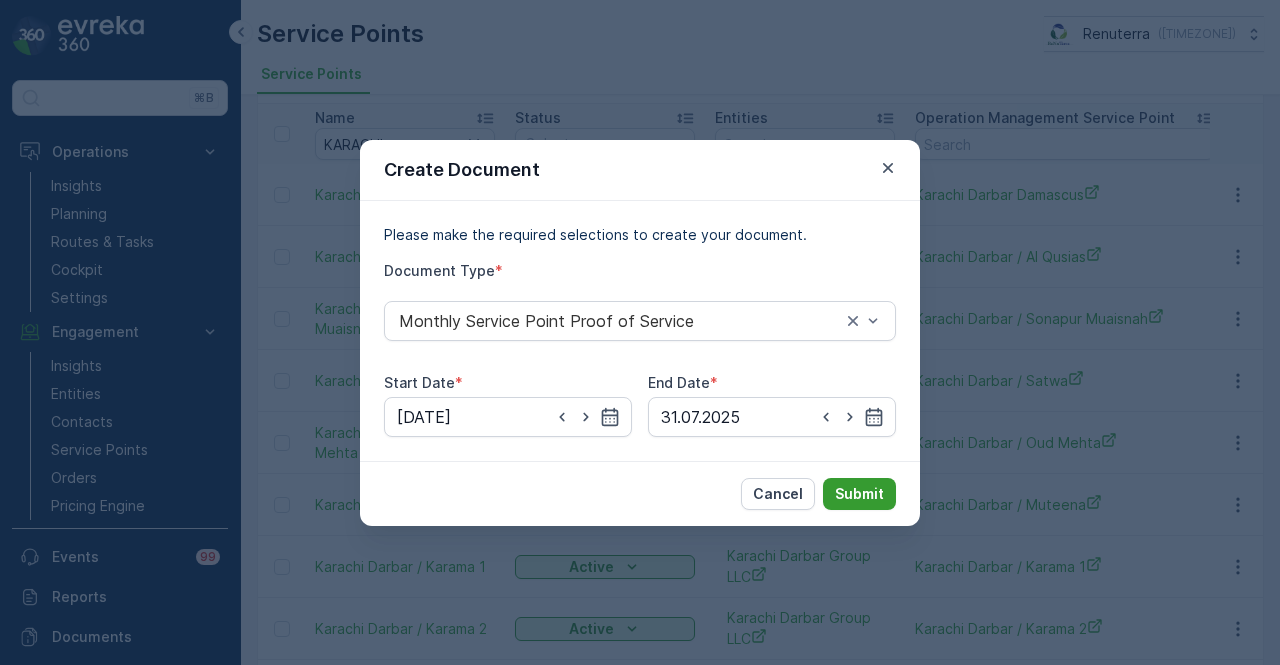 click on "Submit" at bounding box center [859, 494] 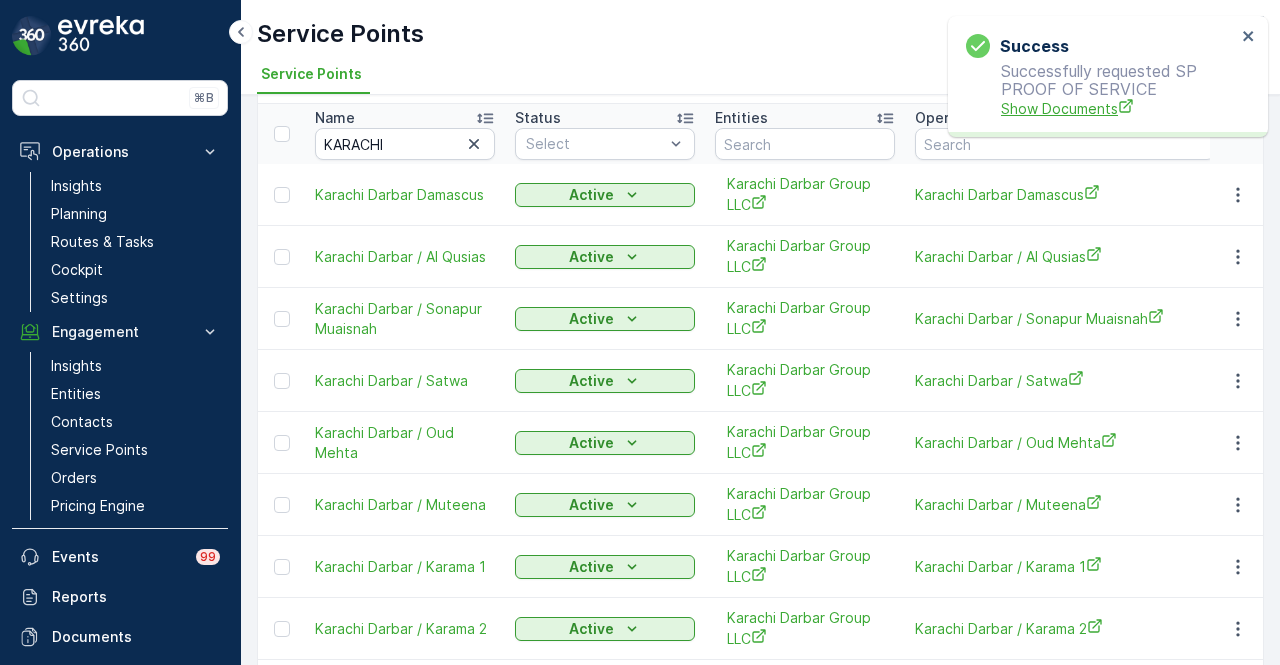 click on "Show Documents" at bounding box center (1118, 108) 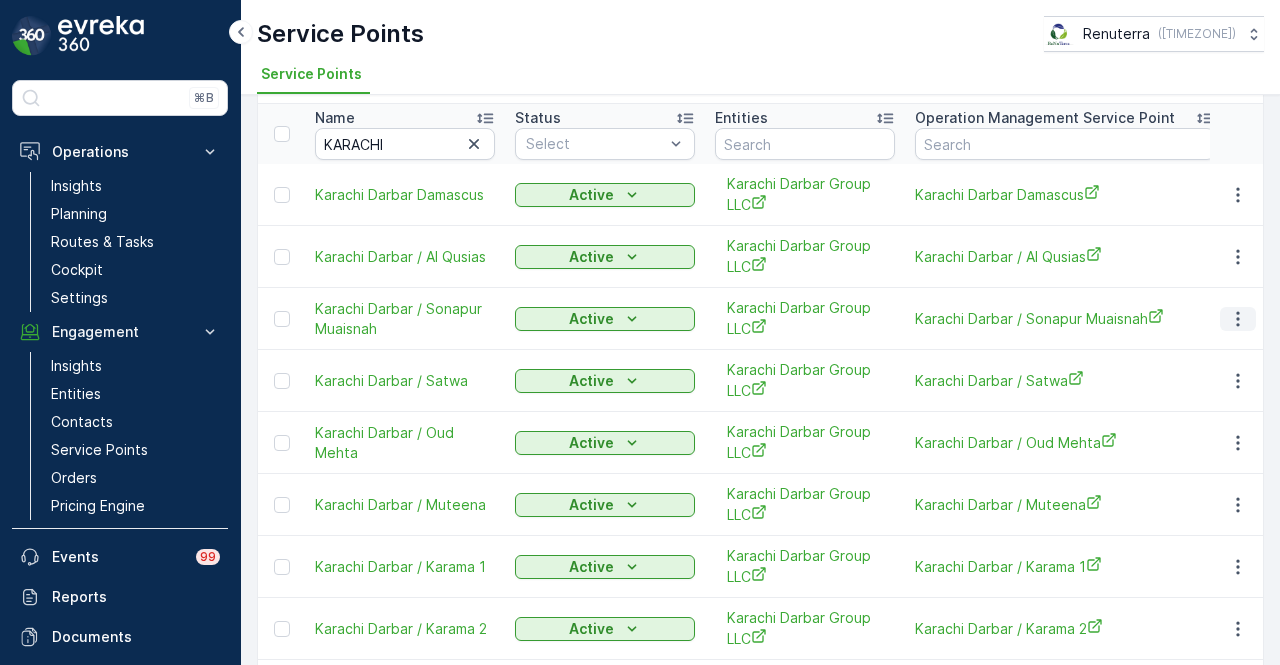 click at bounding box center (1238, 319) 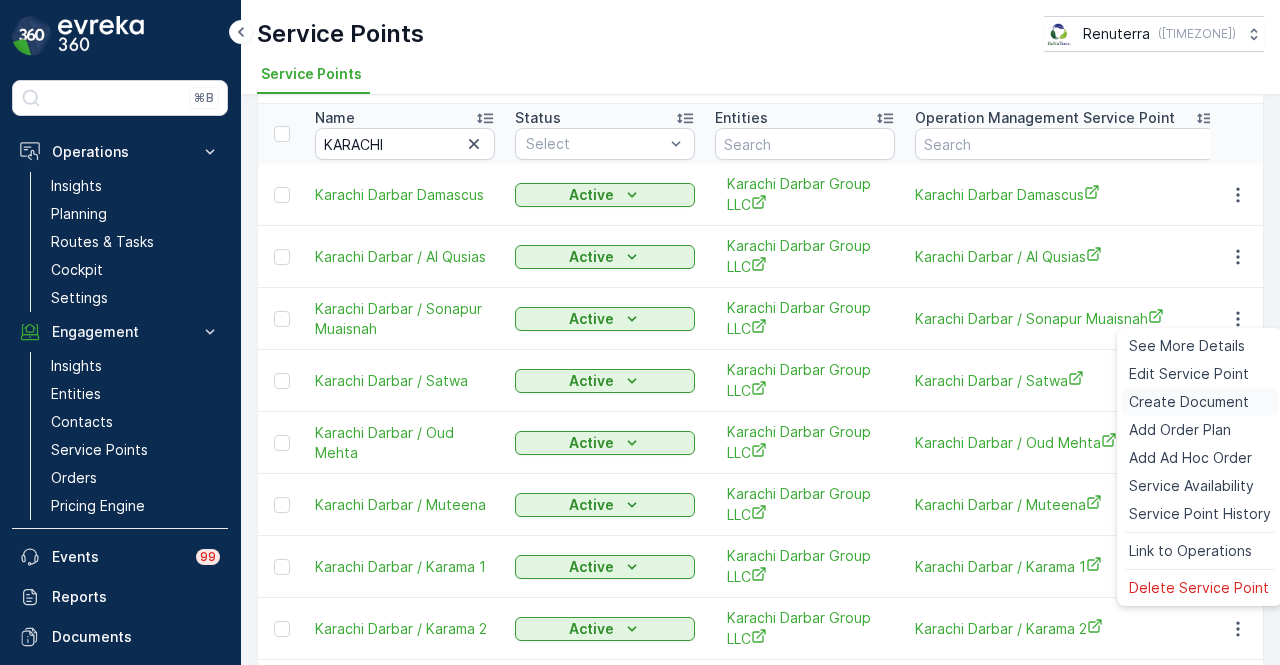 click on "Create Document" at bounding box center (1189, 402) 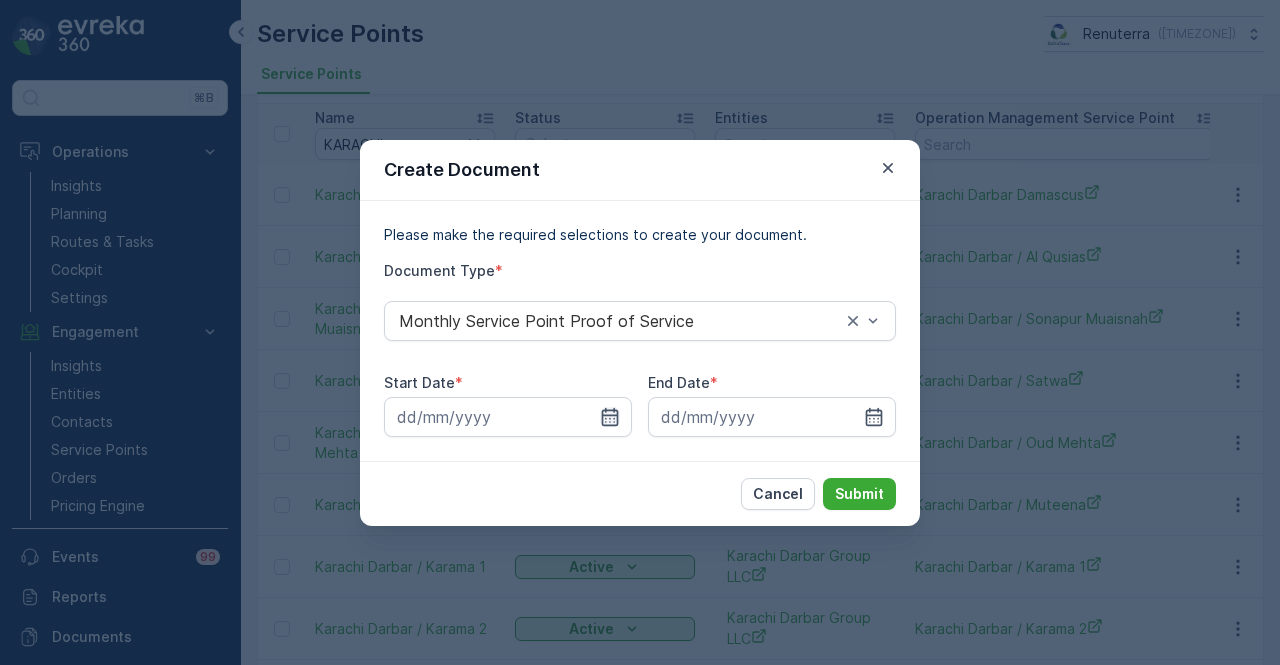click 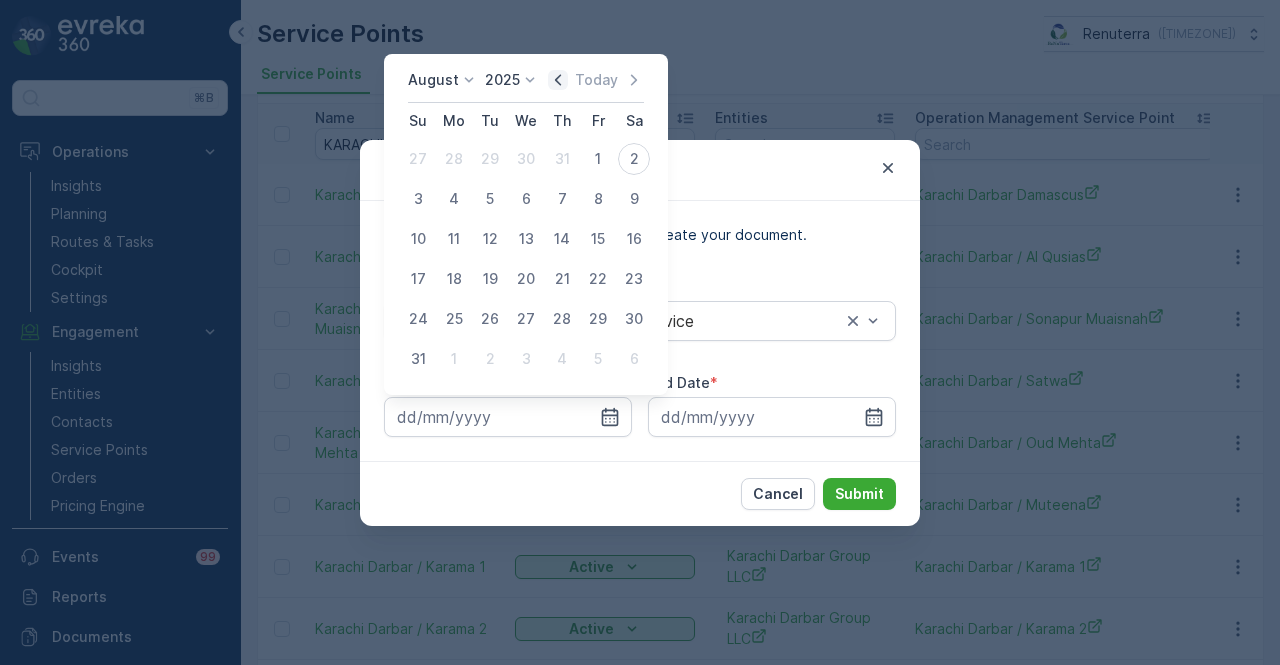 click 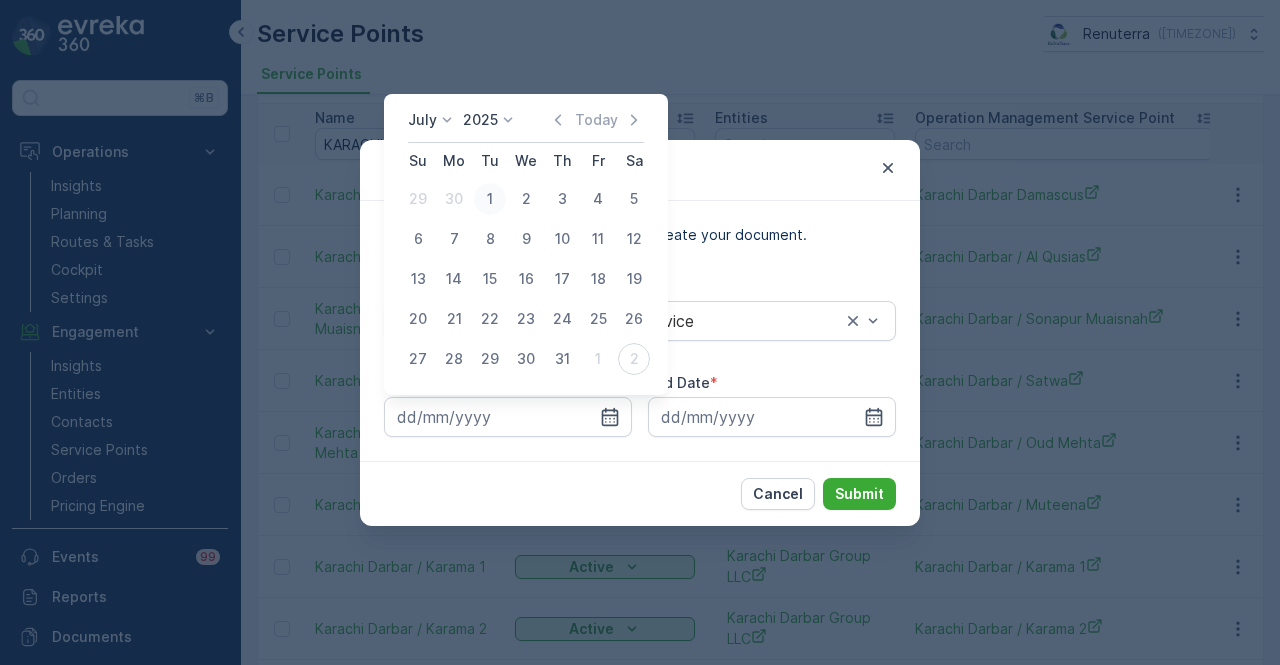 click on "1" at bounding box center [490, 199] 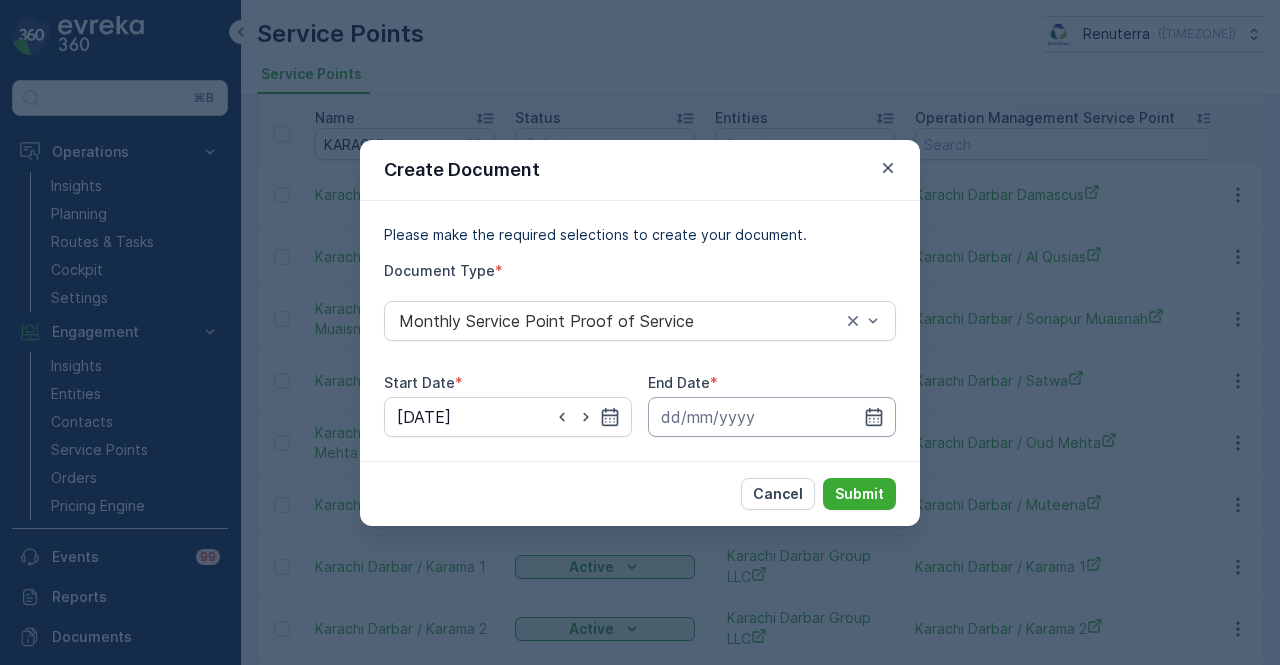 click at bounding box center [772, 417] 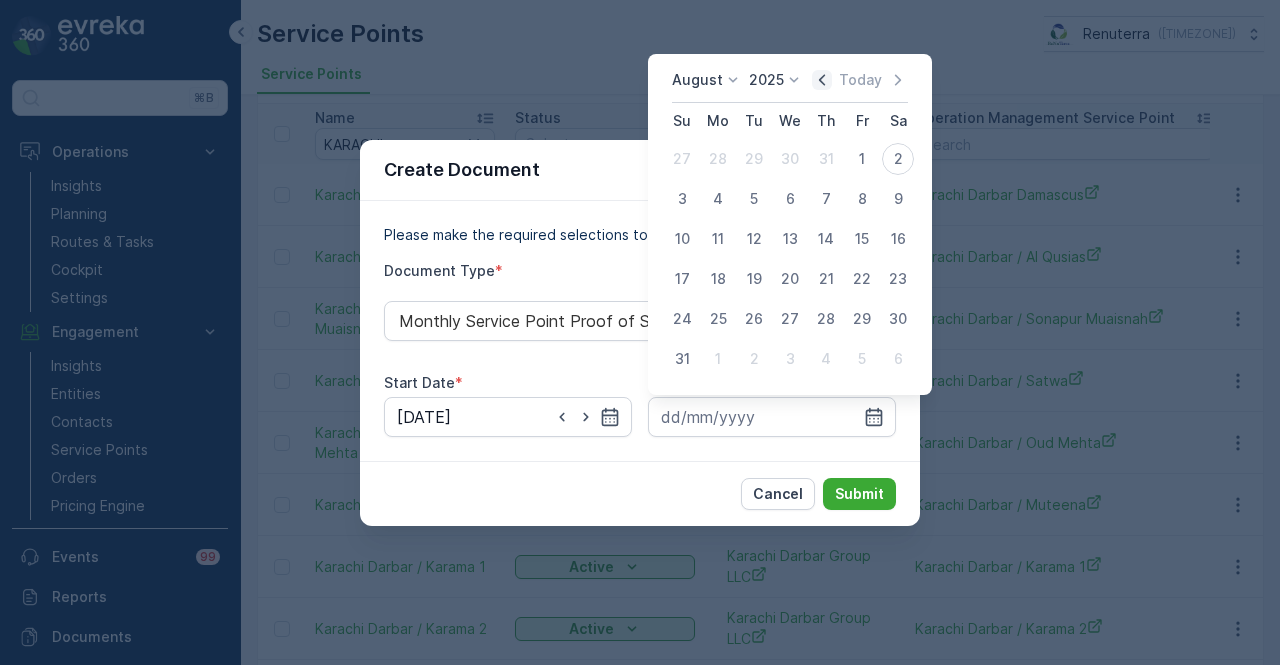 click 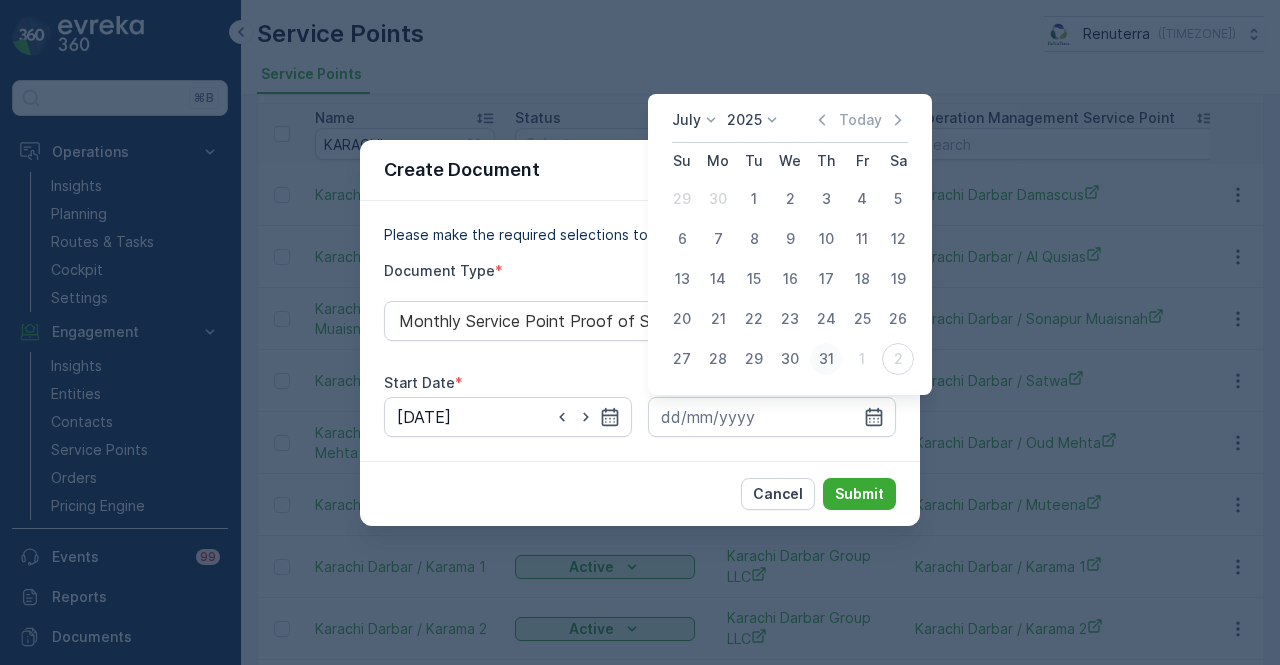 click on "31" at bounding box center (826, 359) 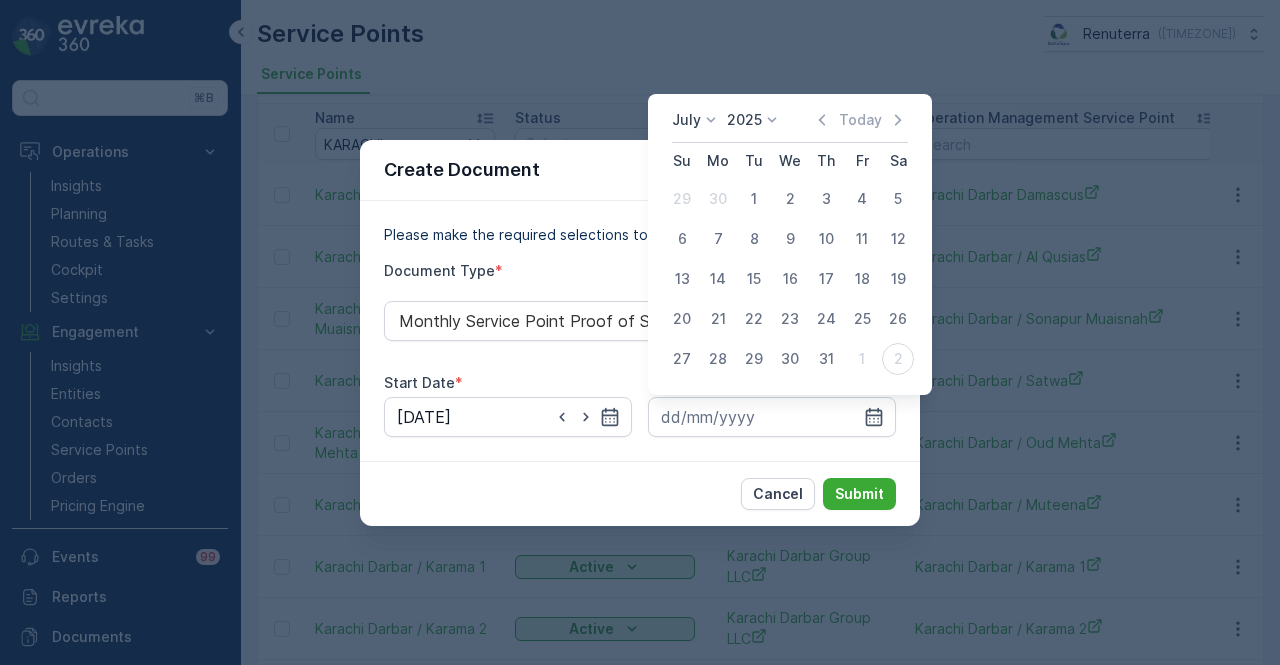 type on "31.07.2025" 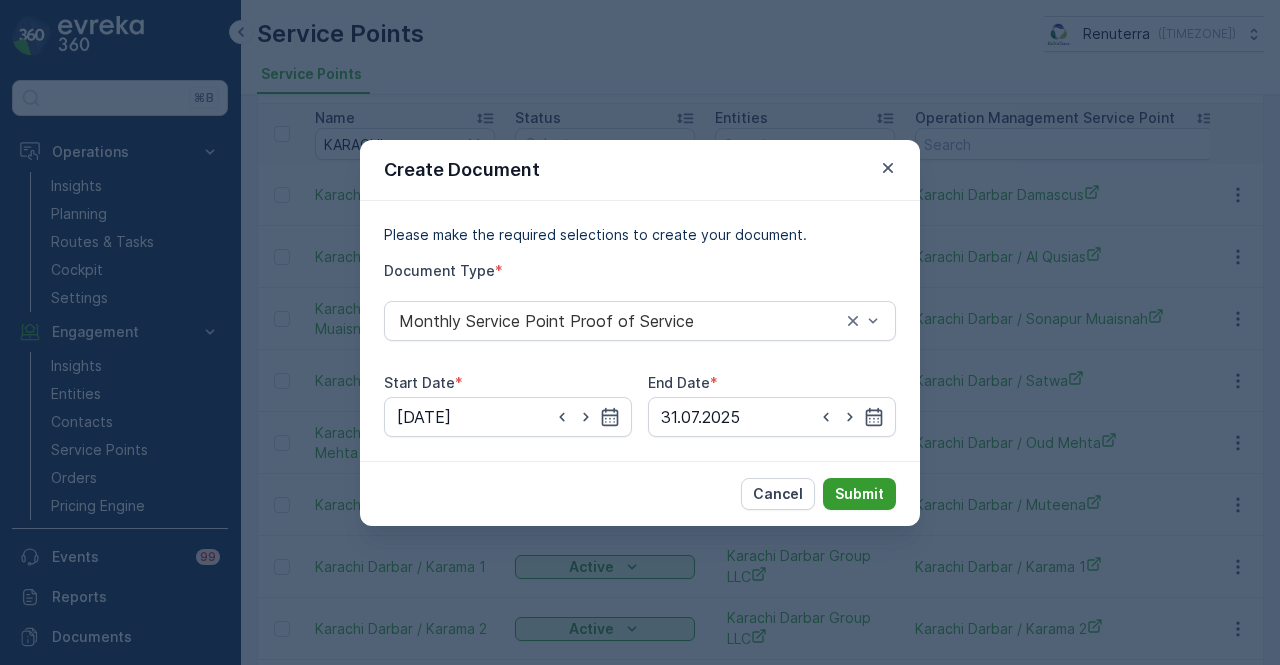 click on "Submit" at bounding box center [859, 494] 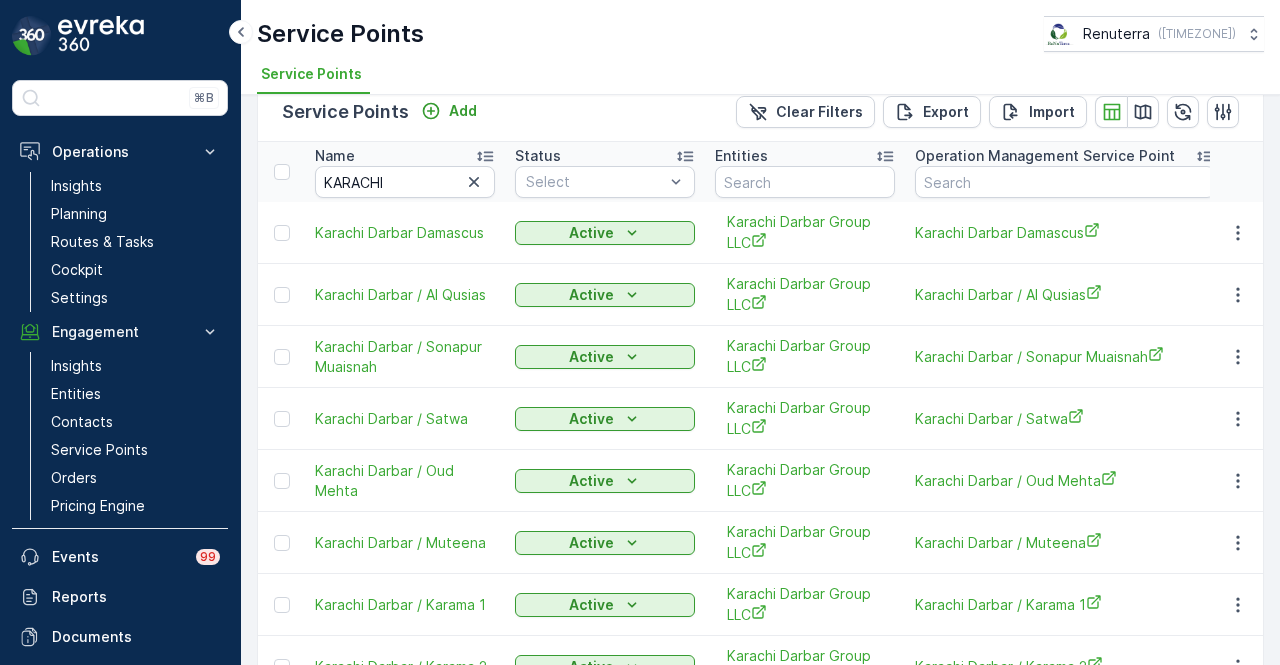 scroll, scrollTop: 0, scrollLeft: 0, axis: both 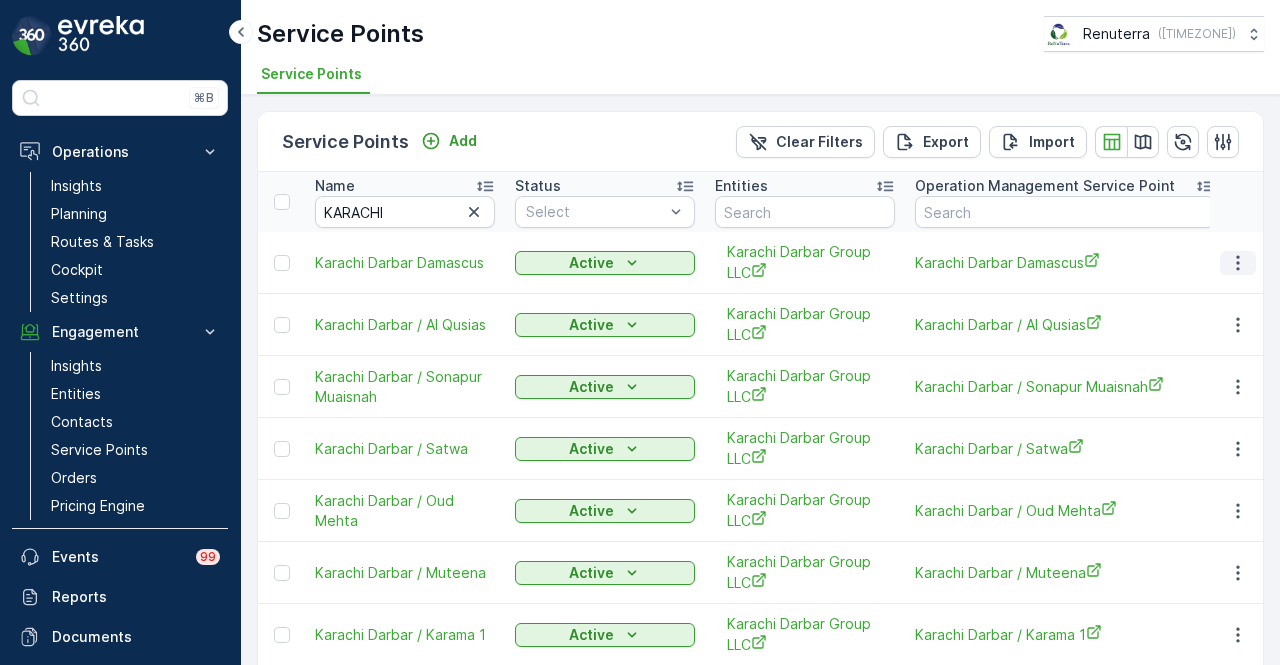 click 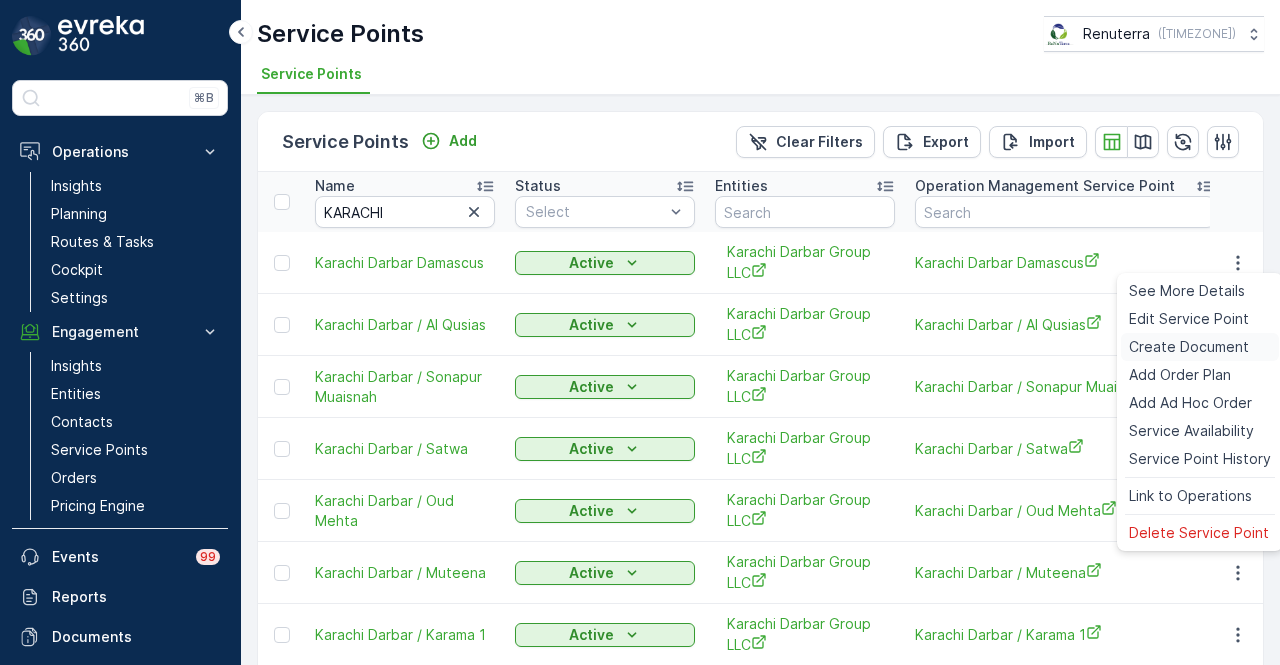 click on "Create Document" at bounding box center [1200, 347] 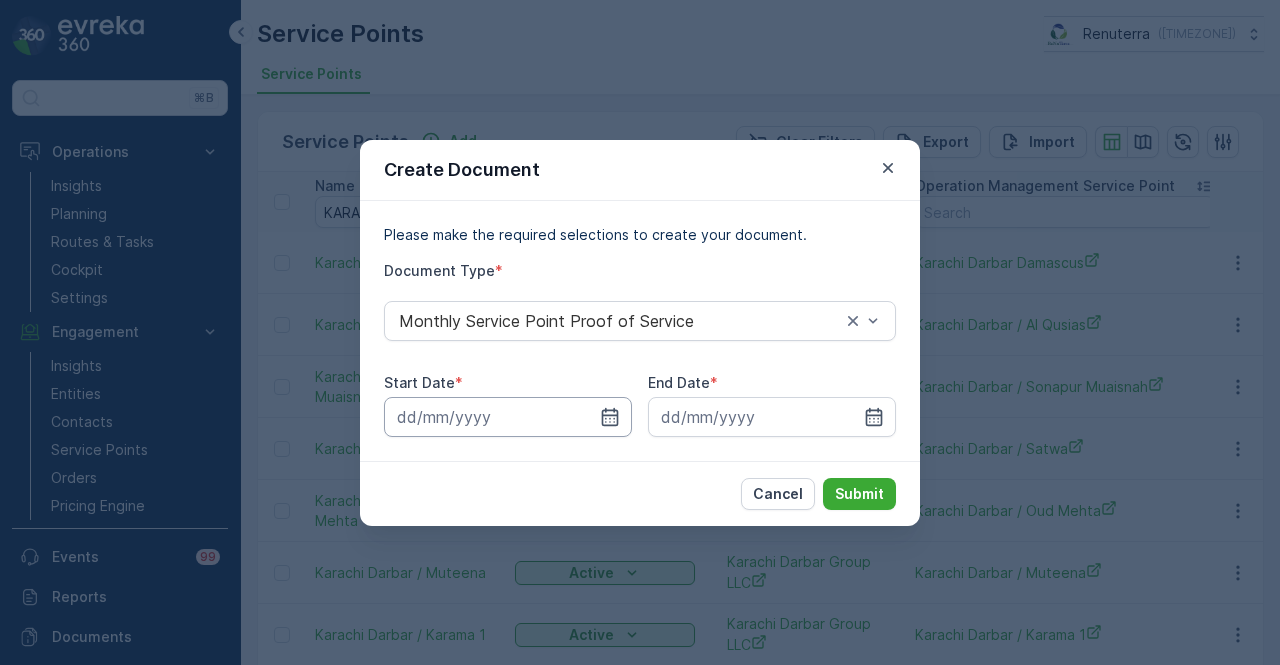 click at bounding box center [508, 417] 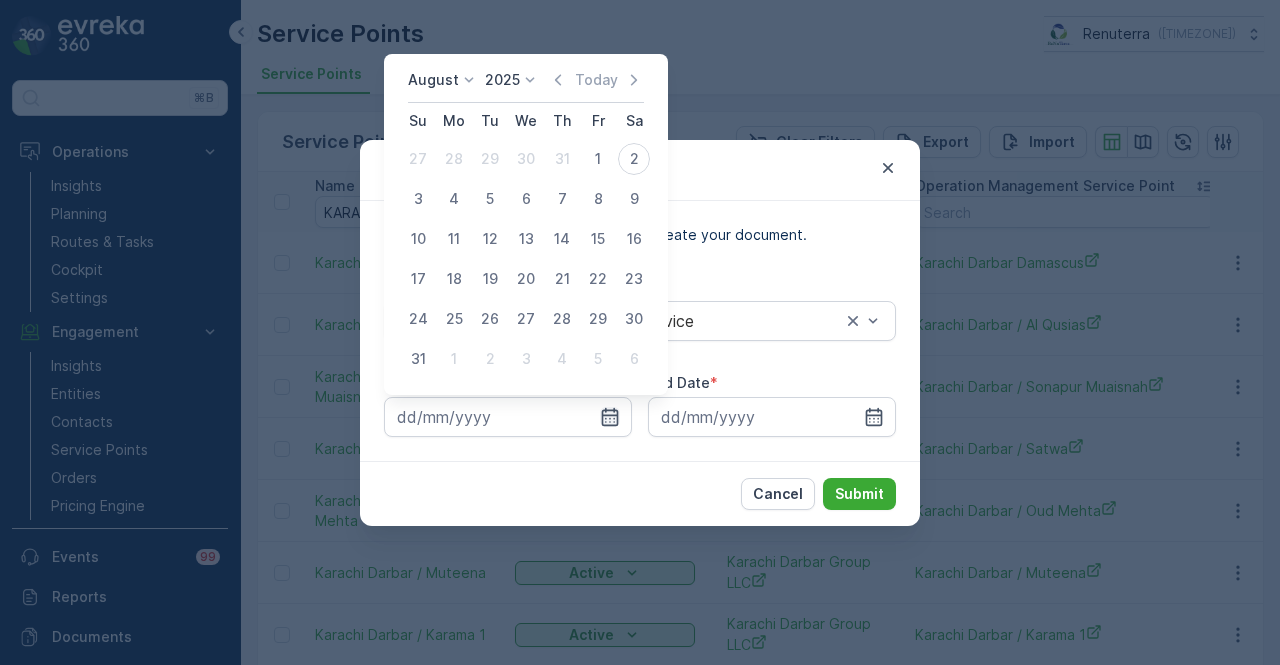 click 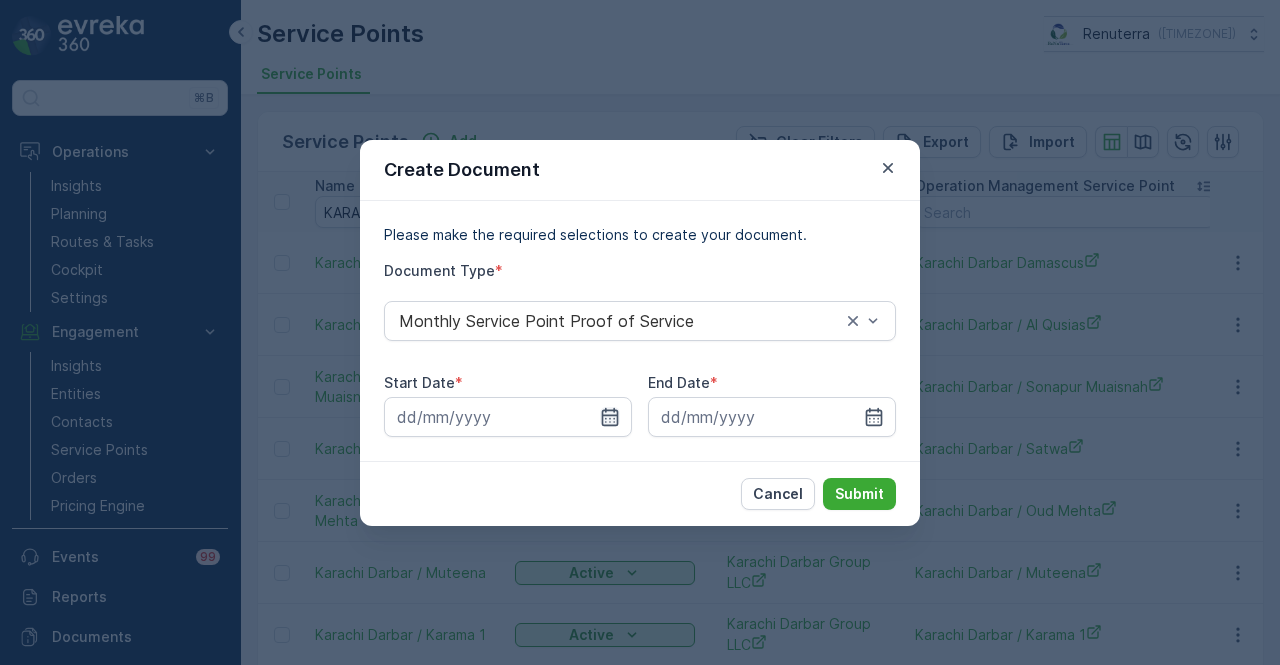 click 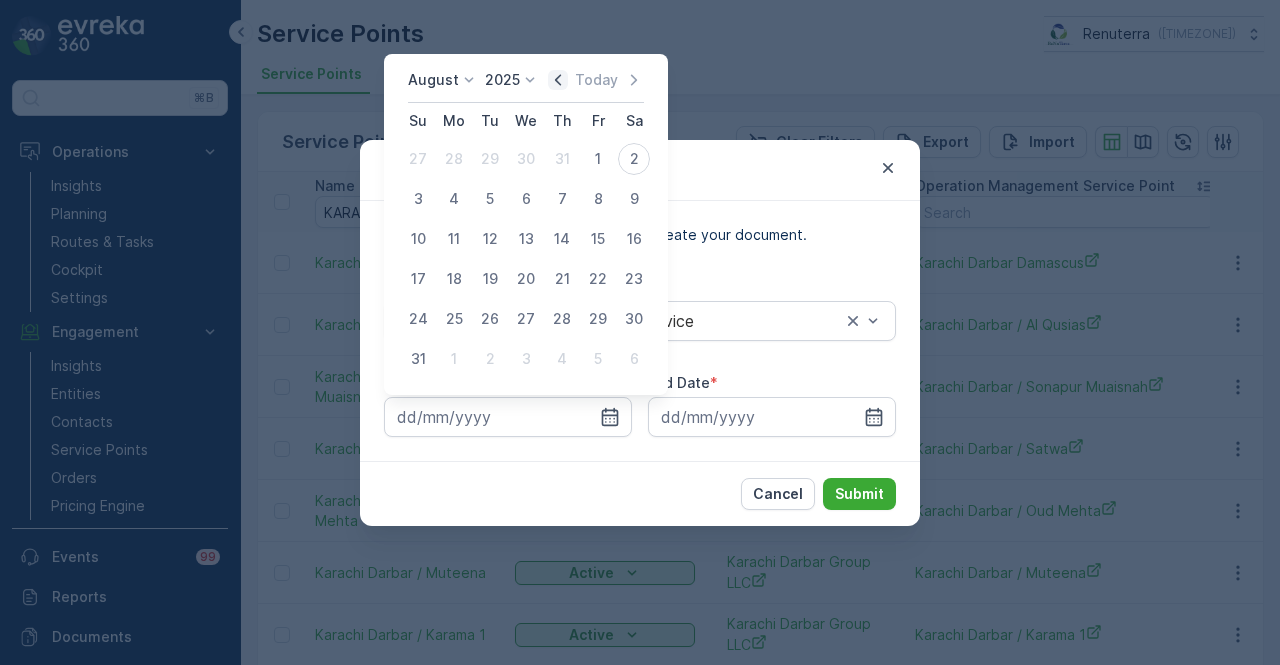 click 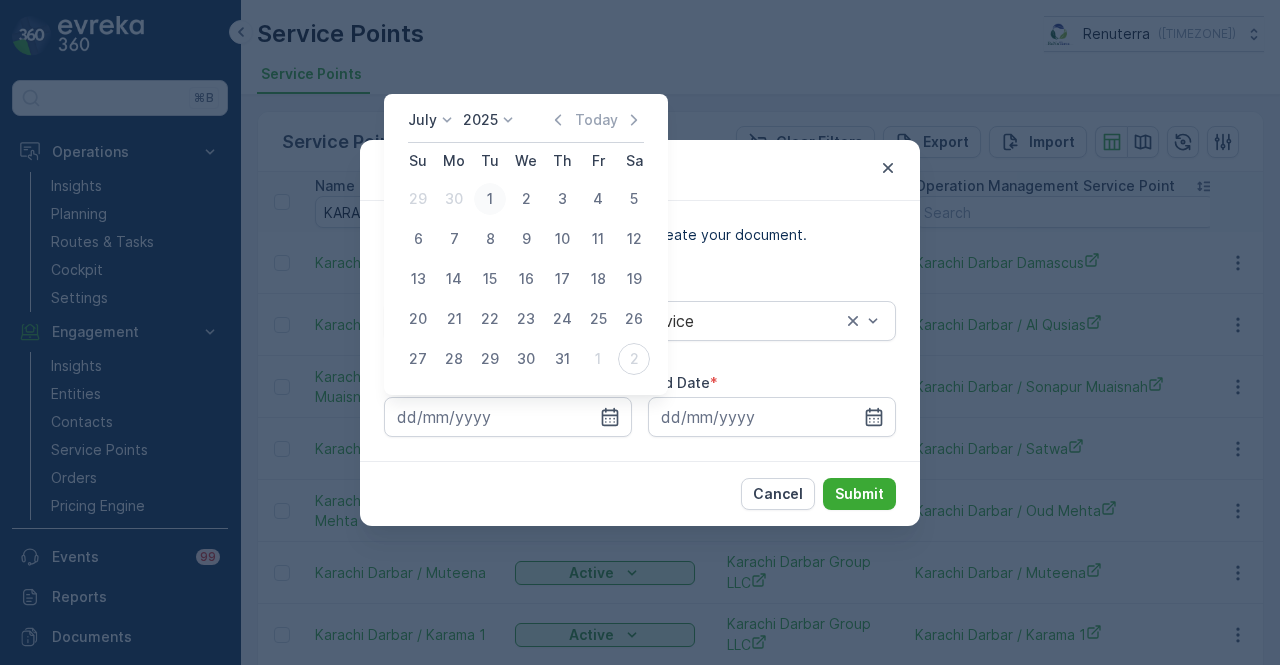 click on "1" at bounding box center [490, 199] 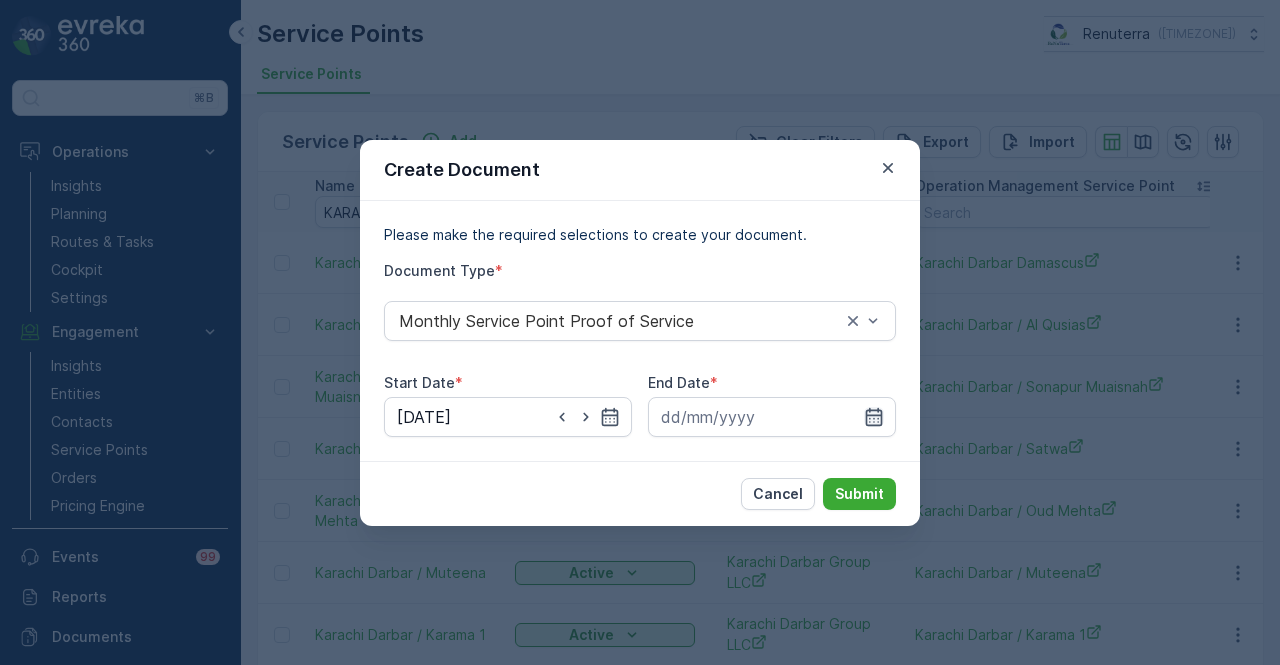 click 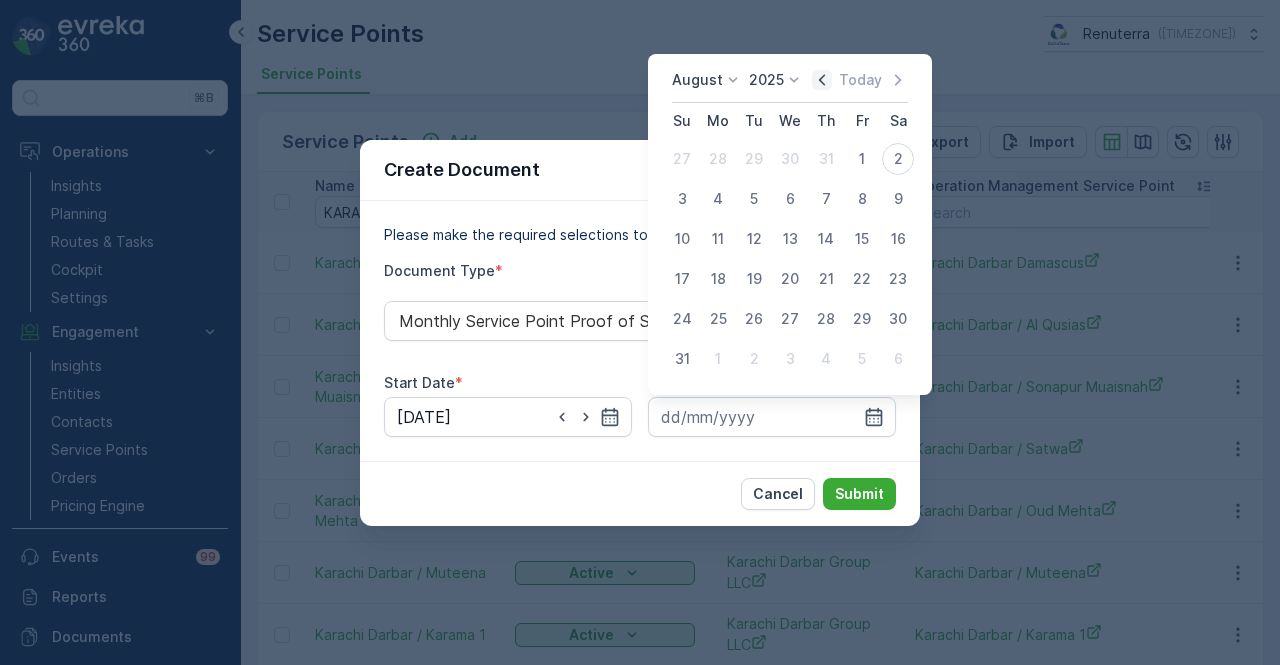 click 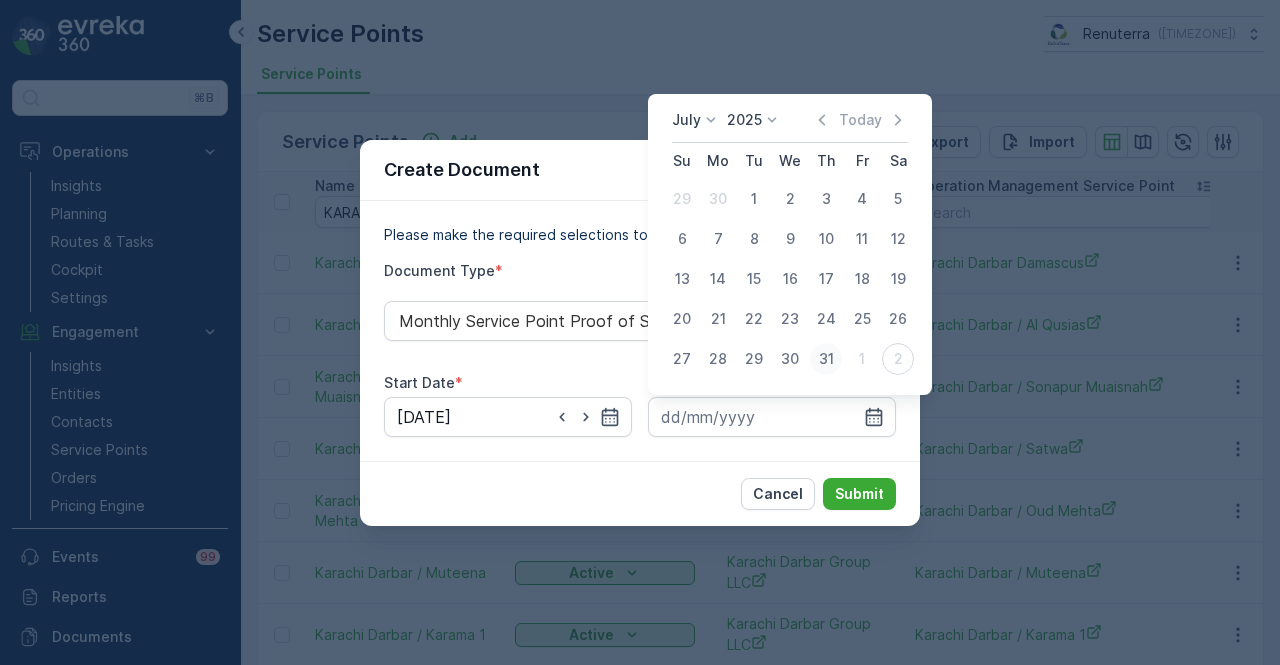 click on "31" at bounding box center [826, 359] 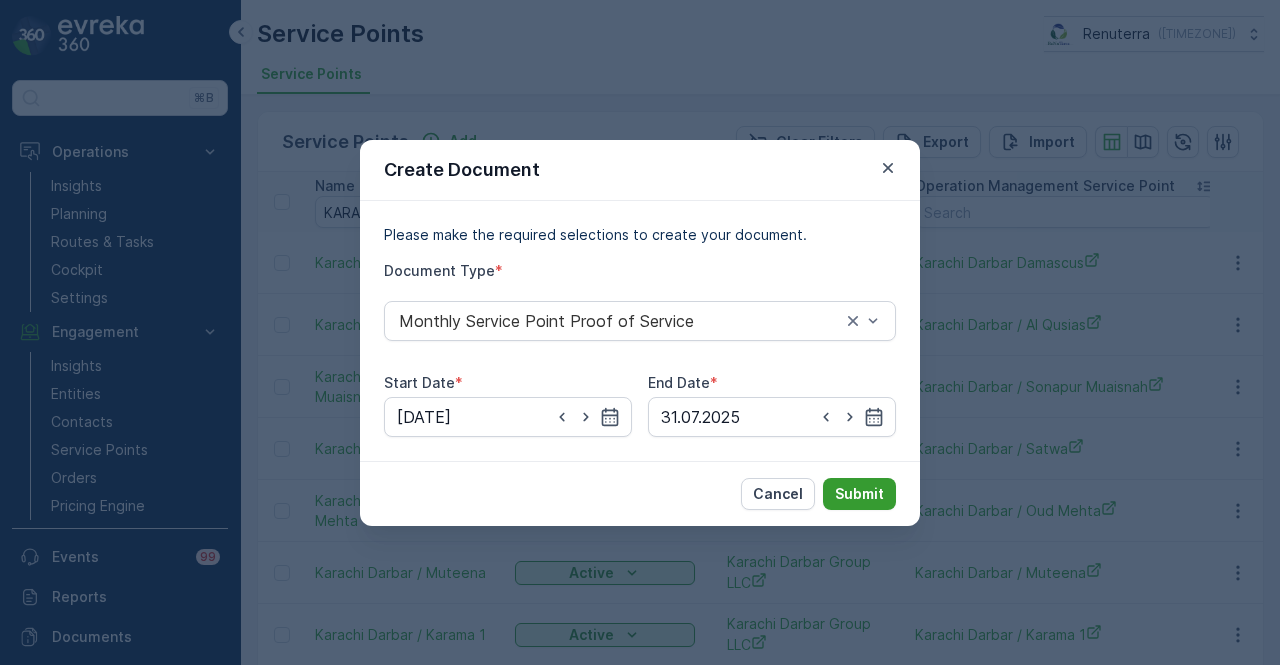 click on "Submit" at bounding box center (859, 494) 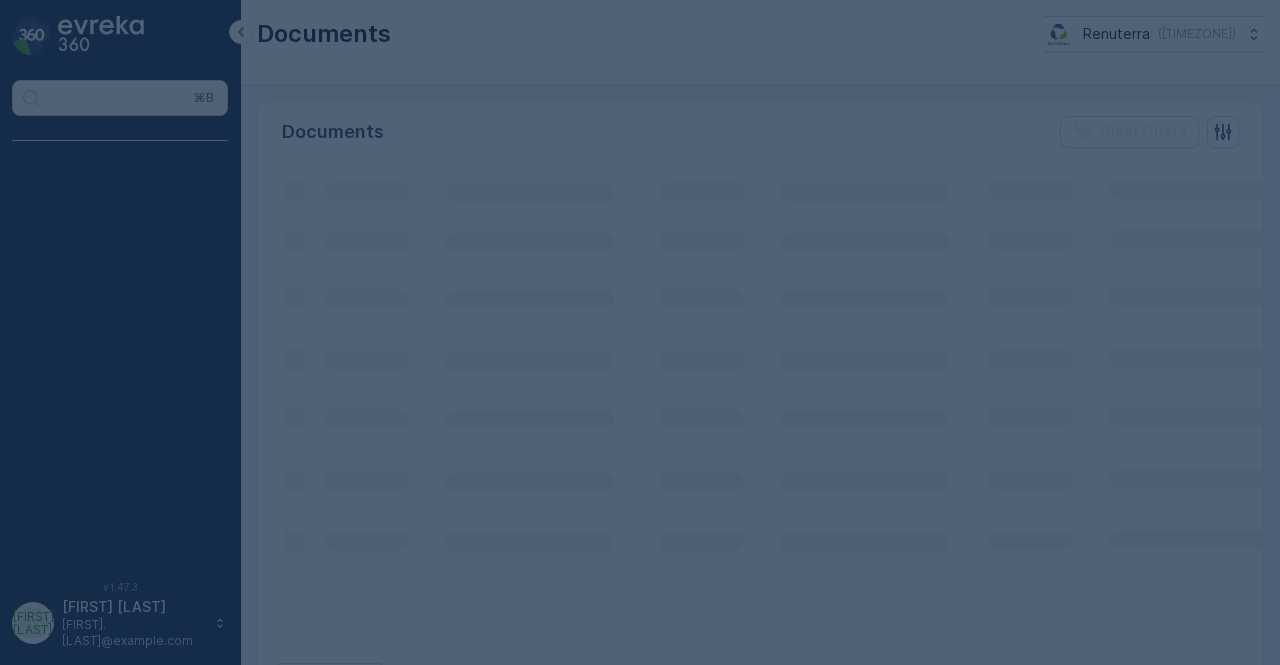 scroll, scrollTop: 0, scrollLeft: 0, axis: both 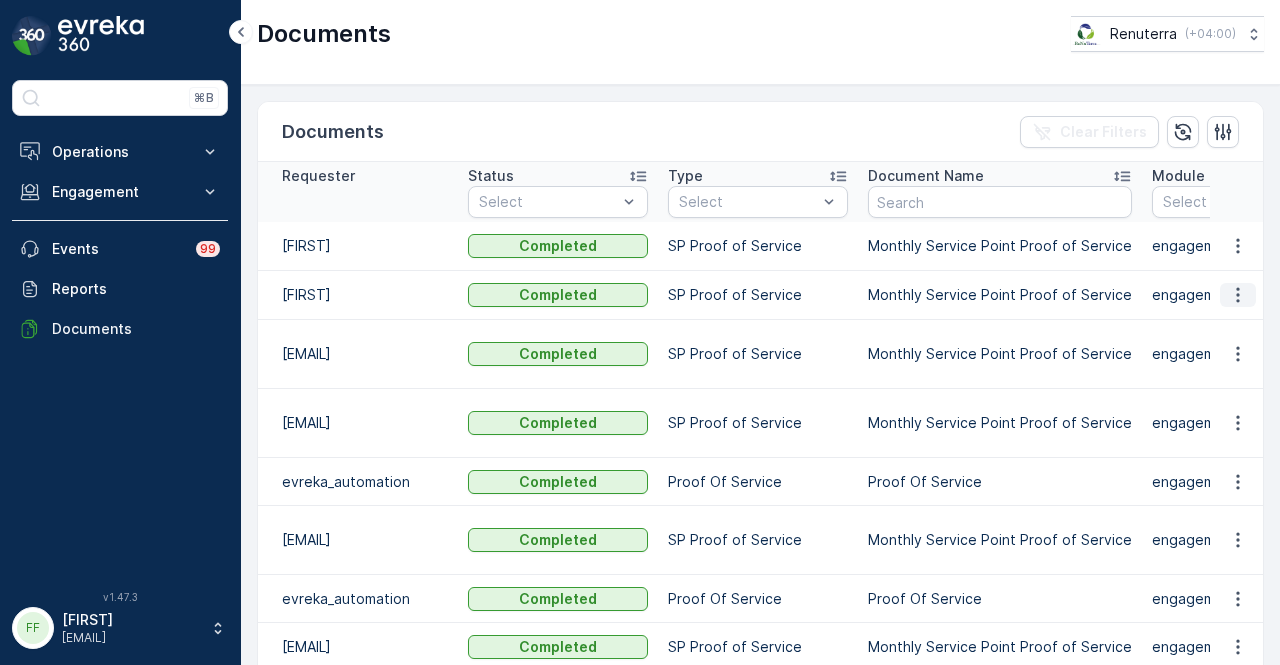 click 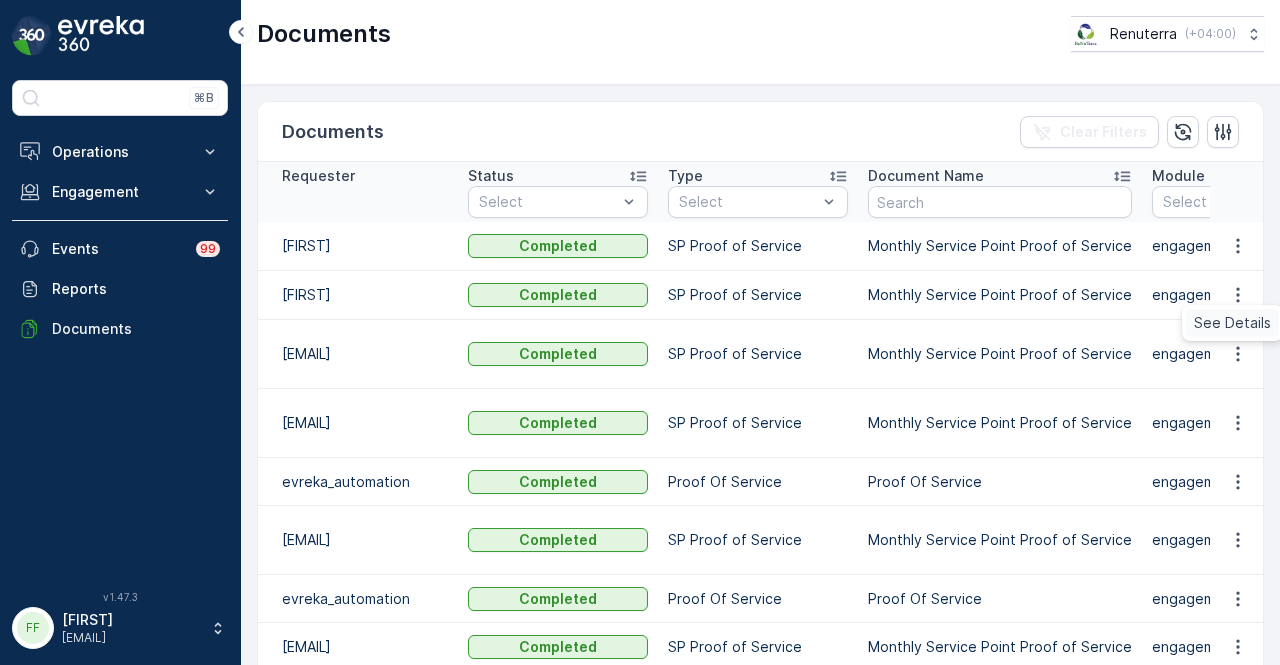 click on "See Details" at bounding box center (1232, 323) 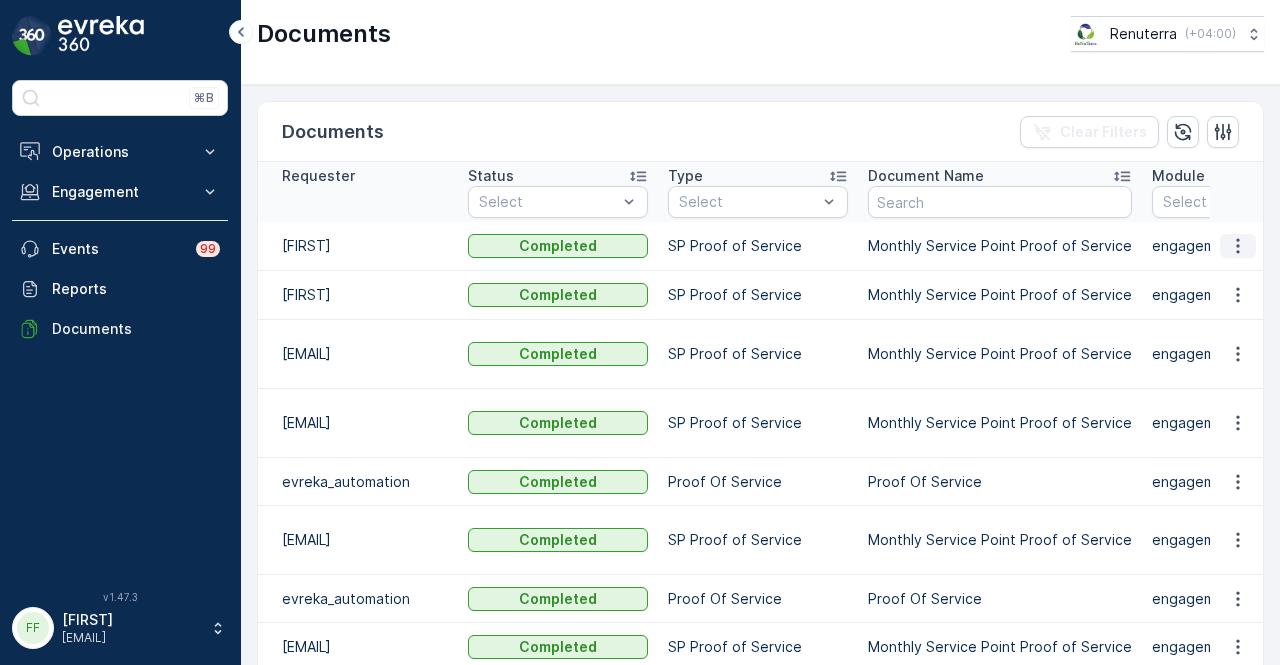 click at bounding box center [1238, 246] 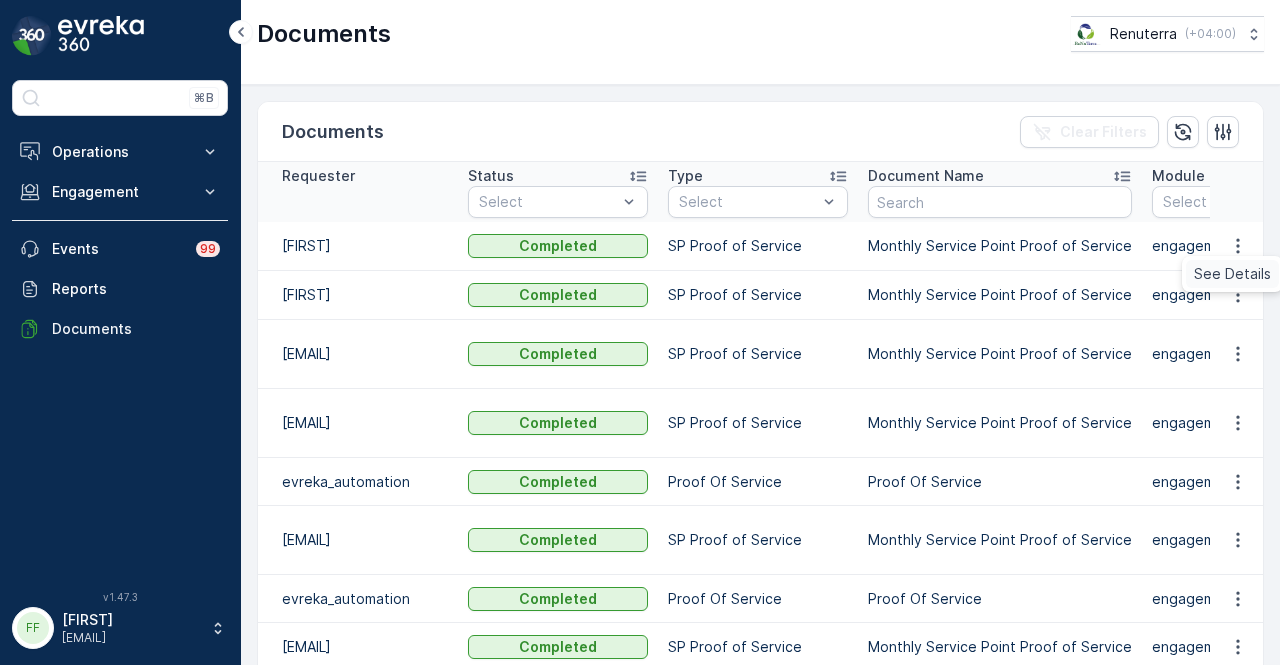 click on "See Details" at bounding box center (1232, 274) 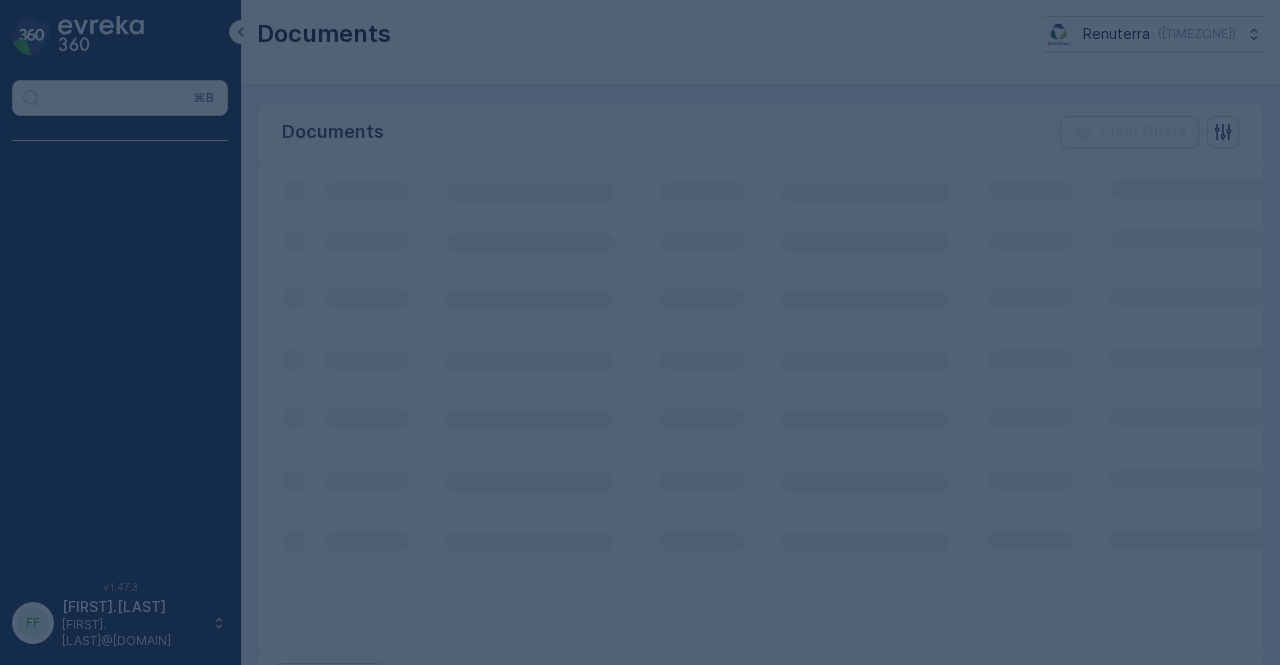 scroll, scrollTop: 0, scrollLeft: 0, axis: both 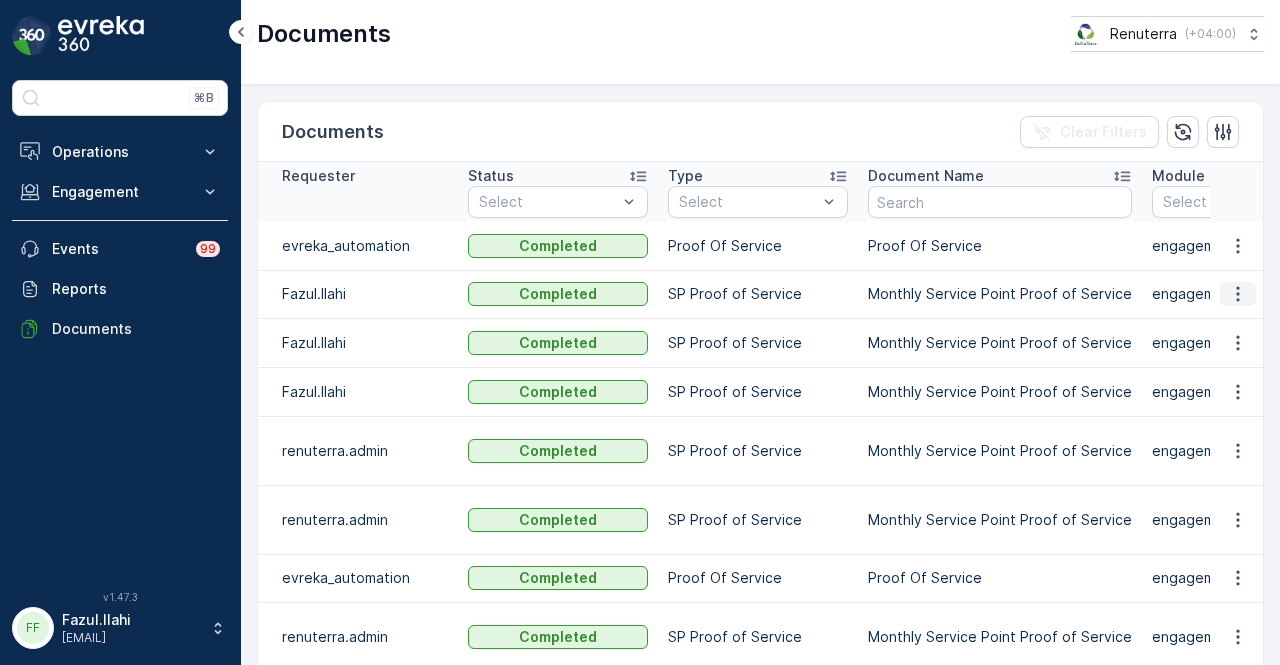 click 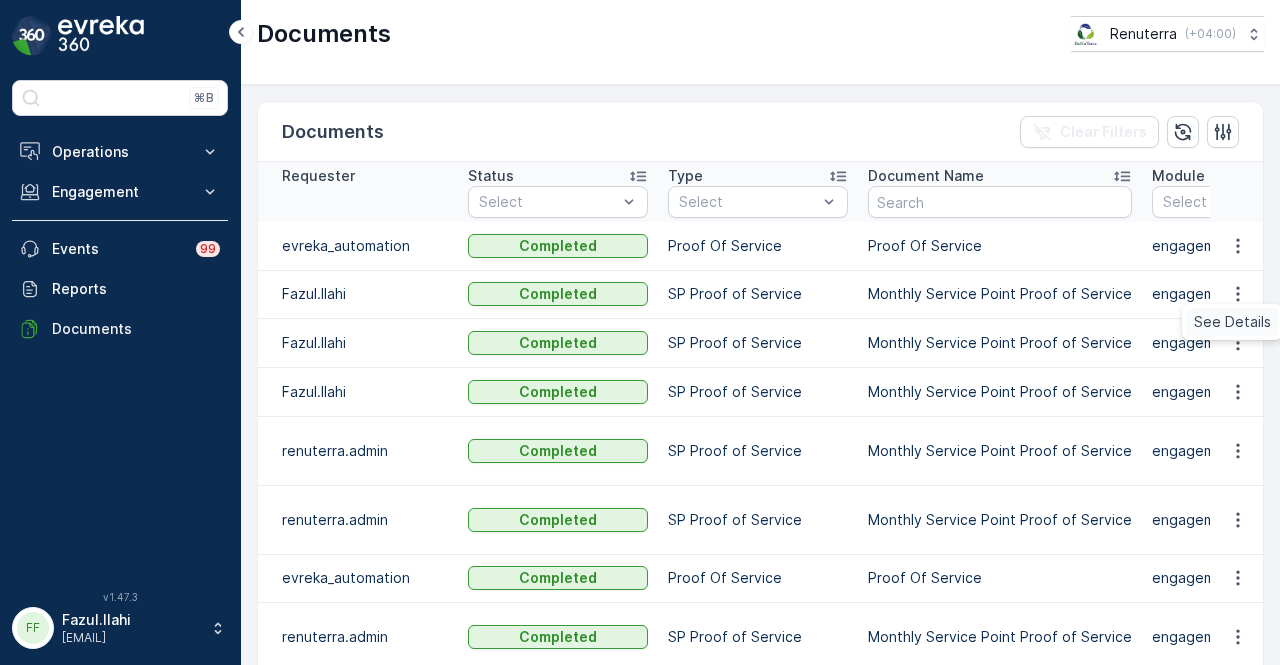 click on "See Details" at bounding box center (1232, 322) 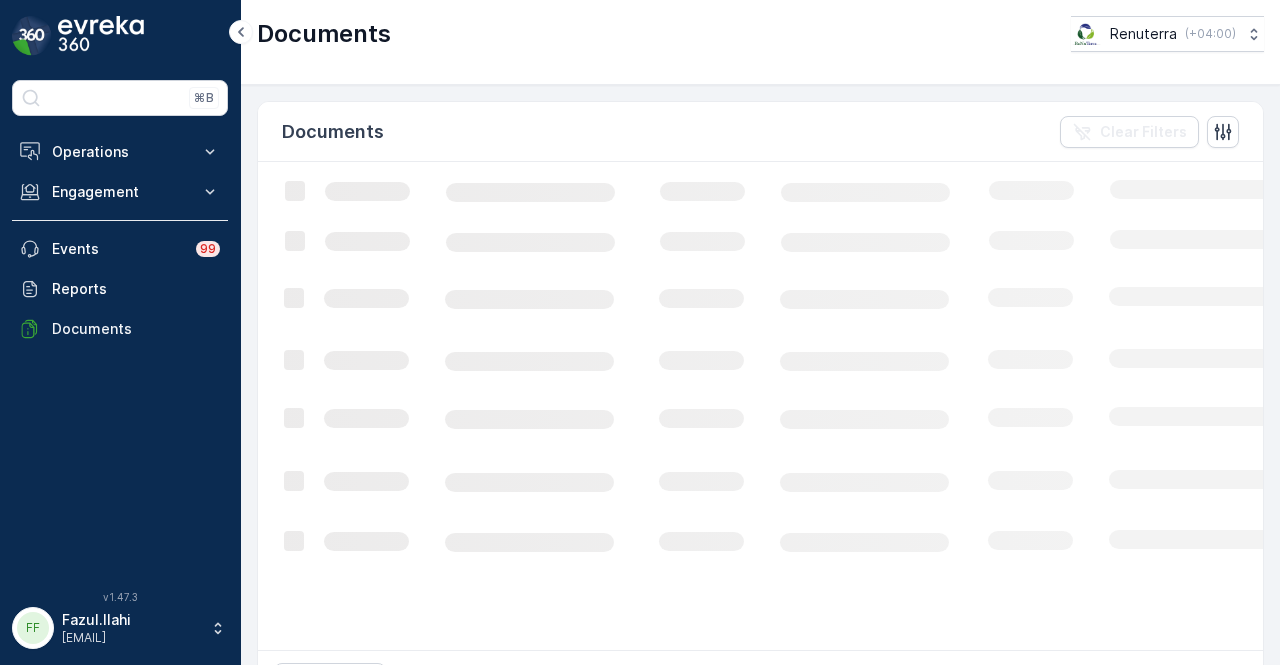 scroll, scrollTop: 0, scrollLeft: 0, axis: both 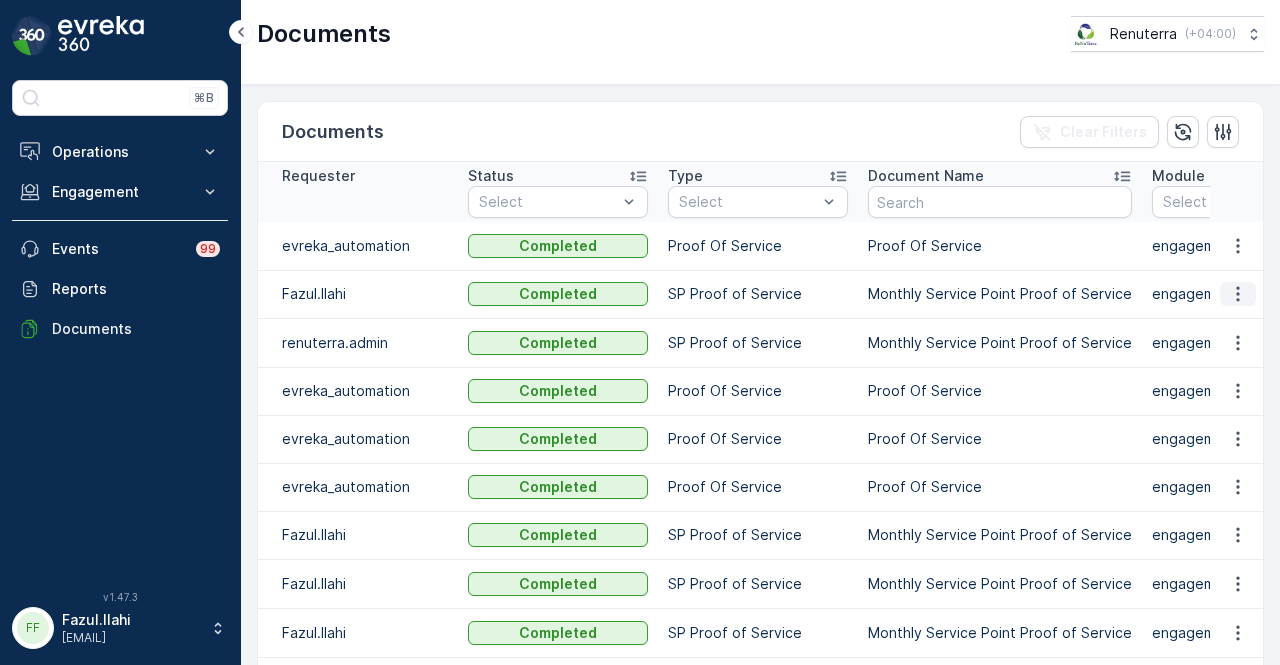 click at bounding box center [1238, 294] 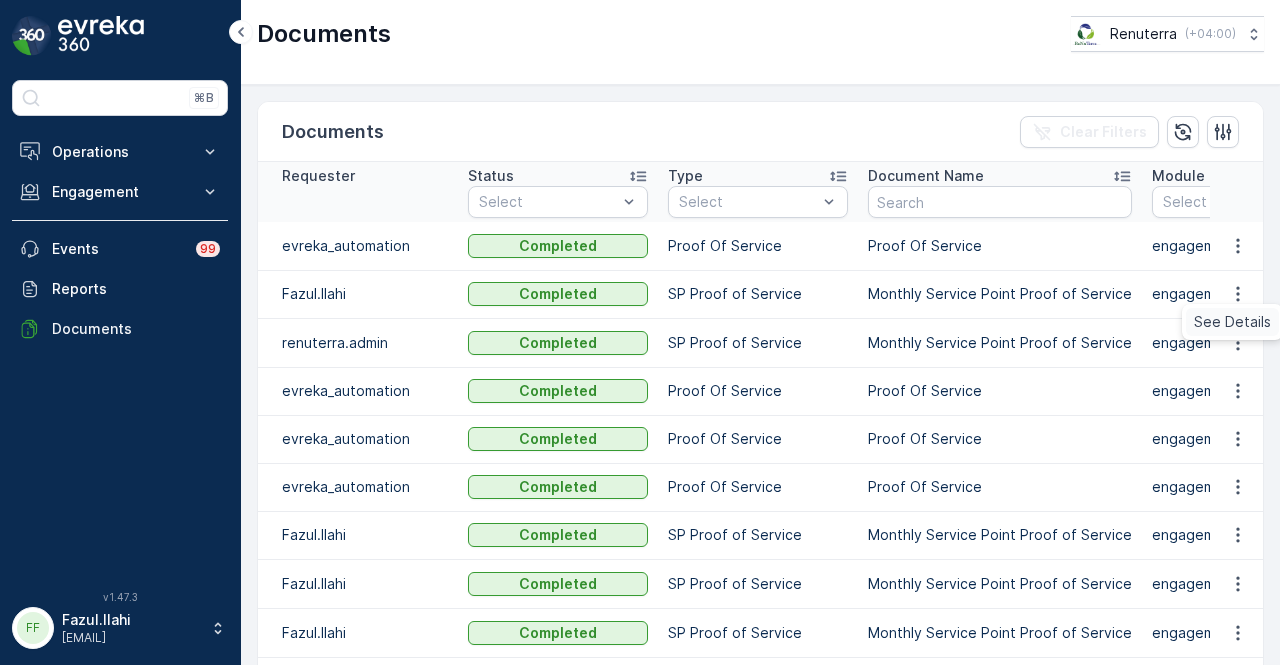click on "See Details" at bounding box center [1232, 322] 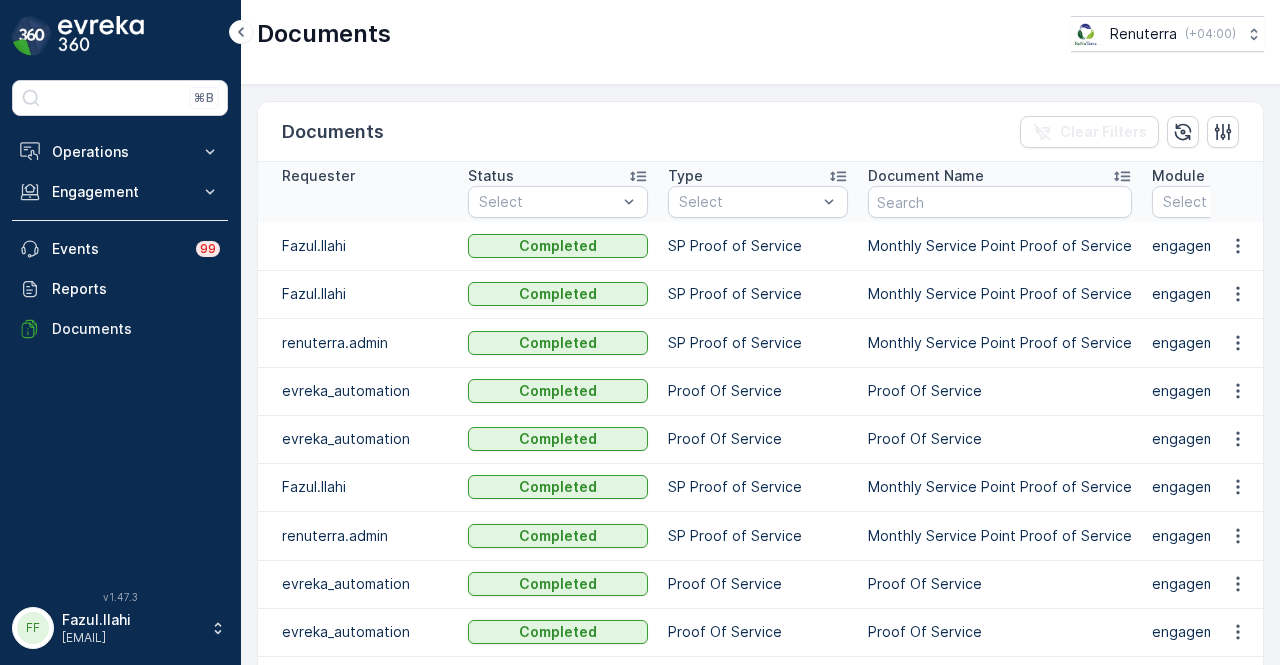 scroll, scrollTop: 0, scrollLeft: 0, axis: both 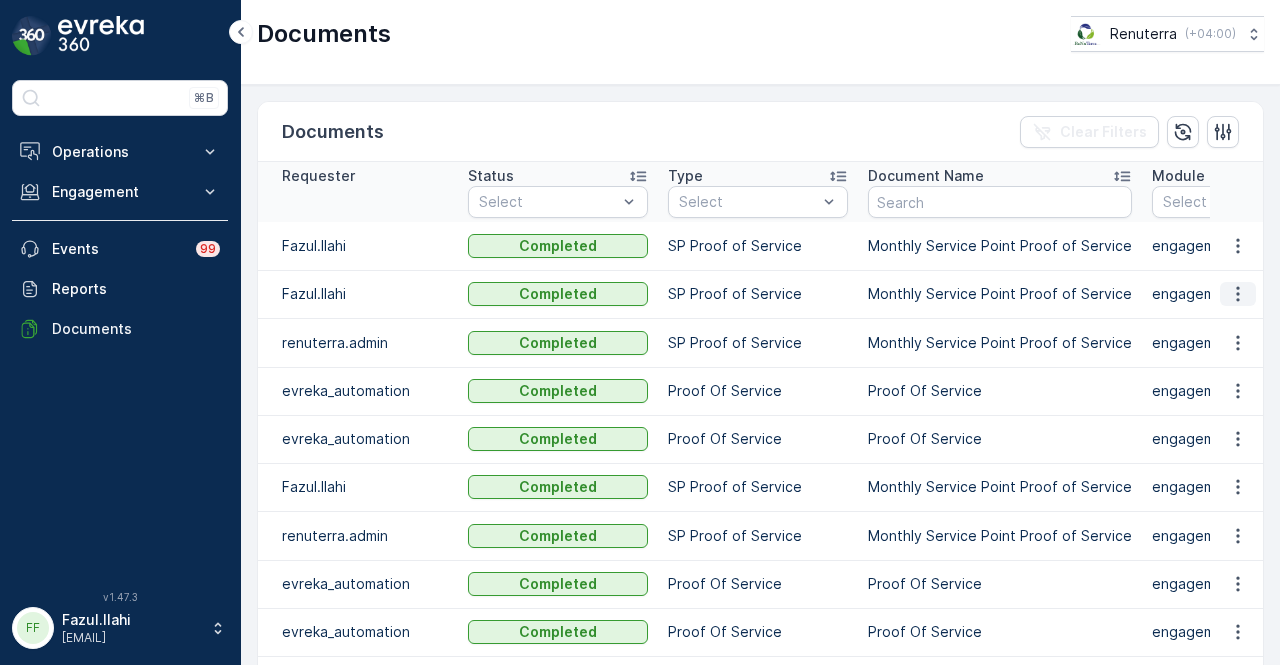 click 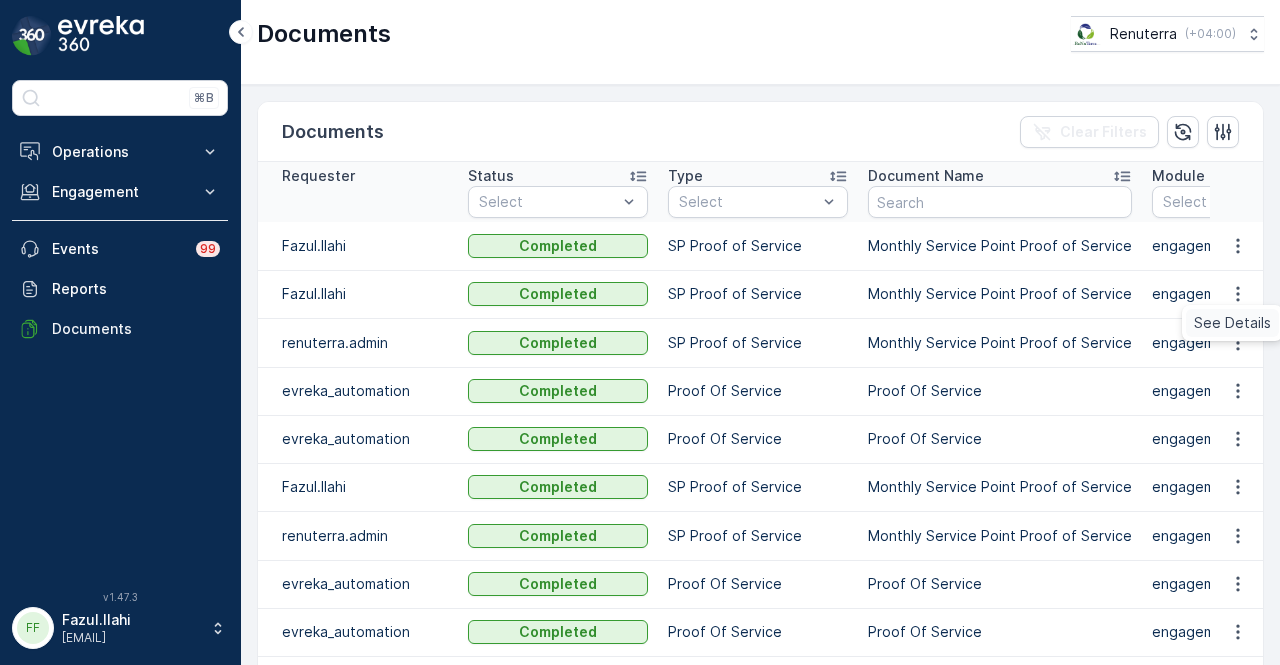 click on "See Details" at bounding box center [1232, 323] 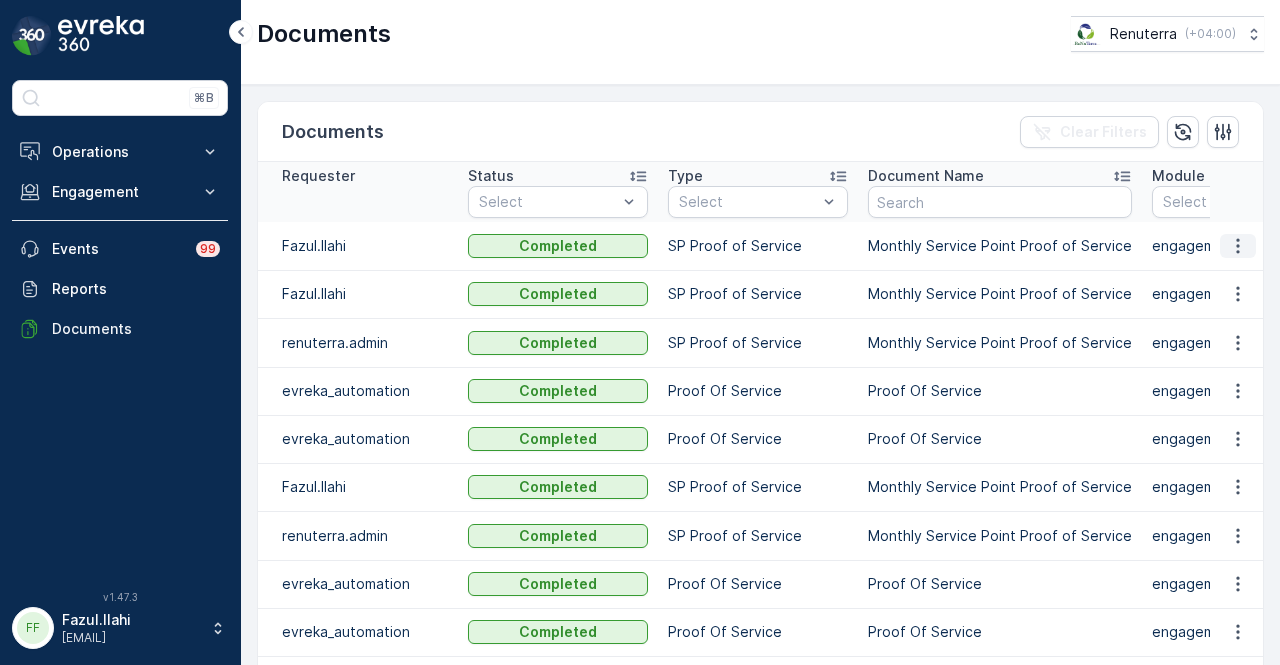 click 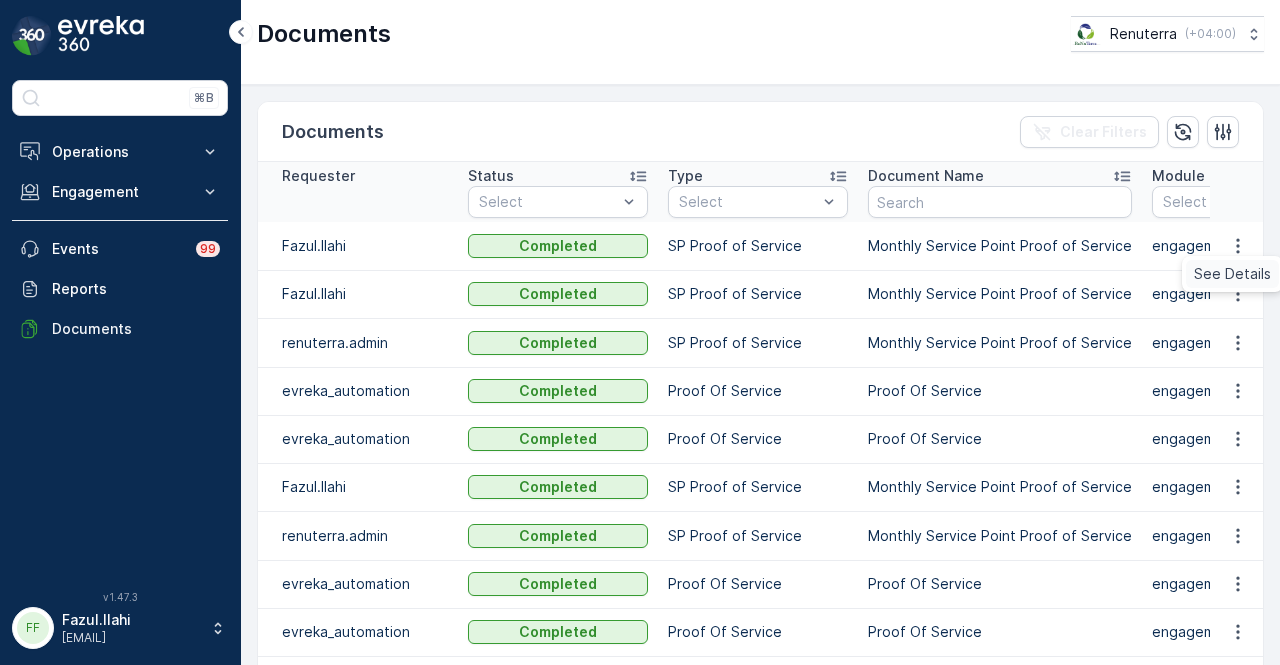 drag, startPoint x: 1214, startPoint y: 292, endPoint x: 1217, endPoint y: 282, distance: 10.440307 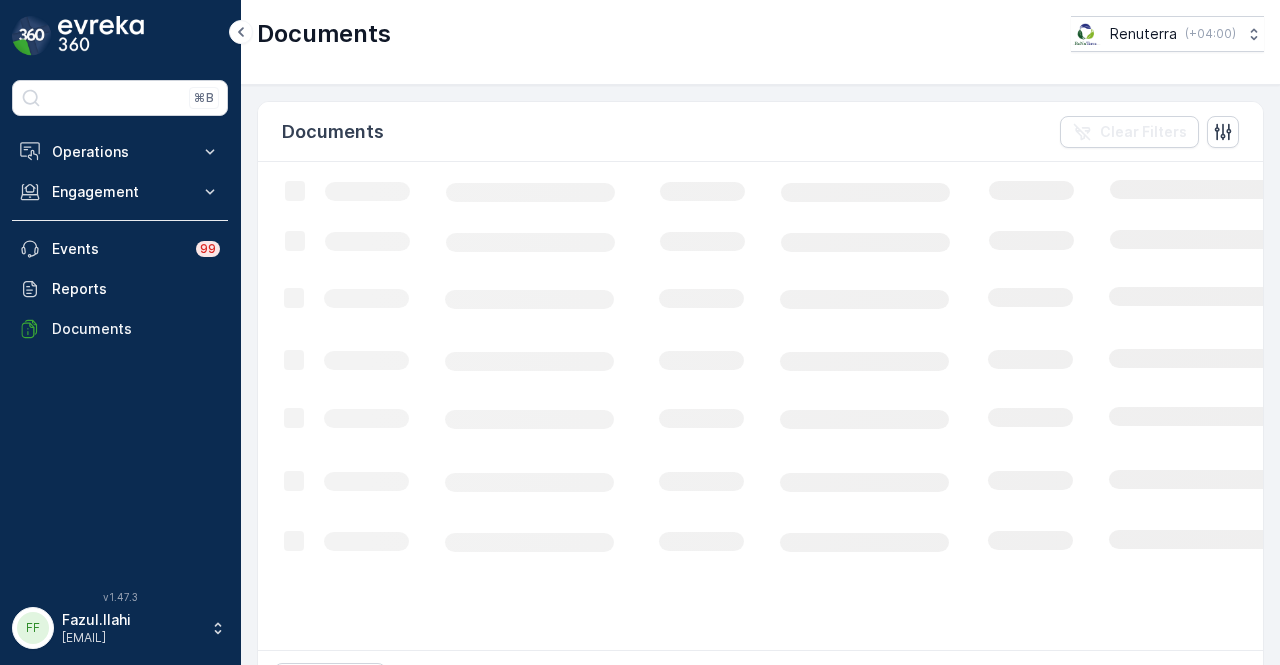 scroll, scrollTop: 0, scrollLeft: 0, axis: both 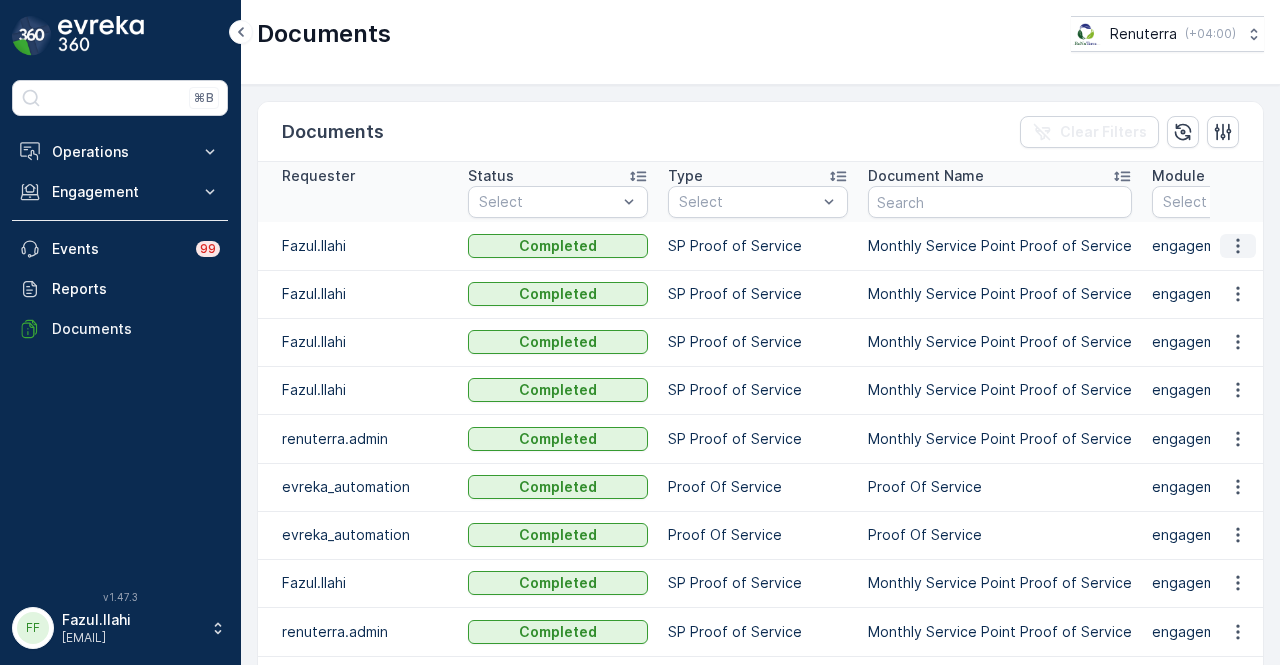 click 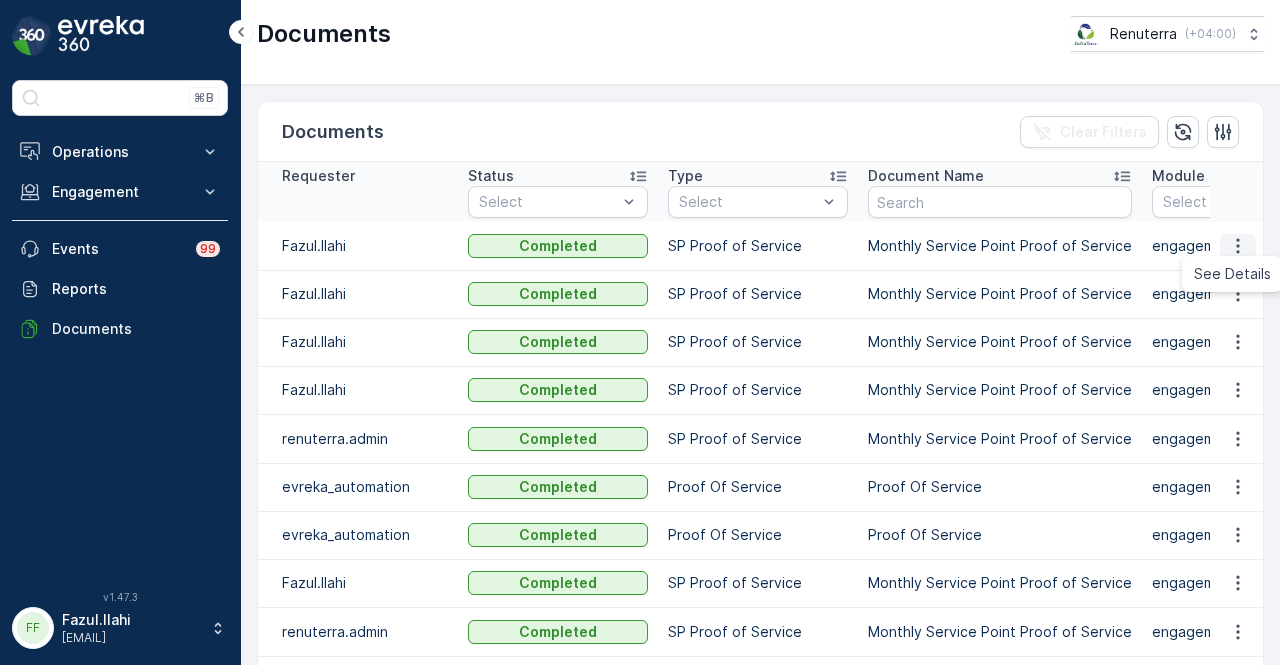 click on "See Details" at bounding box center (1232, 274) 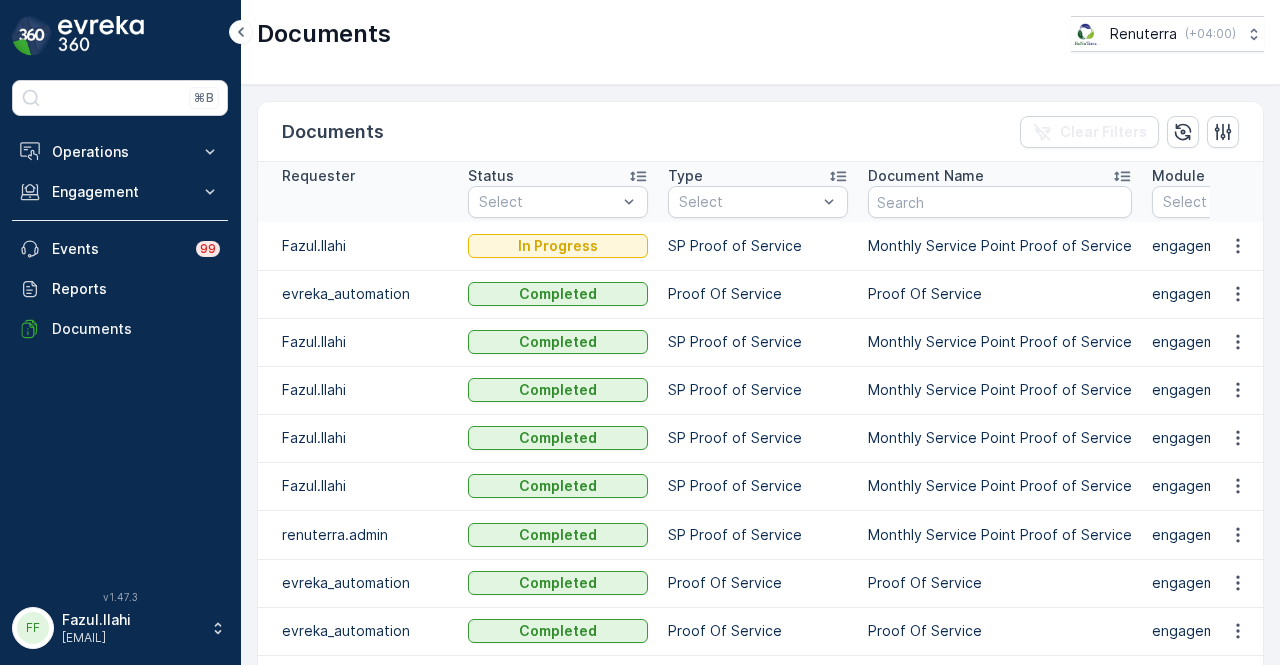 scroll, scrollTop: 0, scrollLeft: 0, axis: both 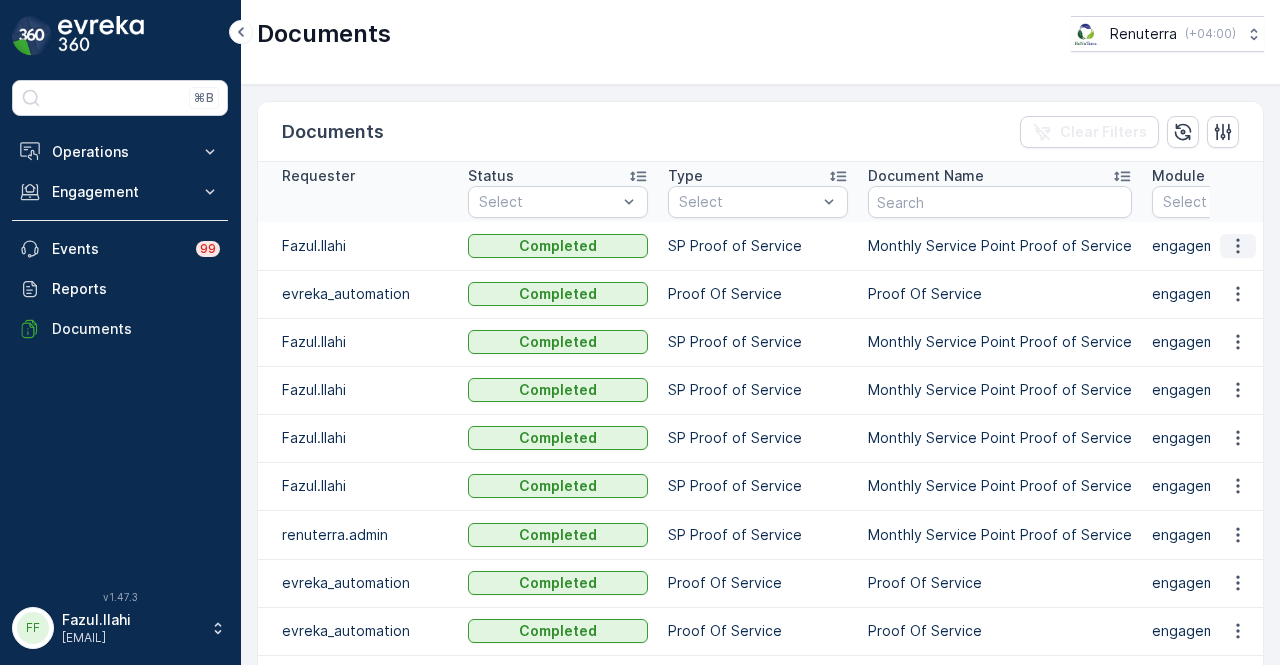 click 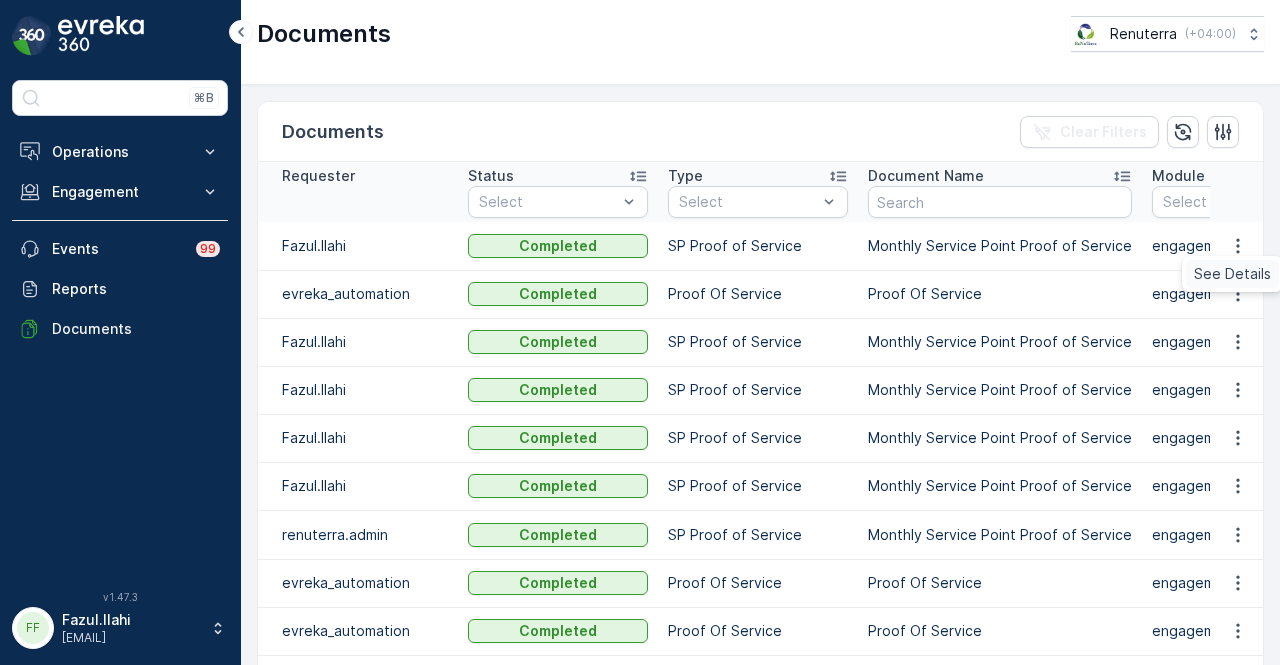 click on "See Details" at bounding box center (1232, 274) 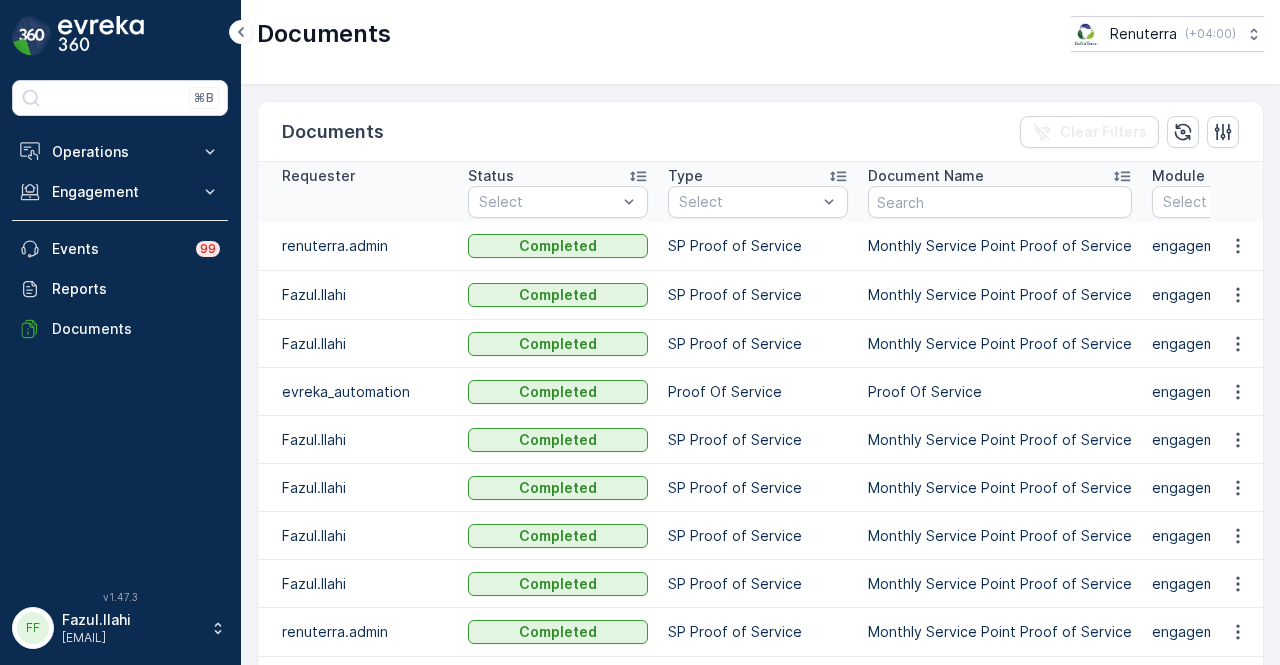 scroll, scrollTop: 0, scrollLeft: 0, axis: both 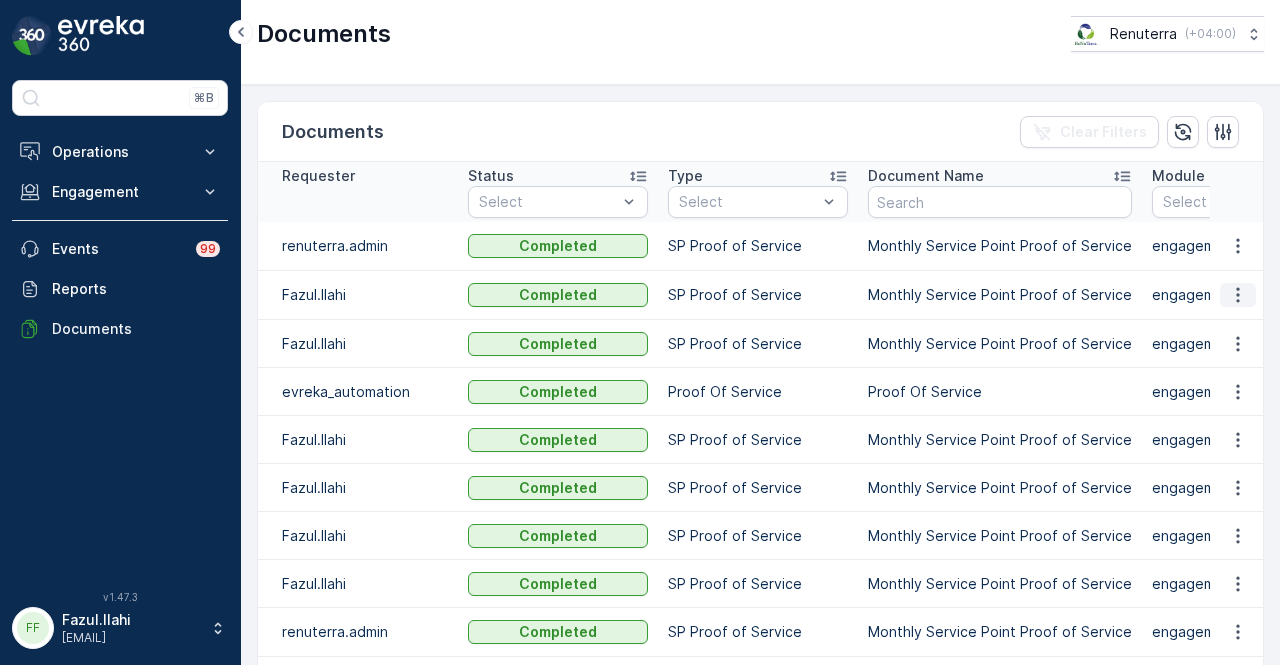 click 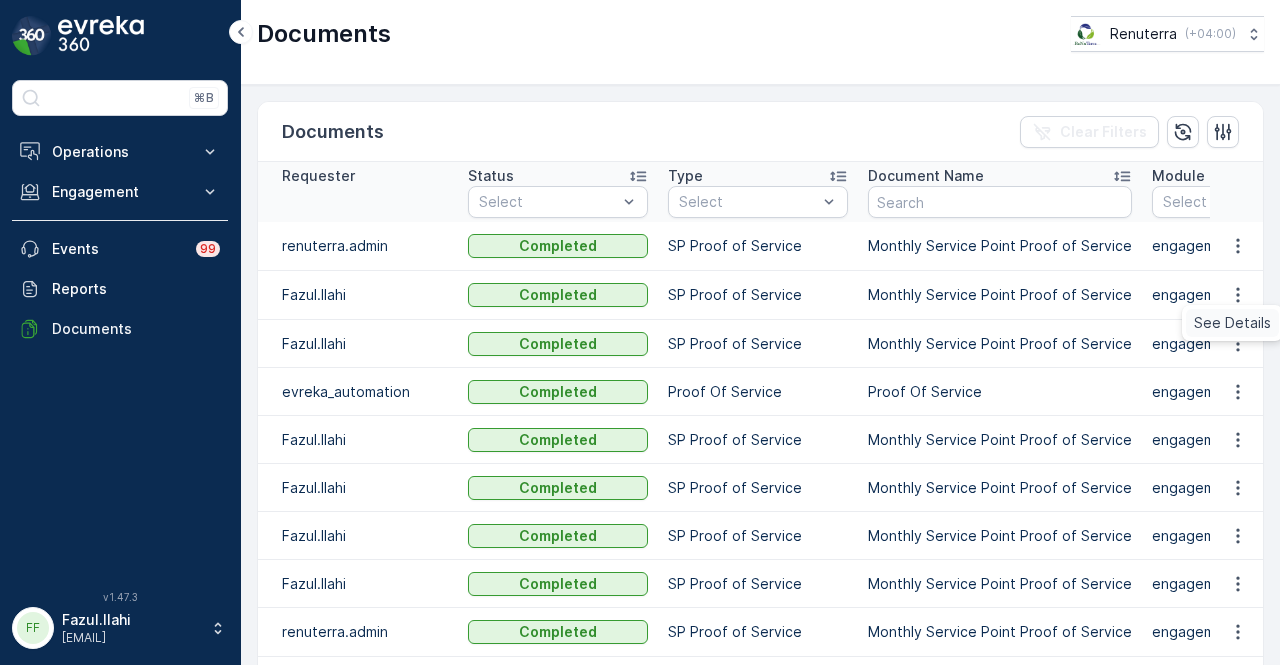 click on "See Details" at bounding box center [1232, 323] 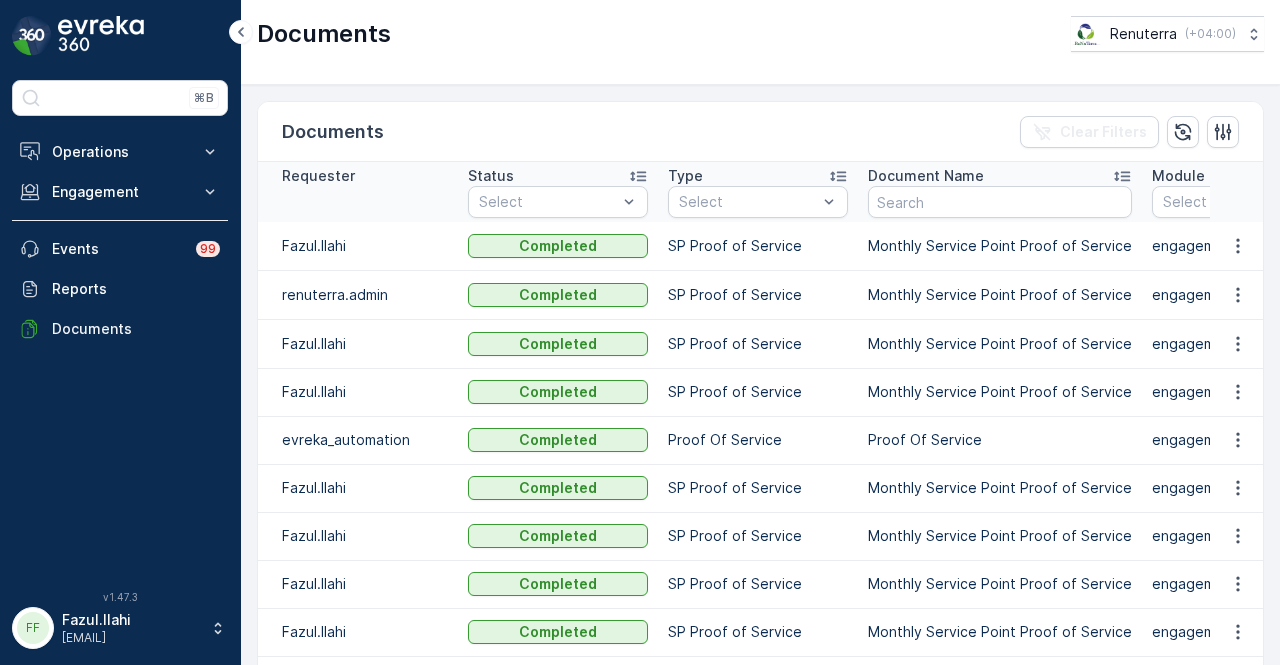 scroll, scrollTop: 0, scrollLeft: 0, axis: both 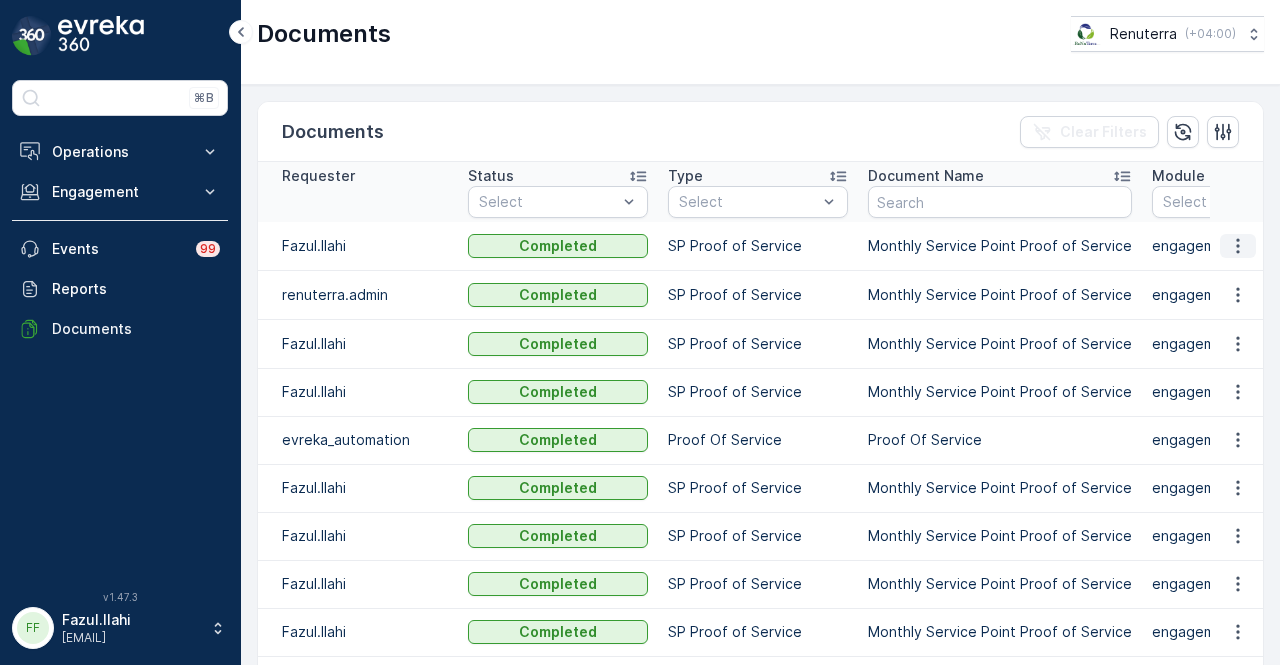 click 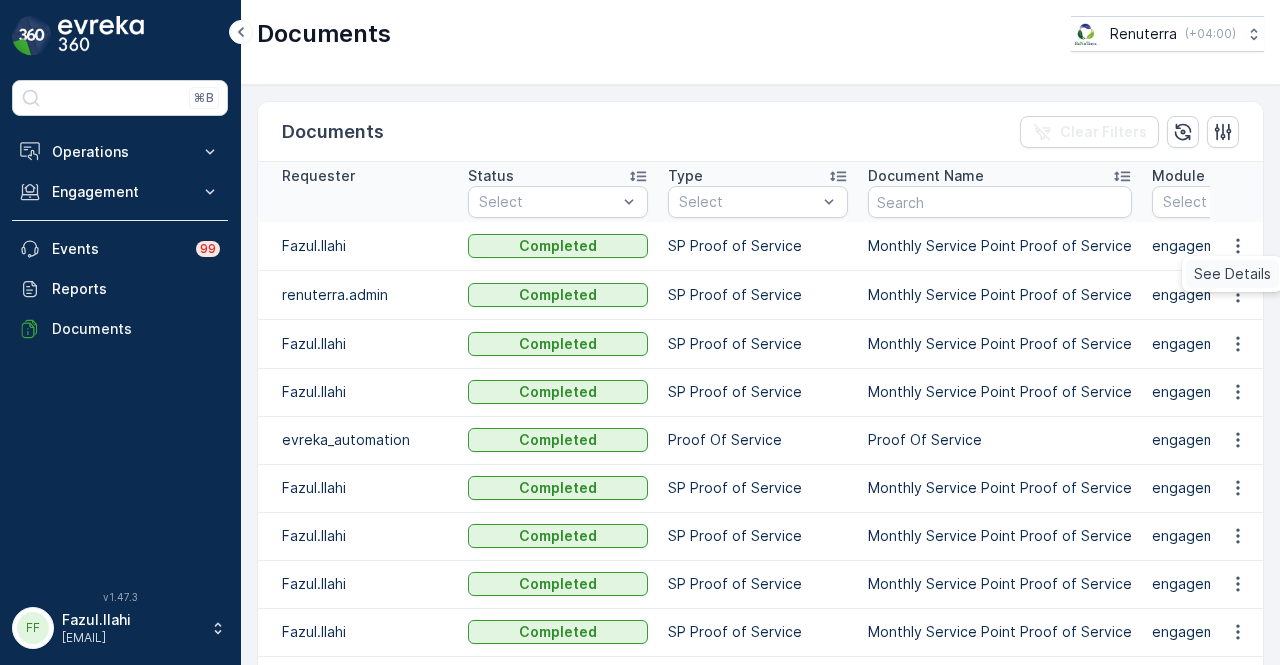 click on "See Details" at bounding box center [1232, 274] 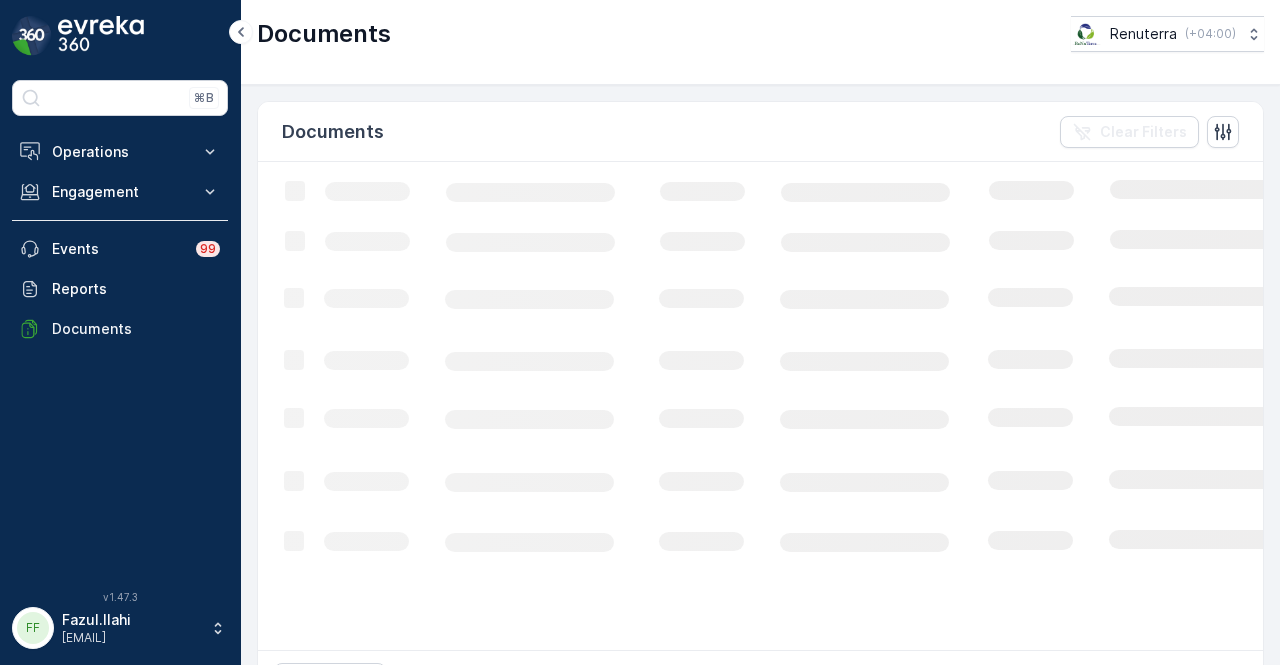scroll, scrollTop: 0, scrollLeft: 0, axis: both 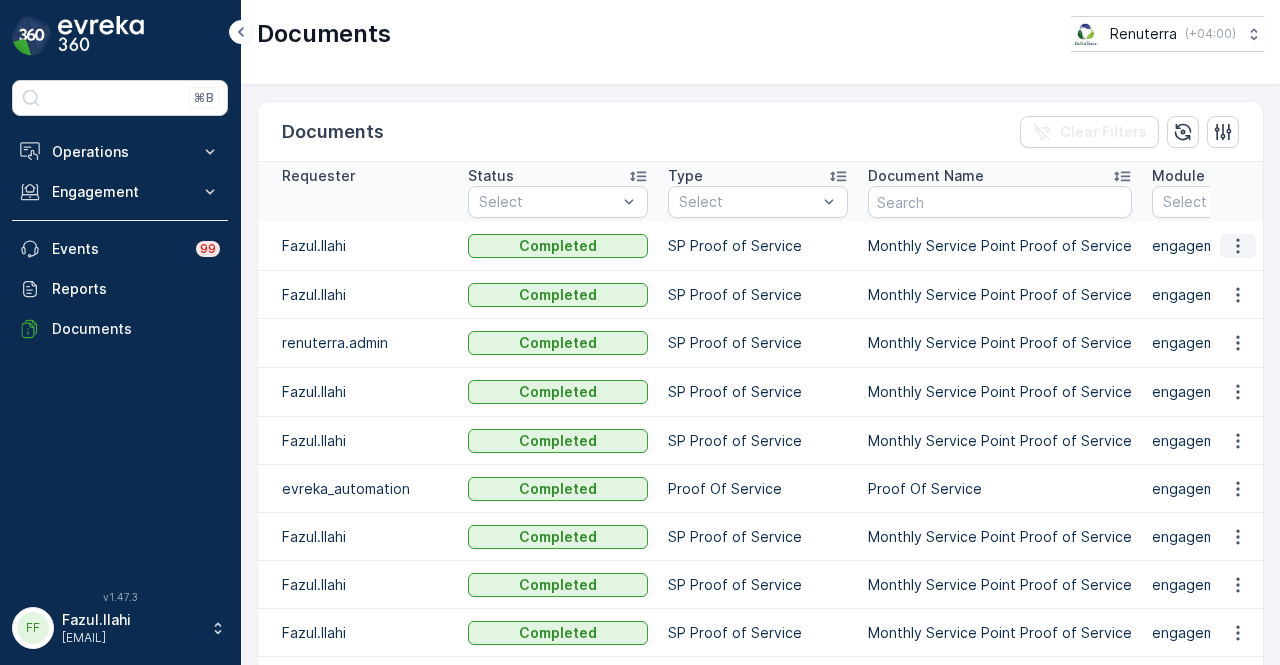 click 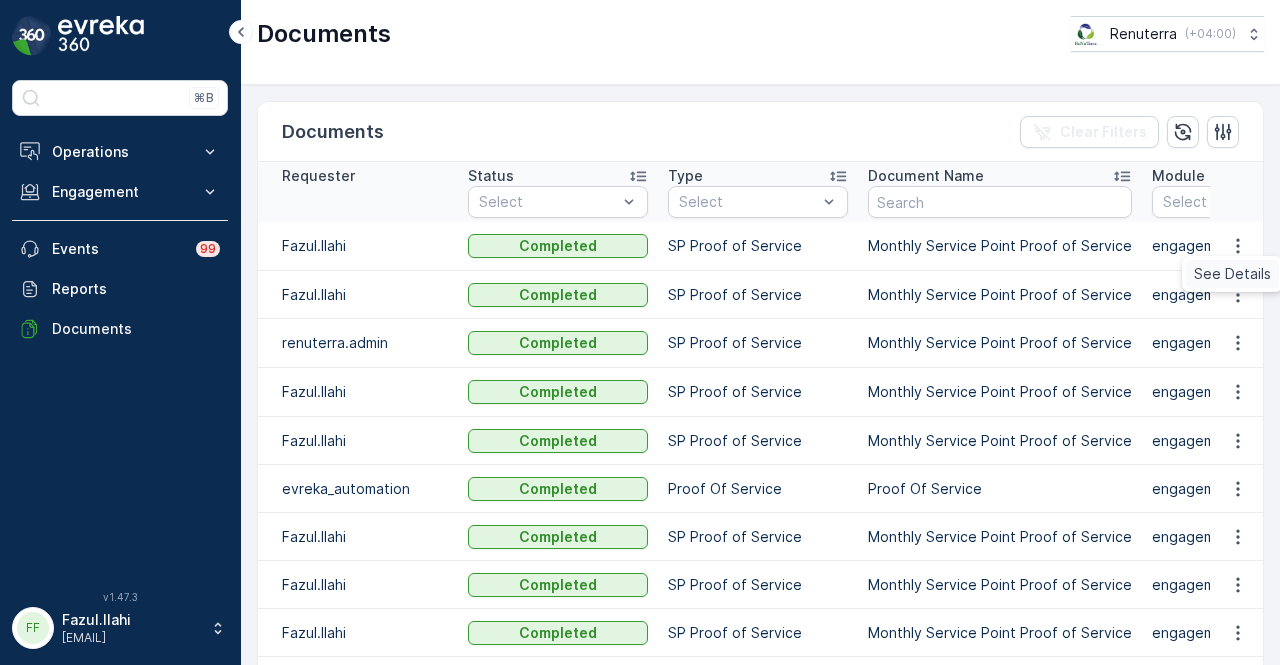 click on "See Details" at bounding box center (1232, 274) 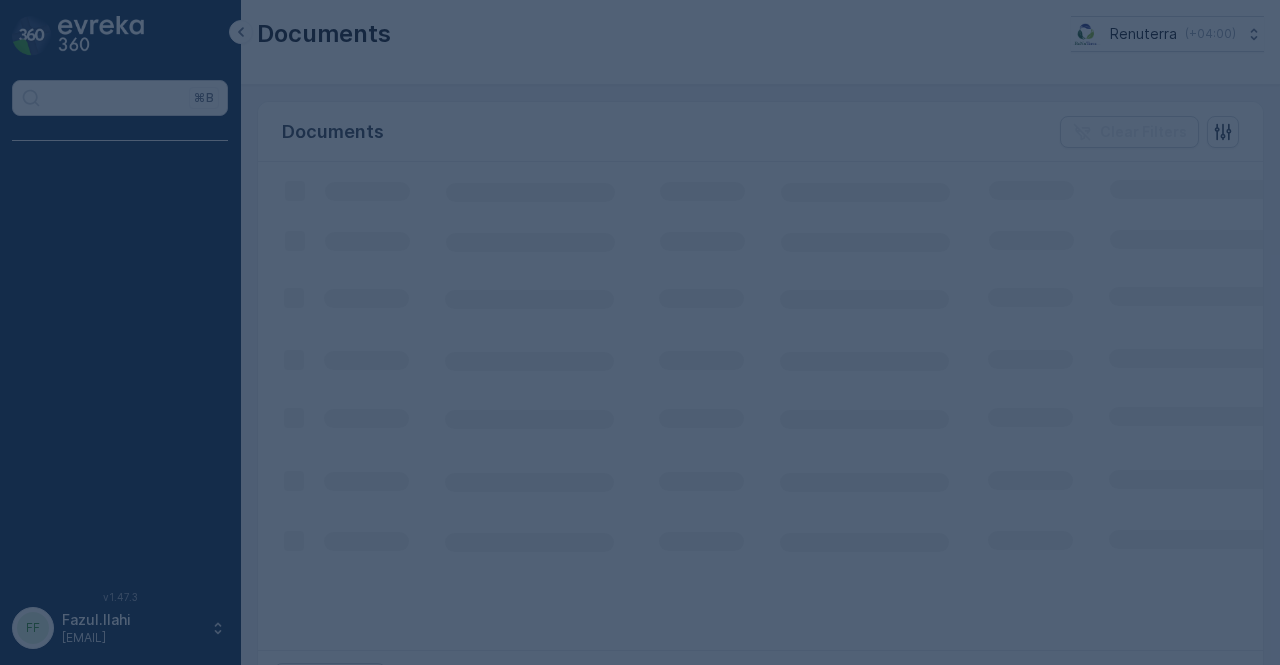 scroll, scrollTop: 0, scrollLeft: 0, axis: both 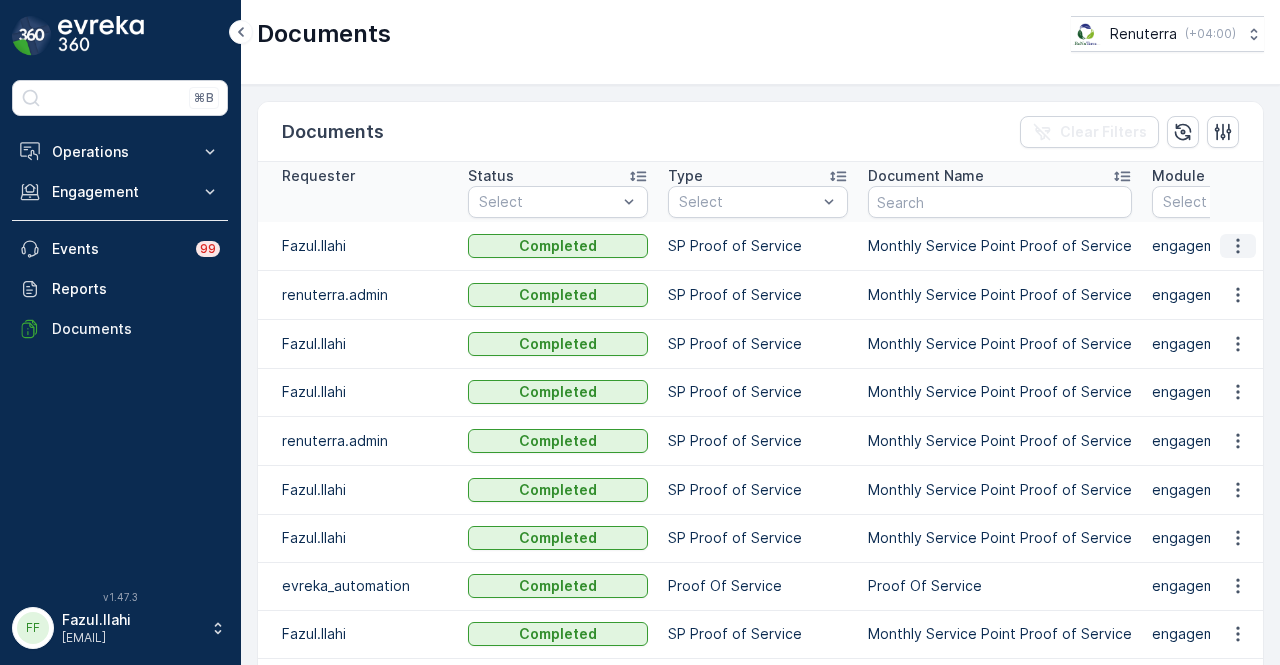 click 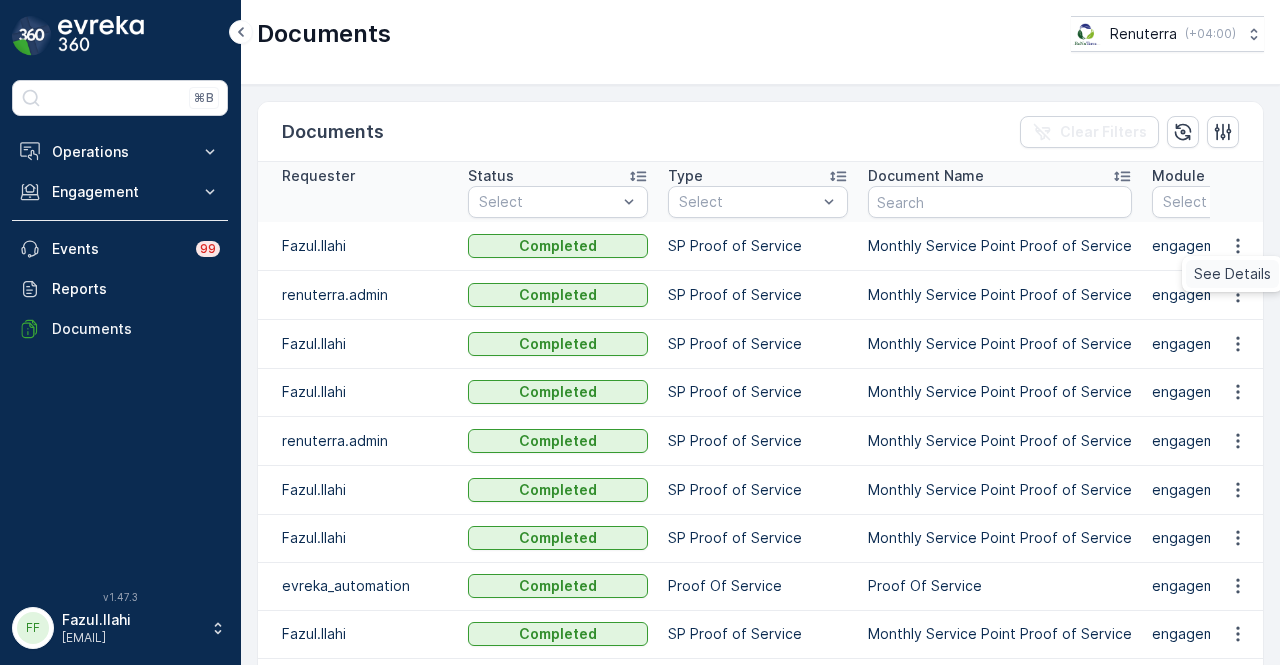 click on "See Details" at bounding box center [1232, 274] 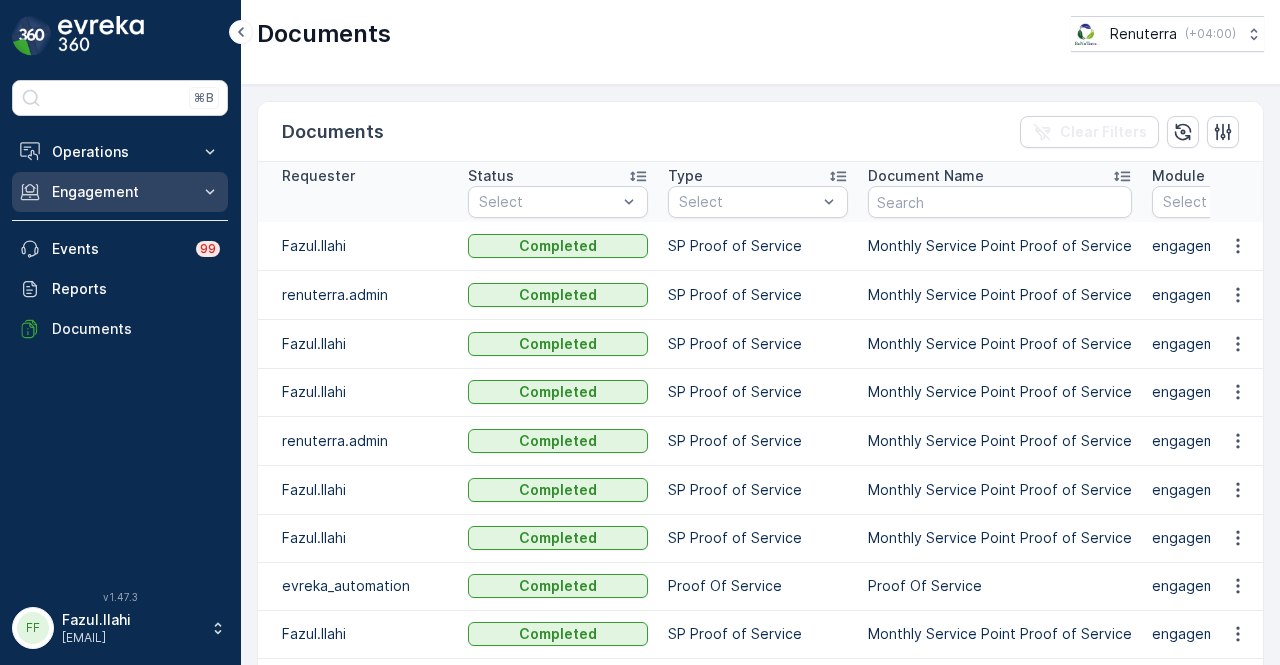 click on "Engagement" at bounding box center (120, 192) 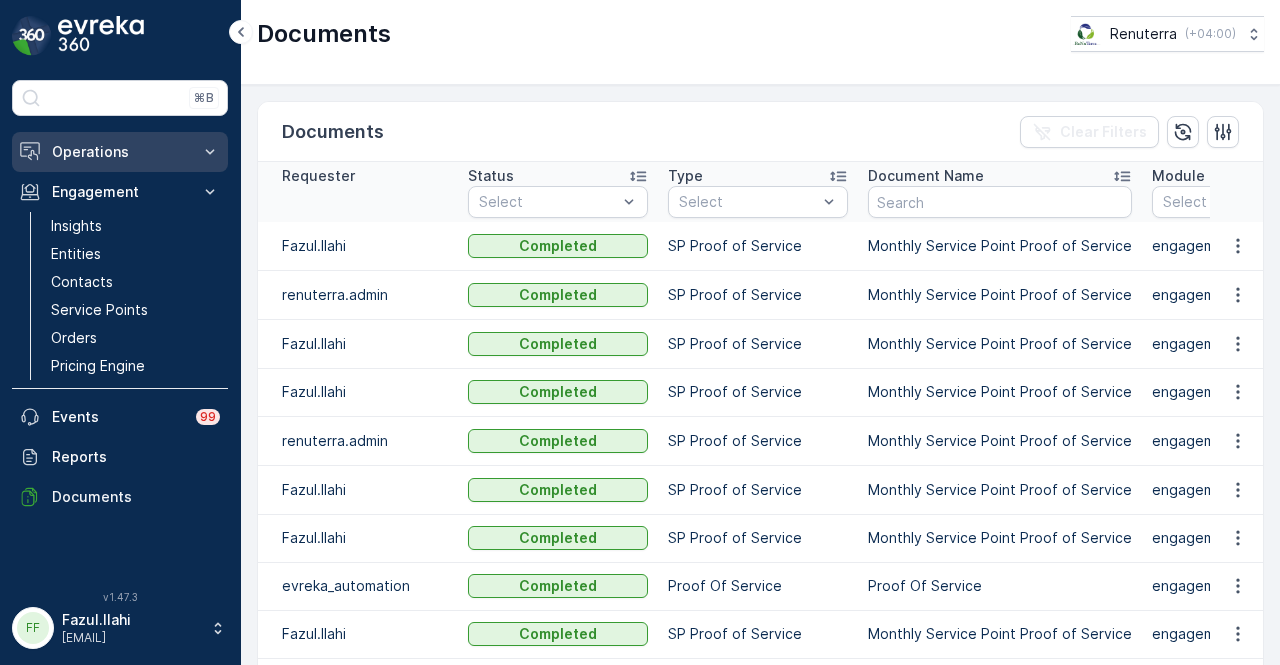 click 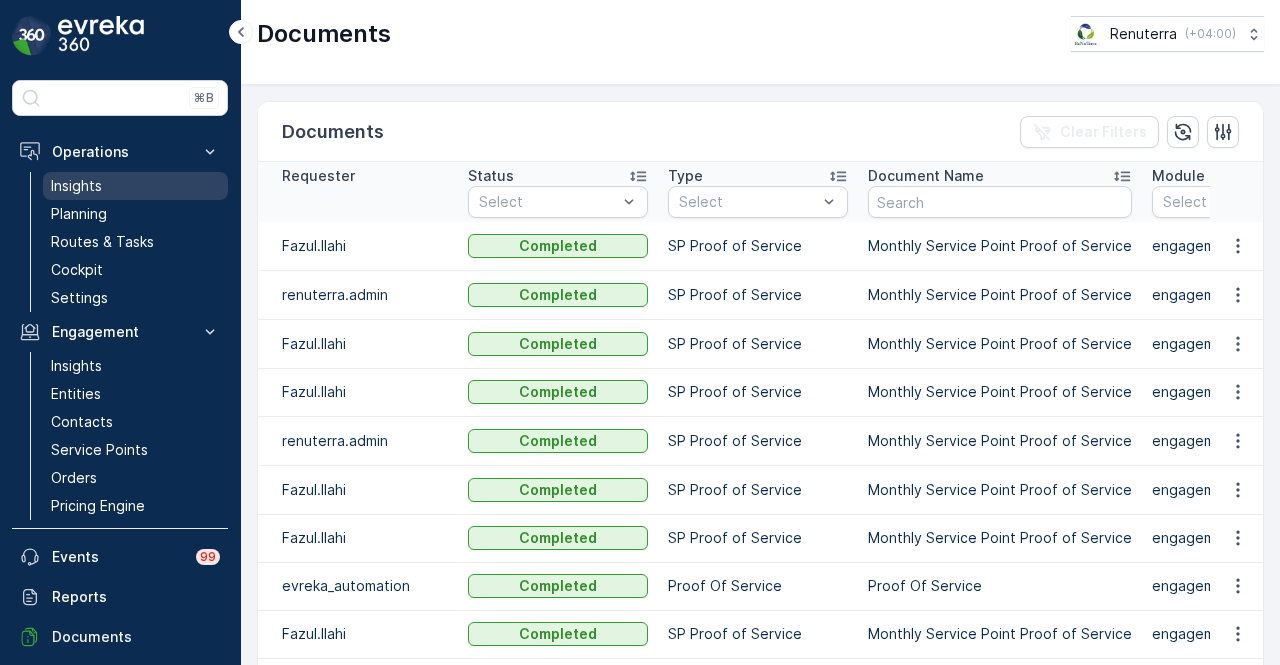 click on "Insights" at bounding box center (135, 186) 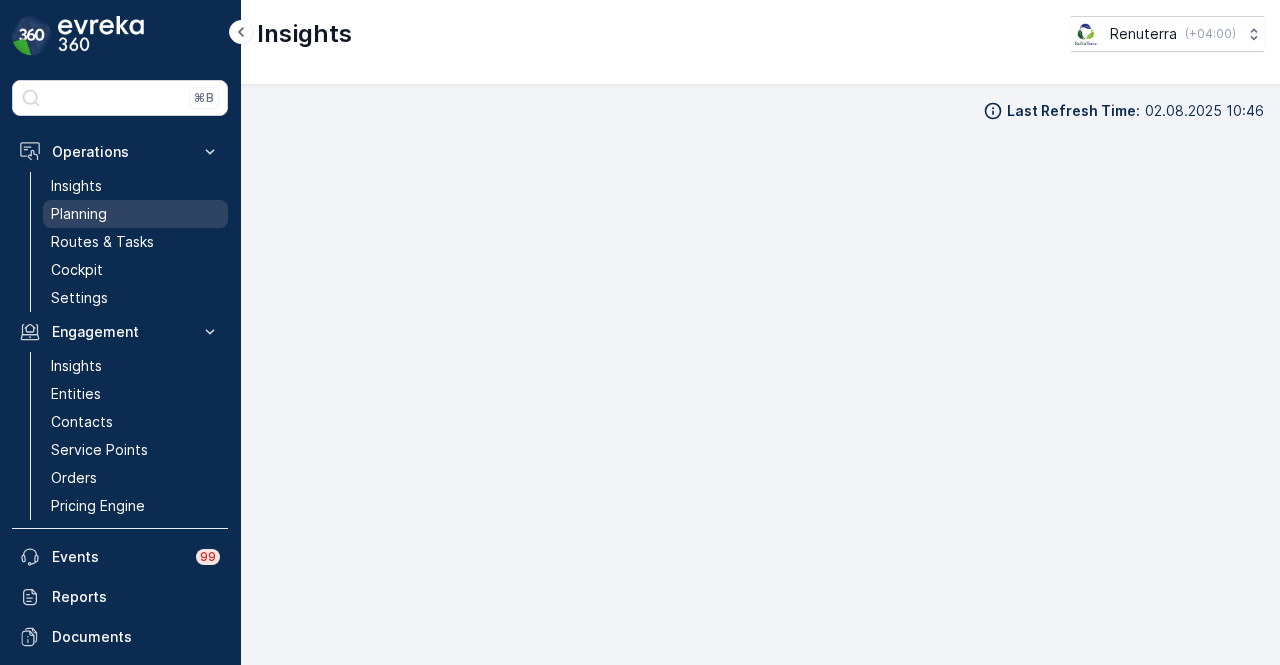 click on "Planning" at bounding box center (135, 214) 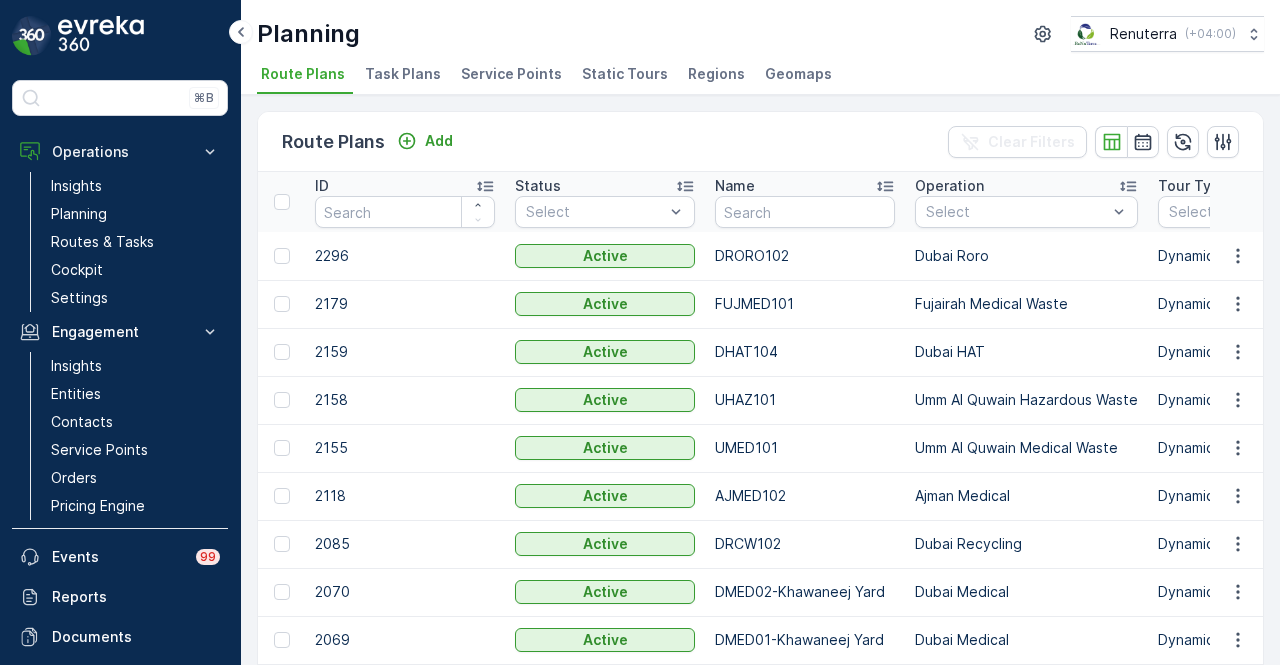 click on "Service Points" at bounding box center [511, 74] 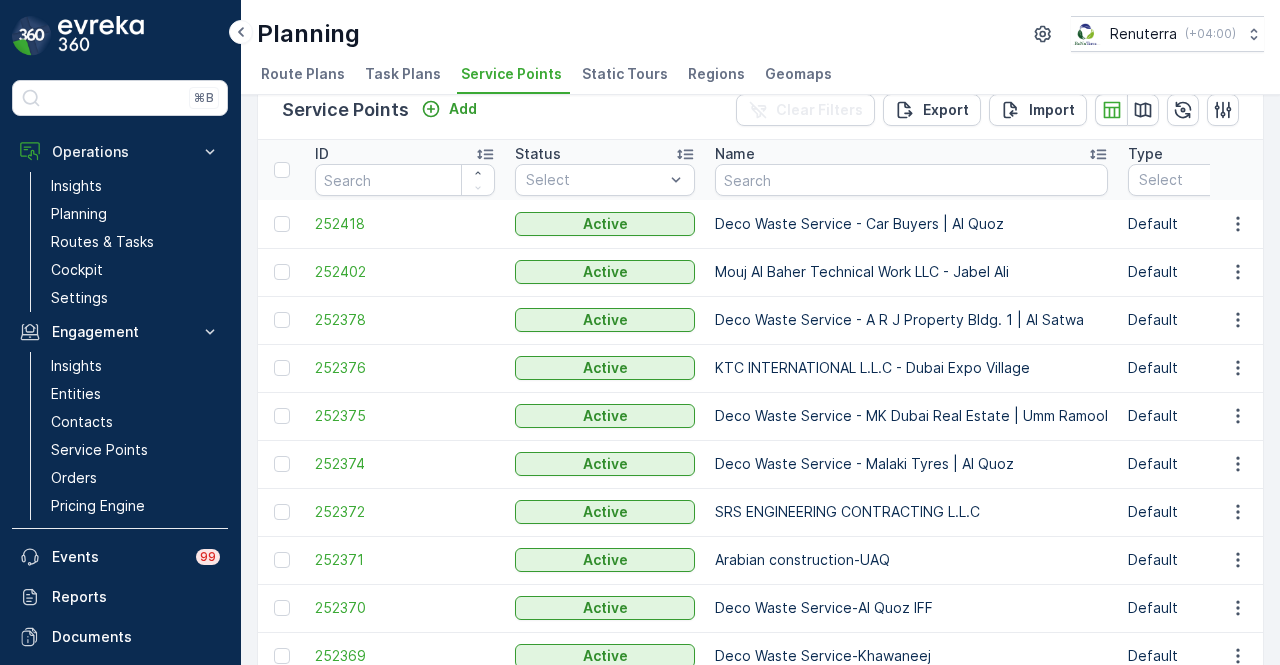 scroll, scrollTop: 0, scrollLeft: 0, axis: both 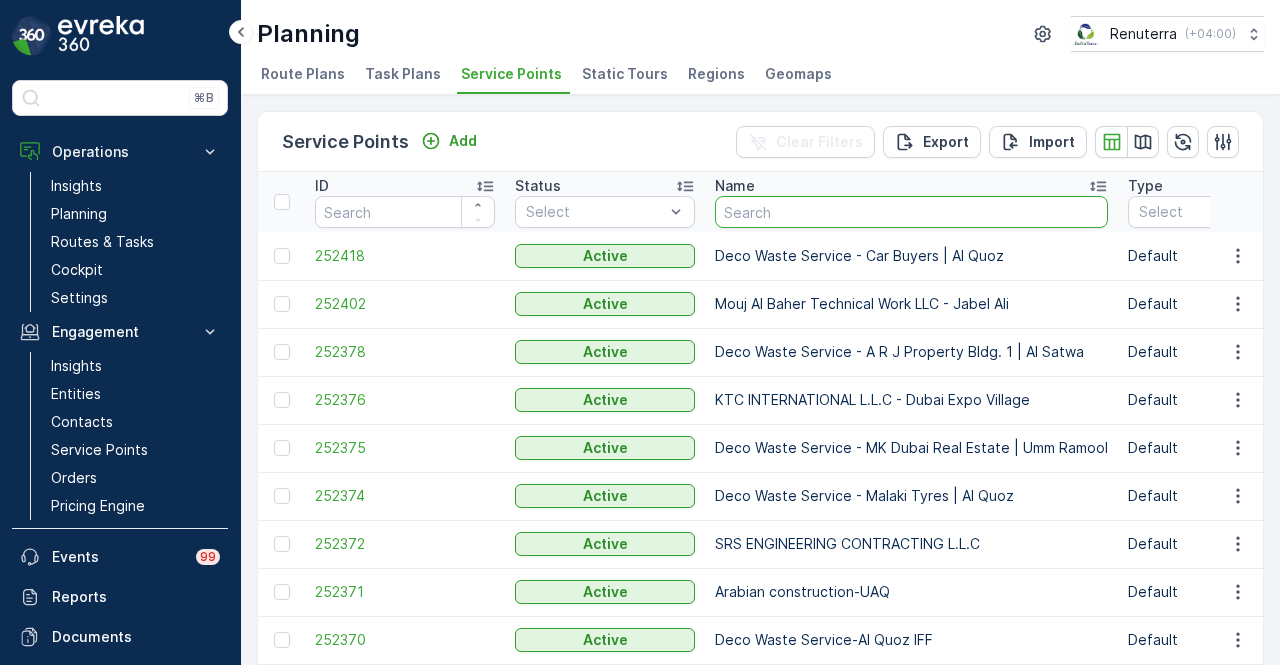 click at bounding box center (911, 212) 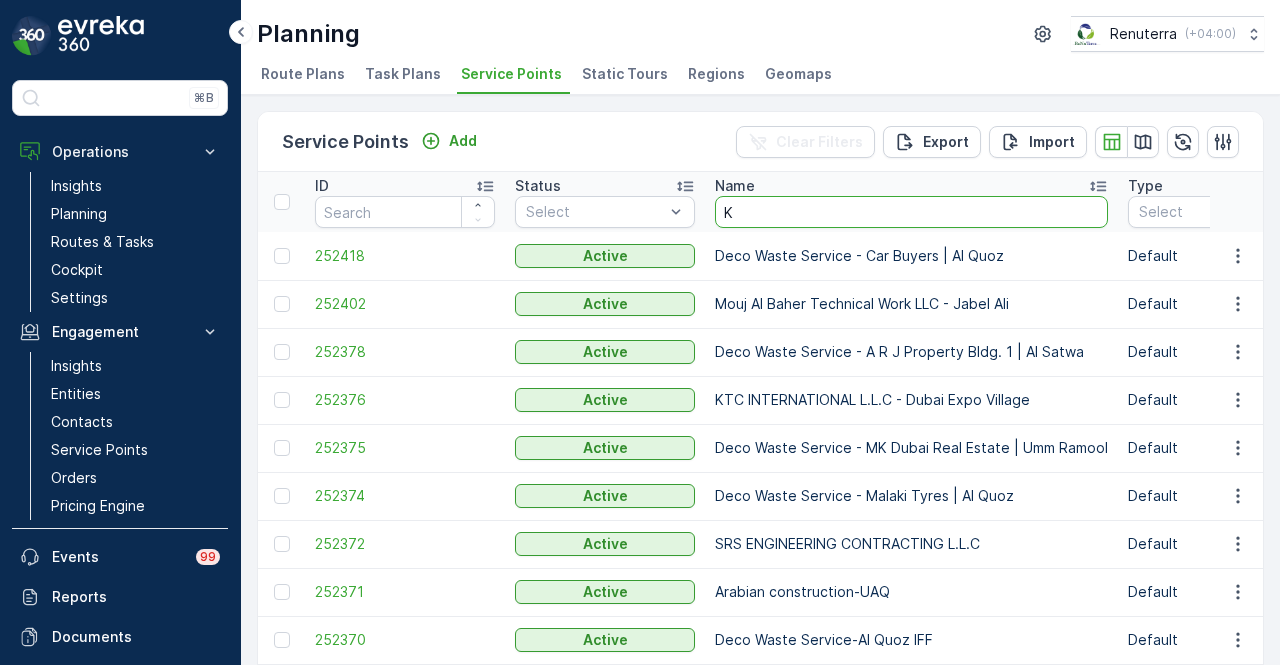 type on "KA" 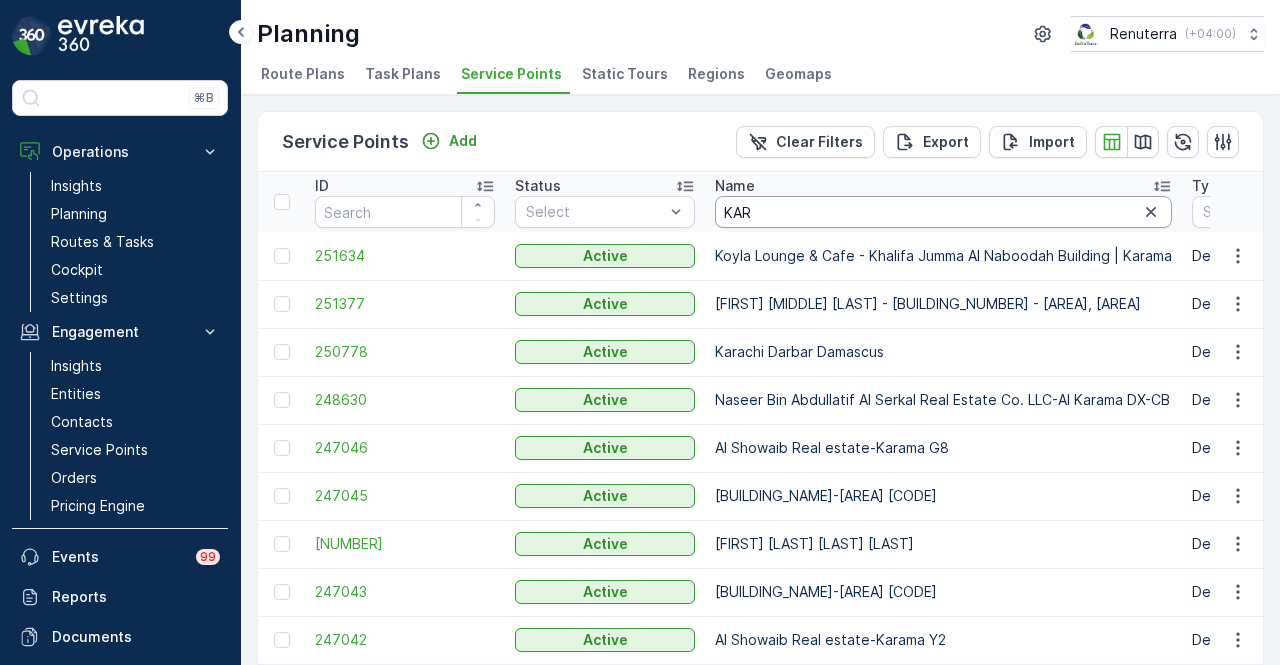 click on "KAR" at bounding box center [943, 212] 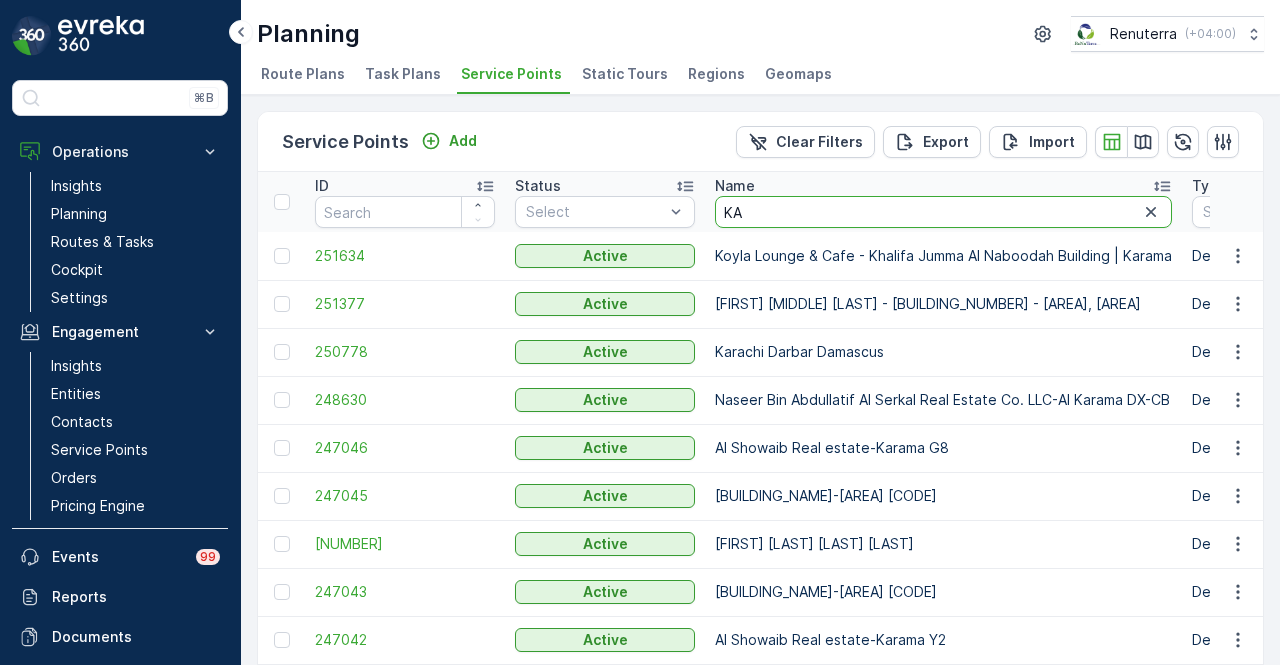 type on "K" 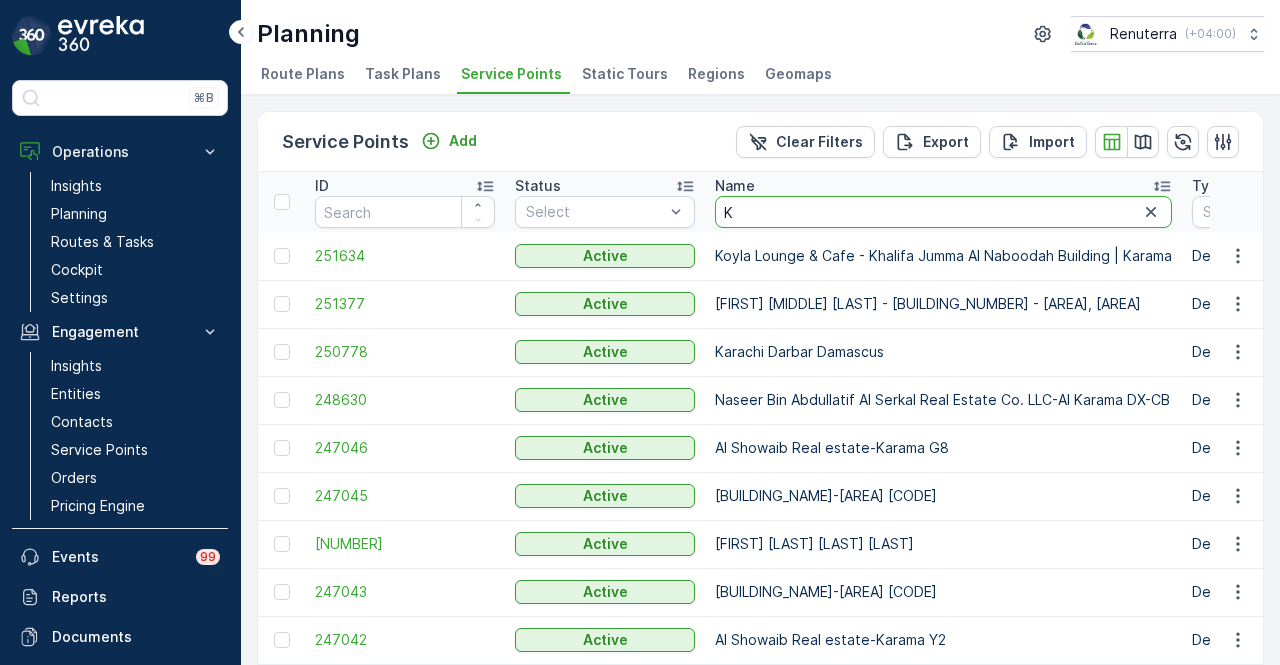 type 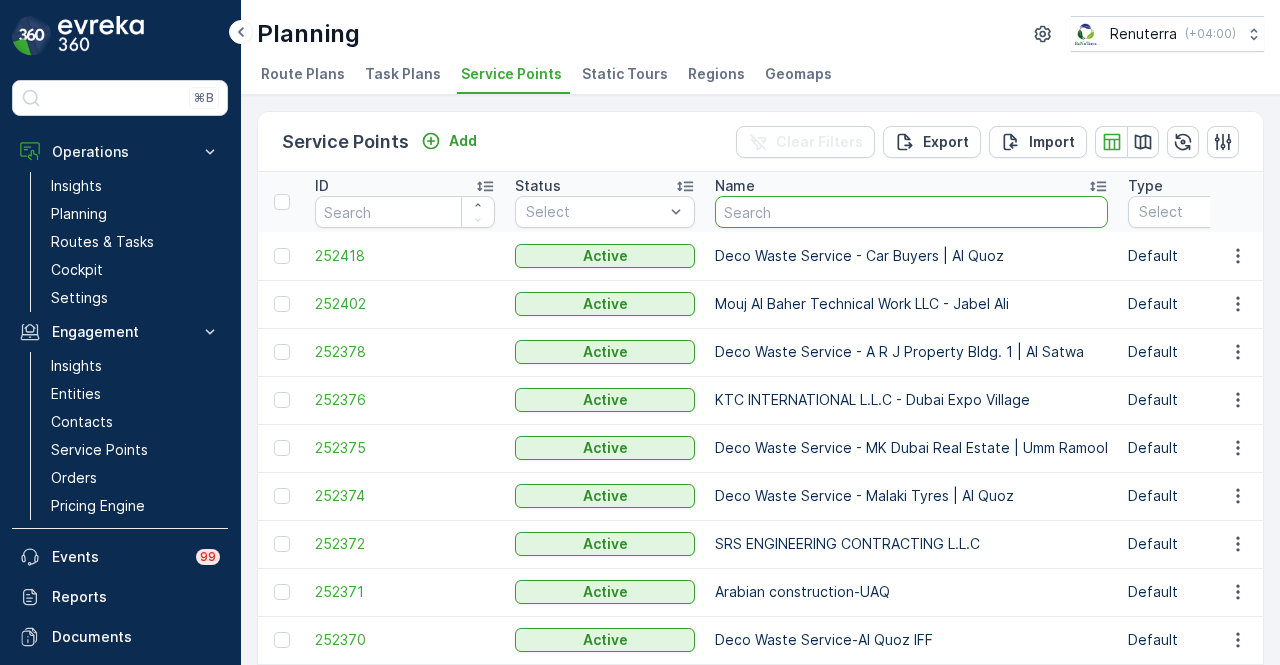 click at bounding box center [911, 212] 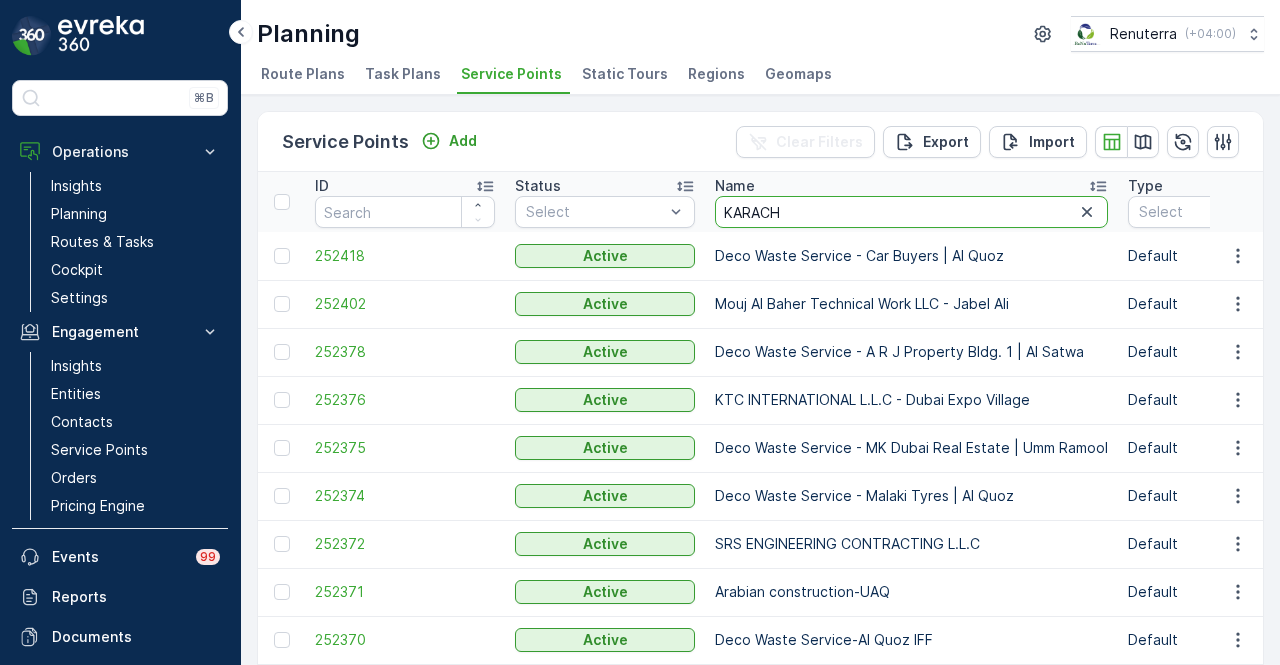 type on "KARACHI" 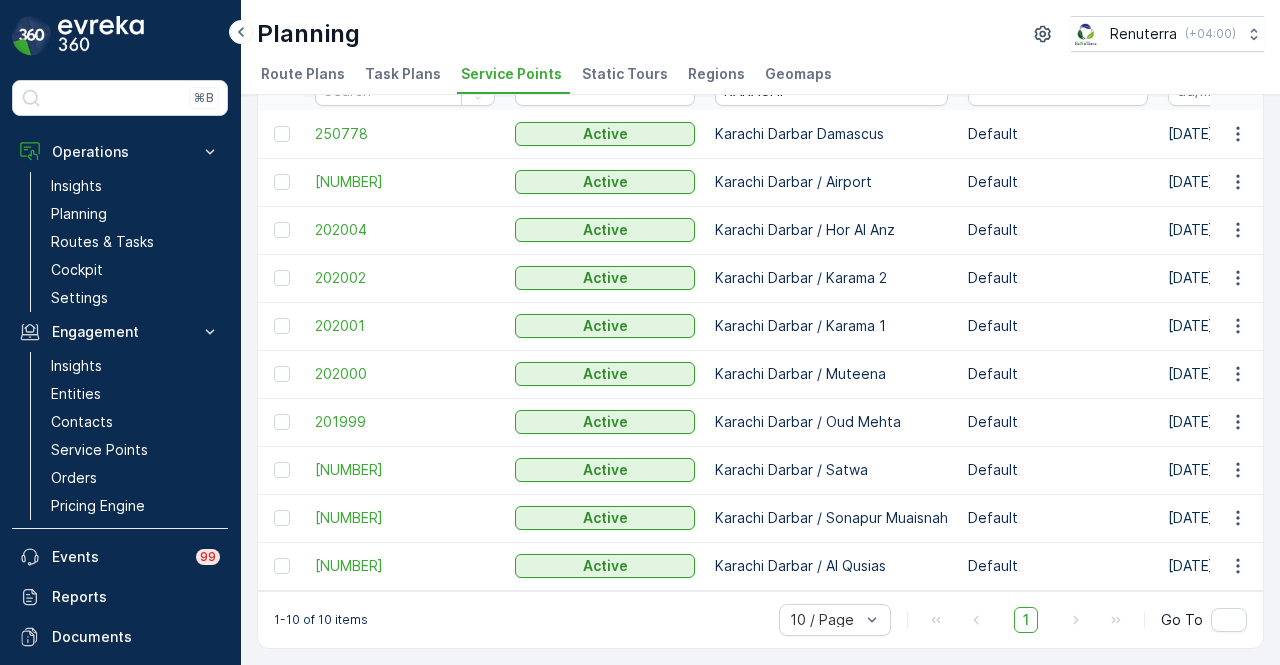 scroll, scrollTop: 129, scrollLeft: 0, axis: vertical 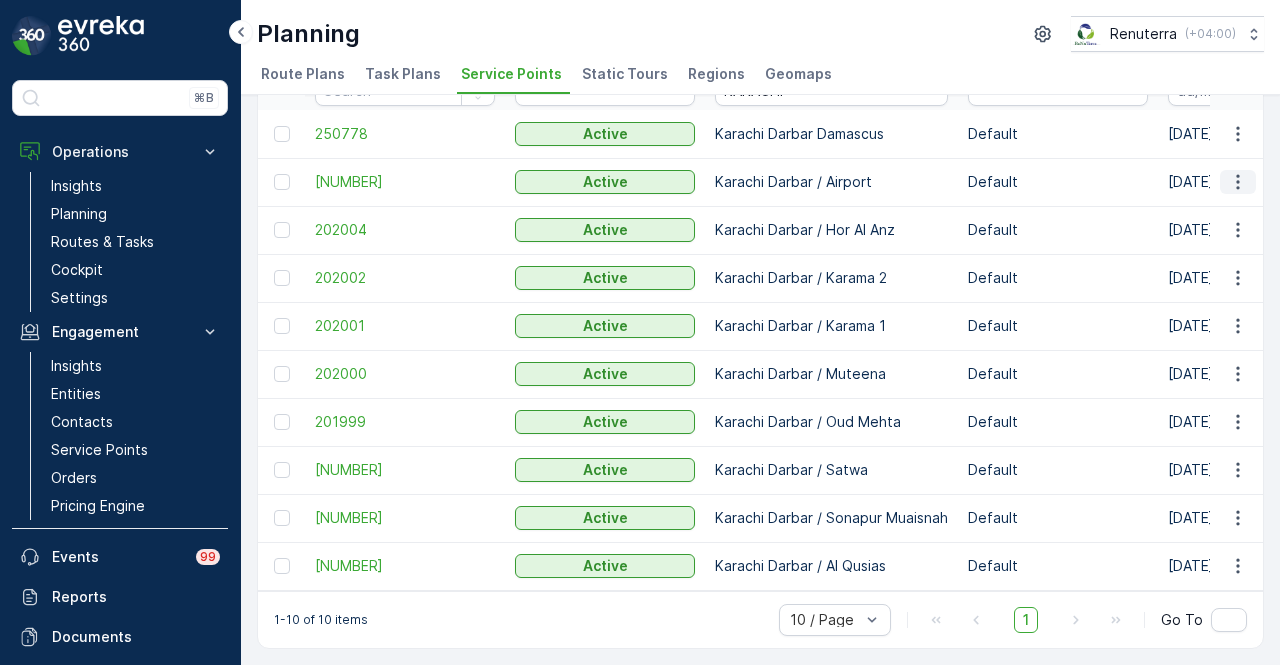 click 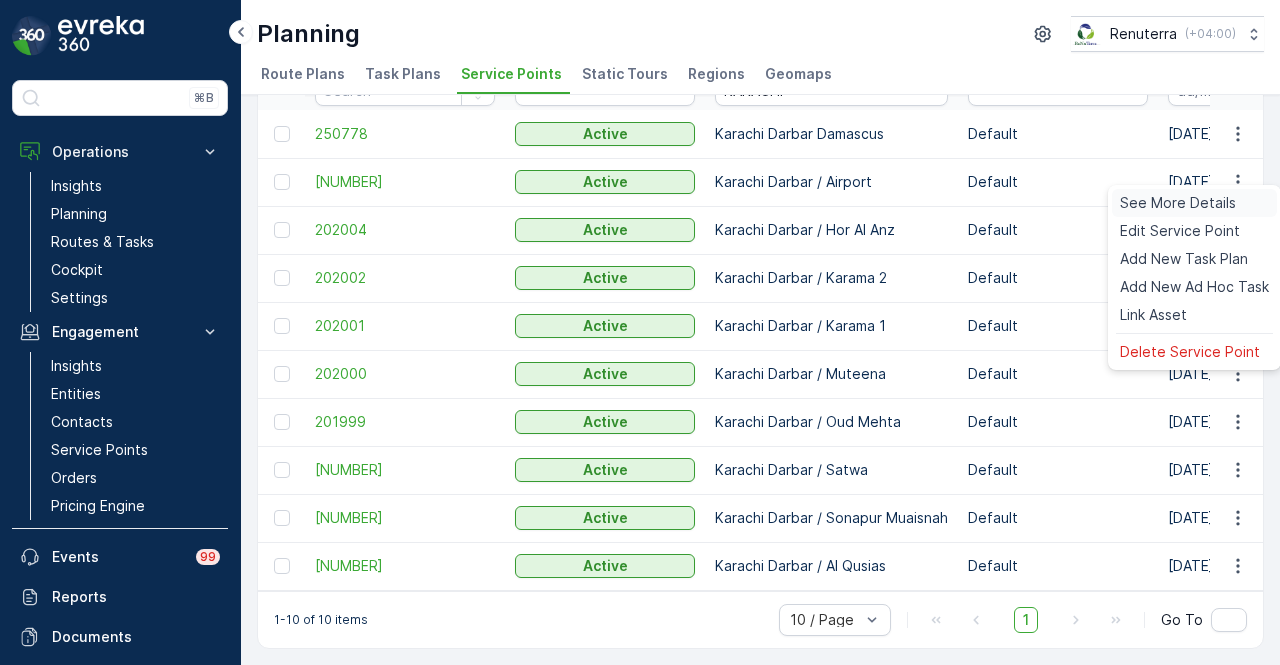 click on "See More Details" at bounding box center (1178, 203) 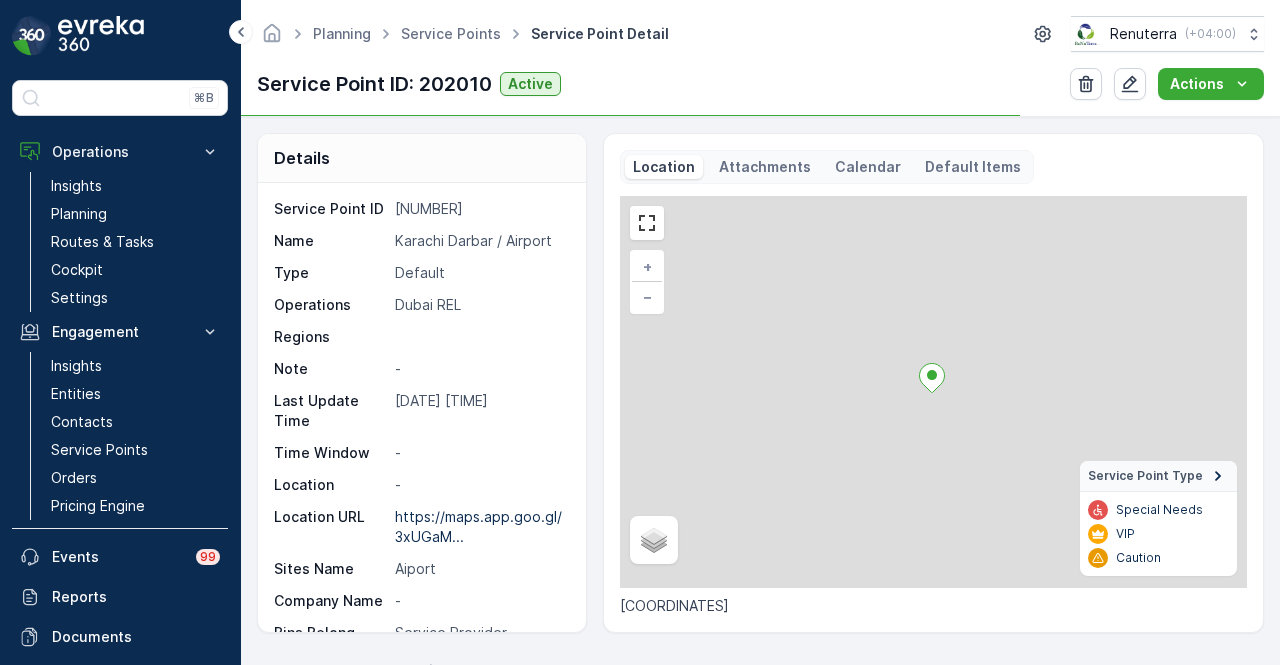 scroll, scrollTop: 334, scrollLeft: 0, axis: vertical 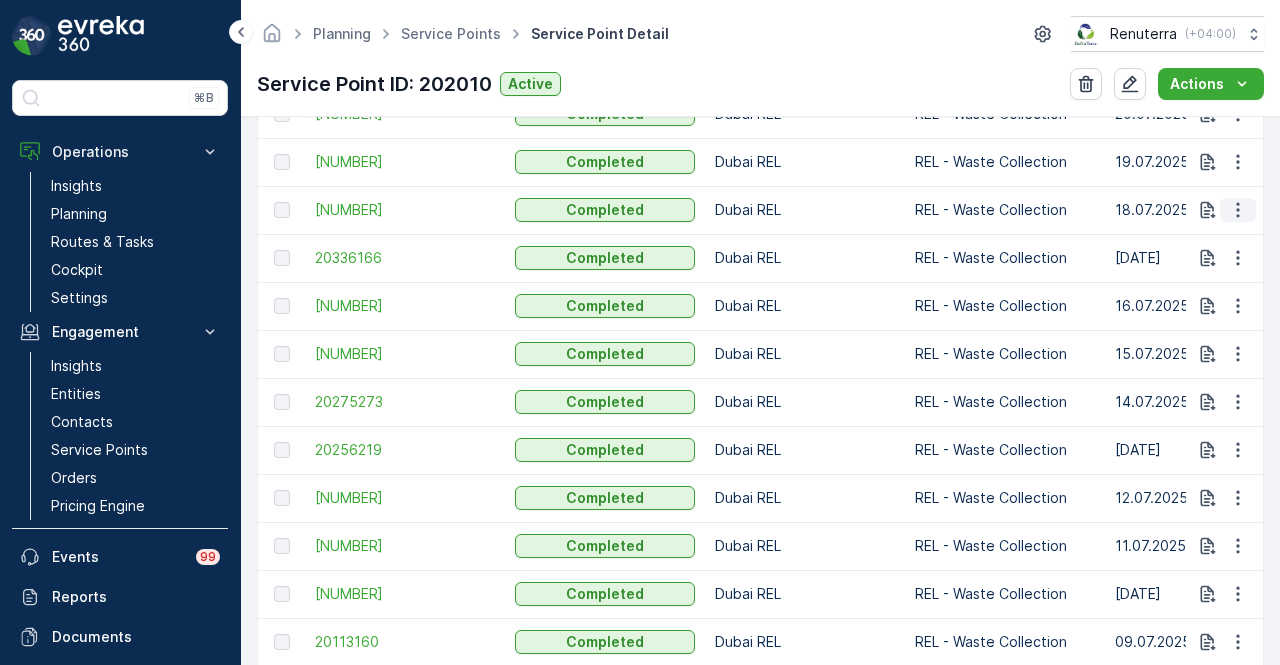 click 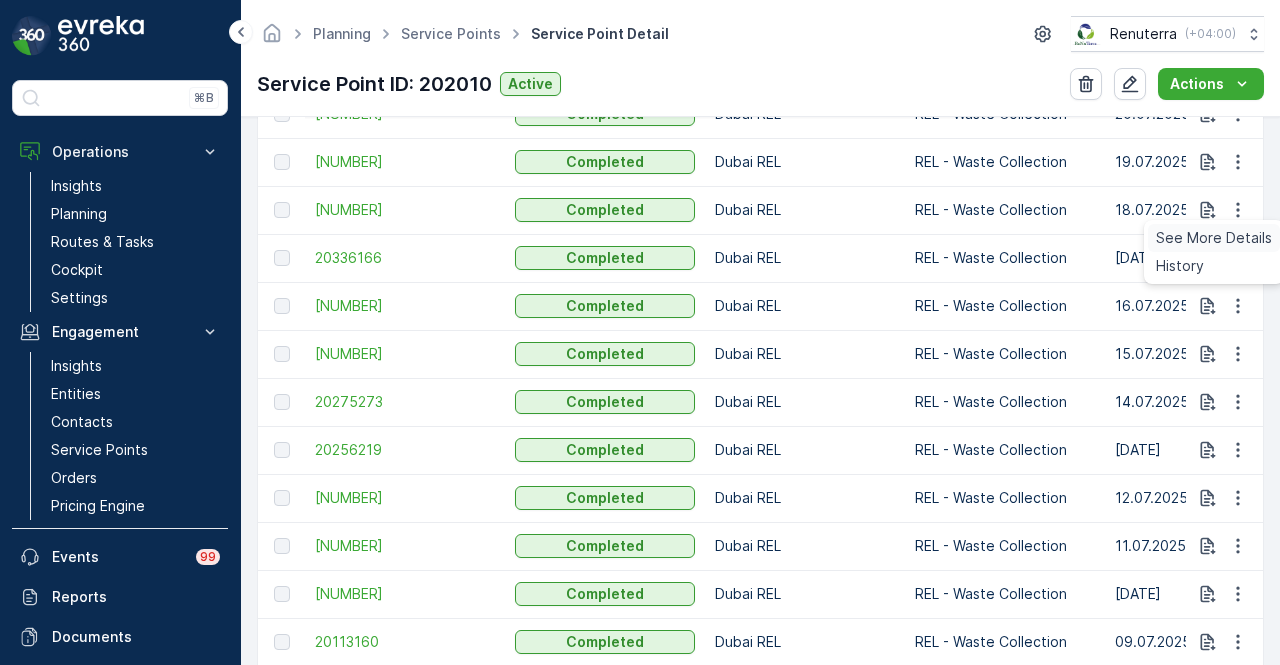 click on "See More Details" at bounding box center [1214, 238] 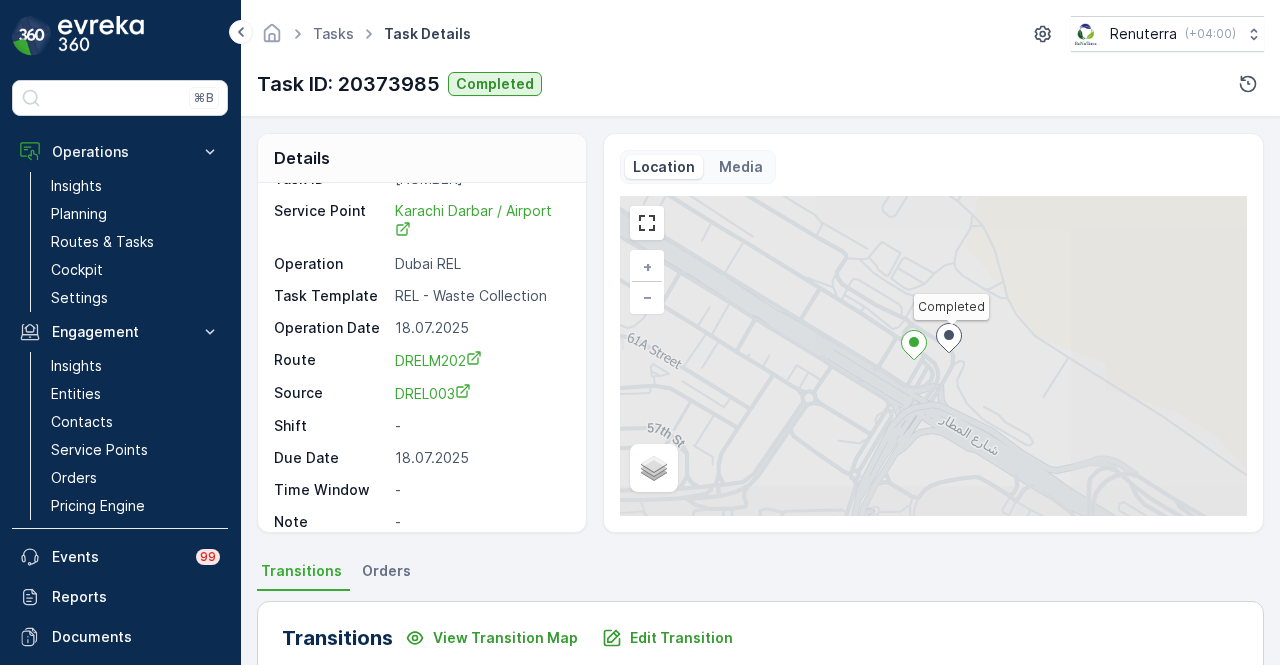 scroll, scrollTop: 46, scrollLeft: 0, axis: vertical 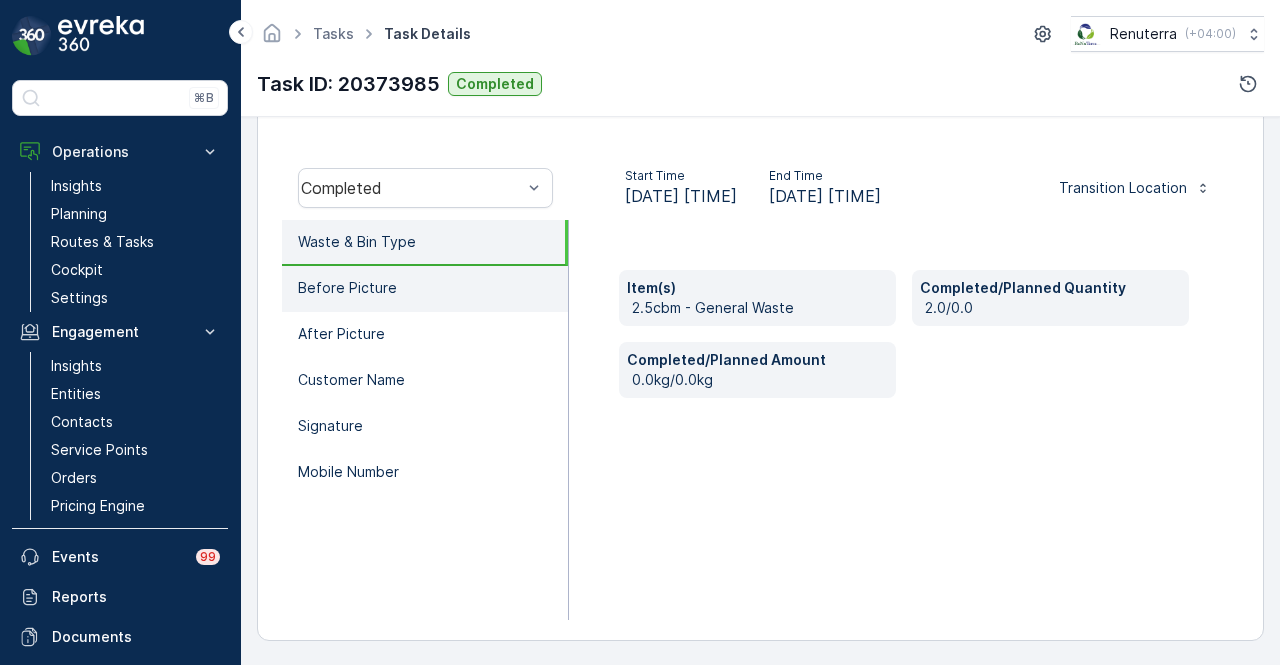 click on "Before Picture" at bounding box center [425, 289] 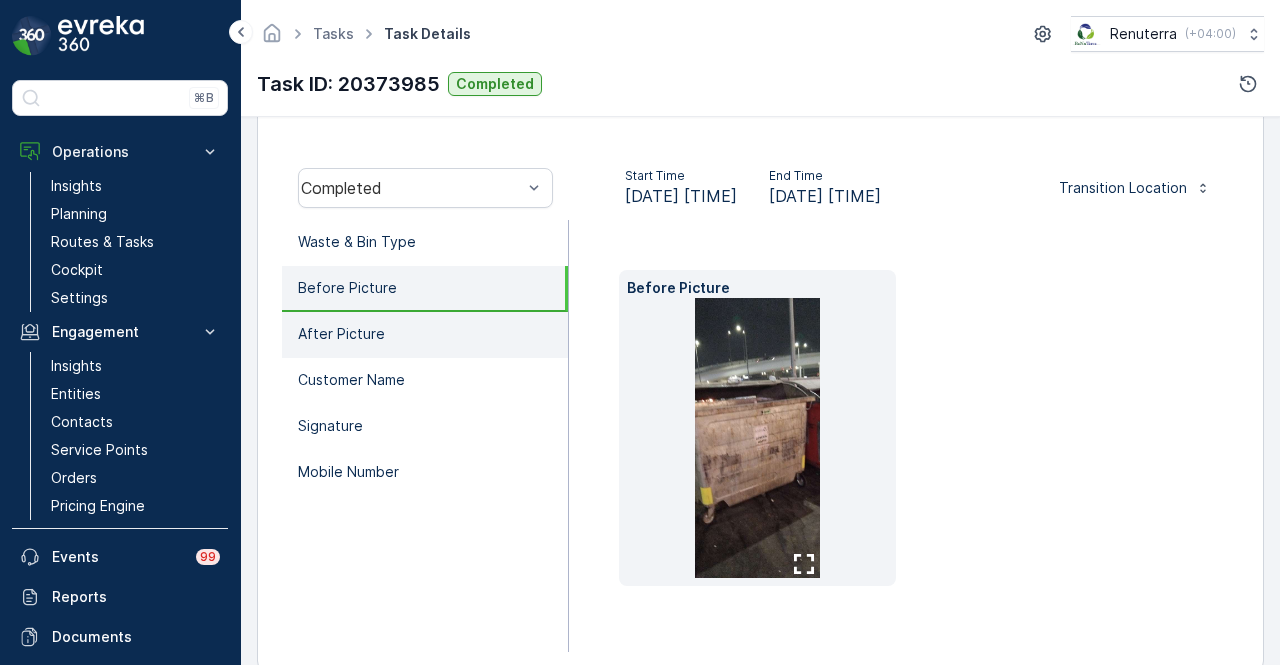 click on "After Picture" at bounding box center (425, 335) 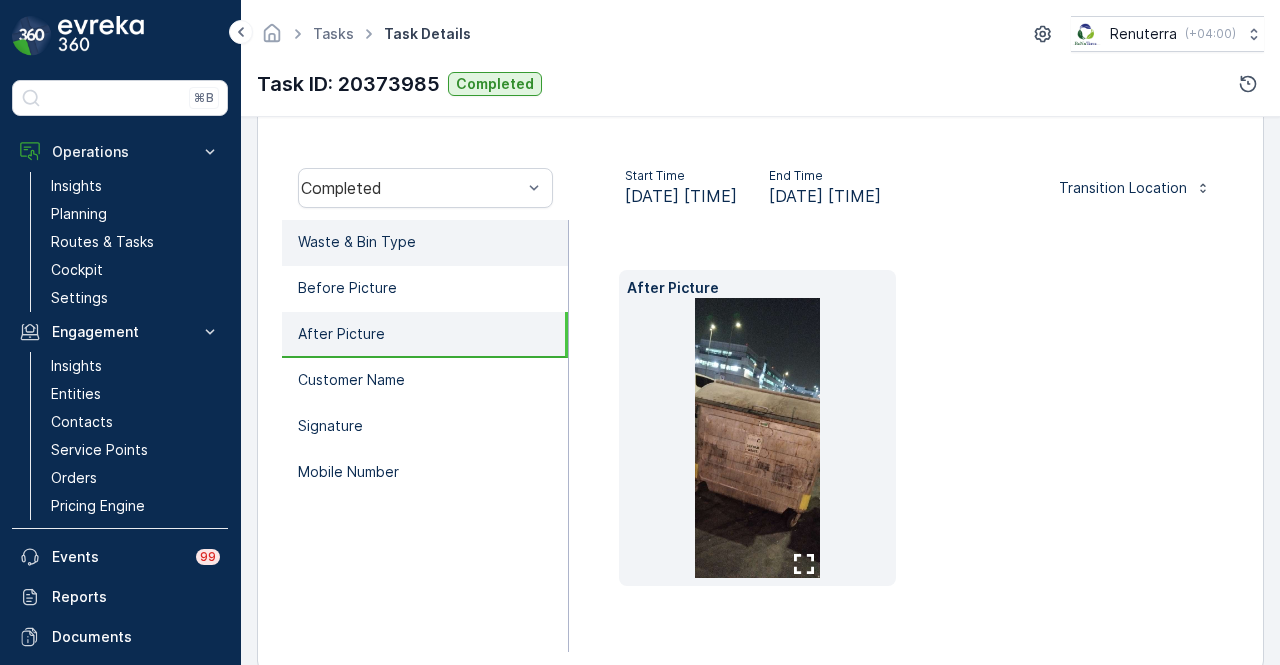 click on "Waste & Bin Type" at bounding box center [425, 243] 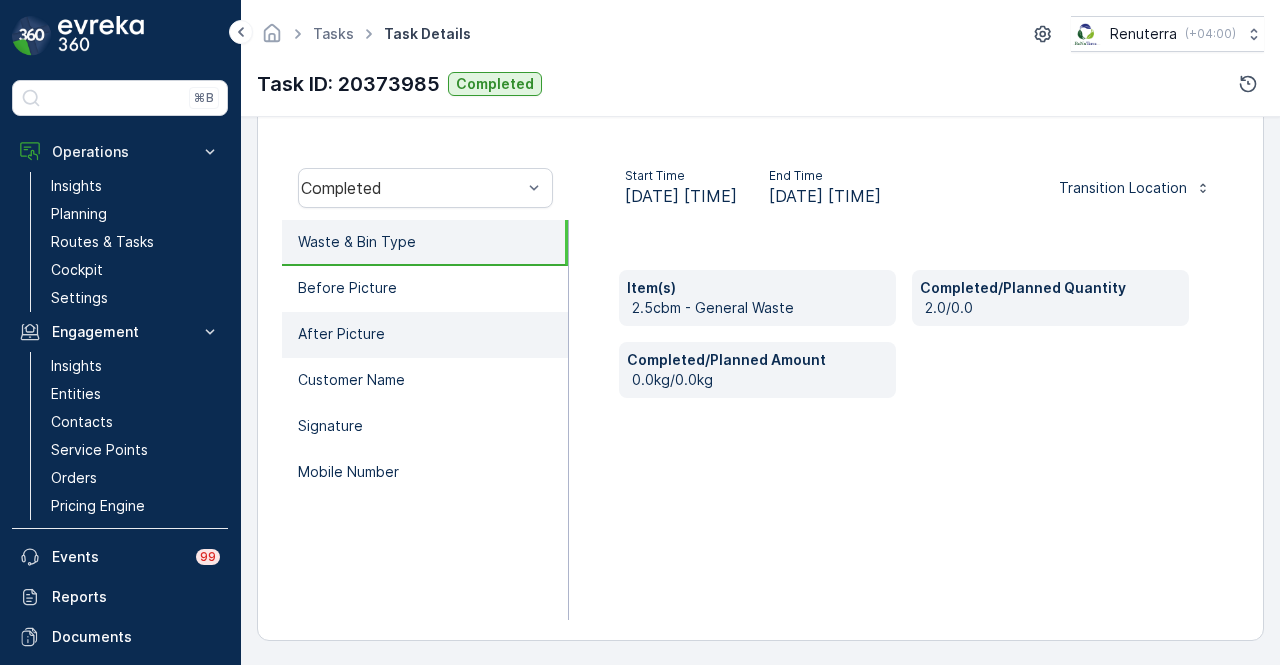click on "After Picture" at bounding box center [341, 334] 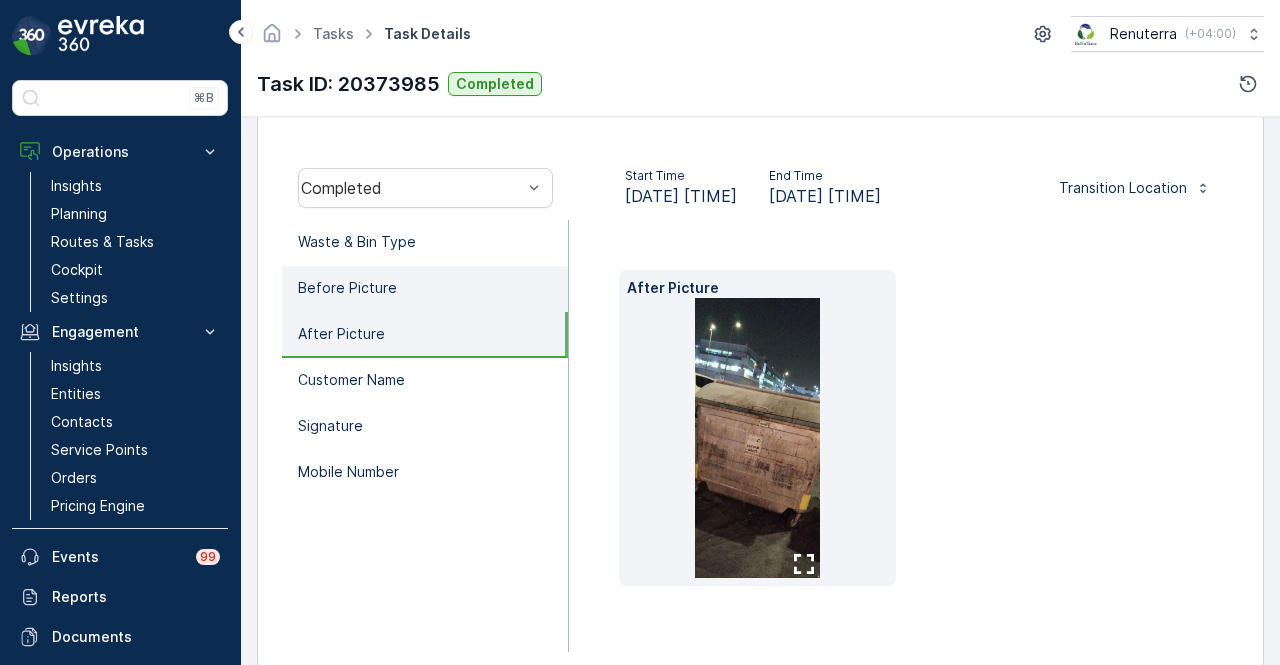 click on "Before Picture" at bounding box center (425, 289) 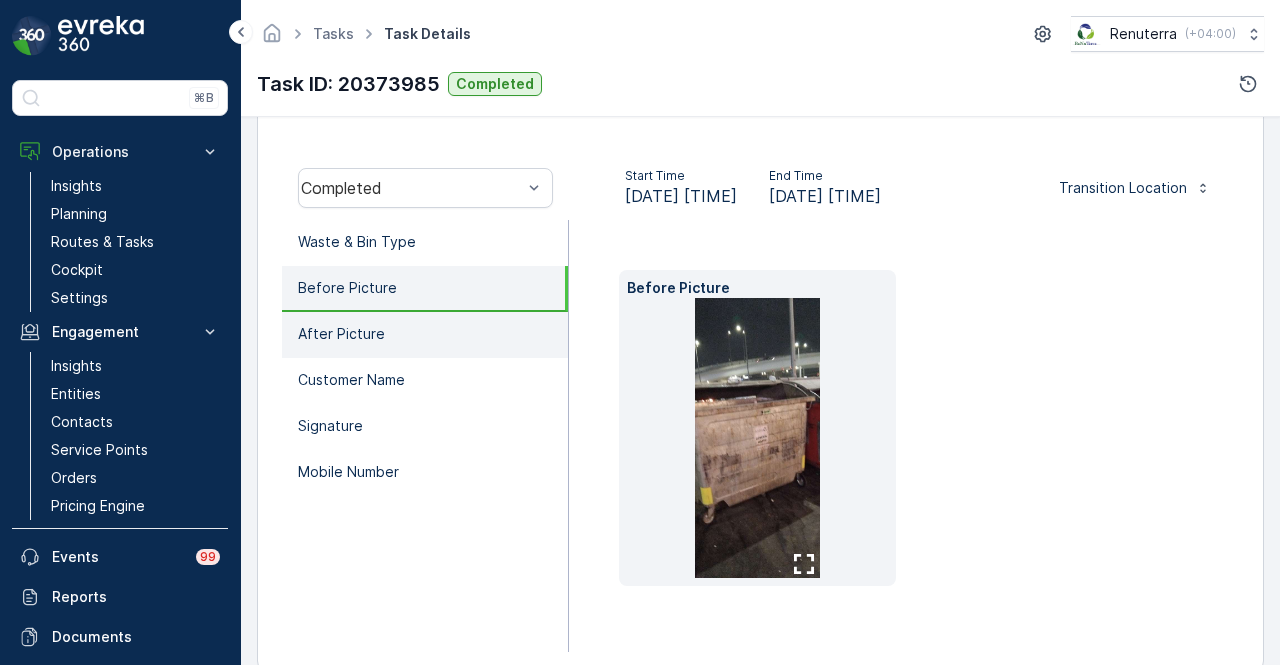 click on "After Picture" at bounding box center [425, 335] 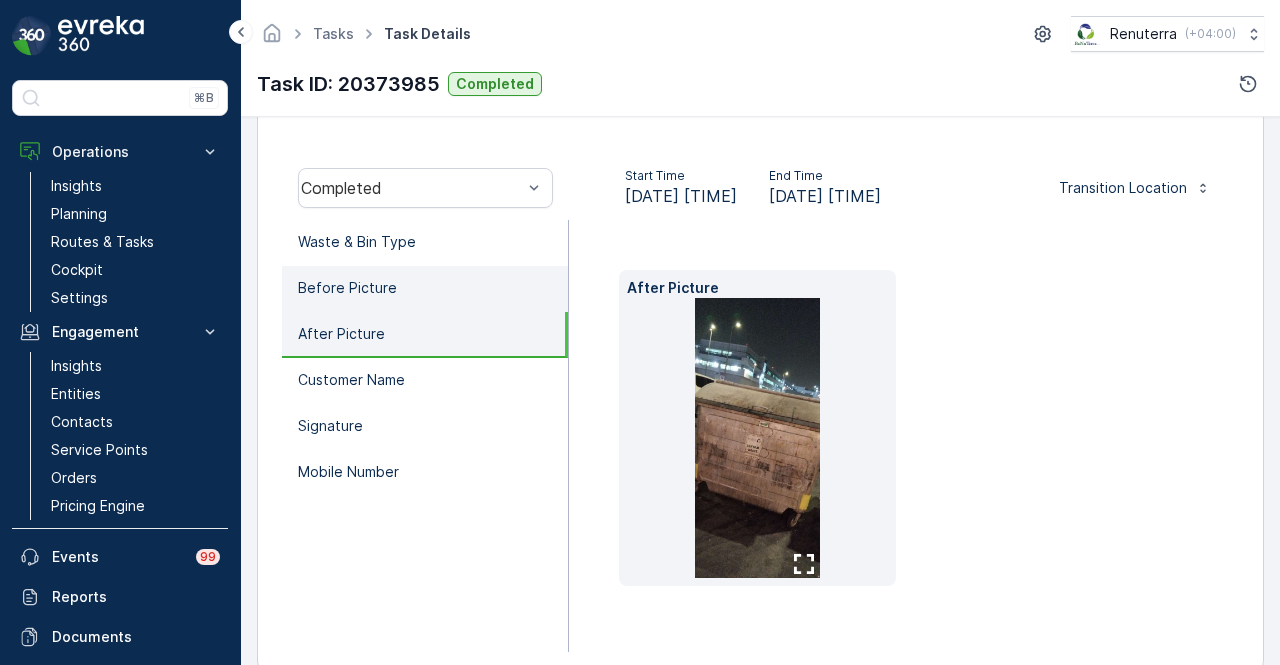 click on "Before Picture" at bounding box center [425, 289] 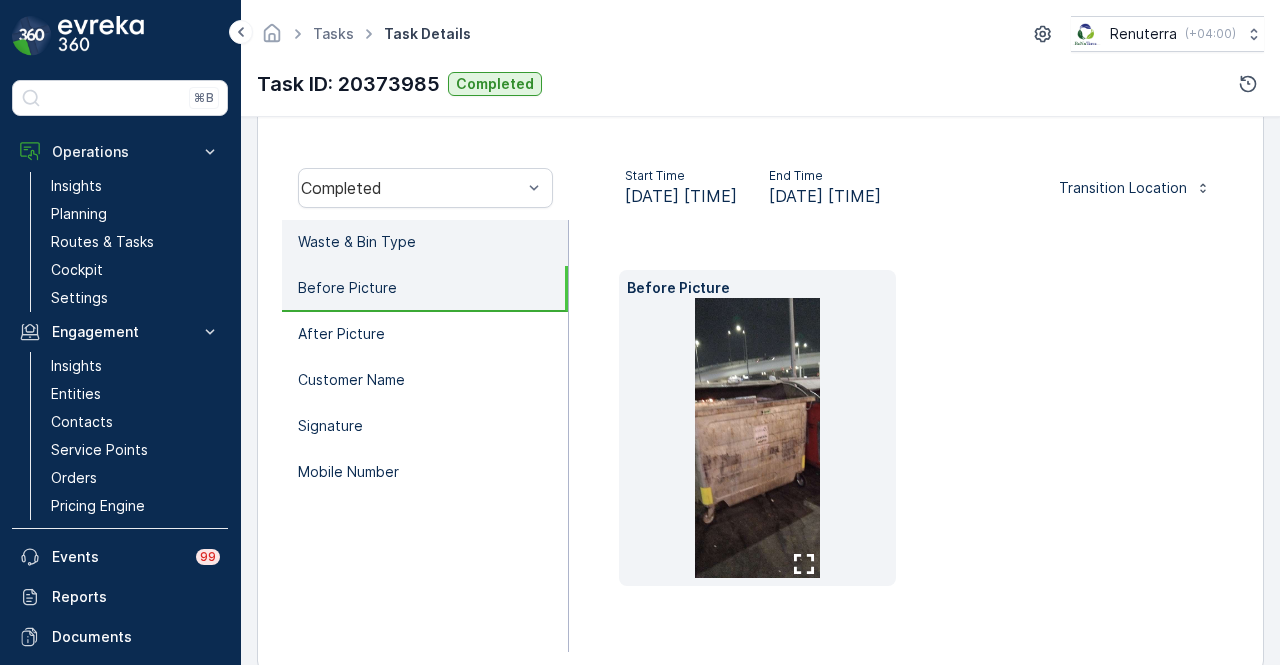 click on "Waste & Bin Type" at bounding box center (425, 243) 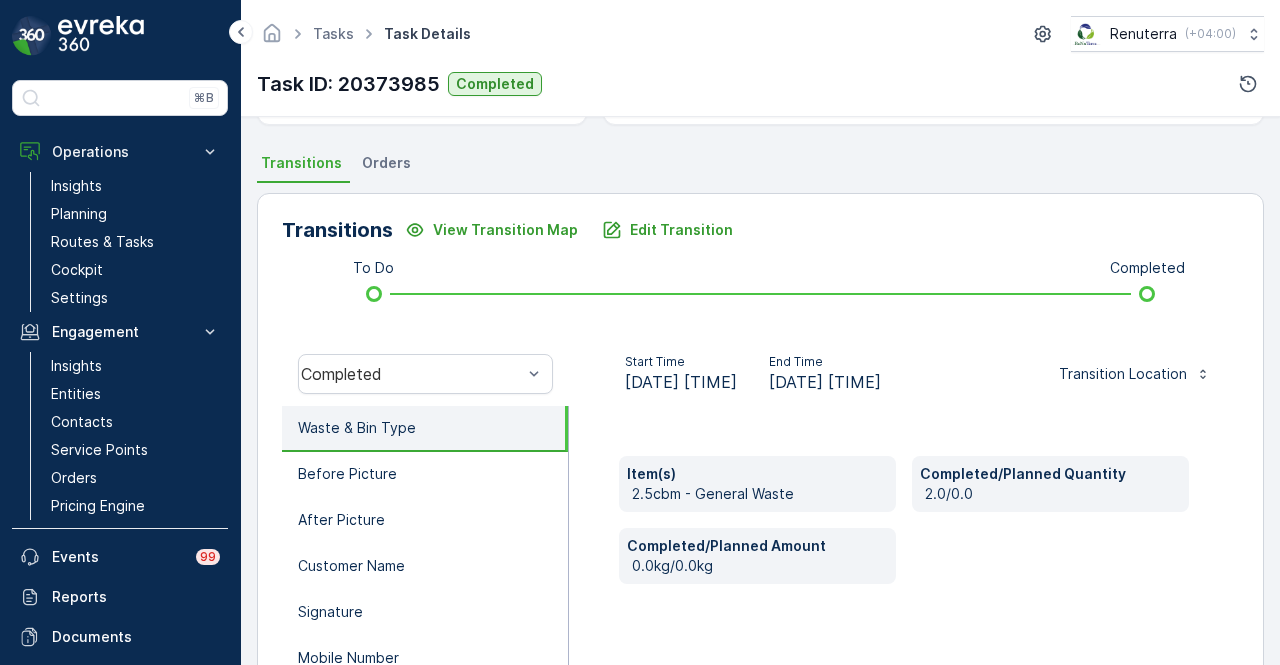 scroll, scrollTop: 294, scrollLeft: 0, axis: vertical 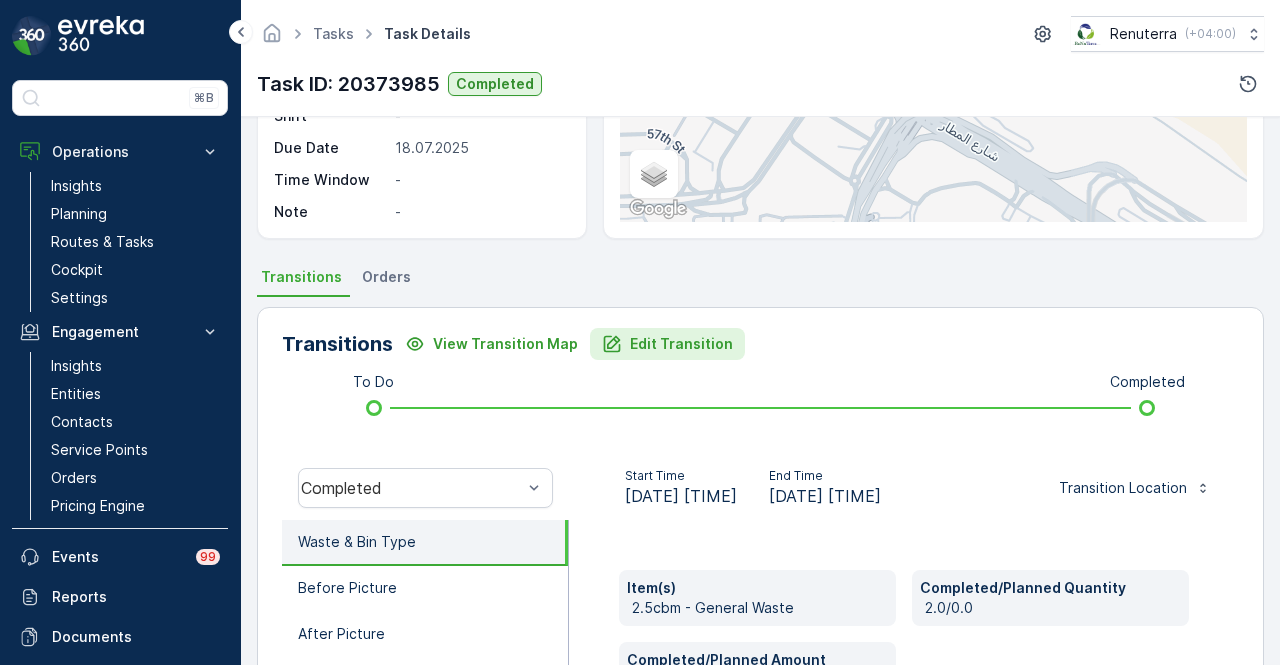 click on "Edit Transition" at bounding box center (681, 344) 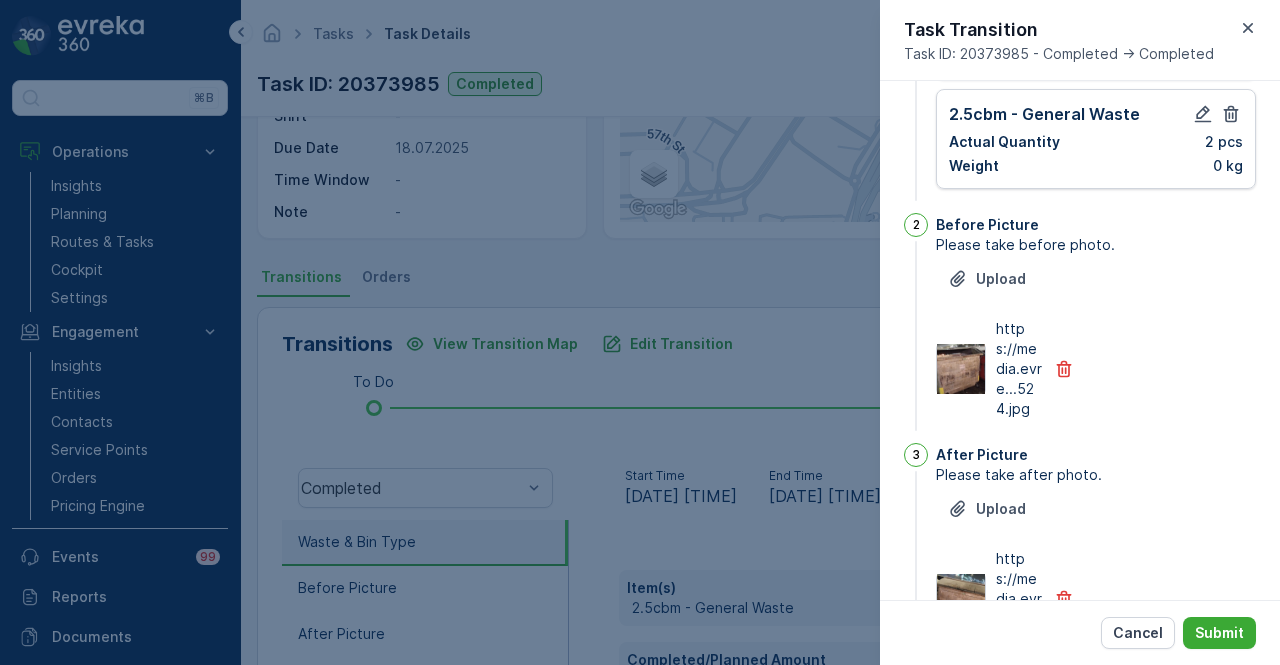 scroll, scrollTop: 0, scrollLeft: 0, axis: both 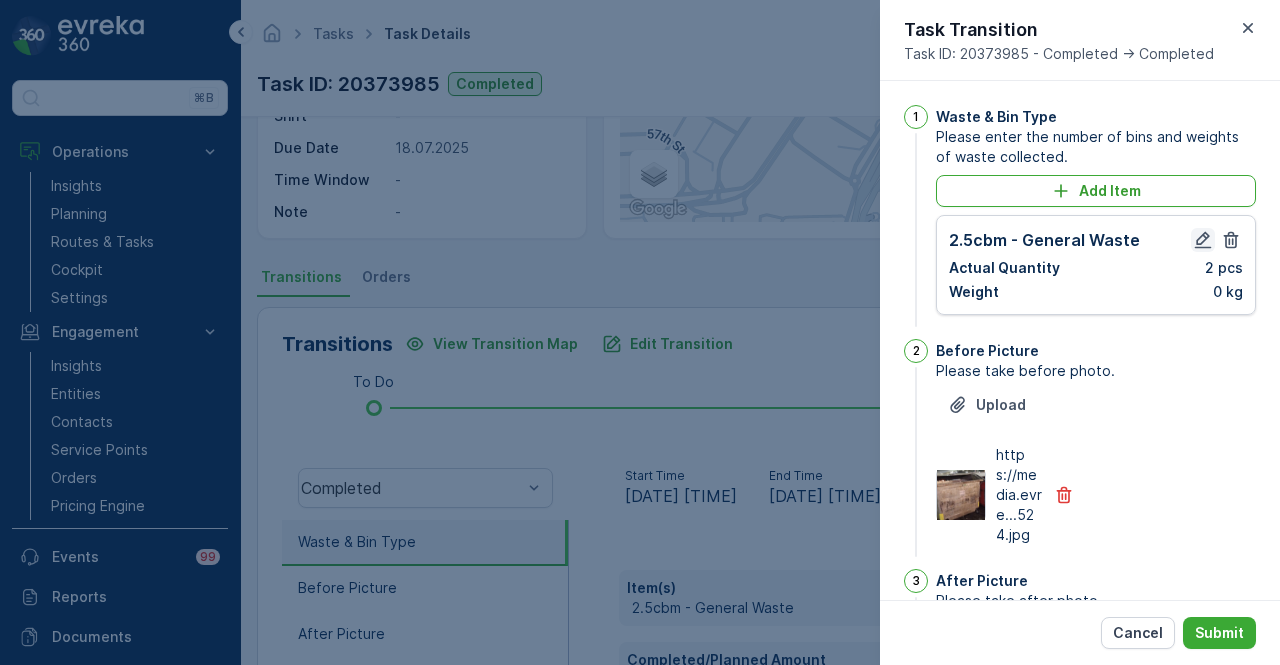 click 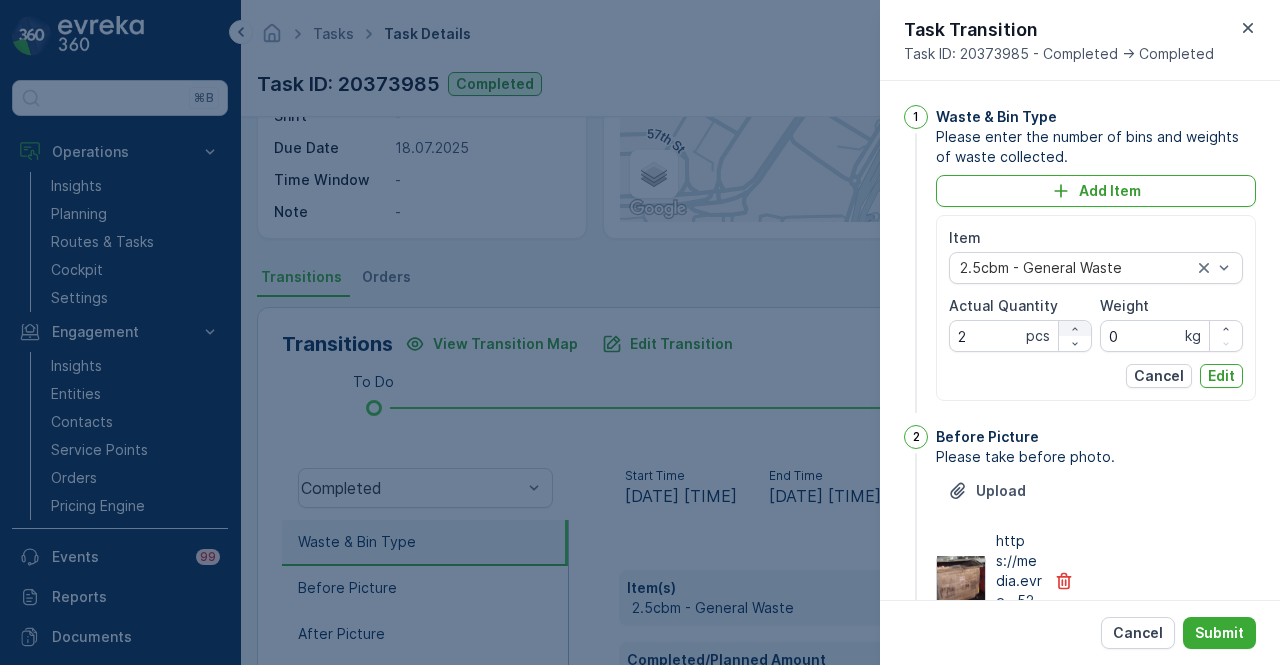 click 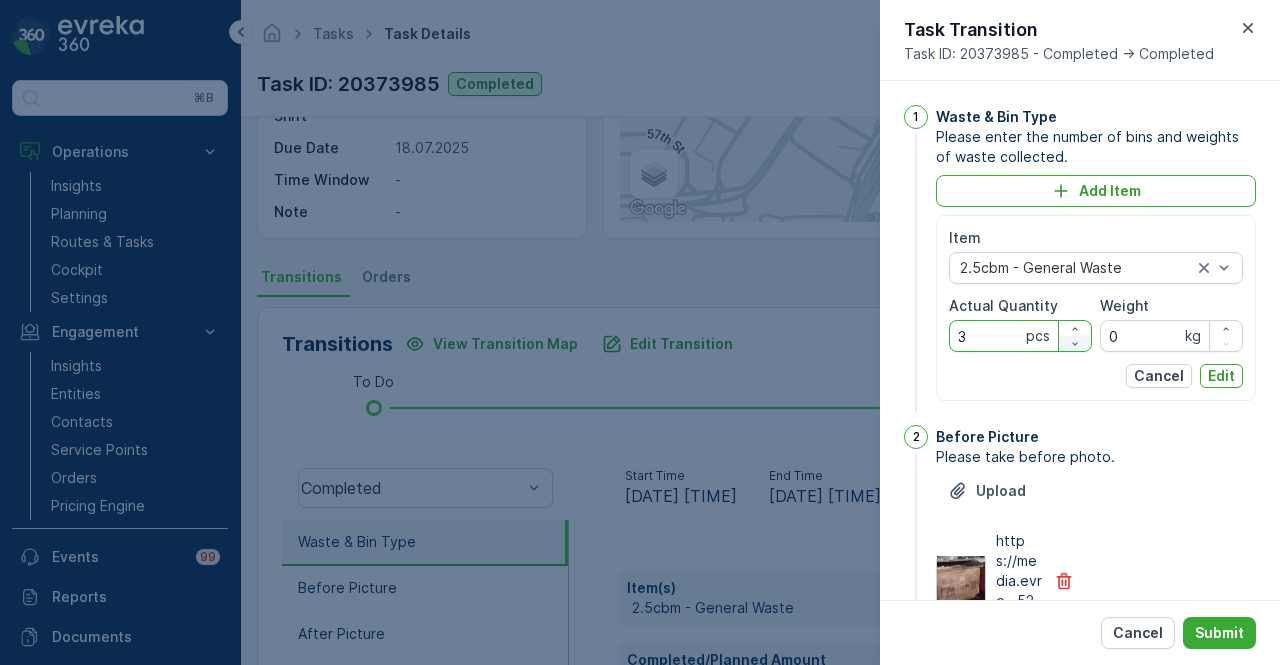 click 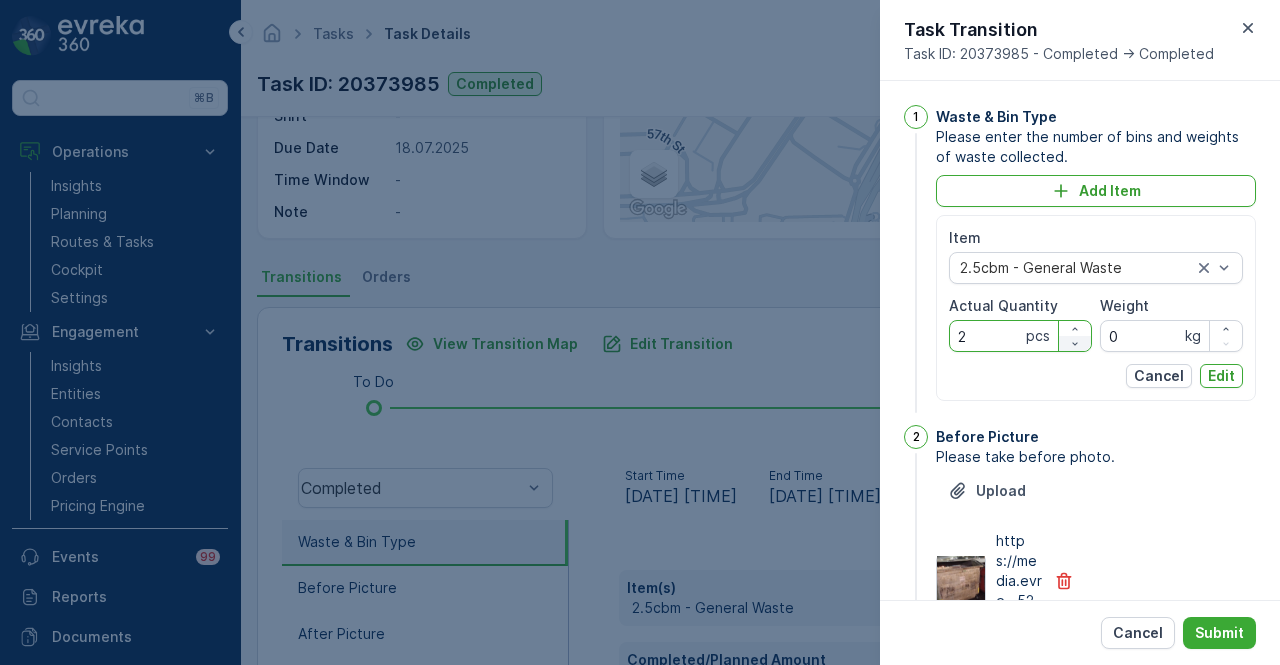 click 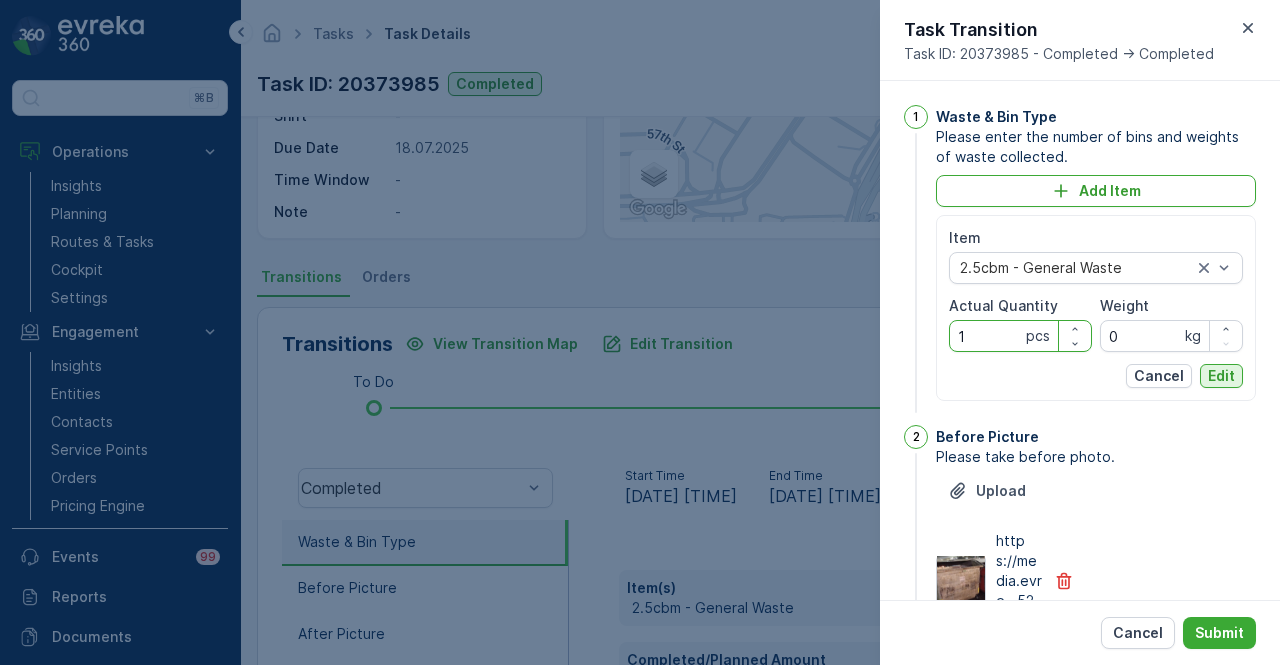 click on "Edit" at bounding box center (1221, 376) 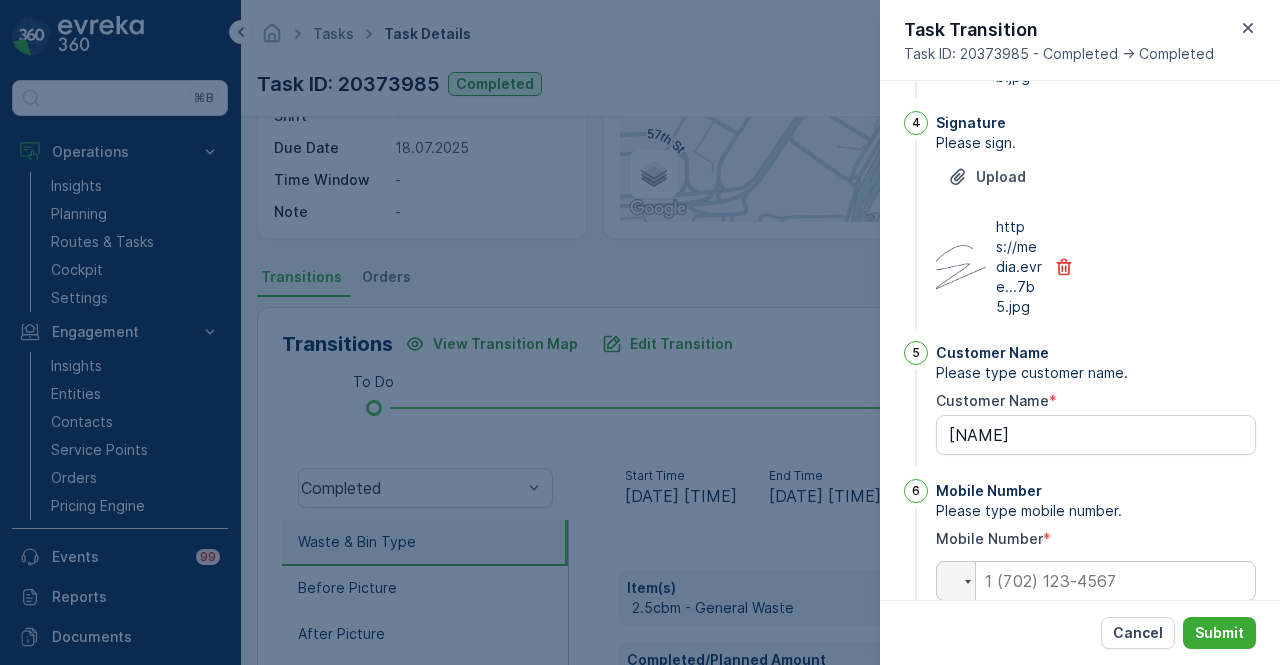scroll, scrollTop: 734, scrollLeft: 0, axis: vertical 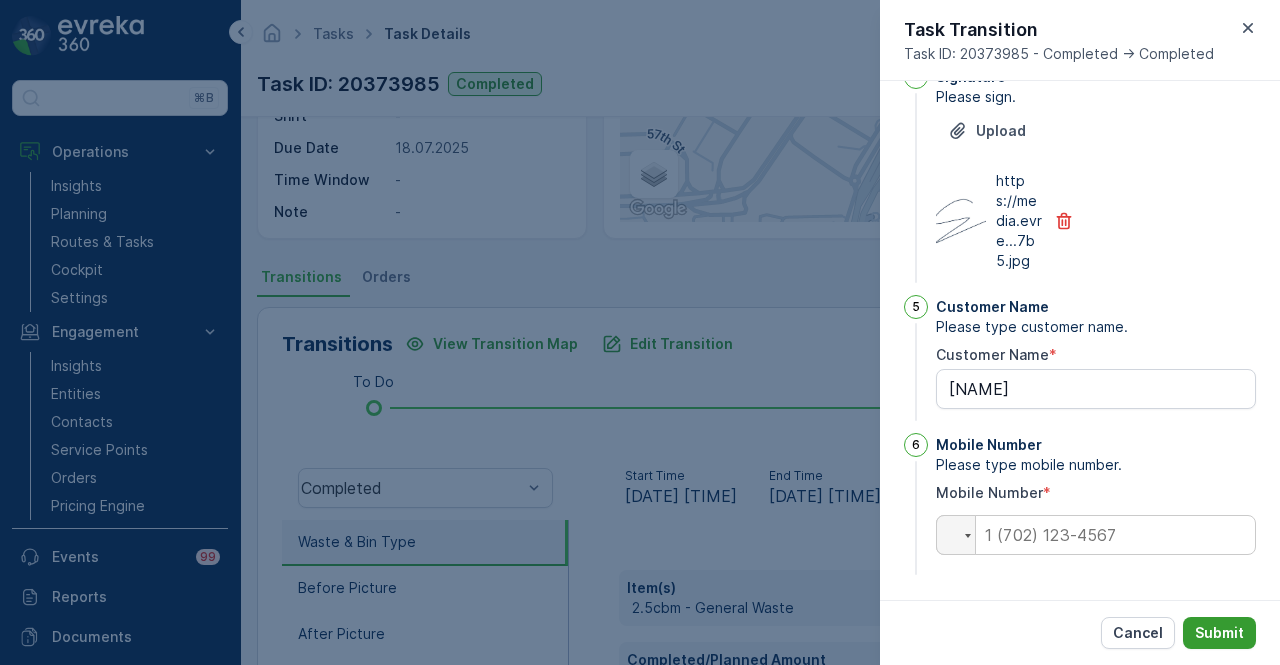 click on "Submit" at bounding box center [1219, 633] 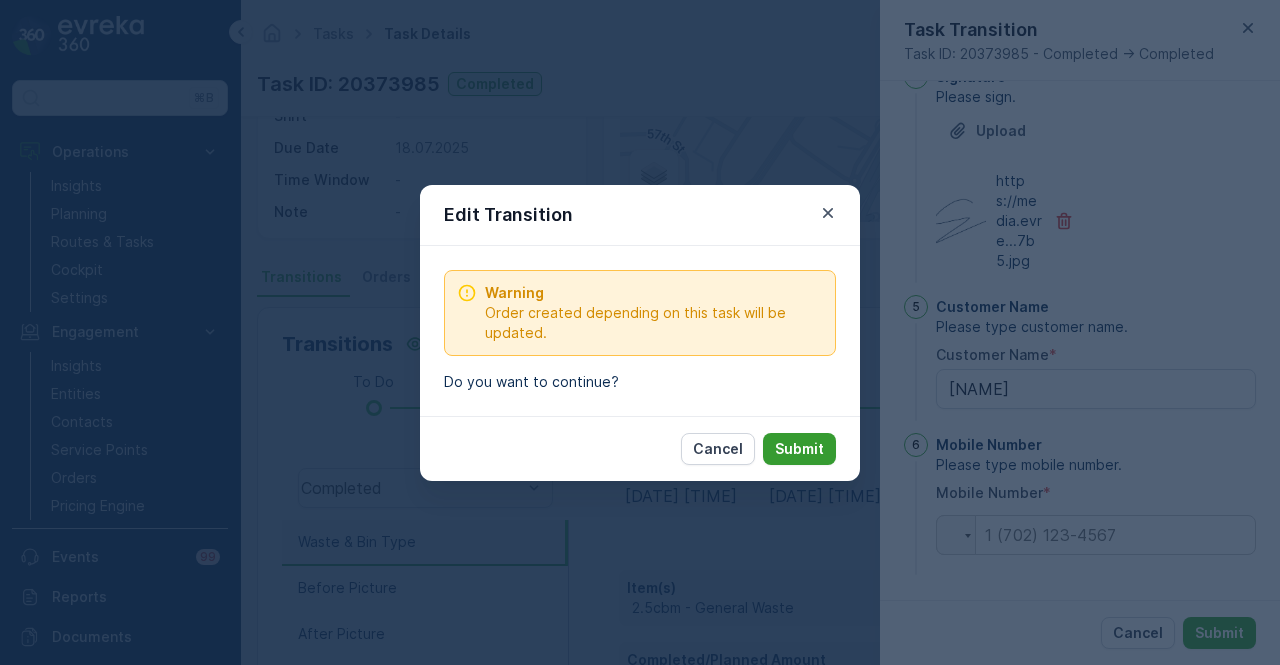 click on "Submit" at bounding box center (799, 449) 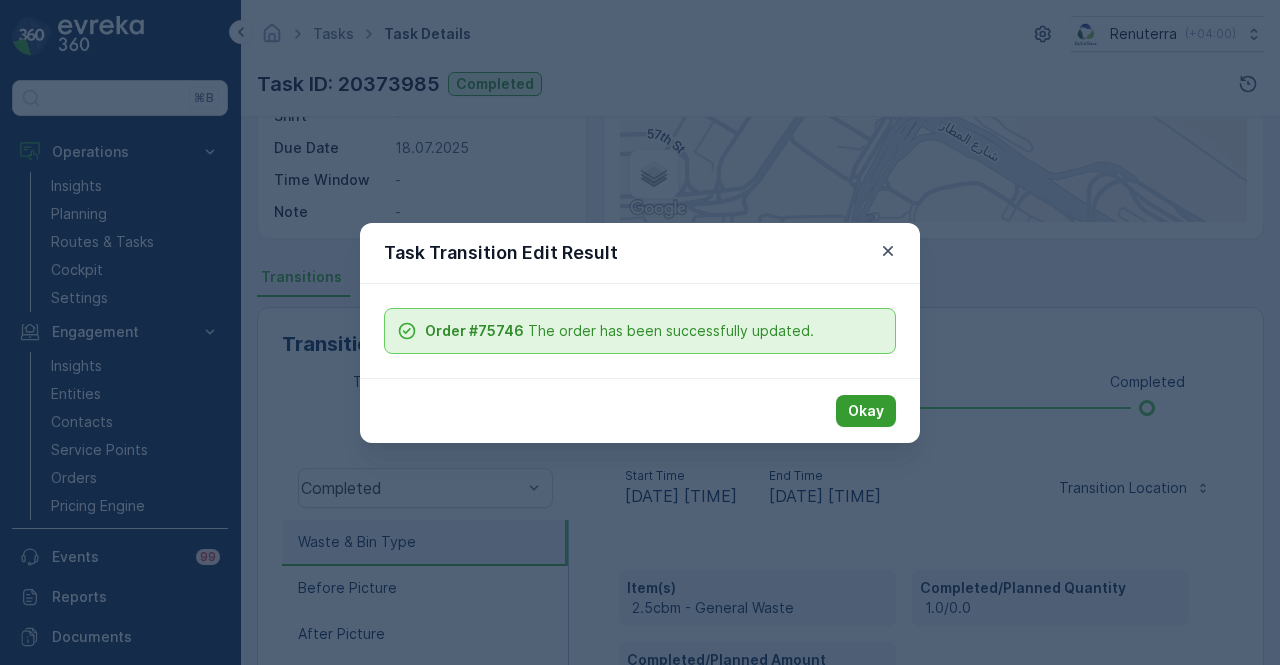 click on "Okay" at bounding box center [866, 411] 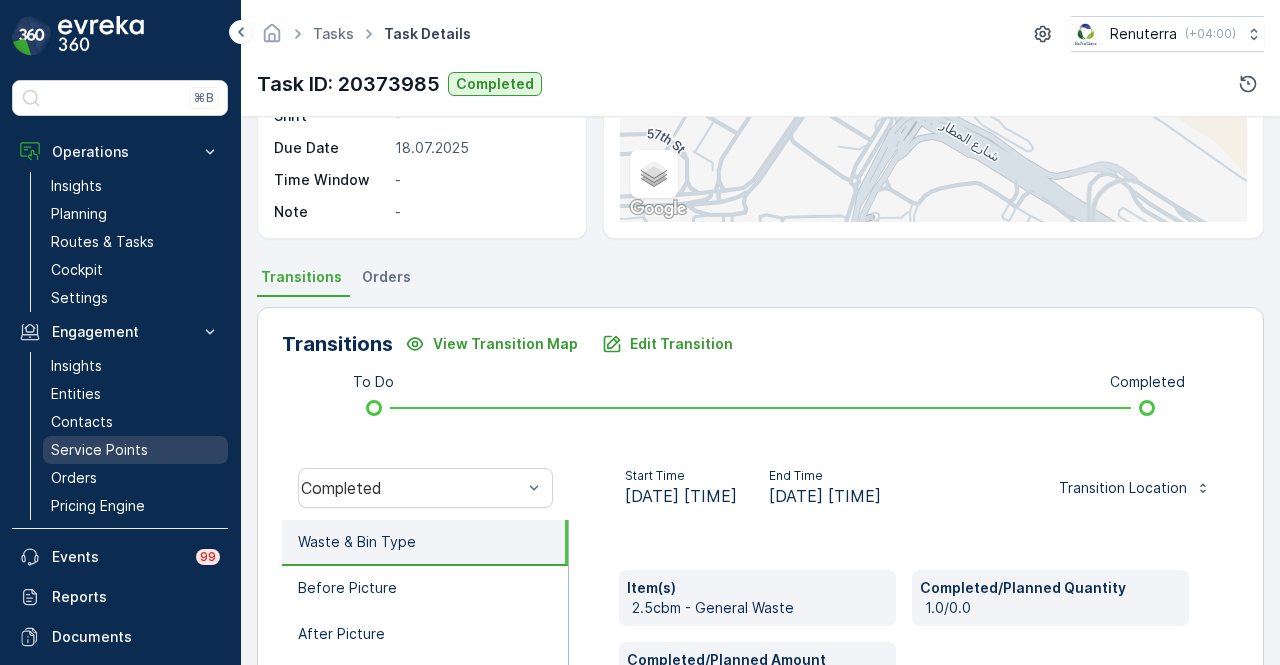 click on "Service Points" at bounding box center [99, 450] 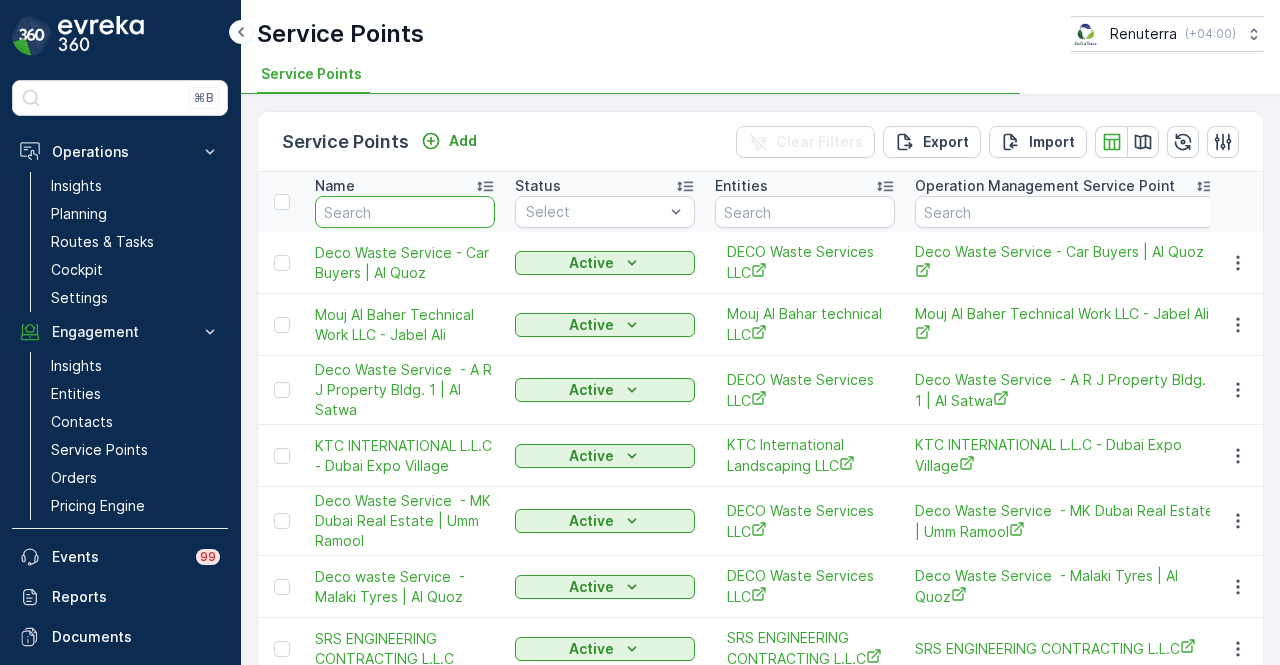 click at bounding box center (405, 212) 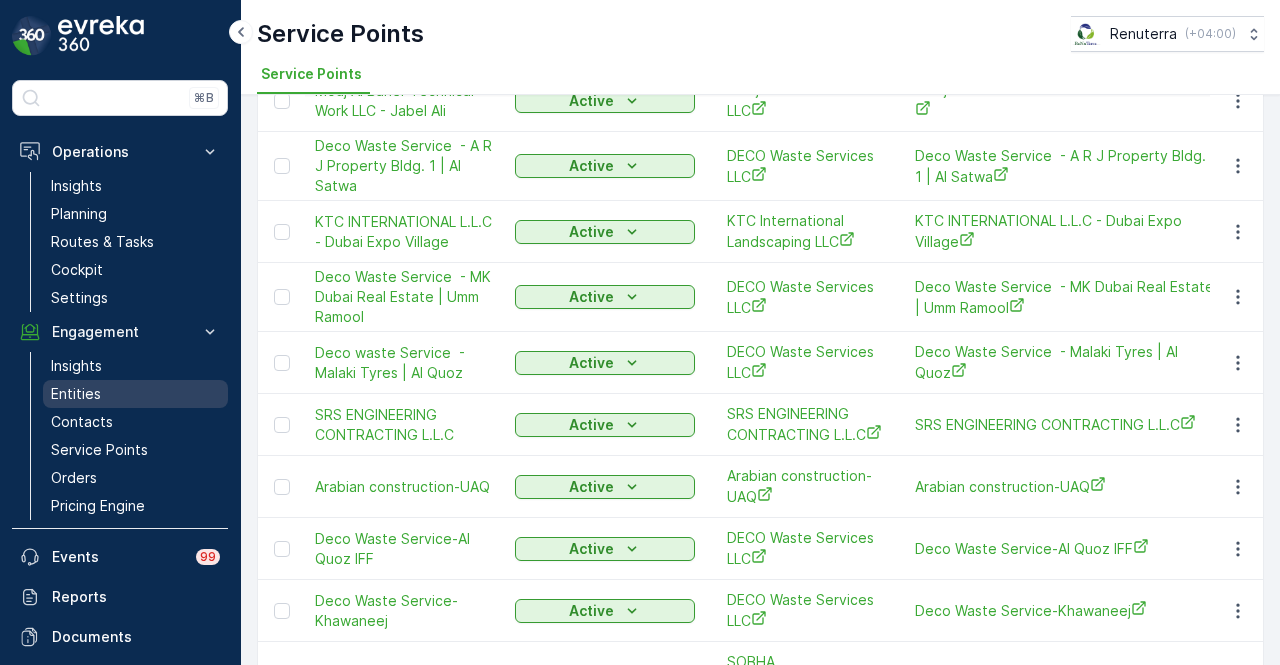 scroll, scrollTop: 0, scrollLeft: 0, axis: both 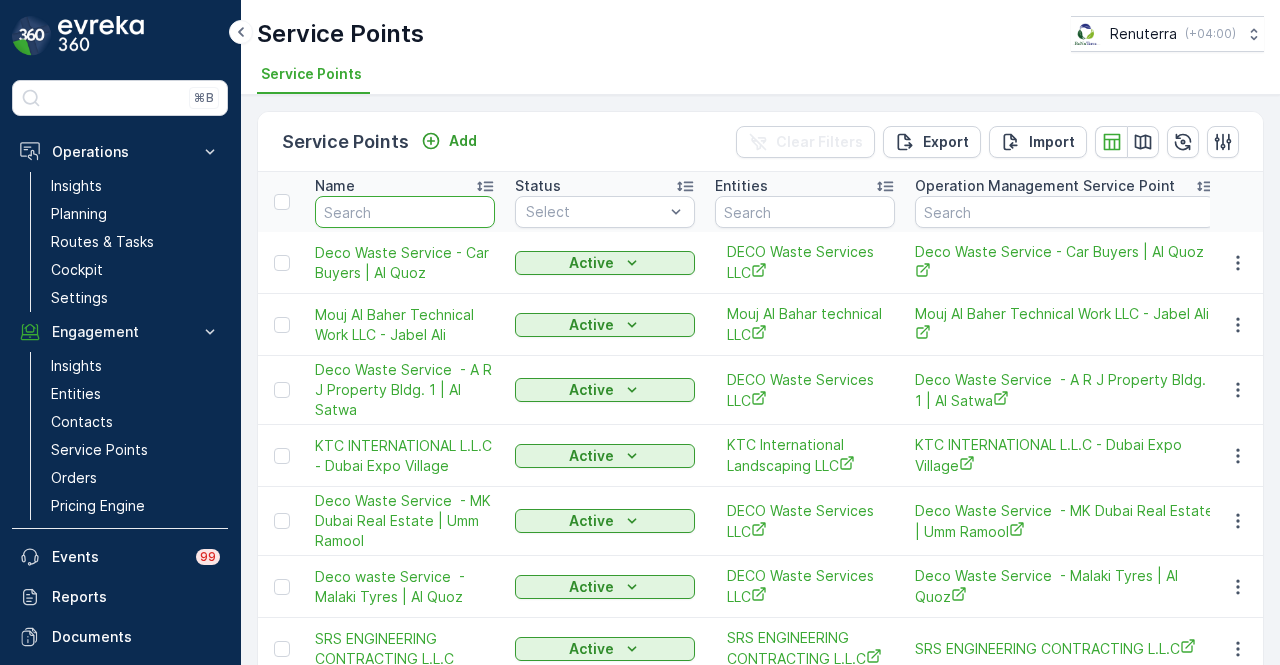 click at bounding box center (405, 212) 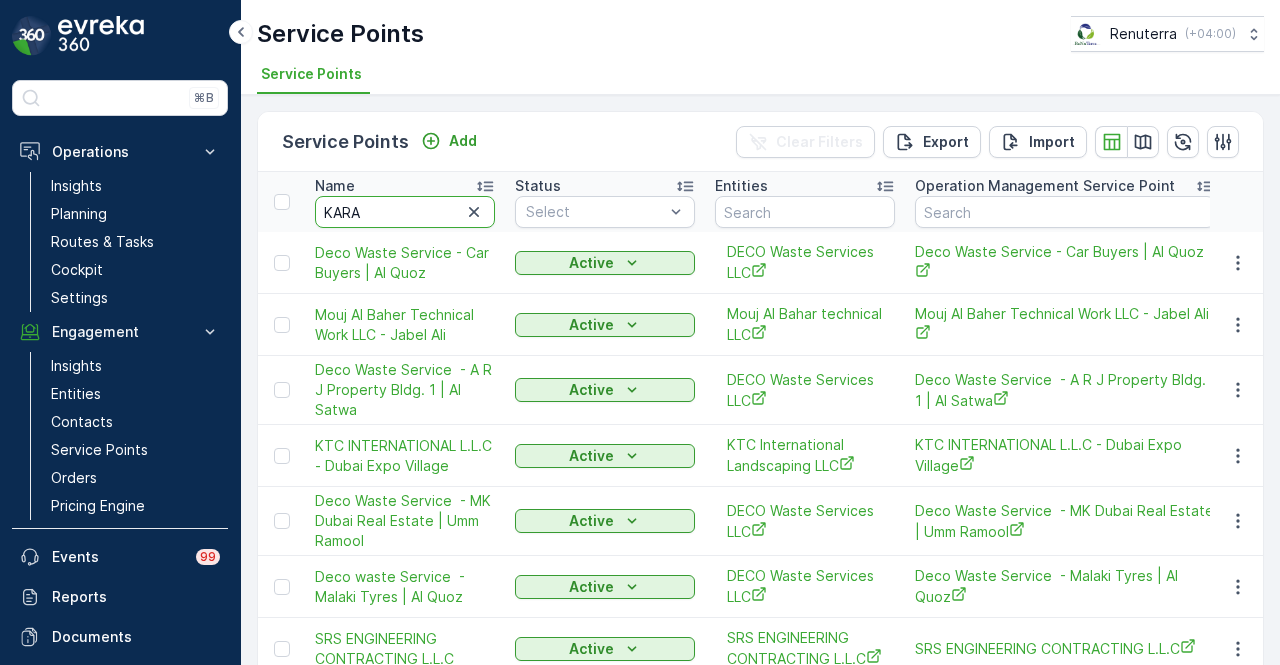 type on "KARAC" 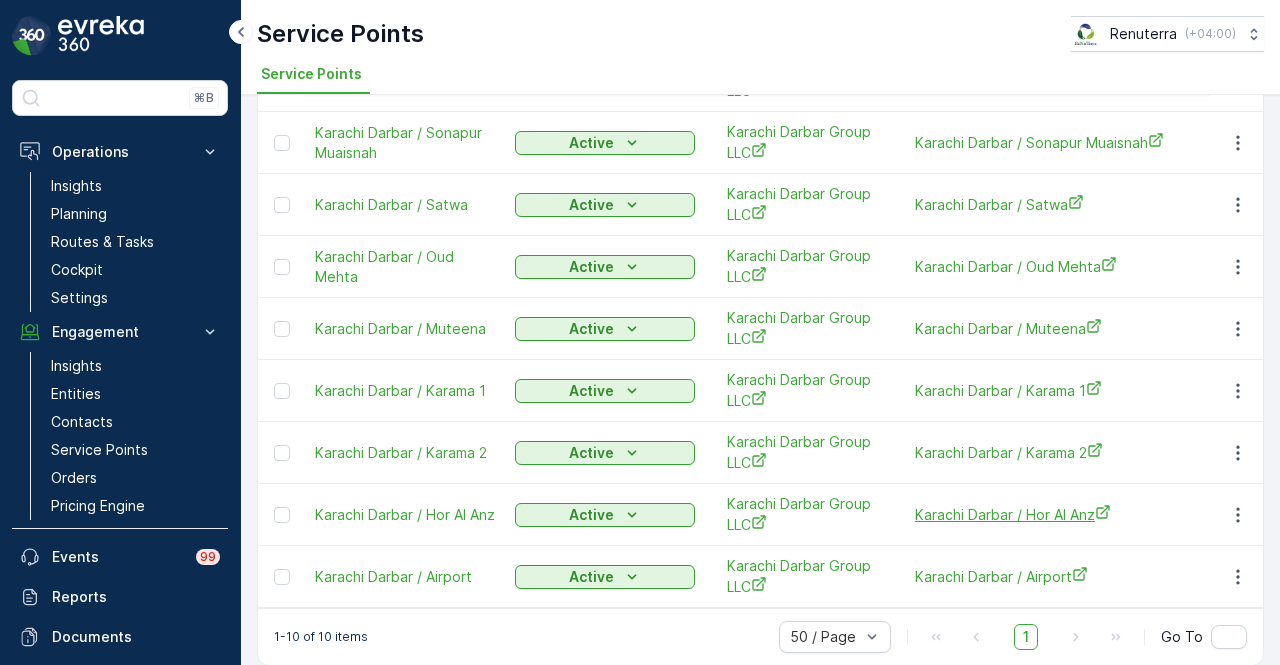 scroll, scrollTop: 268, scrollLeft: 0, axis: vertical 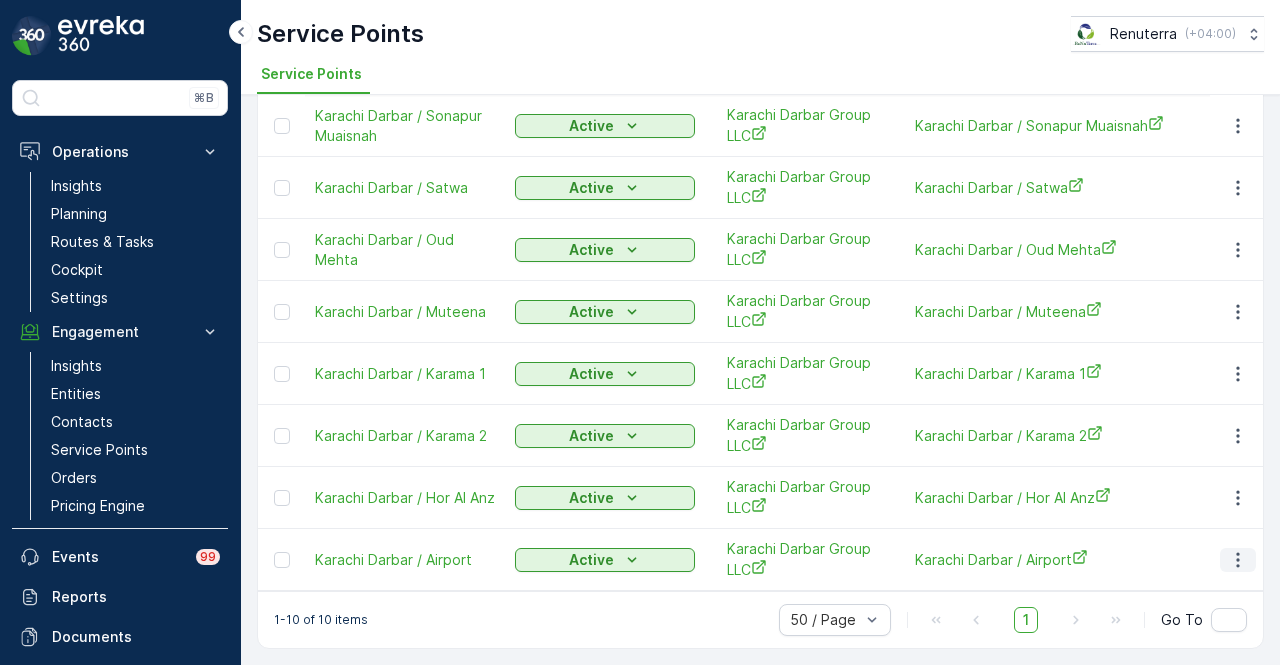 click 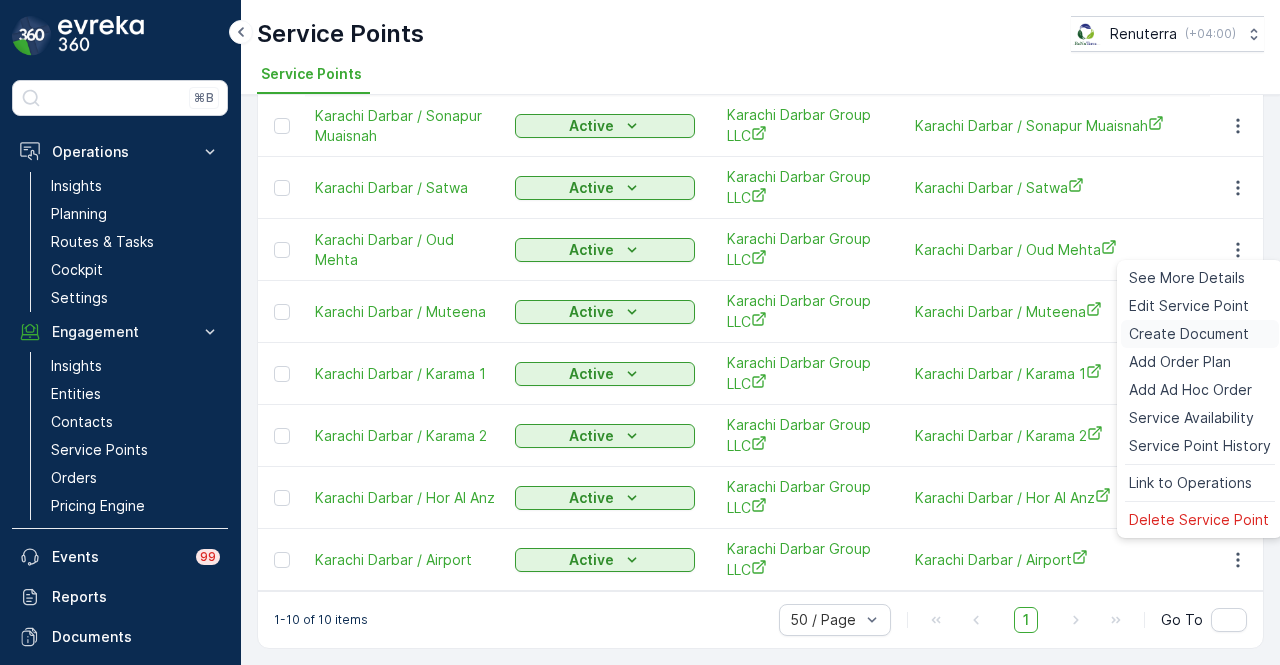 click on "Create Document" at bounding box center (1189, 334) 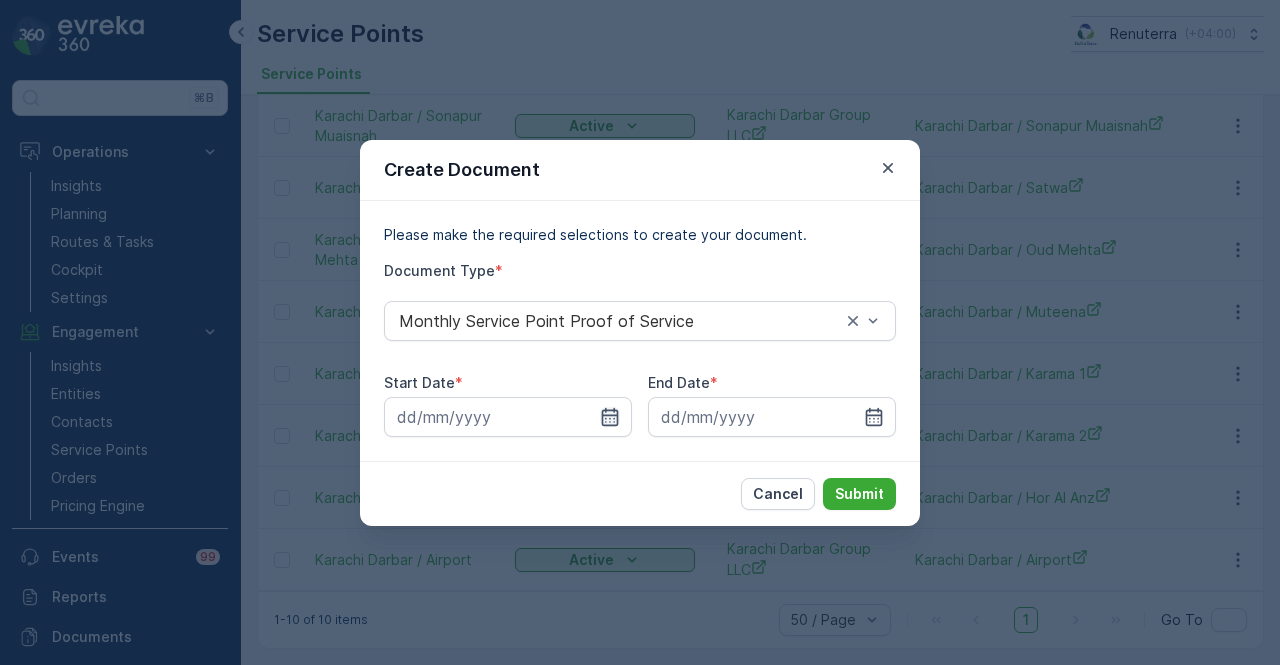 click 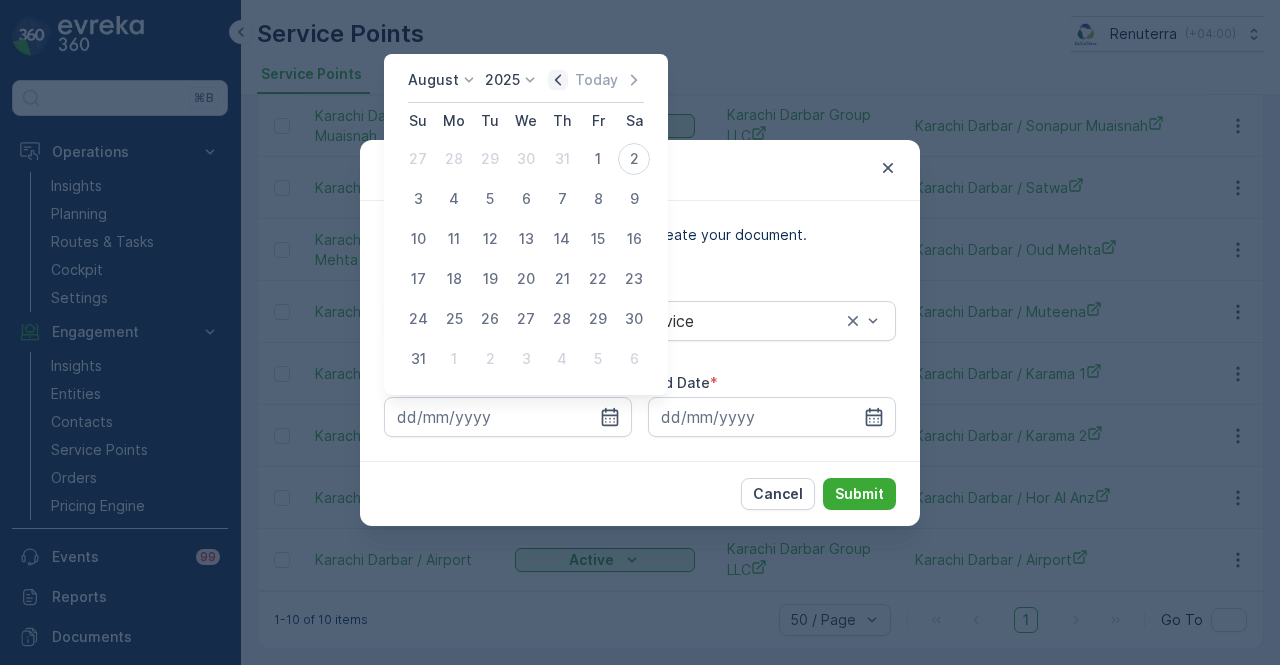 click 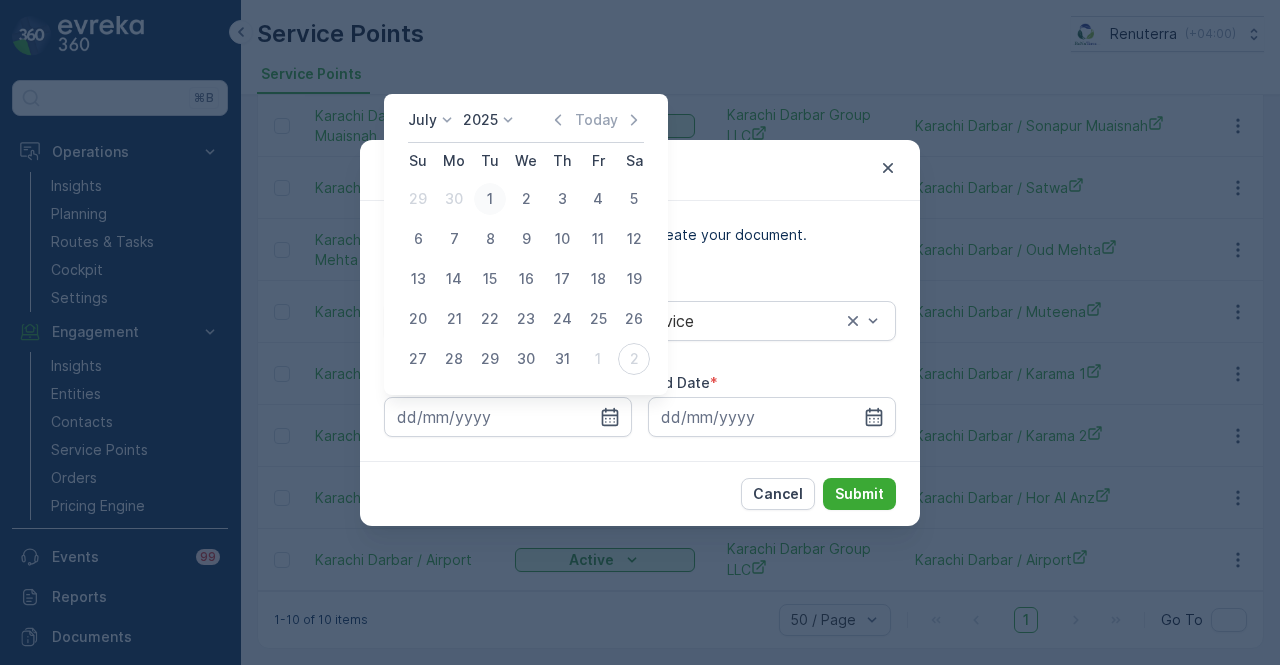 click on "1" at bounding box center [490, 199] 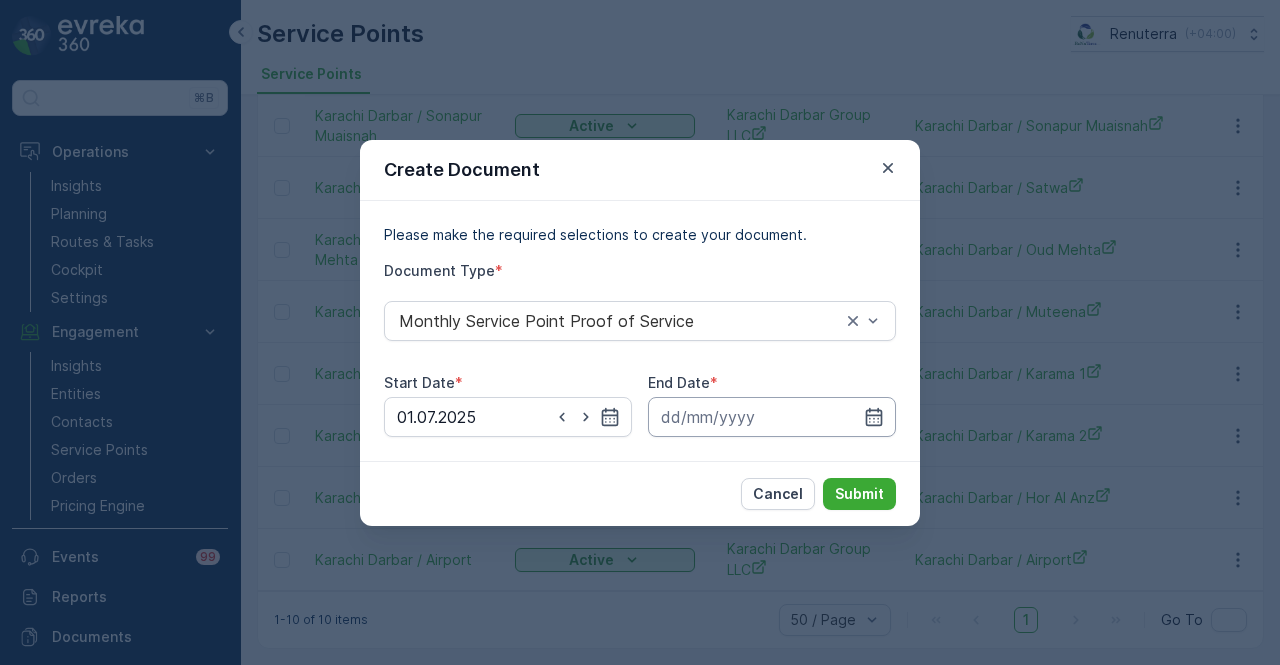 click at bounding box center [772, 417] 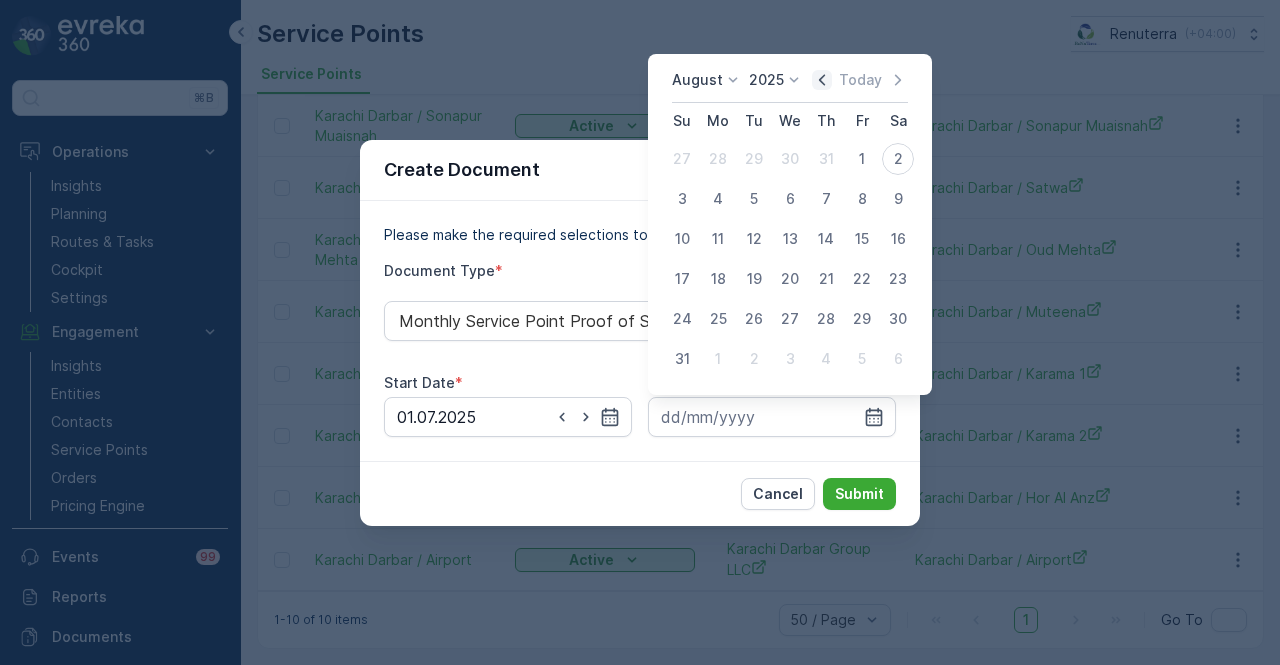 click 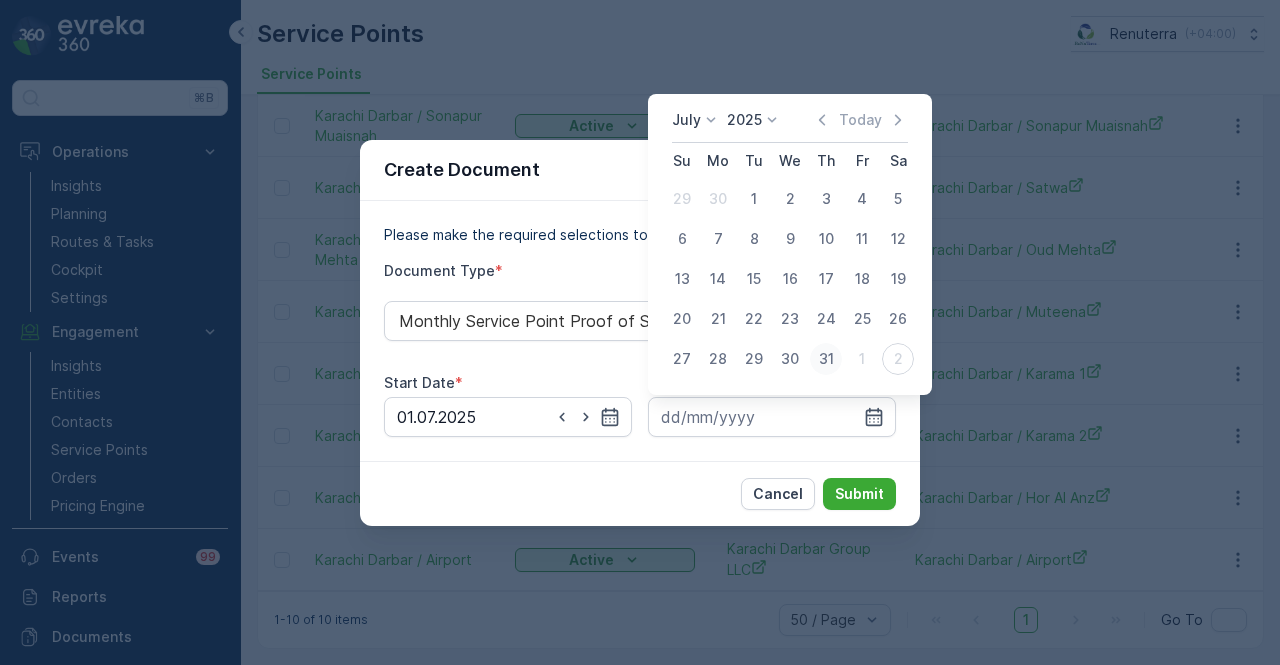 click on "31" at bounding box center (826, 359) 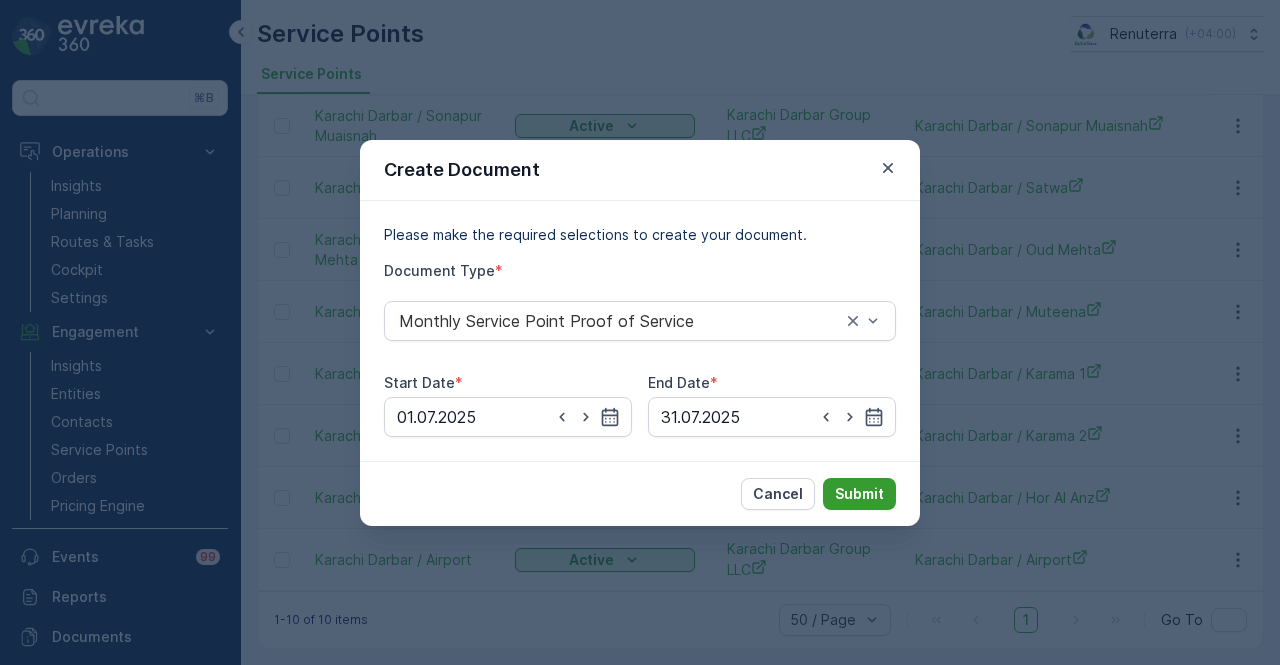 click on "Submit" at bounding box center [859, 494] 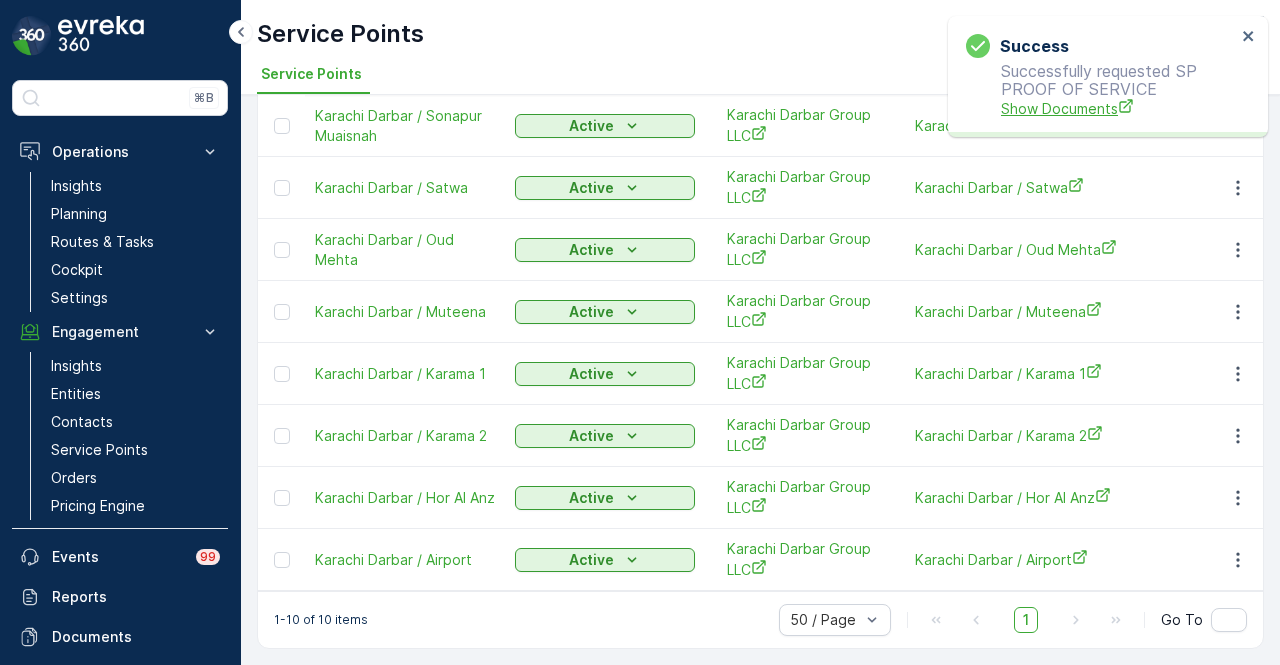 click on "Show Documents" at bounding box center [1118, 108] 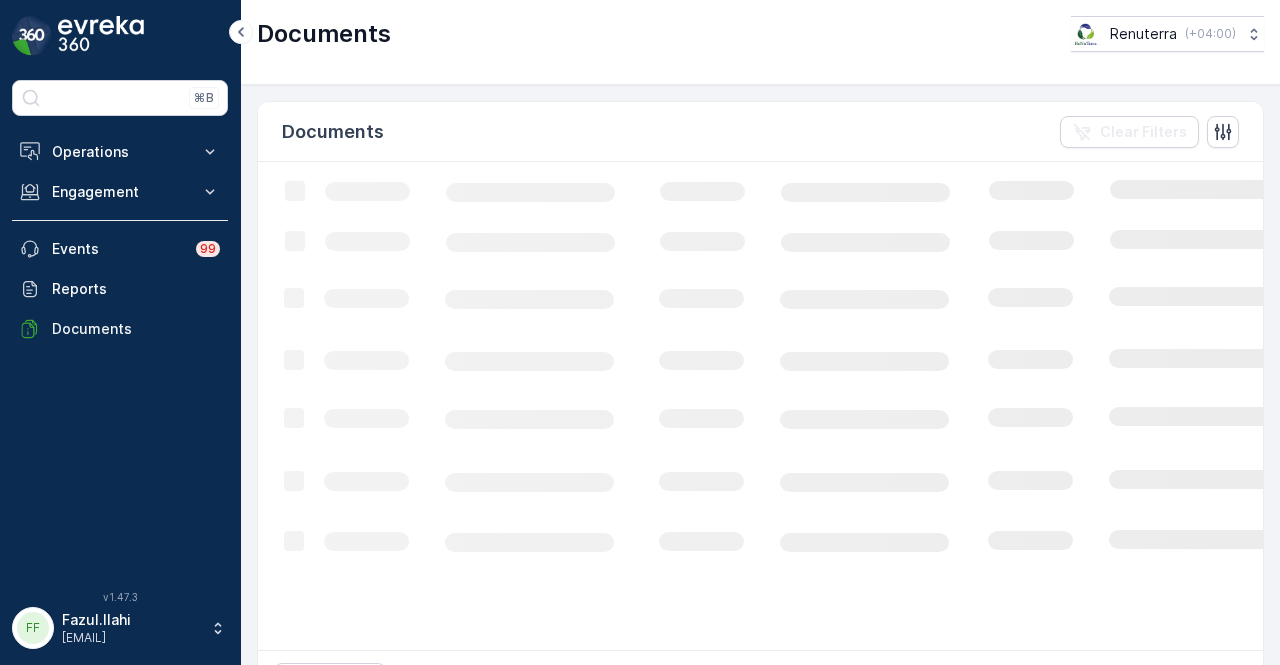 scroll, scrollTop: 0, scrollLeft: 0, axis: both 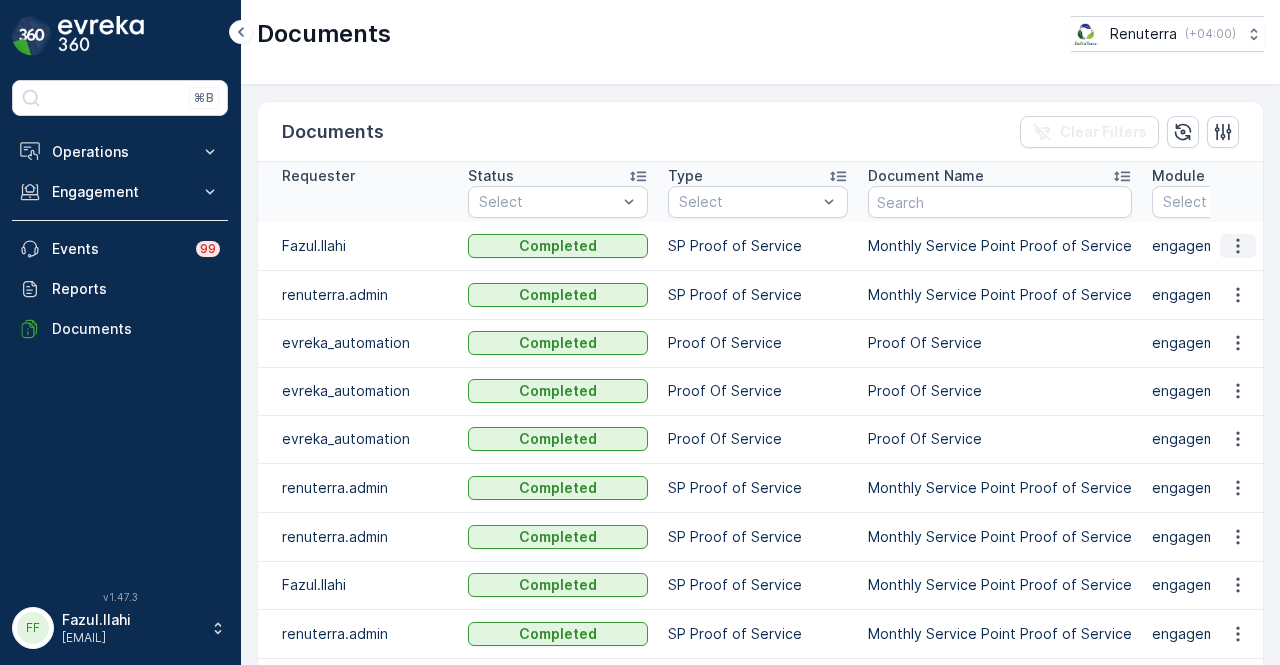 click 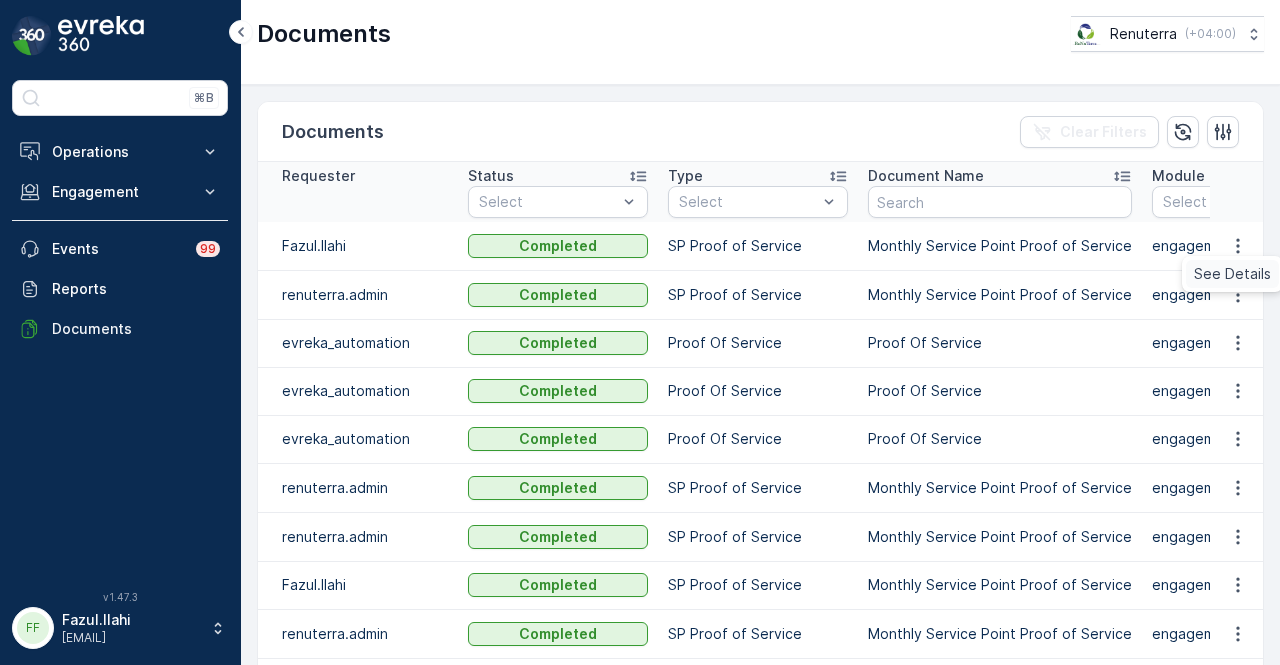click on "See Details" at bounding box center [1232, 274] 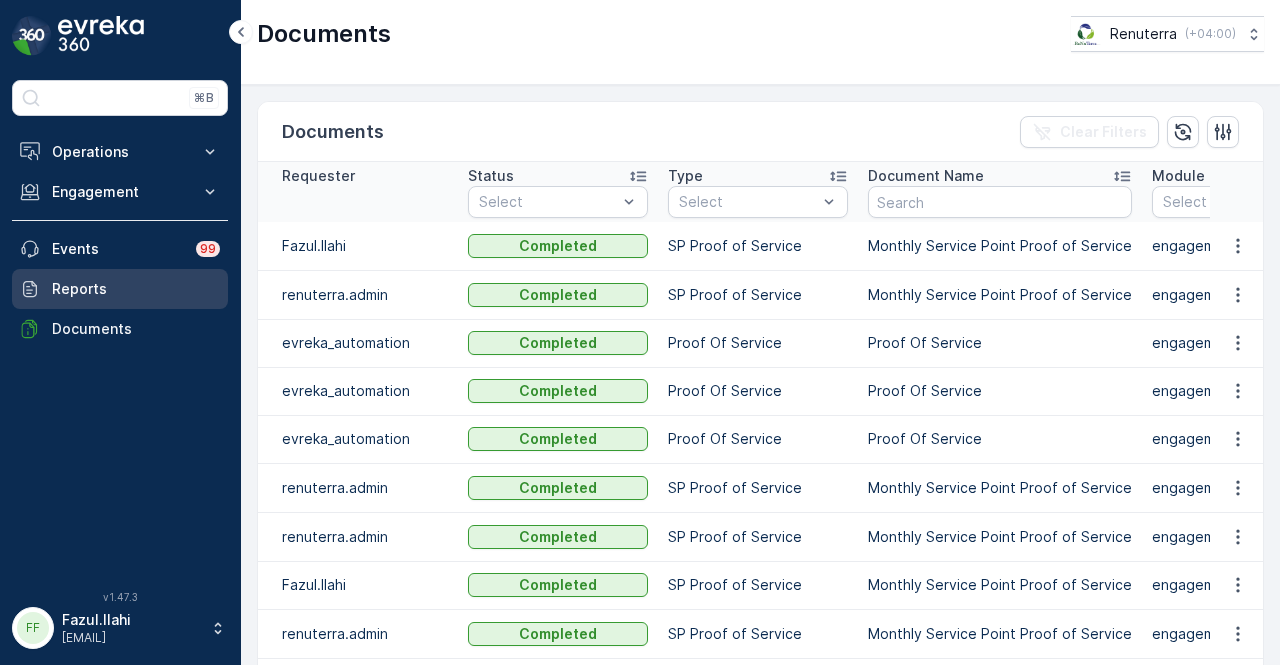 click on "Reports" at bounding box center (136, 289) 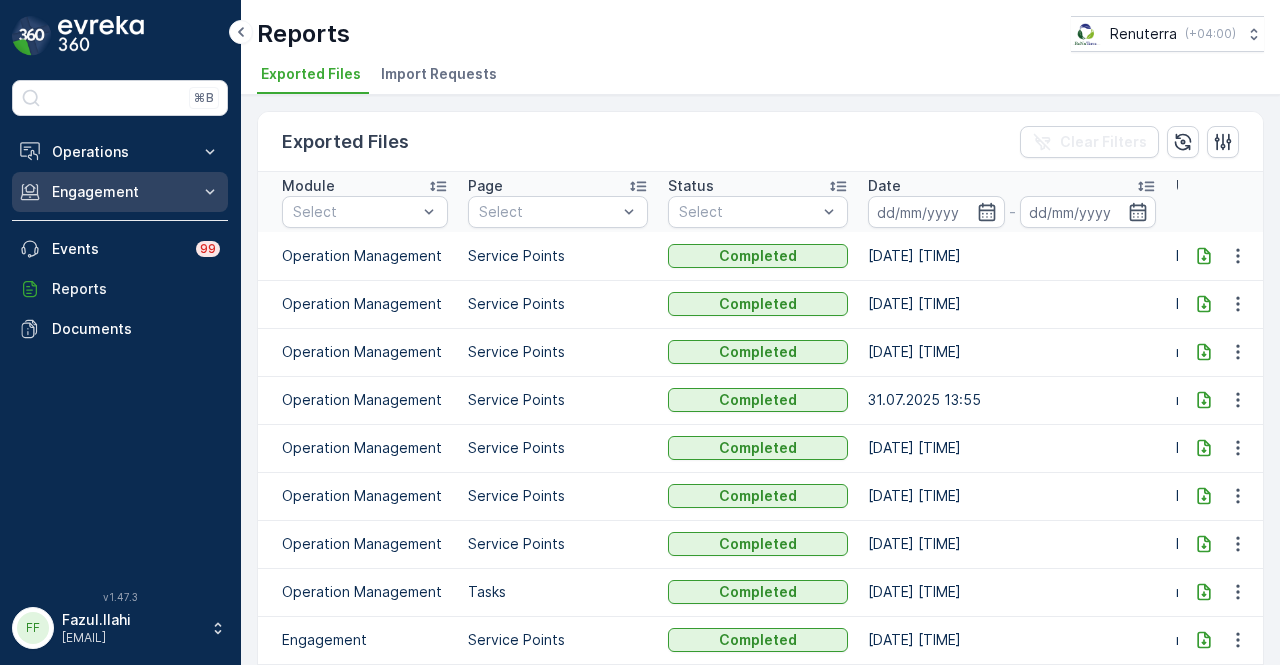 click on "Engagement" at bounding box center [120, 192] 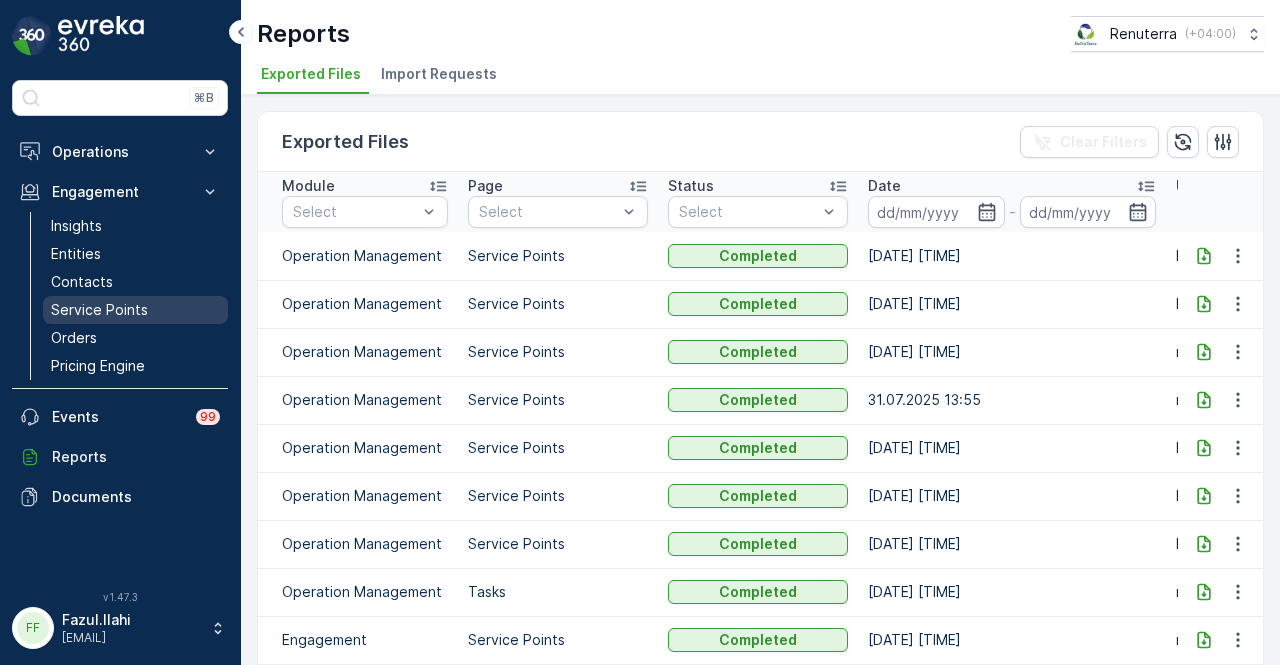 click on "Service Points" at bounding box center [135, 310] 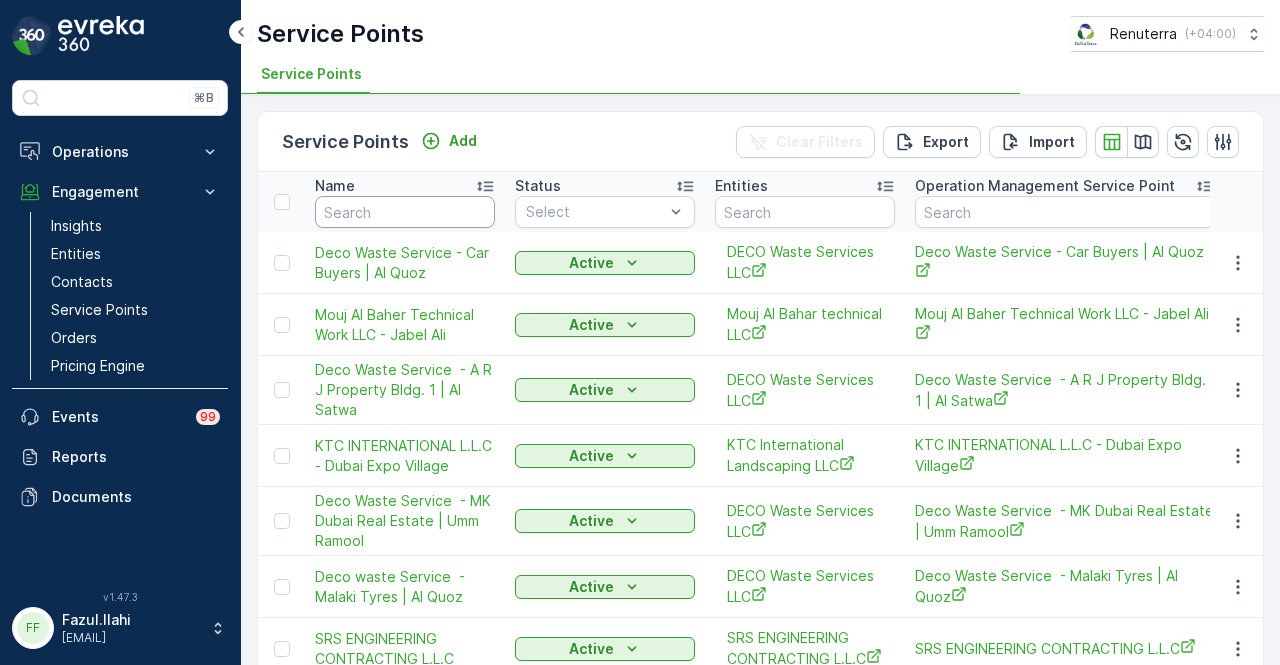 click at bounding box center (405, 212) 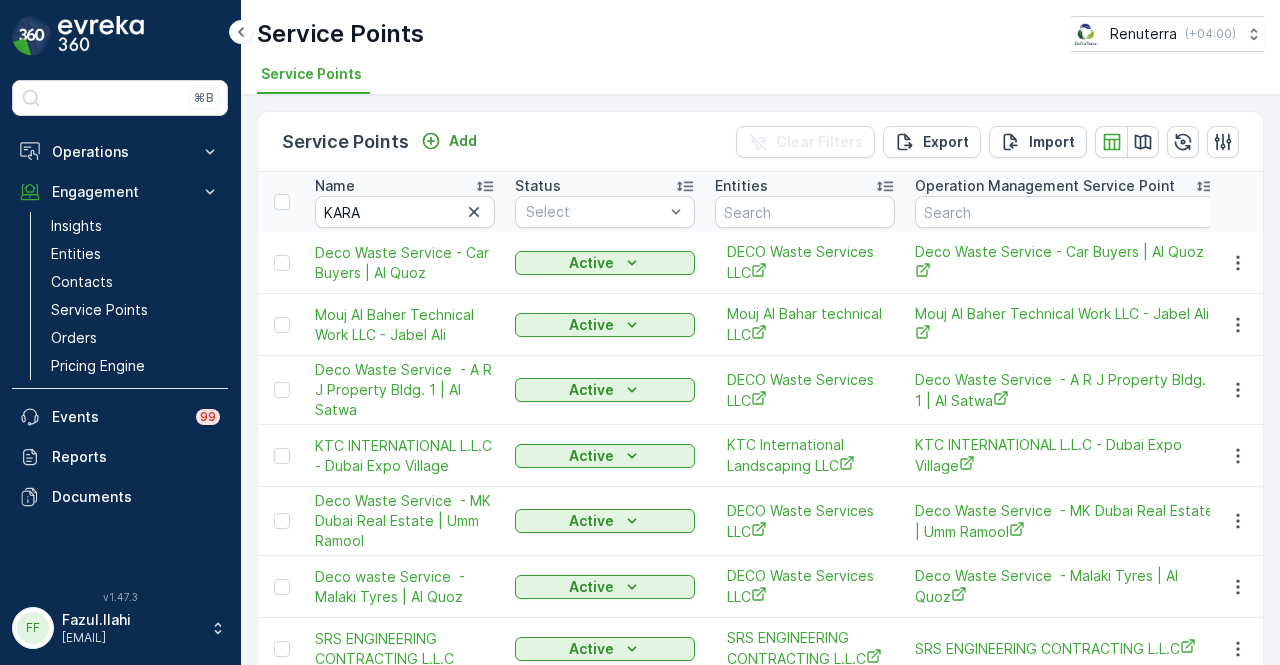 type 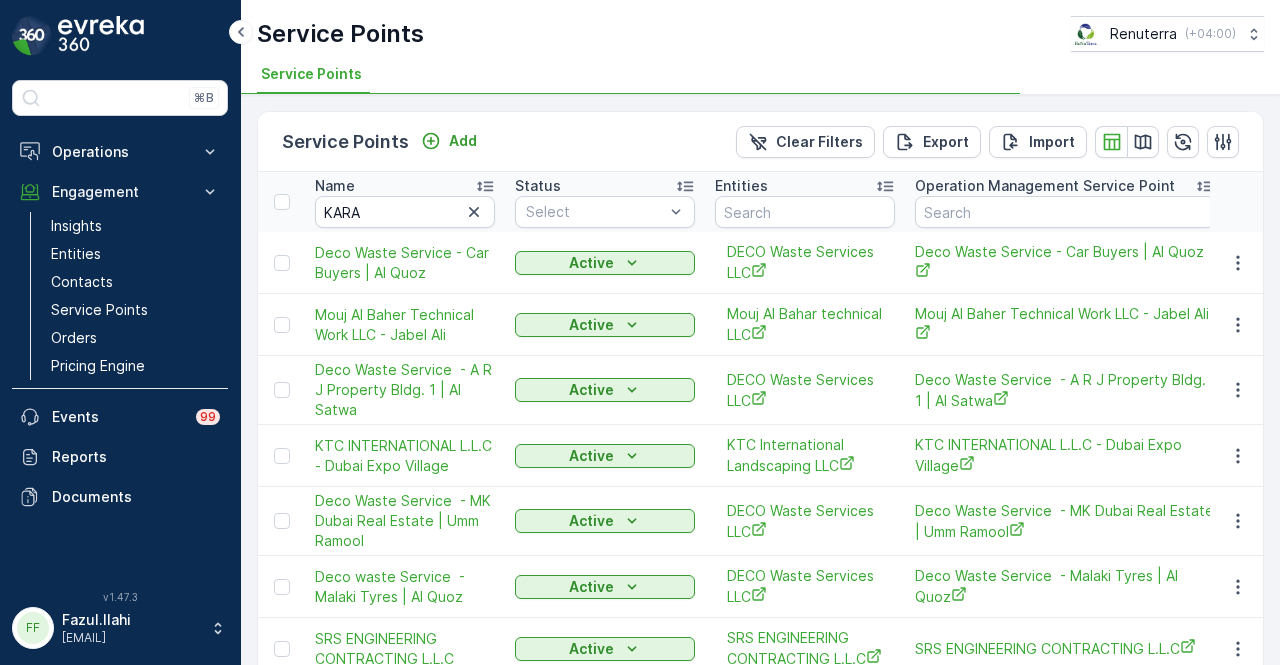 click on "KARA" at bounding box center (405, 212) 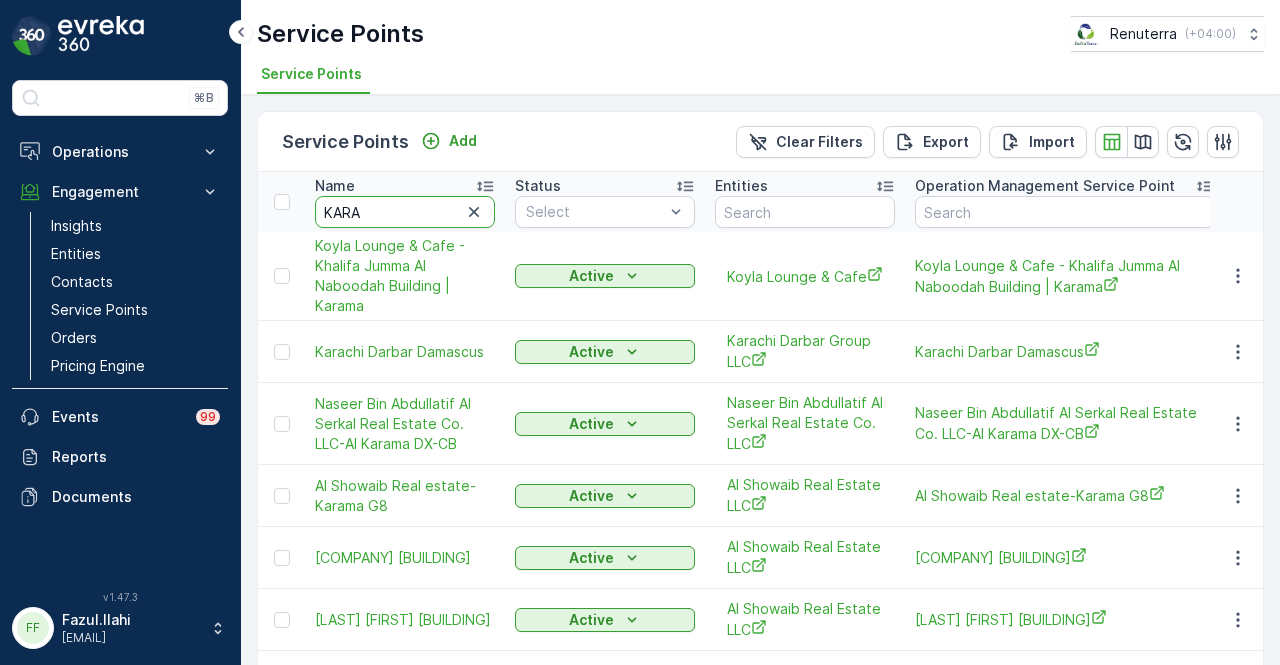 click on "KARA" at bounding box center [405, 212] 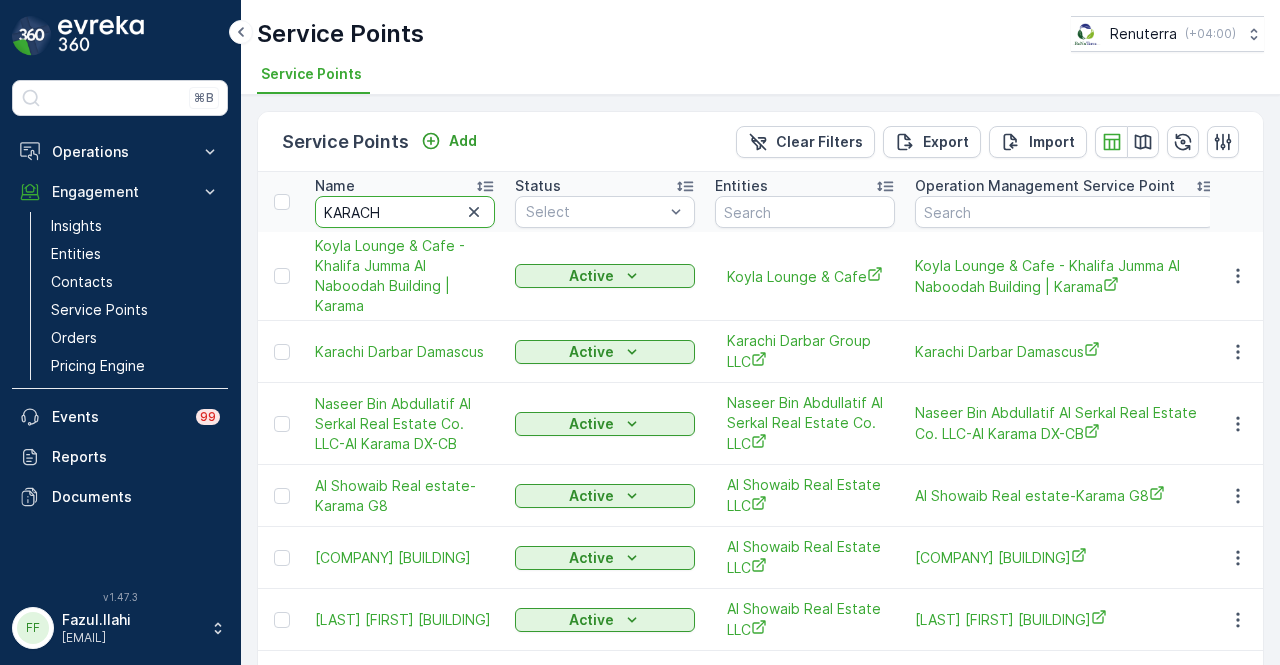 type on "KARACHI" 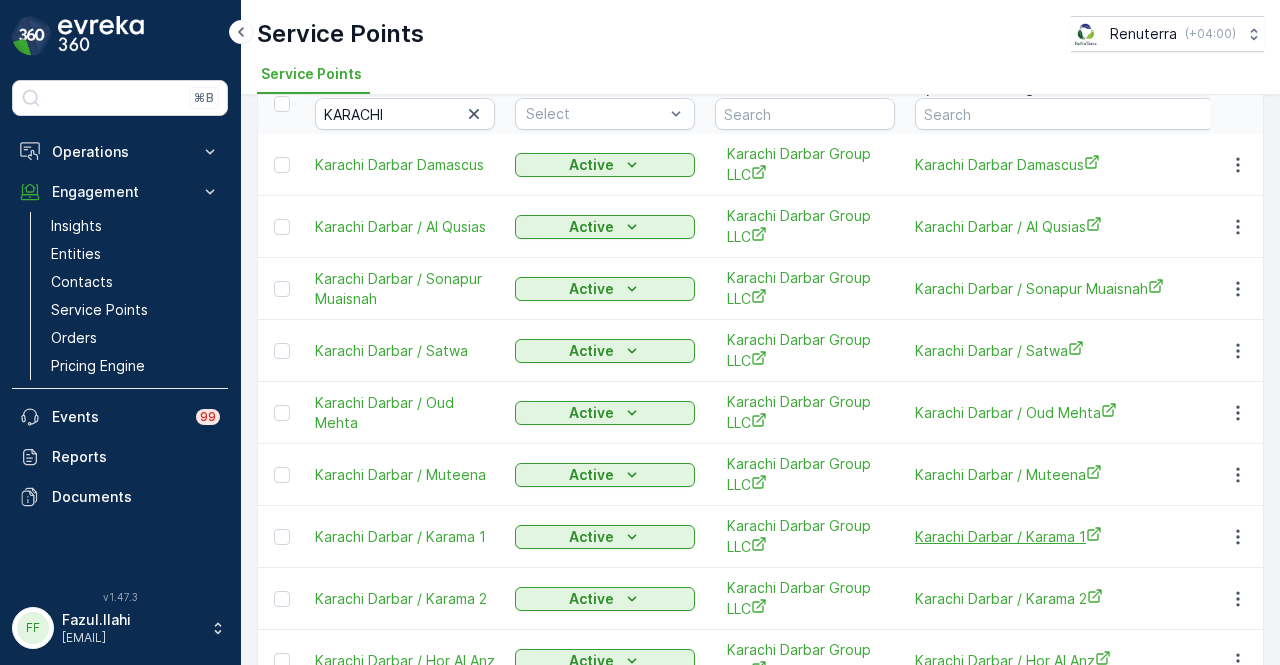 scroll, scrollTop: 268, scrollLeft: 0, axis: vertical 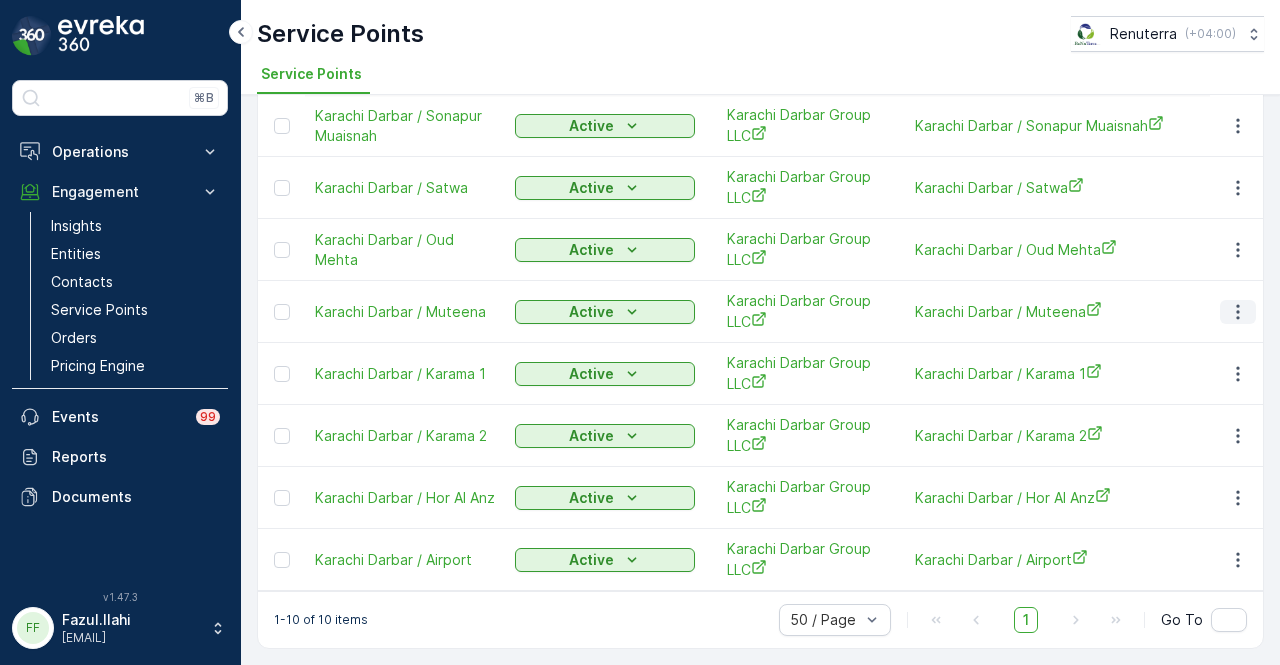 click 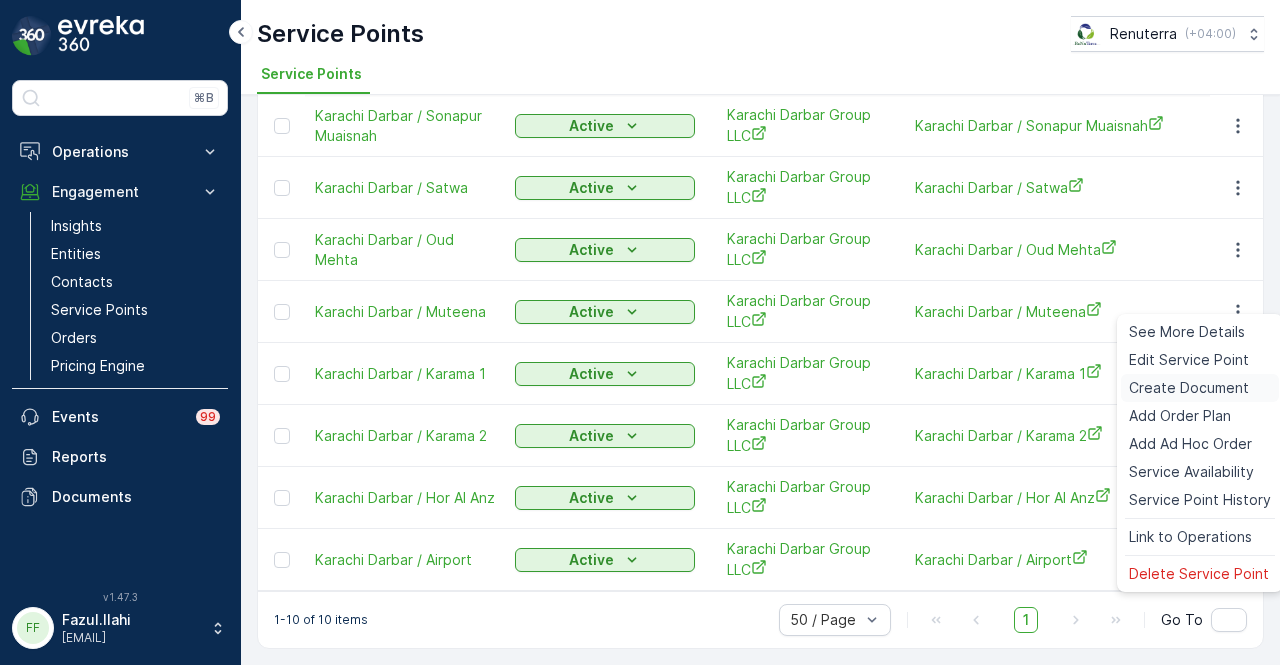 click on "Create Document" at bounding box center (1200, 388) 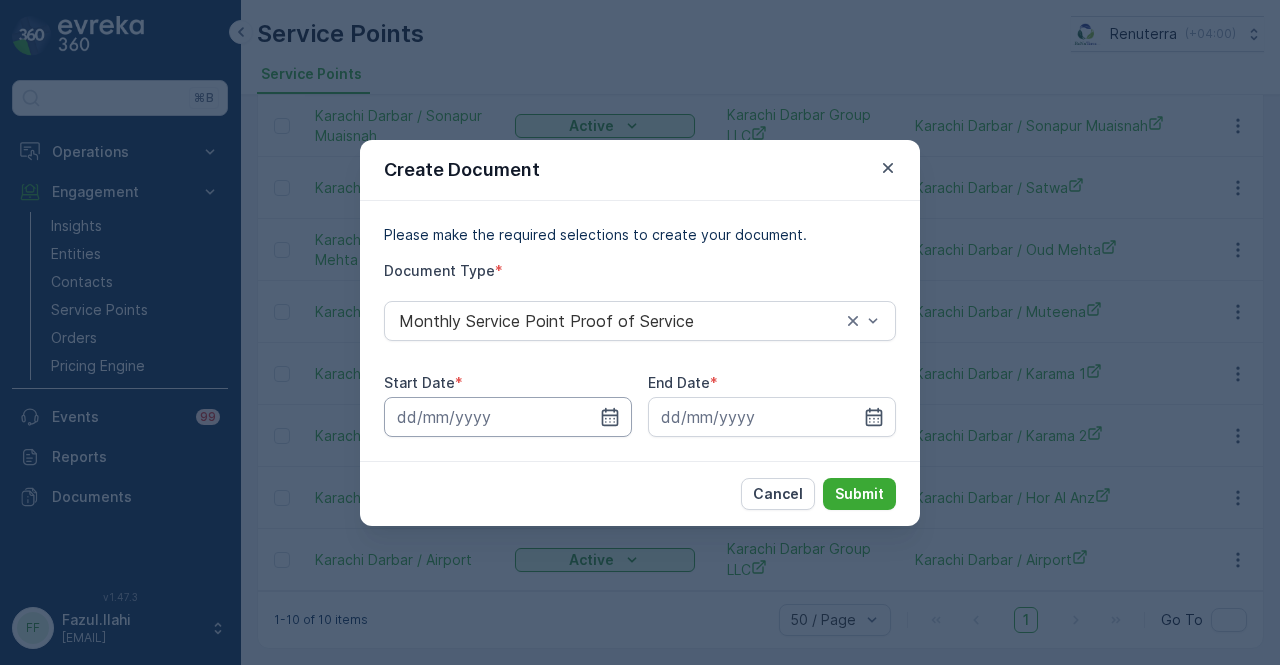 click at bounding box center [508, 417] 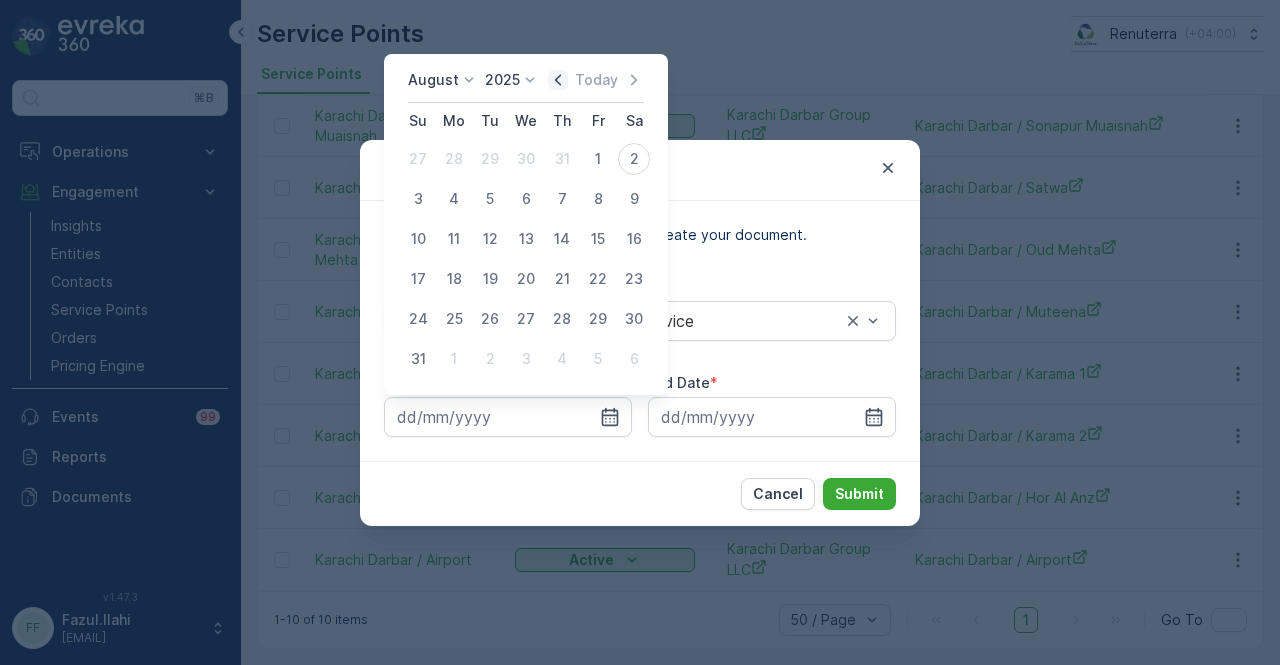 click 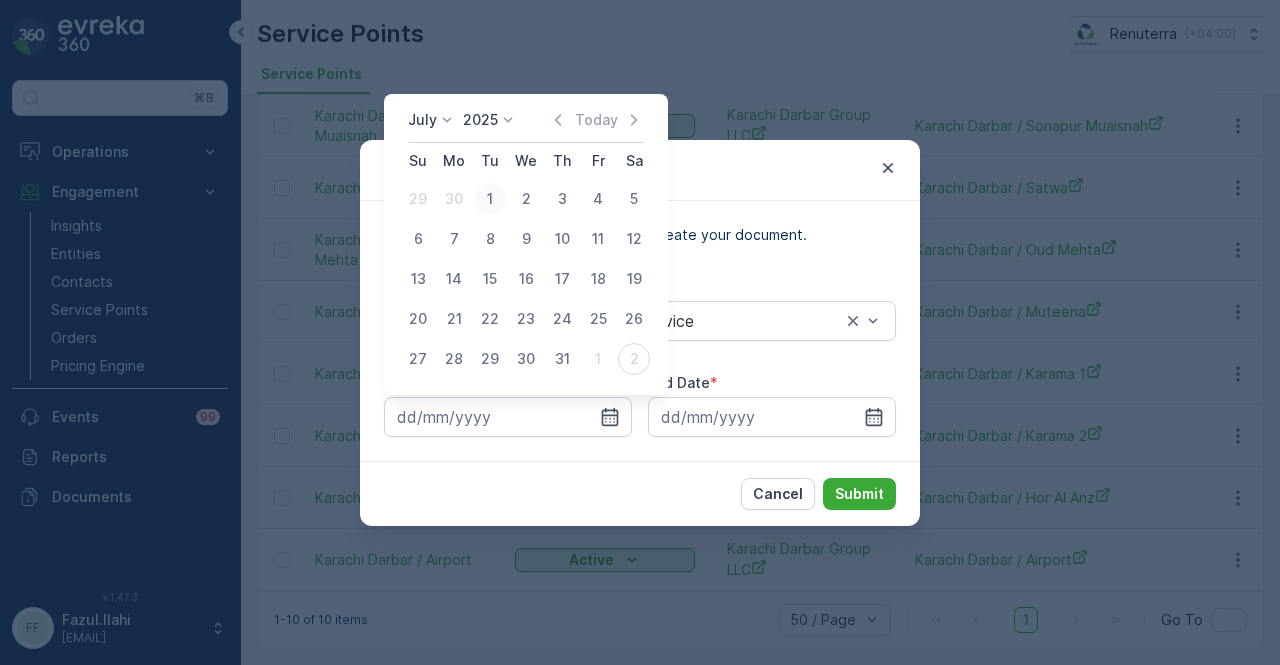 click on "1" at bounding box center (490, 199) 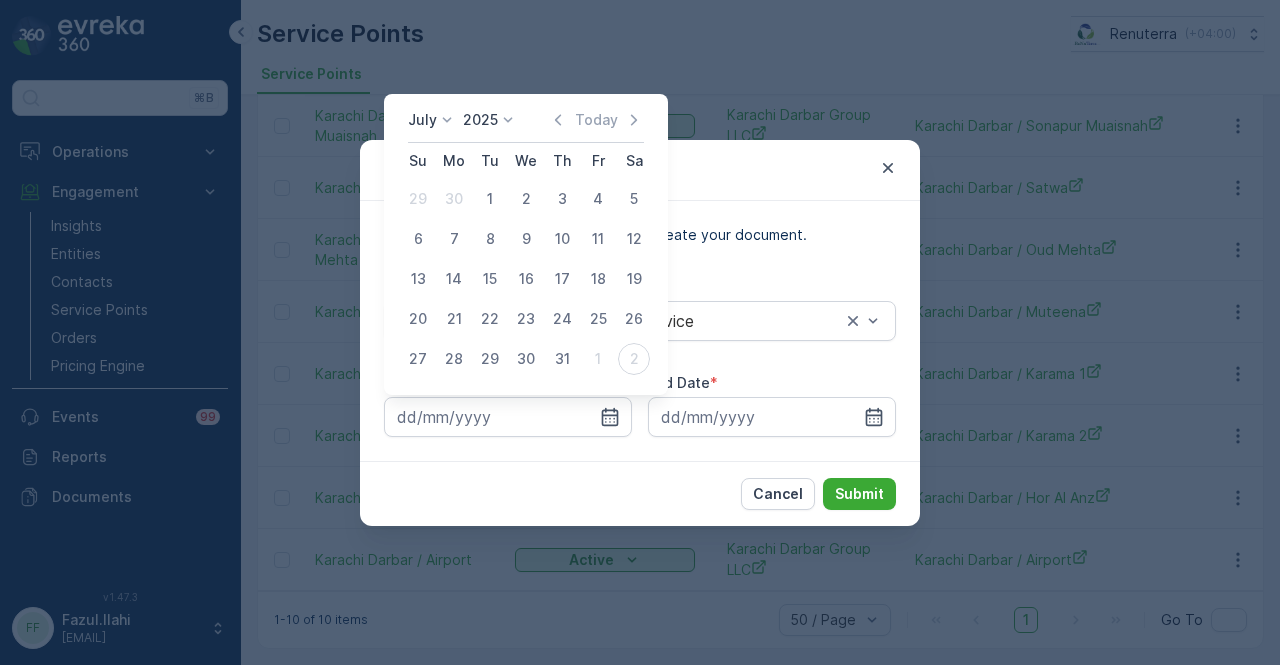 type on "01.07.2025" 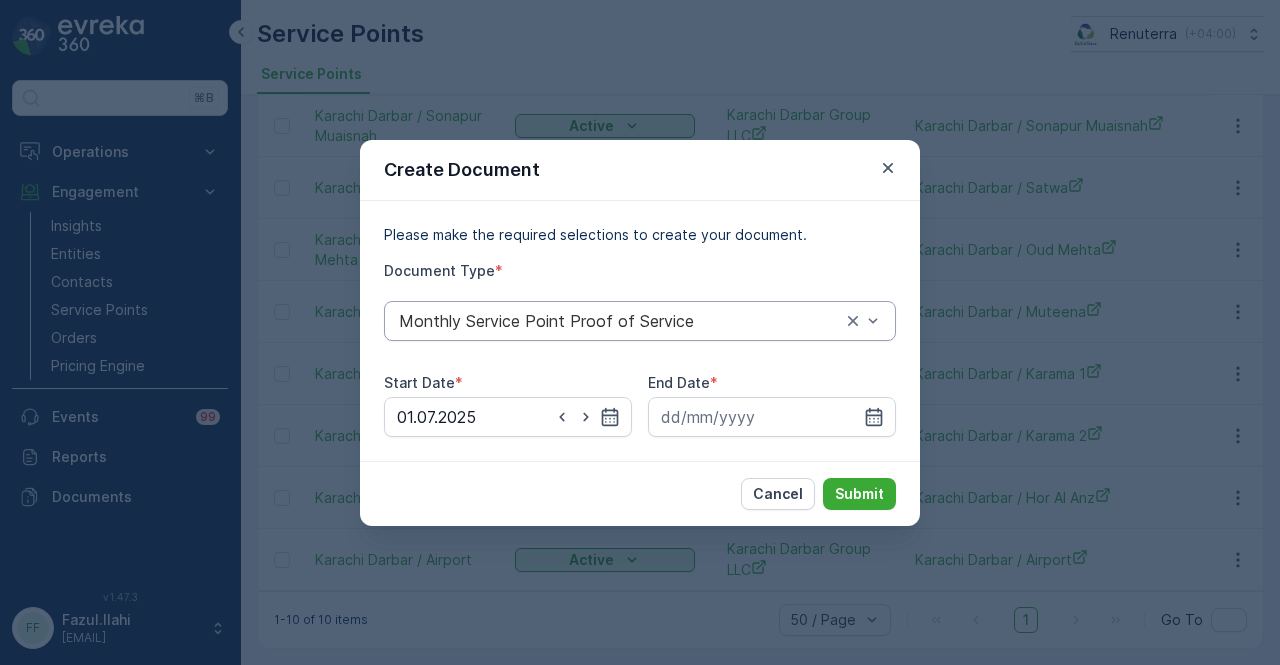 drag, startPoint x: 878, startPoint y: 412, endPoint x: 859, endPoint y: 334, distance: 80.280754 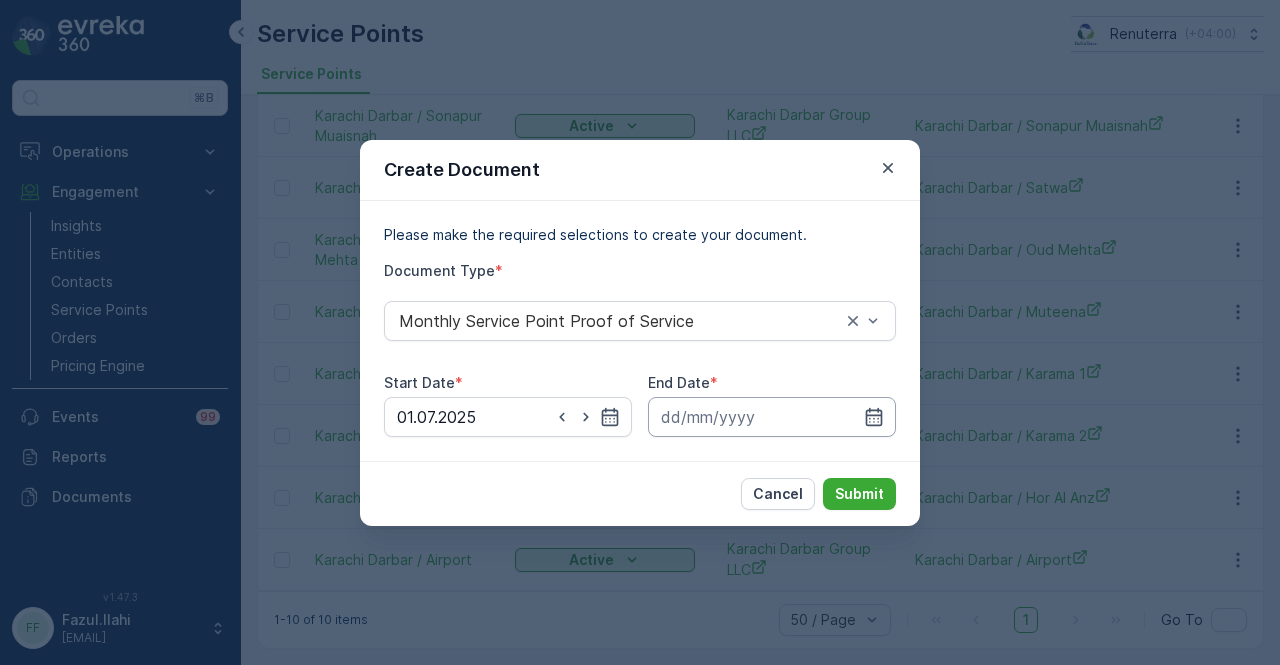 click at bounding box center (772, 417) 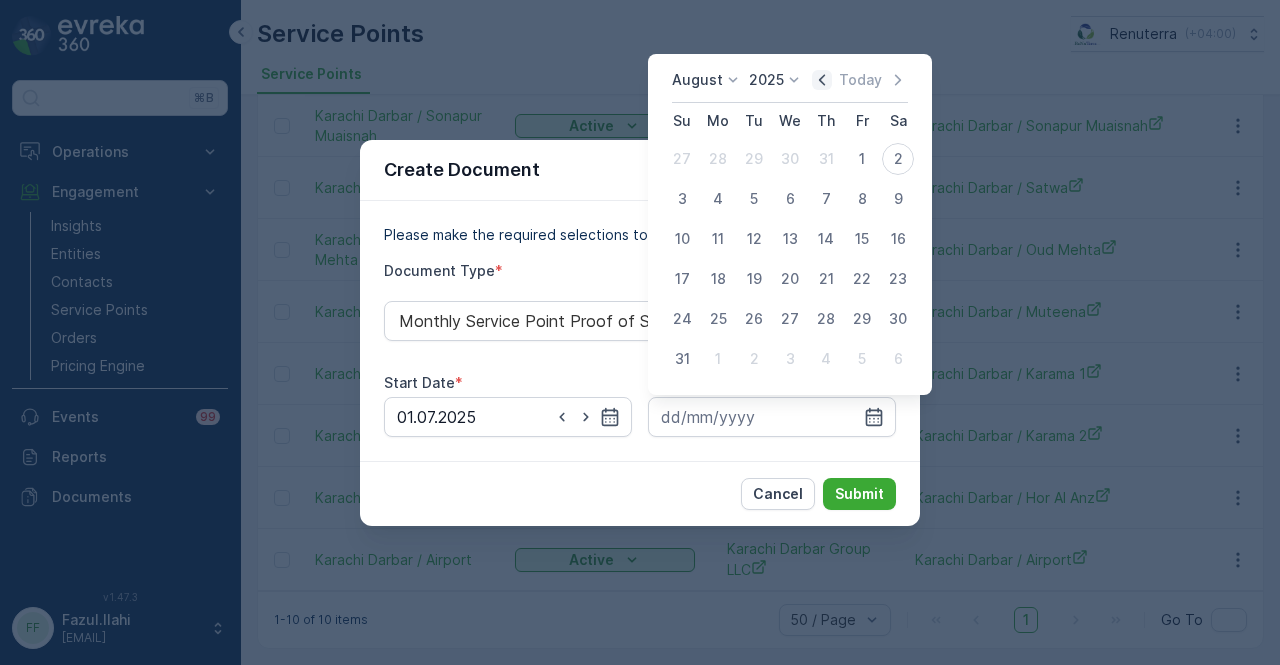 click 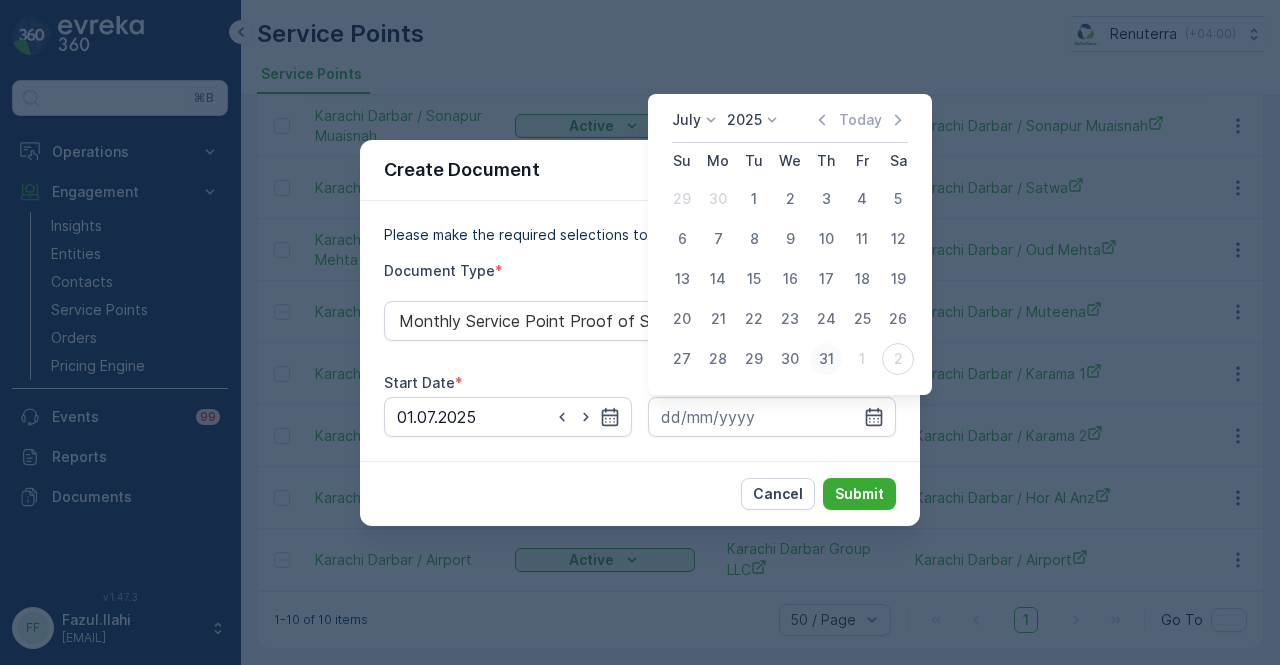 click on "31" at bounding box center [826, 359] 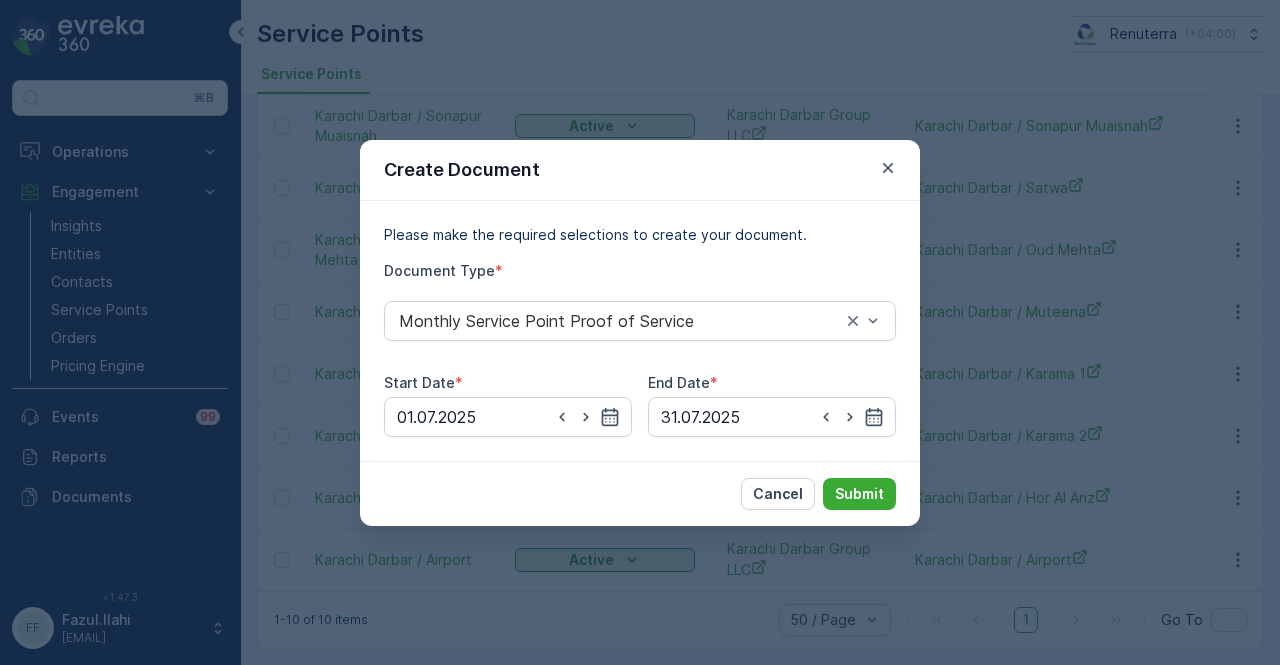 click on "Cancel Submit" at bounding box center [640, 493] 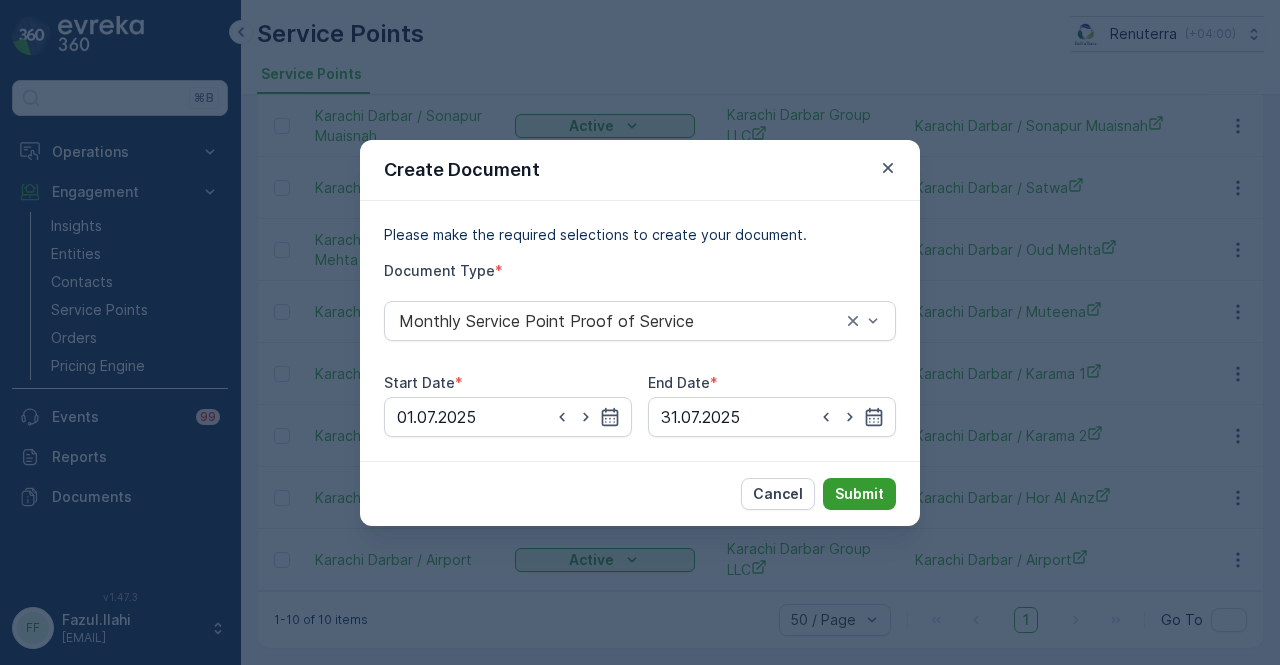 click on "Submit" at bounding box center [859, 494] 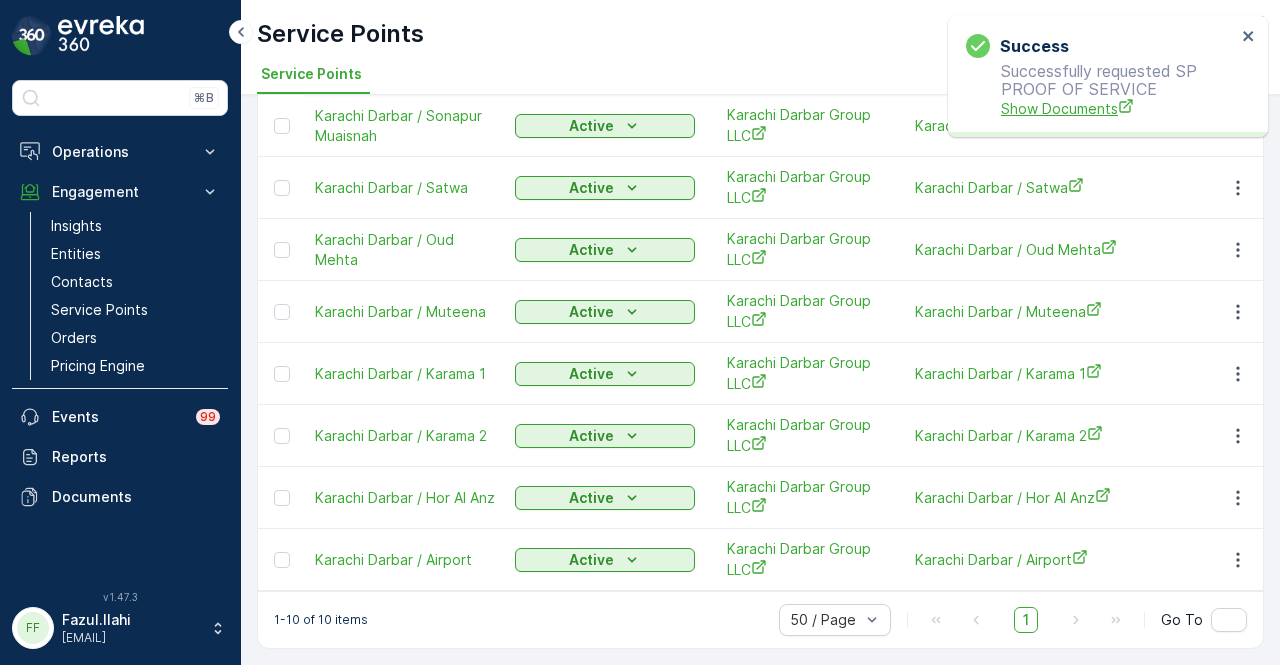 click on "Show Documents" at bounding box center [1118, 108] 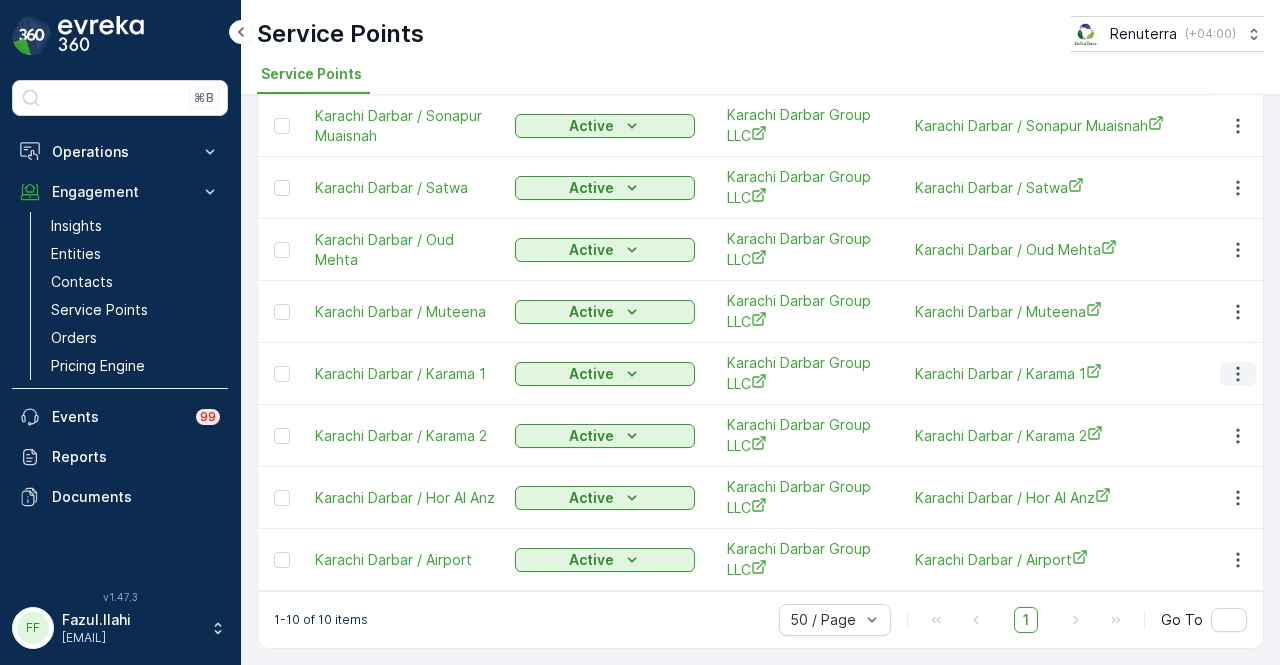 click 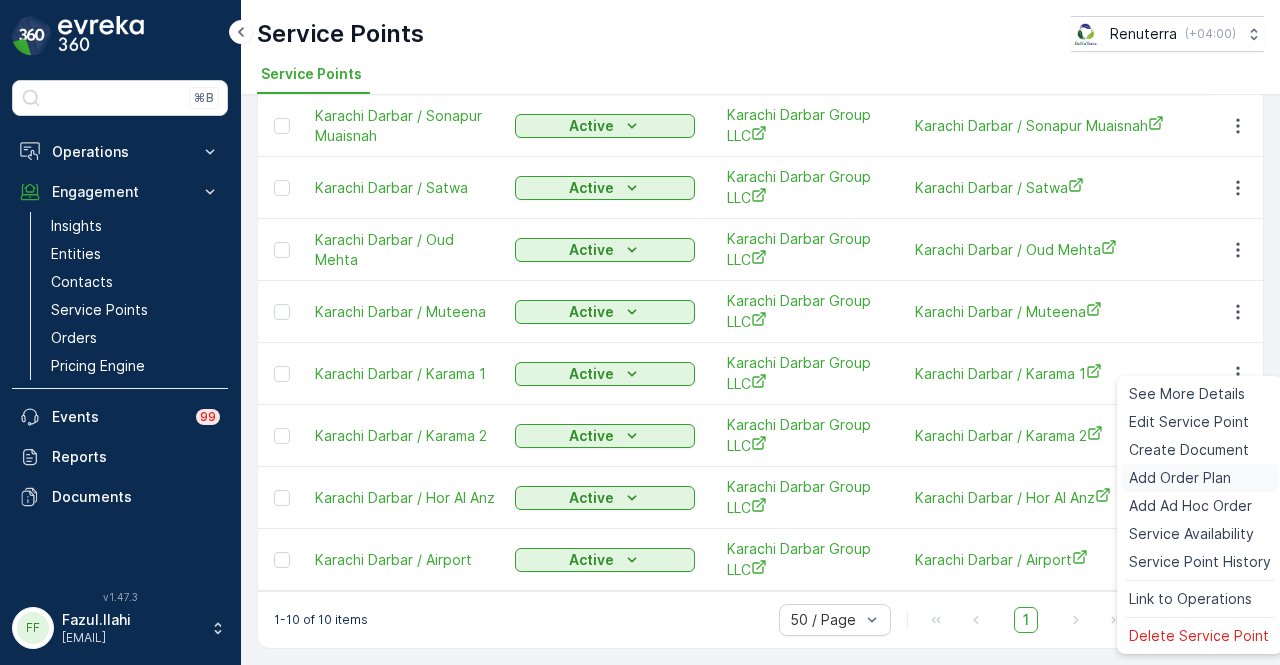 click on "Add Order Plan" at bounding box center [1200, 478] 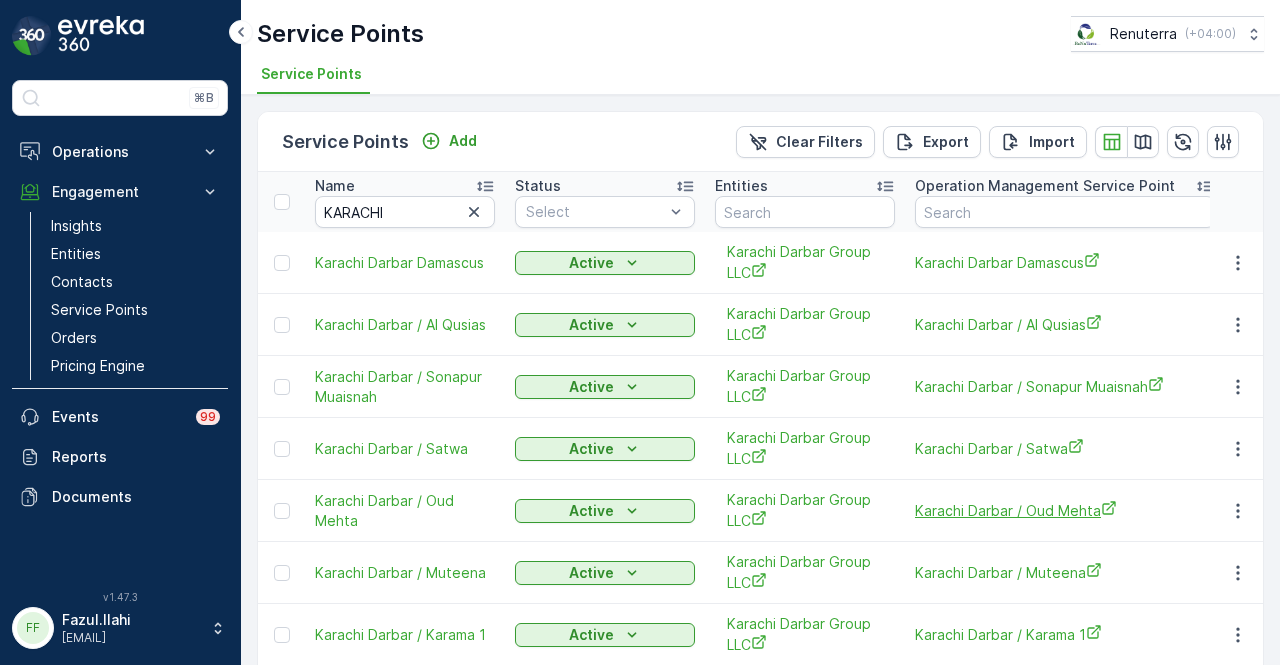 scroll, scrollTop: 200, scrollLeft: 0, axis: vertical 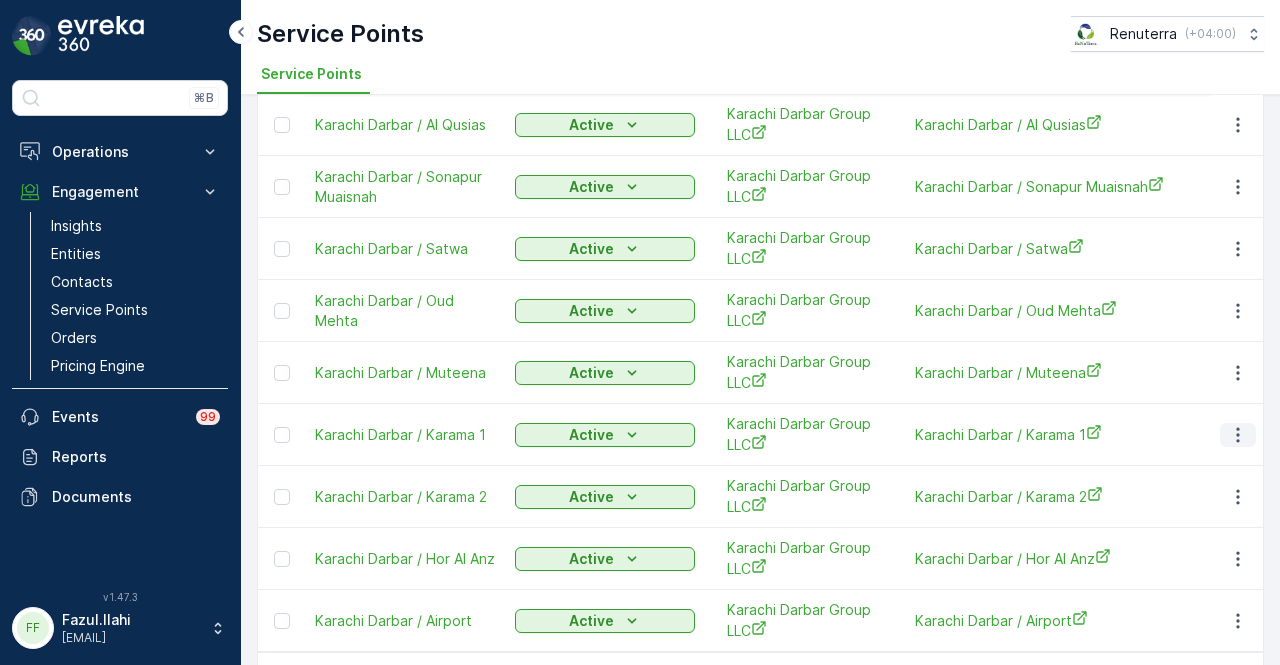 click at bounding box center (1238, 435) 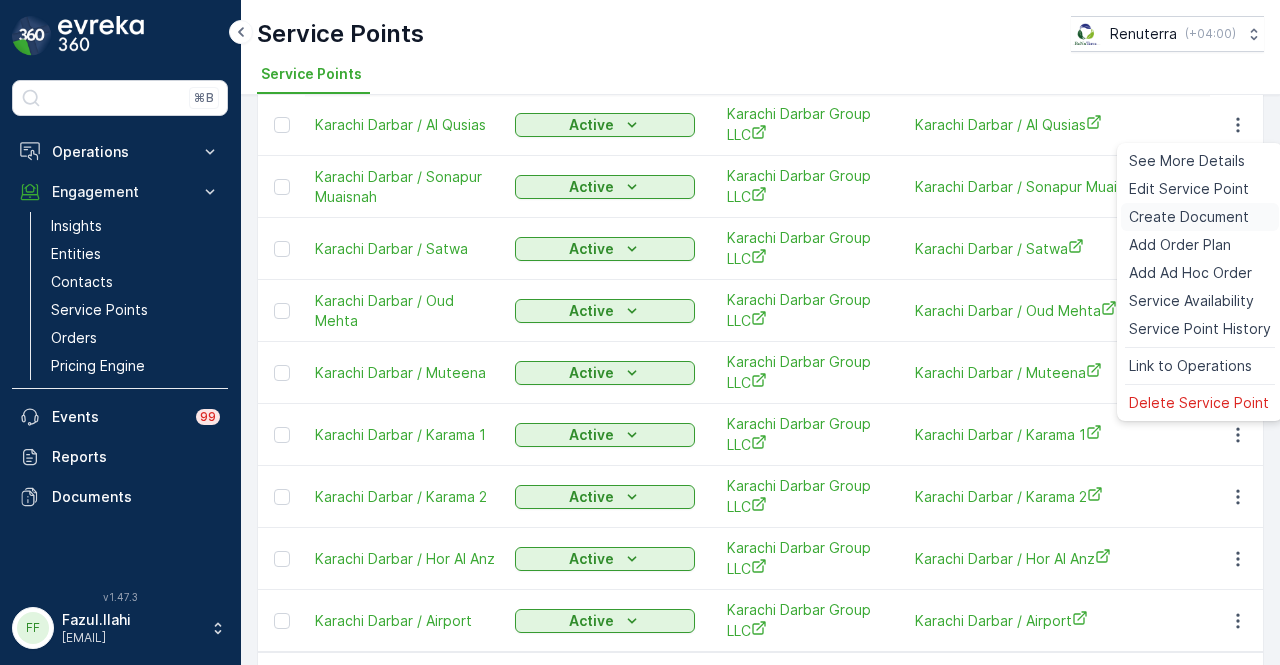 click on "Create Document" at bounding box center (1189, 217) 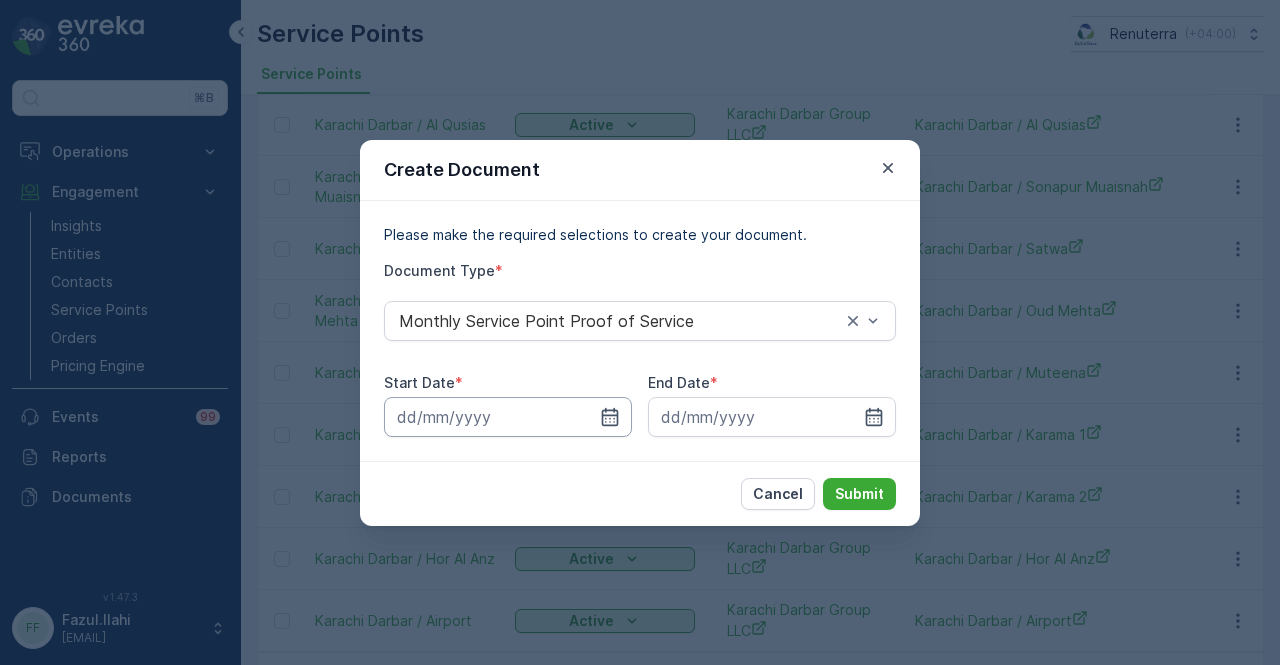 click at bounding box center (508, 417) 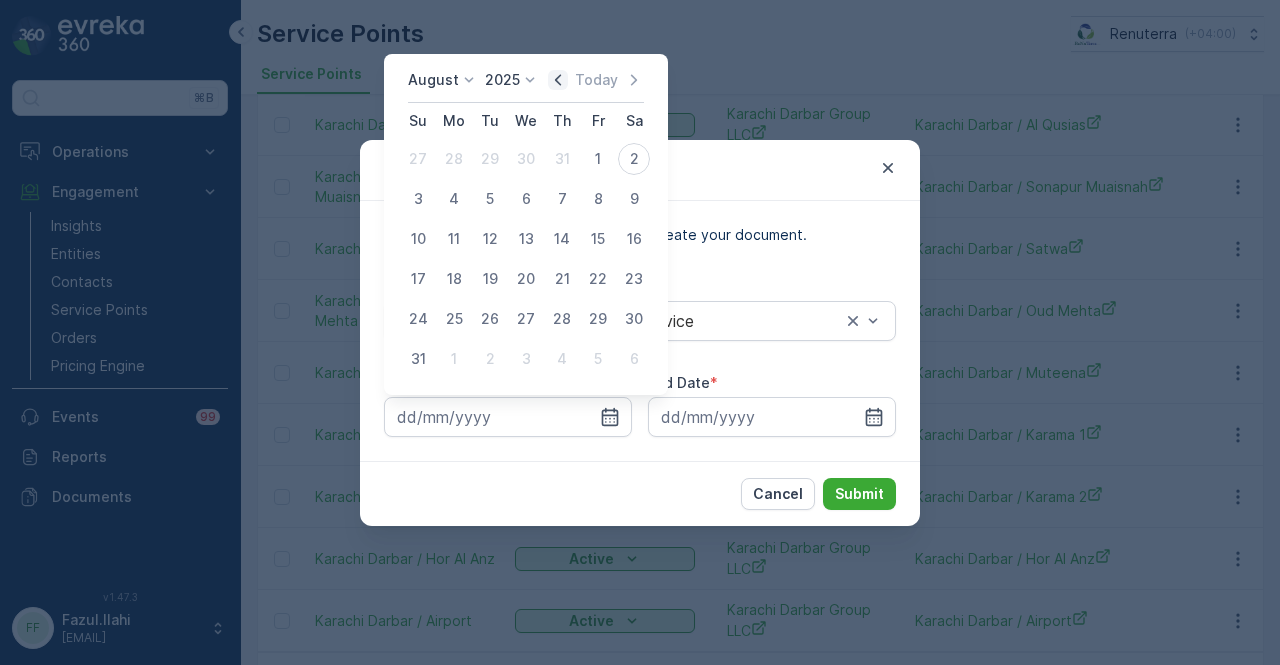 click 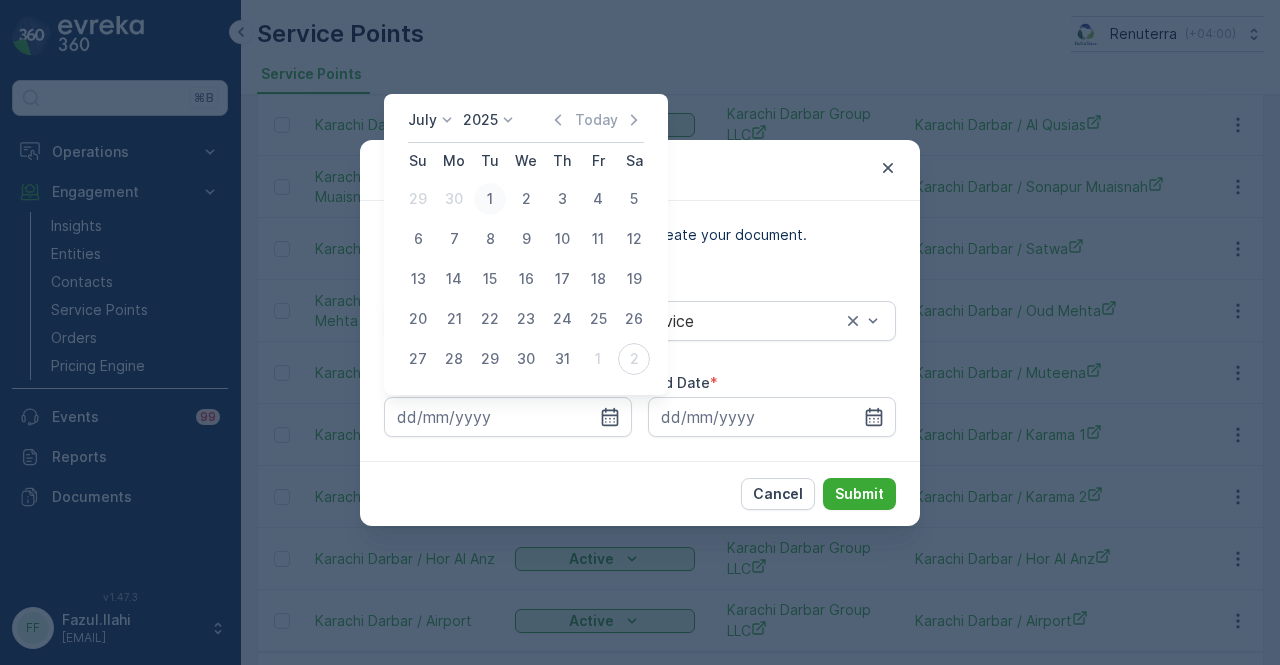 click on "1" at bounding box center (490, 199) 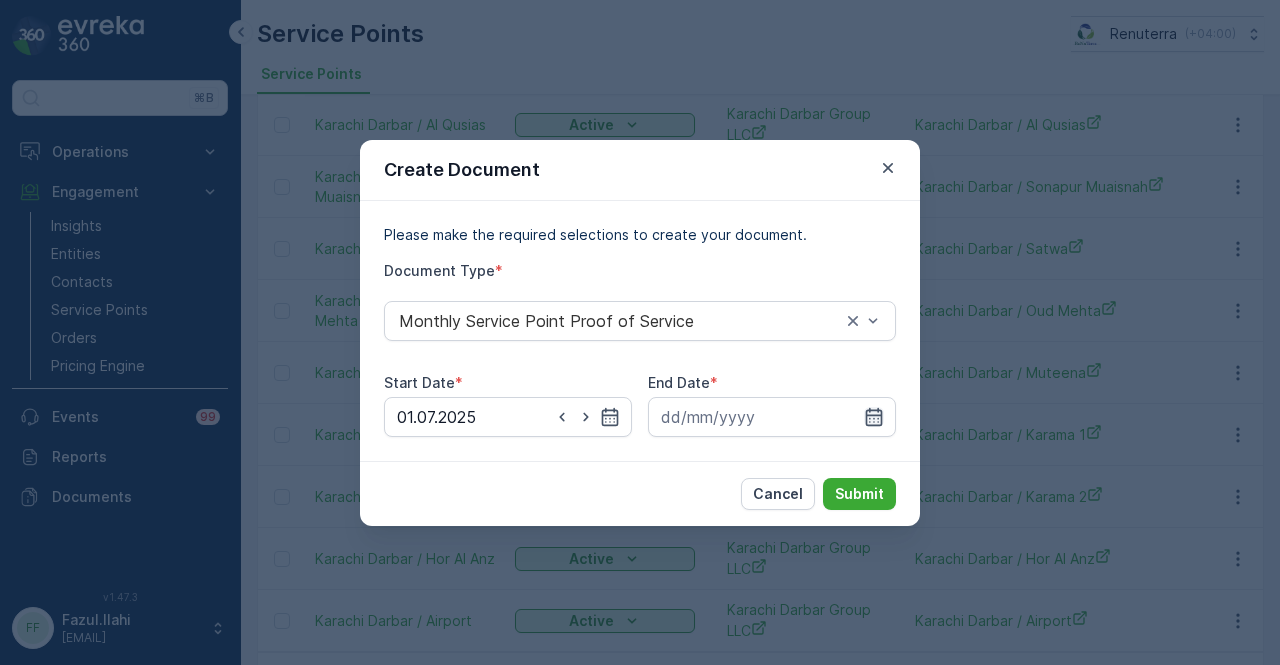 click 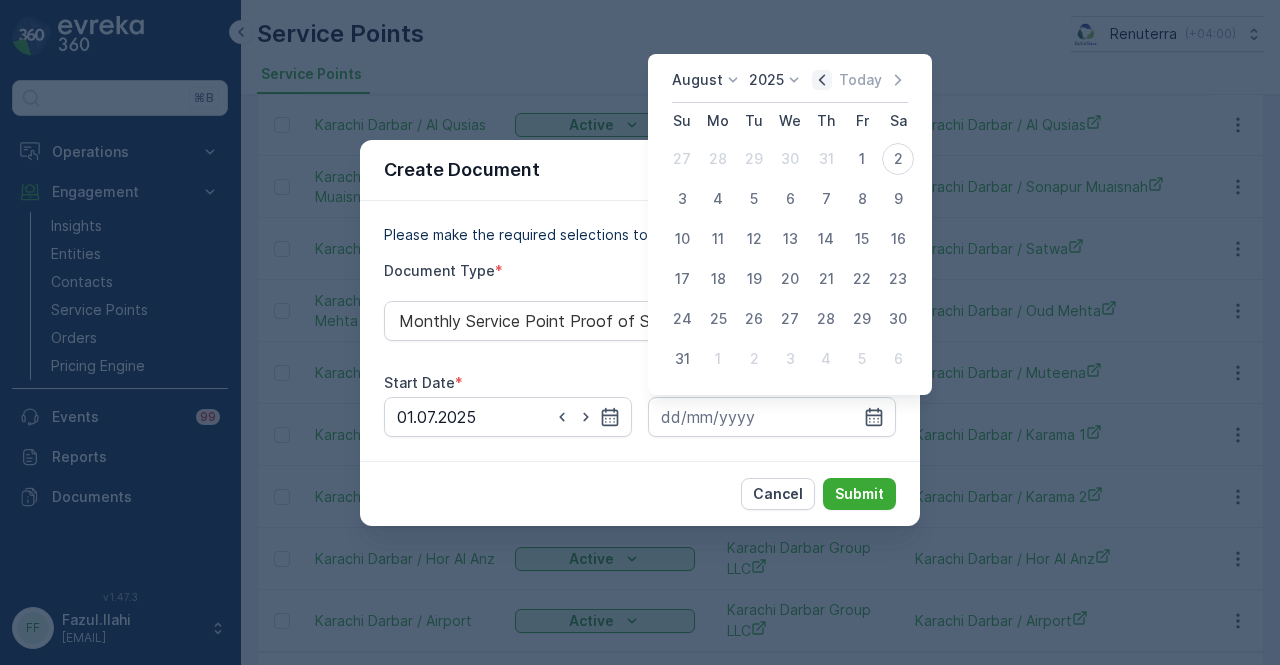 click 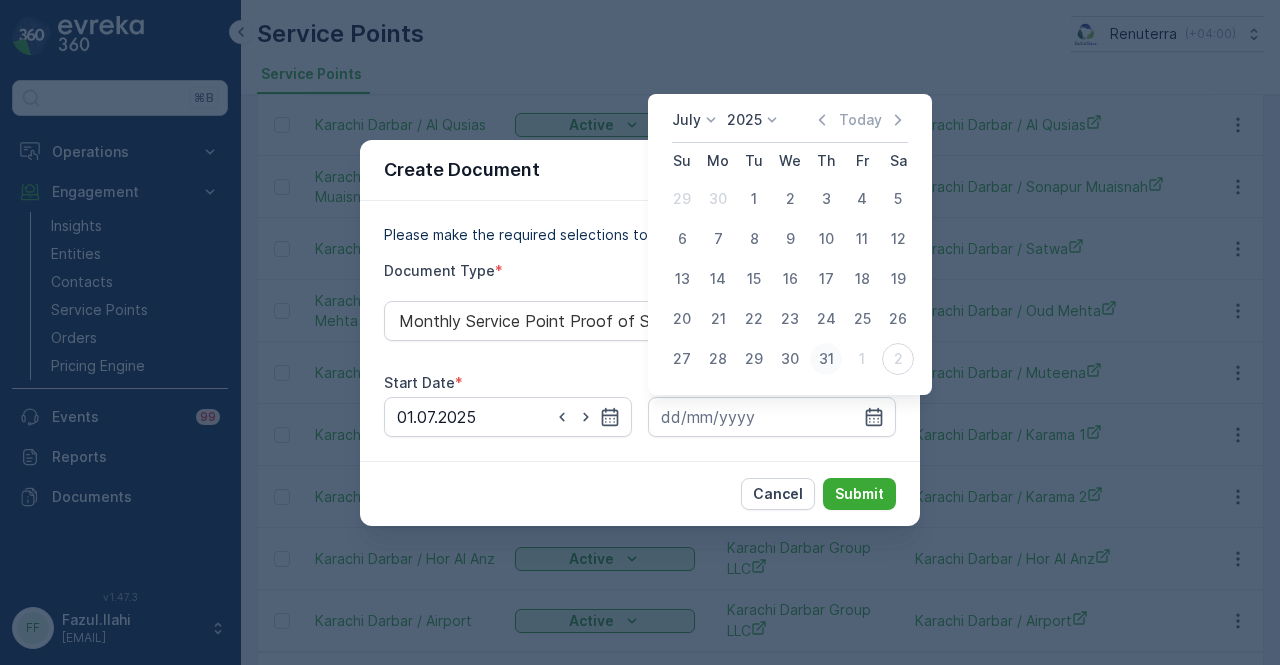 click on "31" at bounding box center [826, 359] 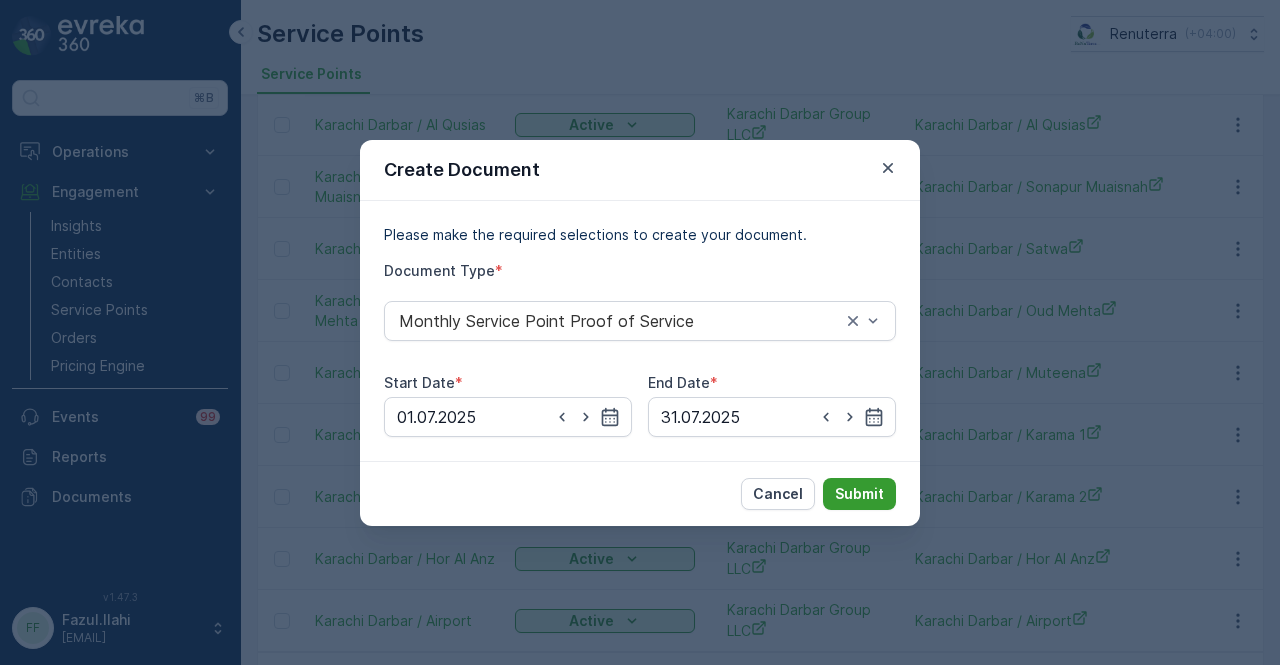 click on "Submit" at bounding box center [859, 494] 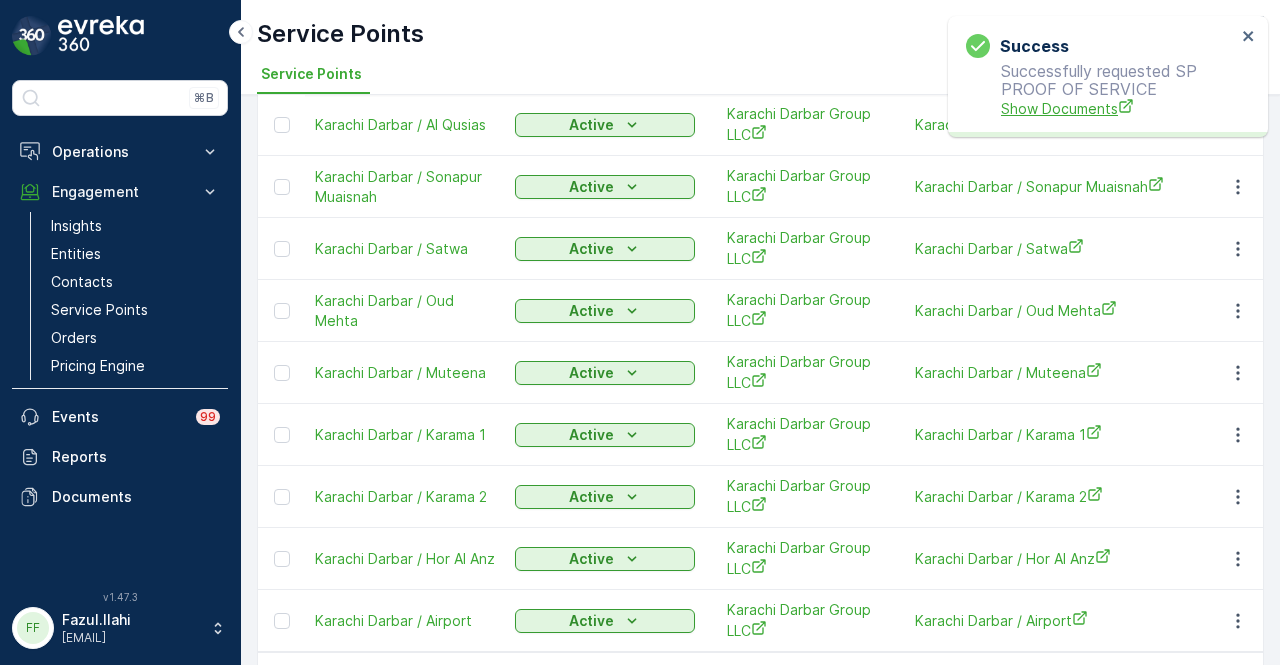 click on "Show Documents" at bounding box center (1118, 108) 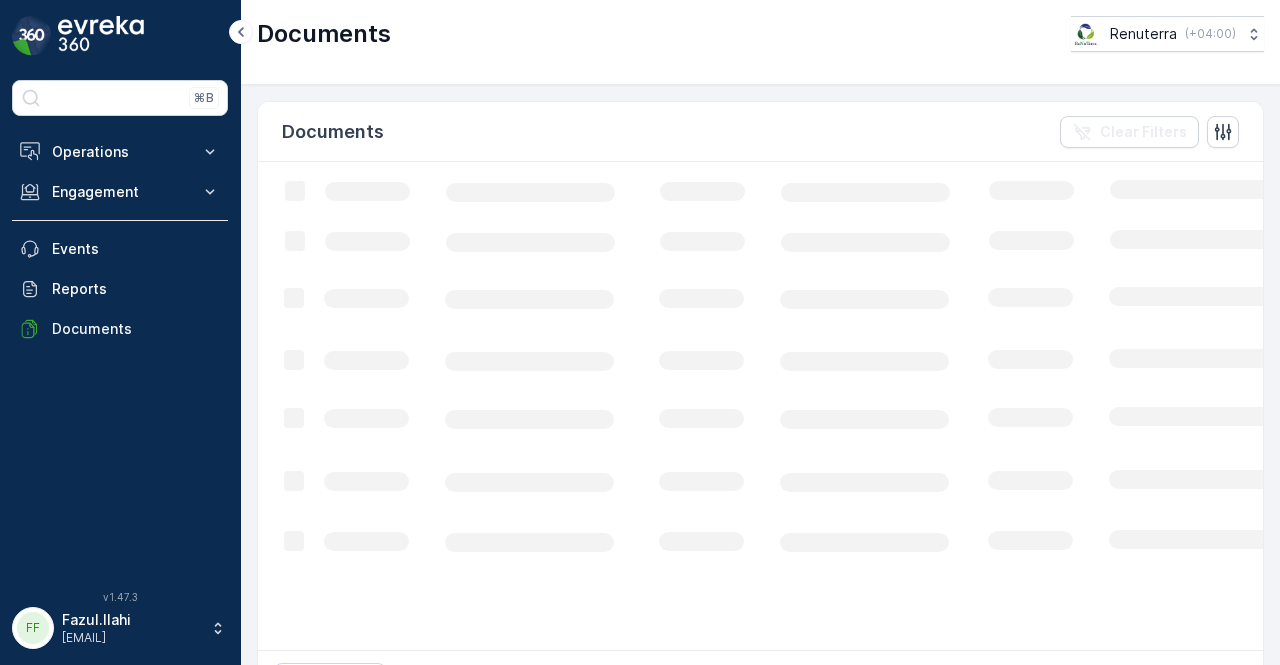 scroll, scrollTop: 0, scrollLeft: 0, axis: both 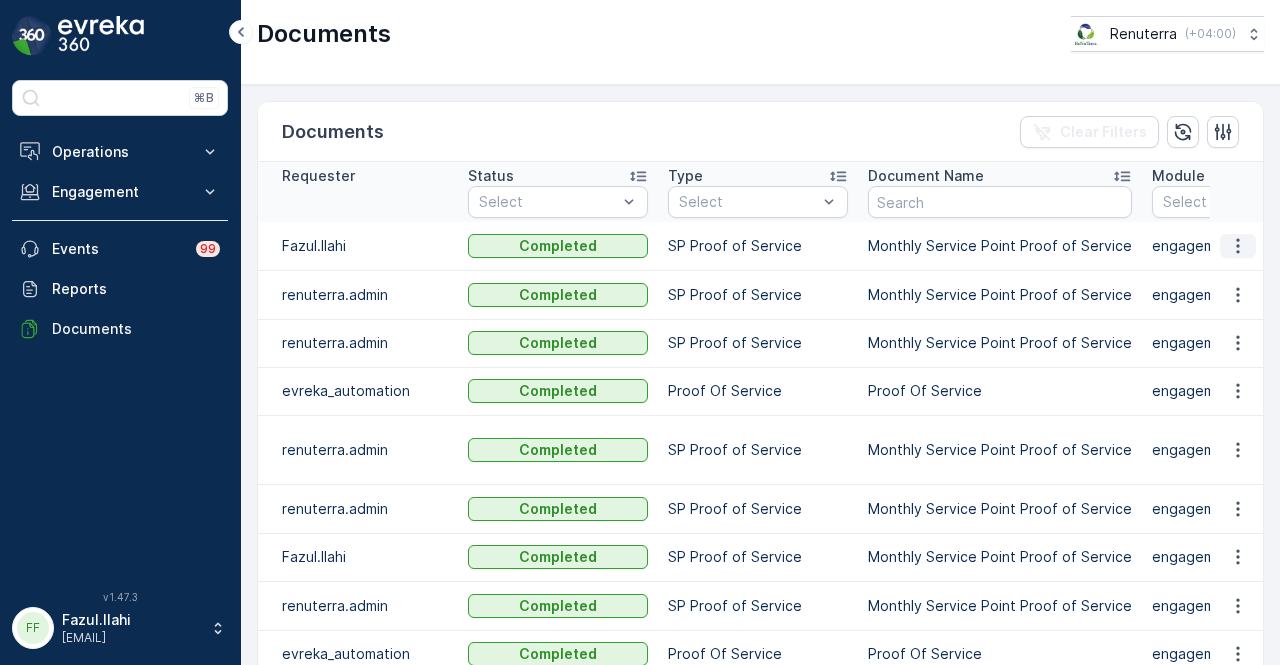 click 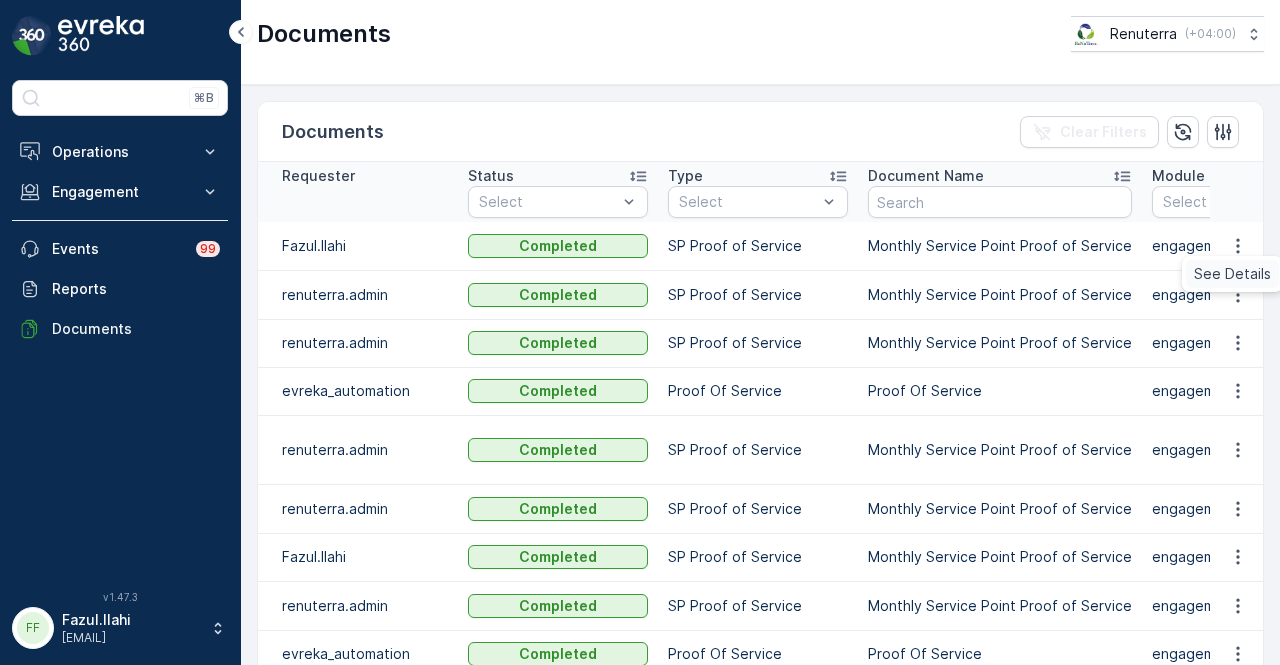 click on "See Details" at bounding box center [1232, 274] 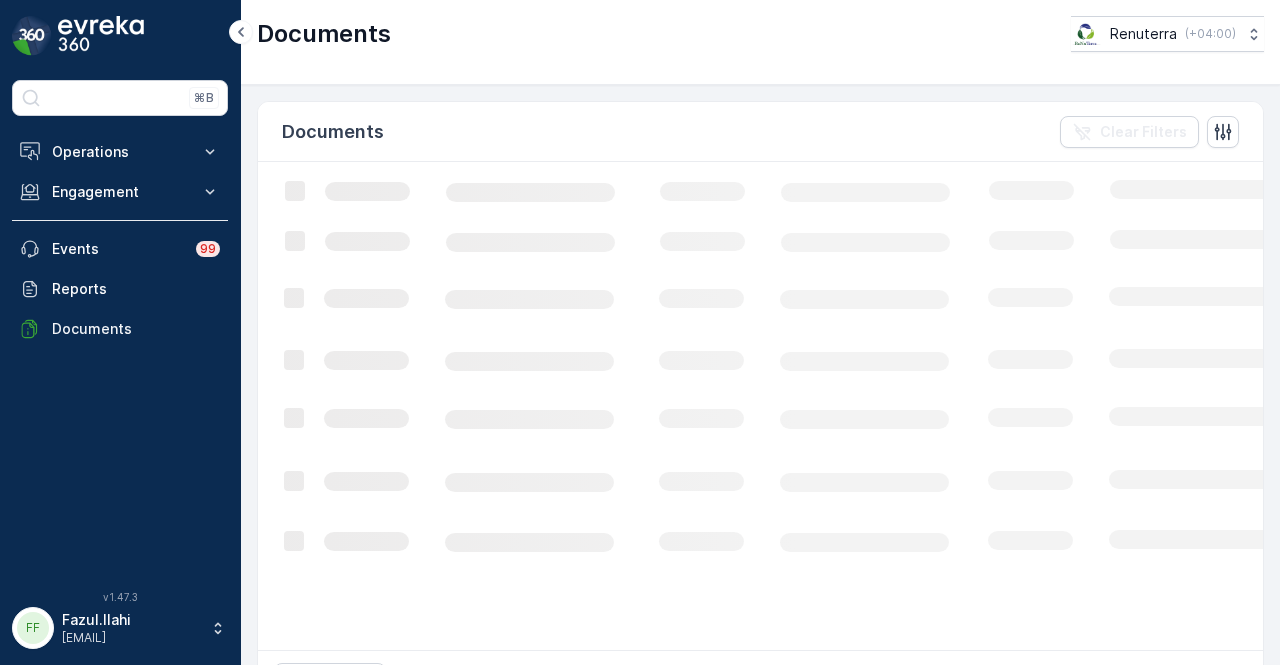 scroll, scrollTop: 0, scrollLeft: 0, axis: both 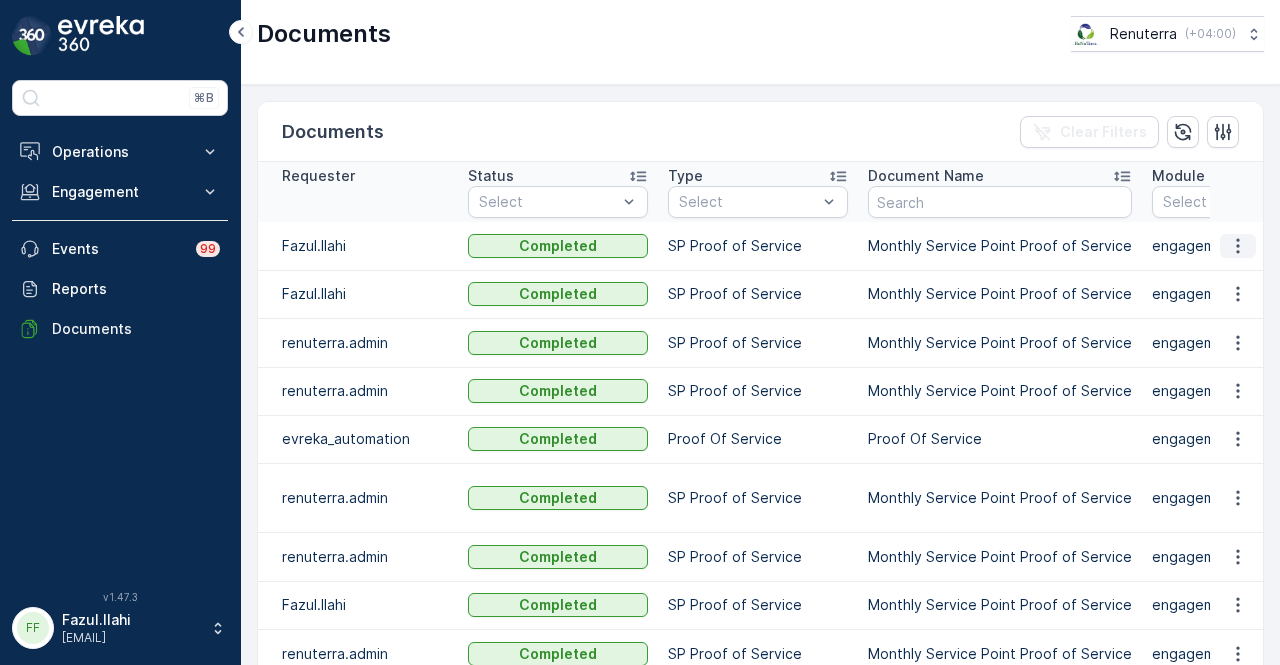 click at bounding box center (1238, 246) 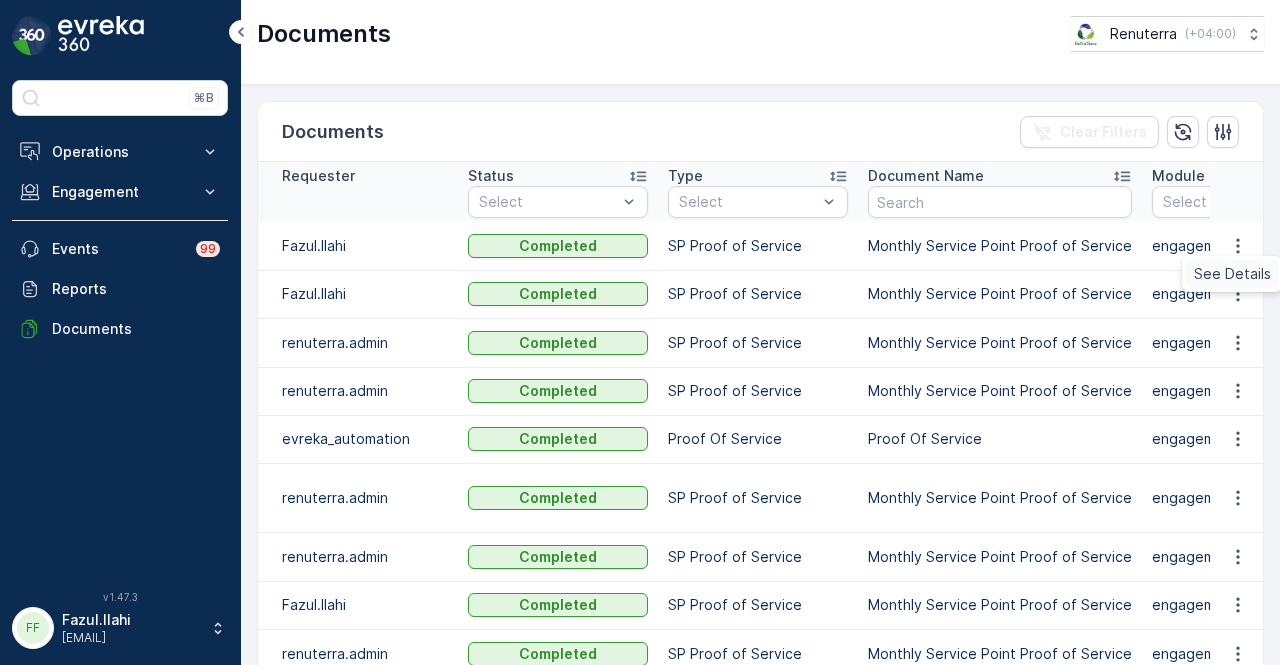 click on "See Details" at bounding box center [1232, 274] 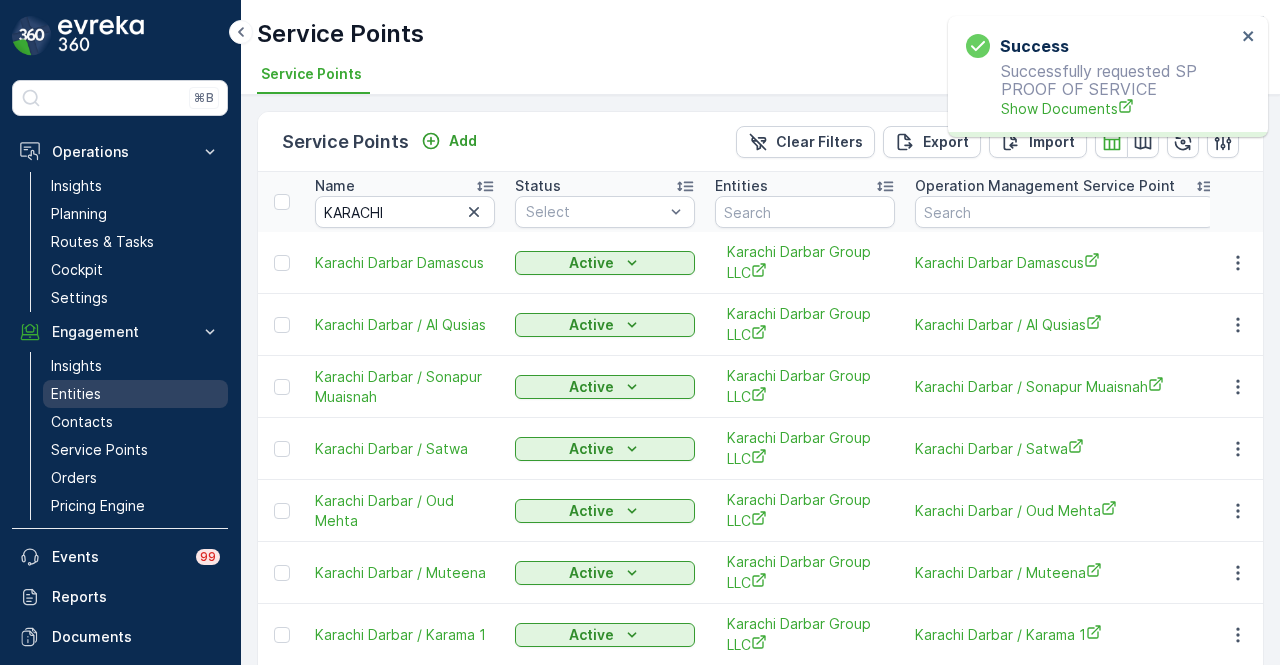 scroll, scrollTop: 0, scrollLeft: 0, axis: both 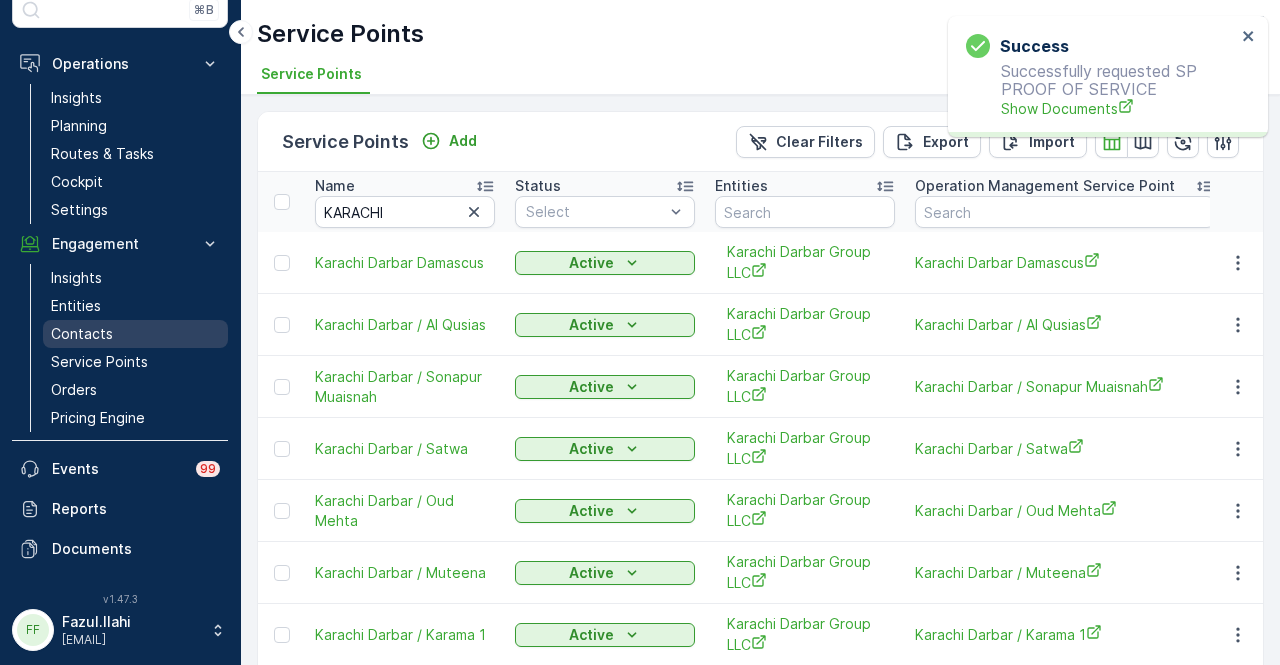 click on "Contacts" at bounding box center (135, 334) 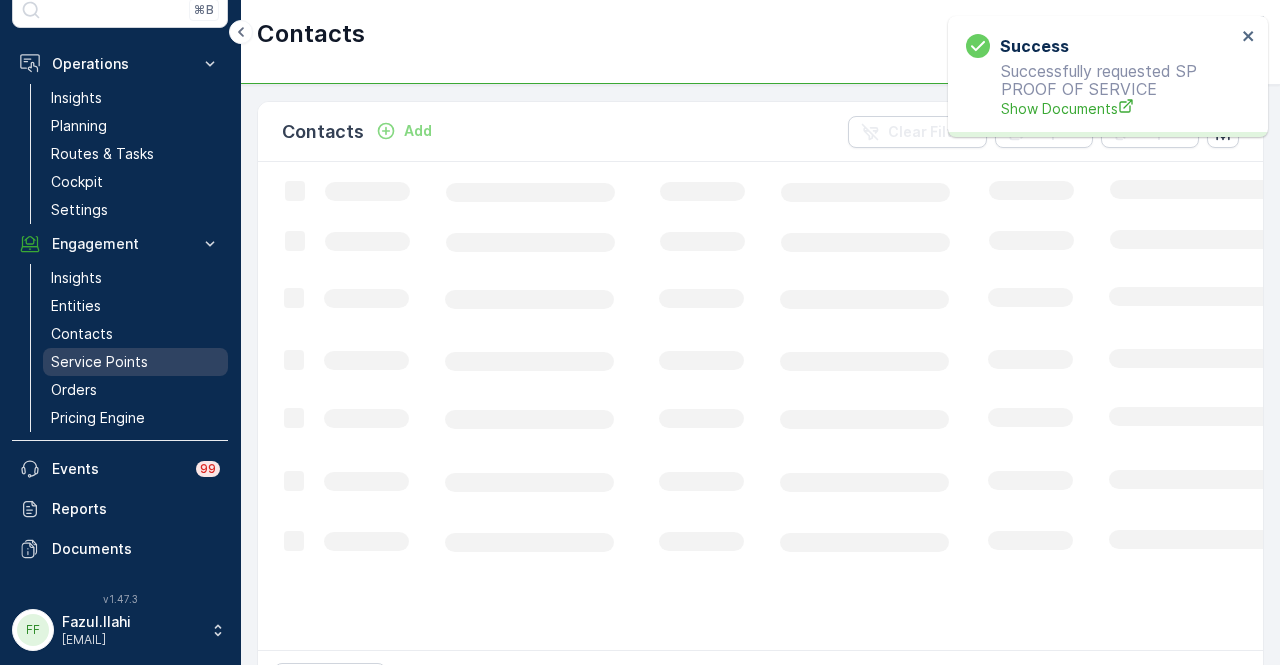 click on "Service Points" at bounding box center [135, 362] 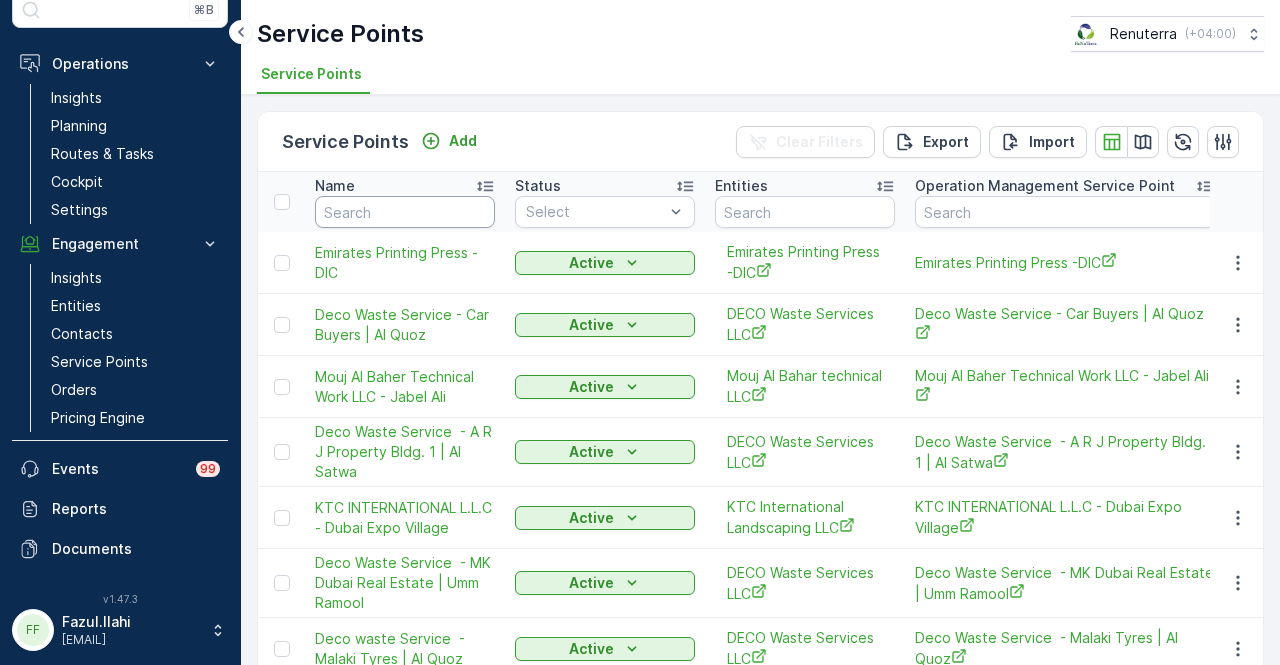 click at bounding box center [405, 212] 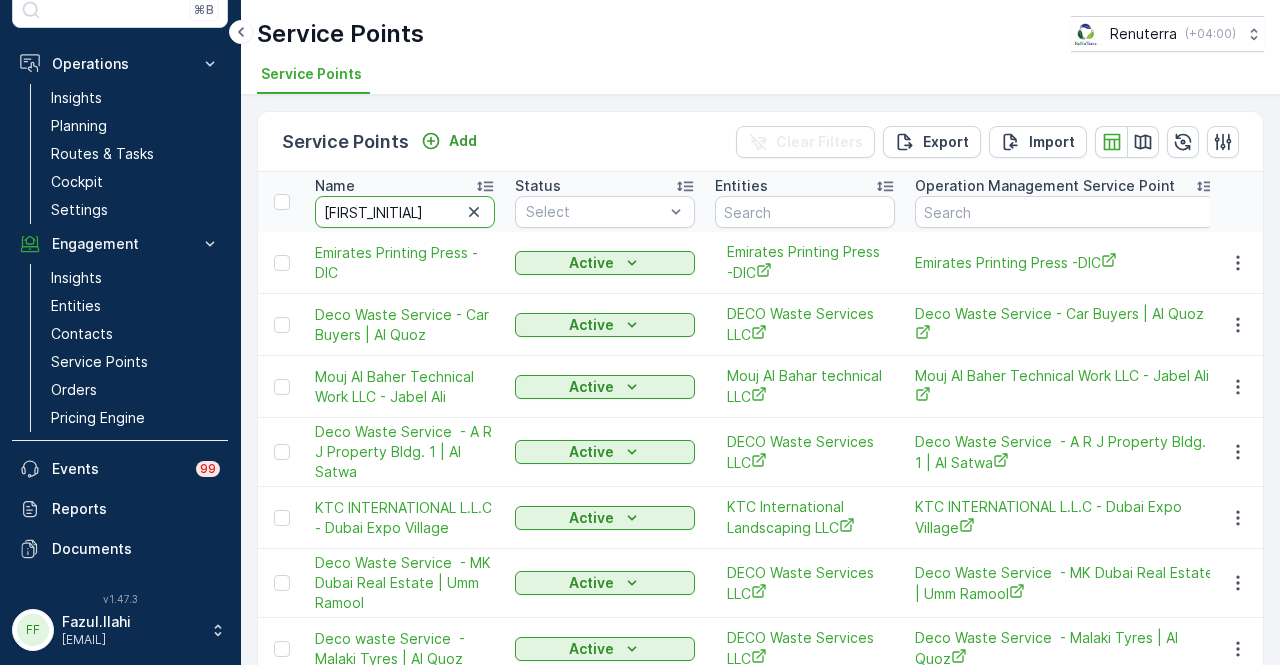 type on "[FIRST_INITIAL]" 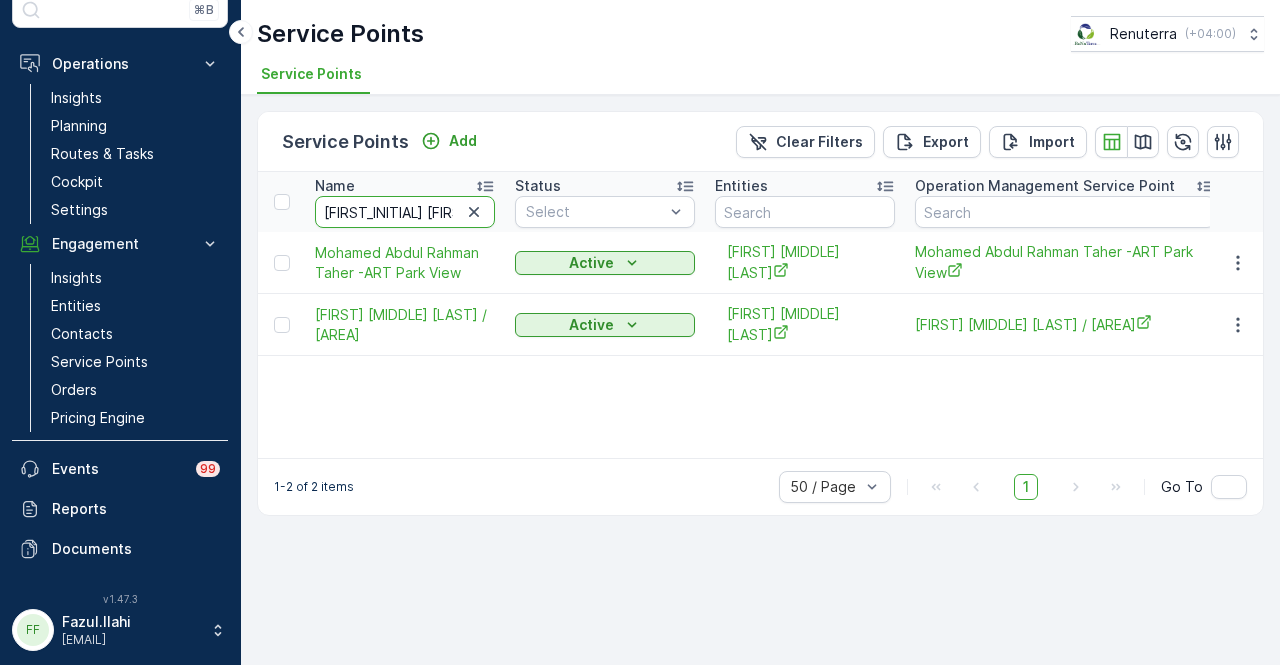 click on "[FIRST_INITIAL] [FIRST_INITIAL]" at bounding box center [405, 212] 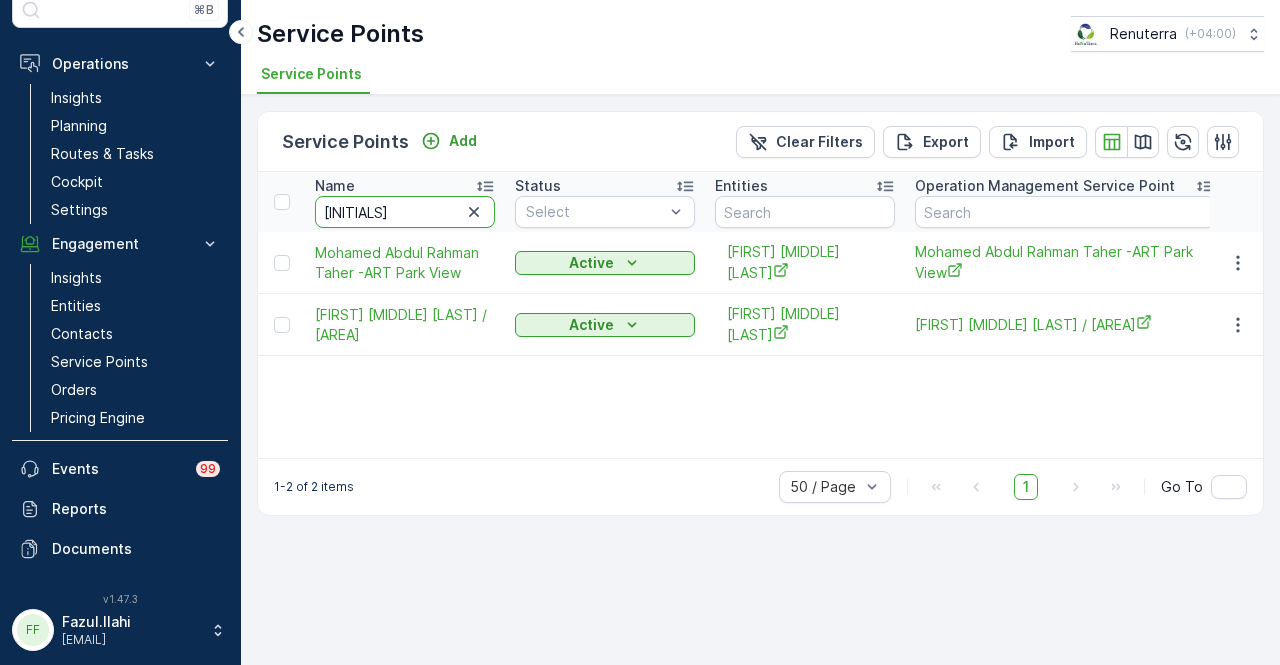 type on "A" 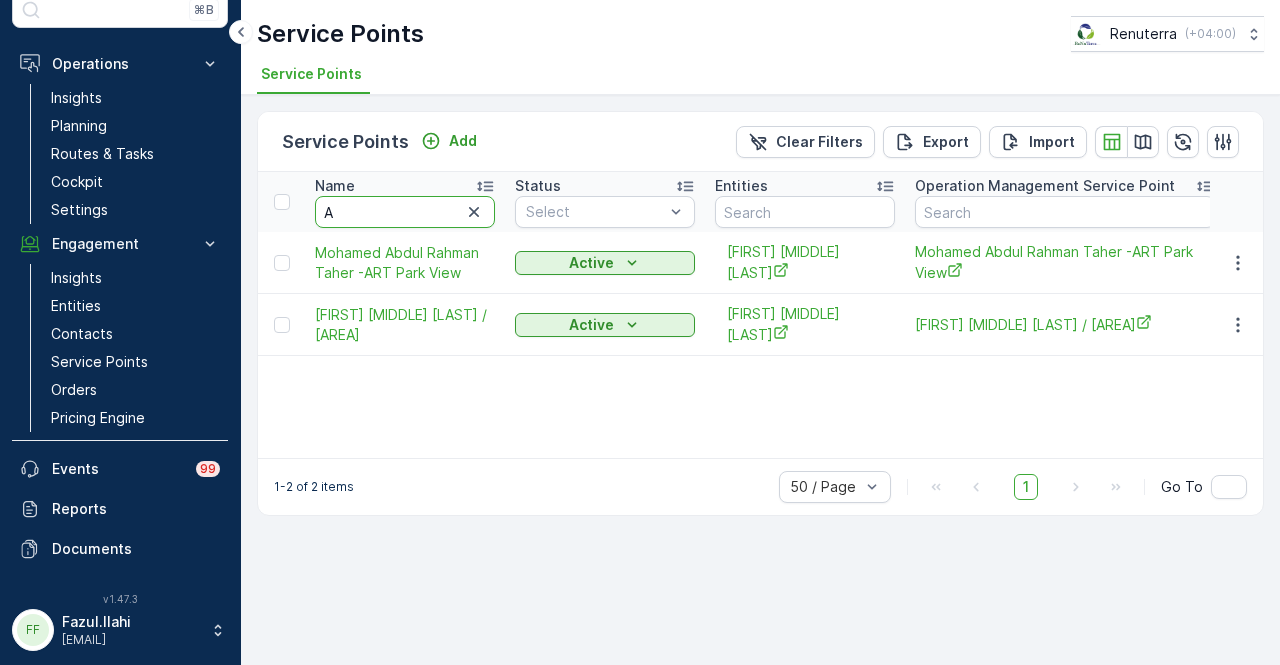 type 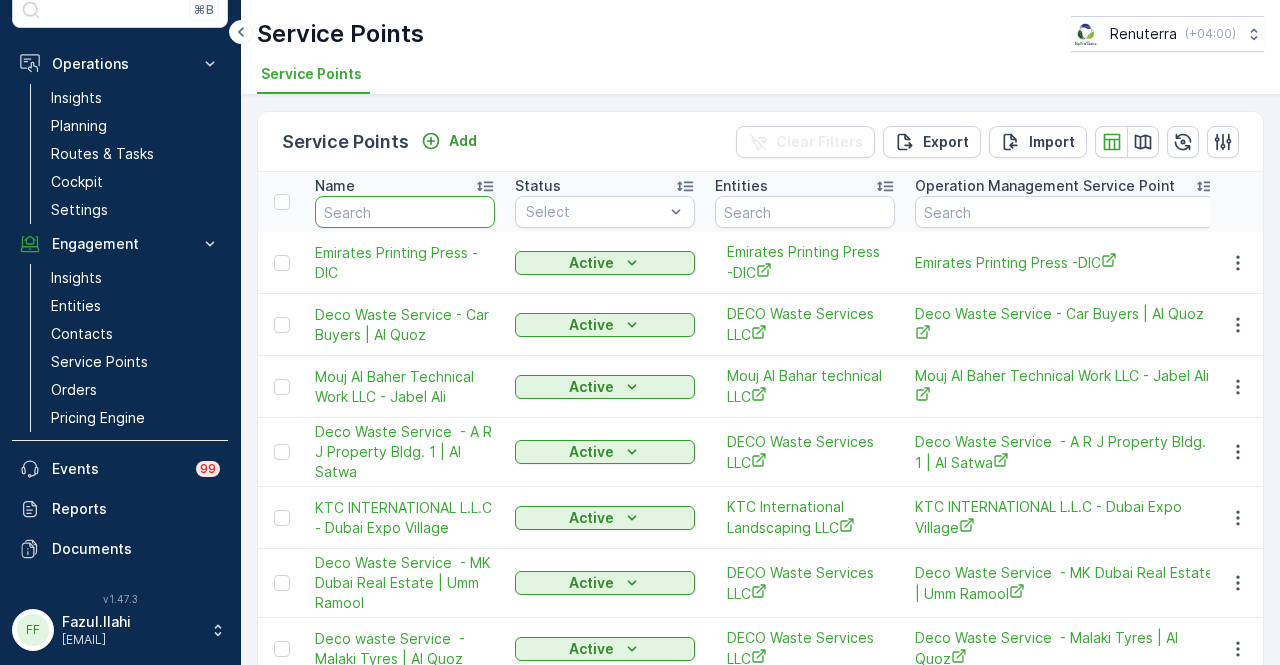 click at bounding box center (405, 212) 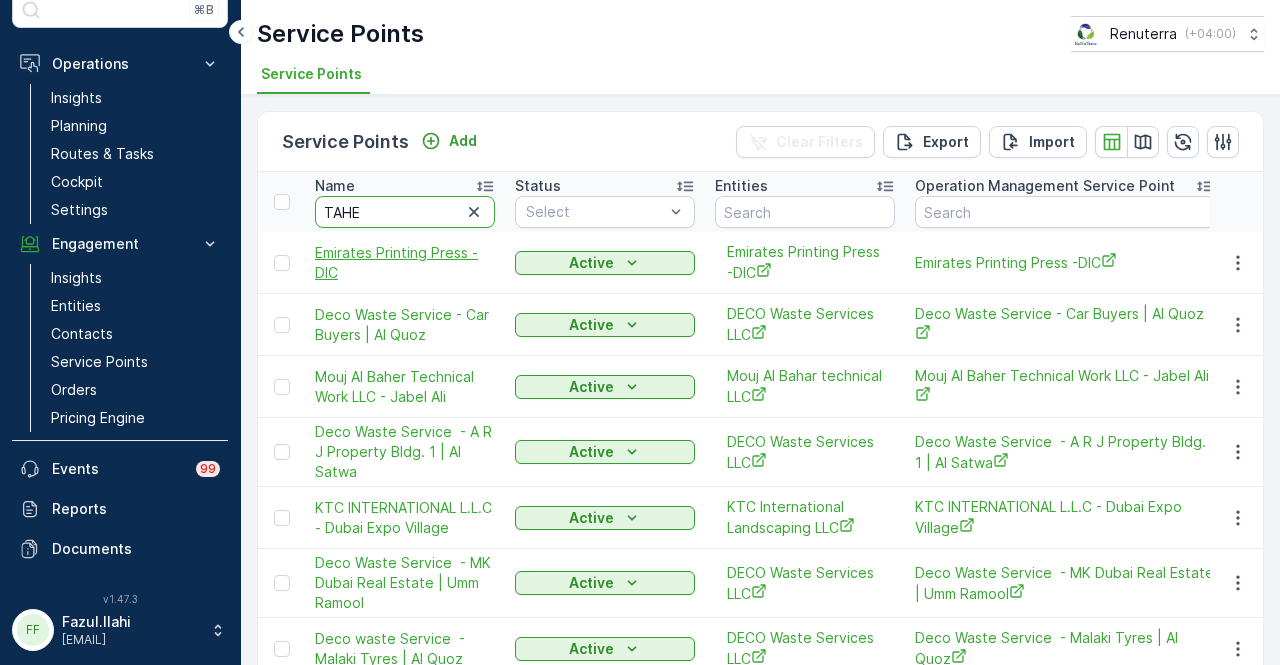 type on "TAHER" 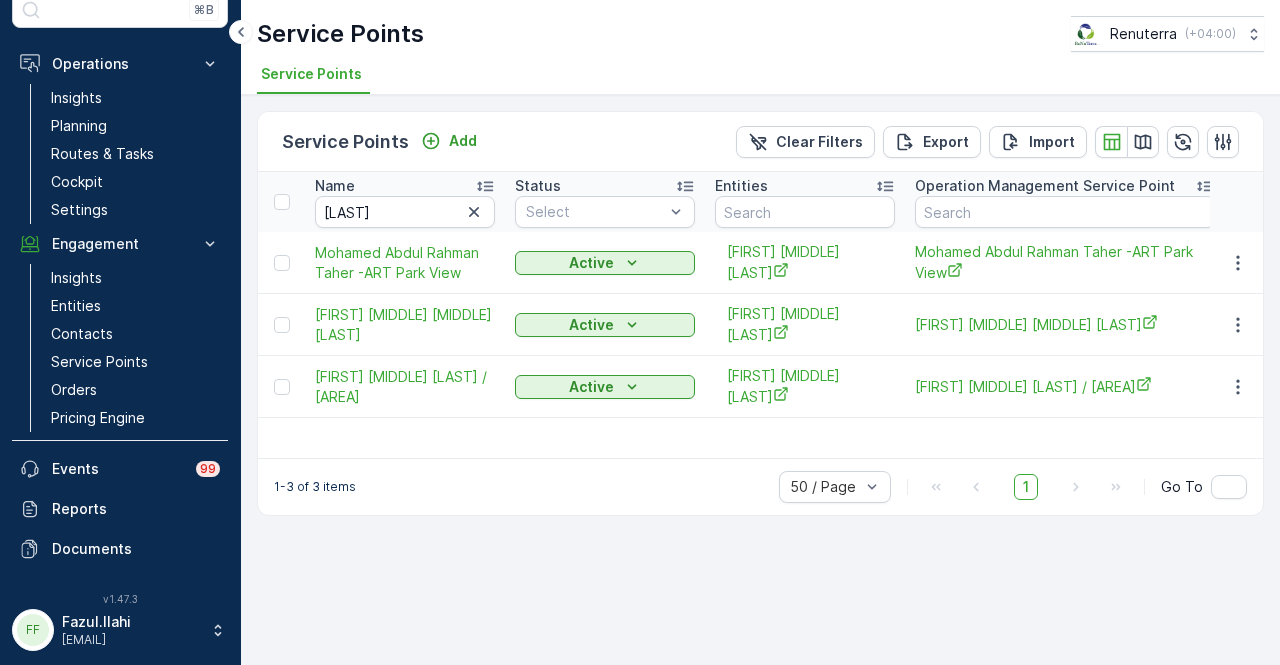 click on "Name TAHER Status Select Entities Operation Management Service Point Address Order Settings Select Dynamics SP ID Trade License Number VAT Number Creation Time - Last Update Time - Mohamed Abdul Rahman Taher -ART Park View Active Mohamed abdul rahman taher Mohamed Abdul Rahman Taher -ART Park View All Types Selected - - - 17.01.2025 15:31 17.01.2025 15:31 Abdulrahman Mohd Taher Mohd Wali Active Mohamed abdul rahman taher Abdulrahman Mohd Taher Mohd Wali All Types Selected - - - 29.11.2024 17:23 29.11.2024 17:23 Mohamed abdul rahman taher / Al Qouz Active Mohamed abdul rahman taher Mohamed abdul rahman taher / Al Qouz All Types Selected - - - 19.09.2024 10:26 19.09.2024 10:26" at bounding box center (760, 315) 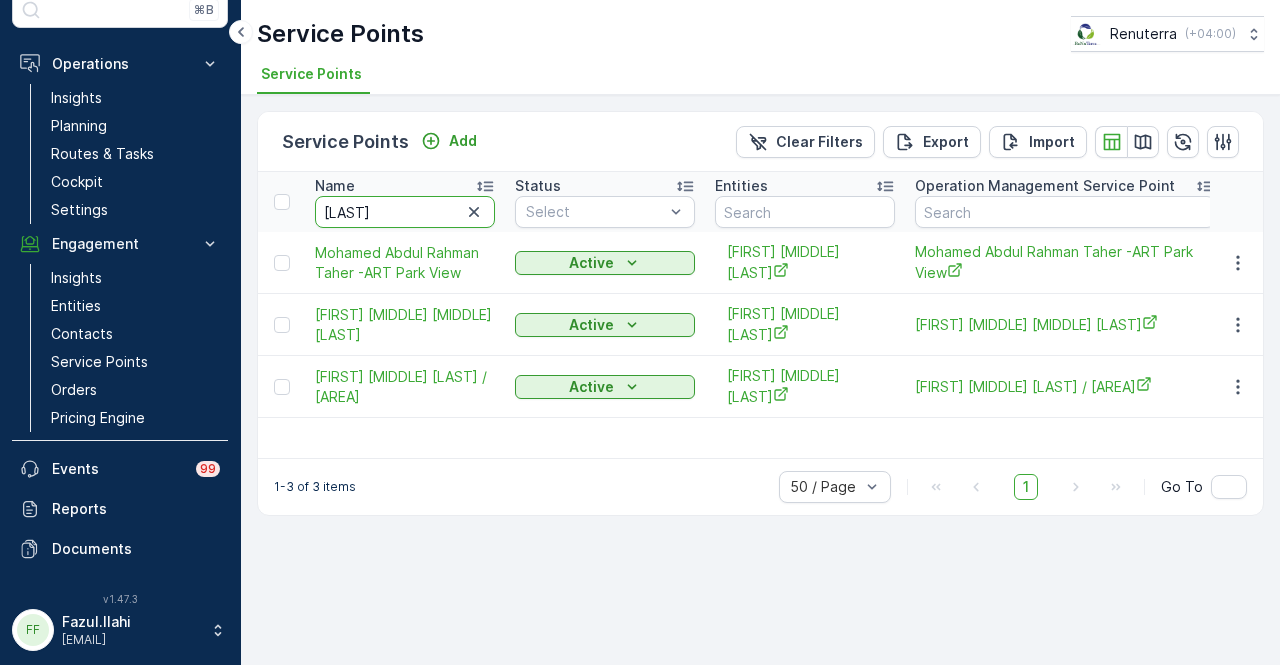 drag, startPoint x: 406, startPoint y: 213, endPoint x: 314, endPoint y: 213, distance: 92 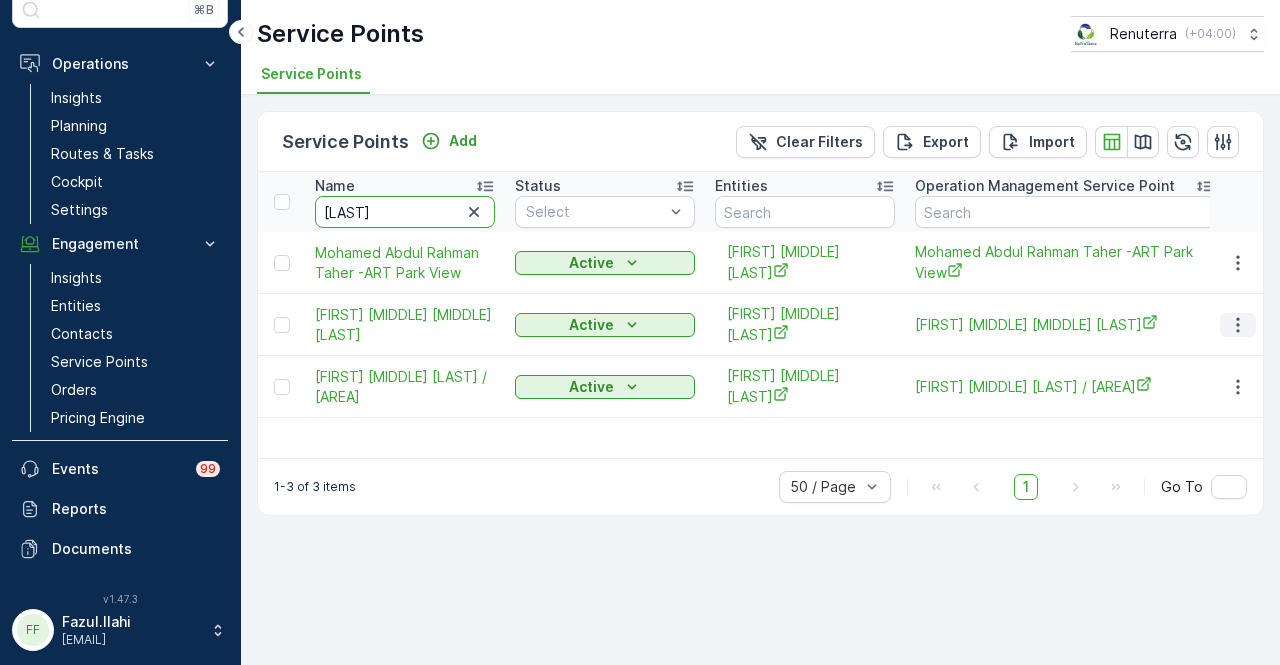 click 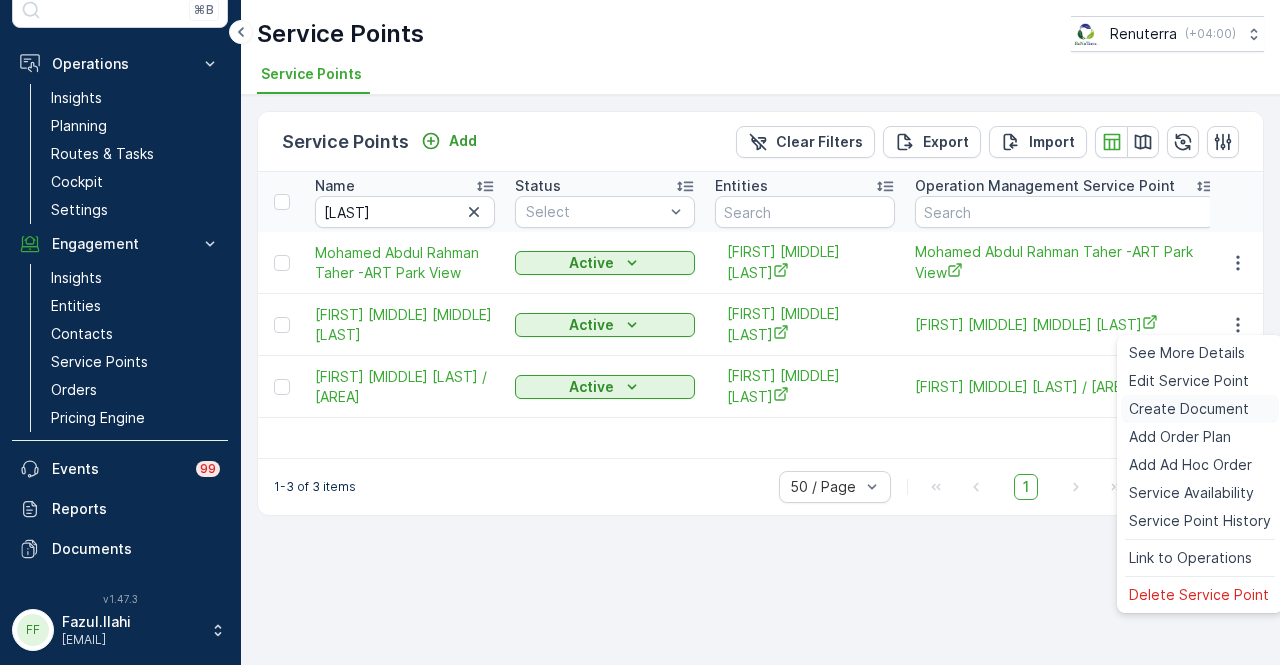 click on "Create Document" at bounding box center (1189, 409) 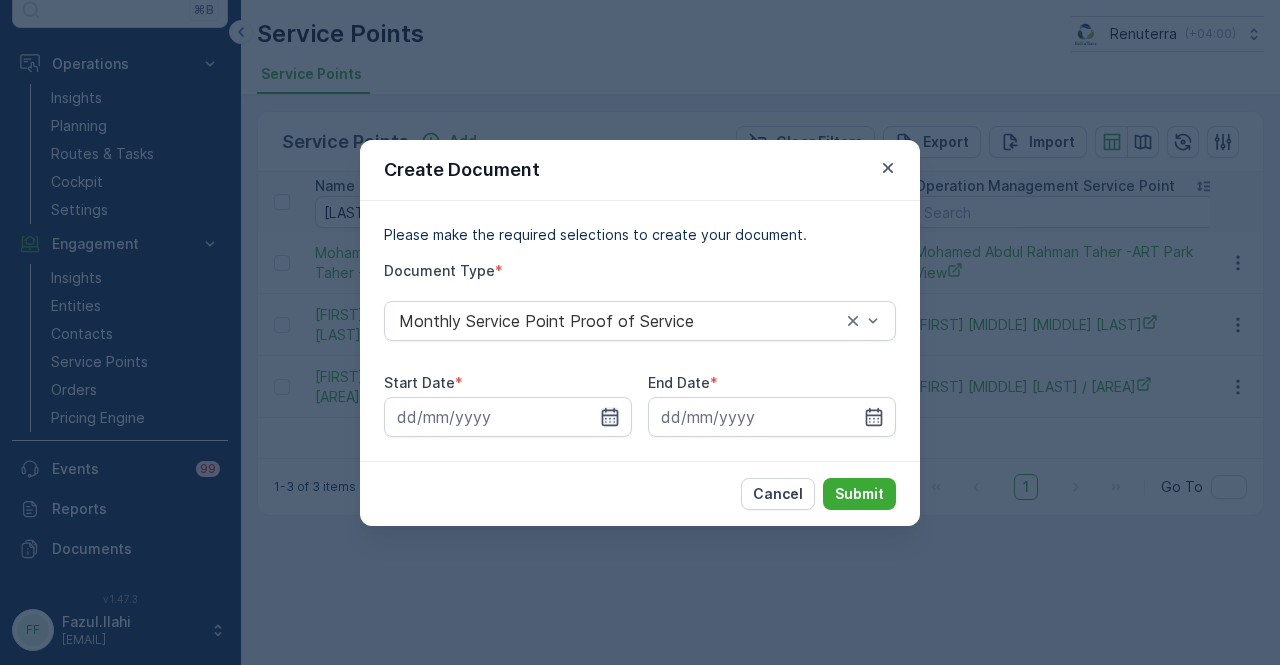 click 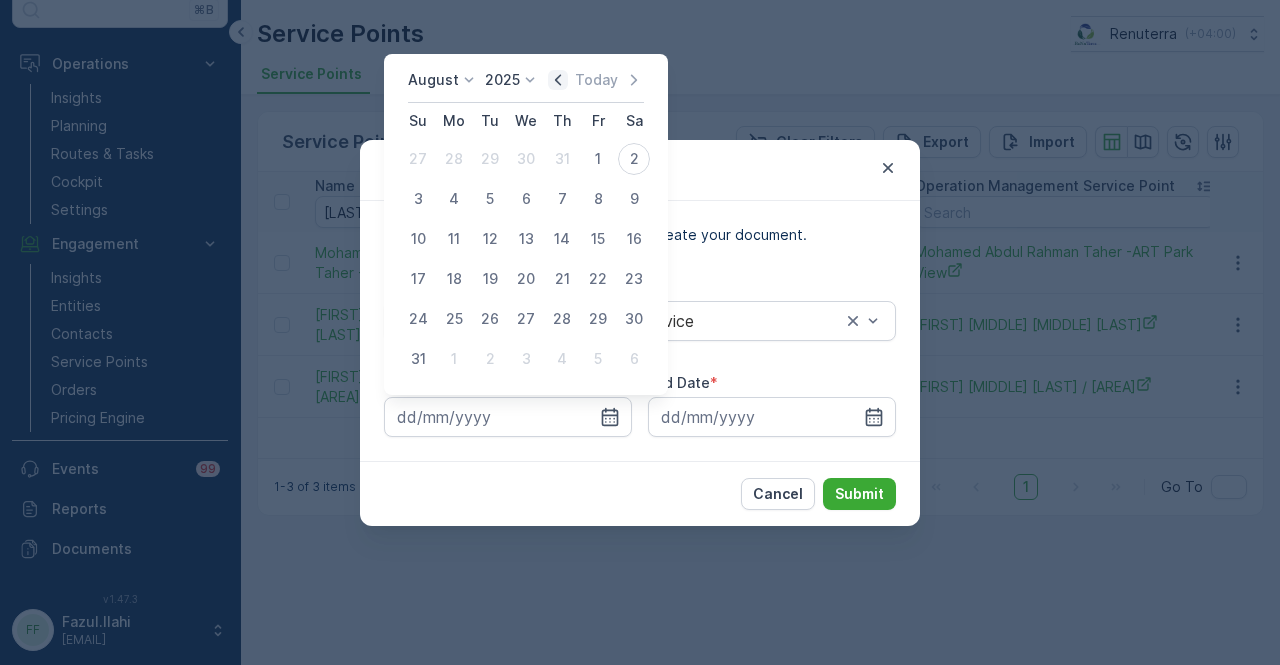 click 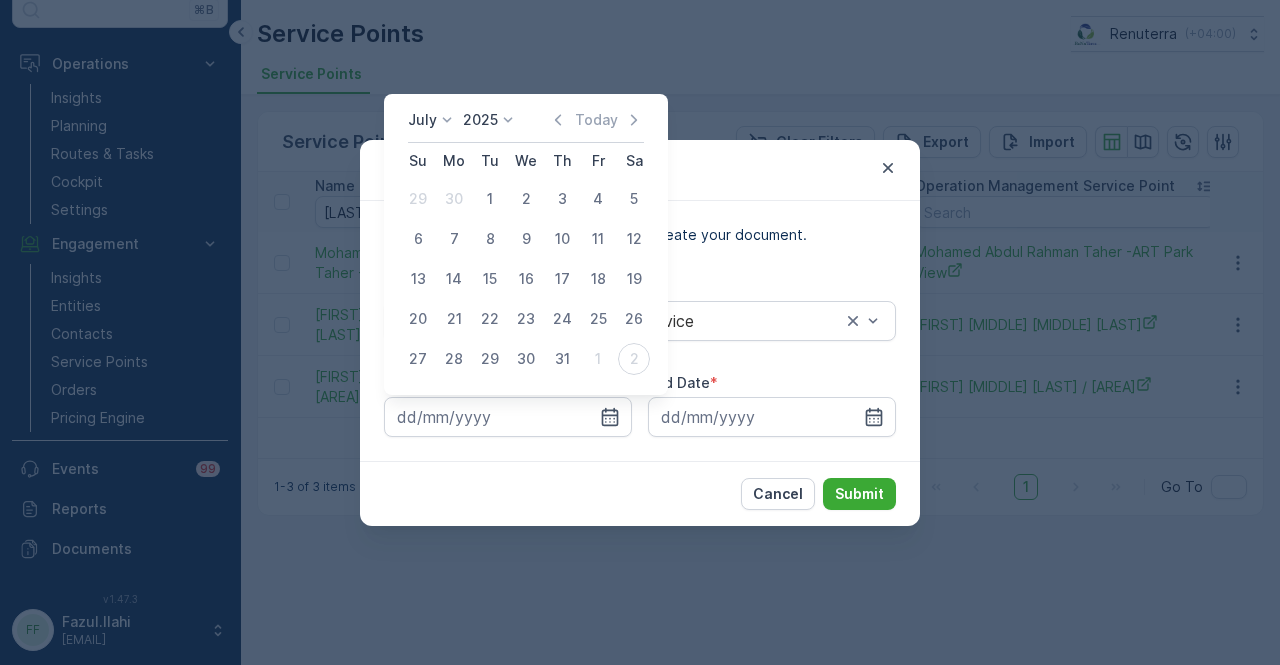 drag, startPoint x: 496, startPoint y: 201, endPoint x: 616, endPoint y: 371, distance: 208.08652 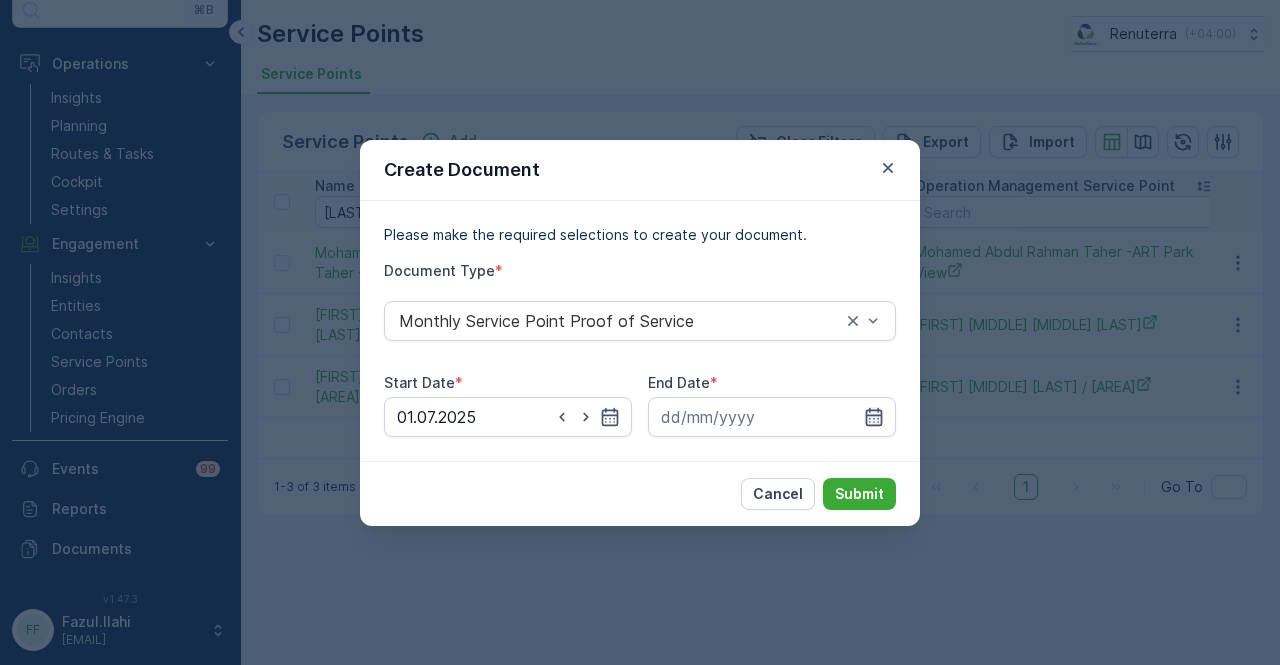 click 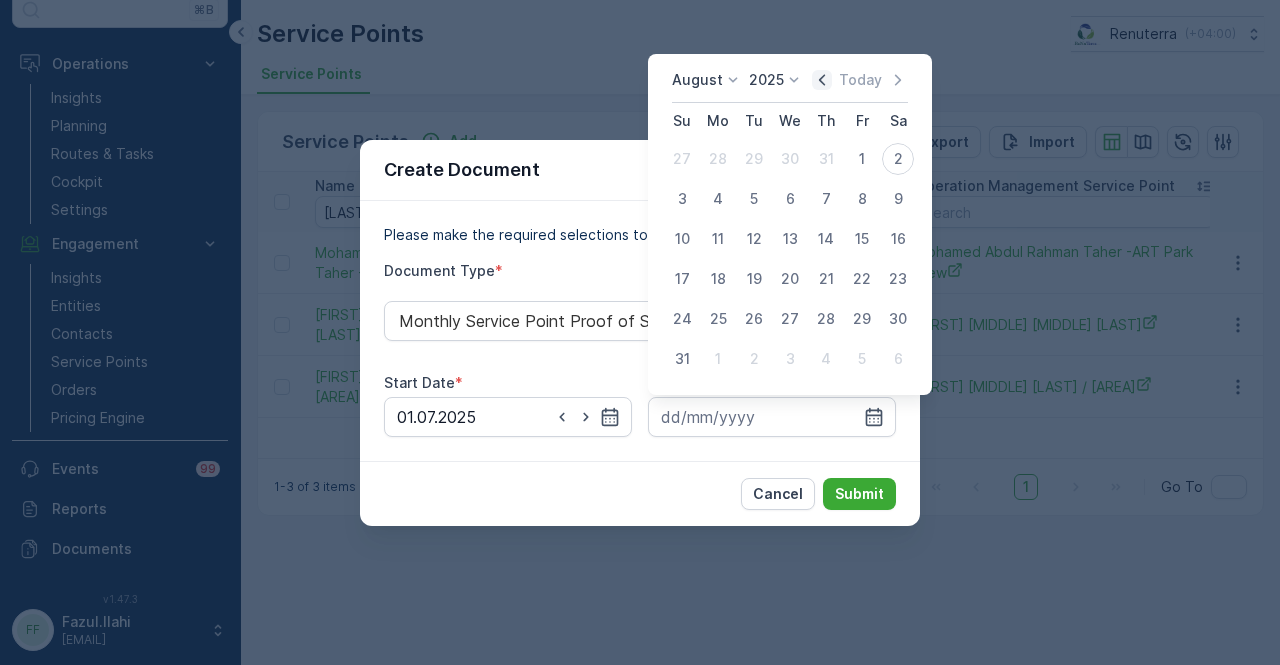 click 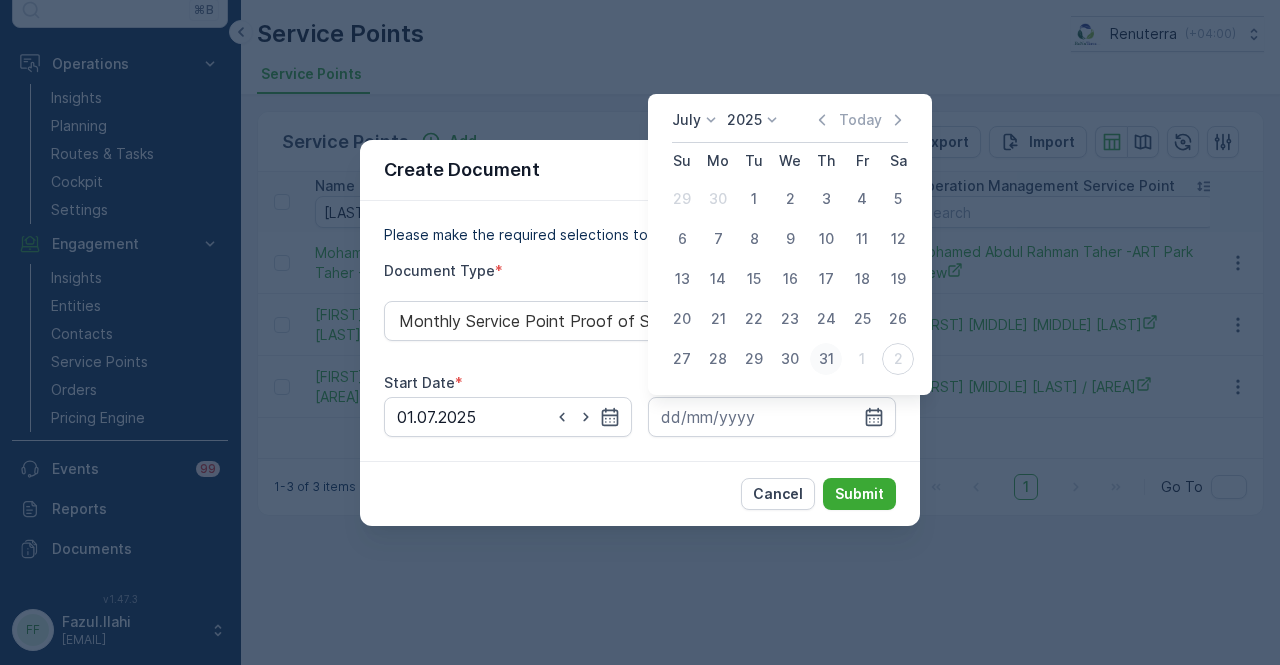 click on "31" at bounding box center [826, 359] 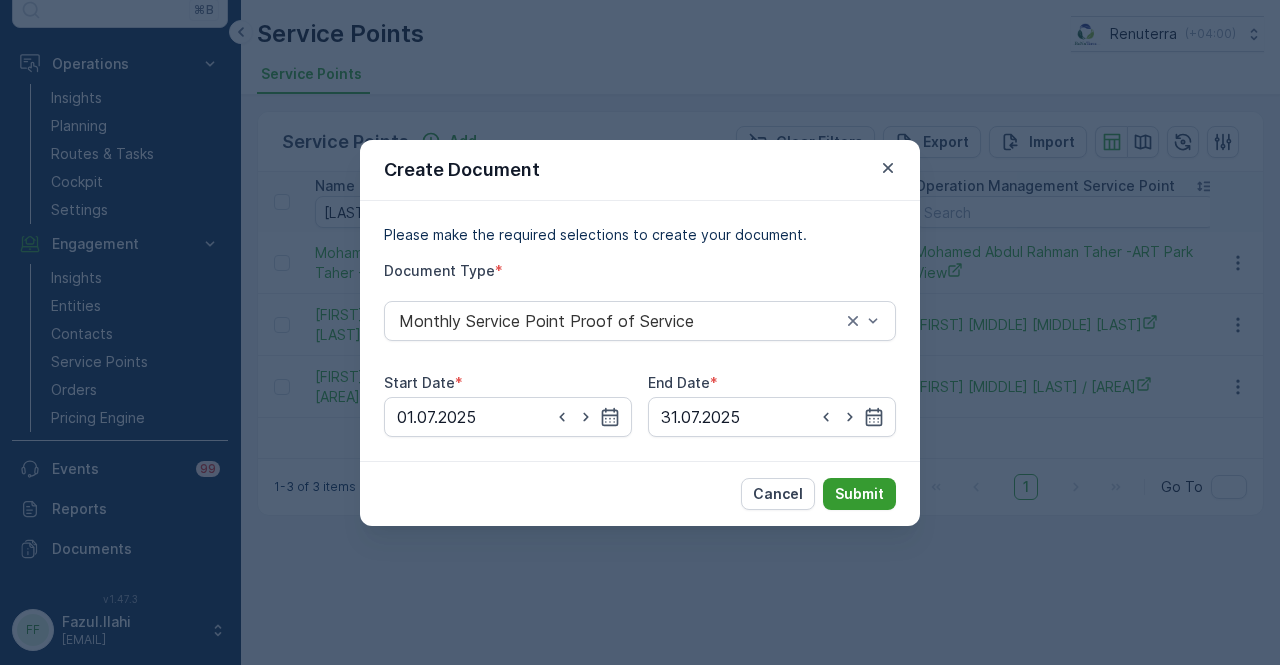 click on "Submit" at bounding box center (859, 494) 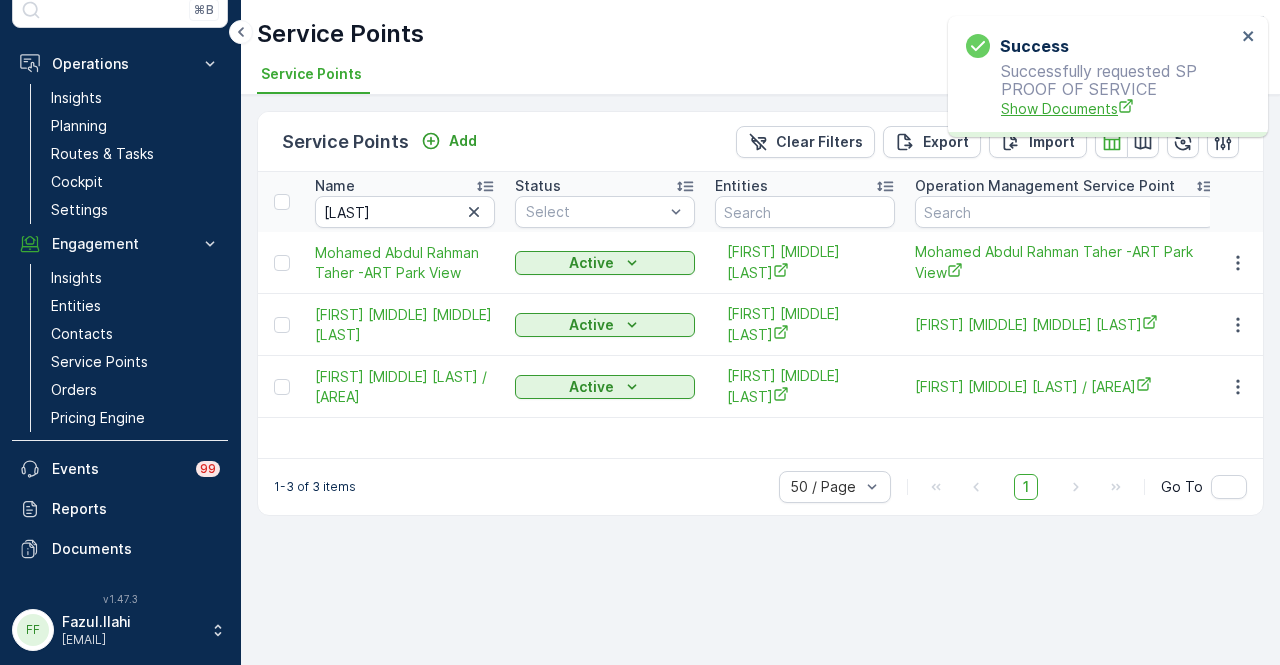click on "Show Documents" at bounding box center (1118, 108) 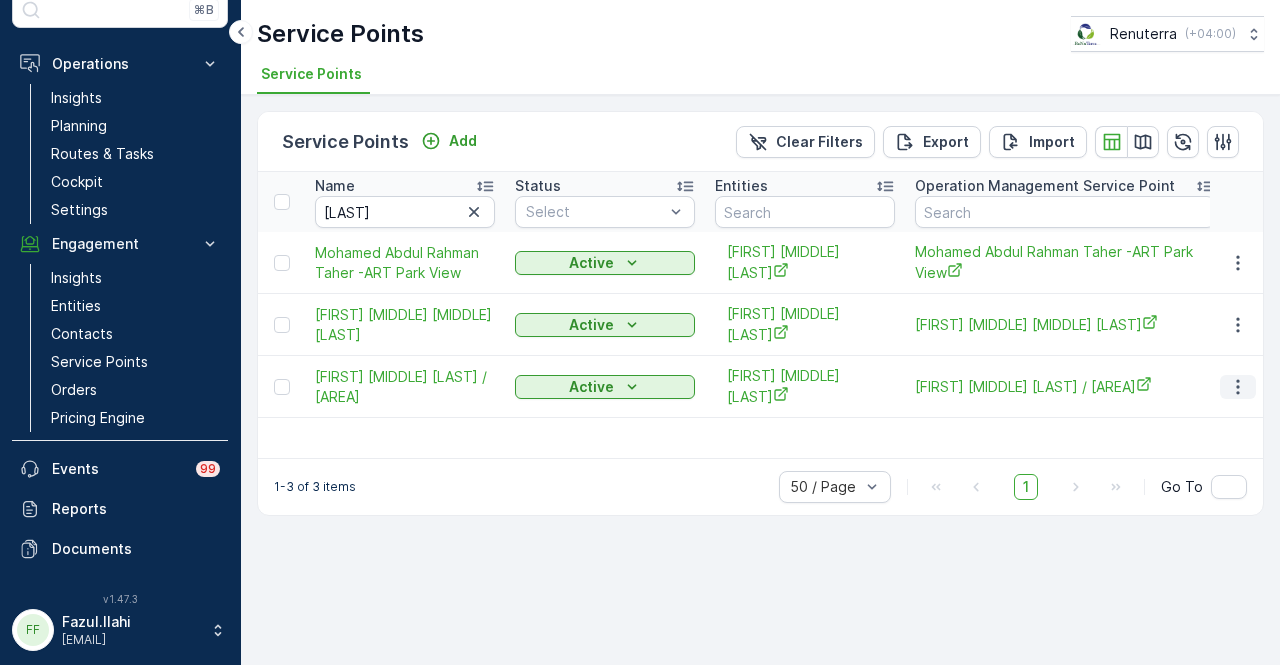 click 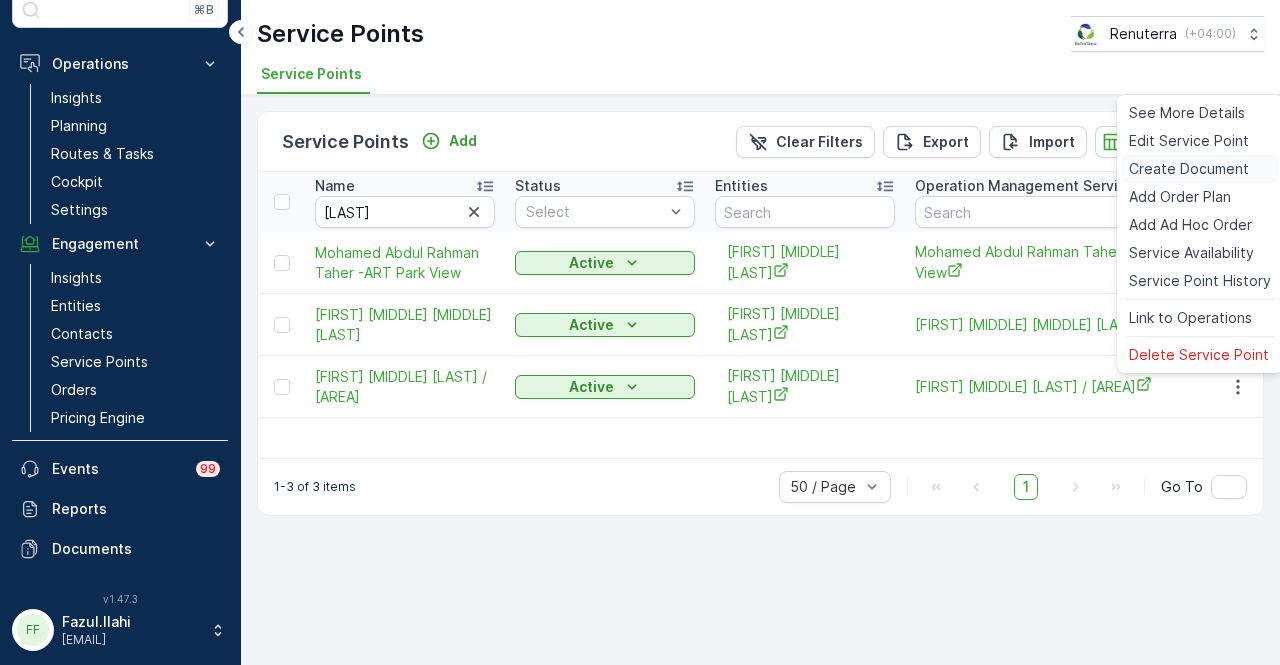 click on "Create Document" at bounding box center (1189, 169) 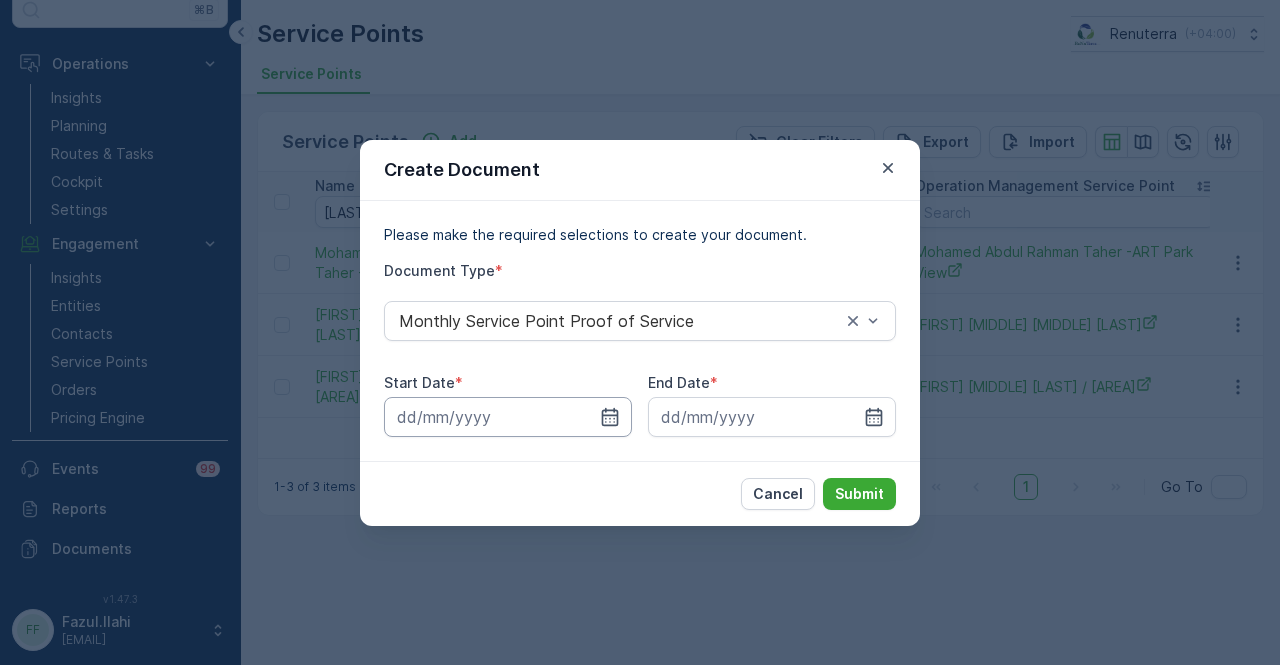 click at bounding box center (508, 417) 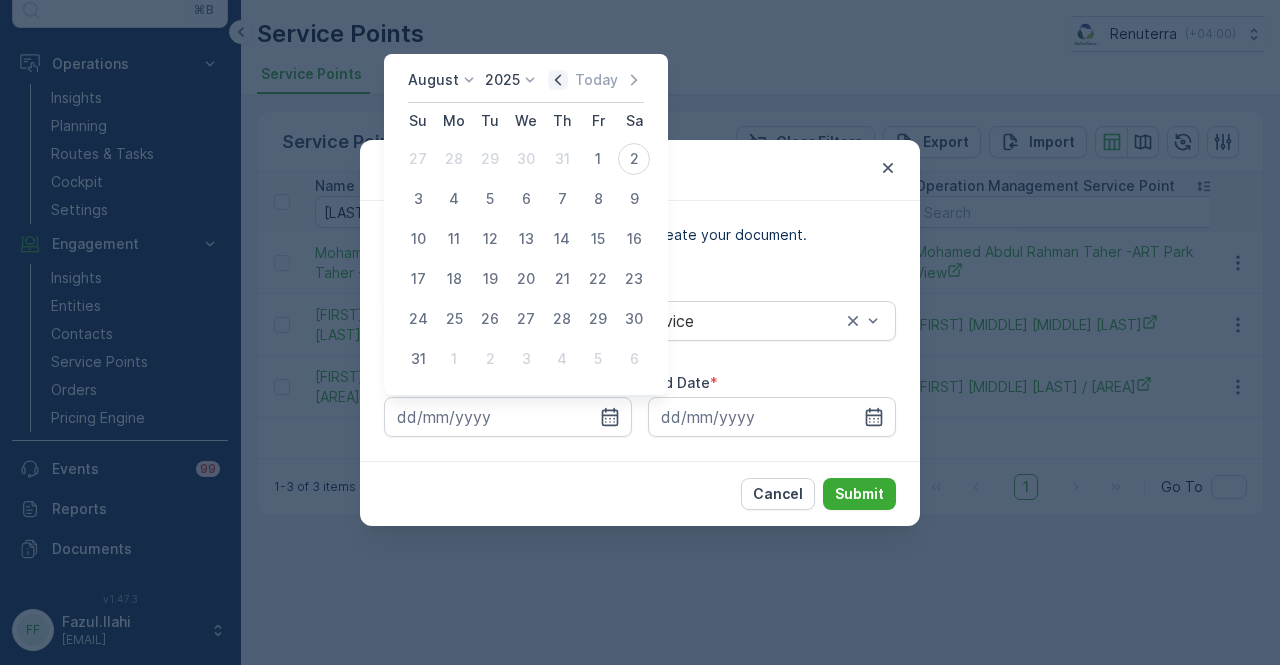 click 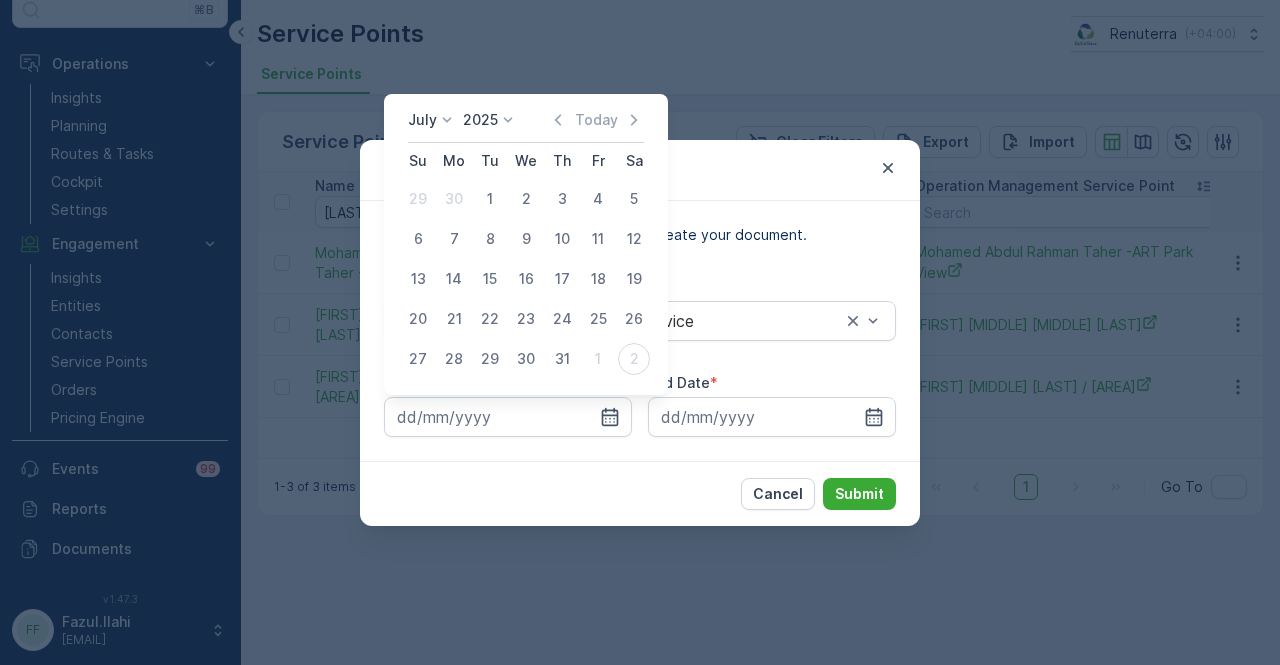click on "1" at bounding box center [490, 199] 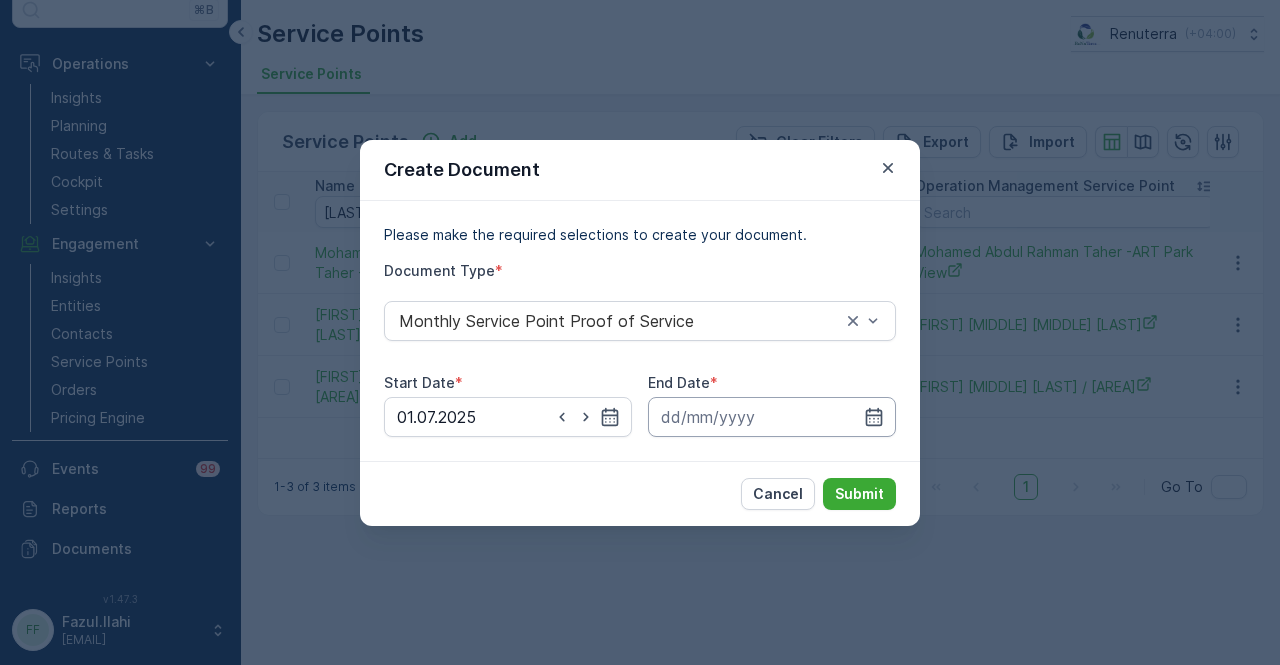 click at bounding box center (772, 417) 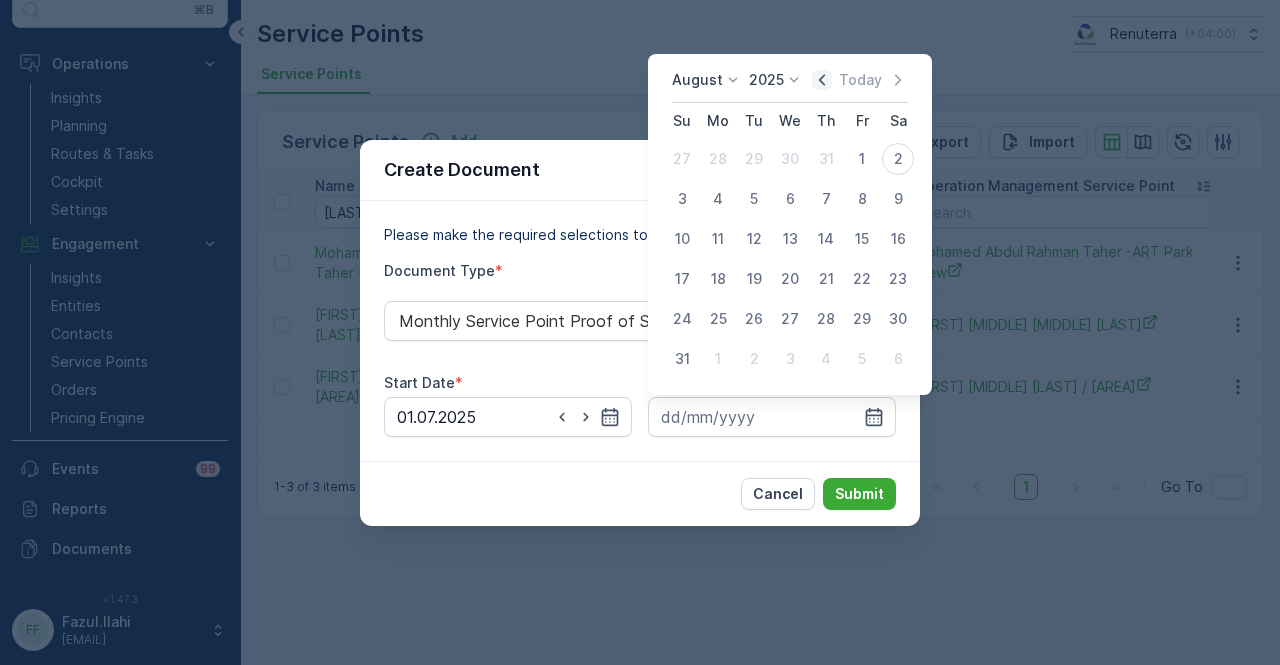 click 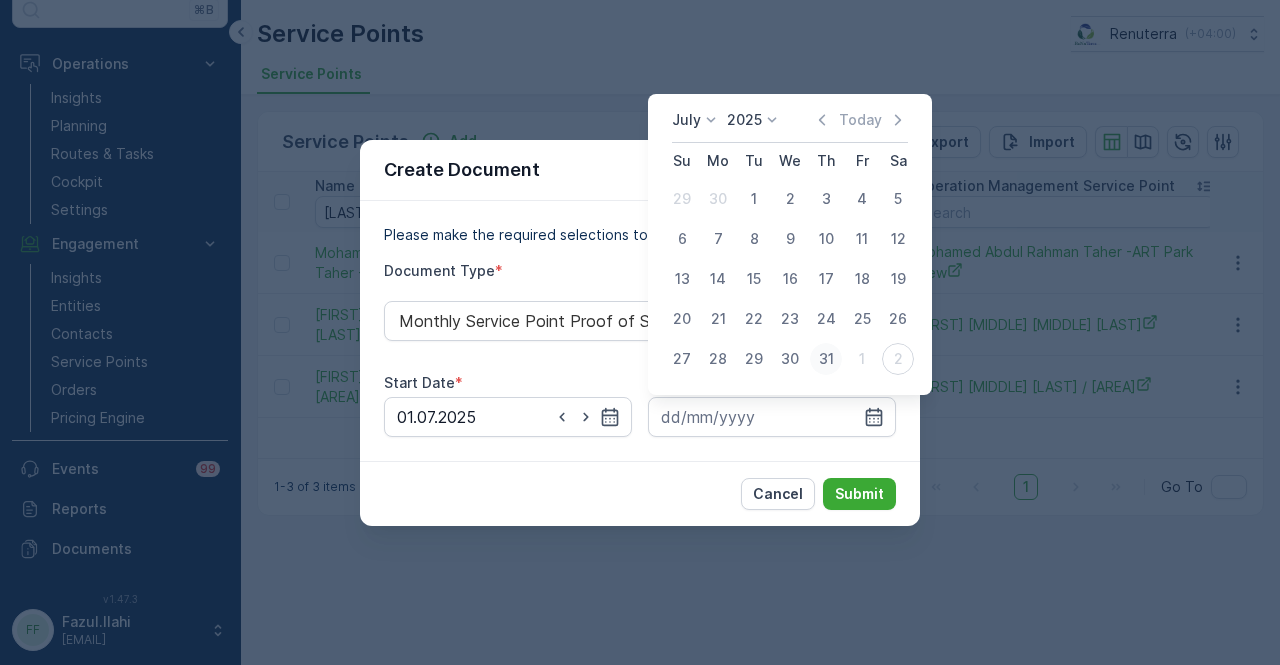 click on "31" at bounding box center (826, 359) 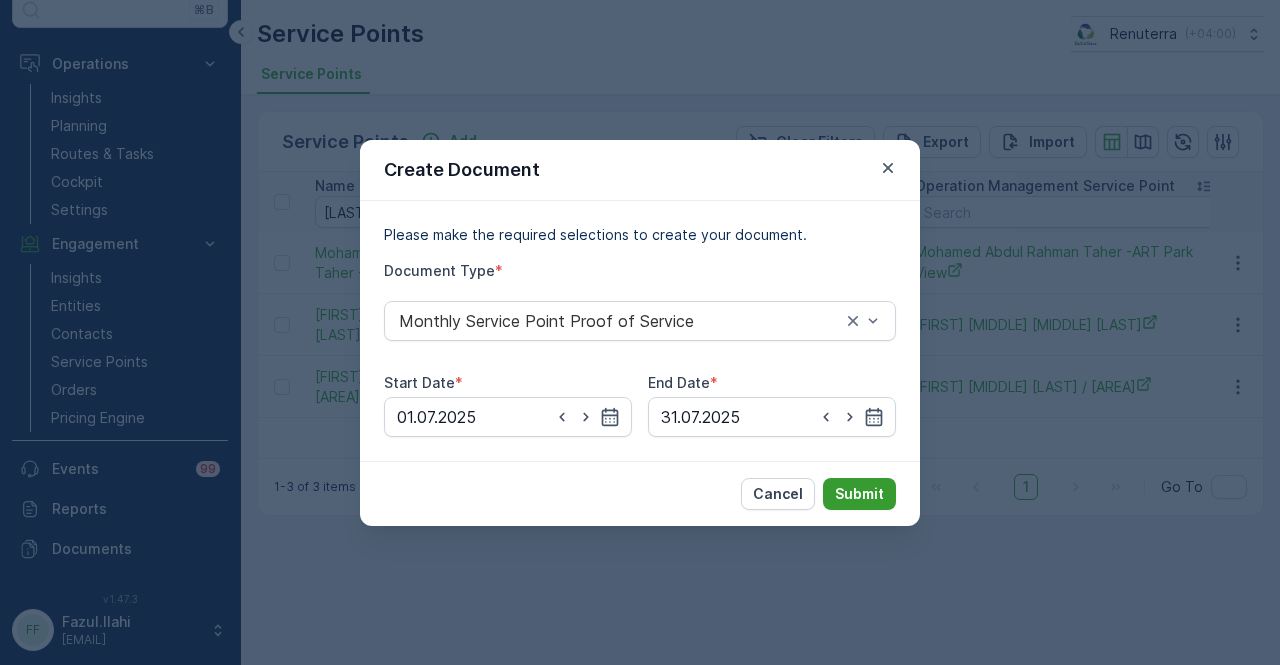 click on "Submit" at bounding box center [859, 494] 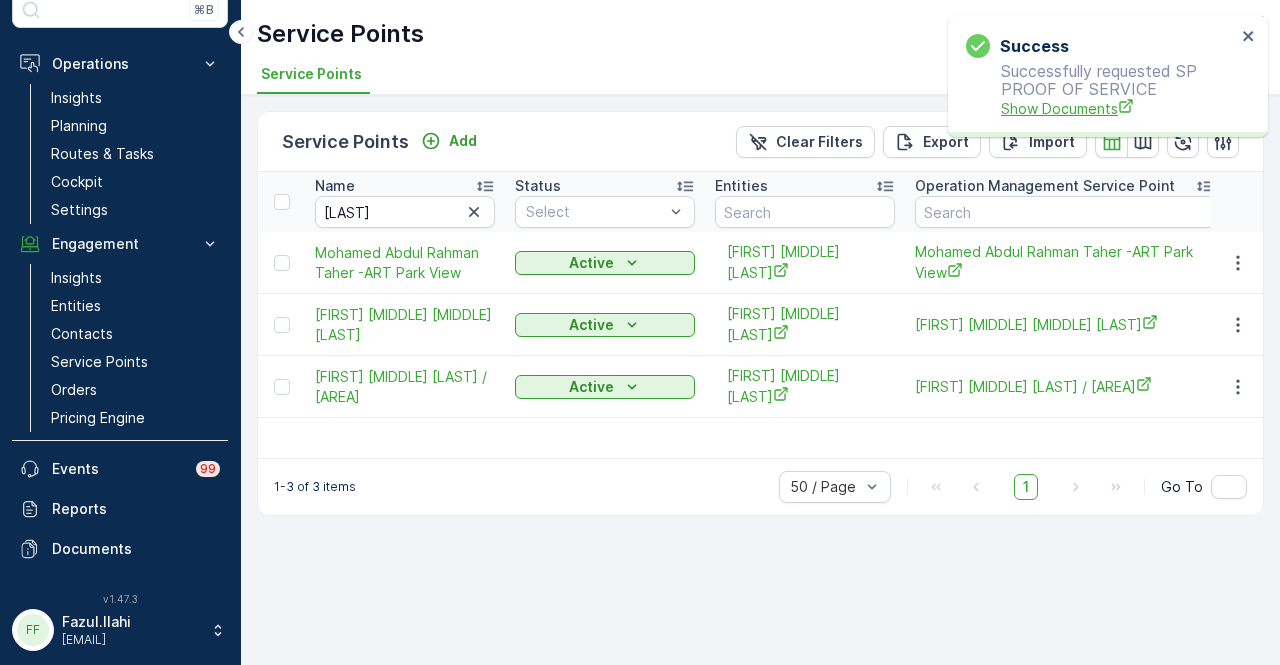 click on "Show Documents" at bounding box center [1118, 108] 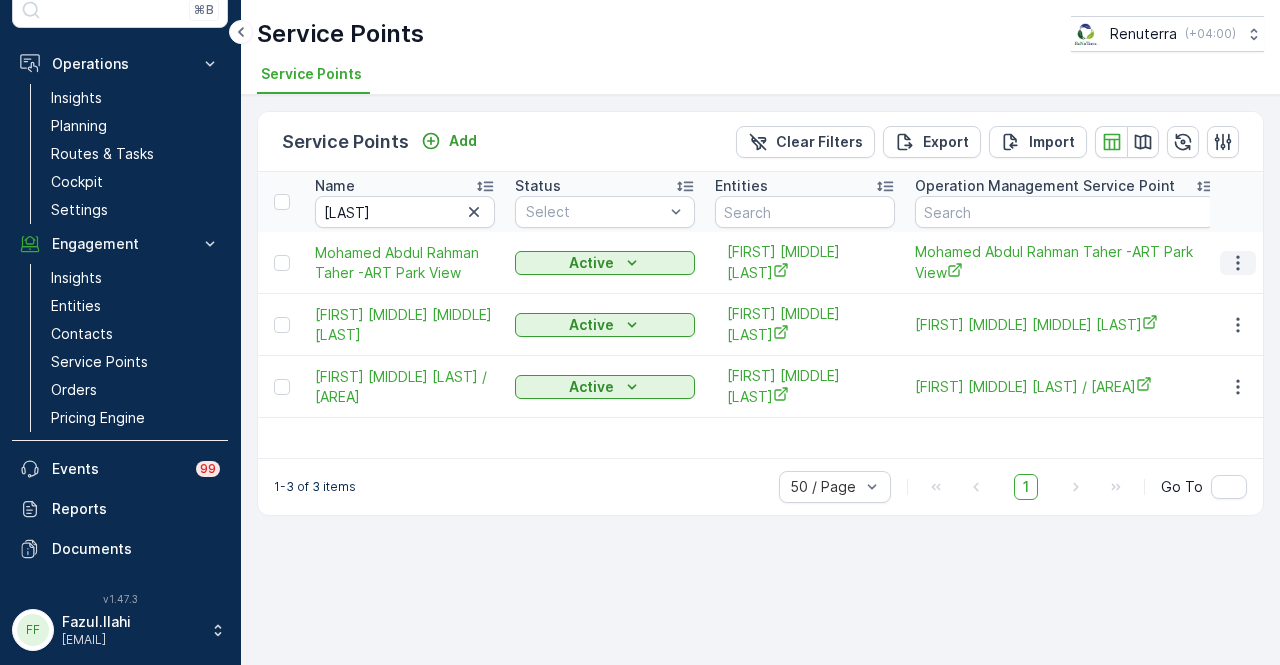 click 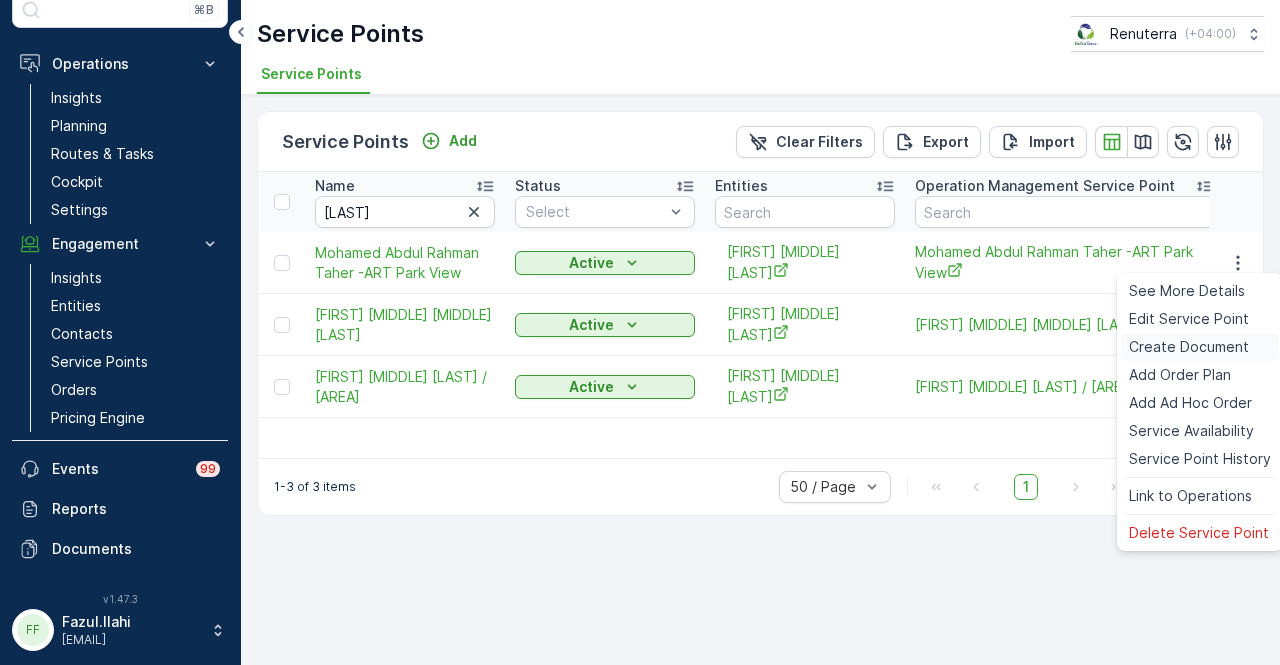 click on "Create Document" at bounding box center (1200, 347) 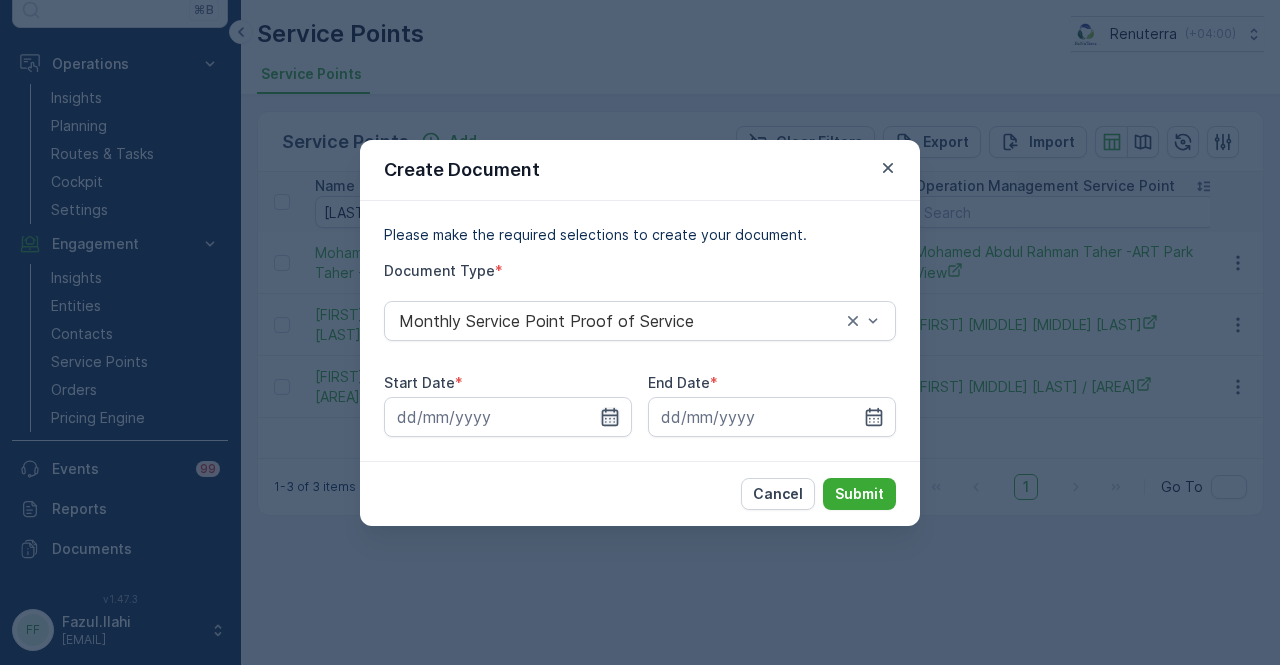 click 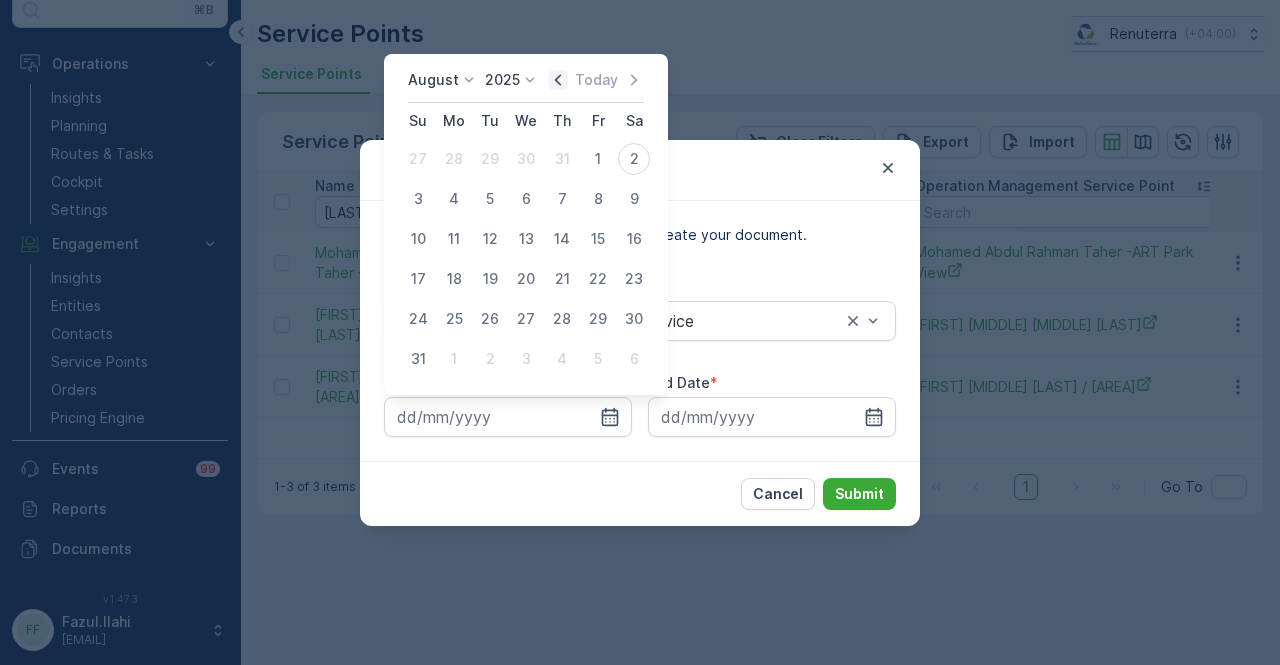 click 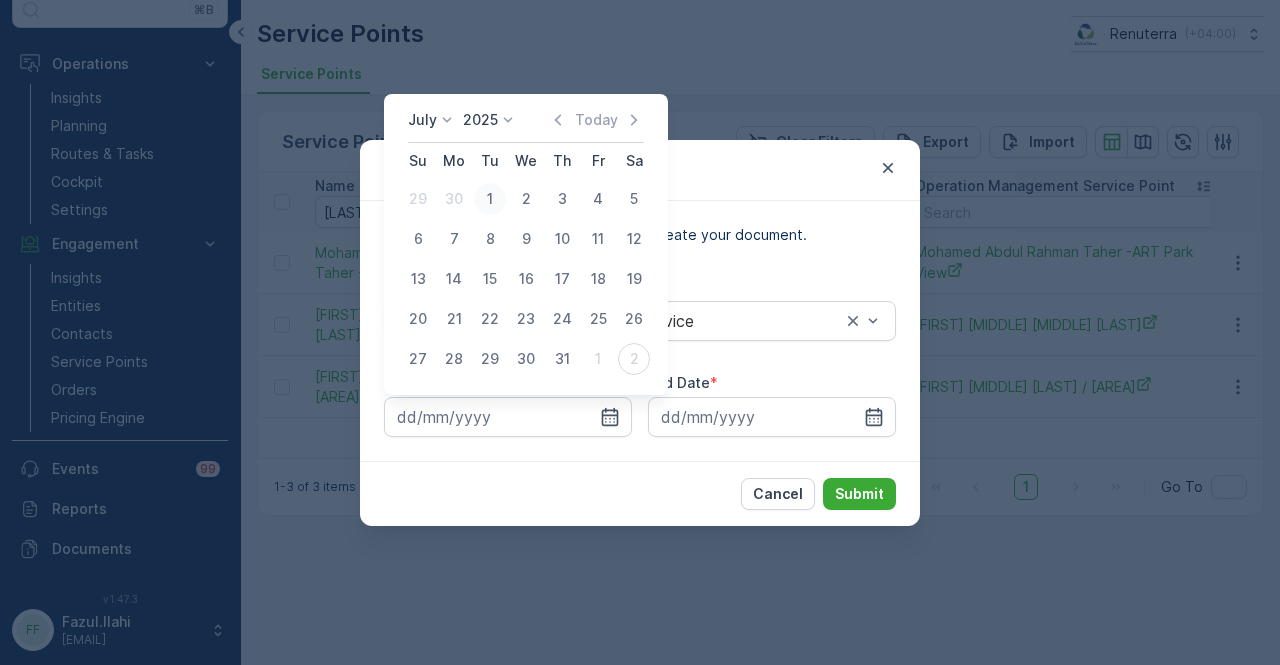click on "1" at bounding box center (490, 199) 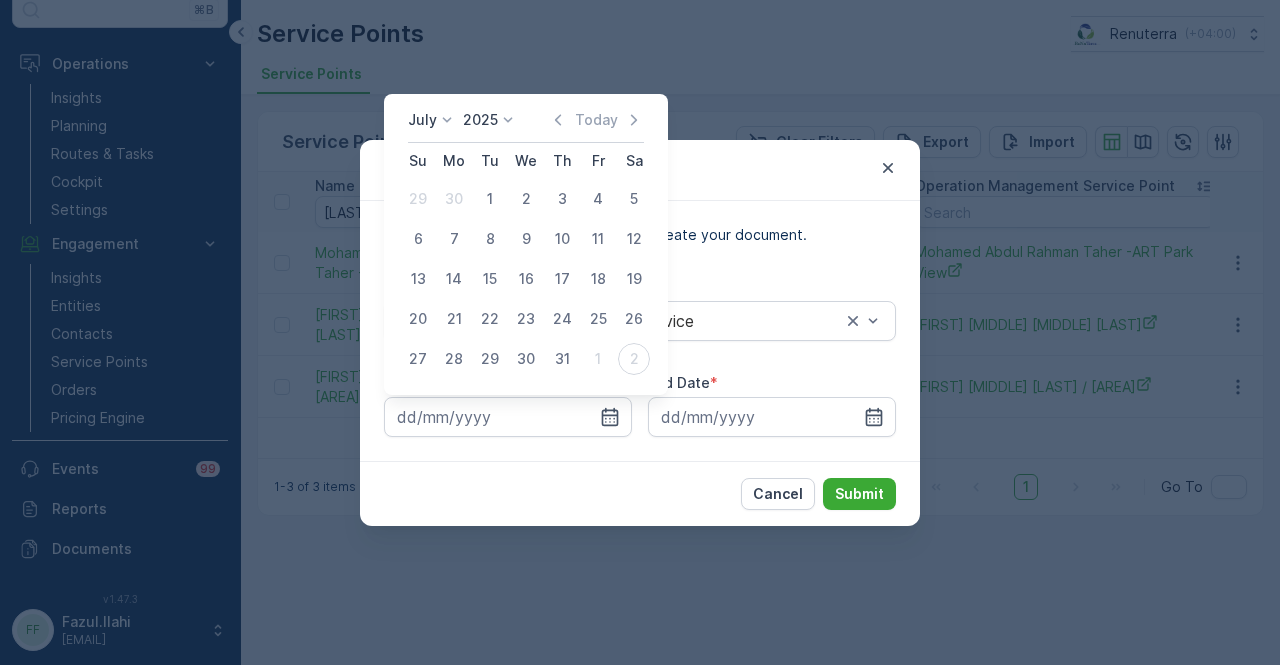 type on "01.07.2025" 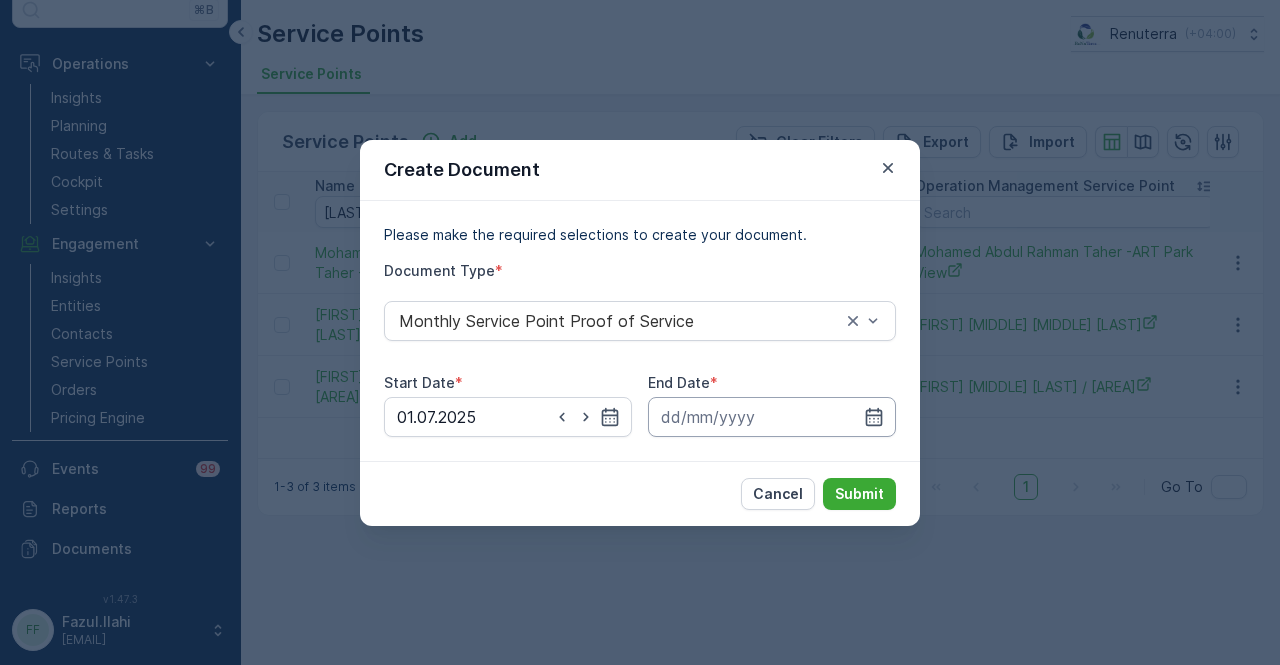 click at bounding box center [772, 417] 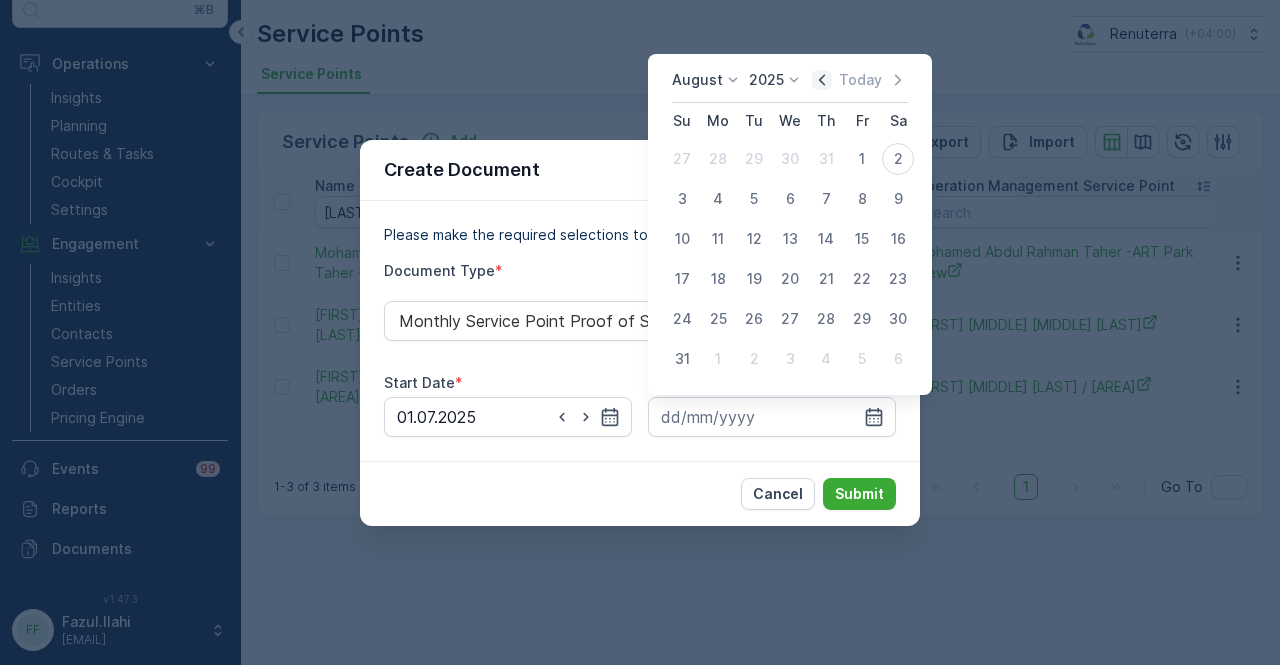 click 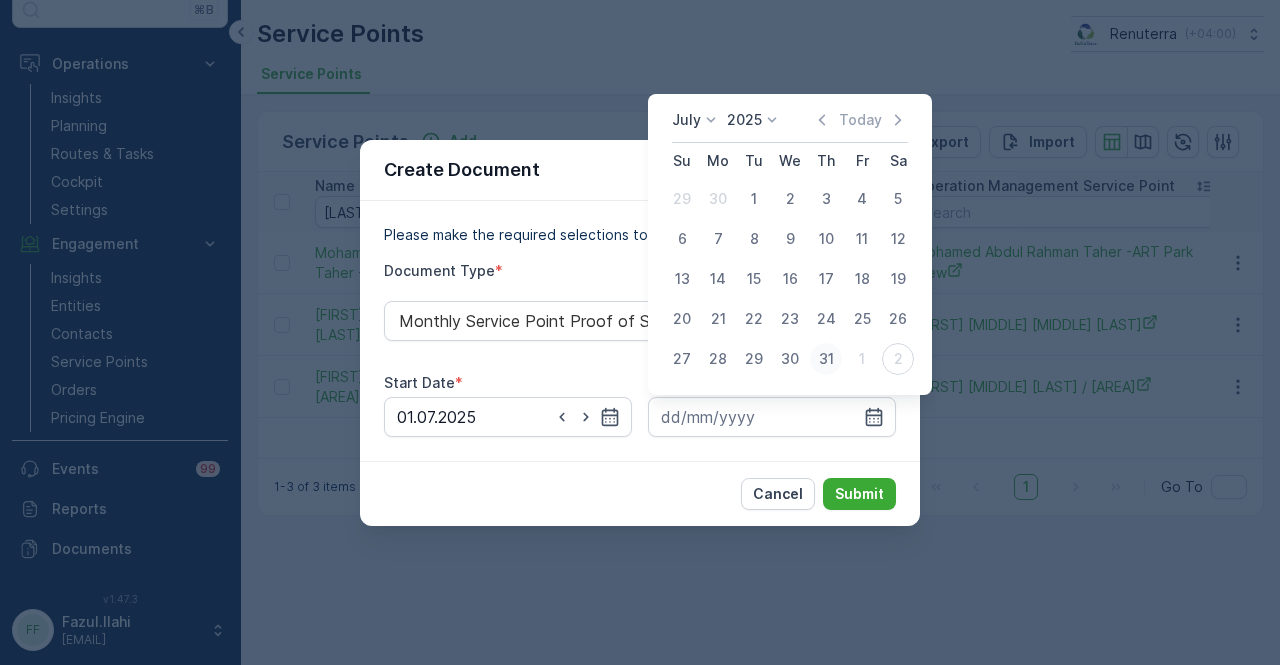 click on "31" at bounding box center (826, 359) 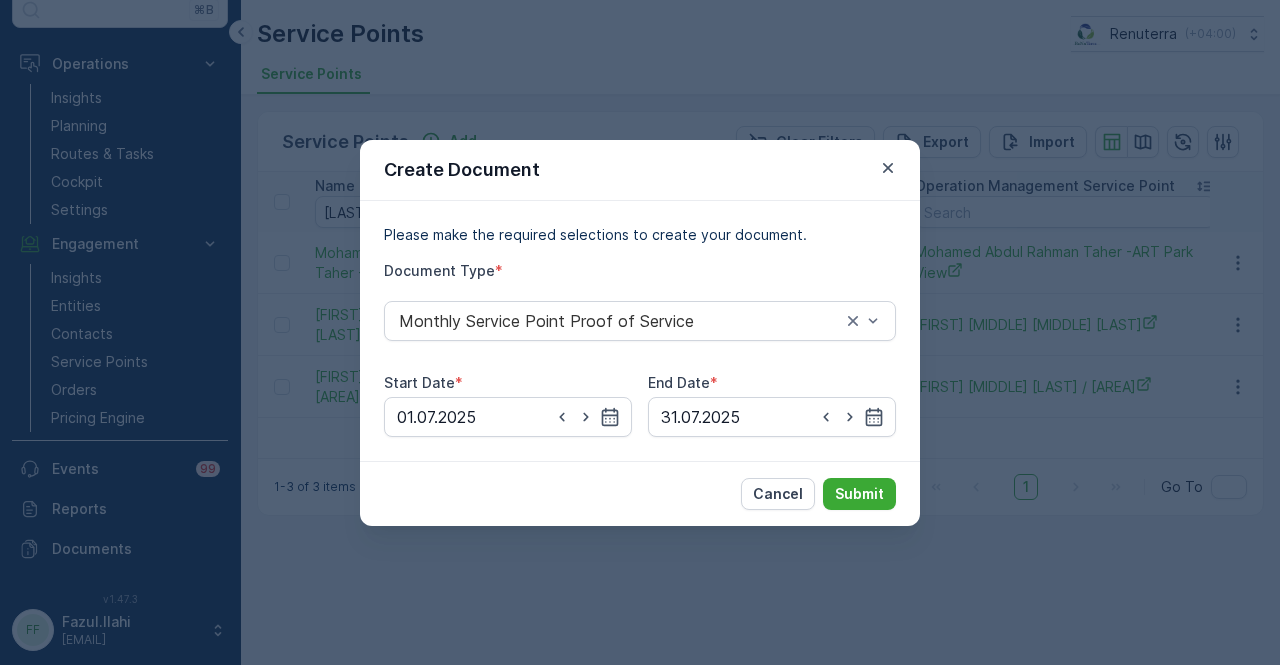 click on "Cancel Submit" at bounding box center (640, 493) 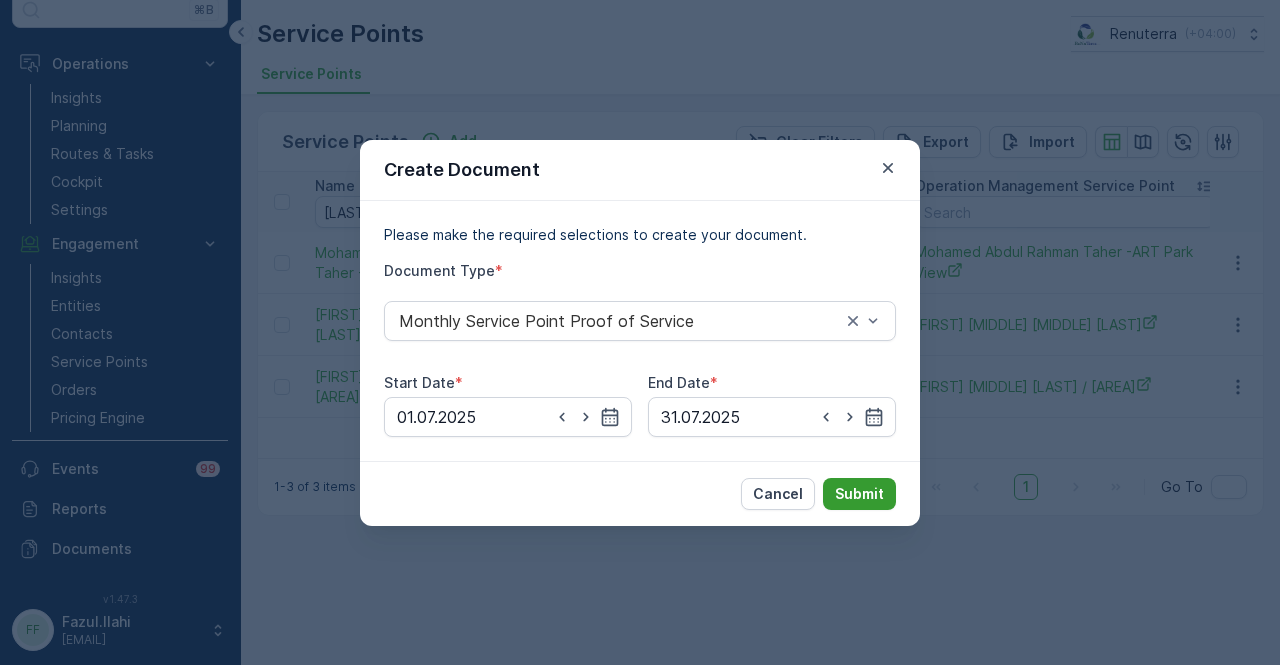 click on "Submit" at bounding box center (859, 494) 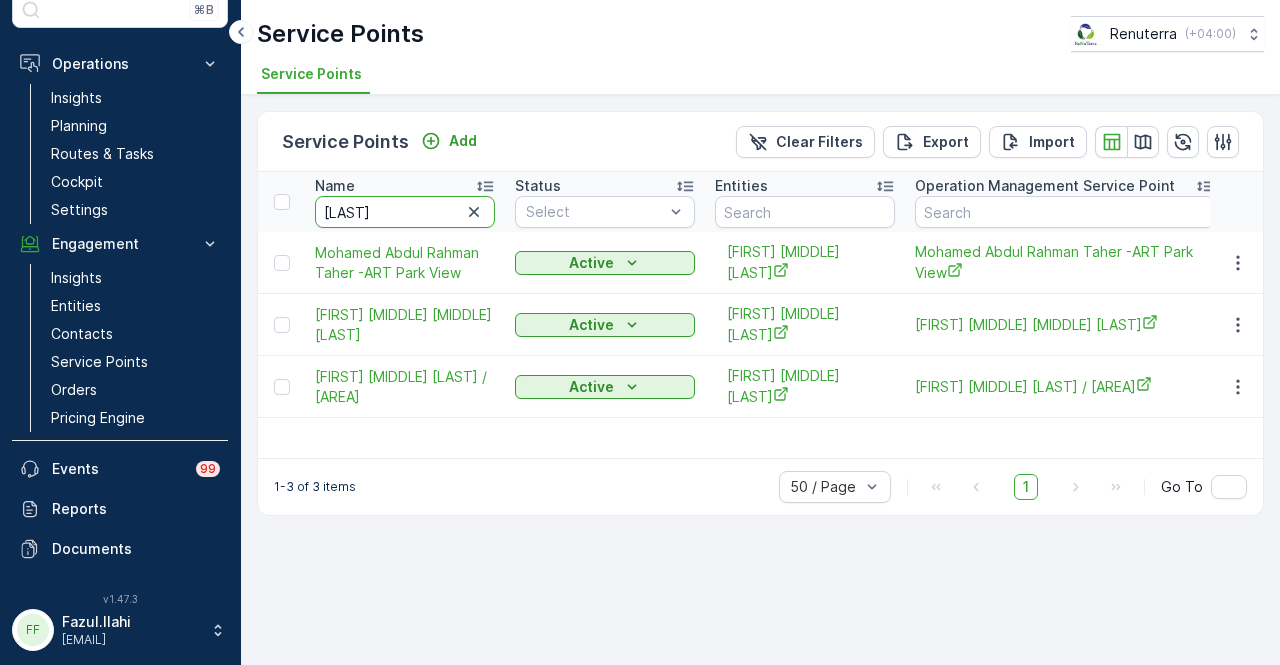click on "TAHER" at bounding box center (405, 212) 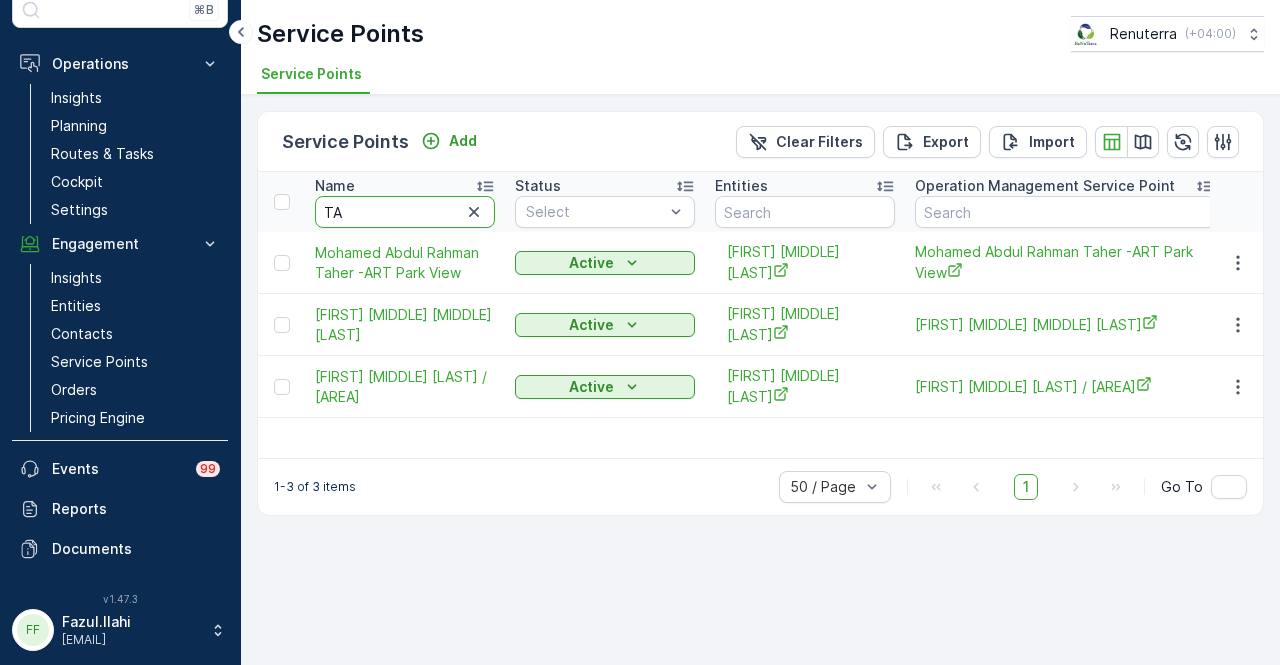type on "T" 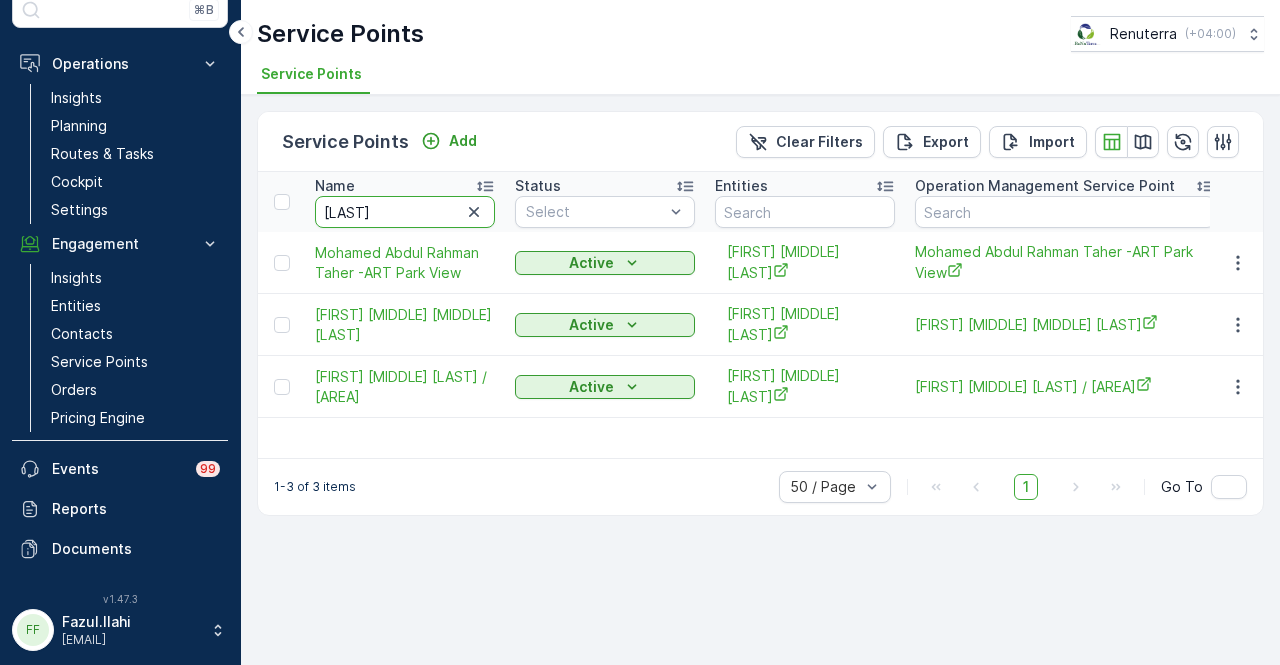 type on "RASHID BIN" 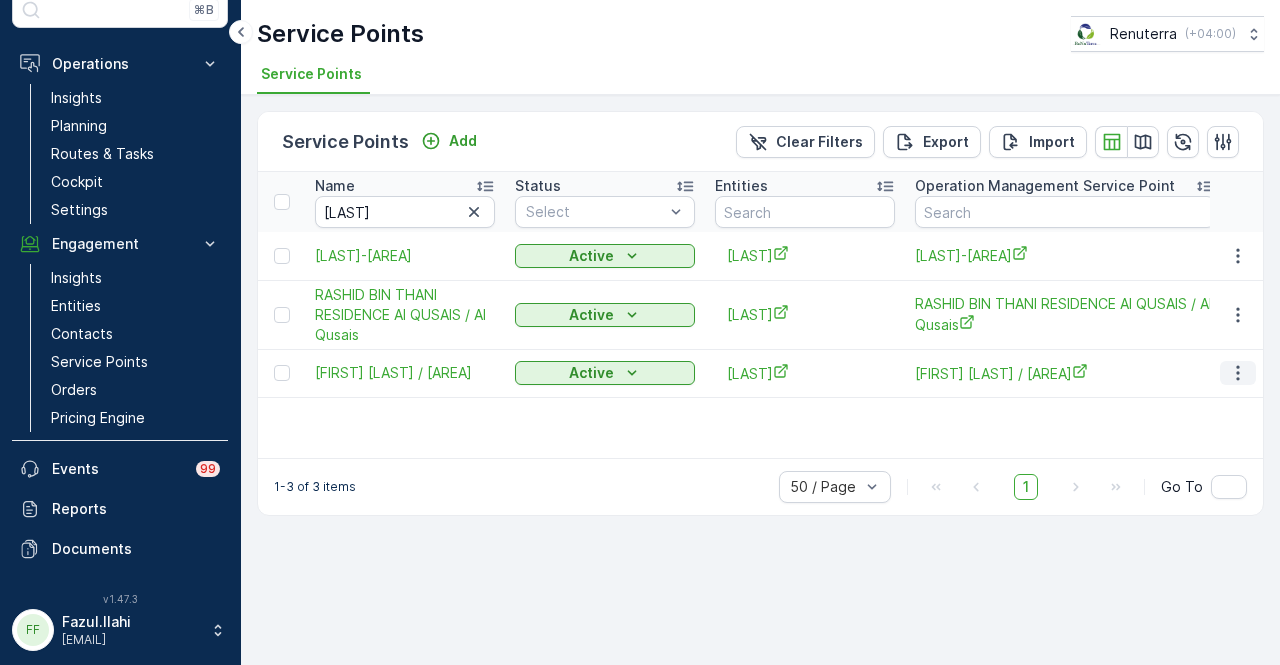 click 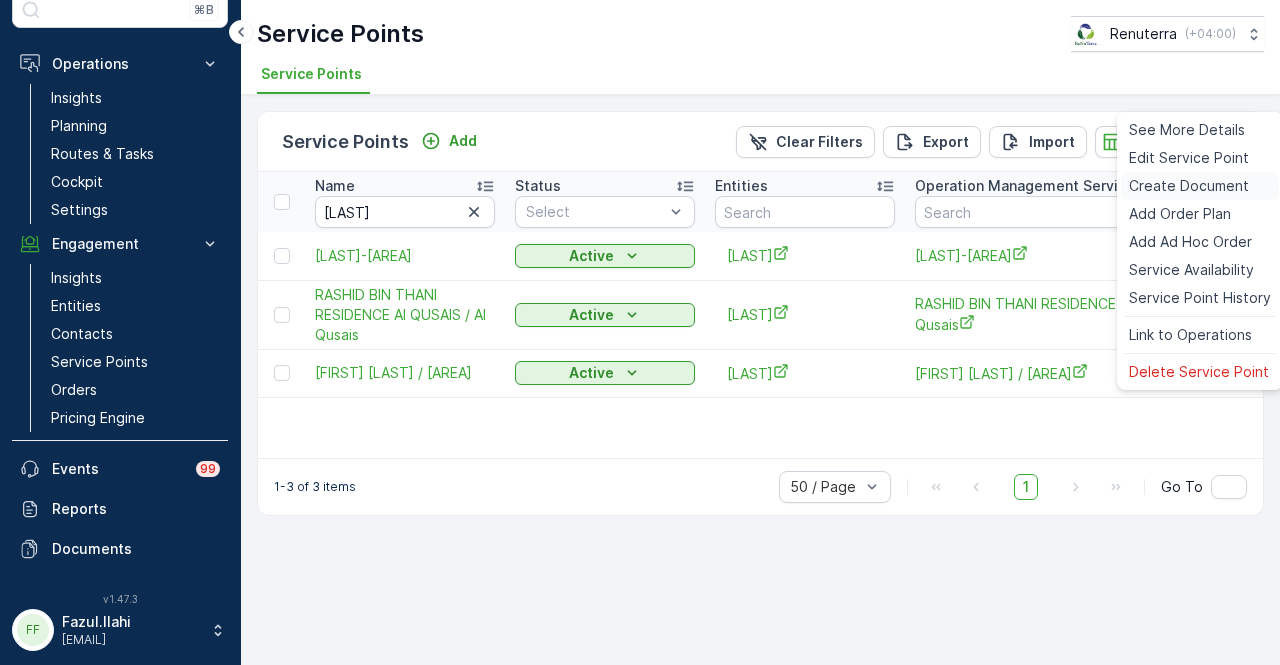 click on "Create Document" at bounding box center (1189, 186) 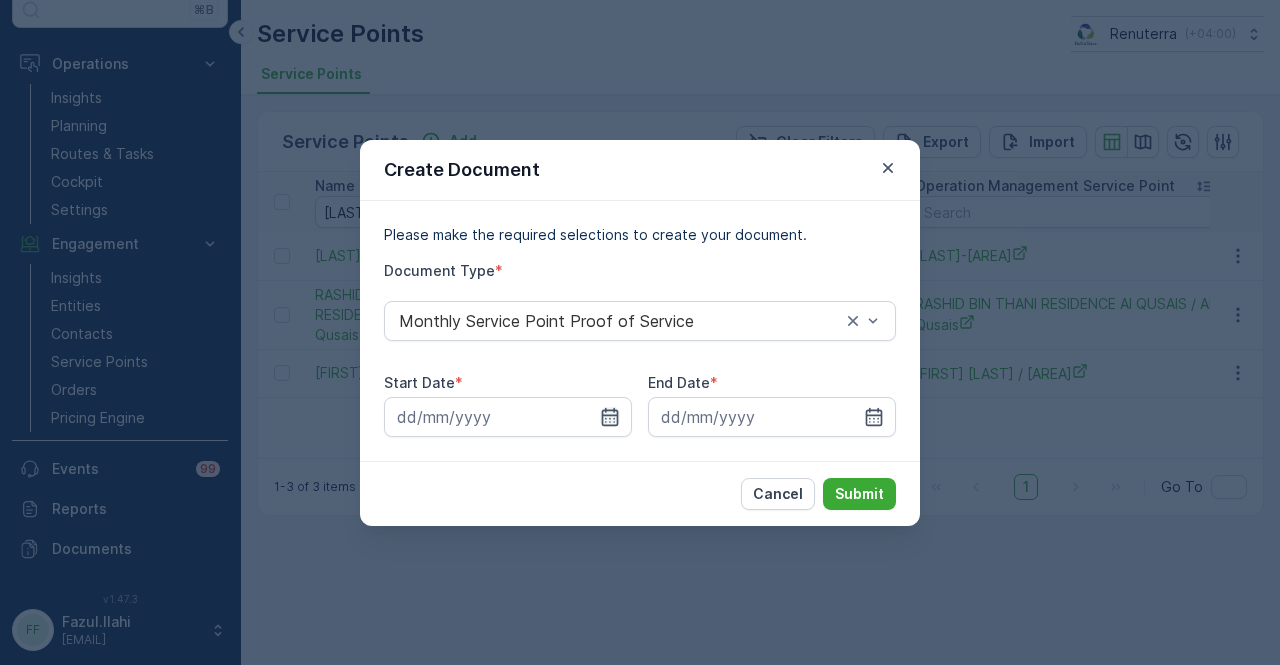 click 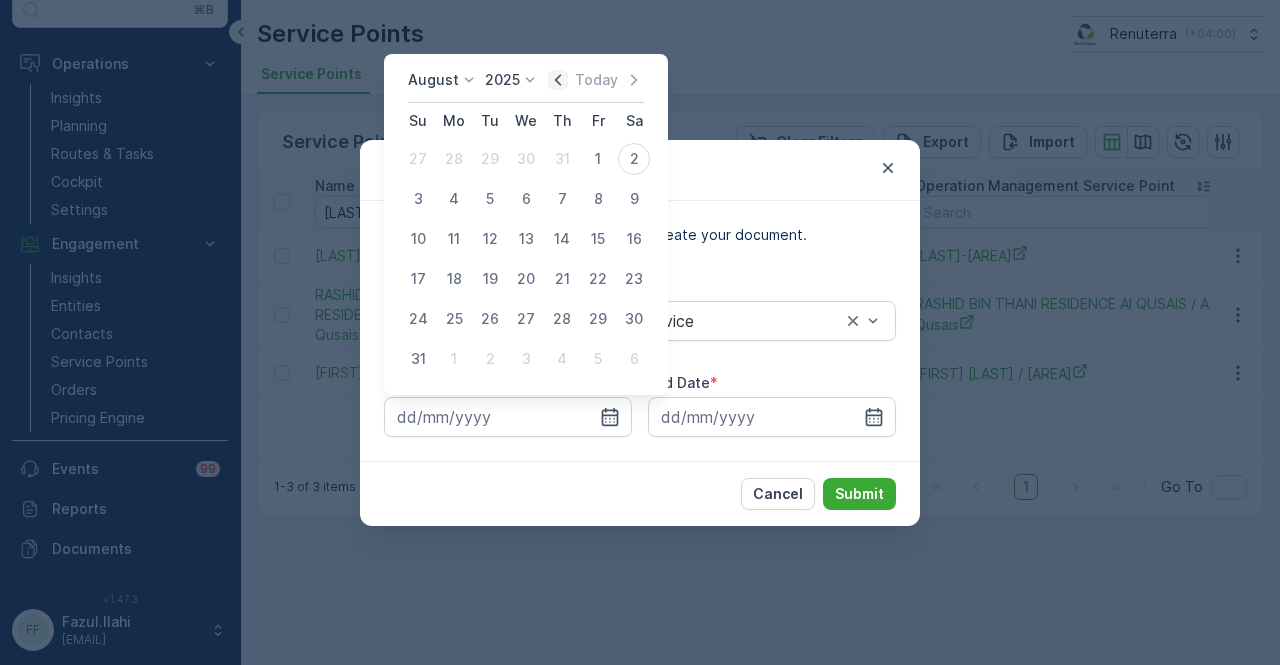 click 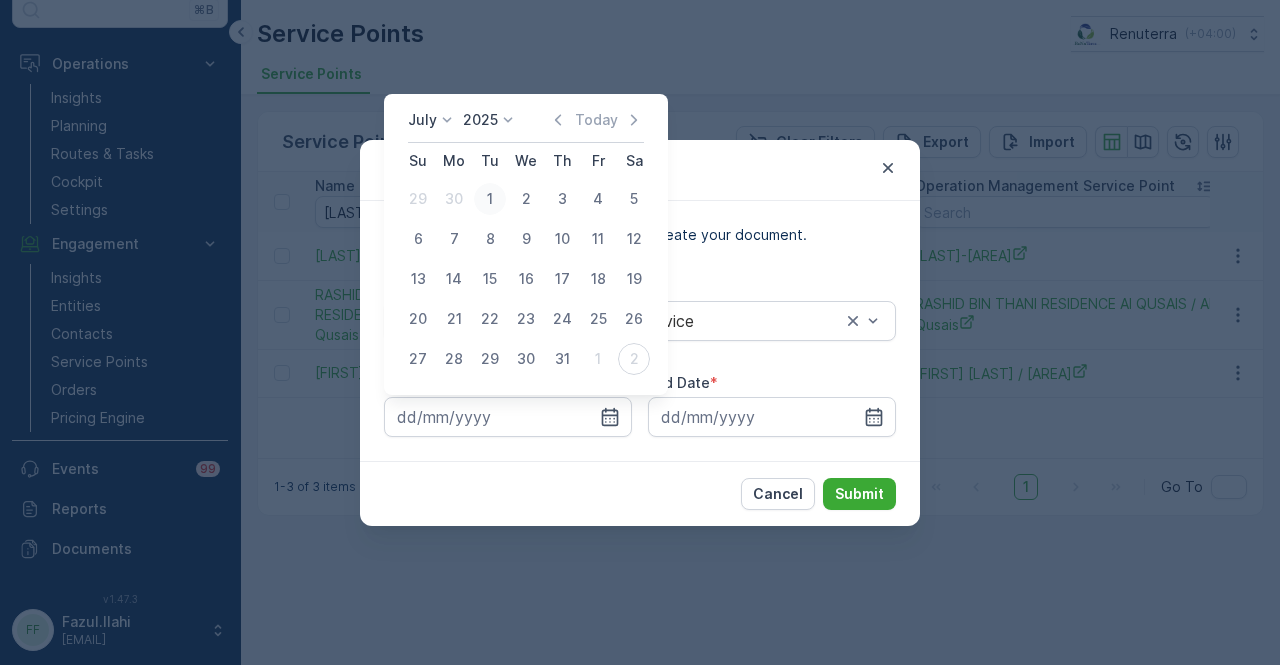 click on "1" at bounding box center [490, 199] 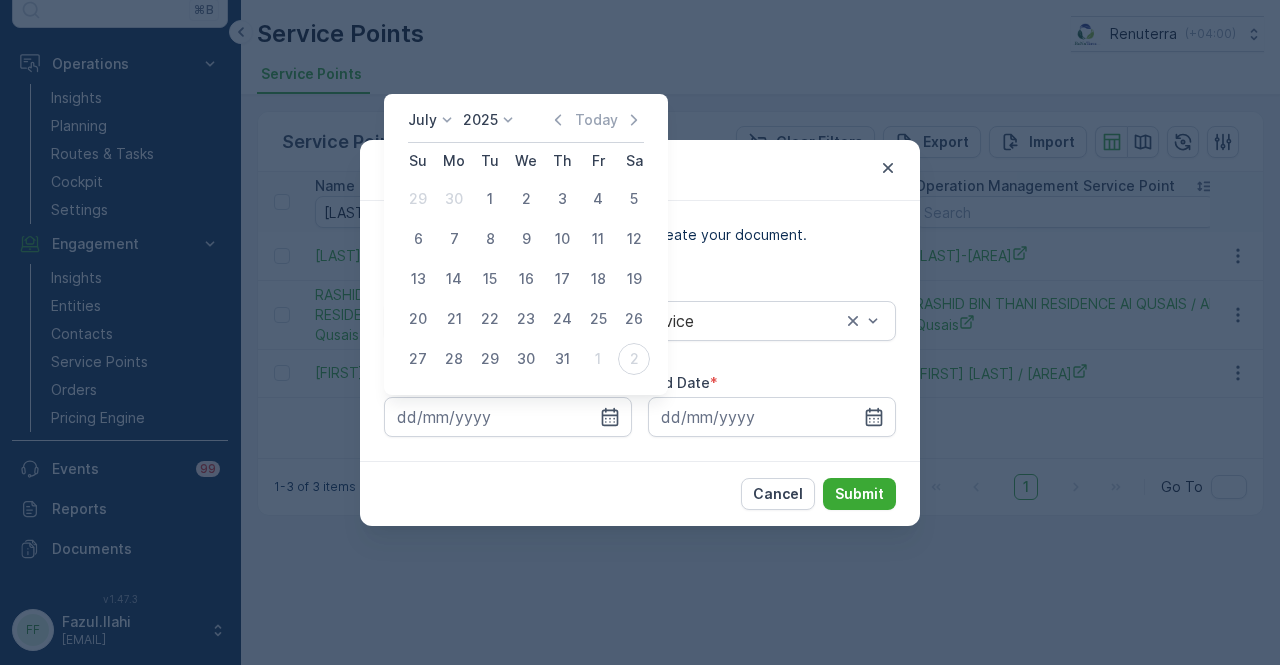 type on "01.07.2025" 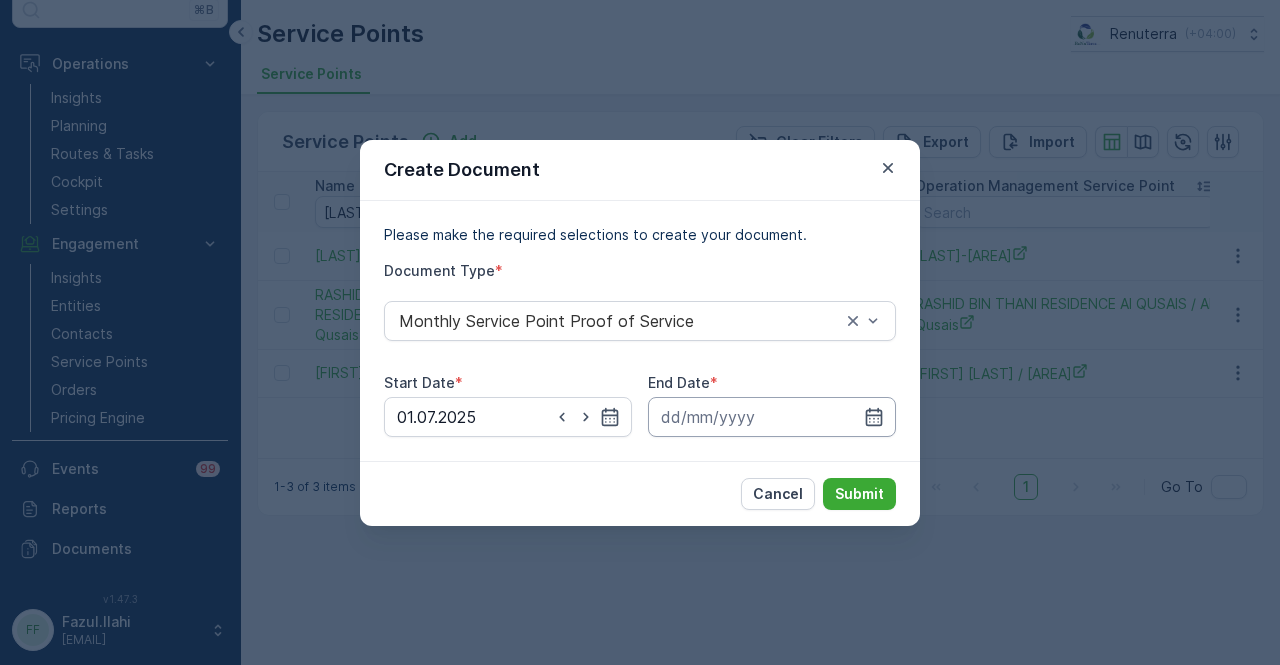 click at bounding box center (772, 417) 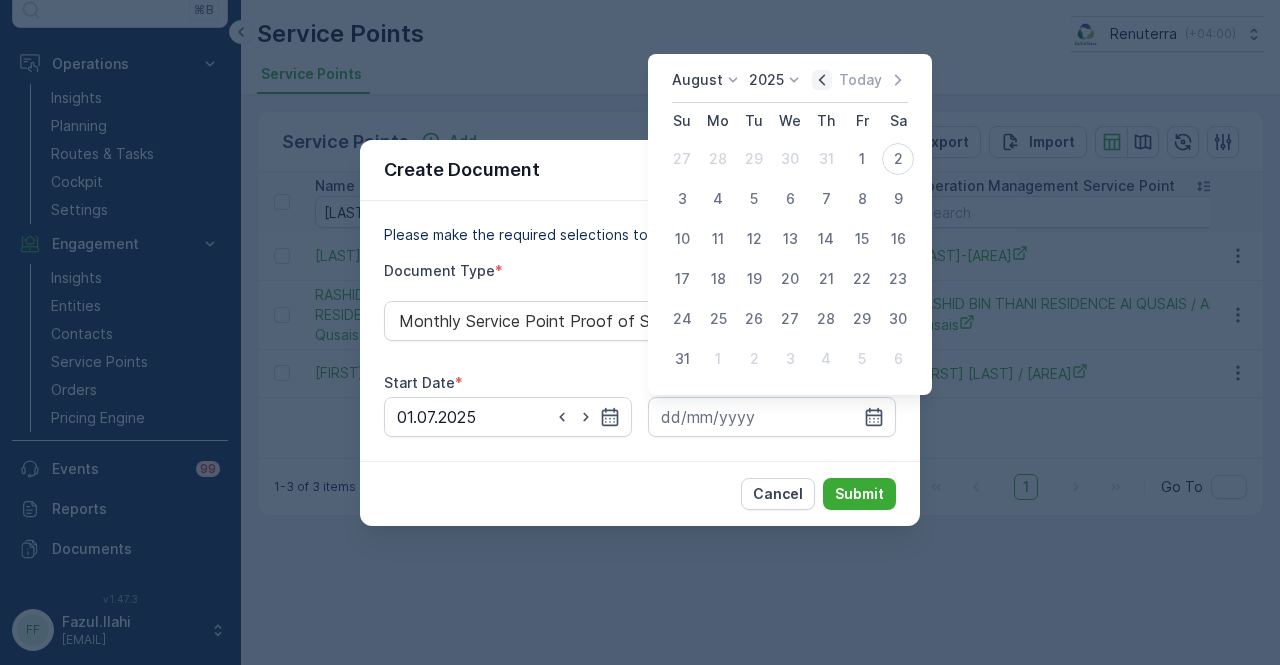 click 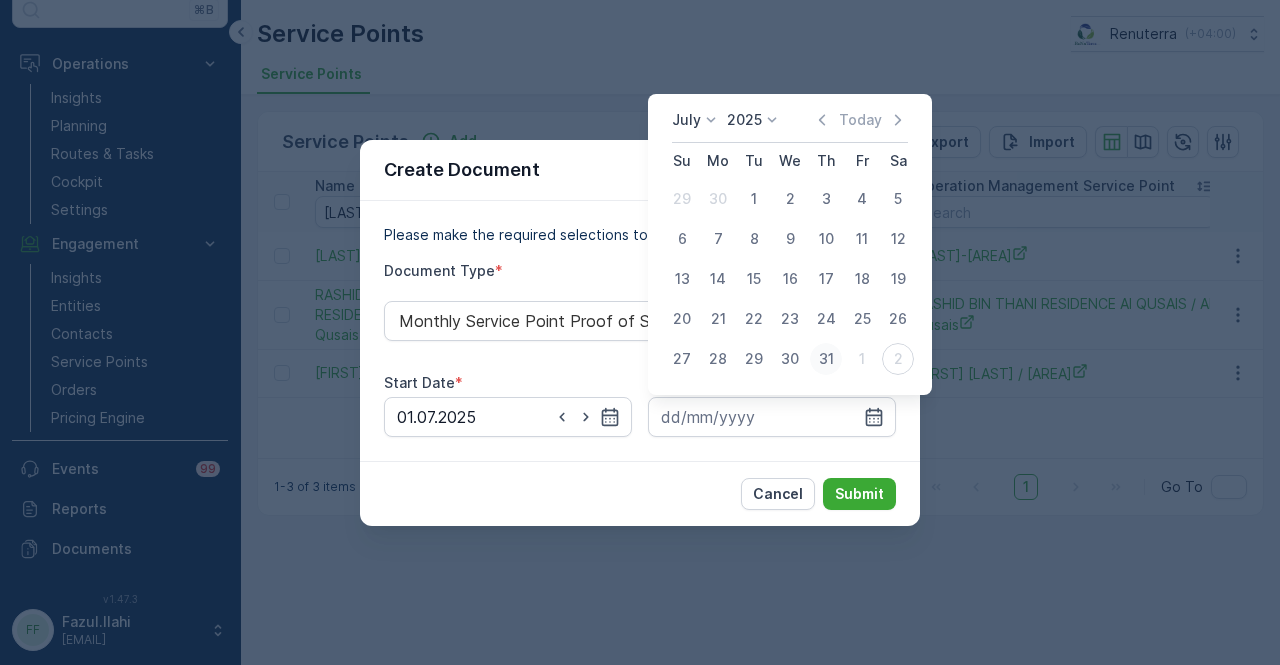 click on "31" at bounding box center [826, 359] 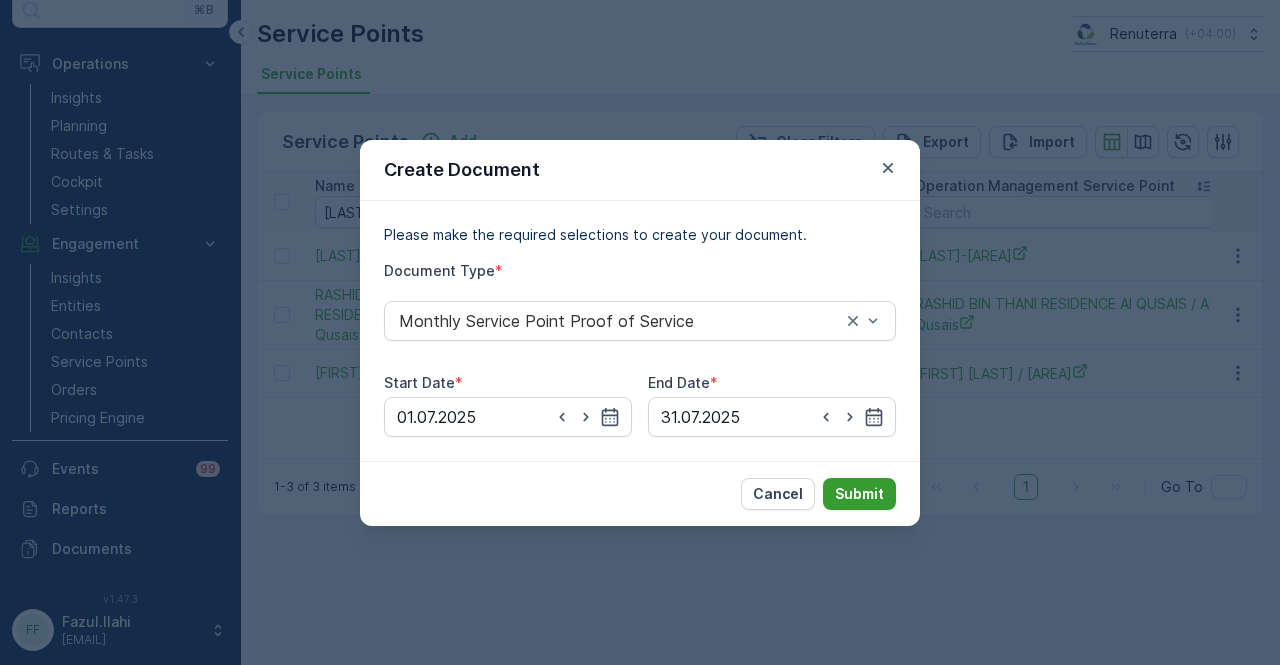 click on "Submit" at bounding box center [859, 494] 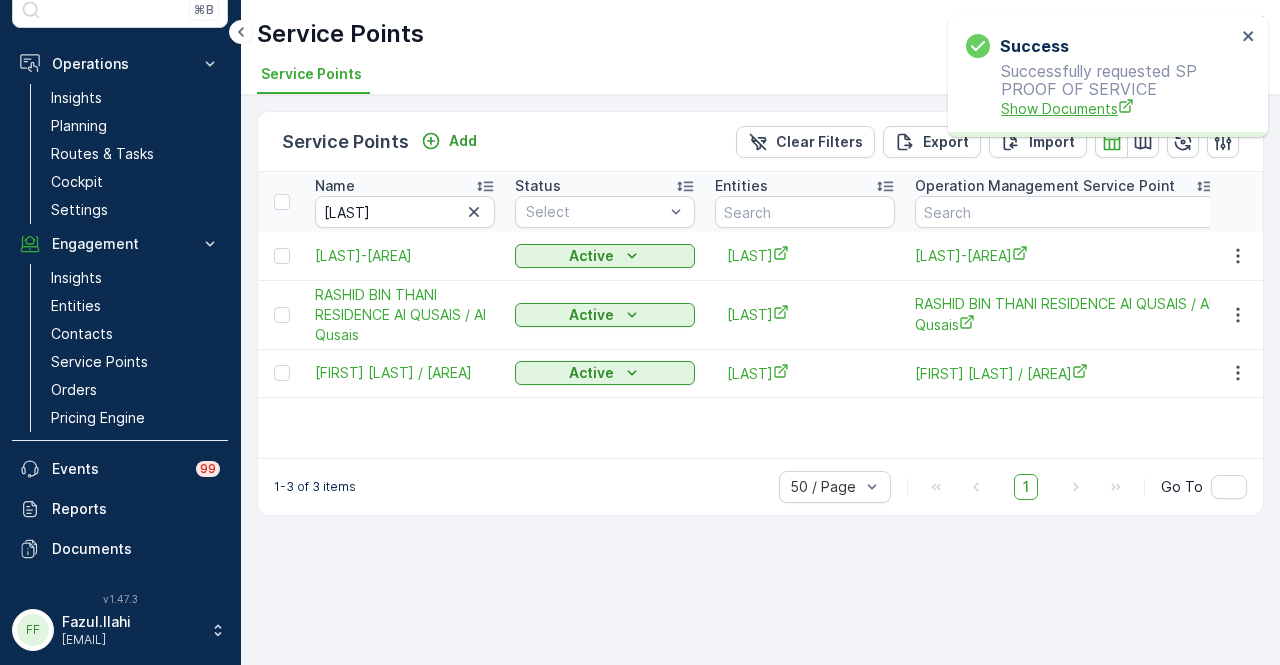 click on "Show Documents" at bounding box center (1118, 108) 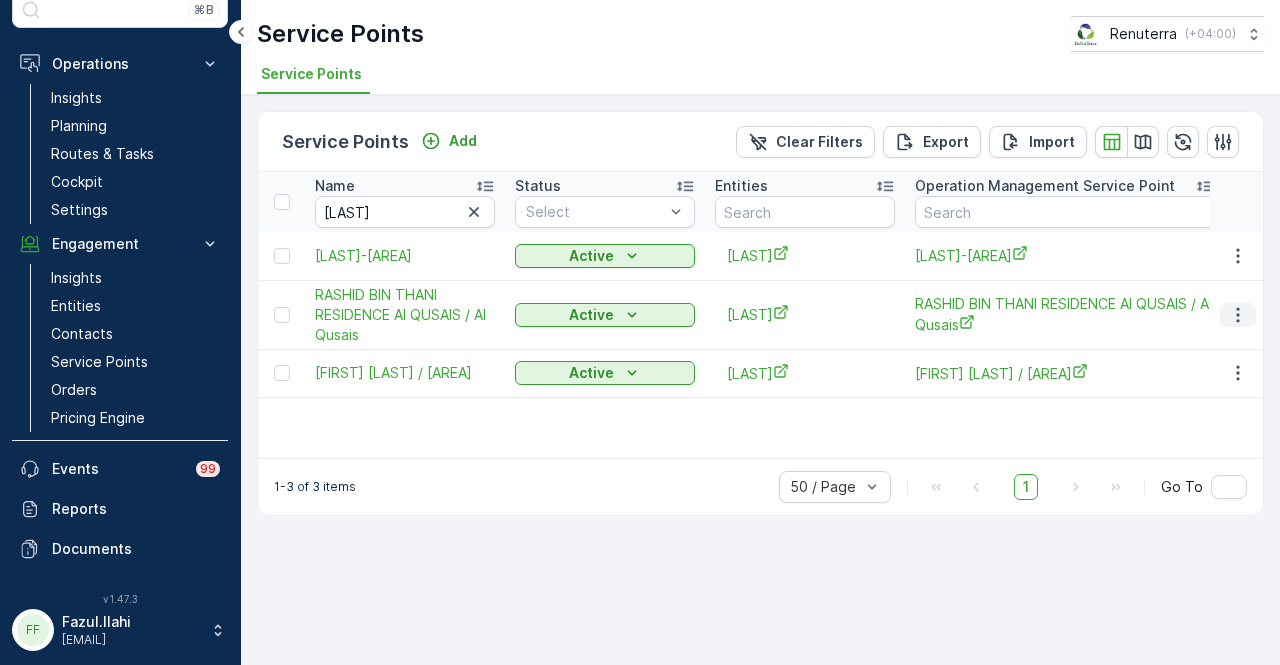 click 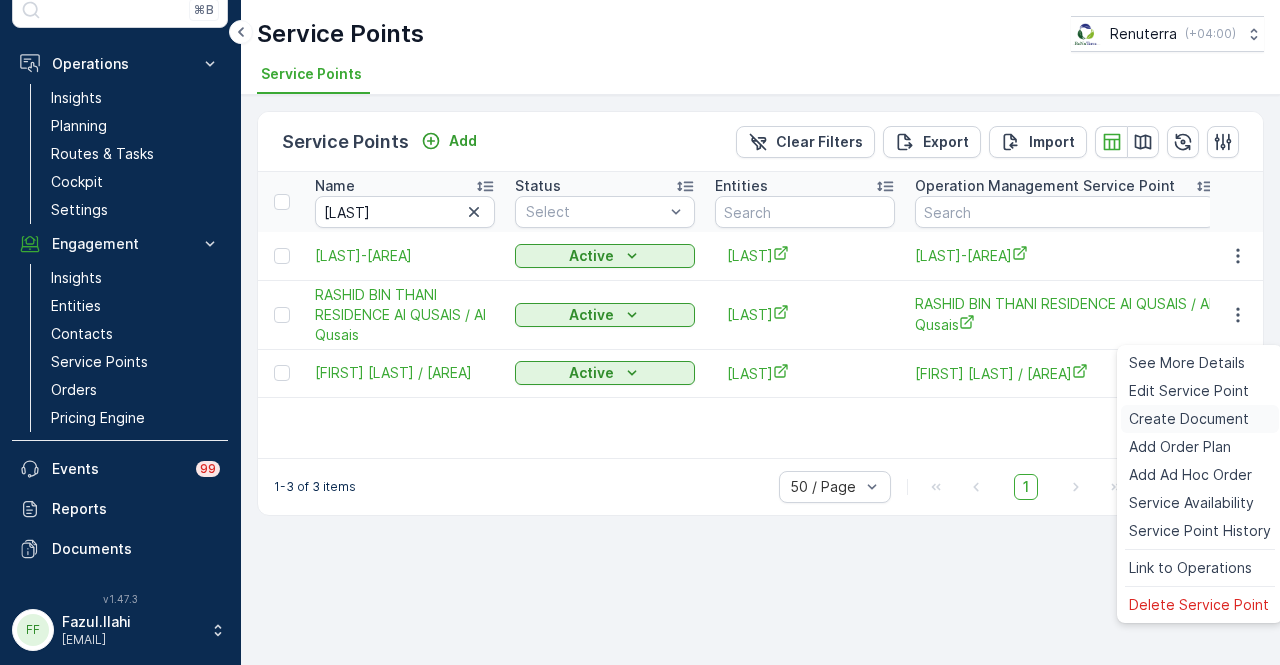 click on "Create Document" at bounding box center (1189, 419) 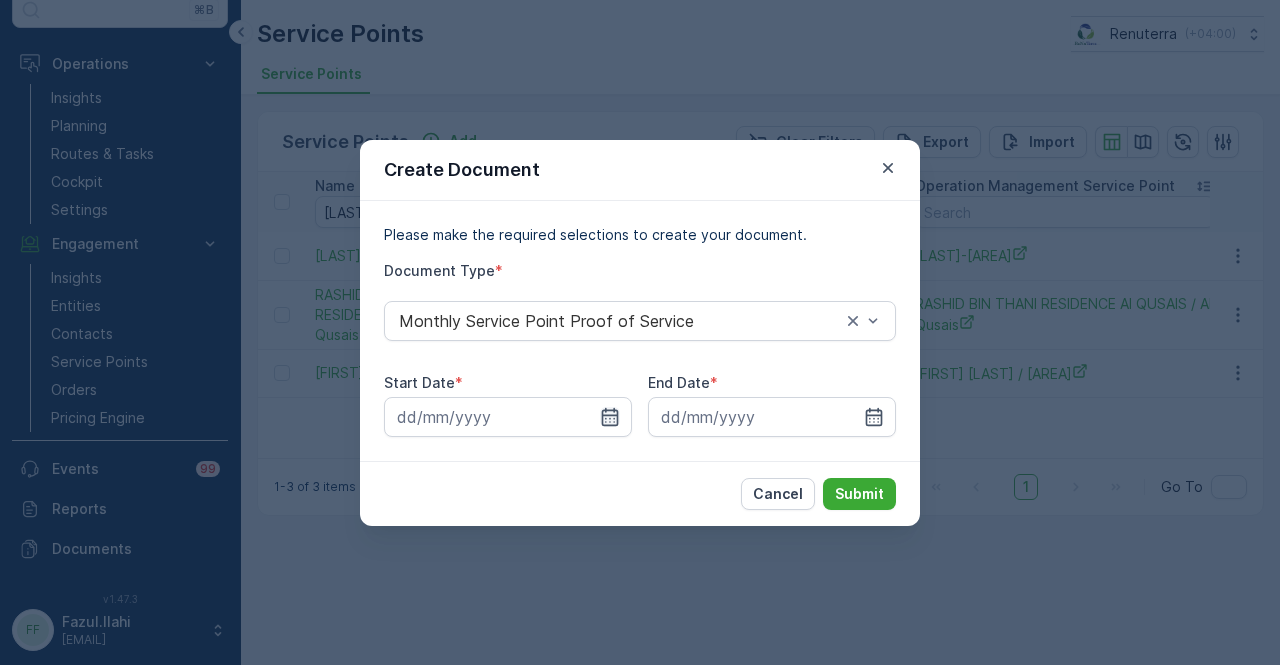 click 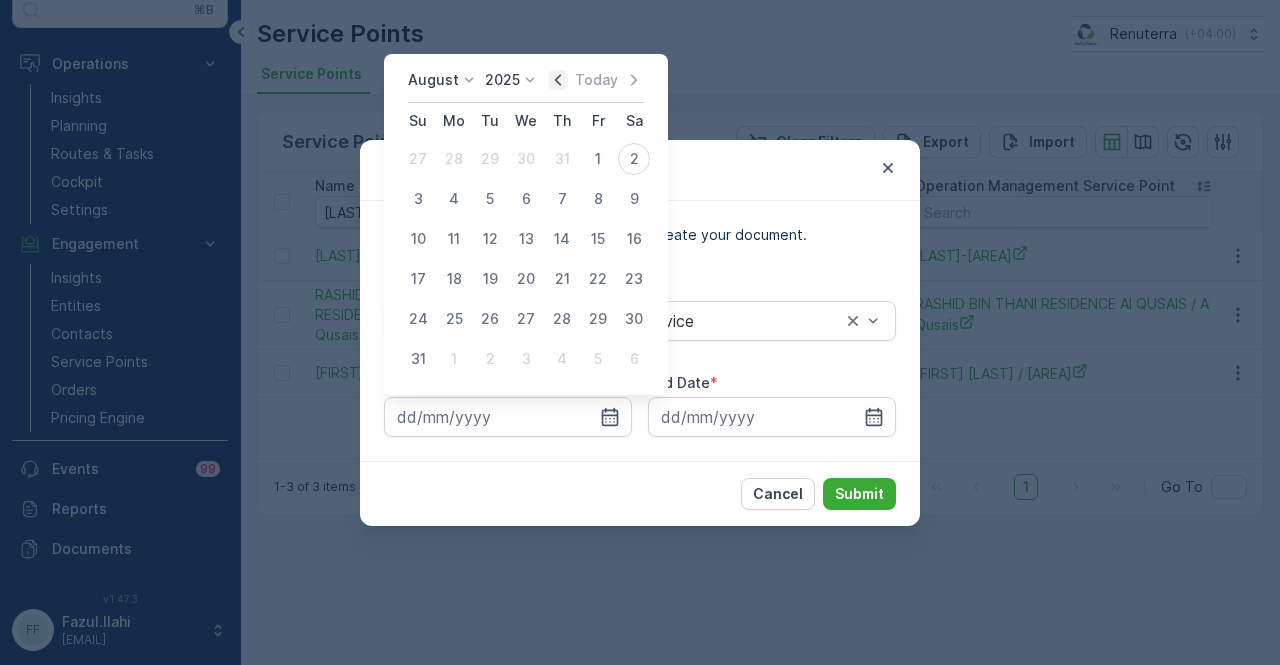 click 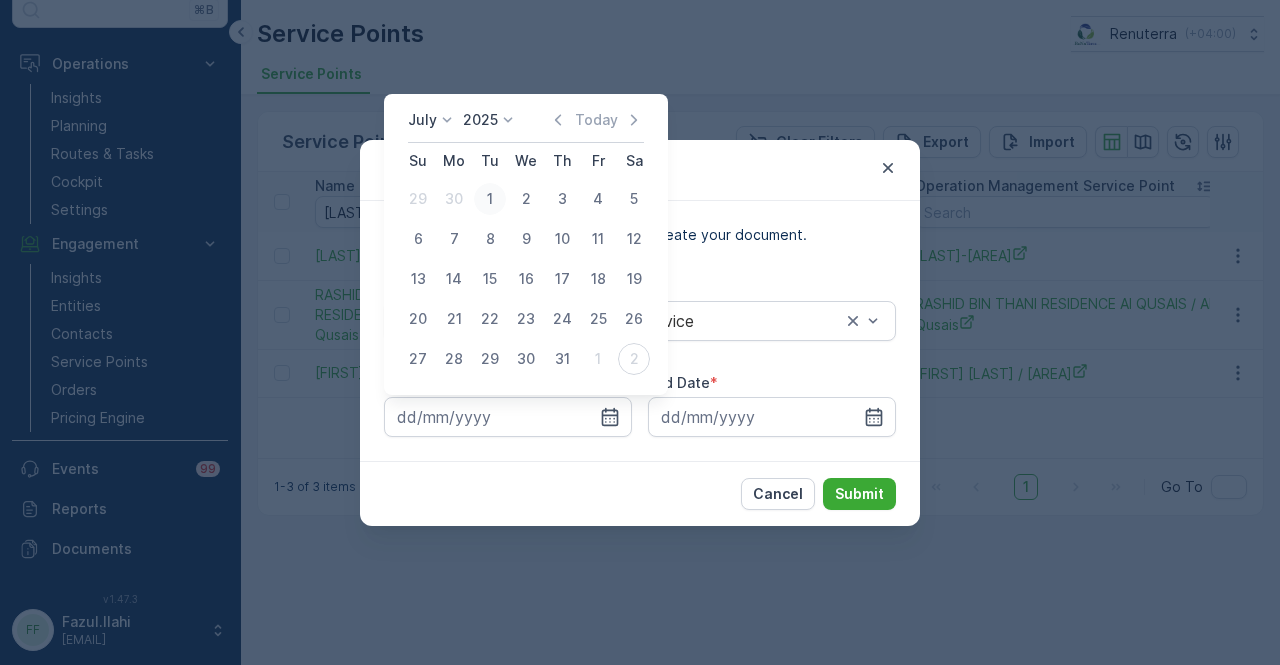 click on "1" at bounding box center (490, 199) 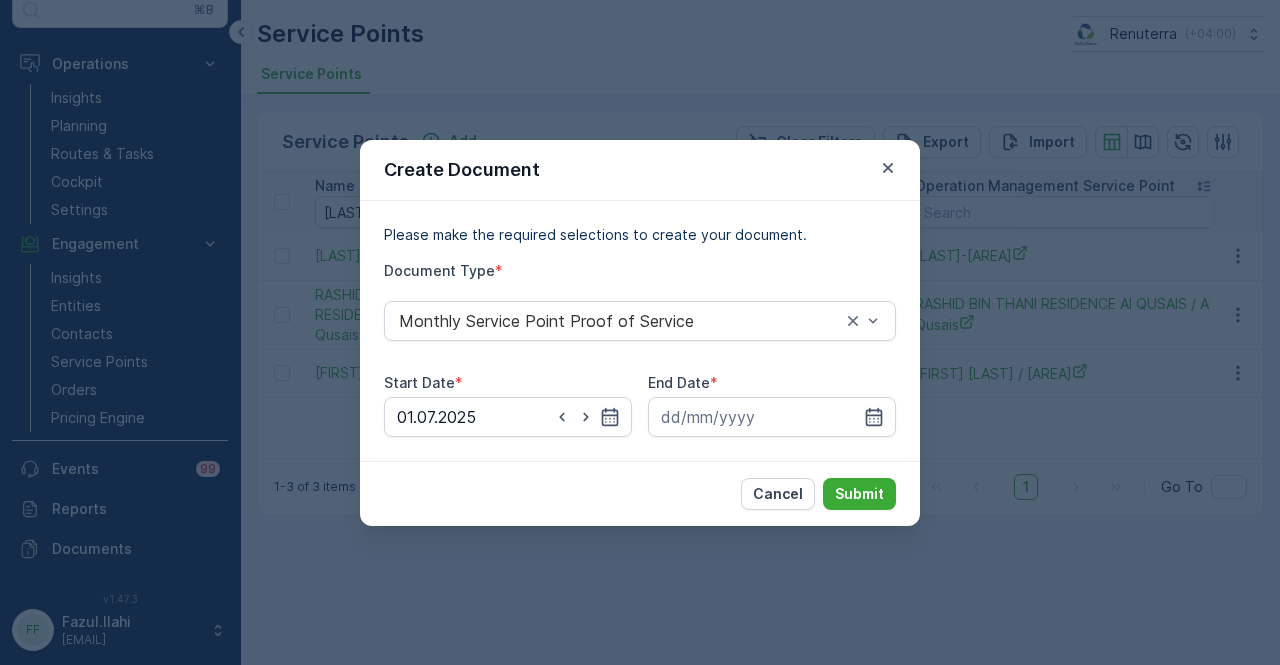 drag, startPoint x: 866, startPoint y: 408, endPoint x: 826, endPoint y: 171, distance: 240.35182 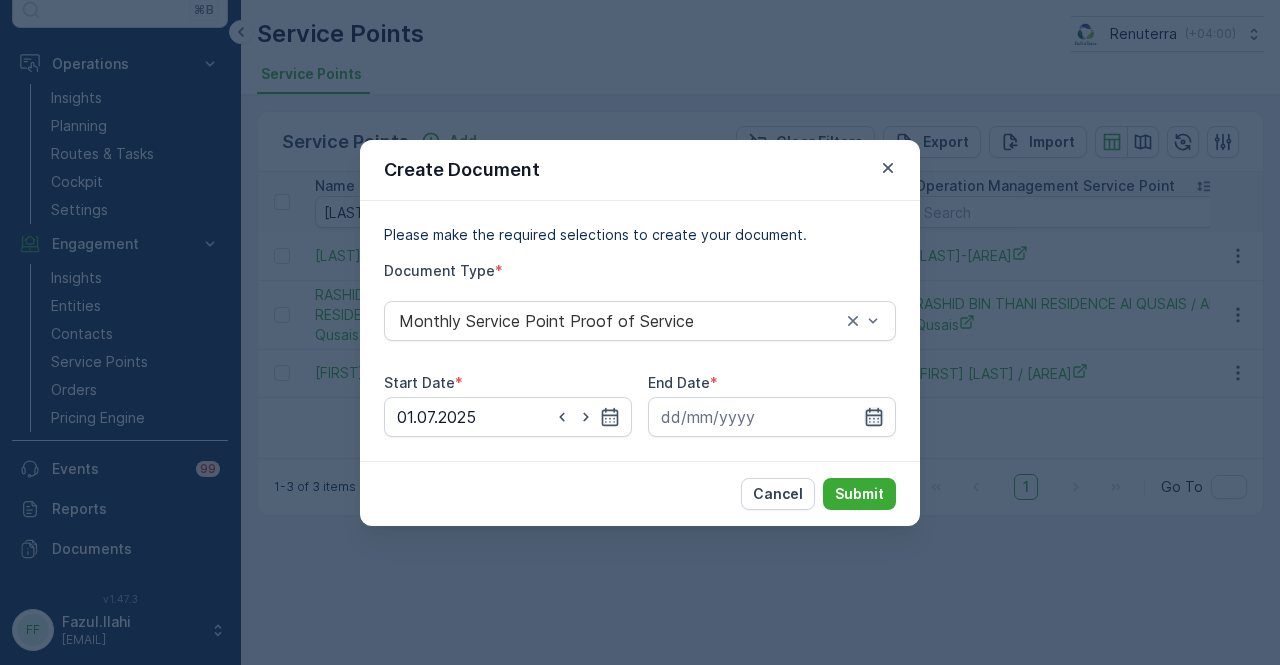 click 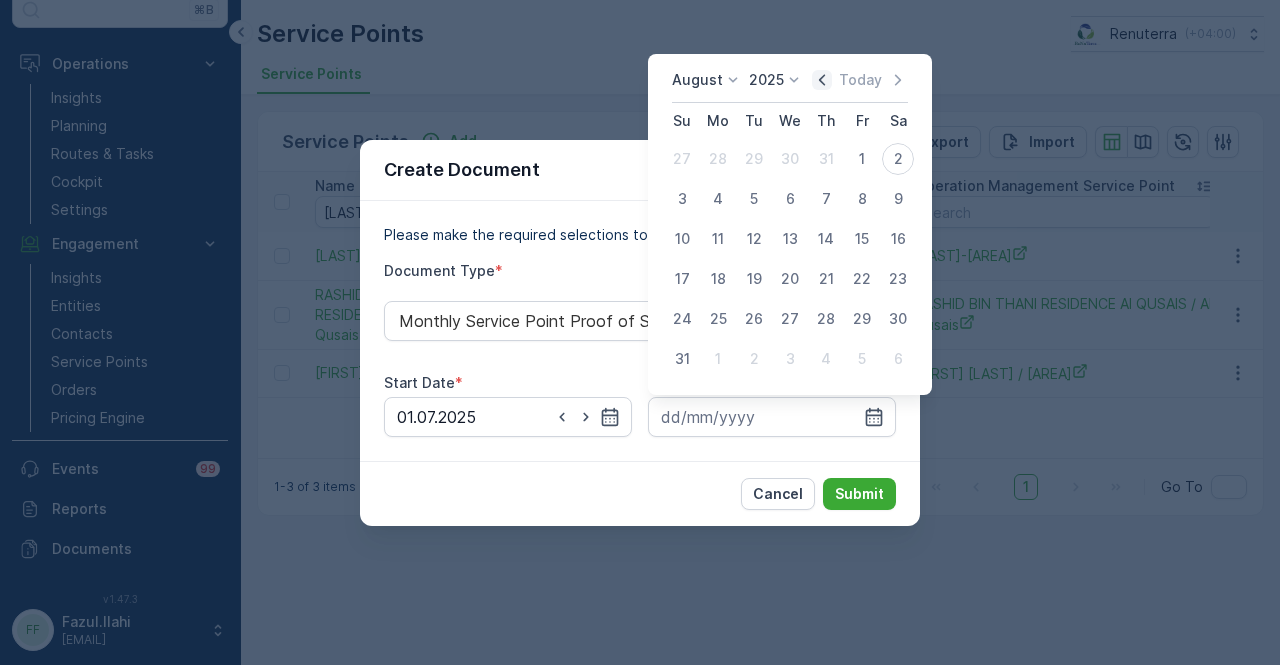 click 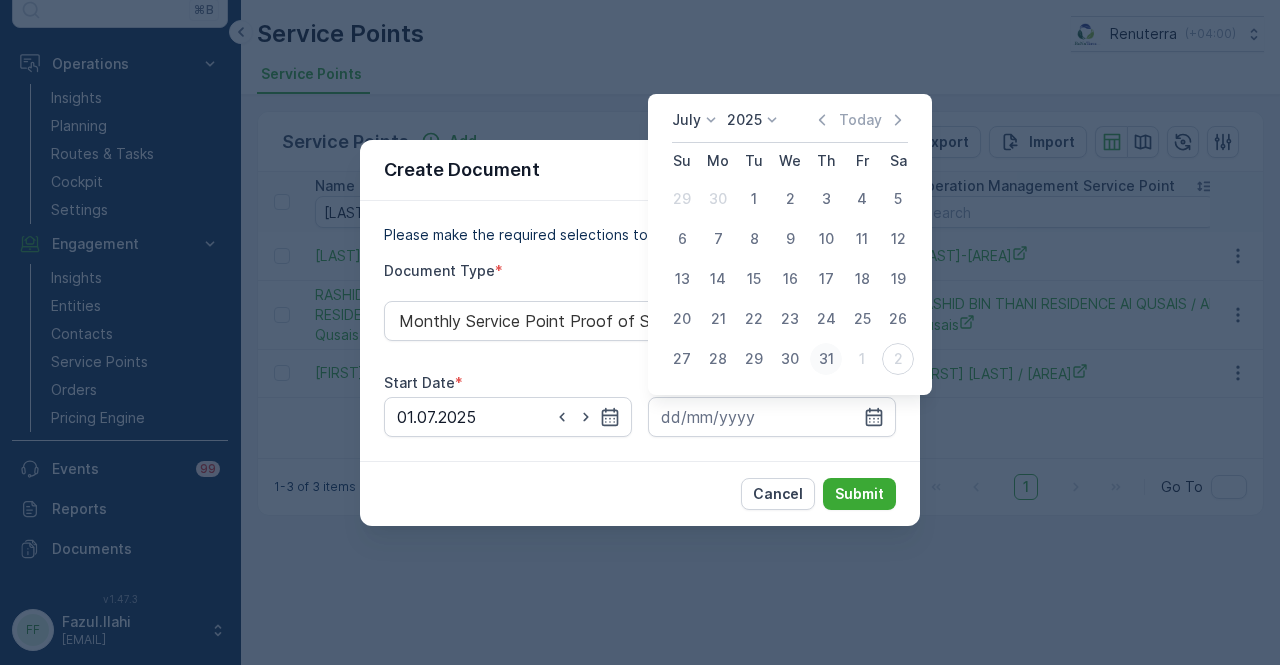 click on "31" at bounding box center (826, 359) 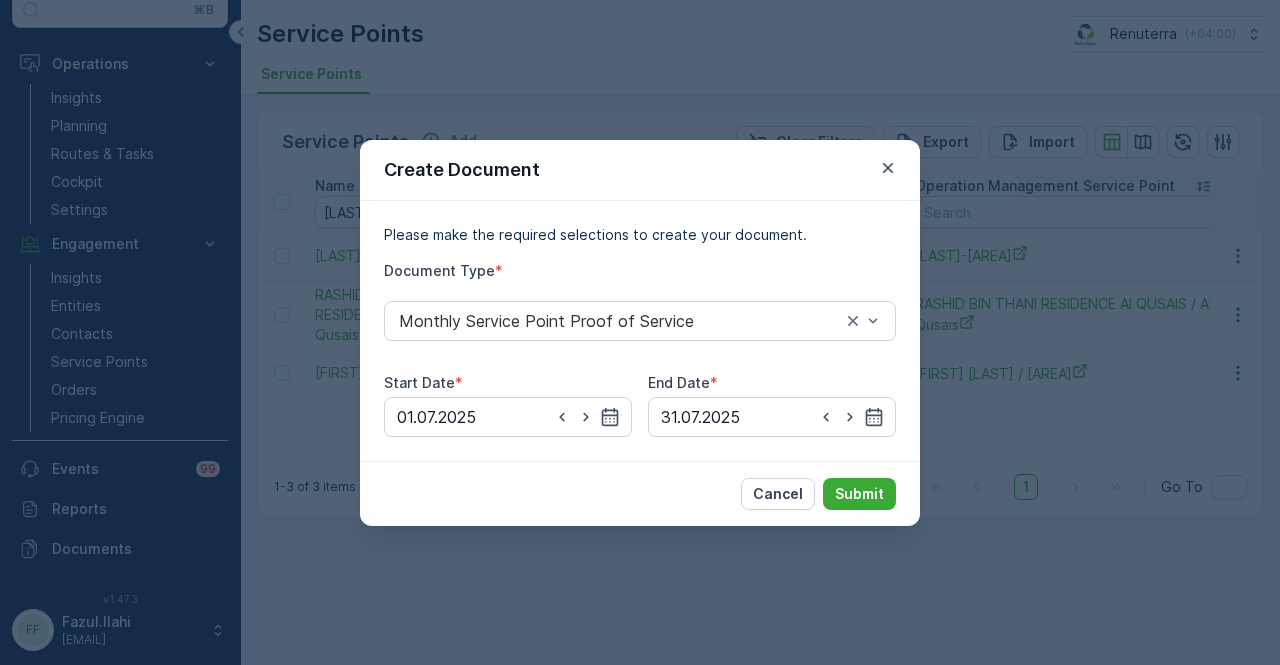 click on "Cancel Submit" at bounding box center (640, 493) 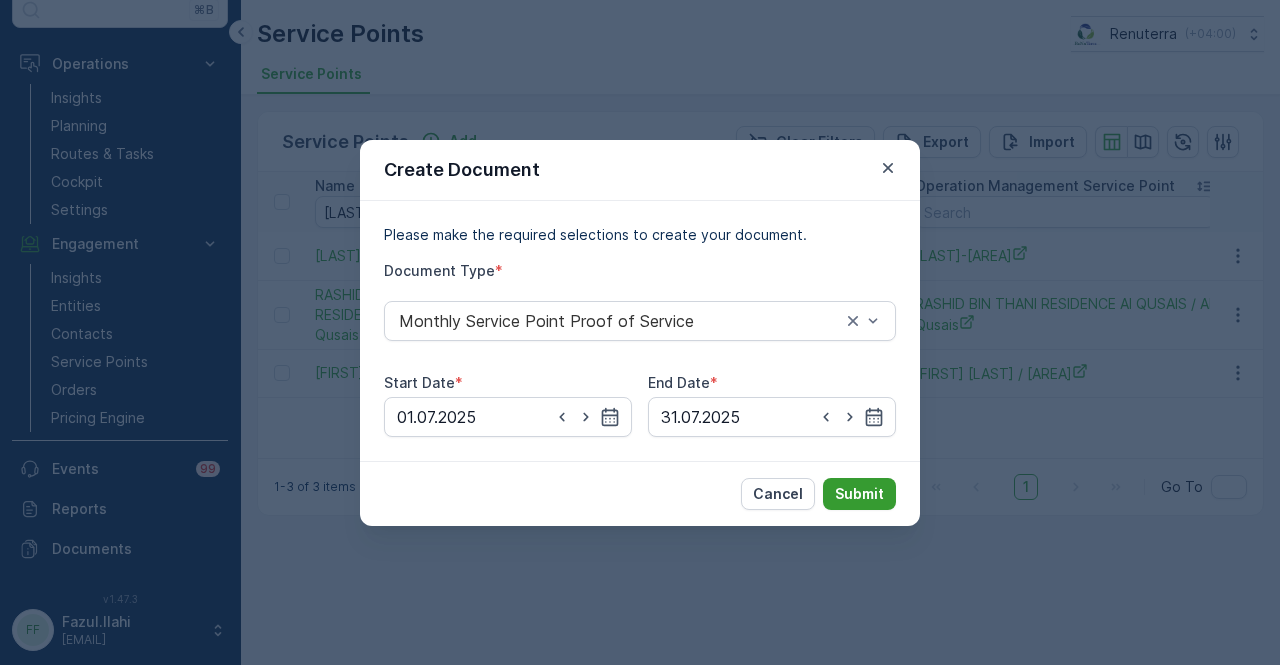 click on "Submit" at bounding box center (859, 494) 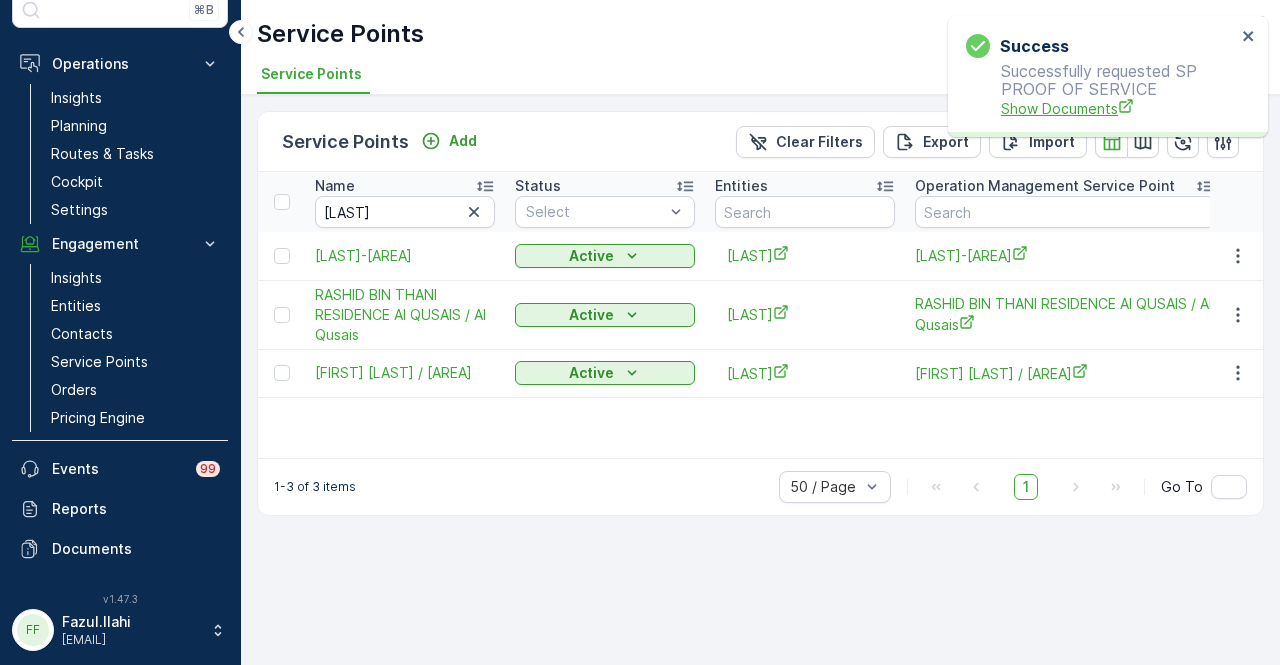 click on "Show Documents" at bounding box center (1118, 108) 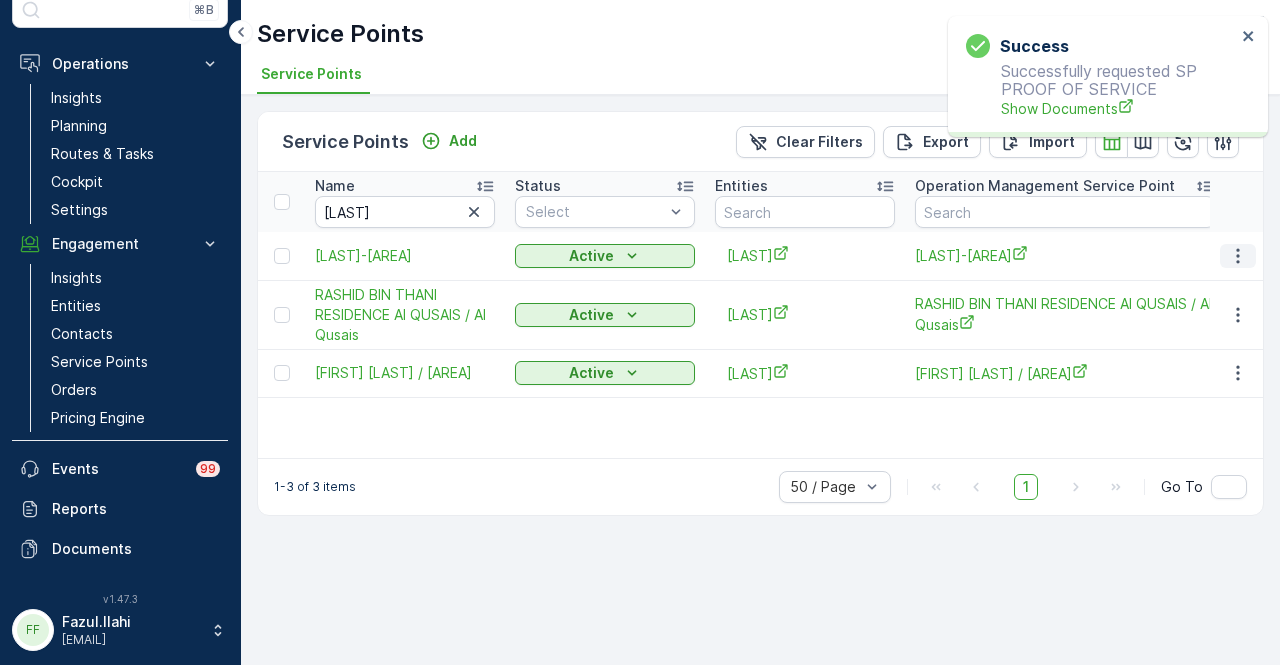 click 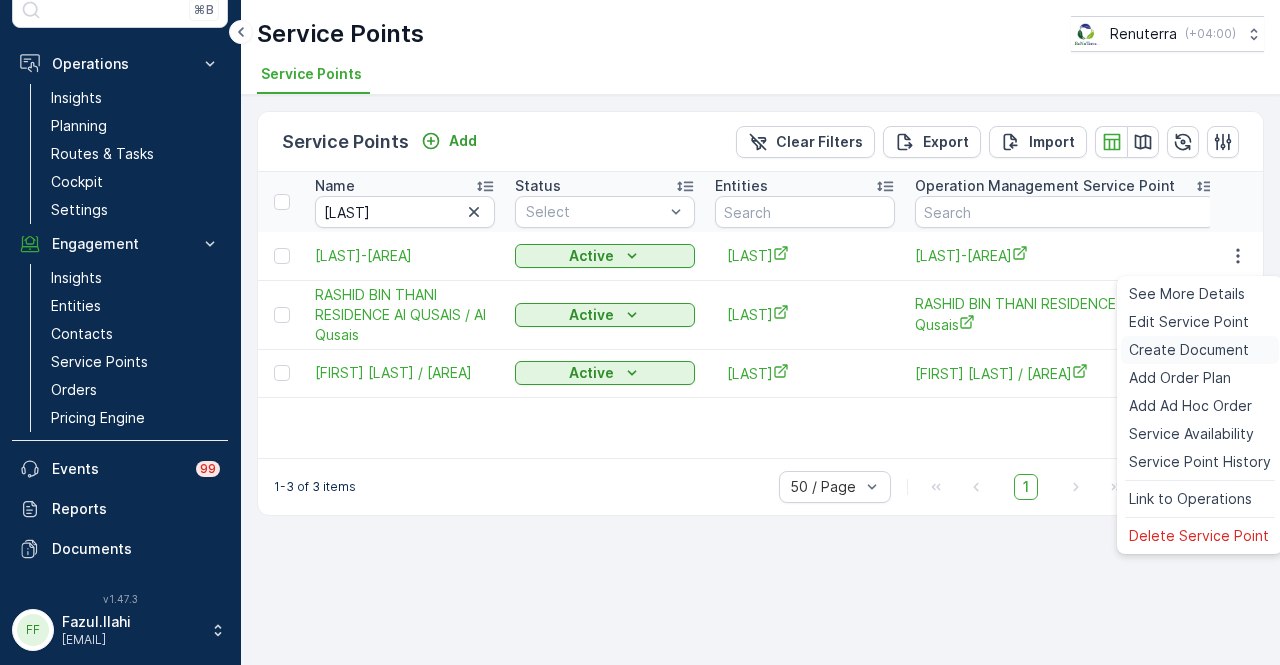click on "Create Document" at bounding box center (1189, 350) 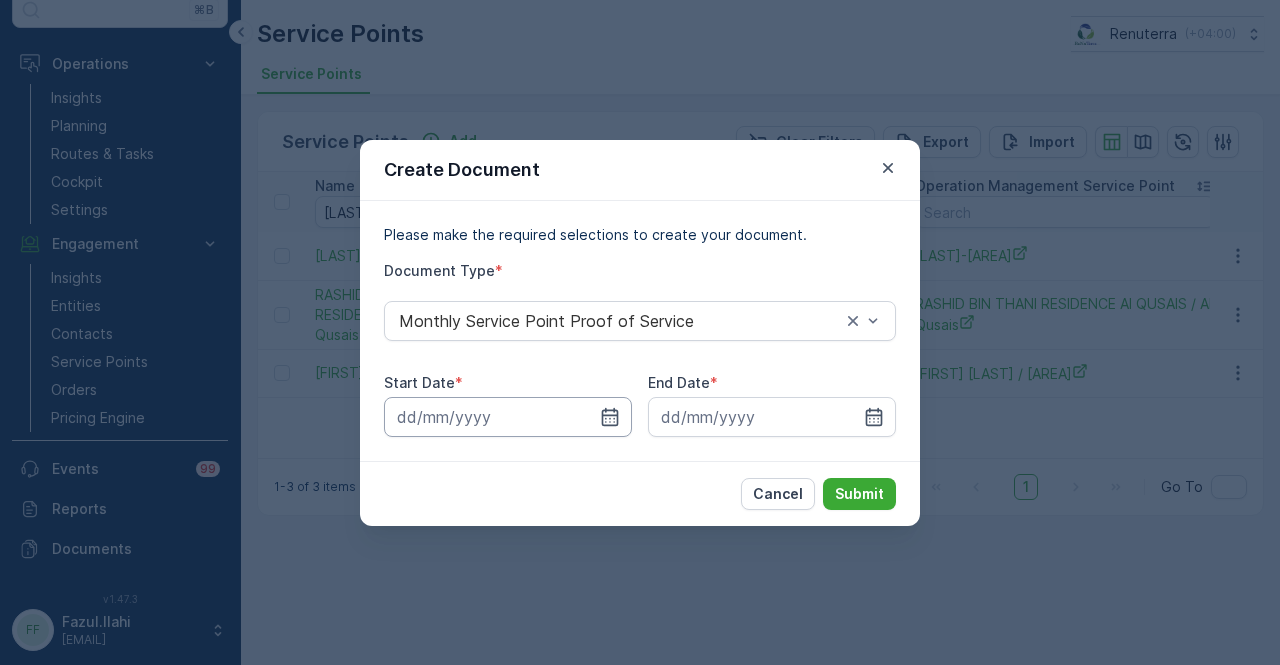 click at bounding box center [508, 417] 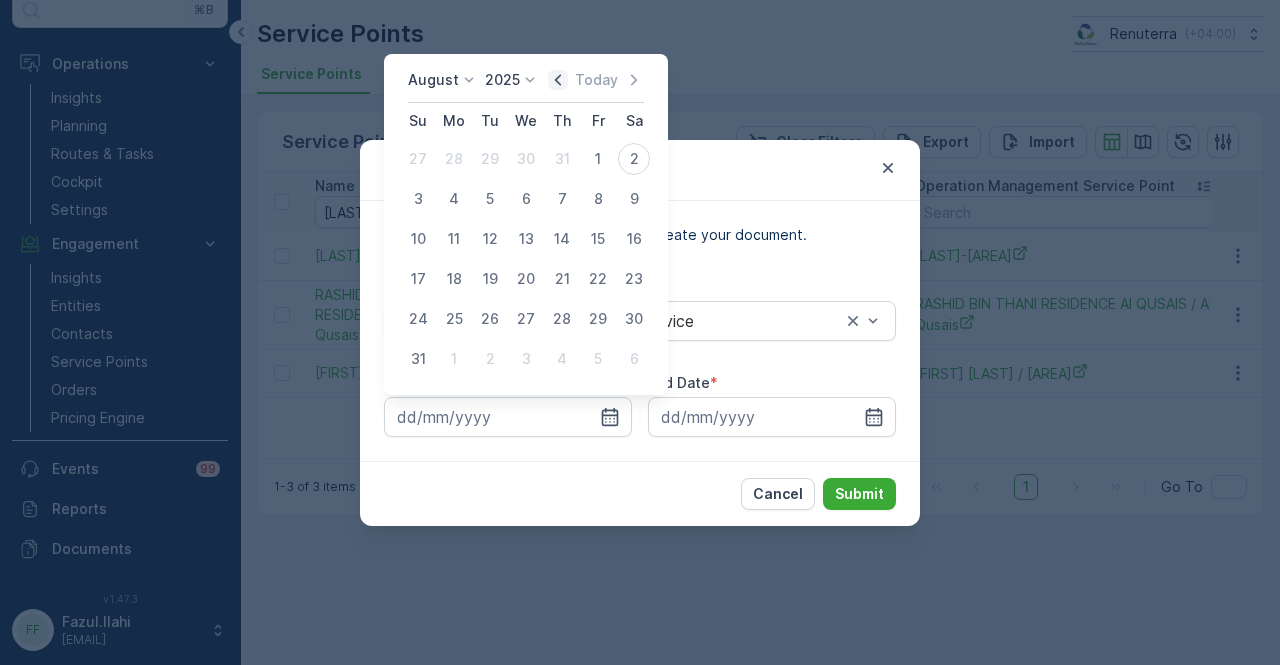 click 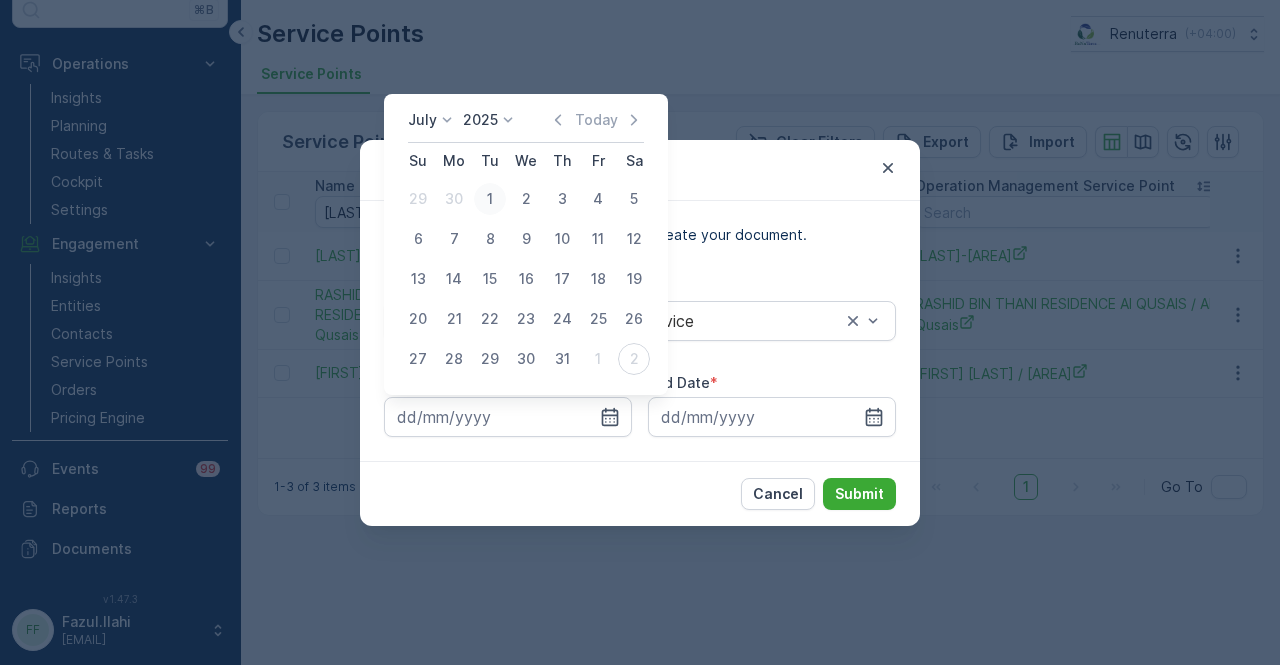 click on "1" at bounding box center [490, 199] 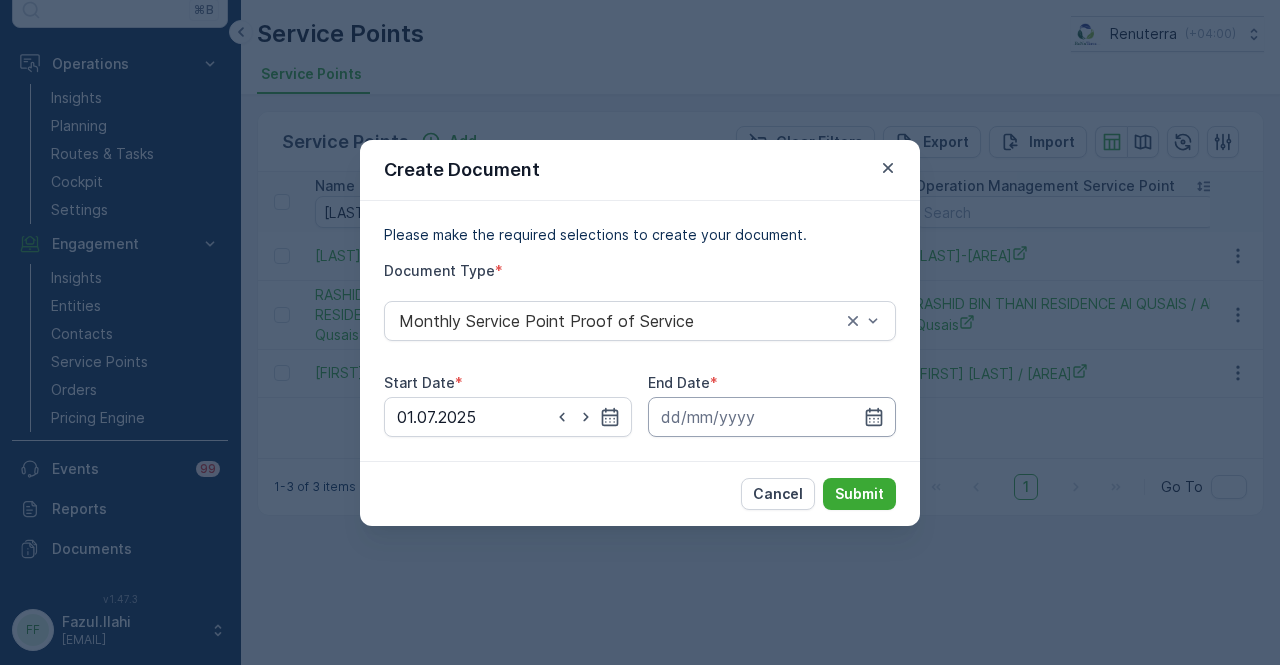 click at bounding box center (772, 417) 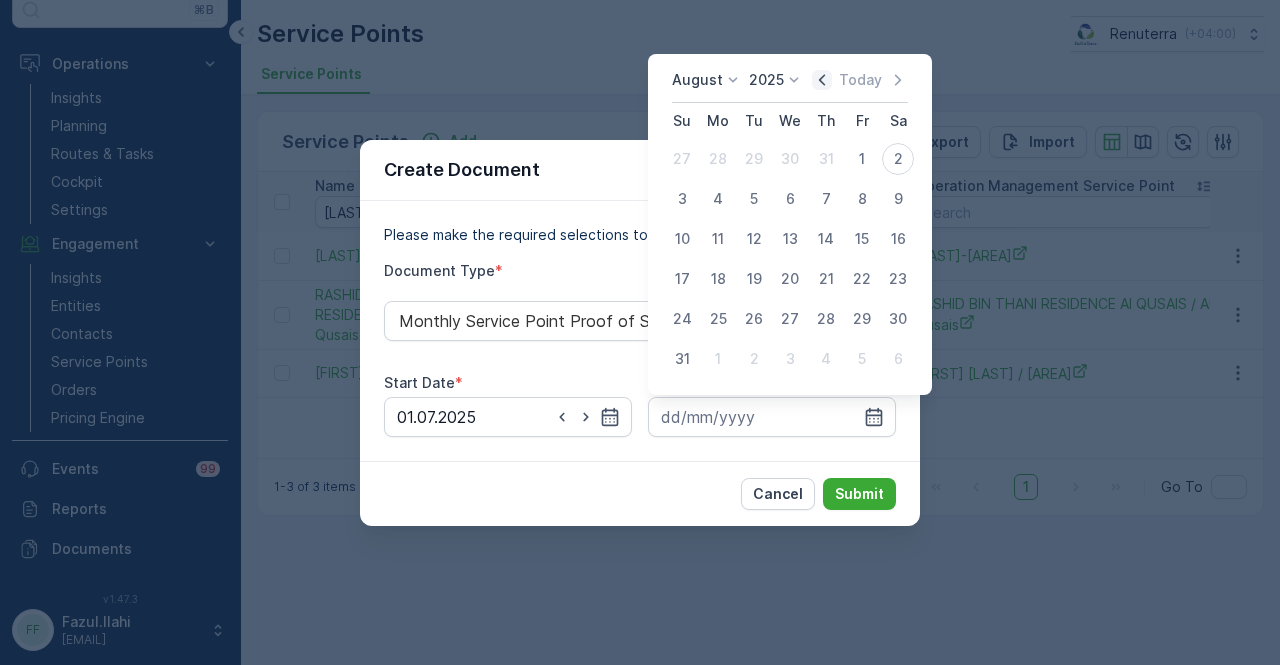 click 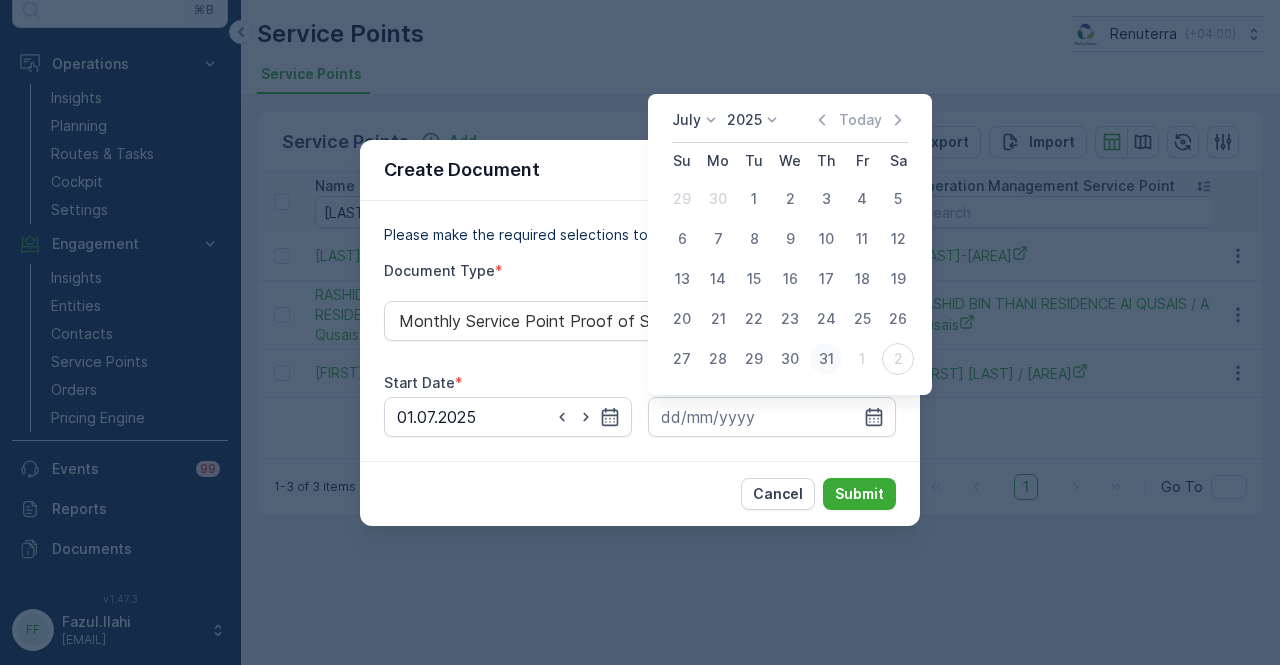 click on "31" at bounding box center [826, 359] 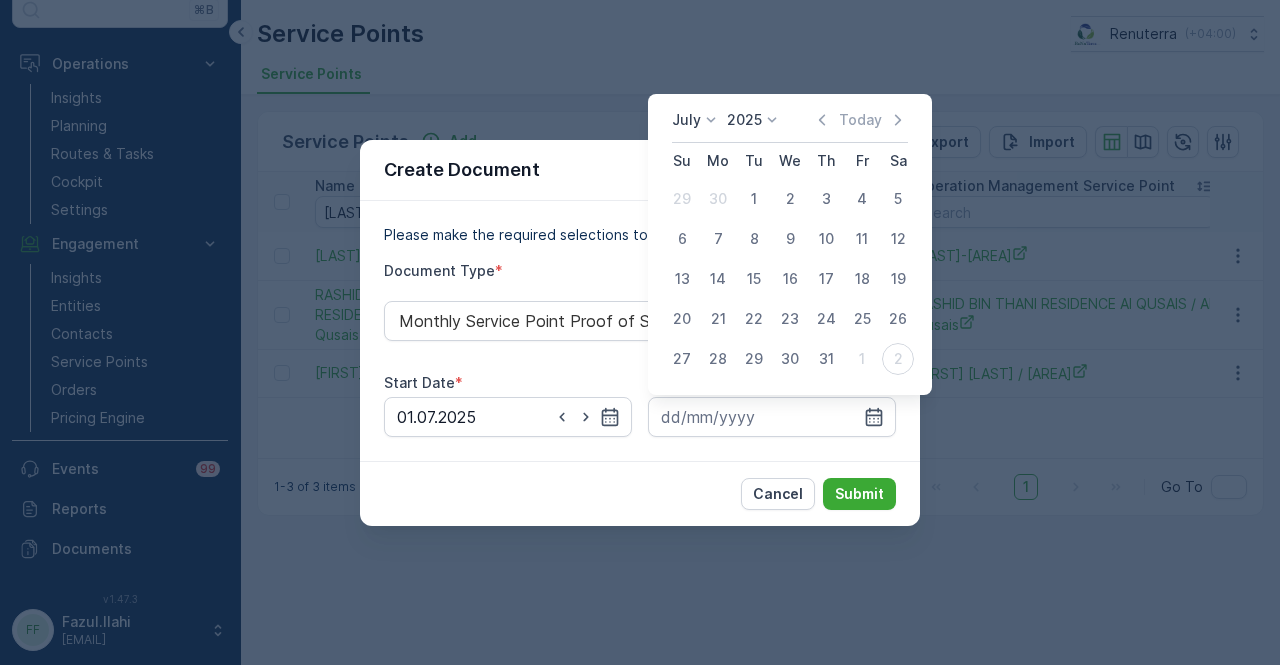 type on "31.07.2025" 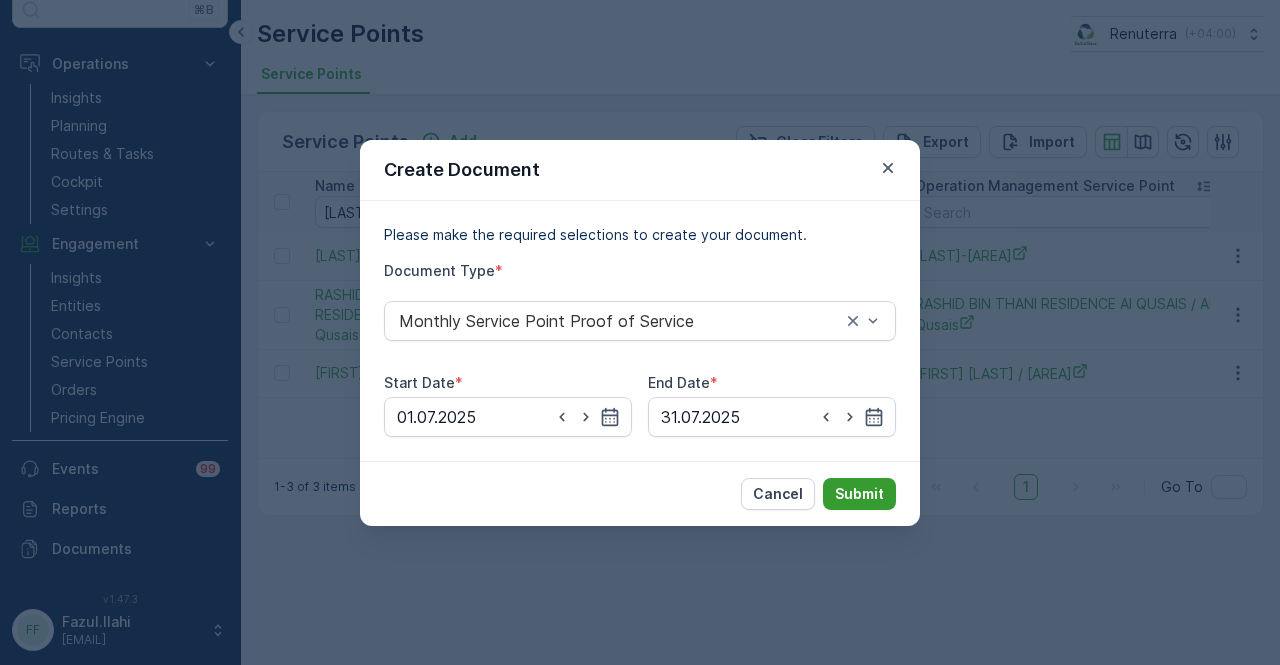 click on "Submit" at bounding box center [859, 494] 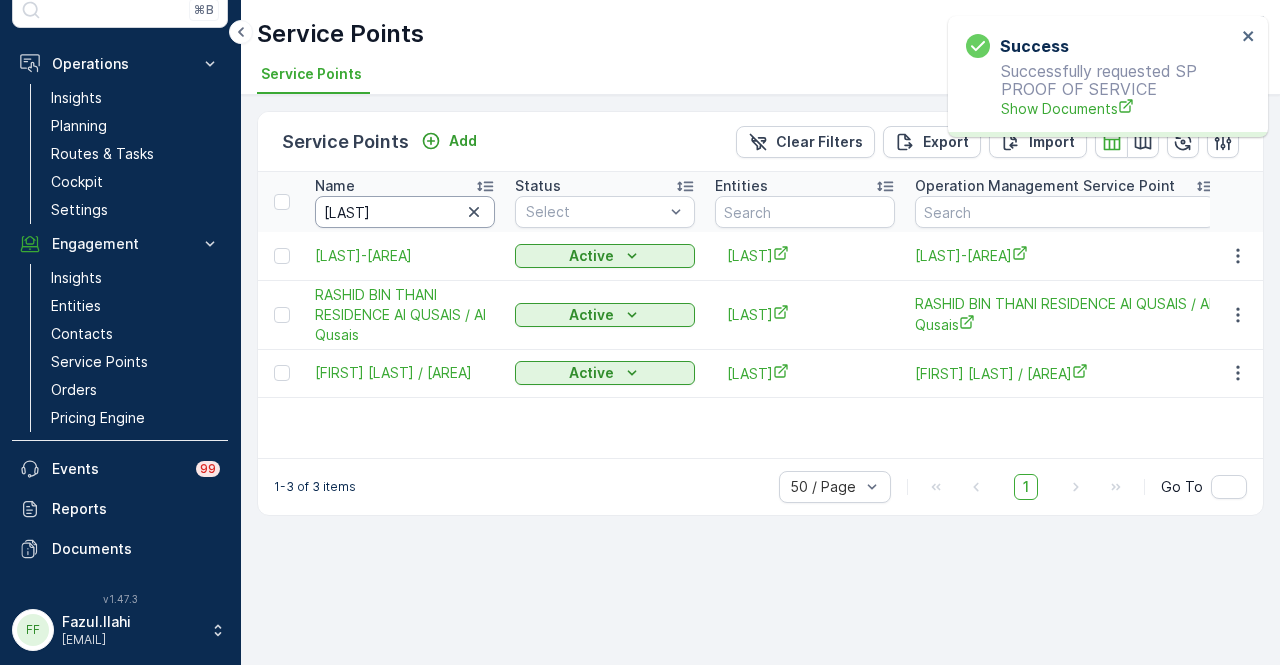 click on "RASHID BIN" at bounding box center (405, 212) 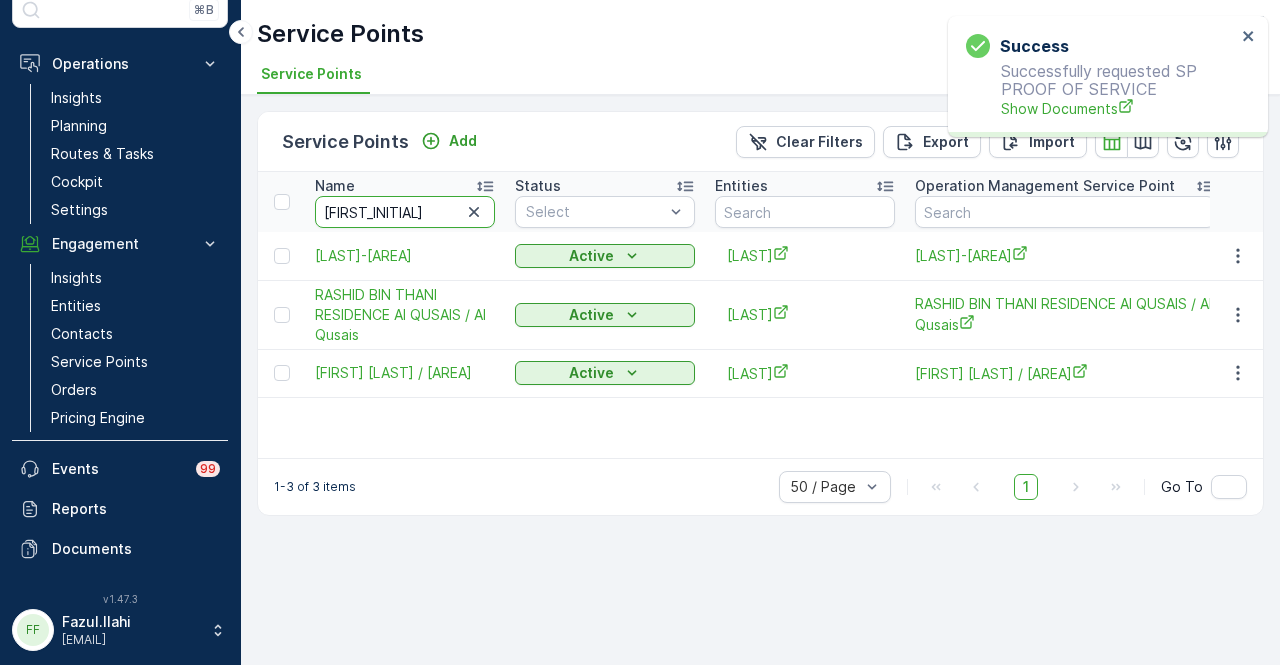 type on "R" 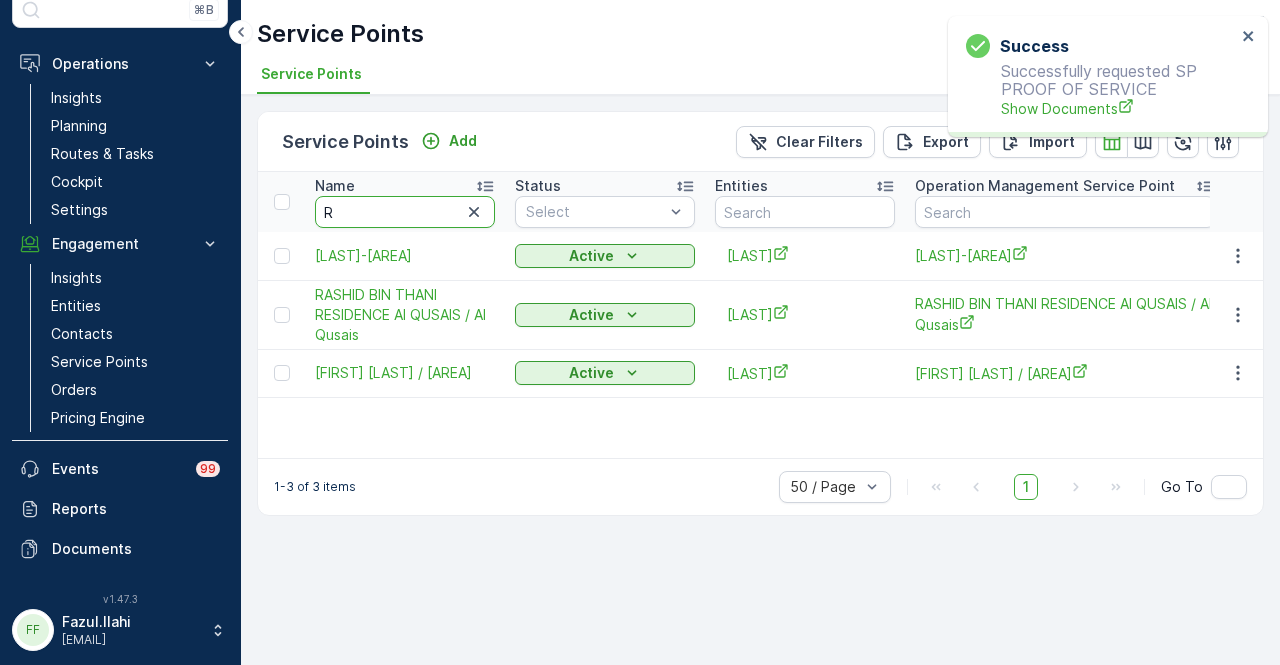 type 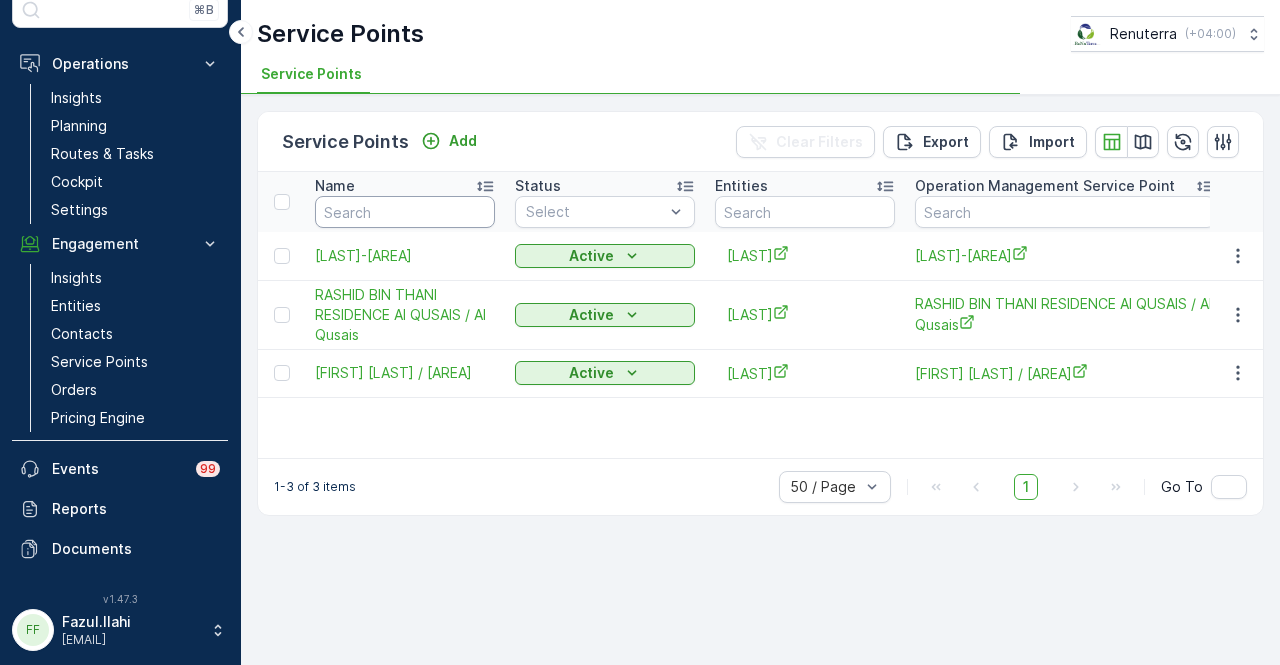 click at bounding box center [405, 212] 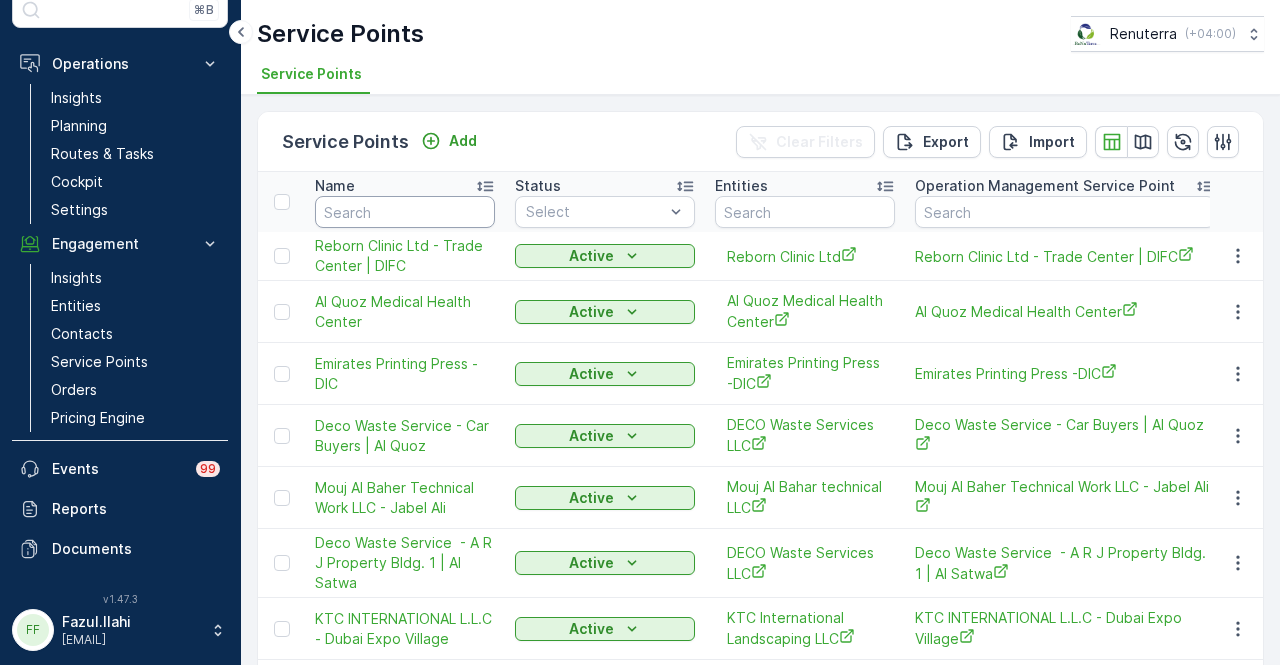 click at bounding box center (405, 212) 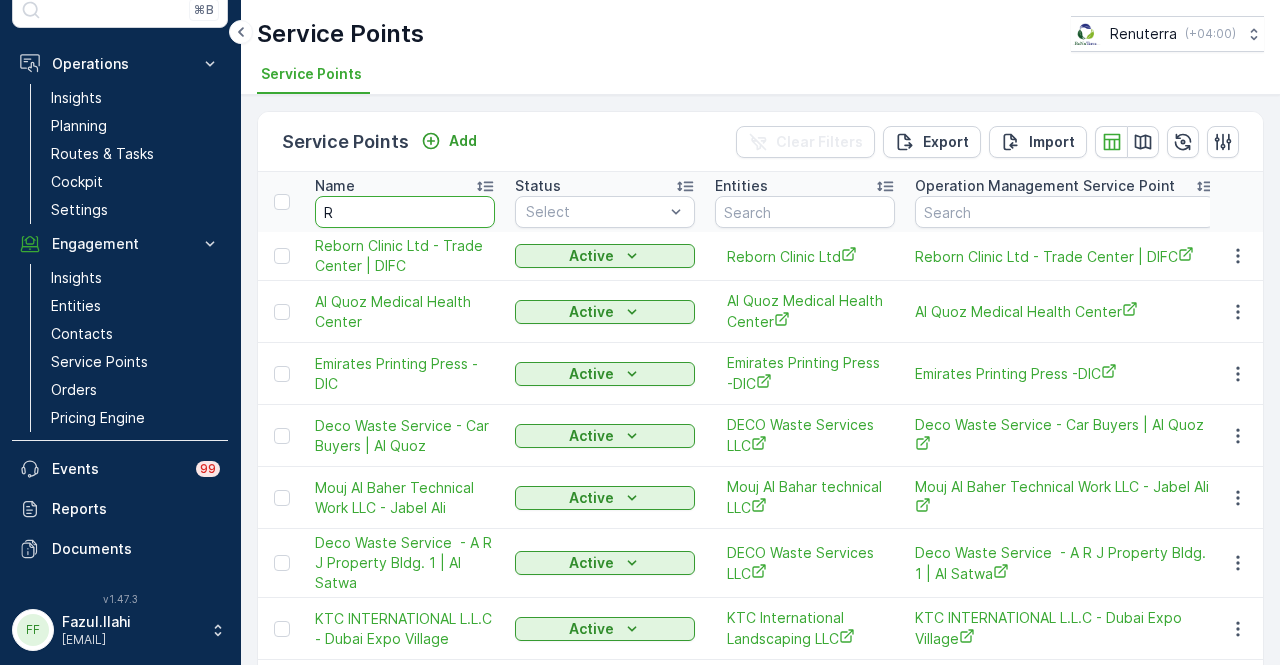 type on "RE" 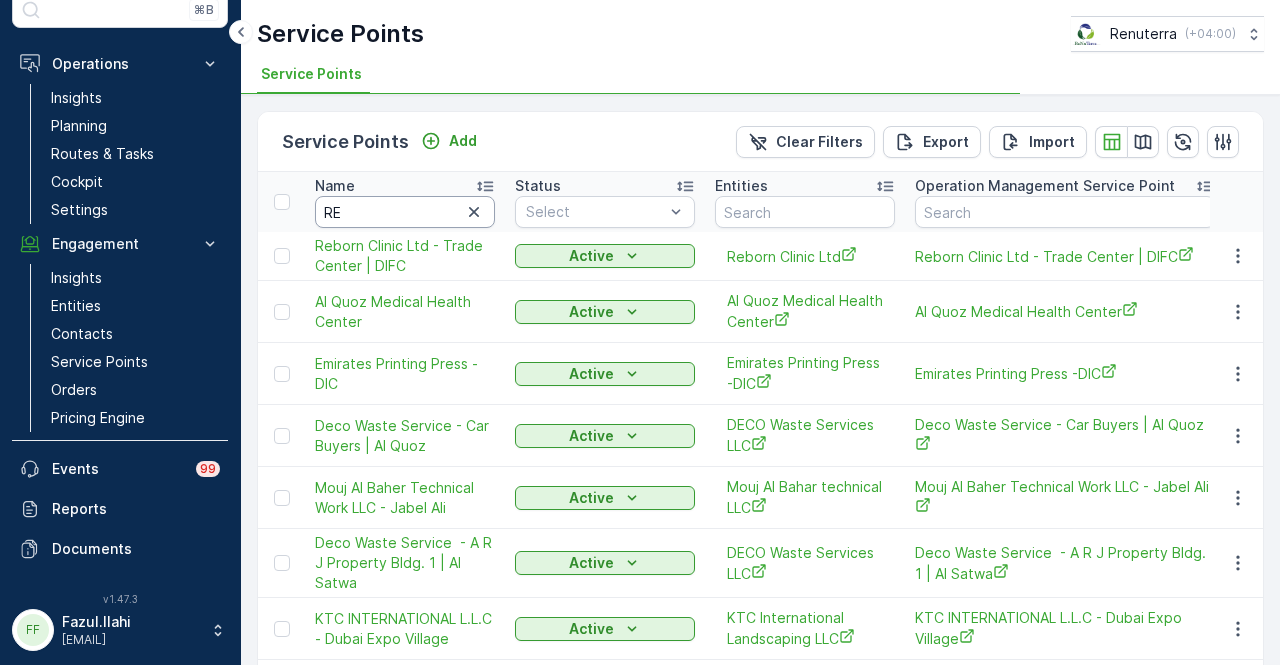 click on "RE" at bounding box center (405, 212) 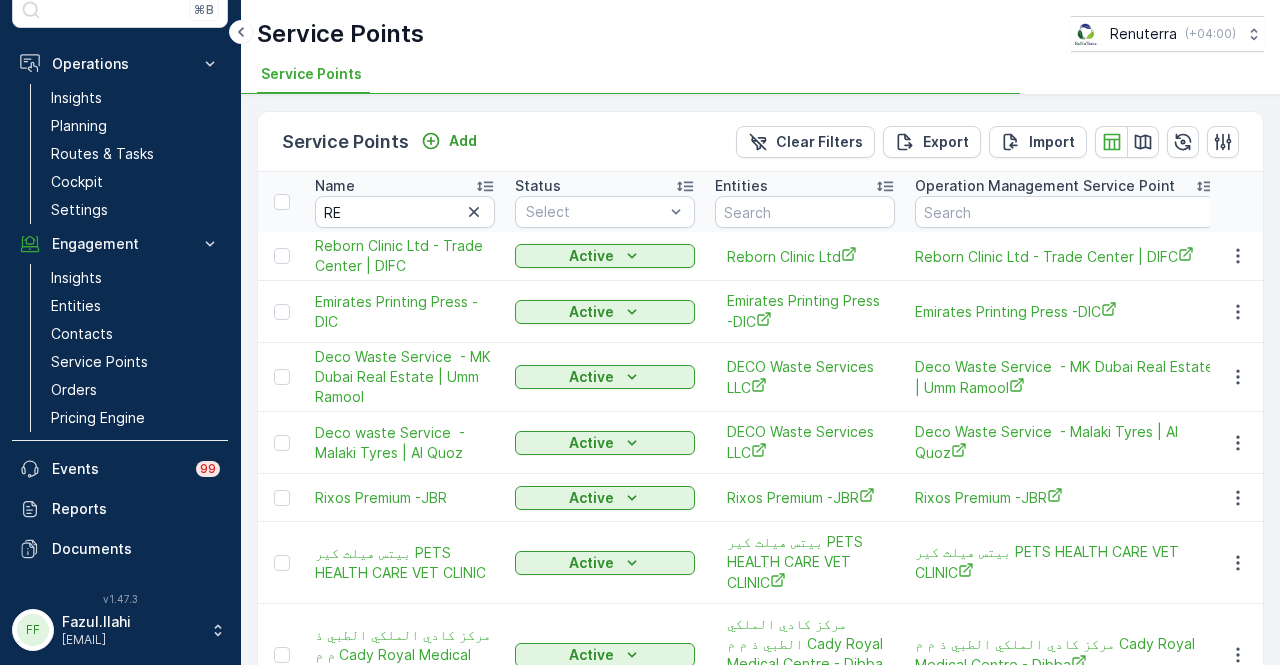 type on "RED" 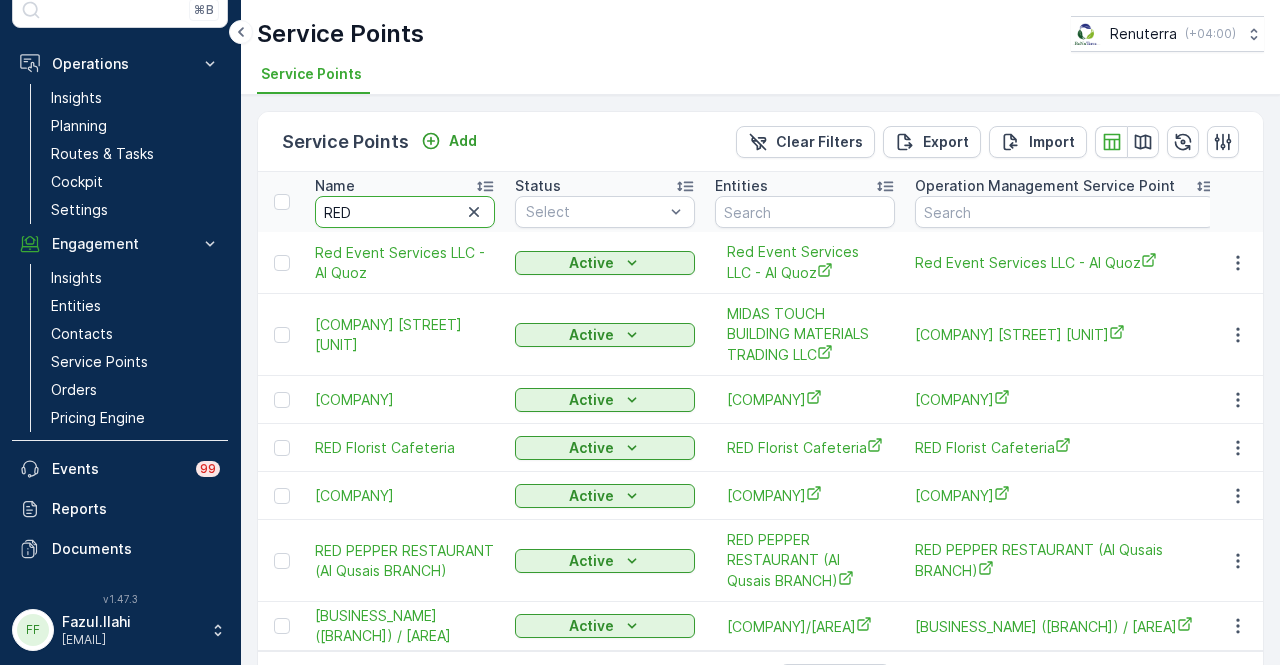 click on "RED" at bounding box center [405, 212] 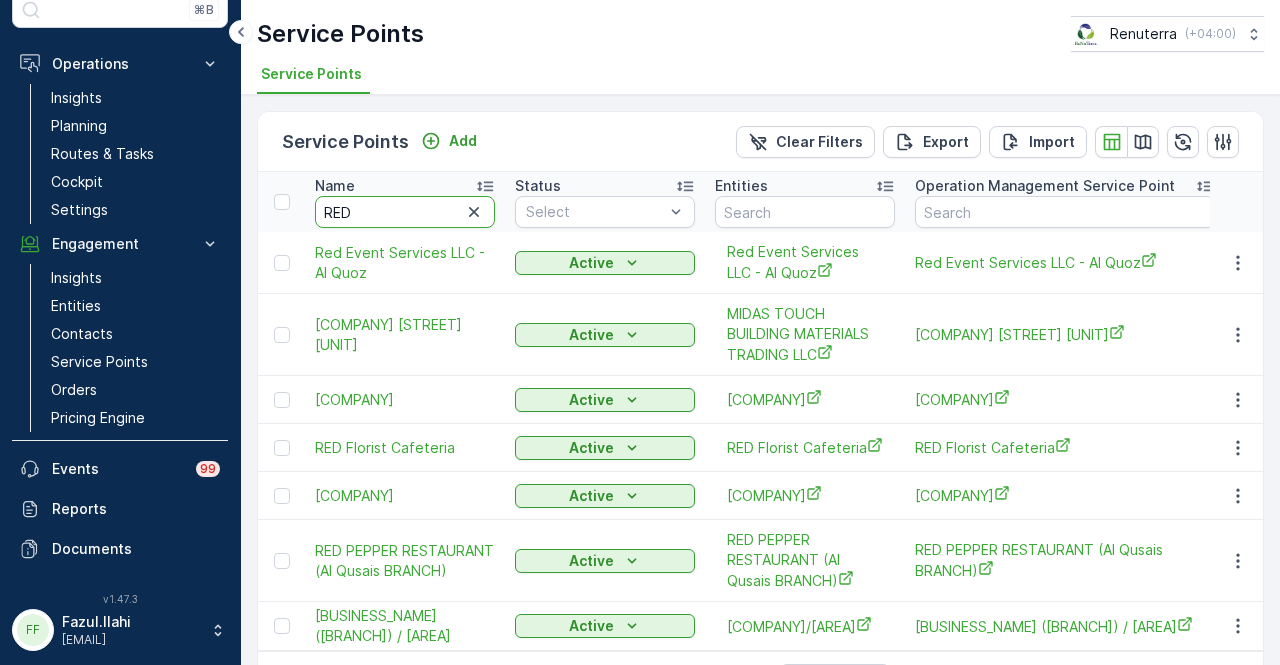 type on "RED F" 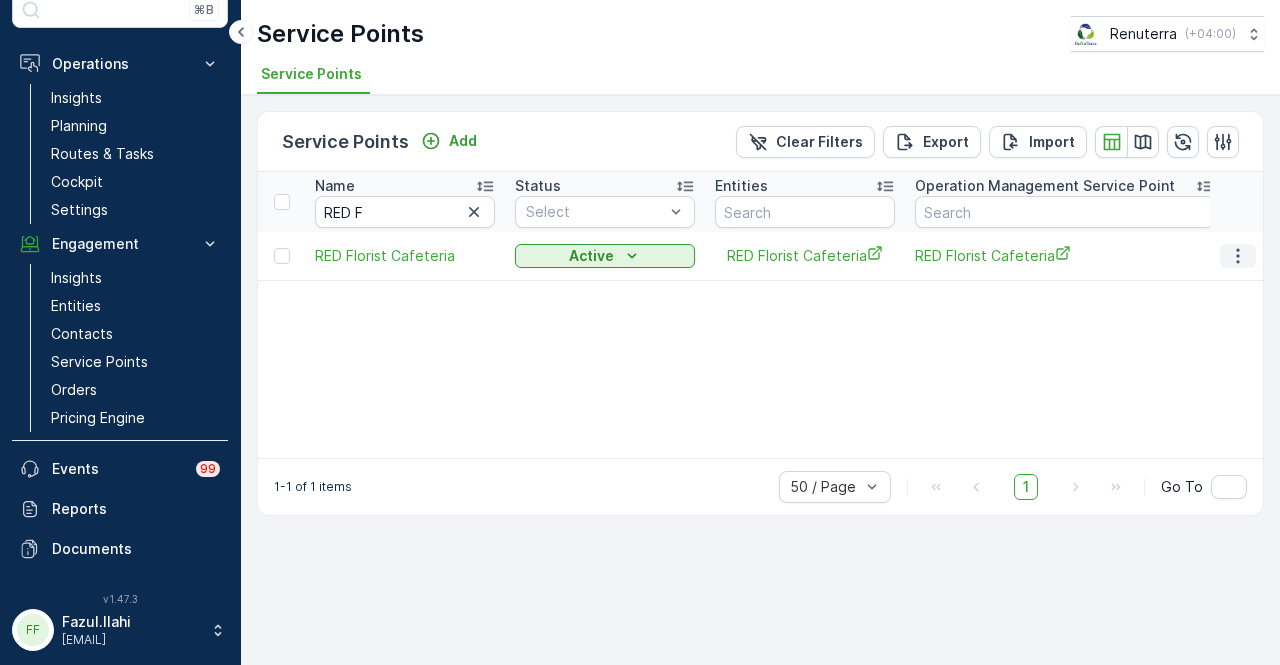 click 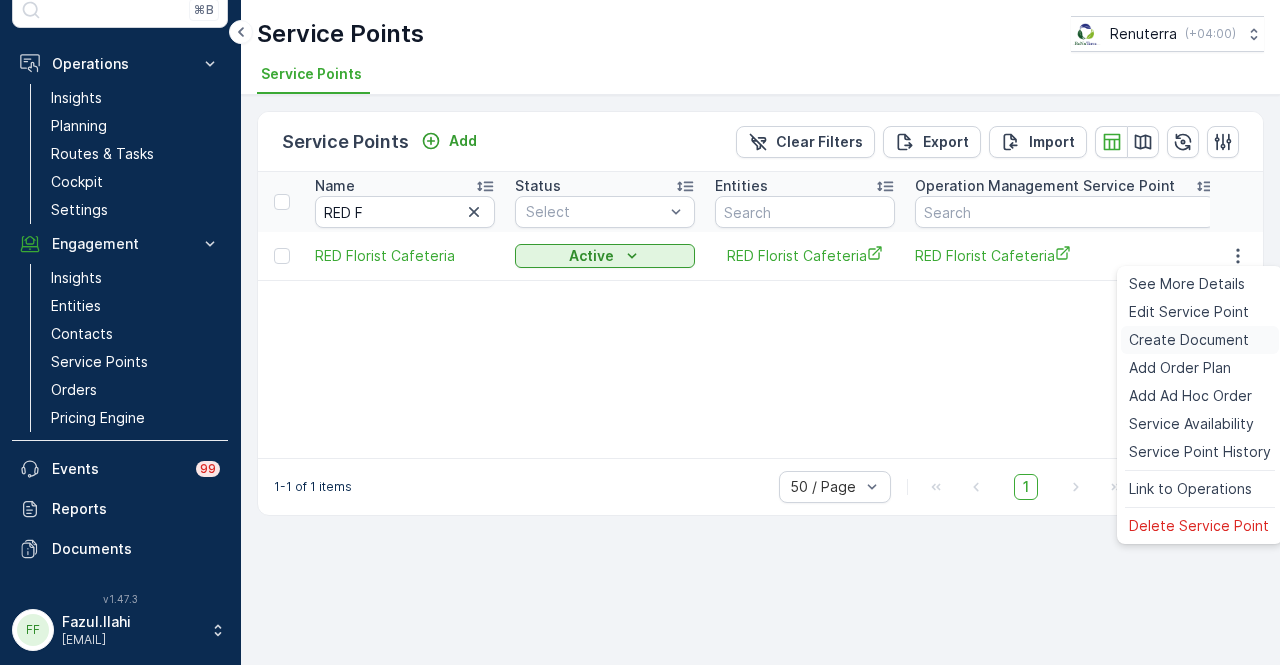 click on "Create Document" at bounding box center (1189, 340) 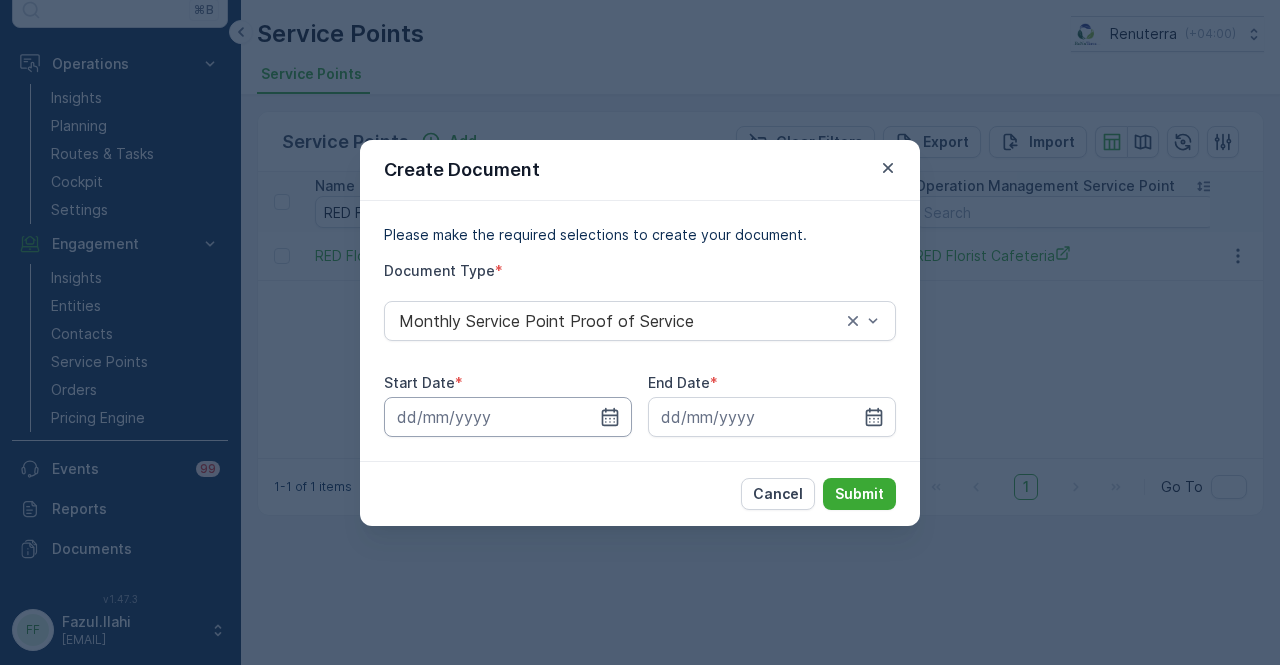 click at bounding box center (508, 417) 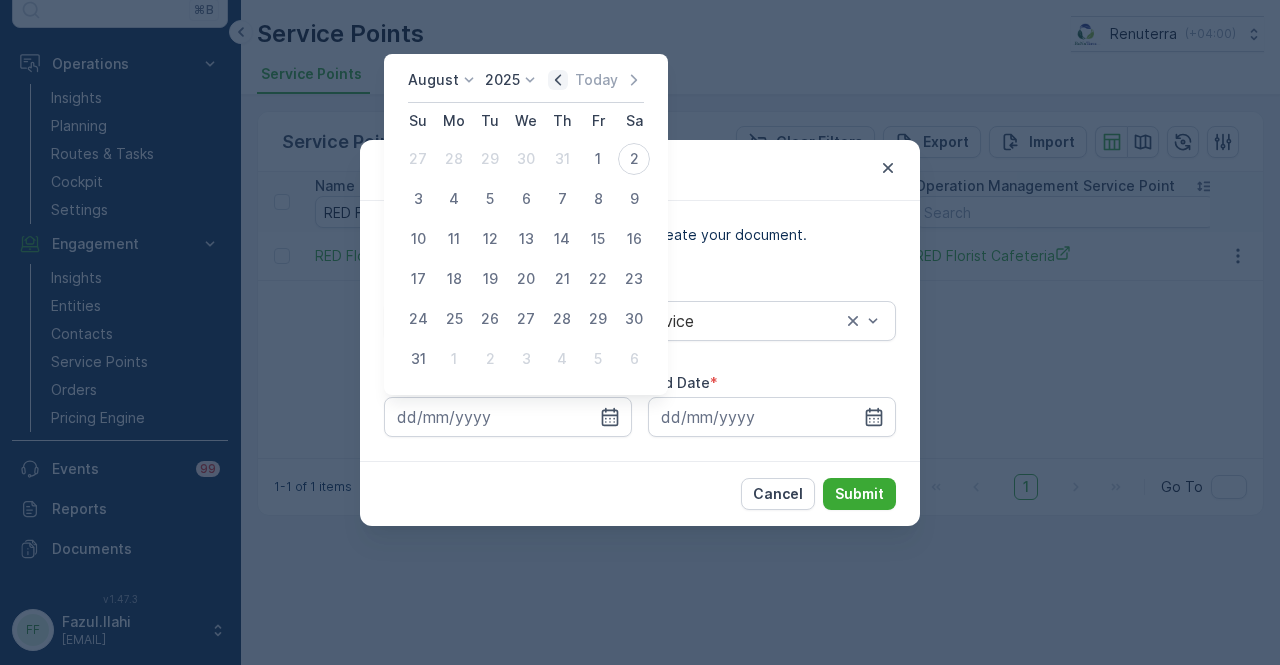 click 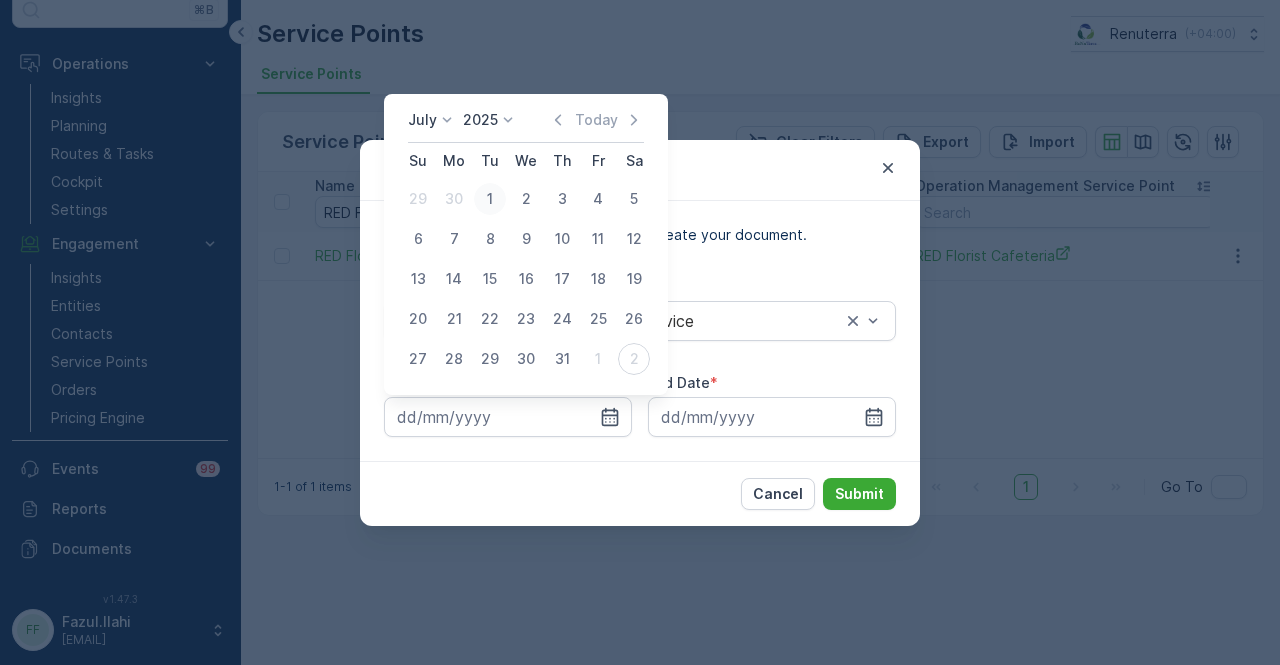 click on "1" at bounding box center [490, 199] 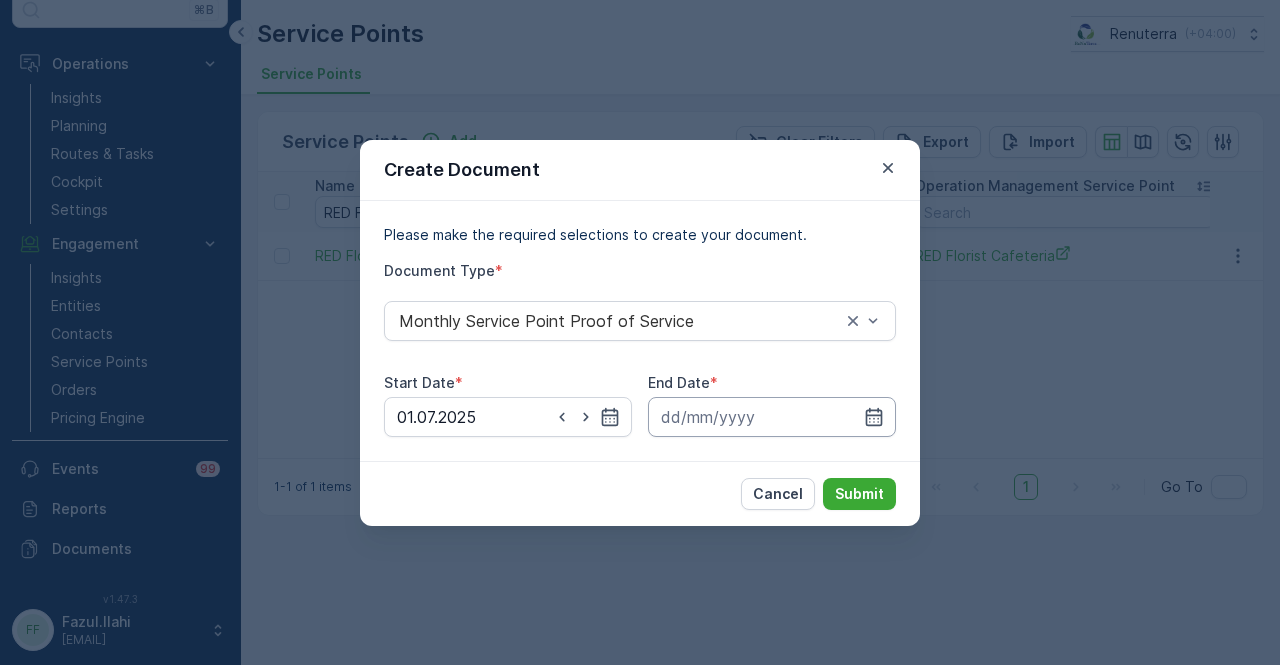 click at bounding box center [772, 417] 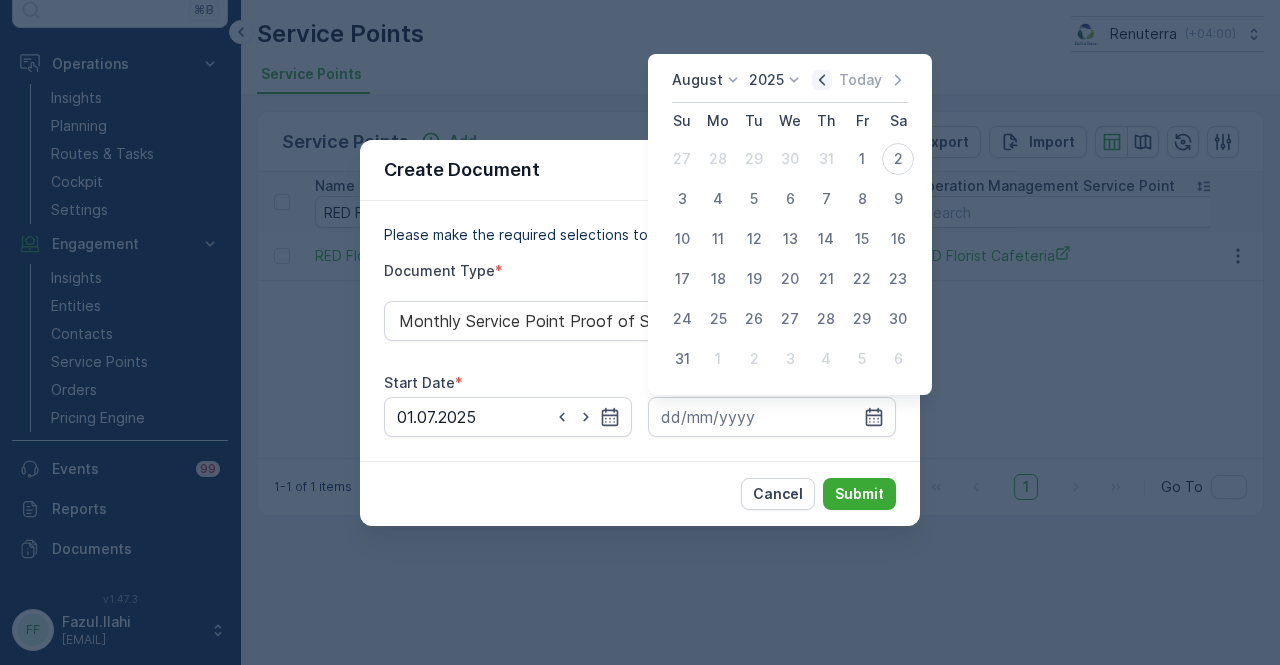 click 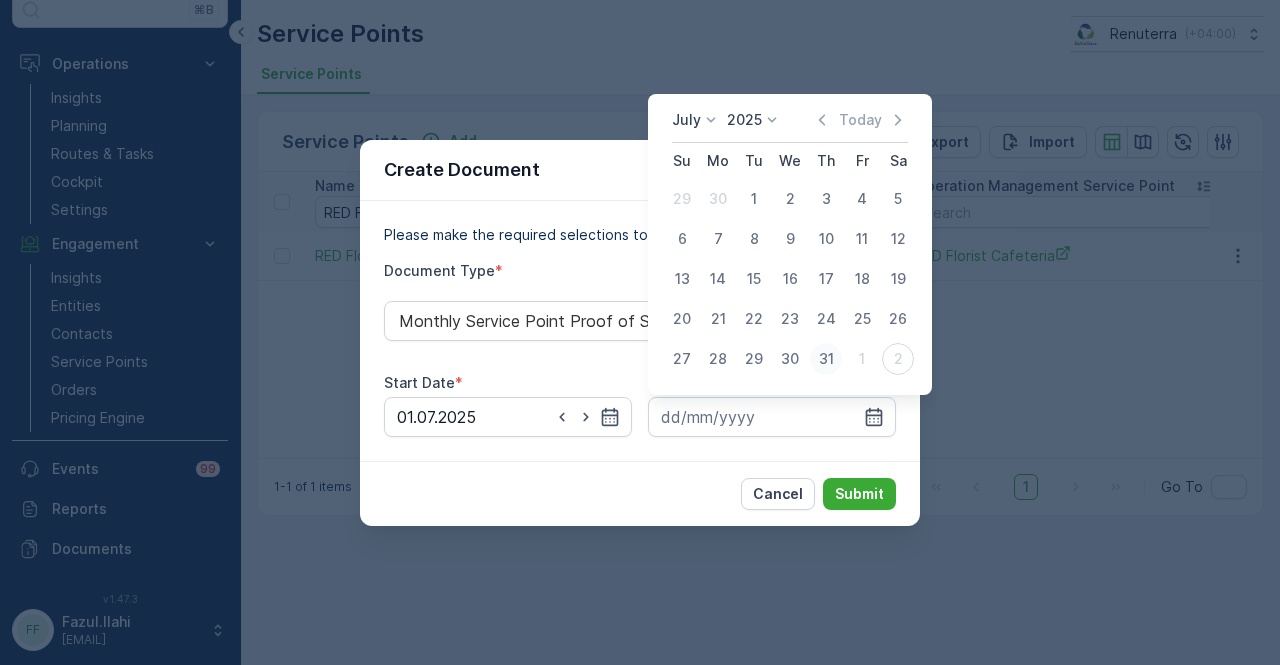 click on "31" at bounding box center [826, 359] 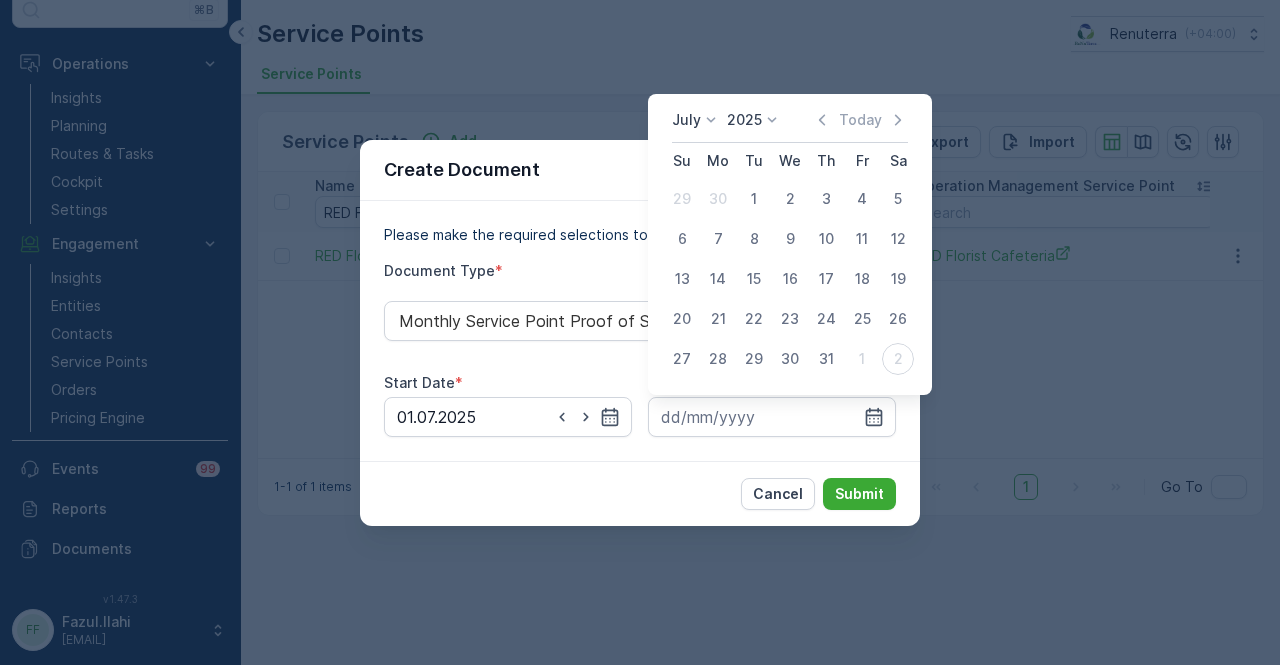 type on "31.07.2025" 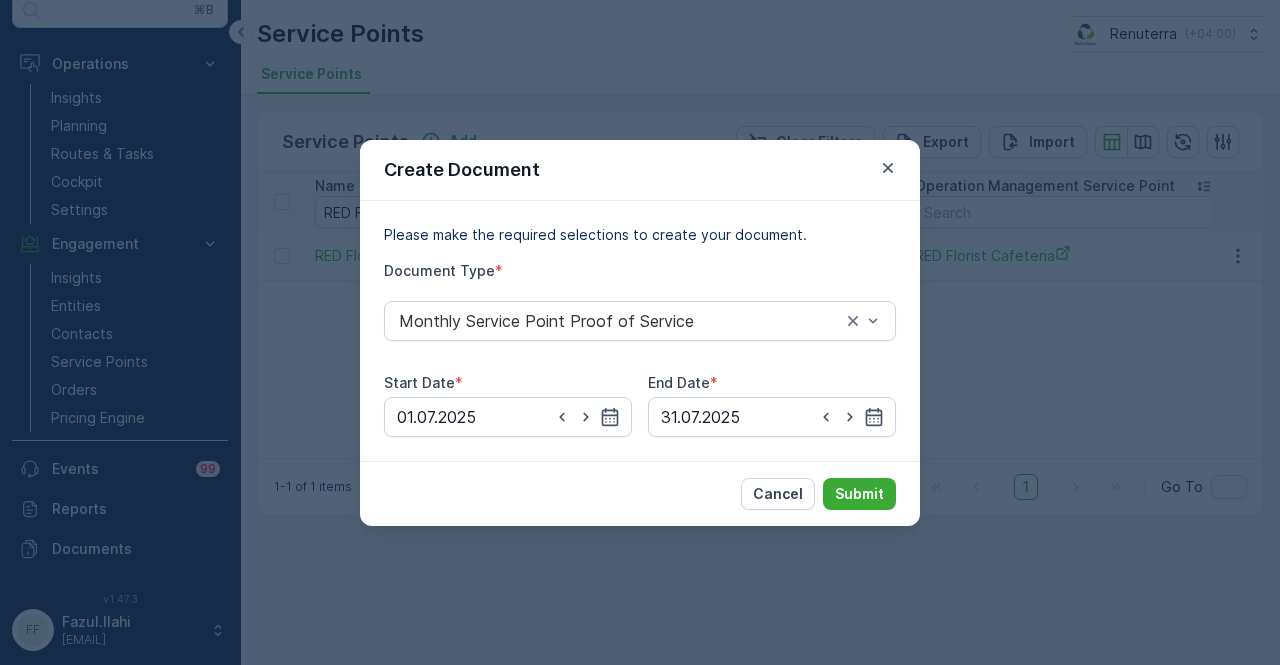 click on "Cancel Submit" at bounding box center (640, 493) 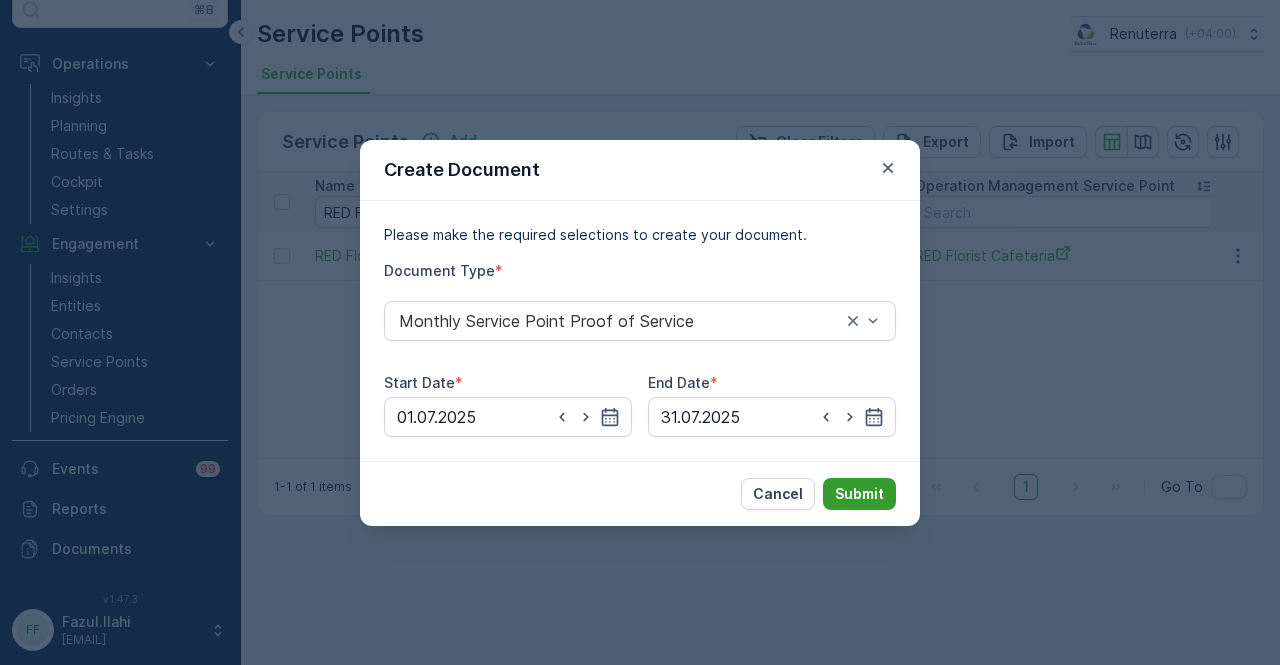 click on "Submit" at bounding box center [859, 494] 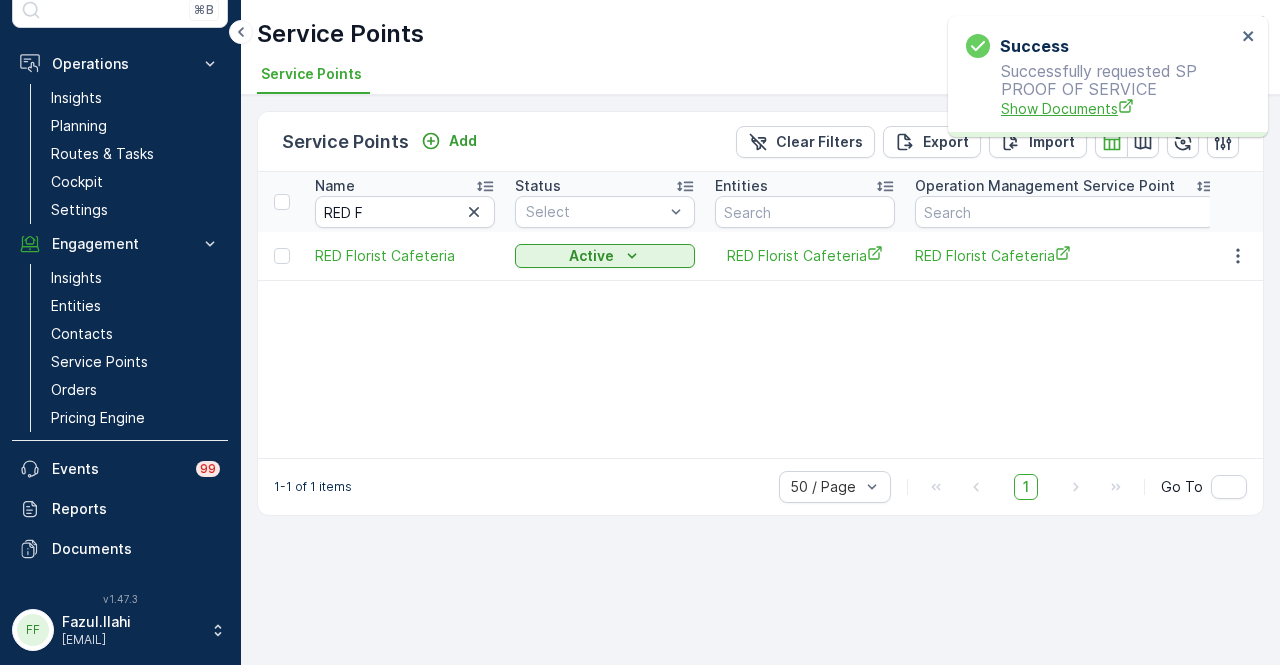 click on "Show Documents" at bounding box center (1118, 108) 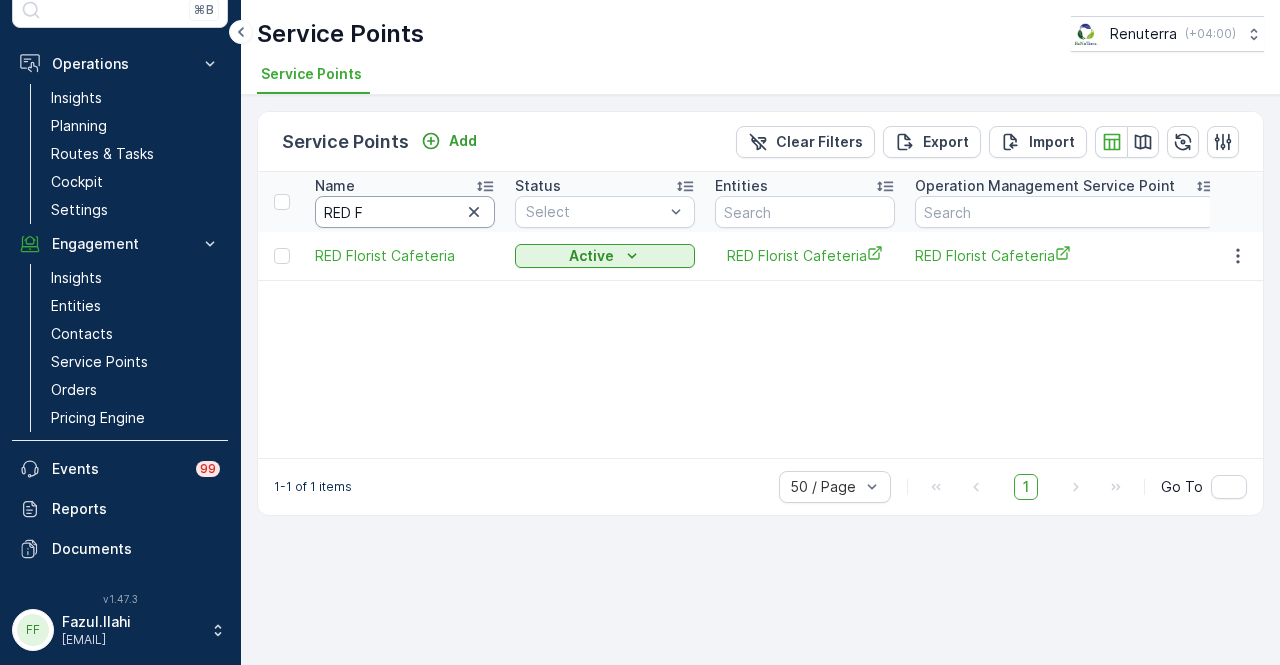 click on "RED F" at bounding box center (405, 212) 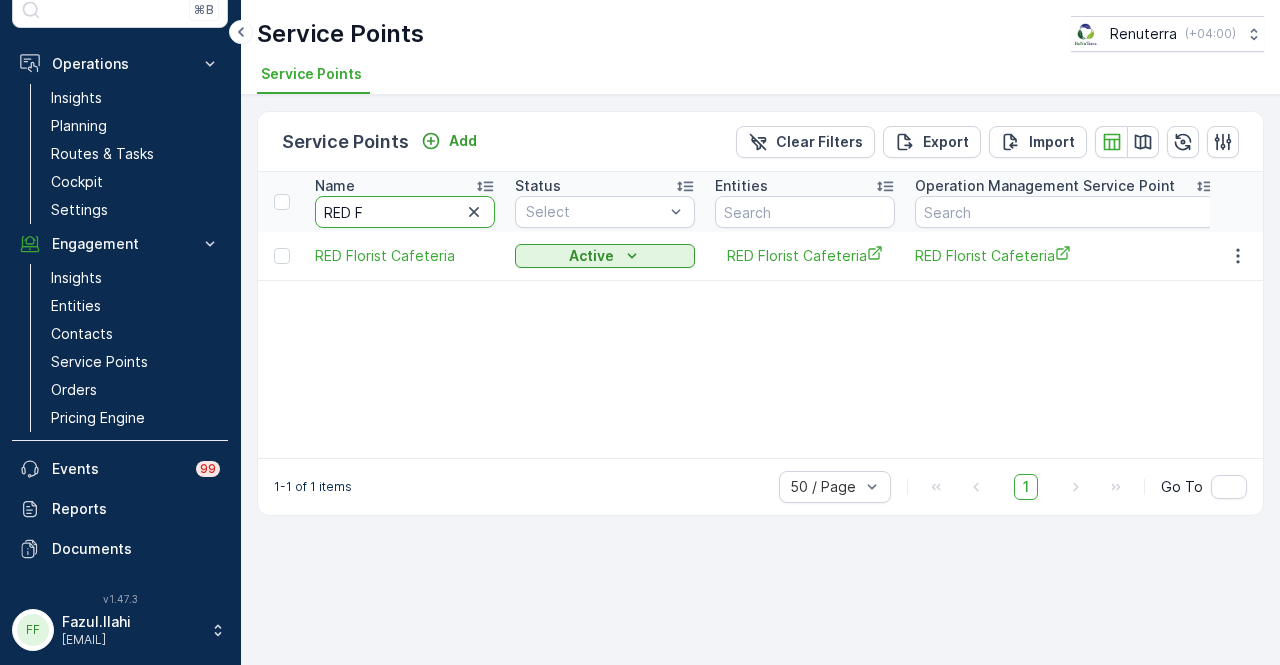 type on "RED" 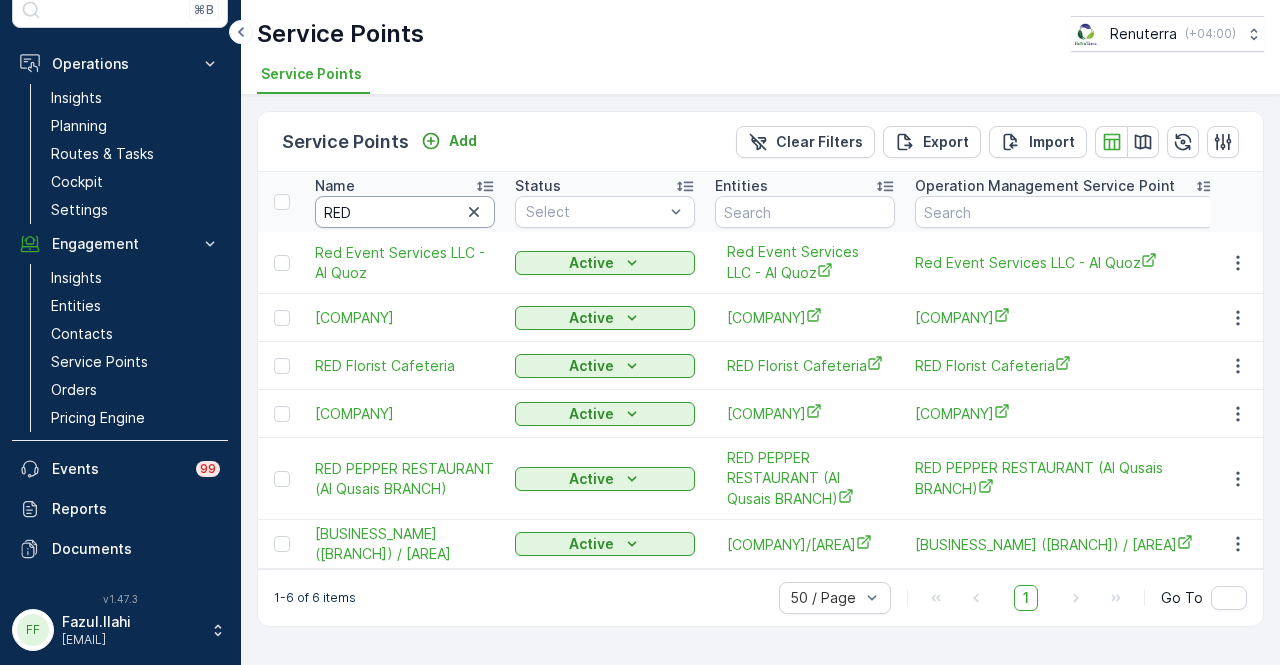 click on "RED" at bounding box center [405, 212] 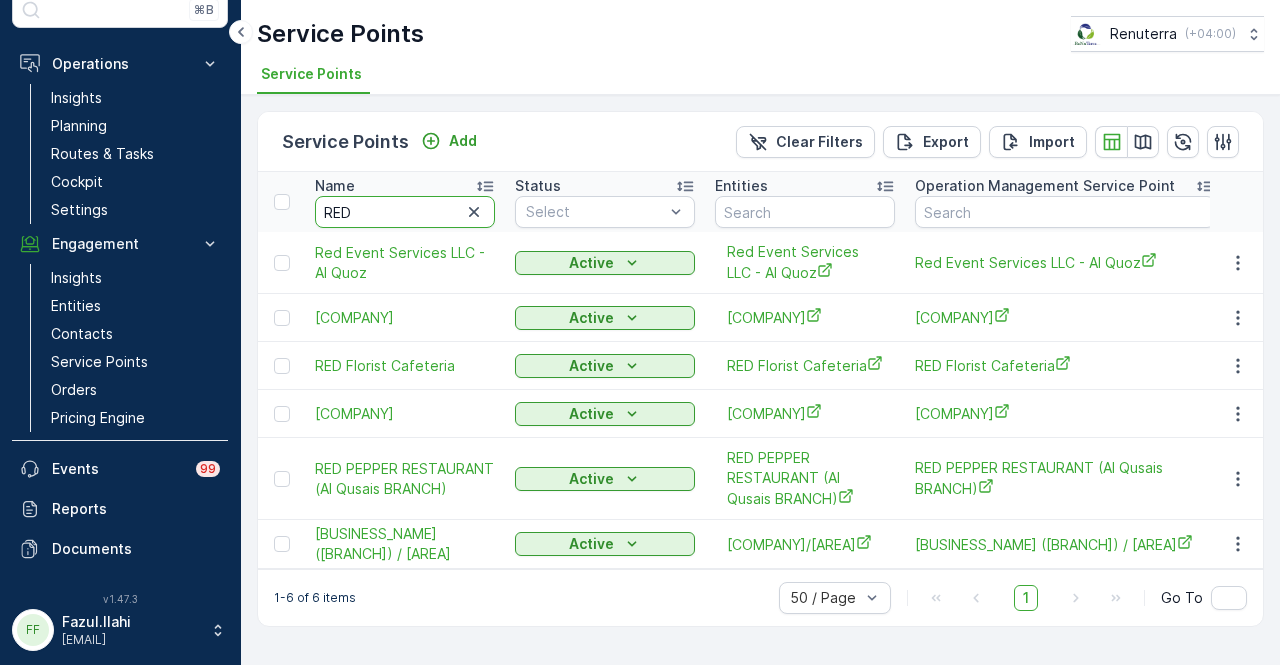 type on "RED P" 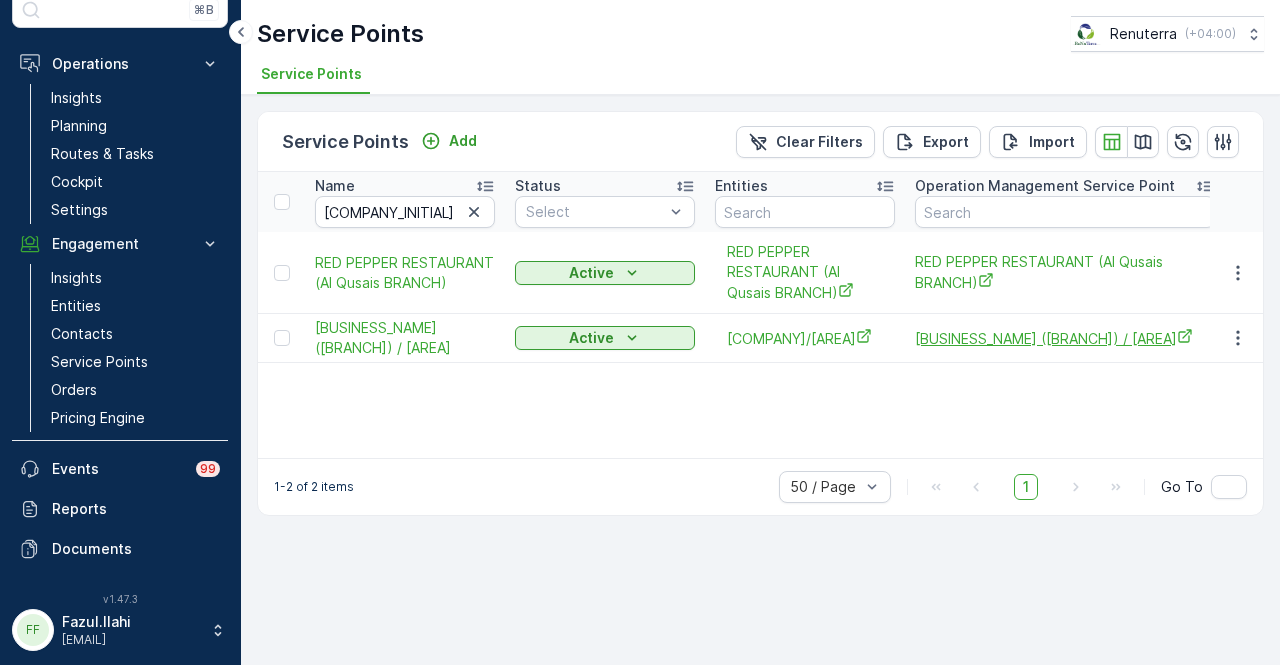 drag, startPoint x: 466, startPoint y: 401, endPoint x: 1029, endPoint y: 345, distance: 565.7782 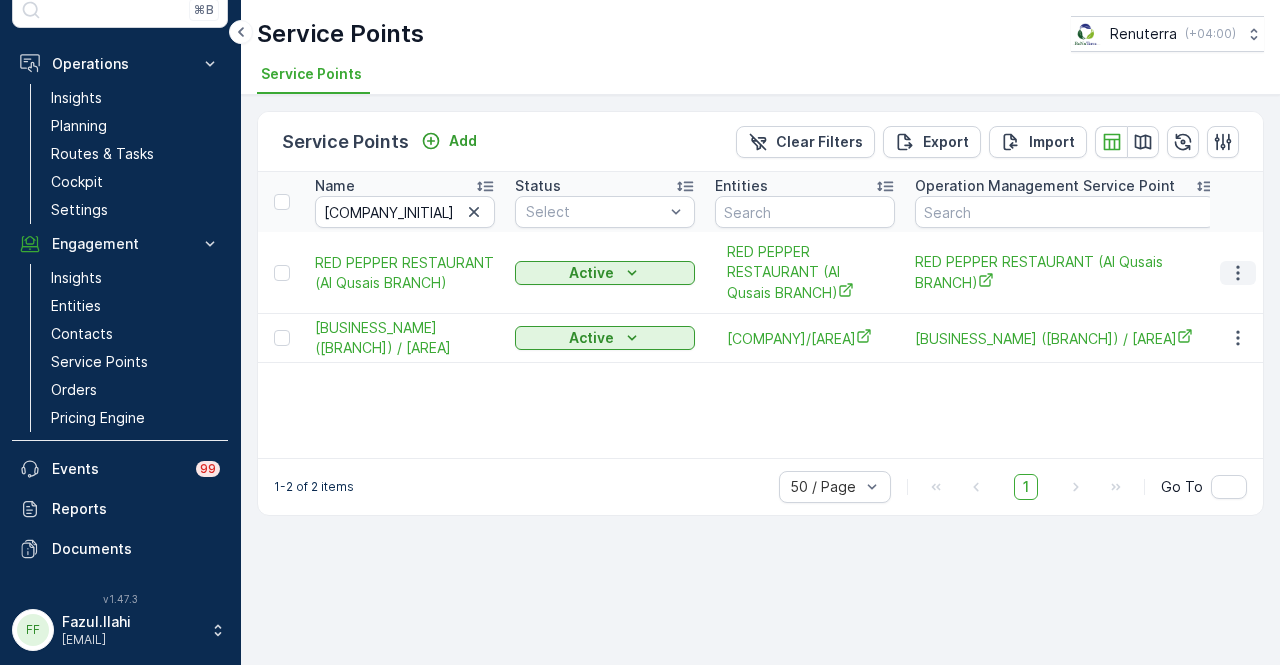 click at bounding box center [1238, 273] 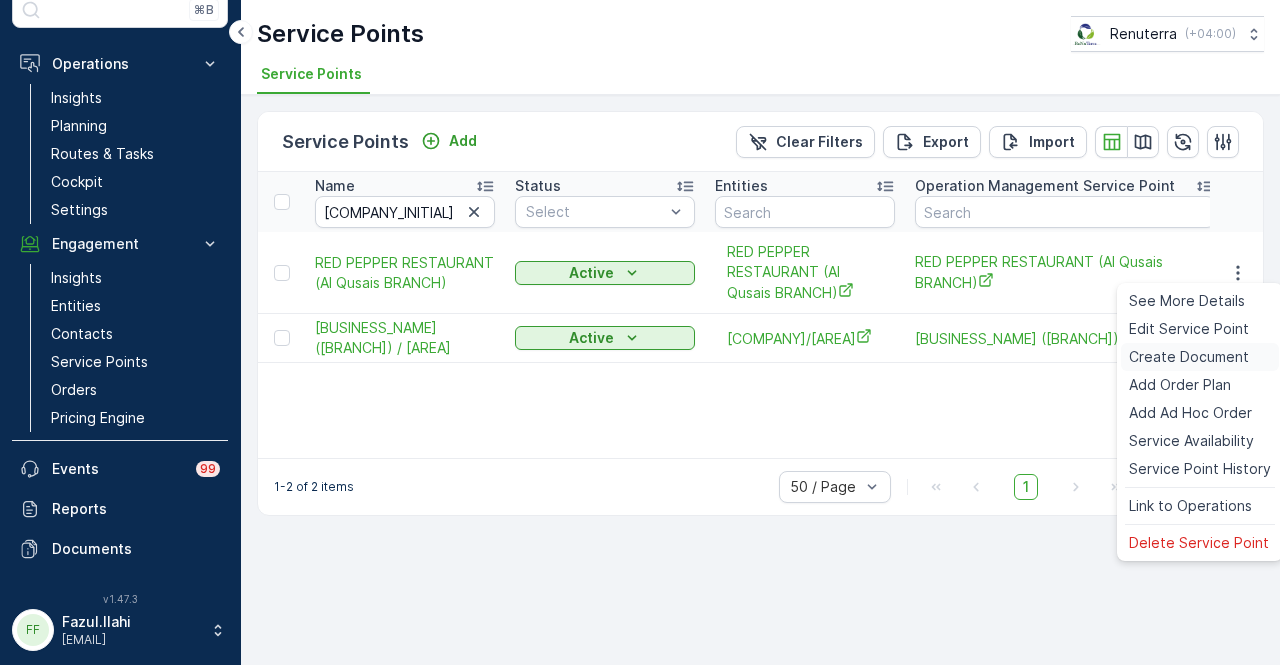 click on "Create Document" at bounding box center (1189, 357) 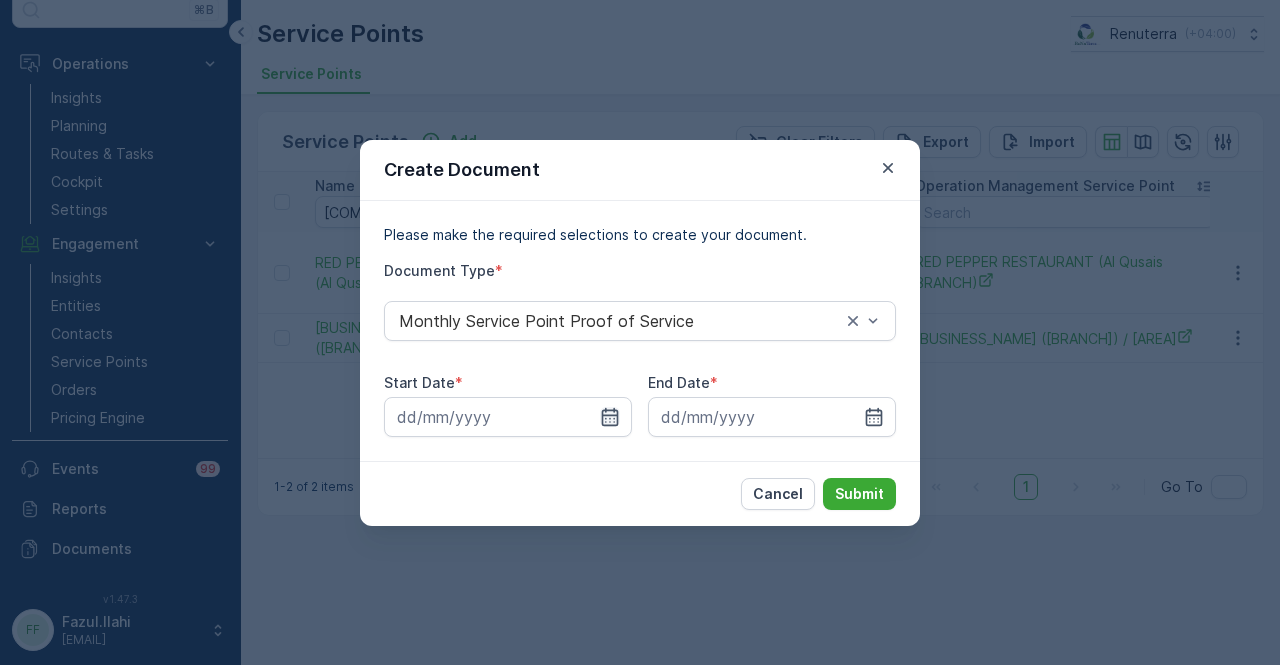click 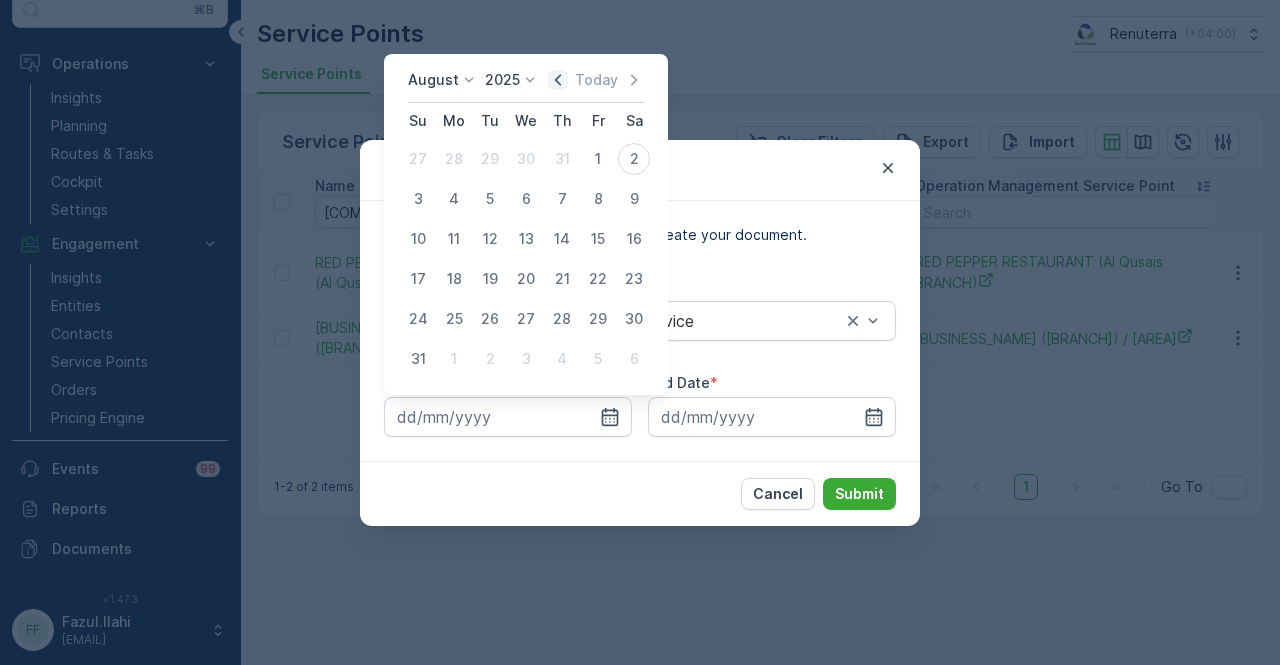 click 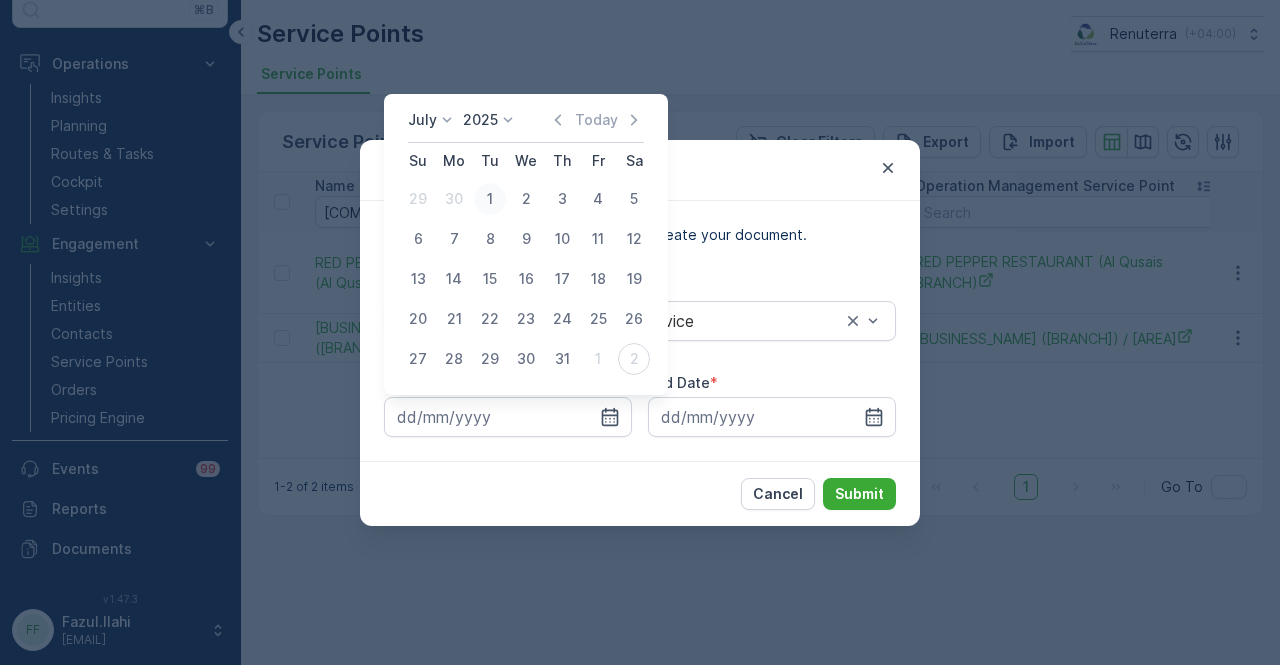 click on "1" at bounding box center [490, 199] 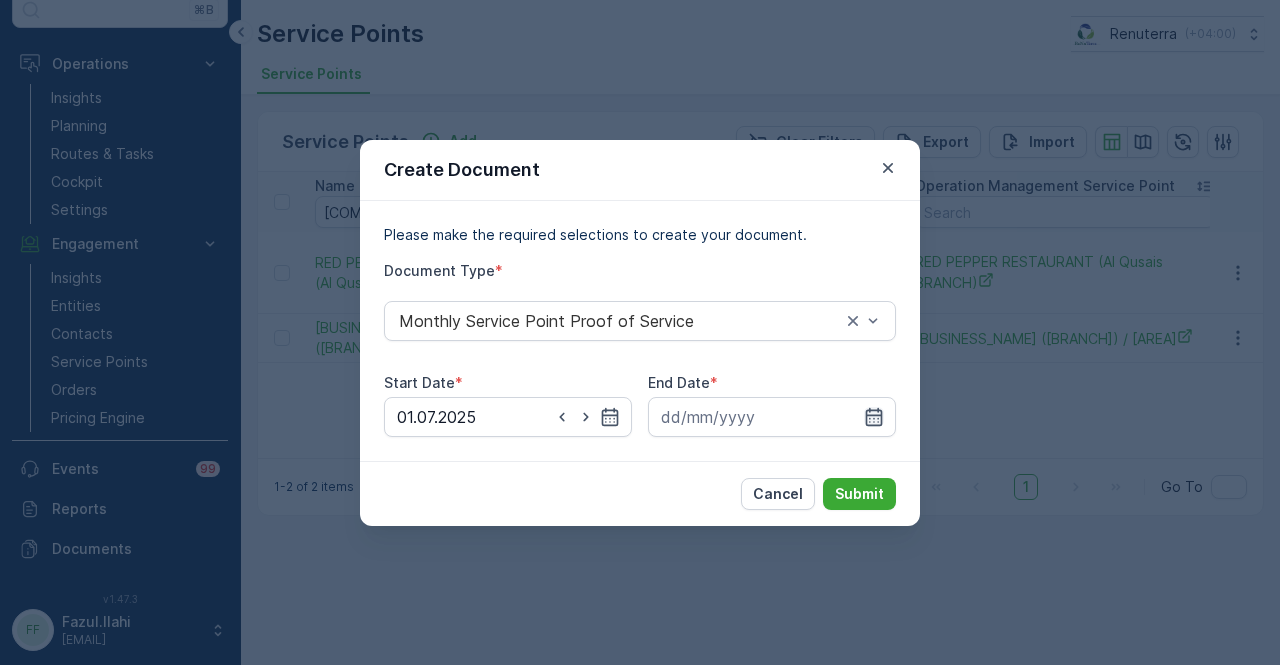 click 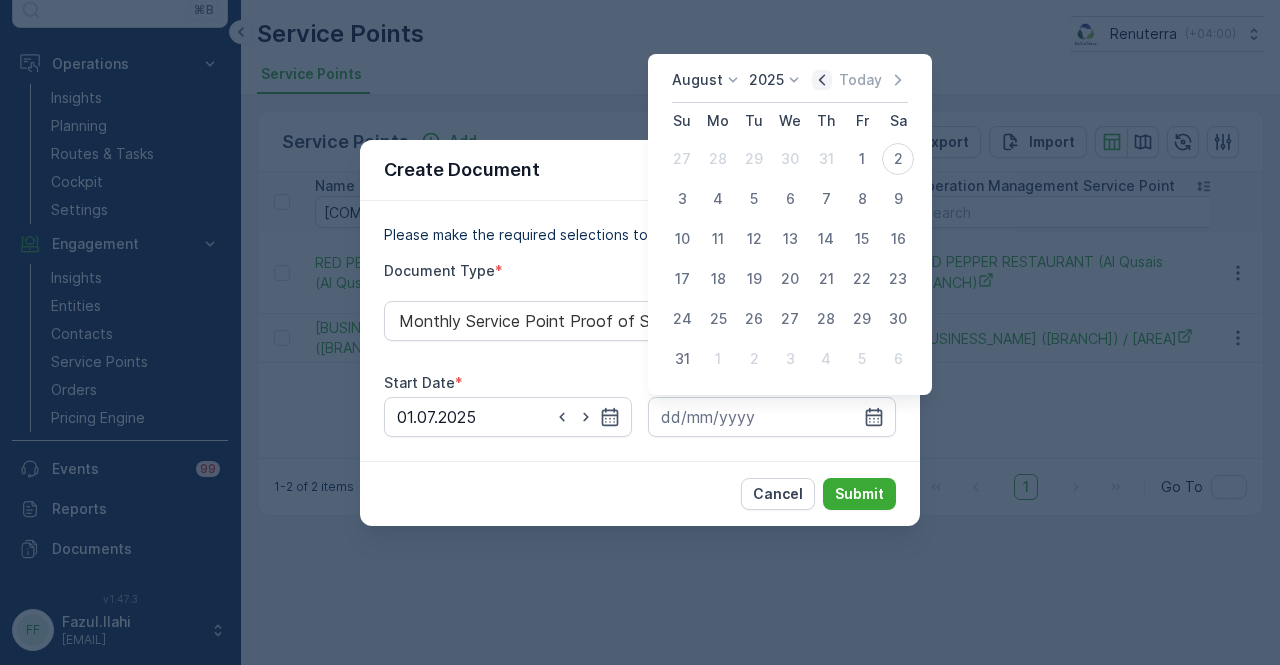click 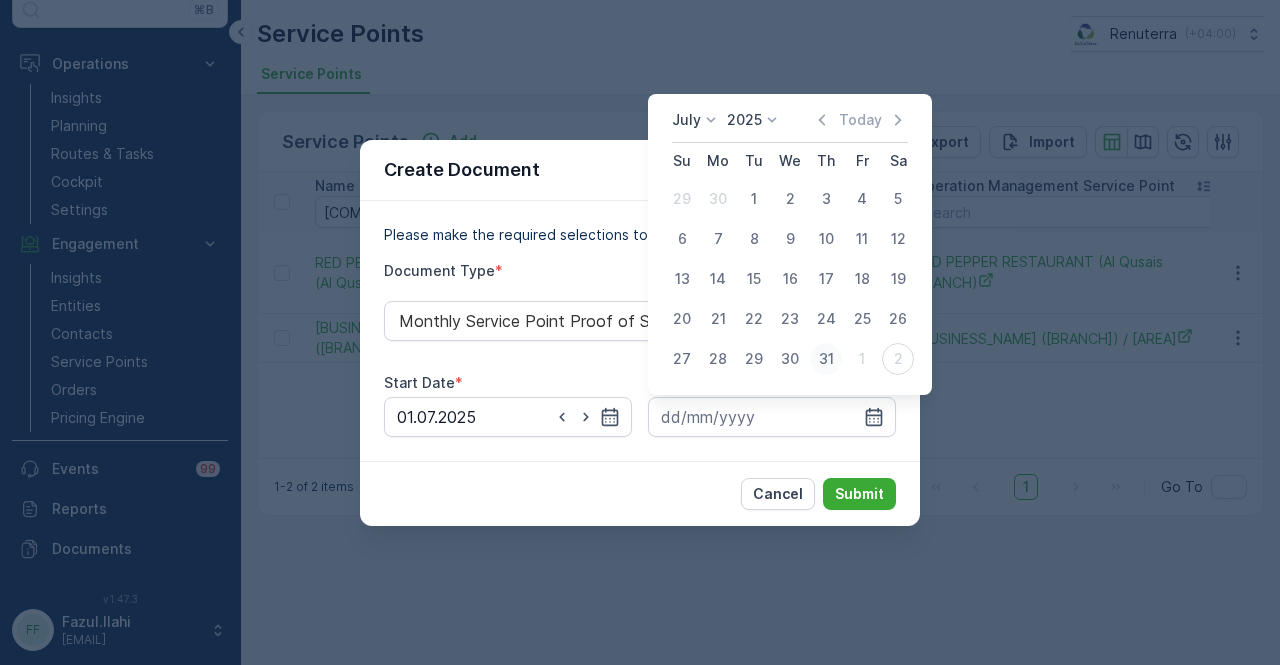 click on "31" at bounding box center (826, 359) 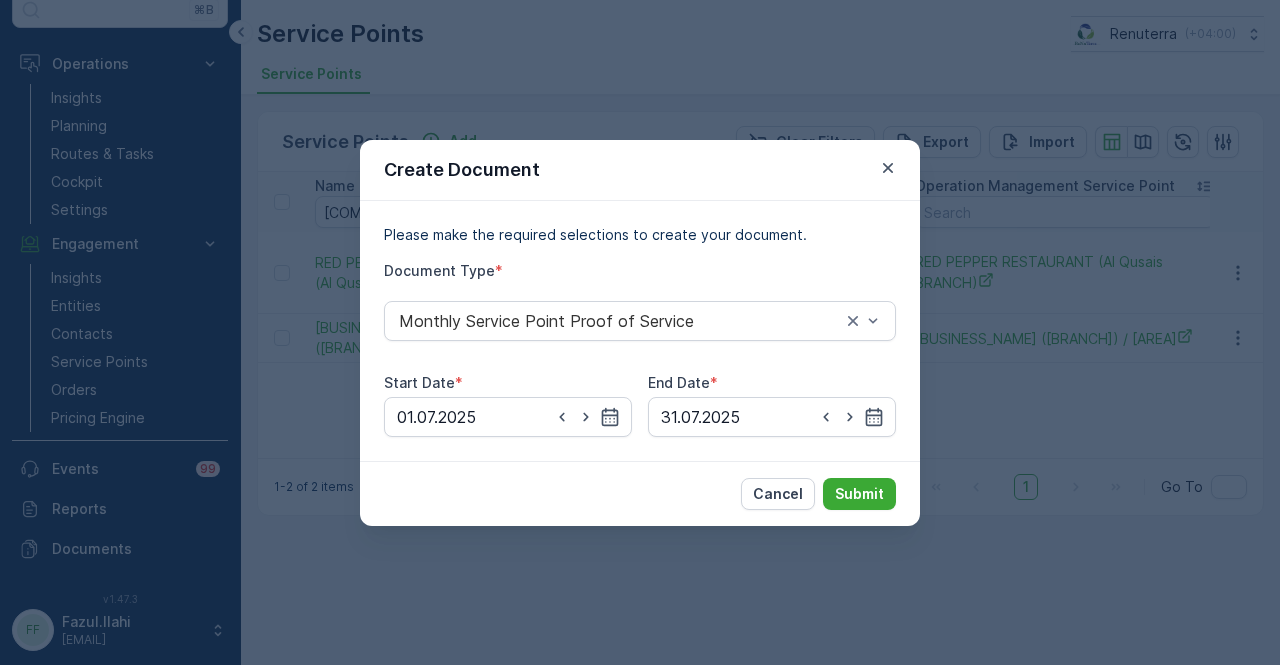 click on "Cancel Submit" at bounding box center (640, 493) 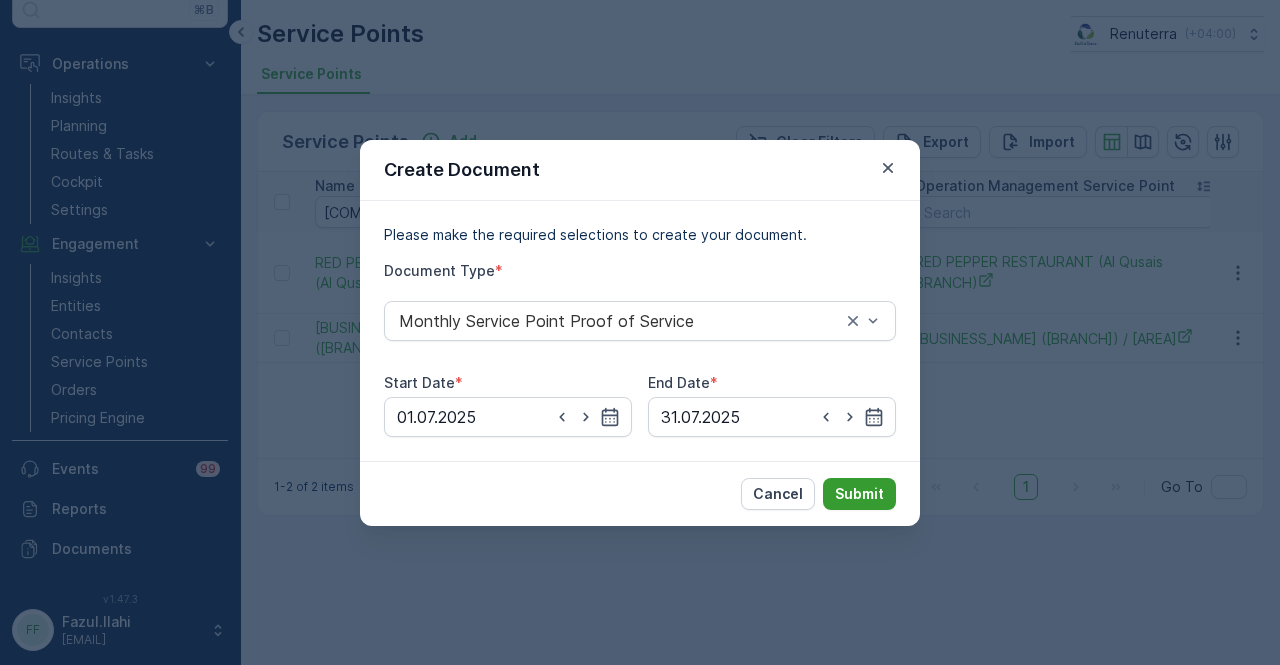 click on "Submit" at bounding box center (859, 494) 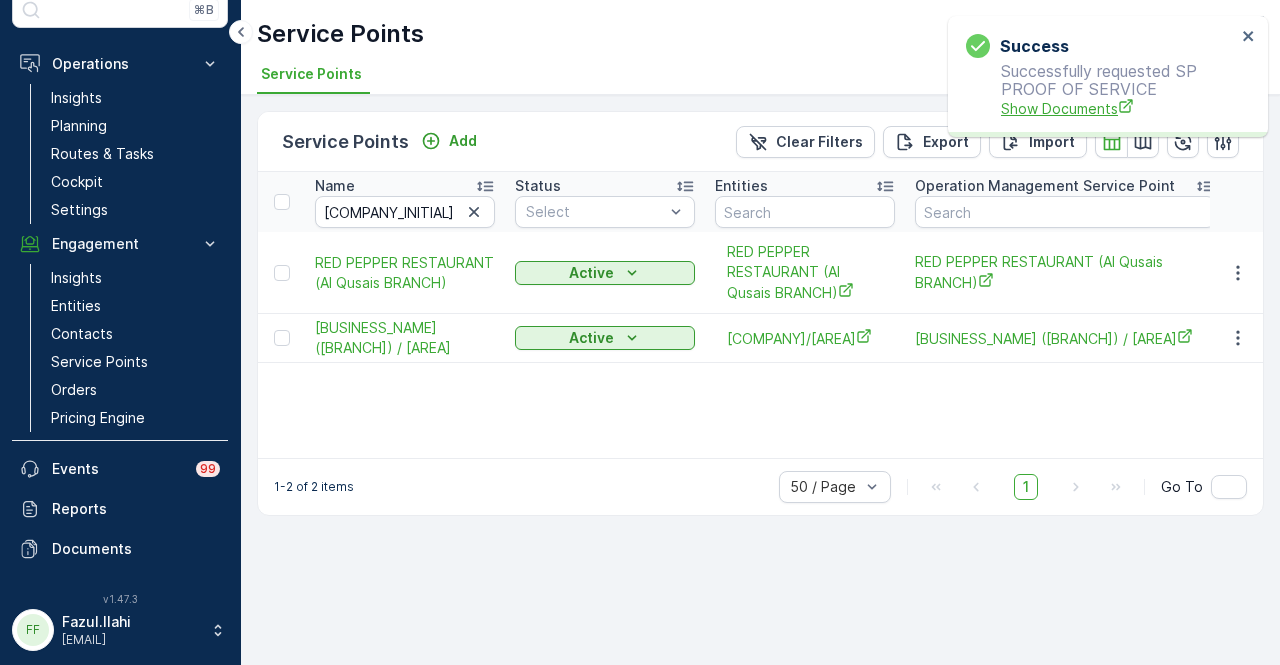 click on "Show Documents" at bounding box center (1118, 108) 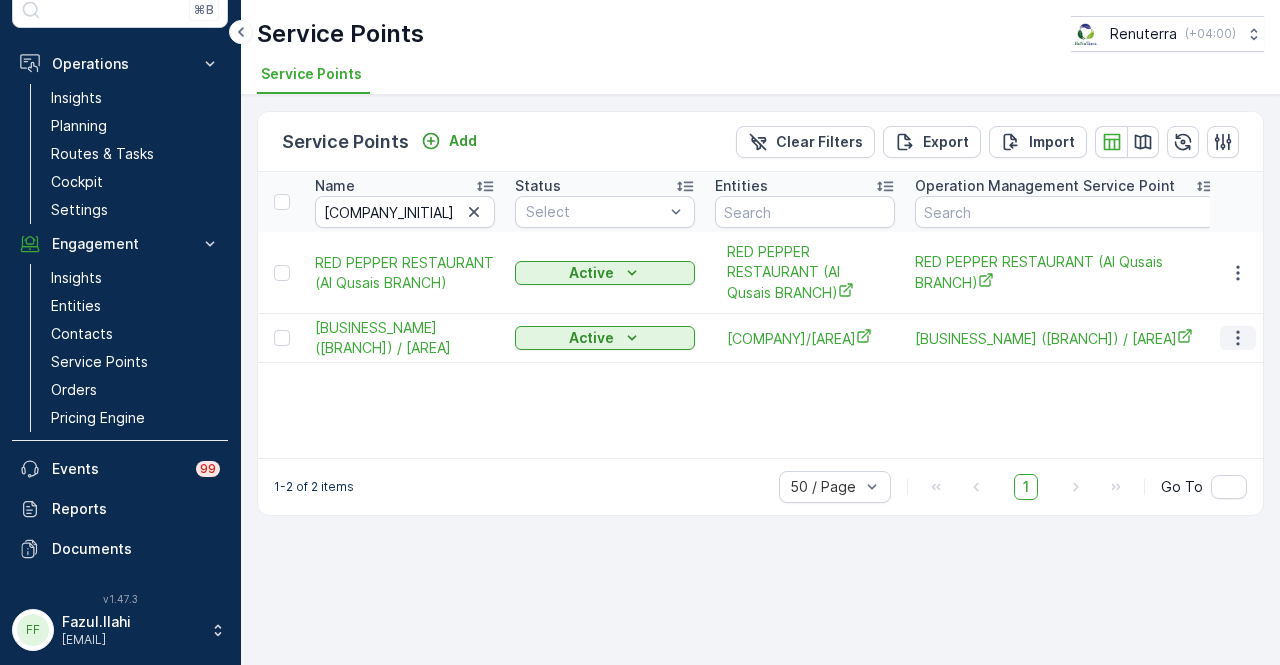 click 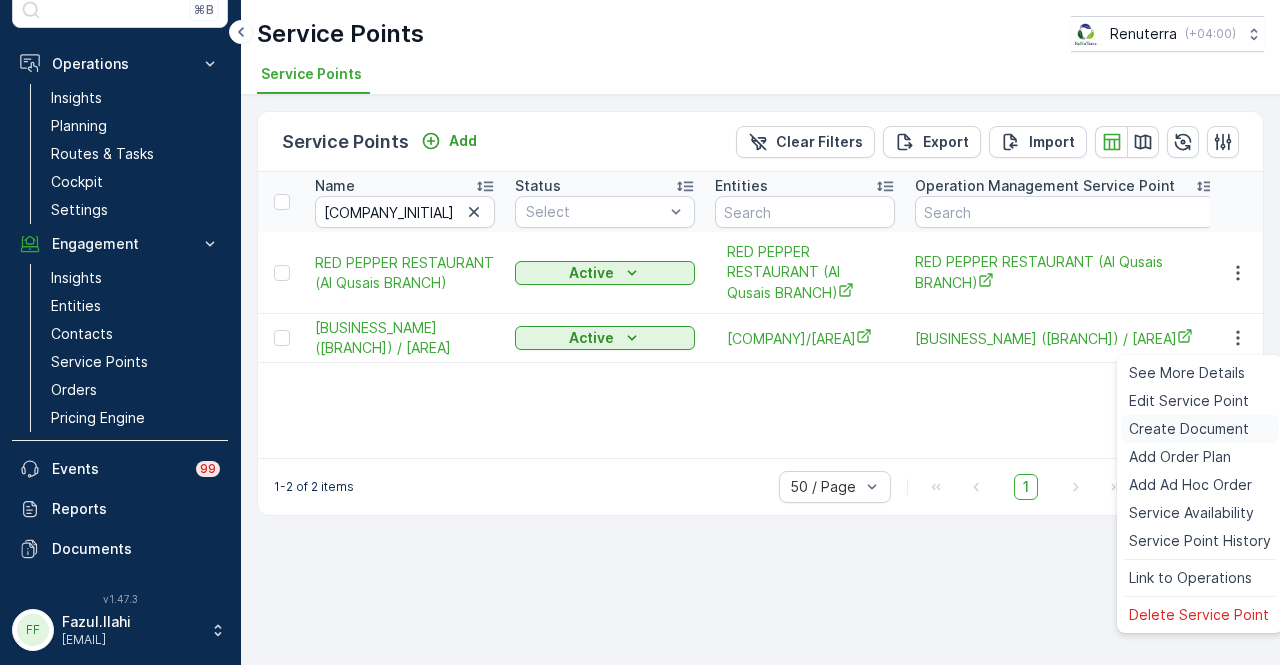 click on "Create Document" at bounding box center [1189, 429] 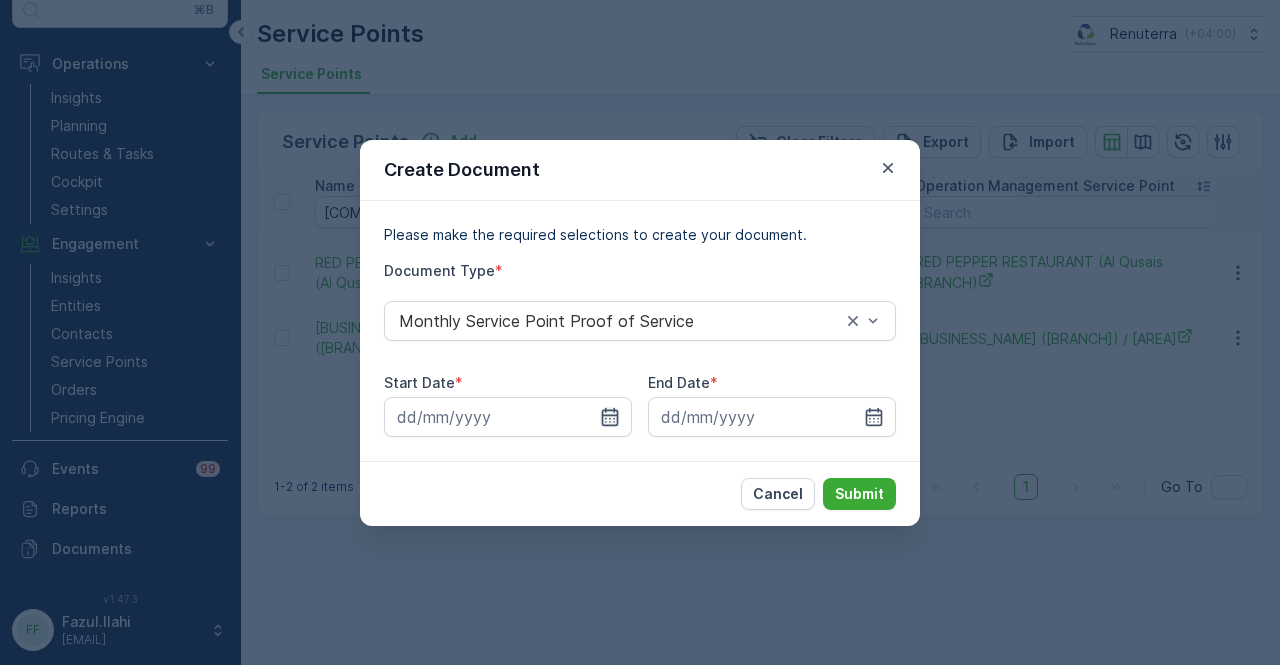click 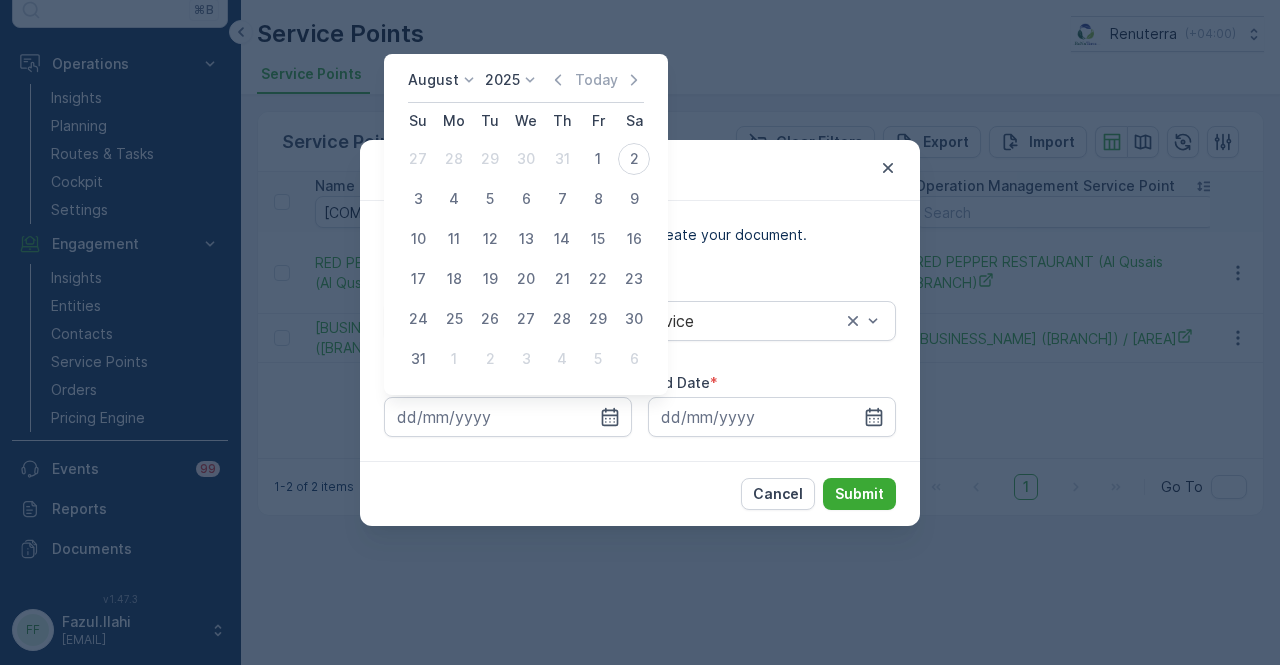 click on "Today" at bounding box center [596, 80] 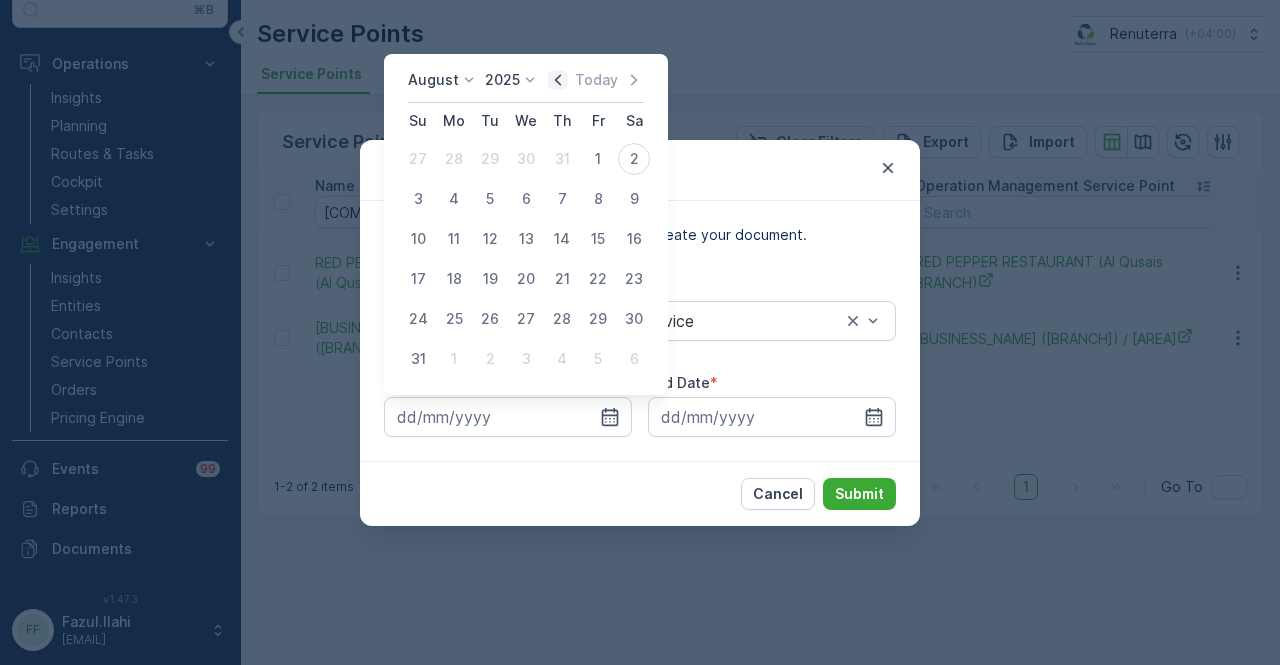 click 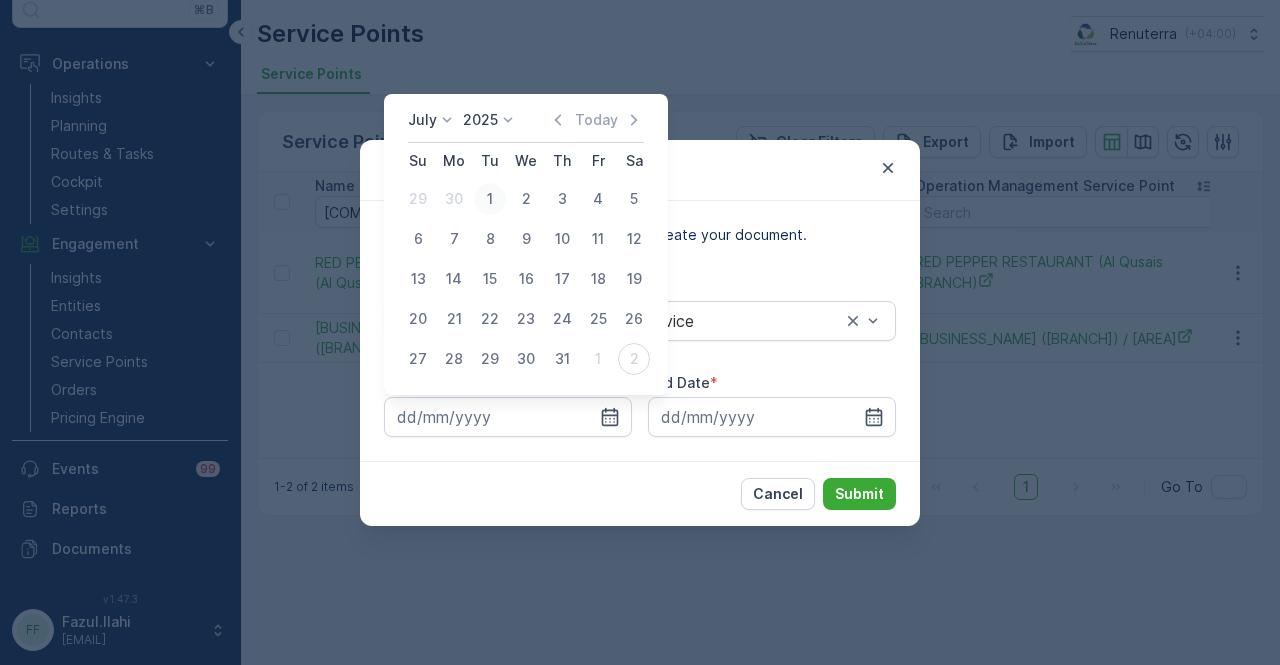 click on "1" at bounding box center [490, 199] 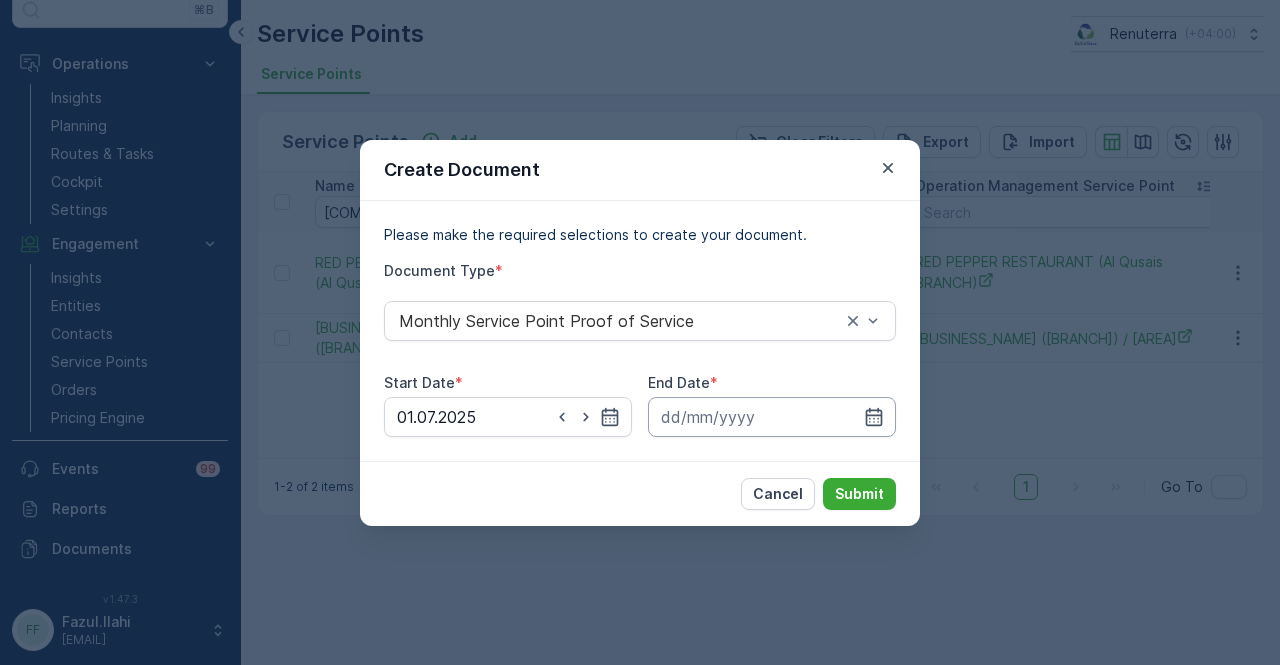 click at bounding box center [772, 417] 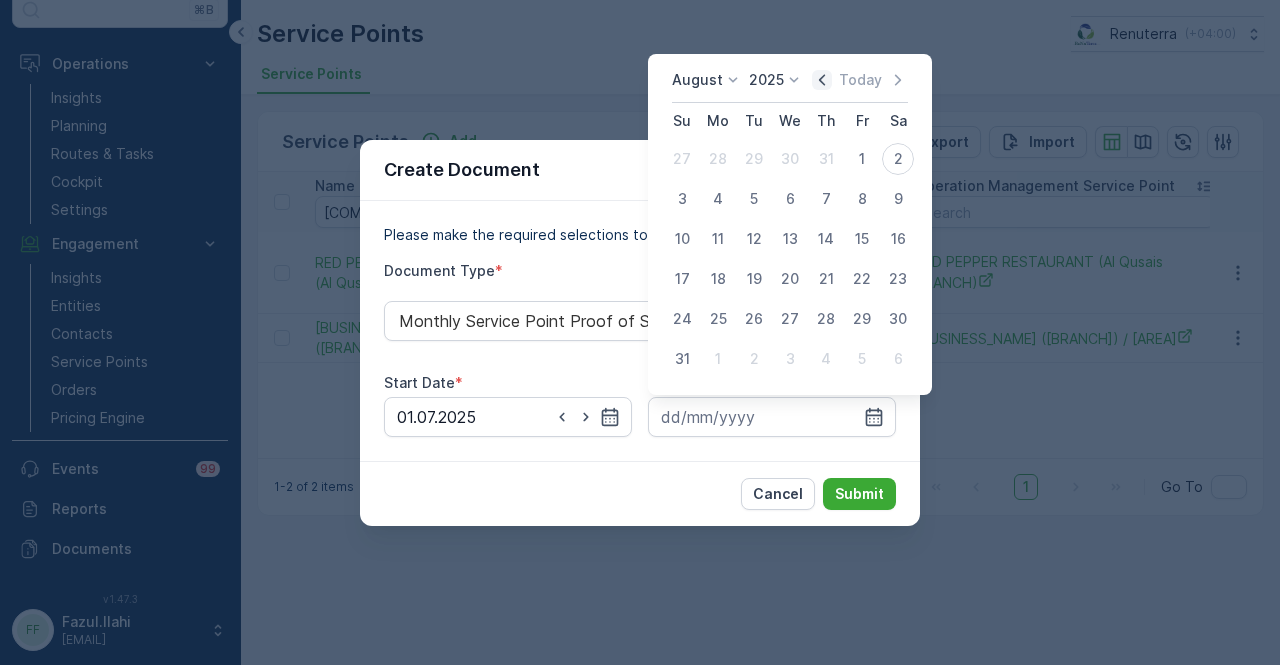 click 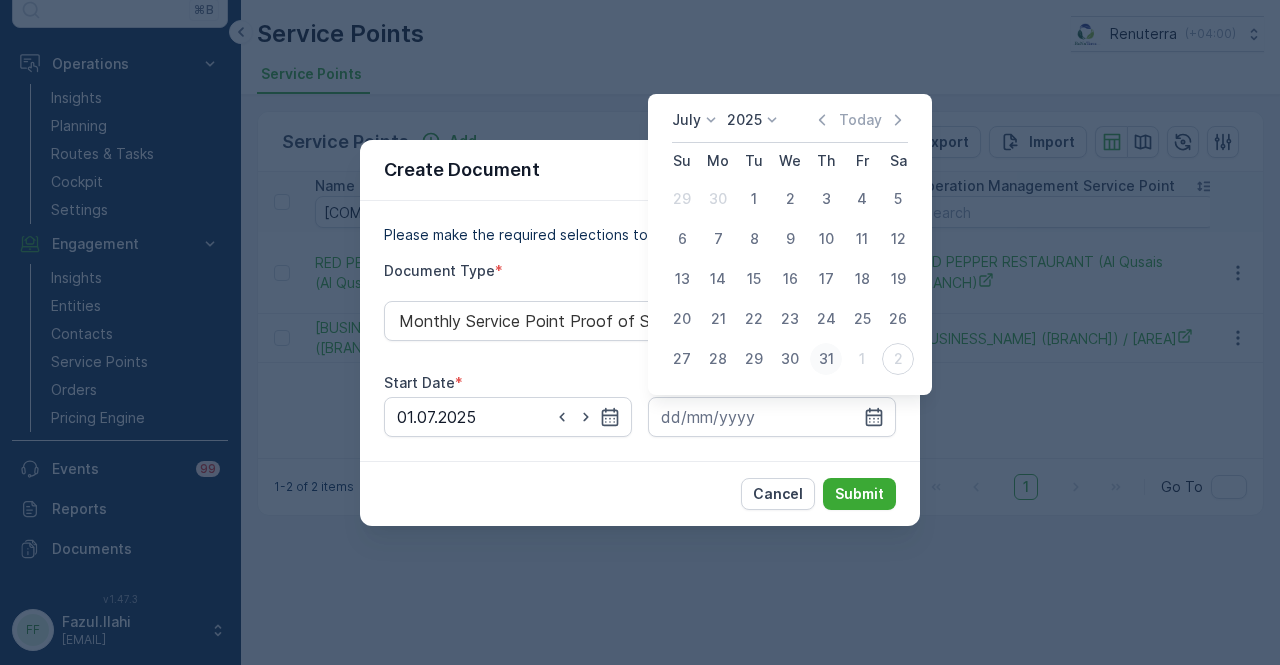 click on "31" at bounding box center (826, 359) 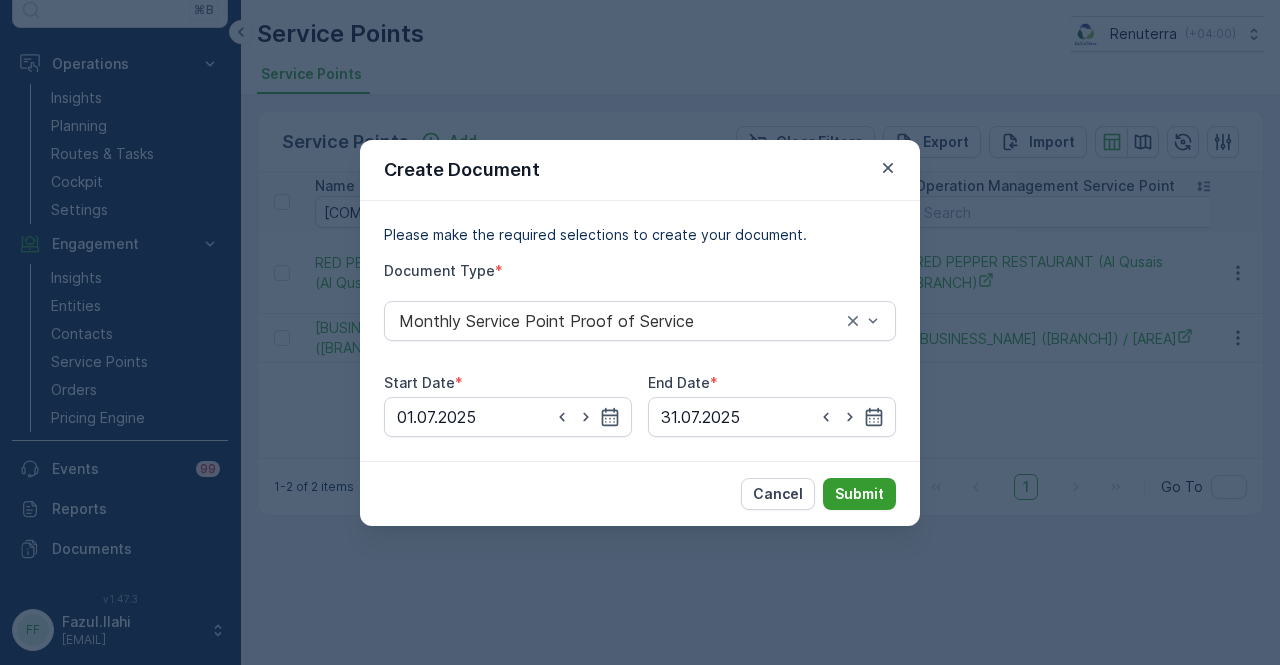click on "Submit" at bounding box center (859, 494) 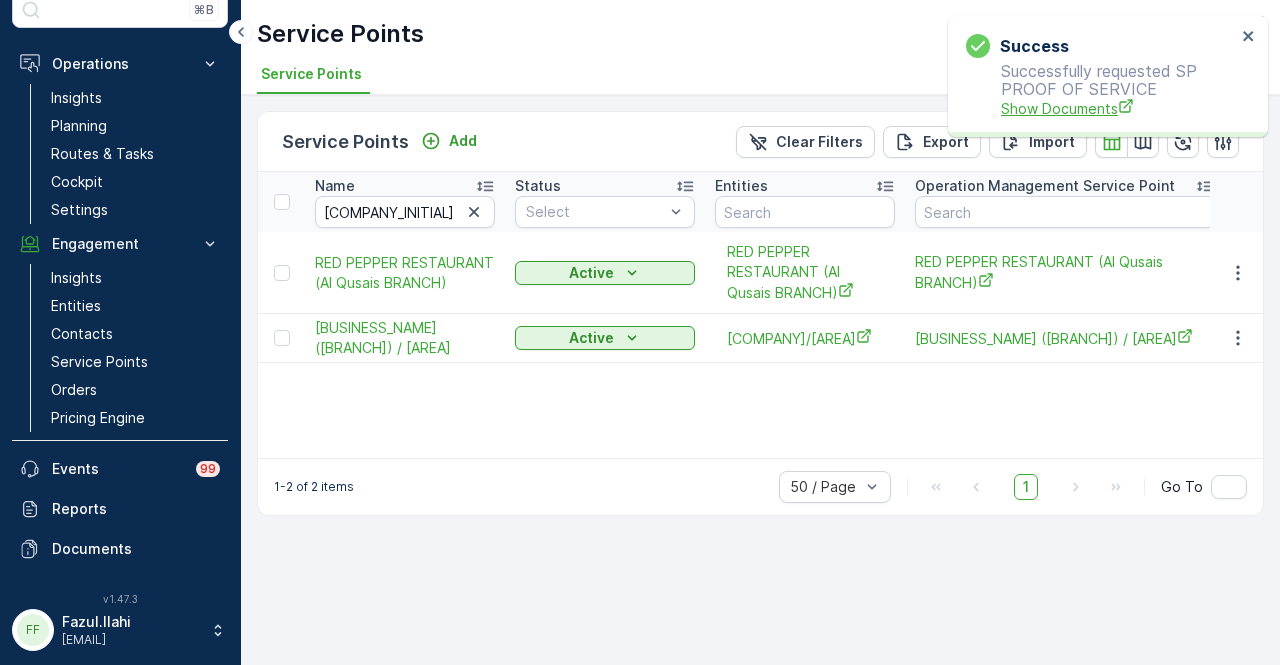 click on "Show Documents" at bounding box center [1118, 108] 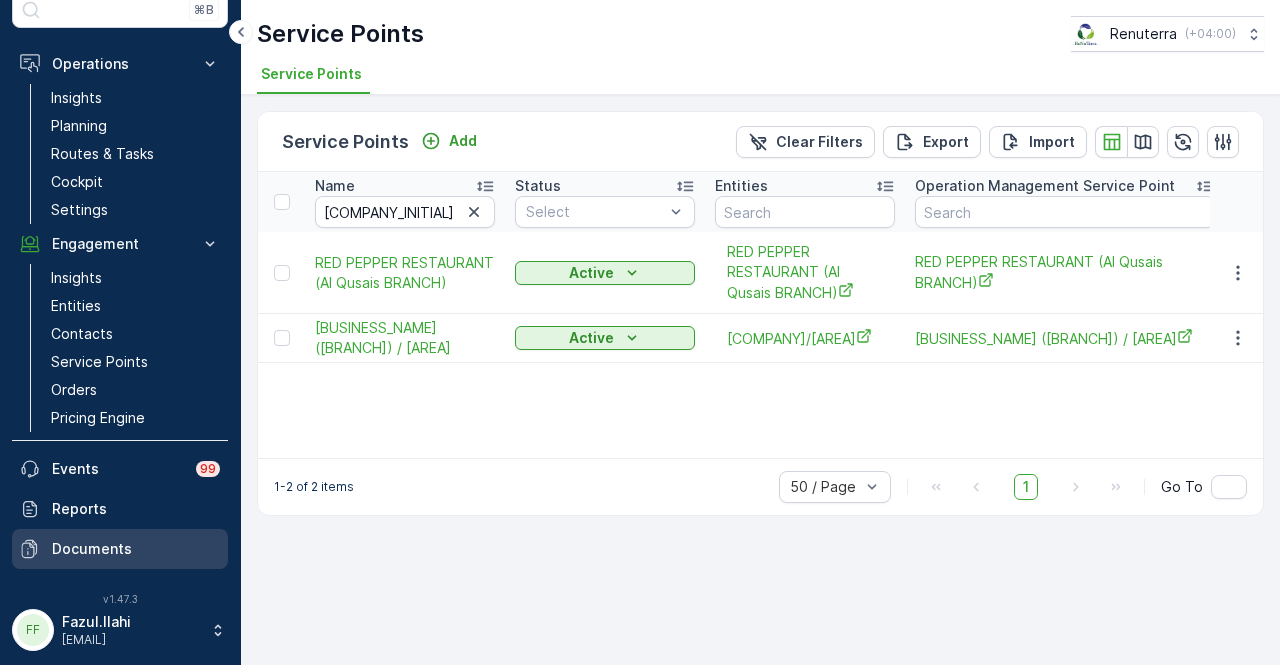 click on "Documents" at bounding box center (120, 549) 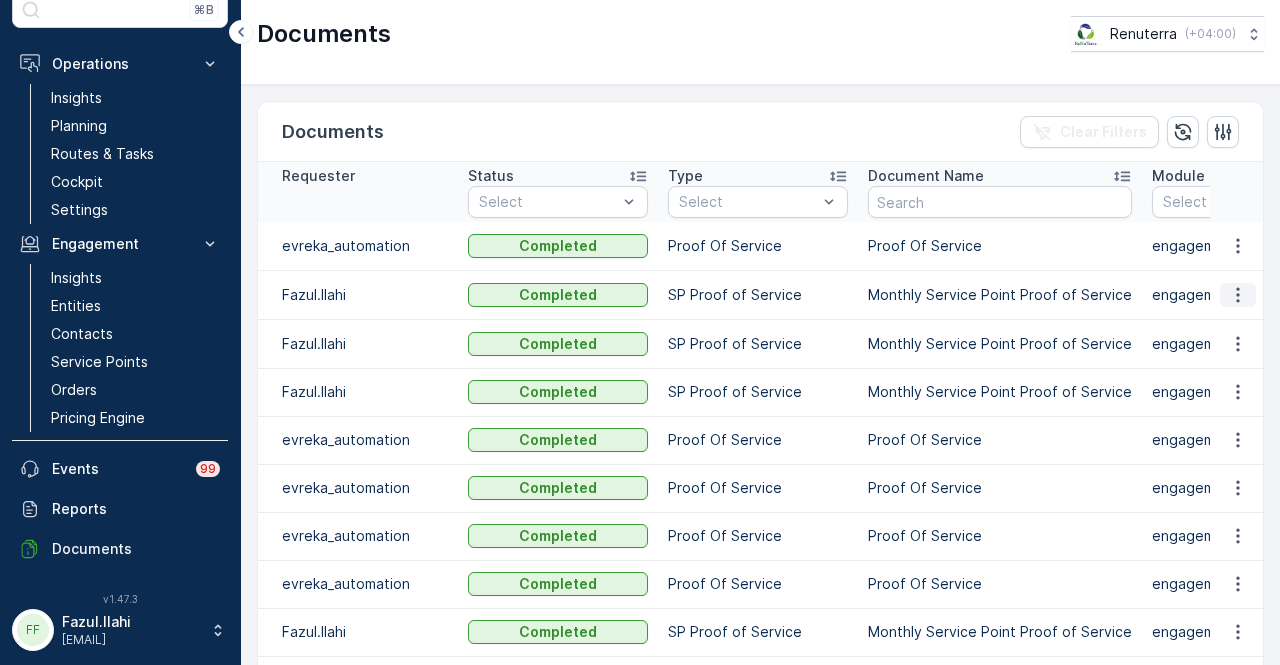 click 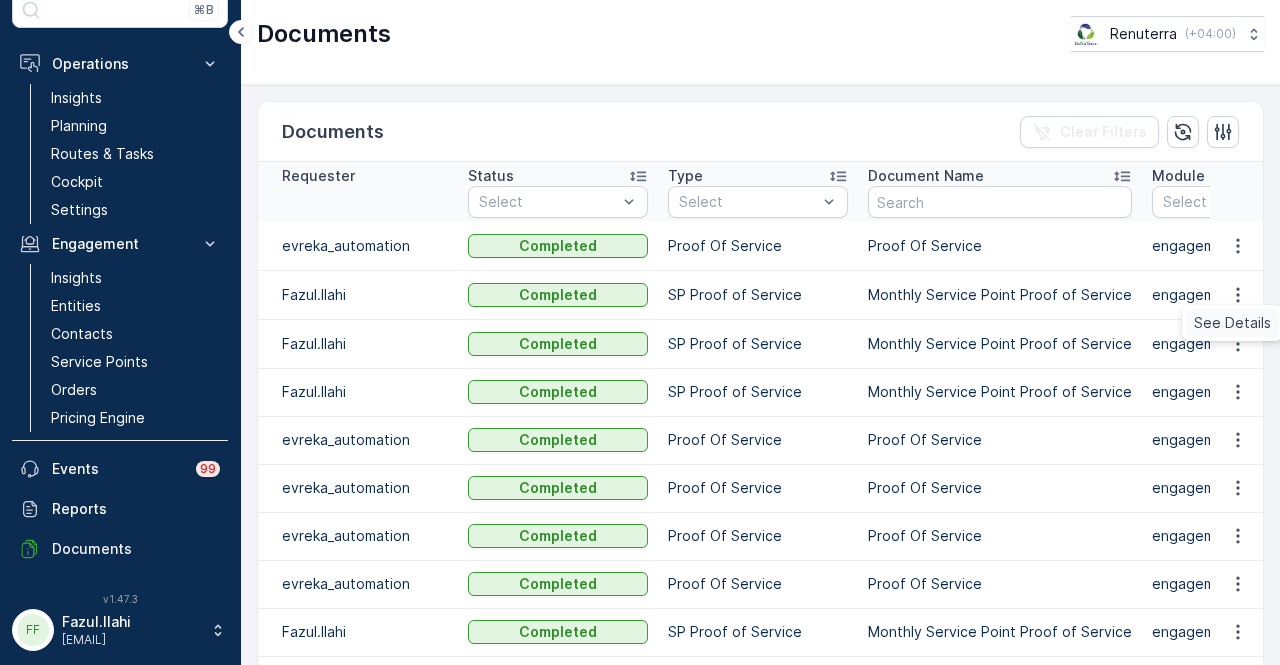 click on "See Details" at bounding box center [1232, 323] 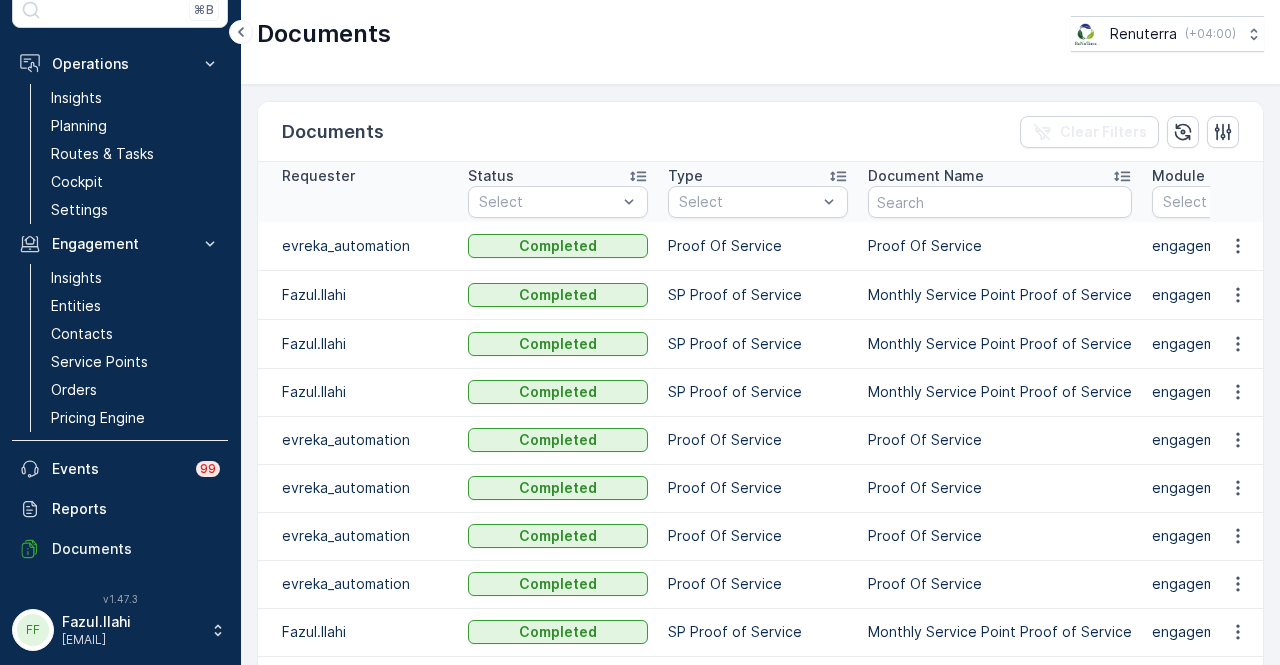 click at bounding box center (1237, 343) 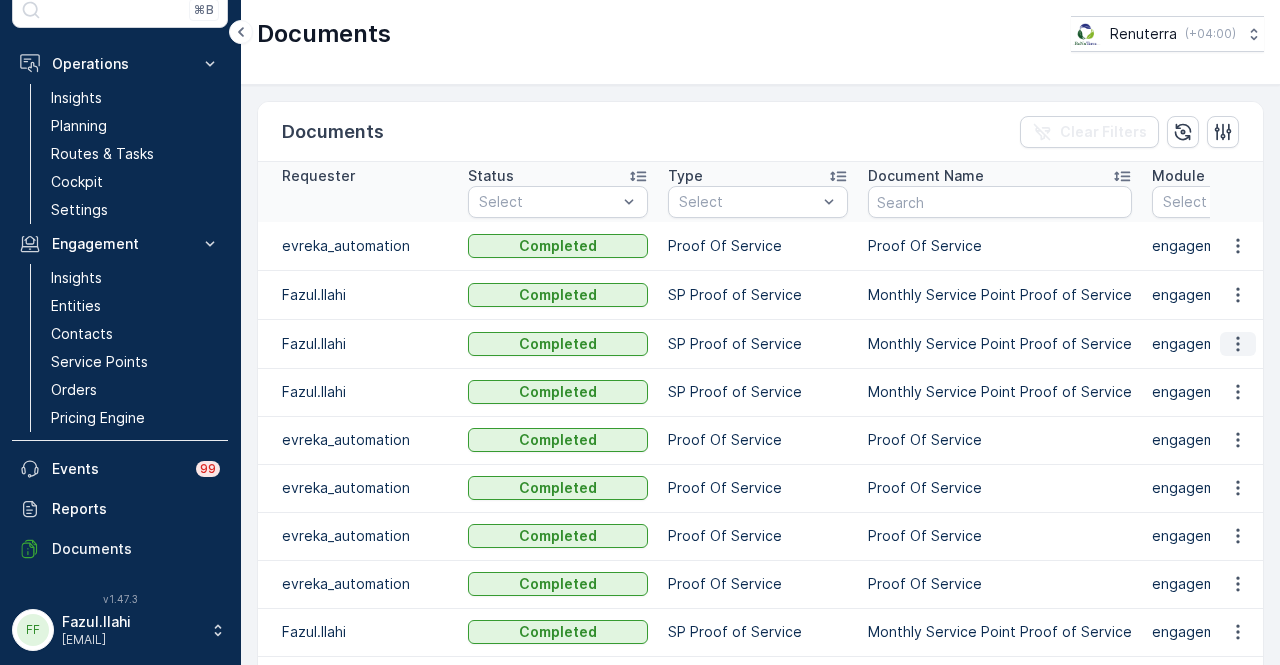 click 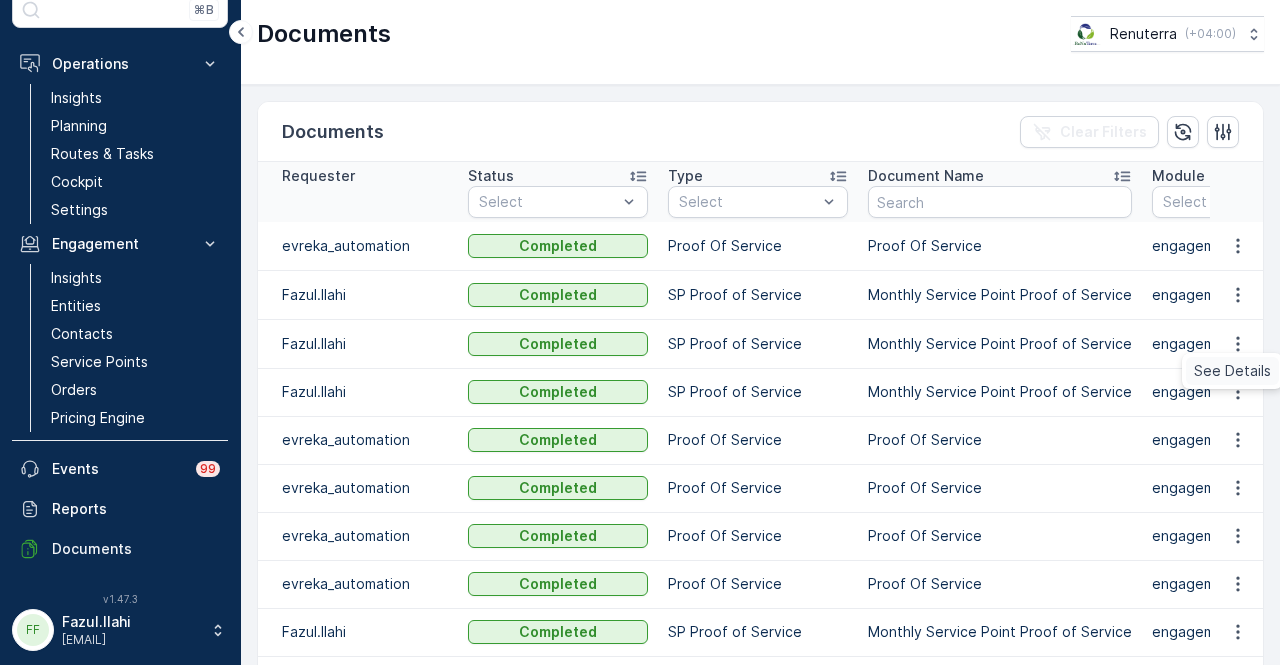 click on "See Details" at bounding box center (1232, 371) 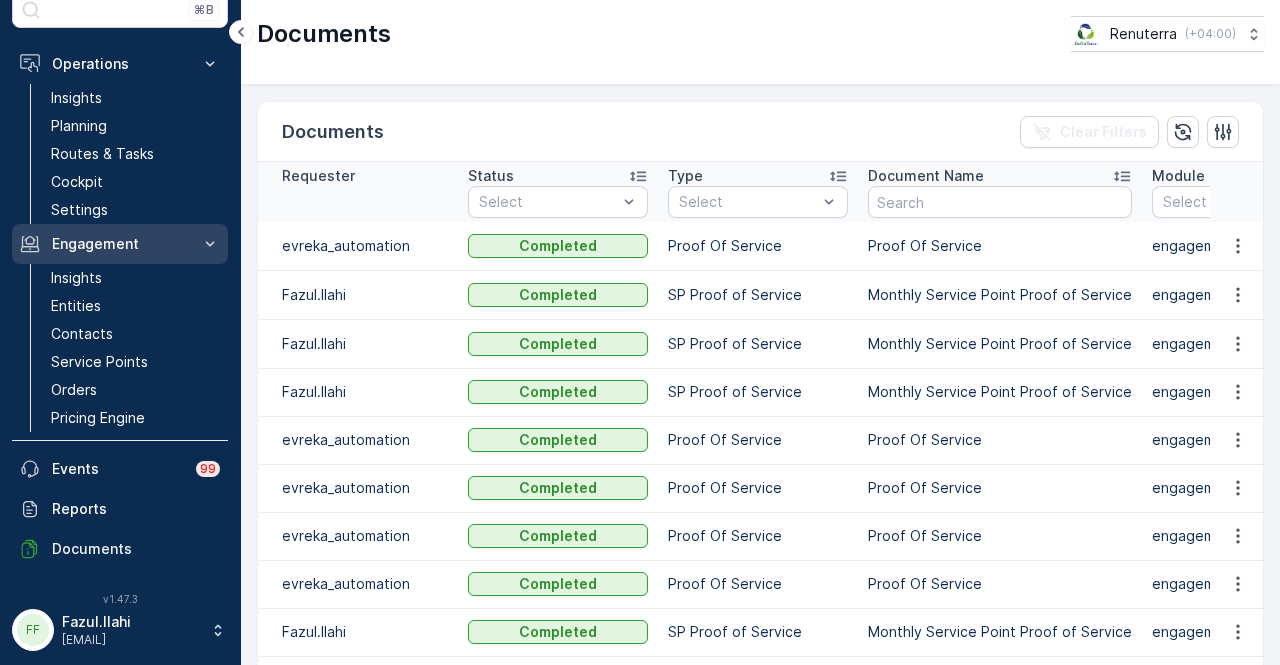 scroll, scrollTop: 0, scrollLeft: 0, axis: both 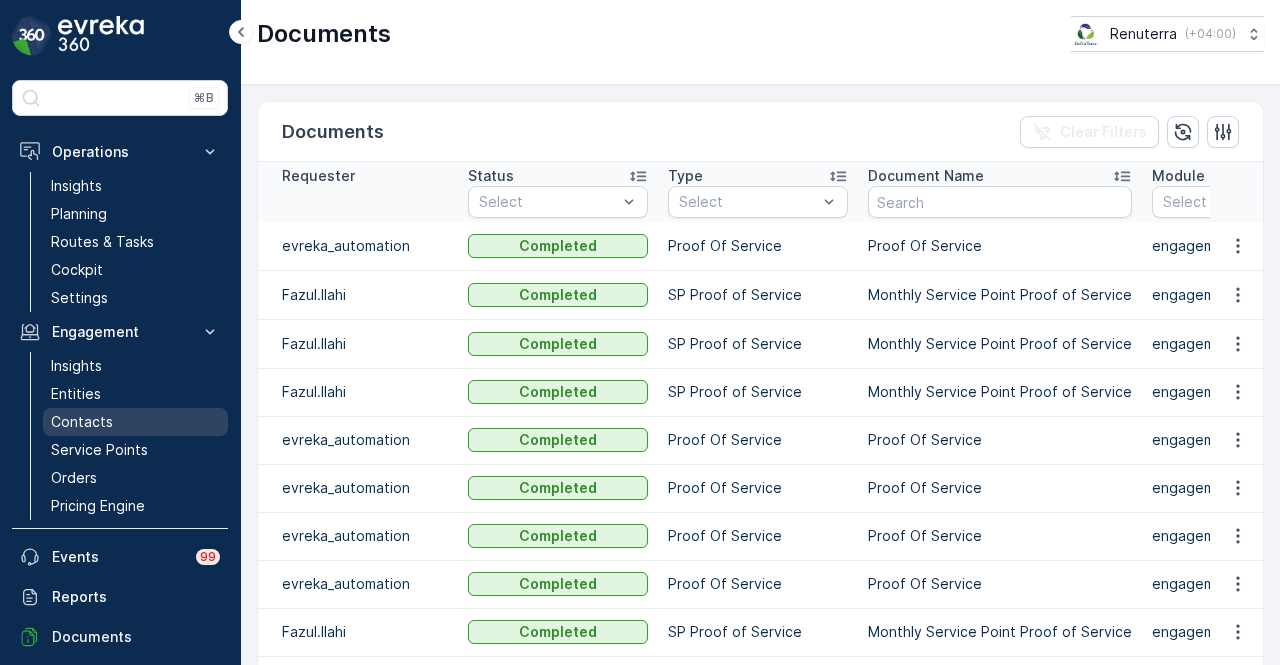 click on "Contacts" at bounding box center [135, 422] 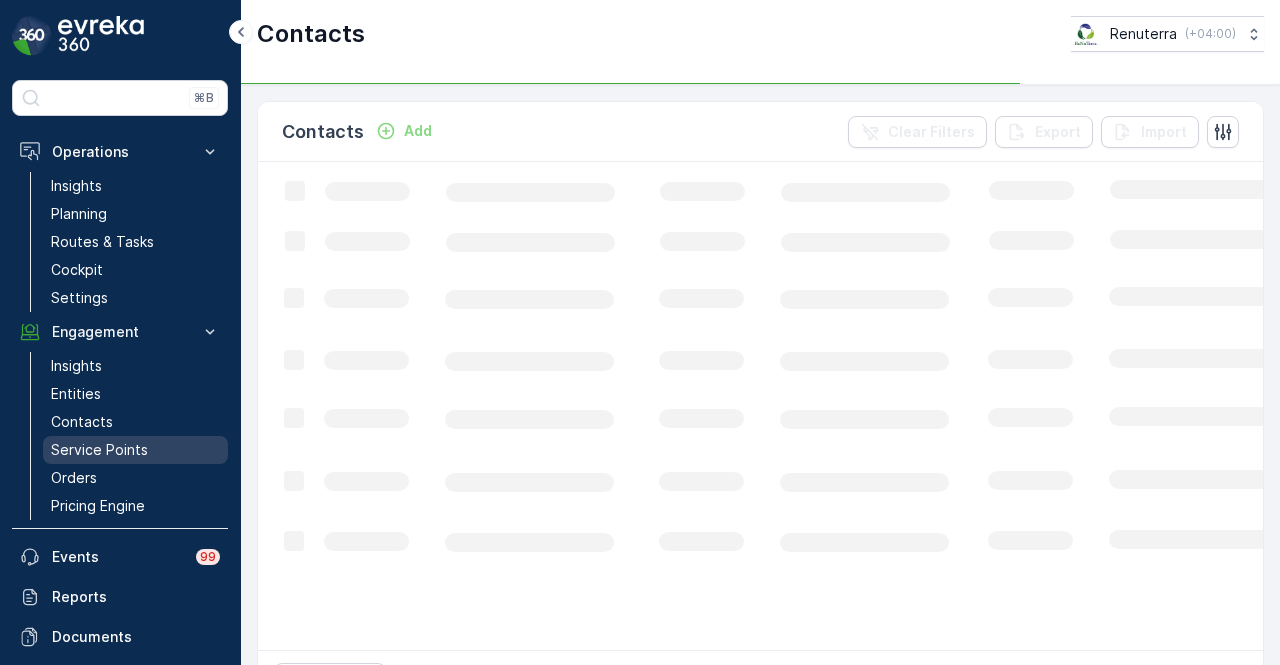 click on "Service Points" at bounding box center (99, 450) 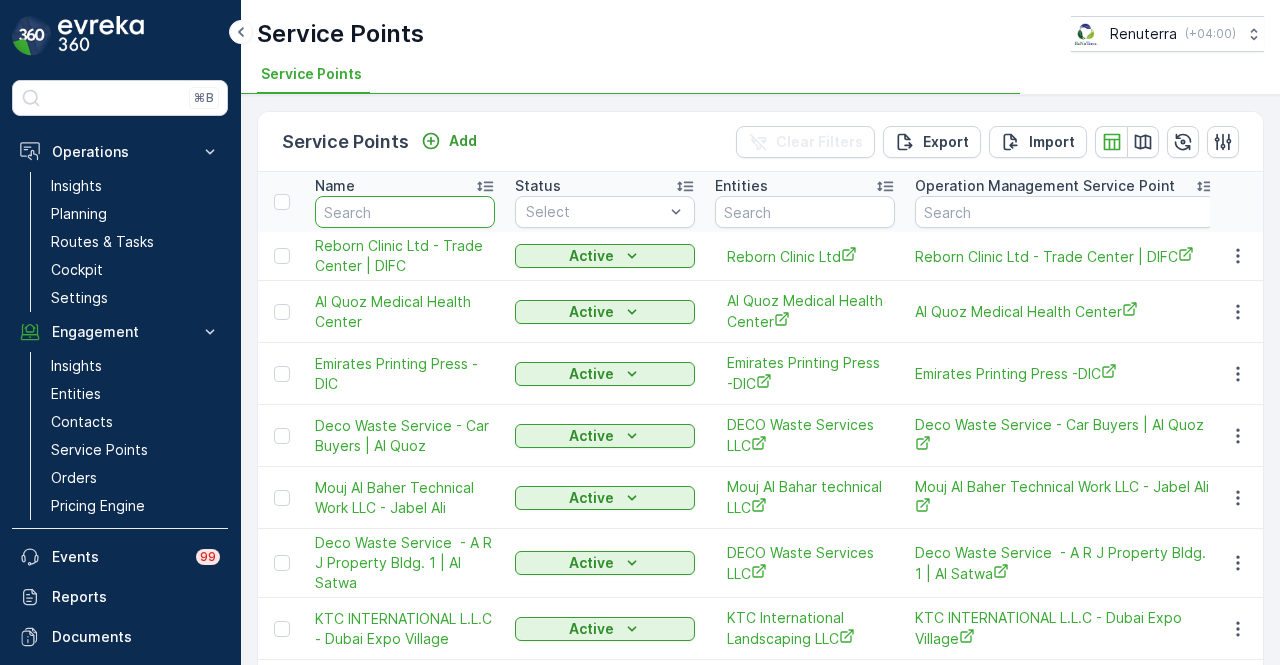 click at bounding box center (405, 212) 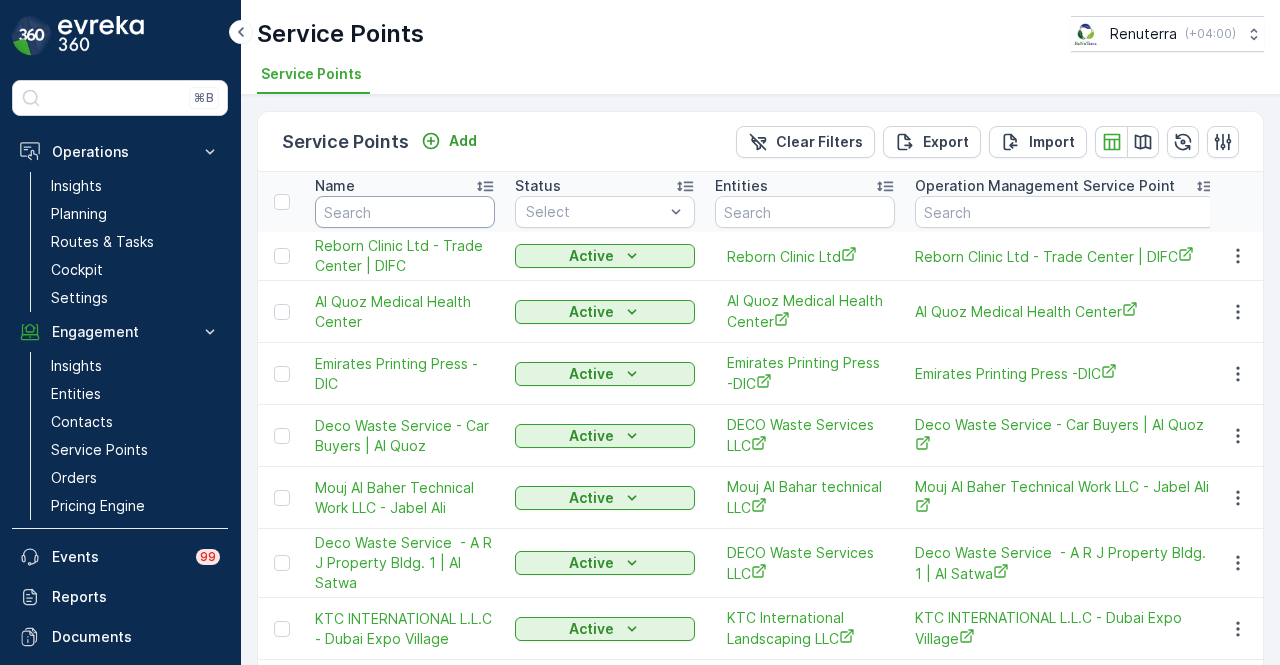 type 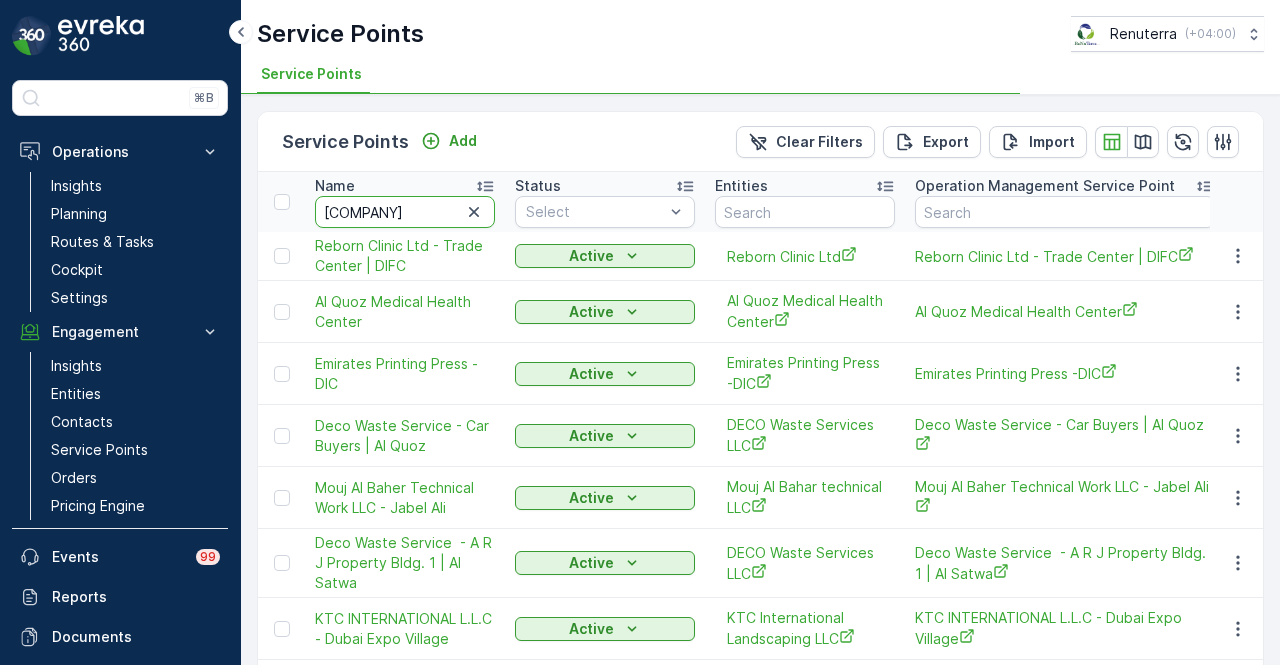 click on "HOME MADE" at bounding box center [405, 212] 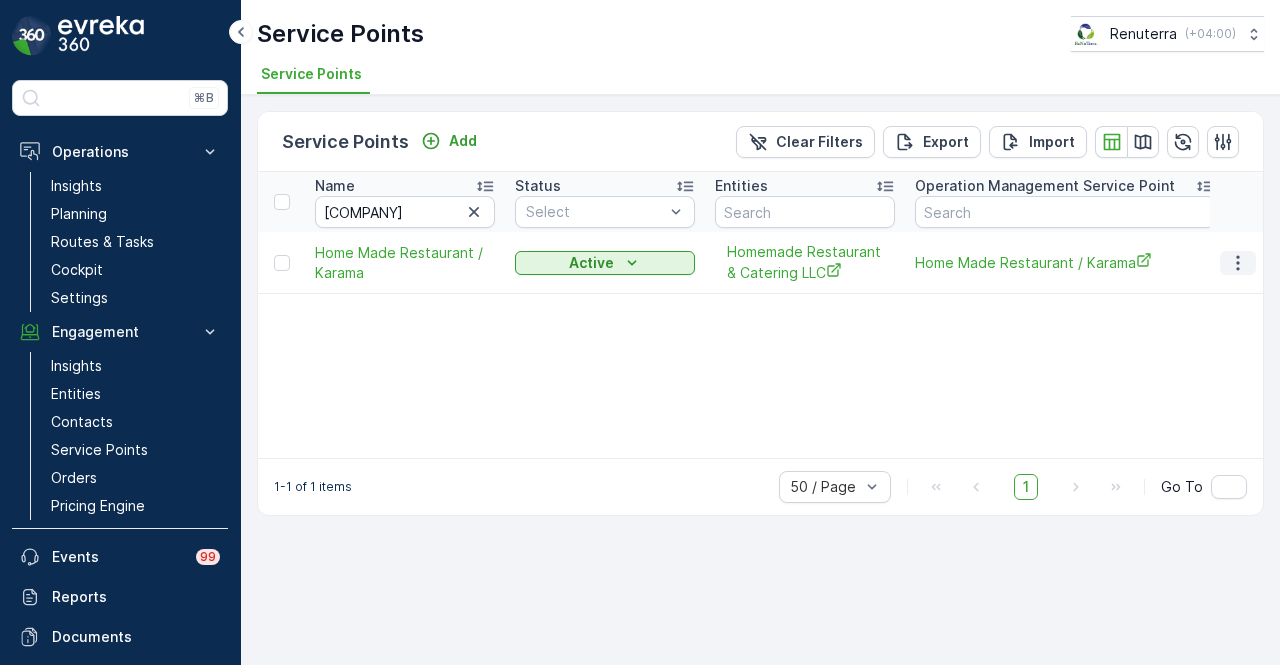 click 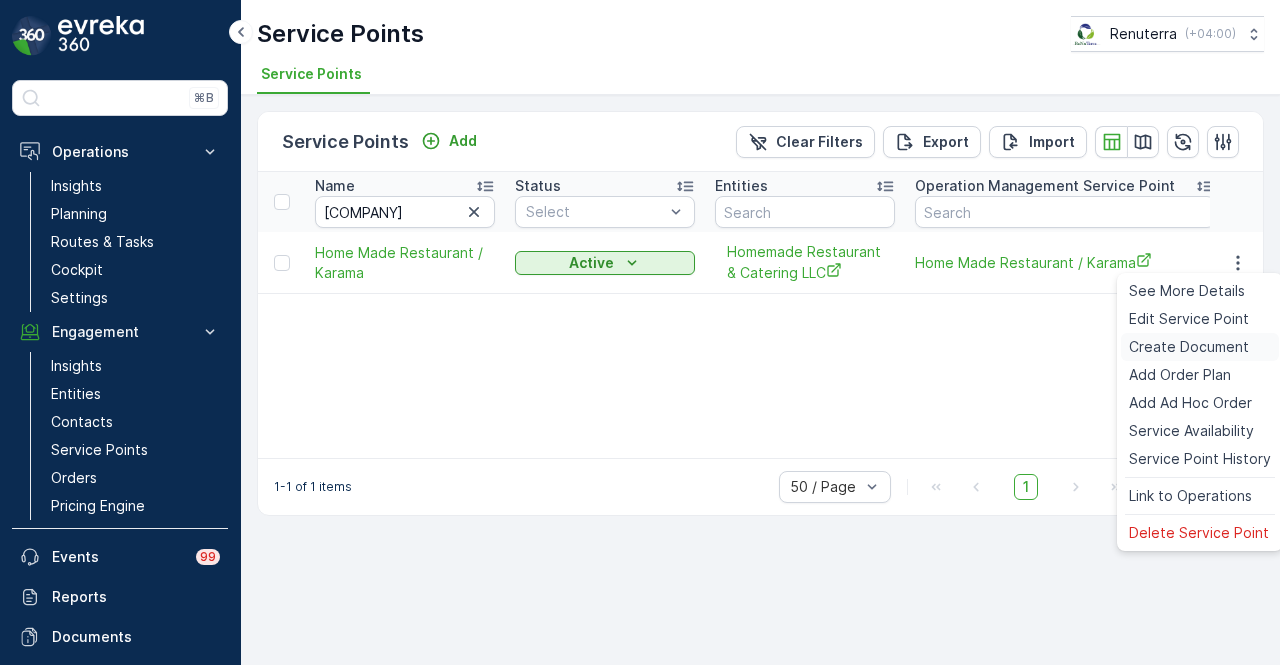 click on "Create Document" at bounding box center [1189, 347] 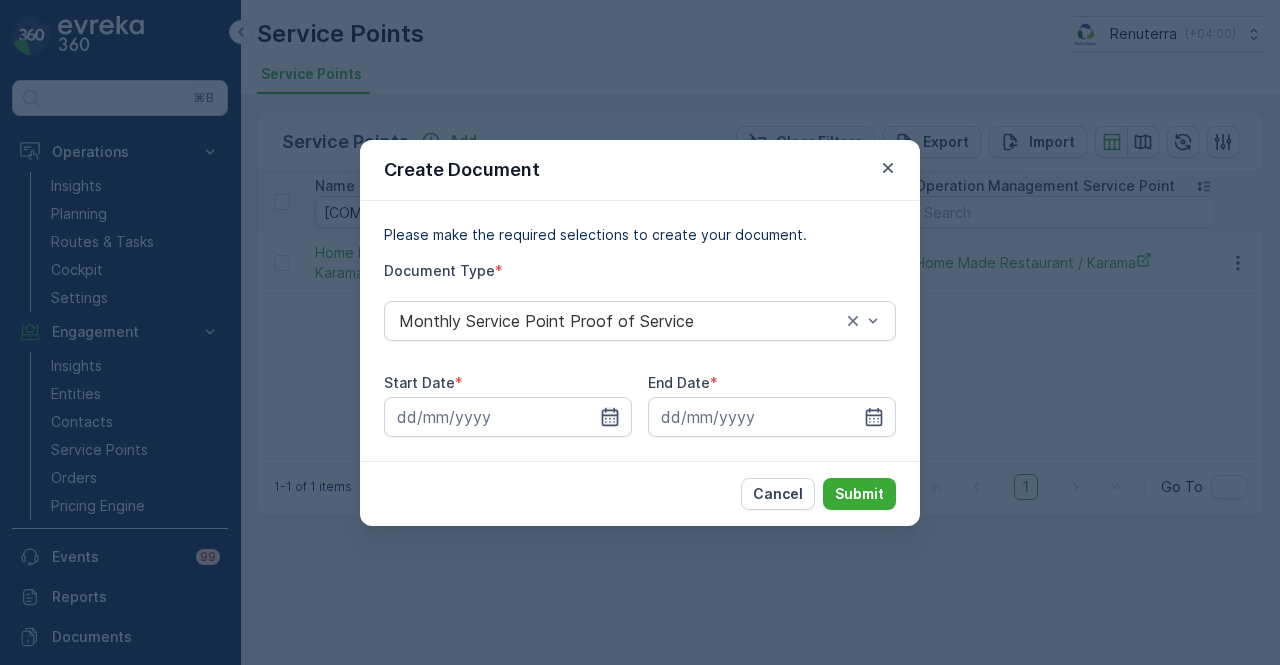 click 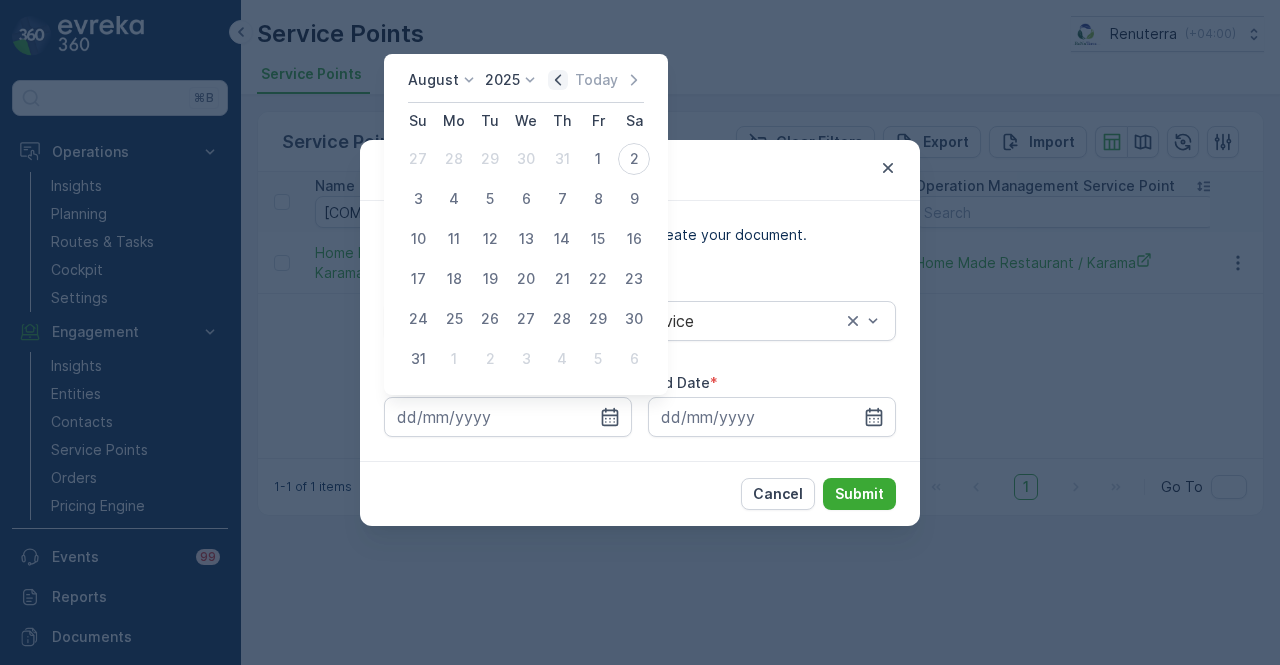 click 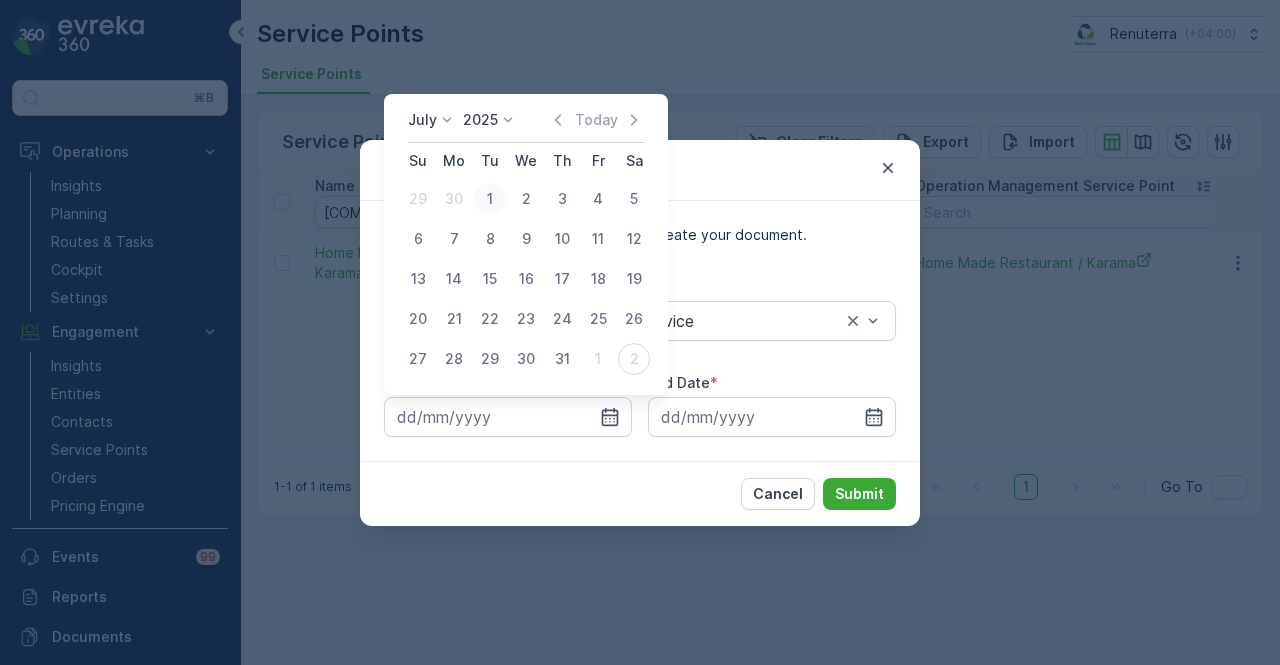 click on "1" at bounding box center (490, 199) 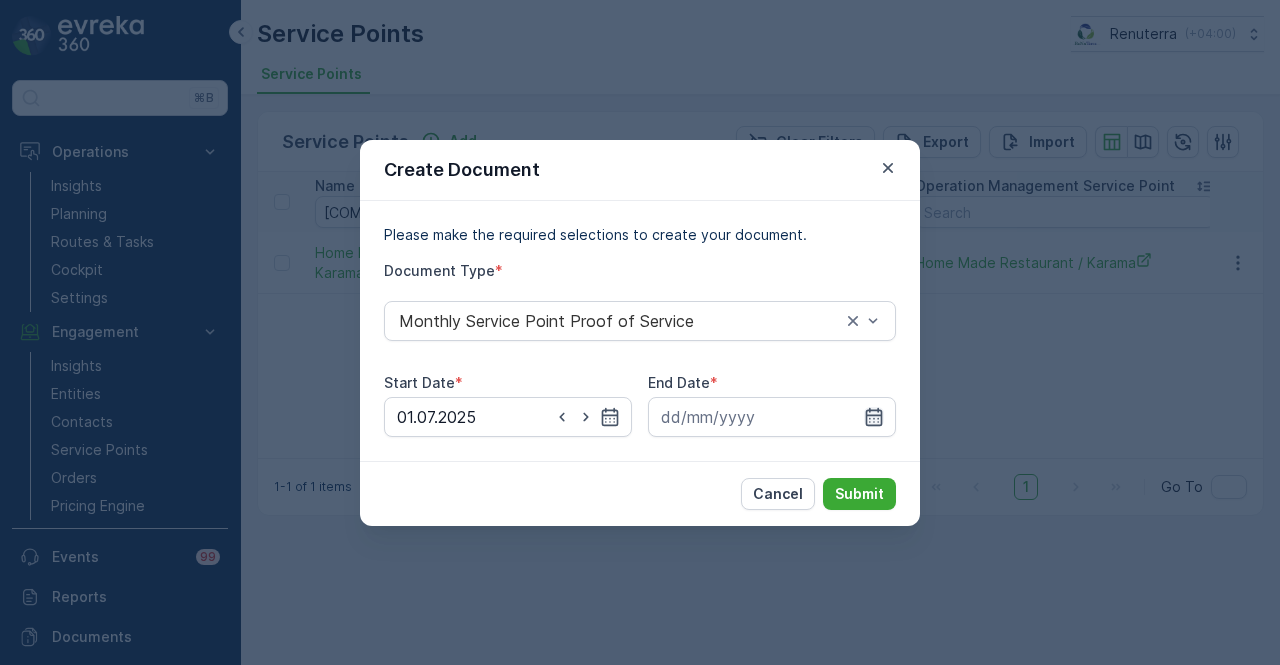 click 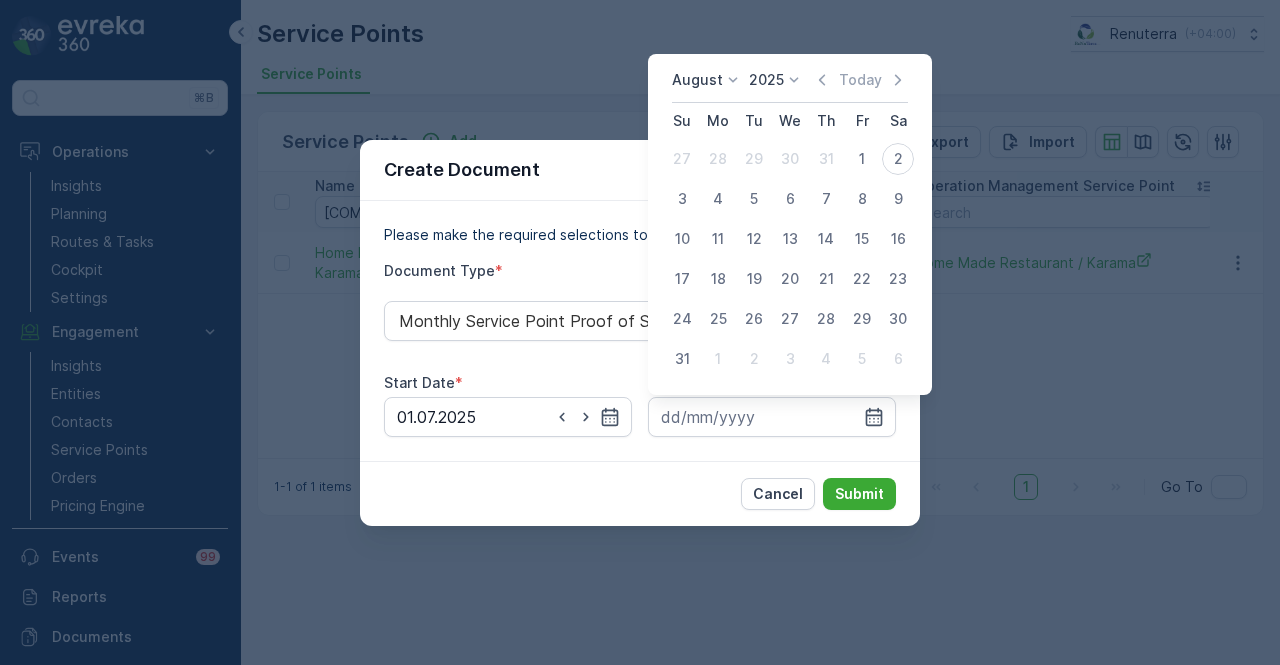 click on "Today" at bounding box center [860, 80] 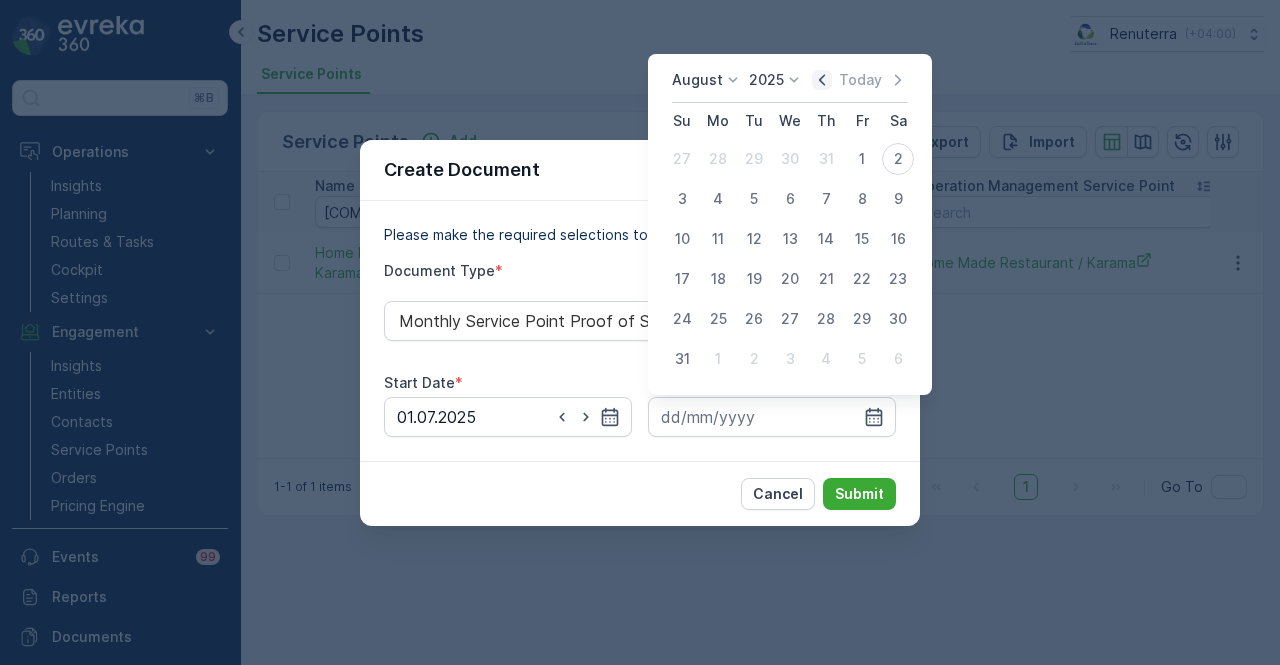 click 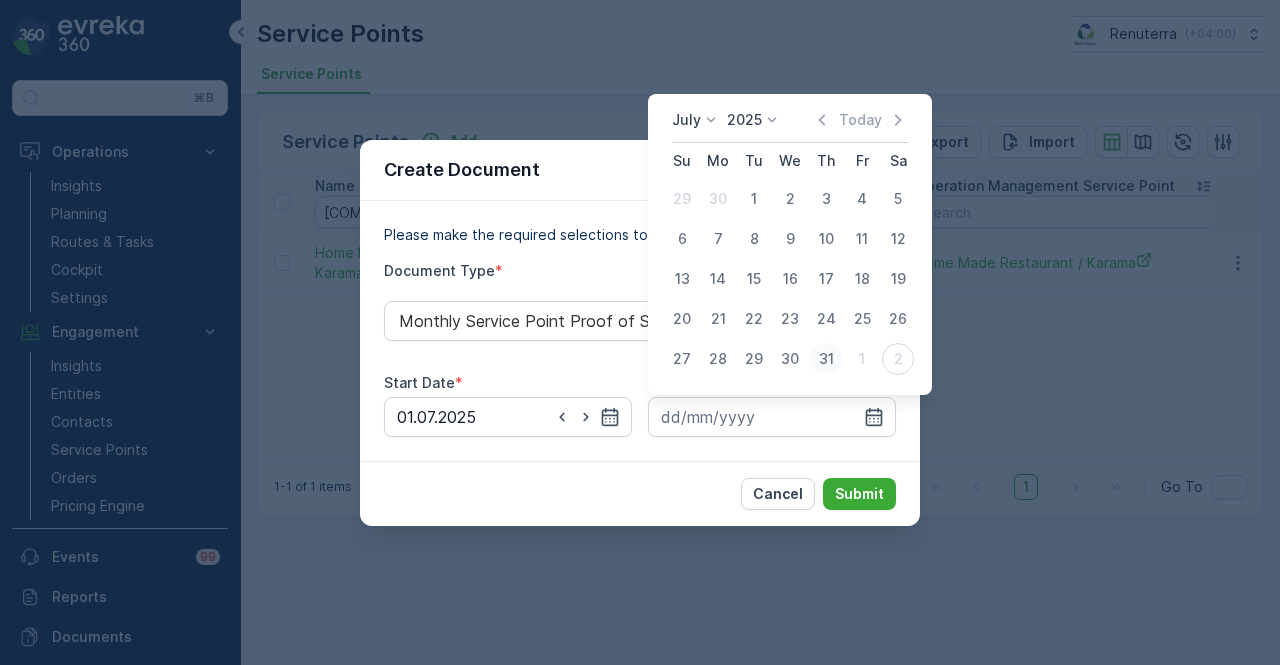 click on "31" at bounding box center (826, 359) 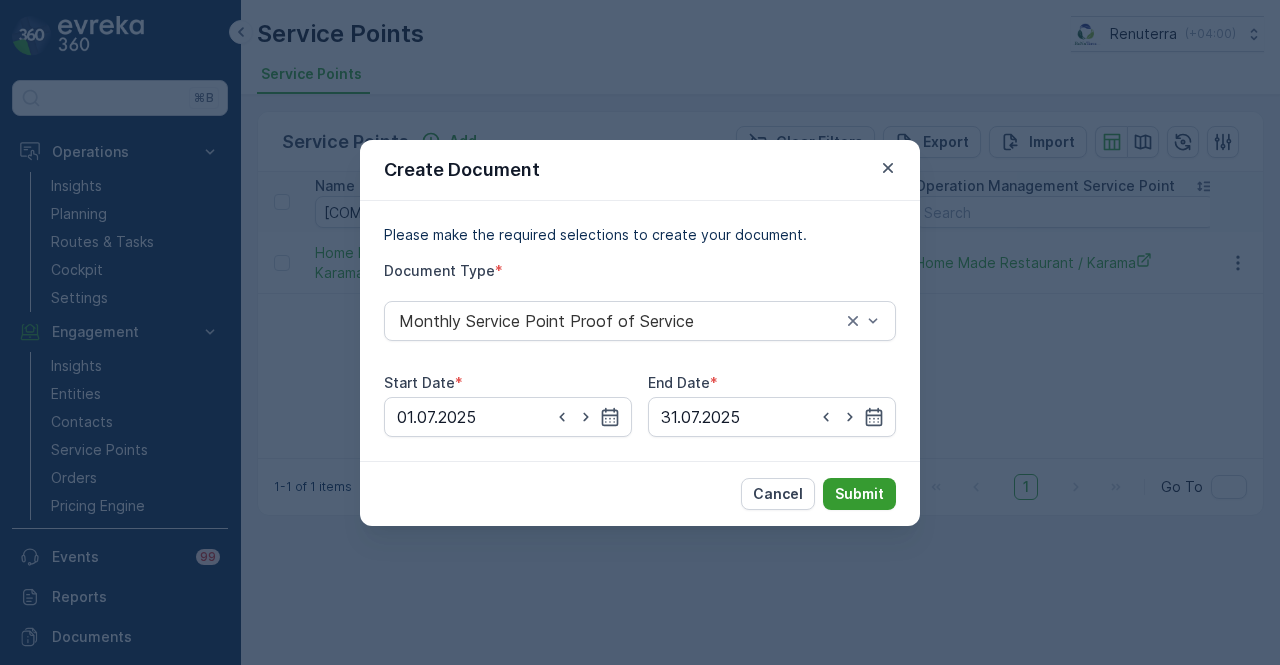 click on "Submit" at bounding box center [859, 494] 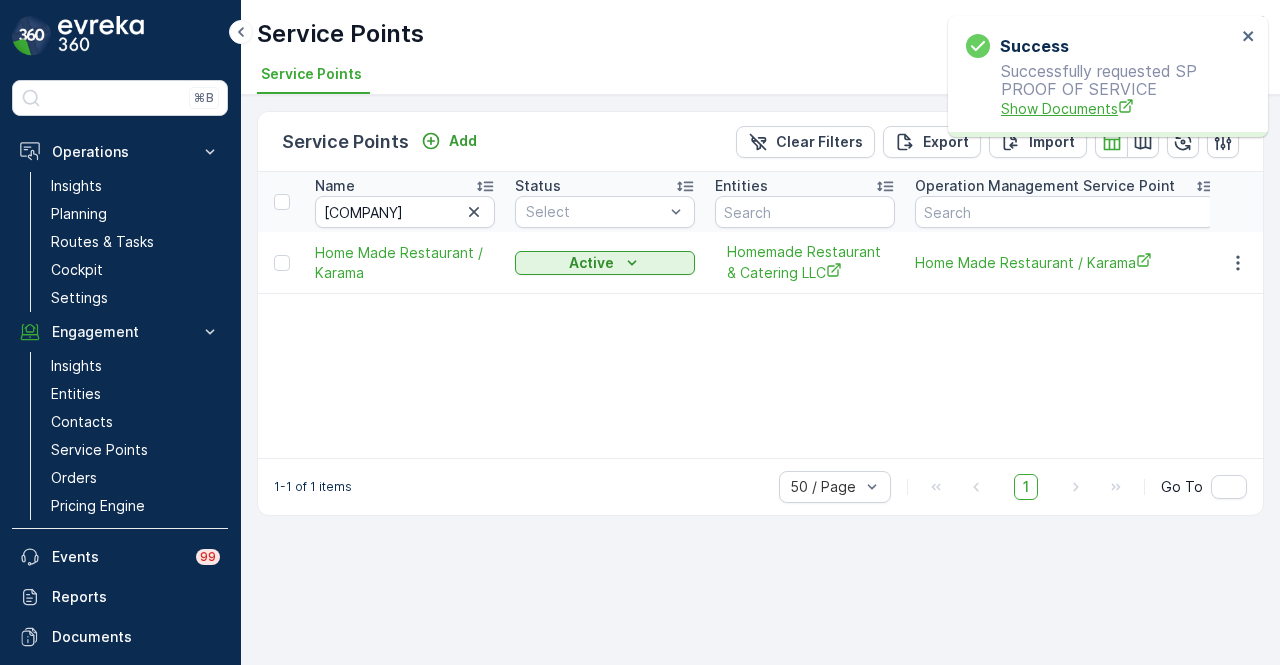 click on "Show Documents" at bounding box center (1118, 108) 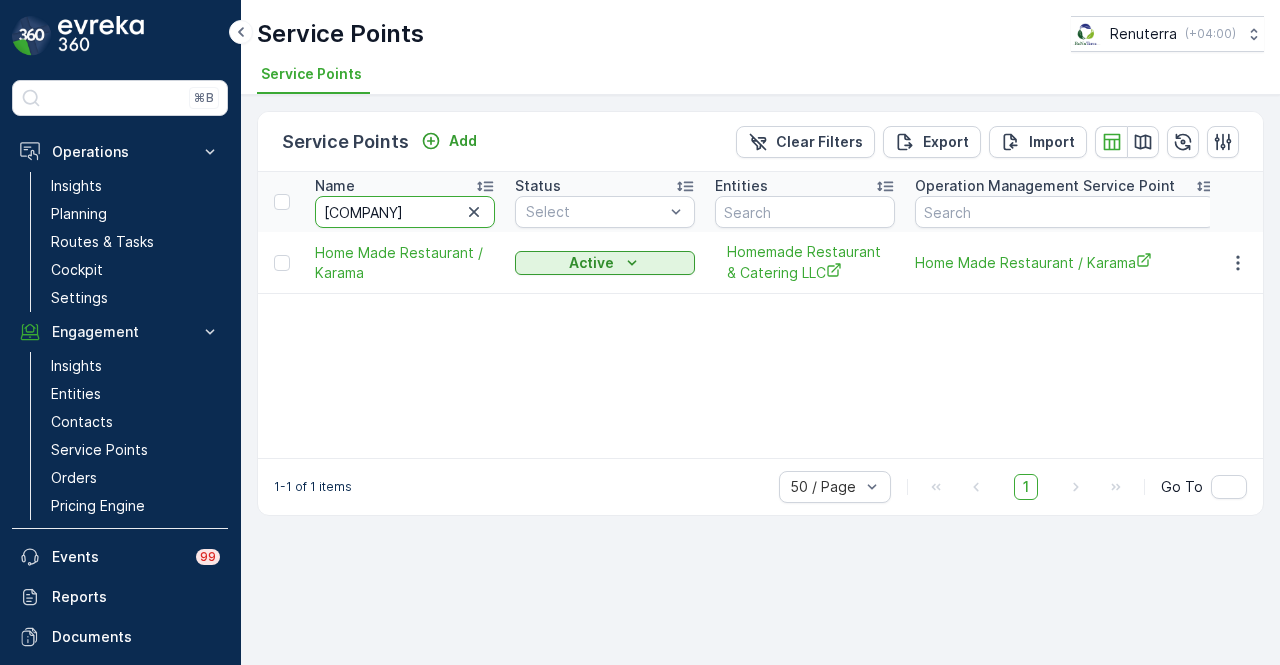 click on "HOME MADE" at bounding box center [405, 212] 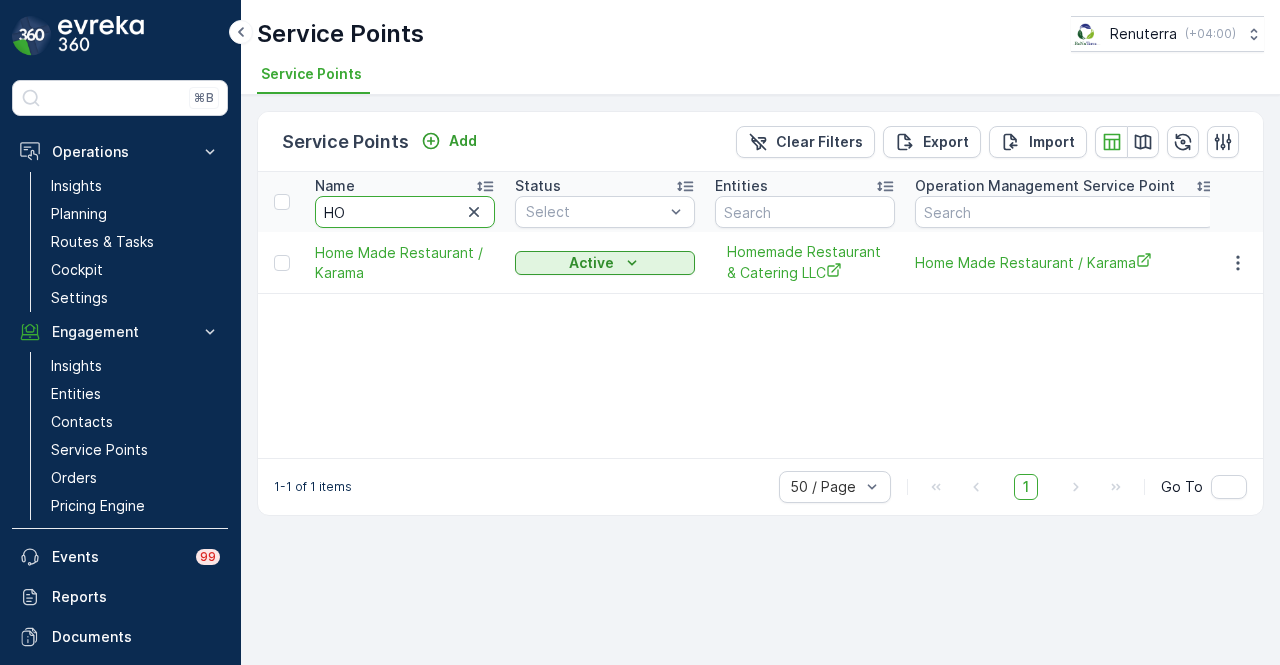 type on "H" 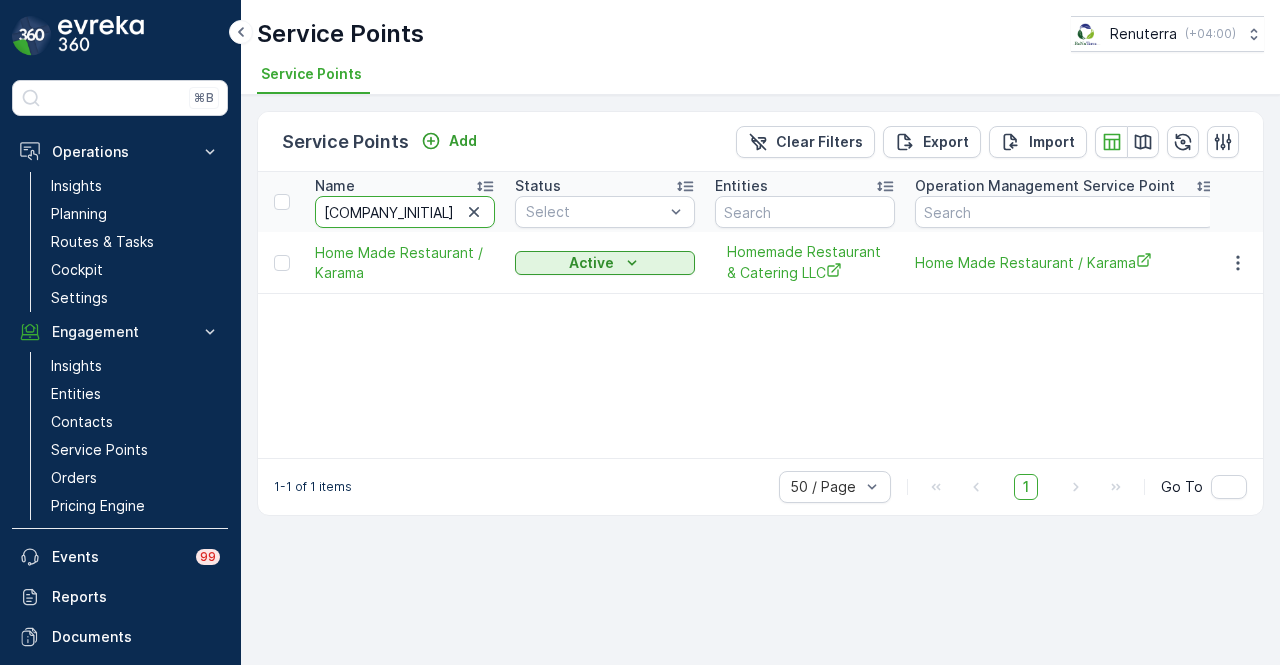 type on "NAMAS" 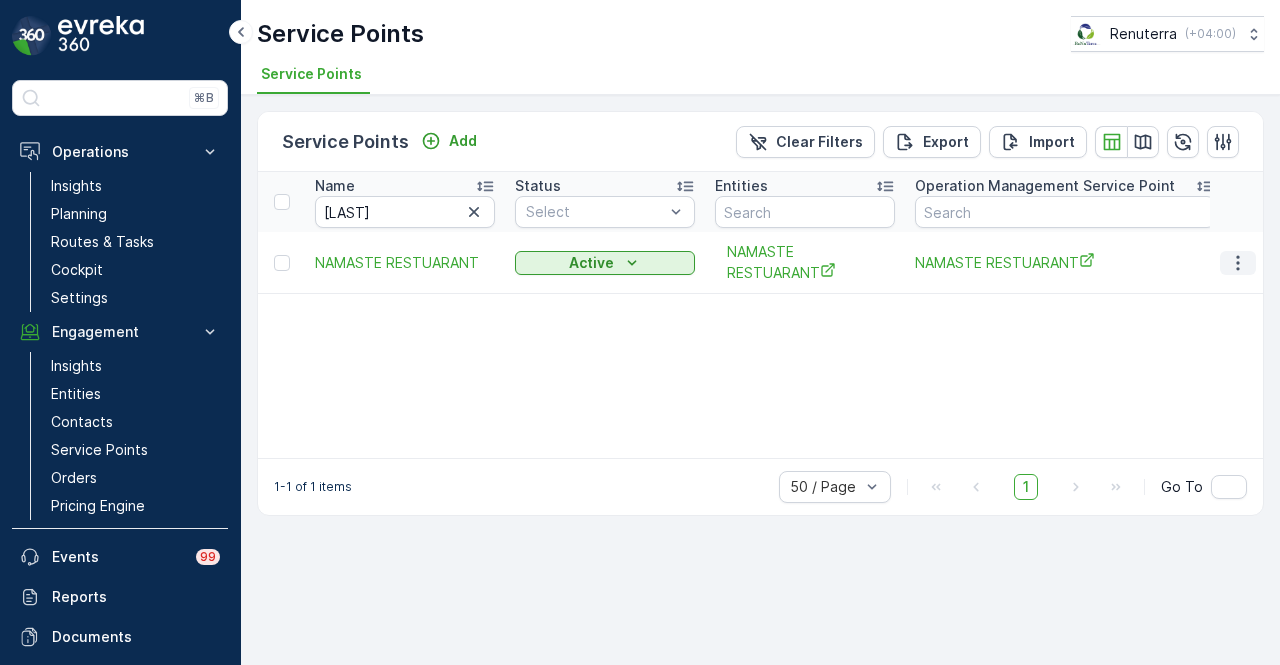 click 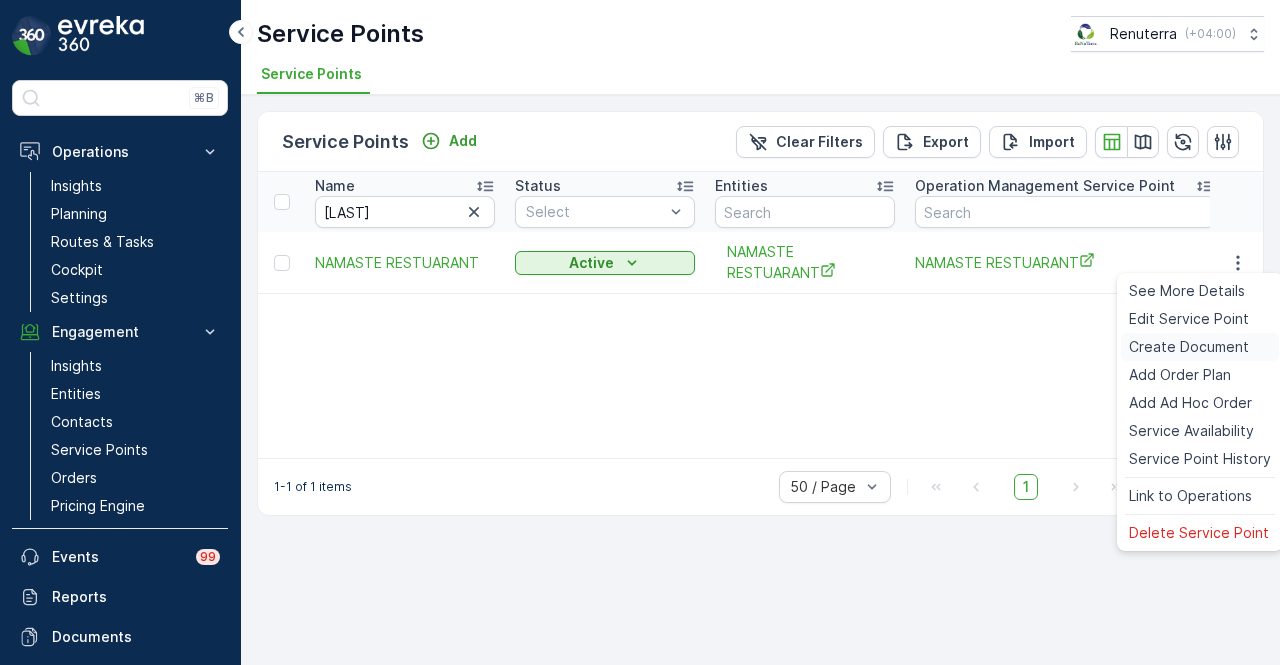 click on "Create Document" at bounding box center (1200, 347) 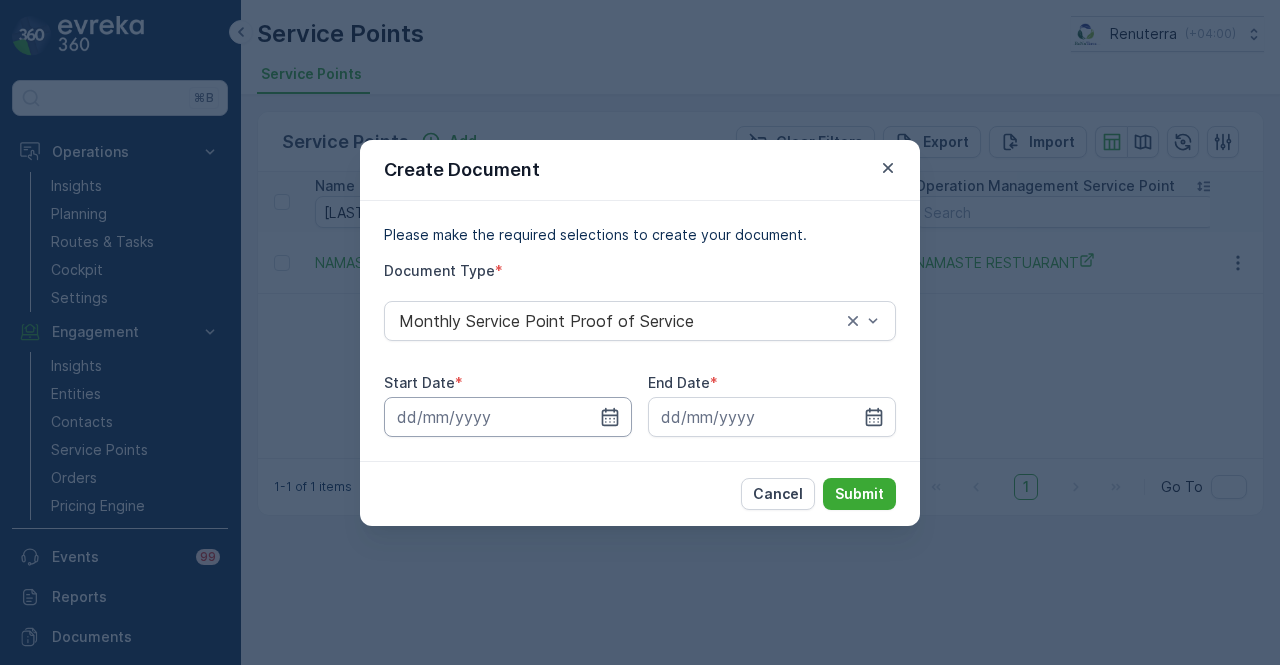 click at bounding box center [508, 417] 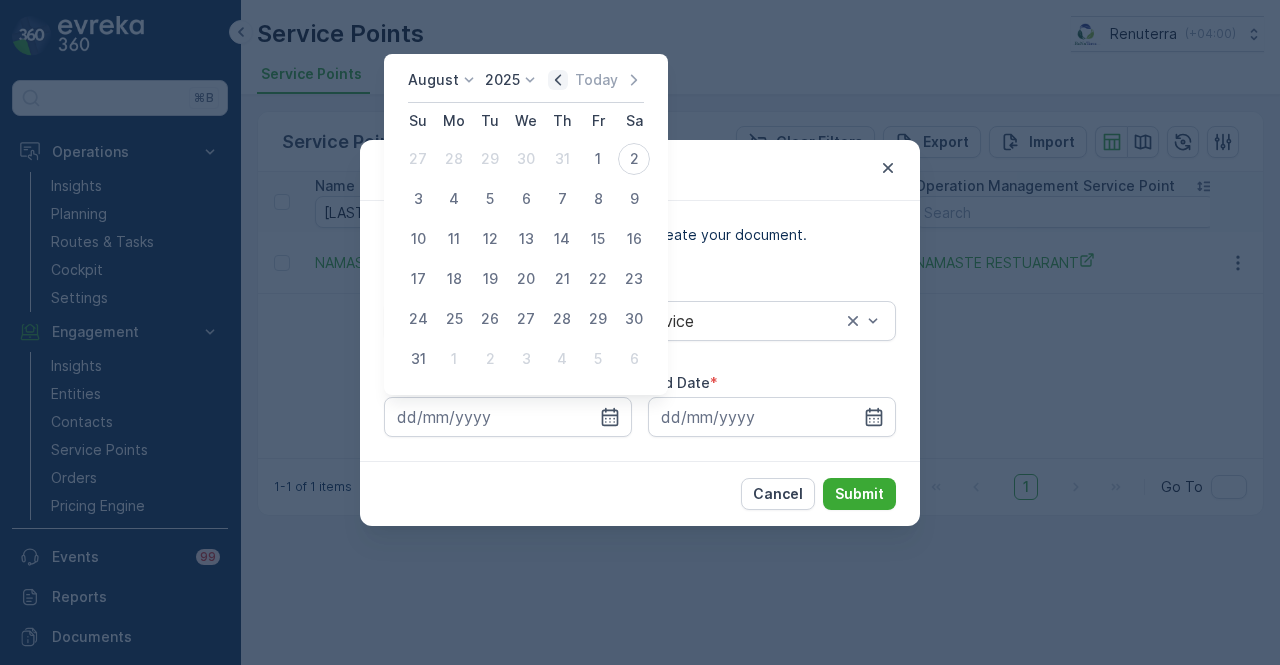 click 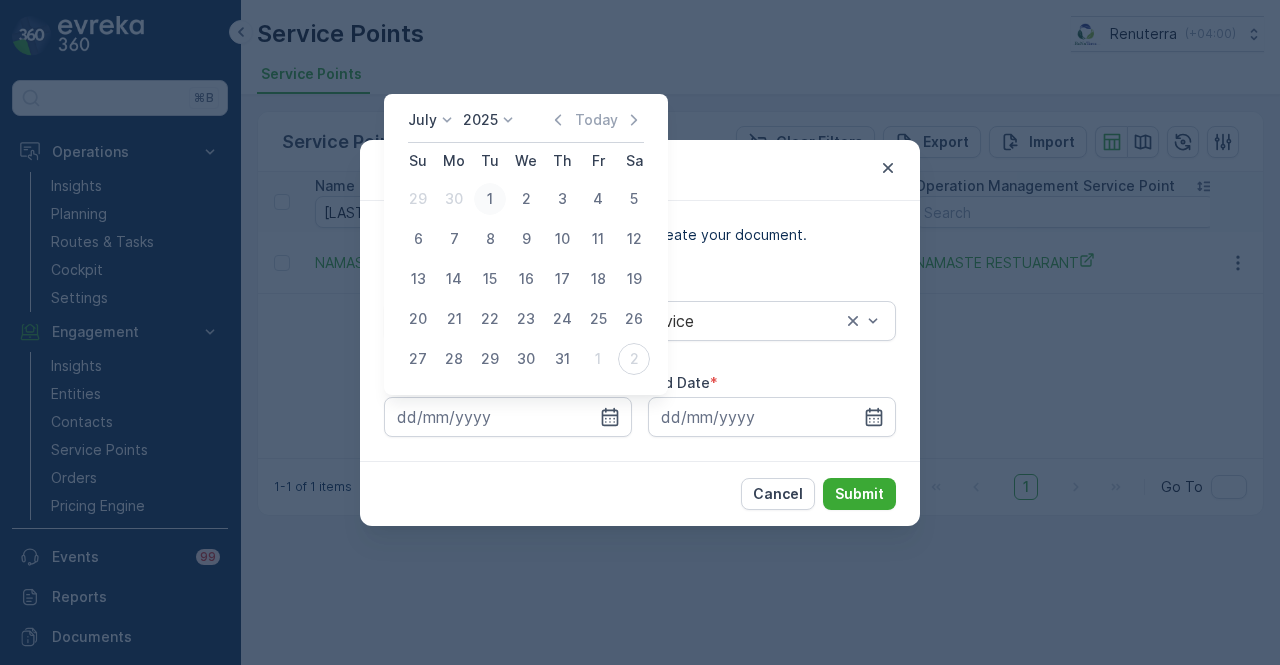 click on "1" at bounding box center [490, 199] 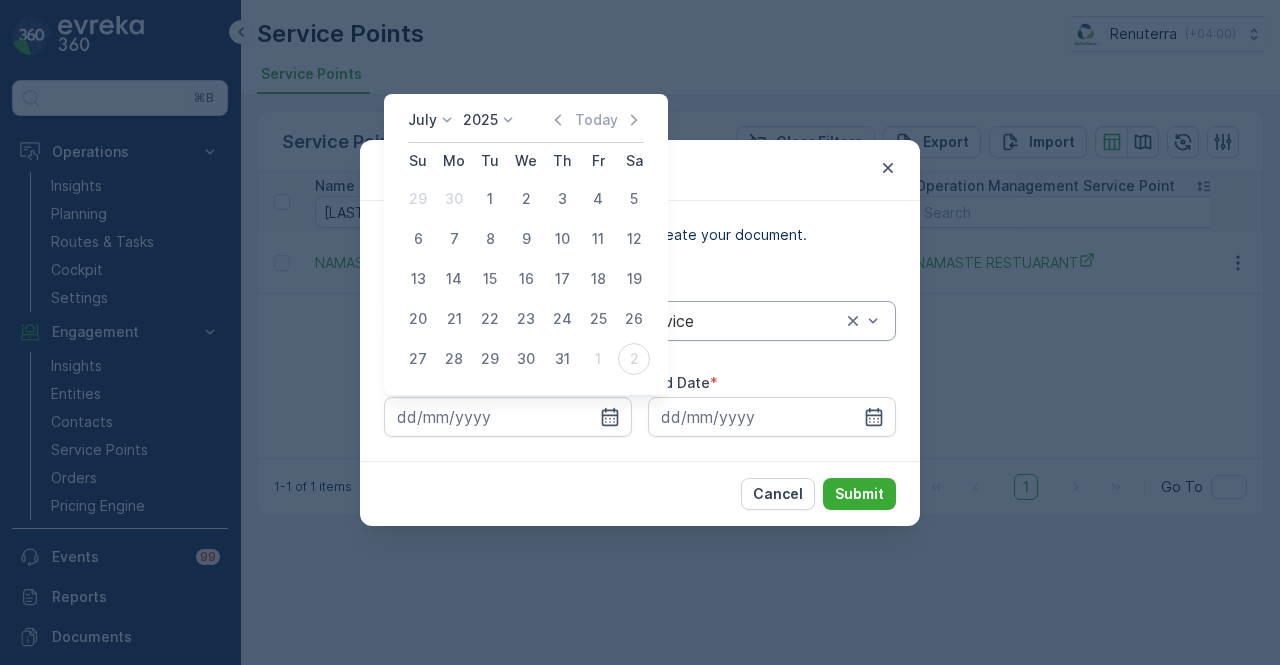 type on "01.07.2025" 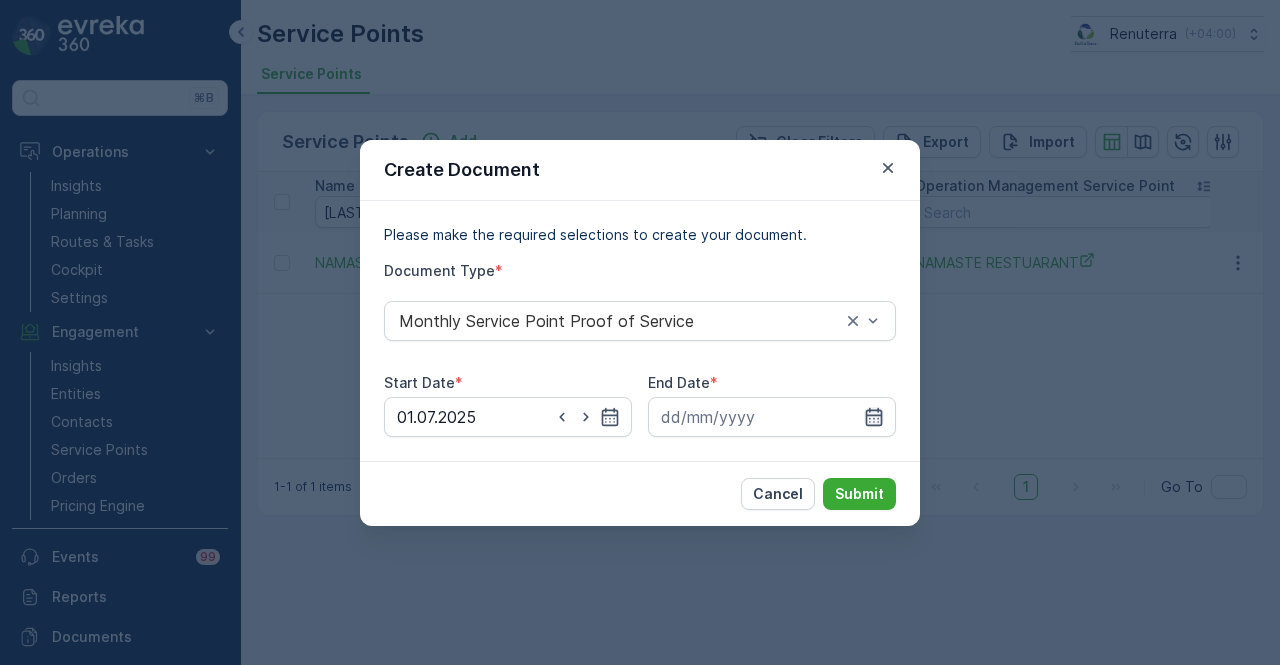 click 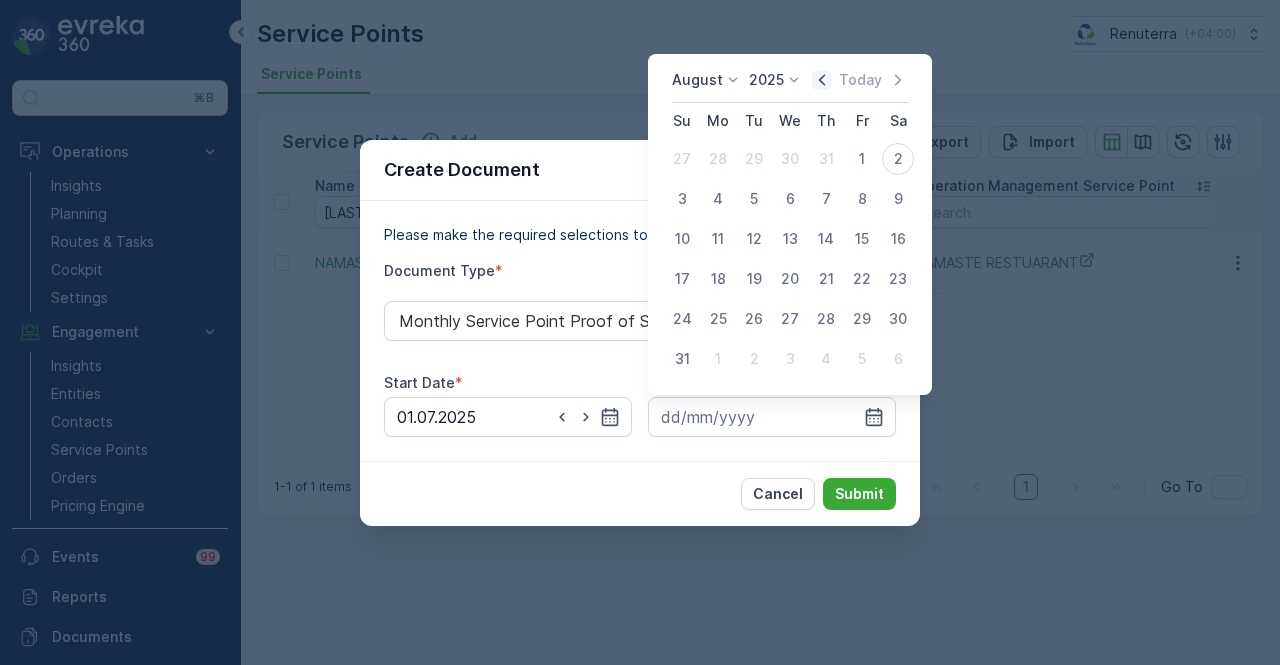 click 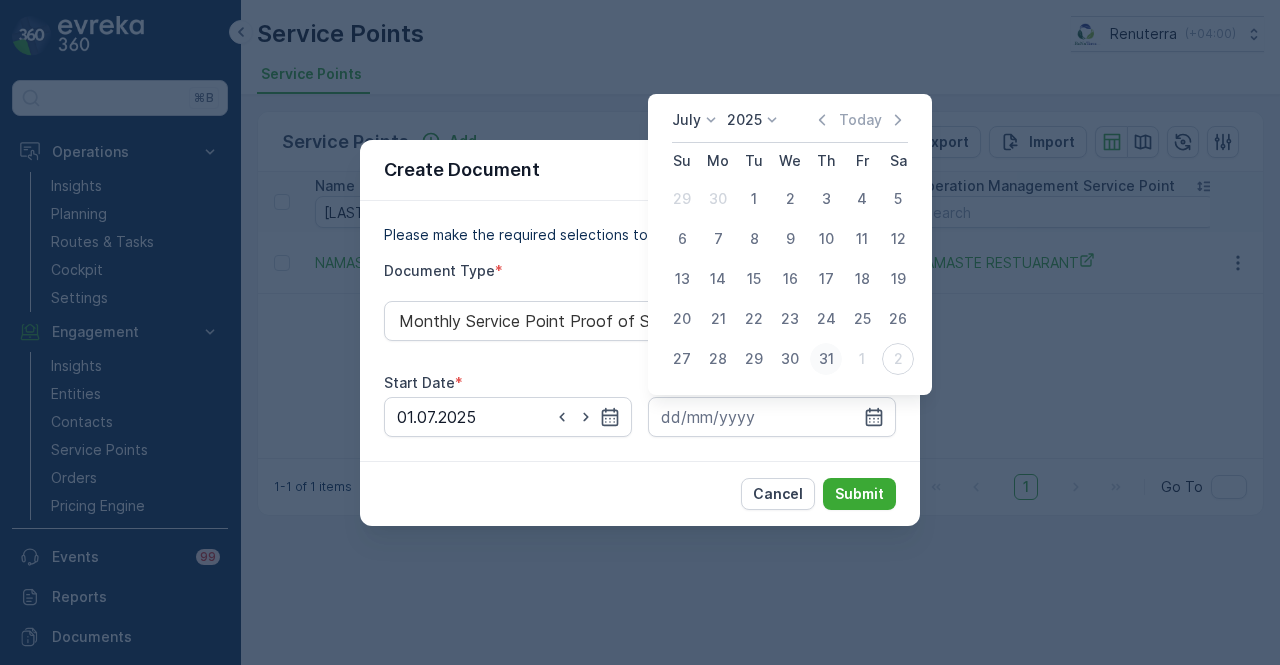click on "31" at bounding box center (826, 359) 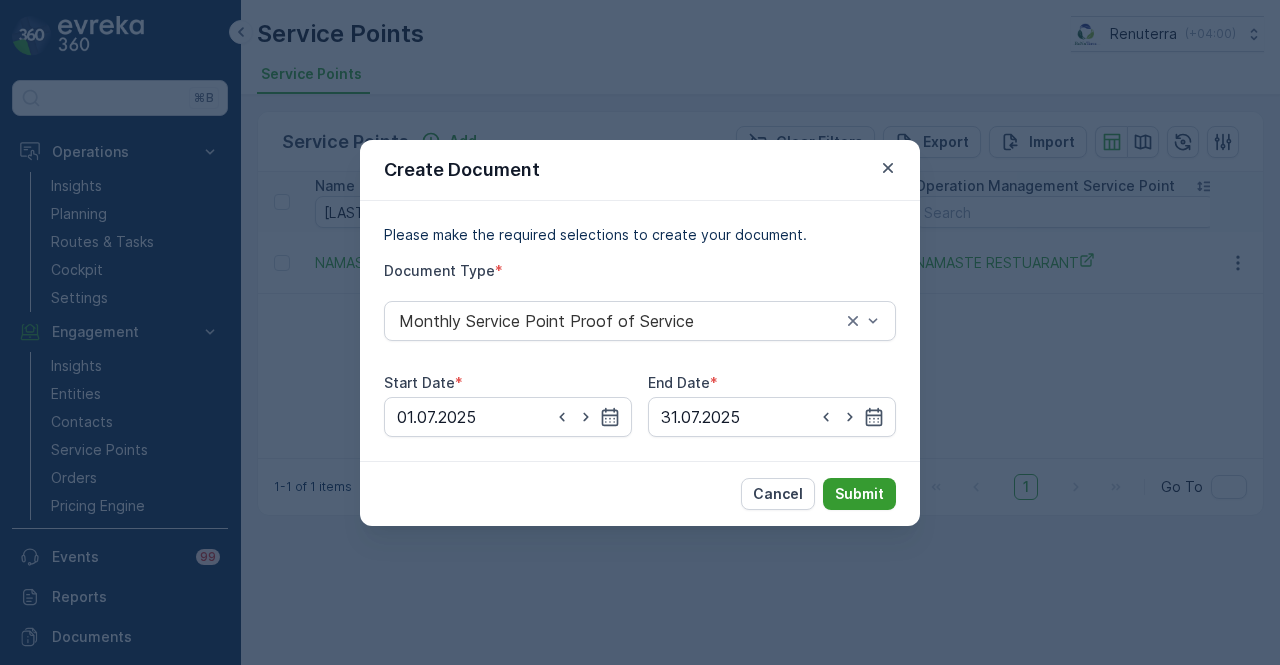 click on "Submit" at bounding box center (859, 494) 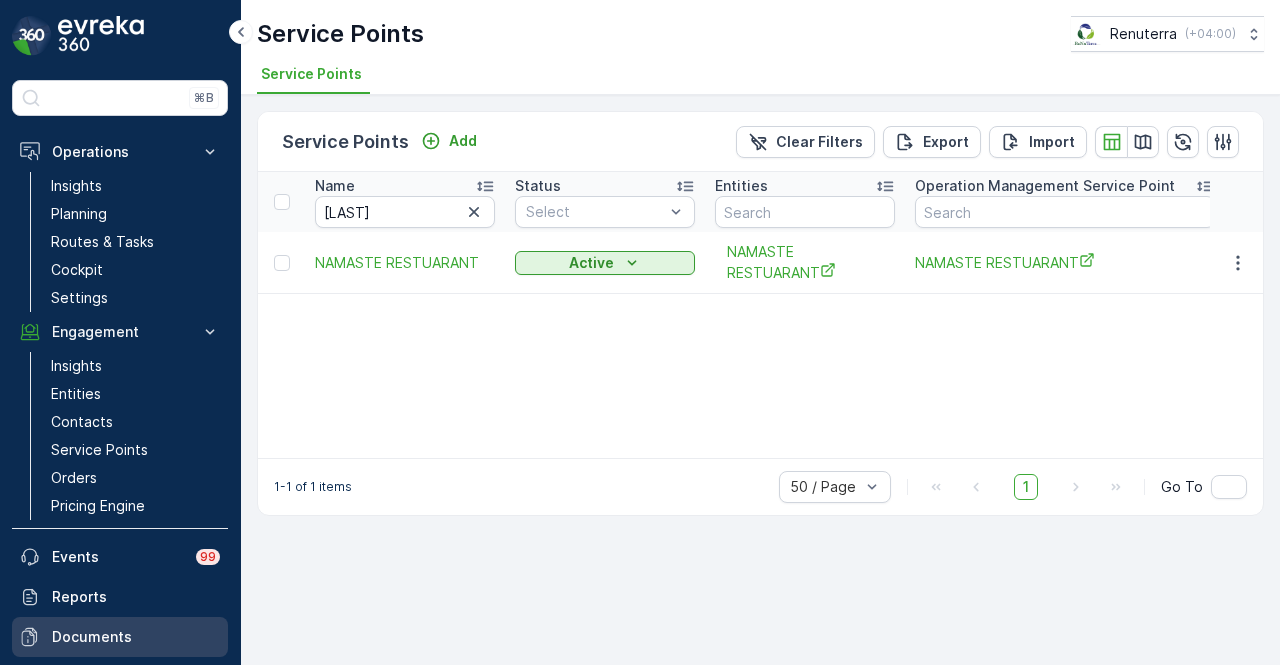 click on "Documents" at bounding box center (136, 637) 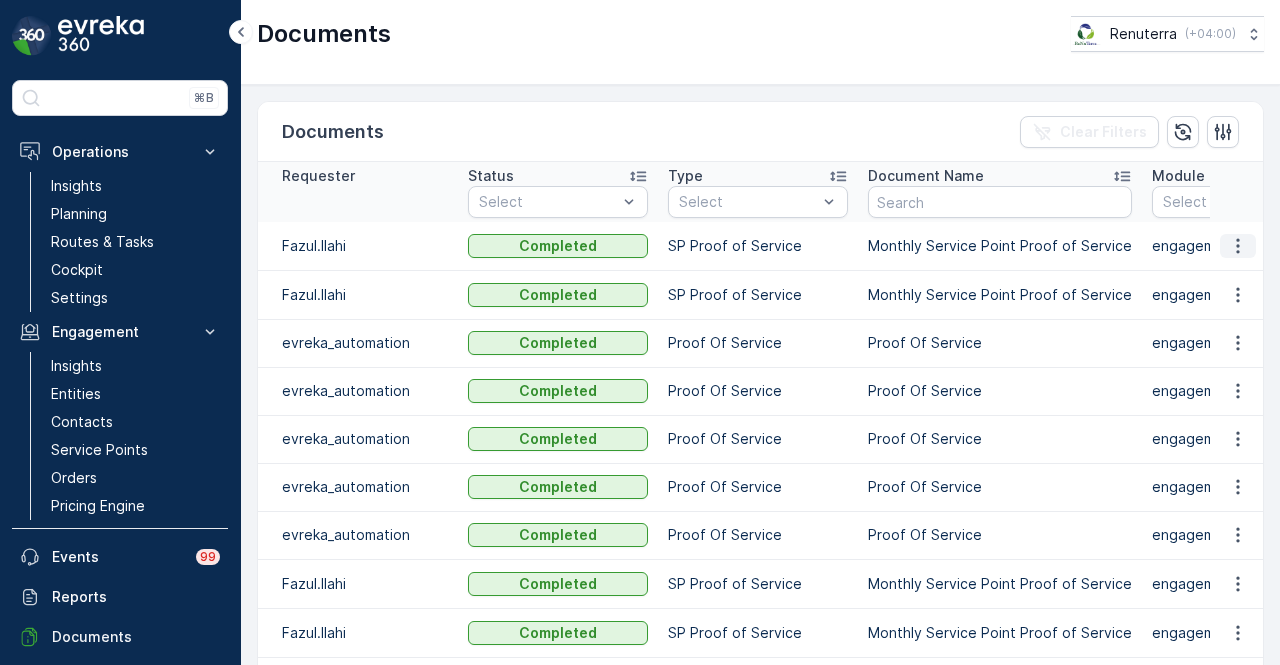 click 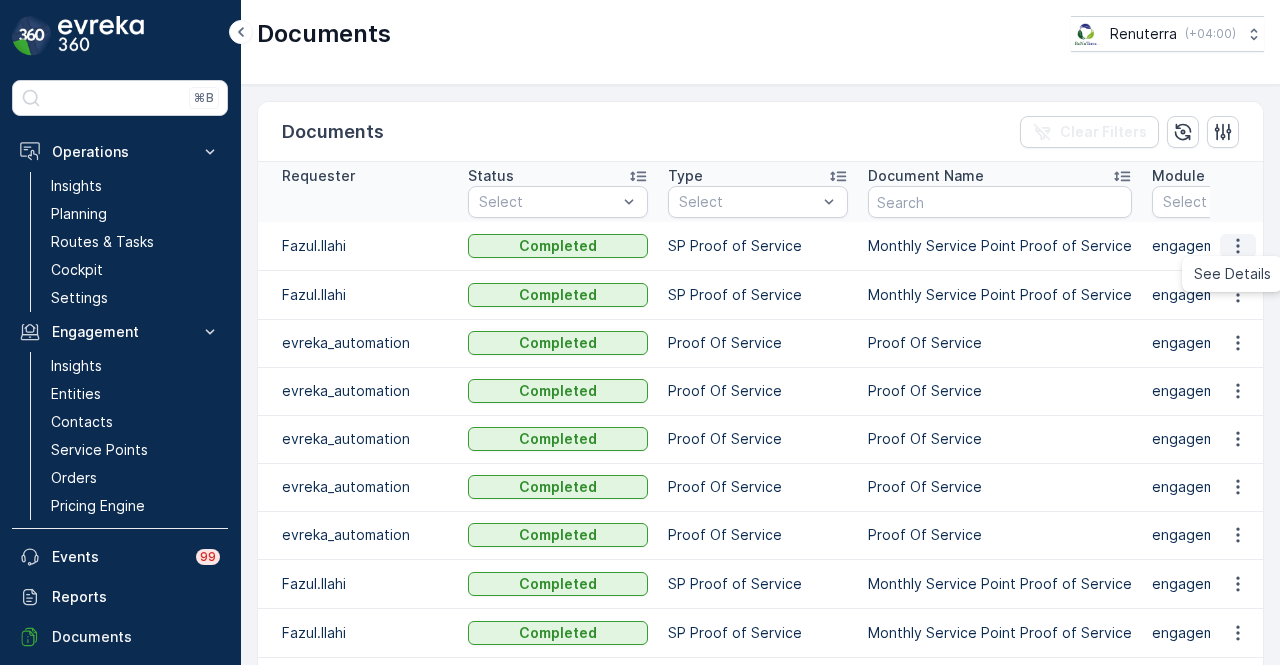 click on "See Details" at bounding box center [1232, 274] 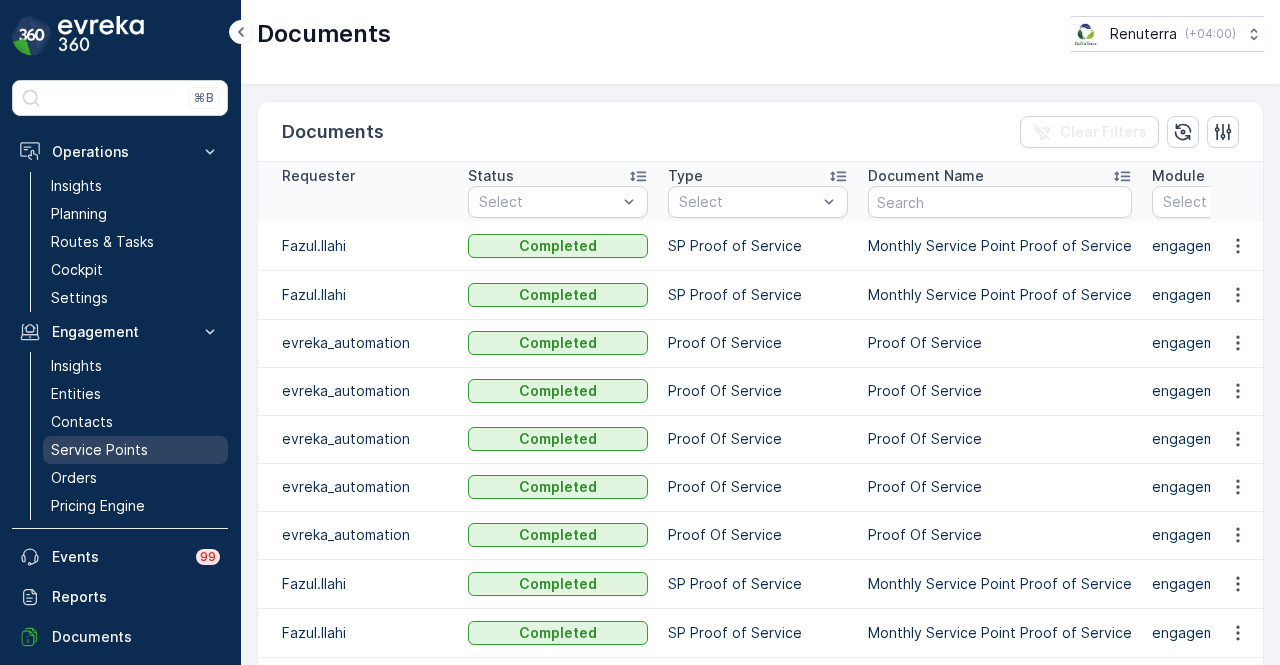 click on "Service Points" at bounding box center [99, 450] 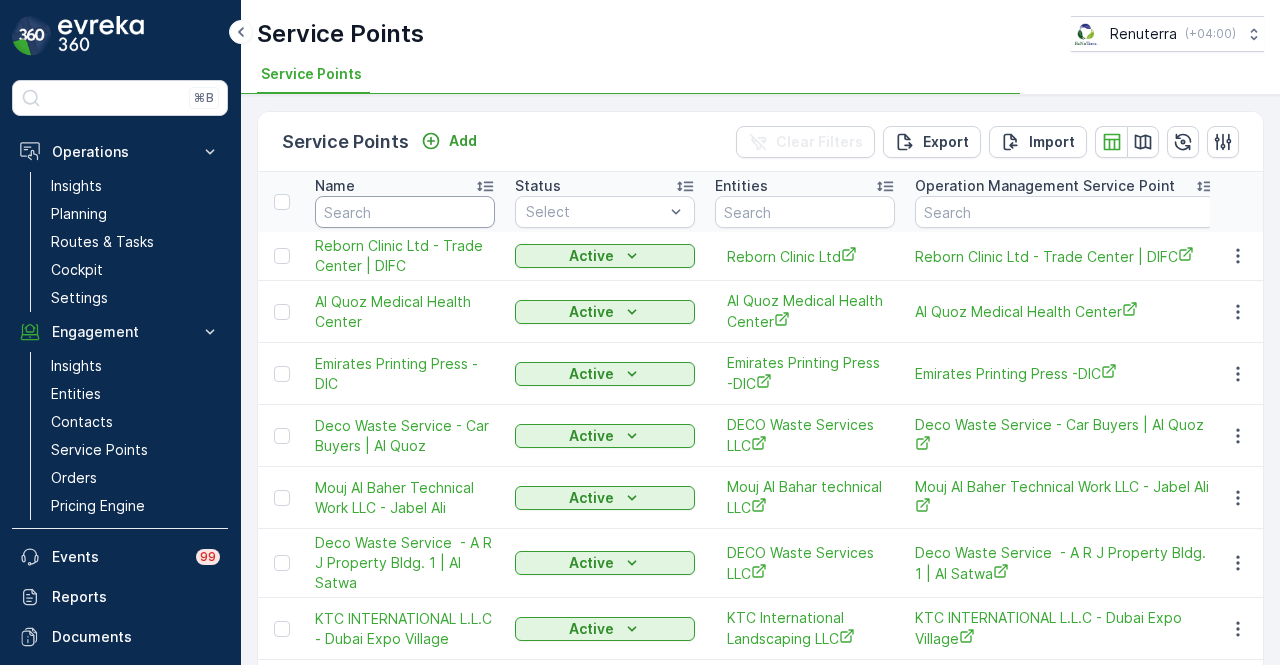 click at bounding box center (405, 212) 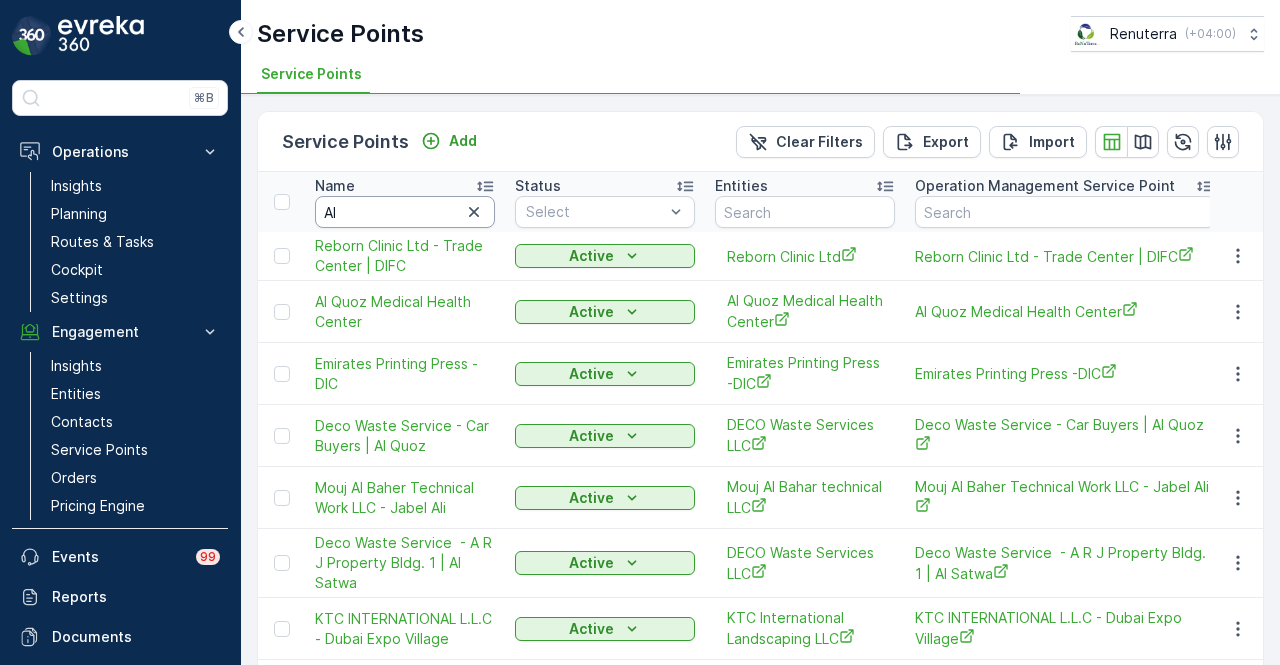 scroll, scrollTop: 499, scrollLeft: 0, axis: vertical 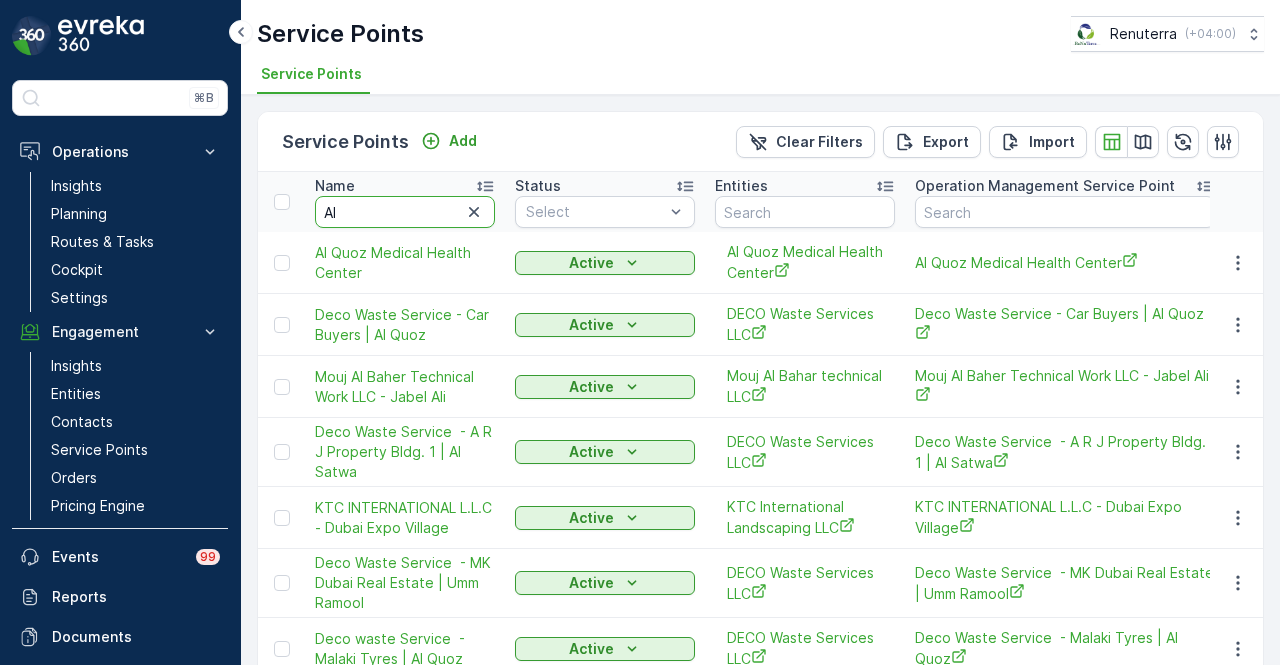 type on "Al" 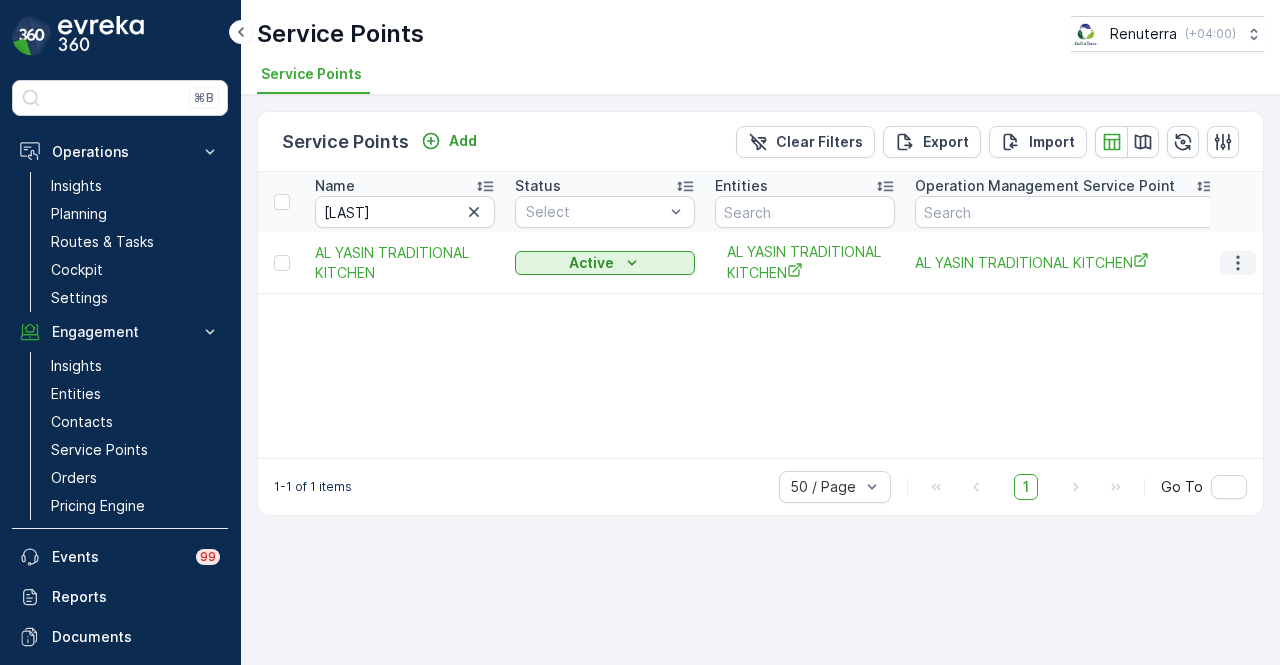click 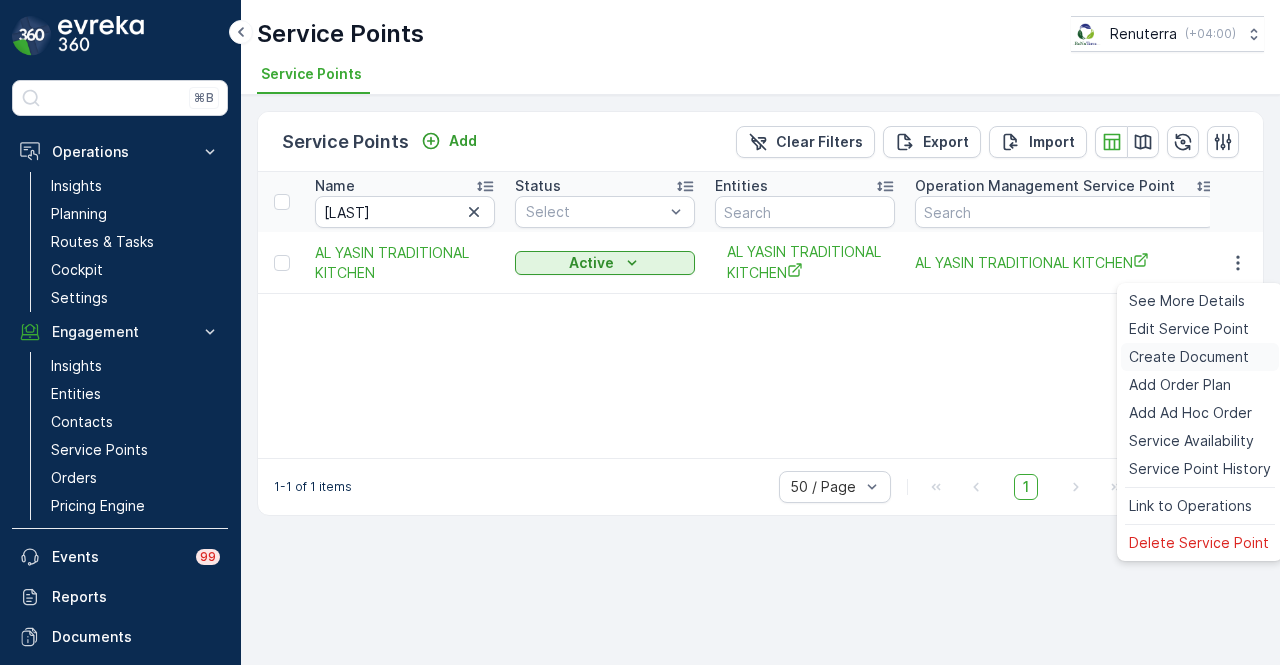 click on "Create Document" at bounding box center [1189, 357] 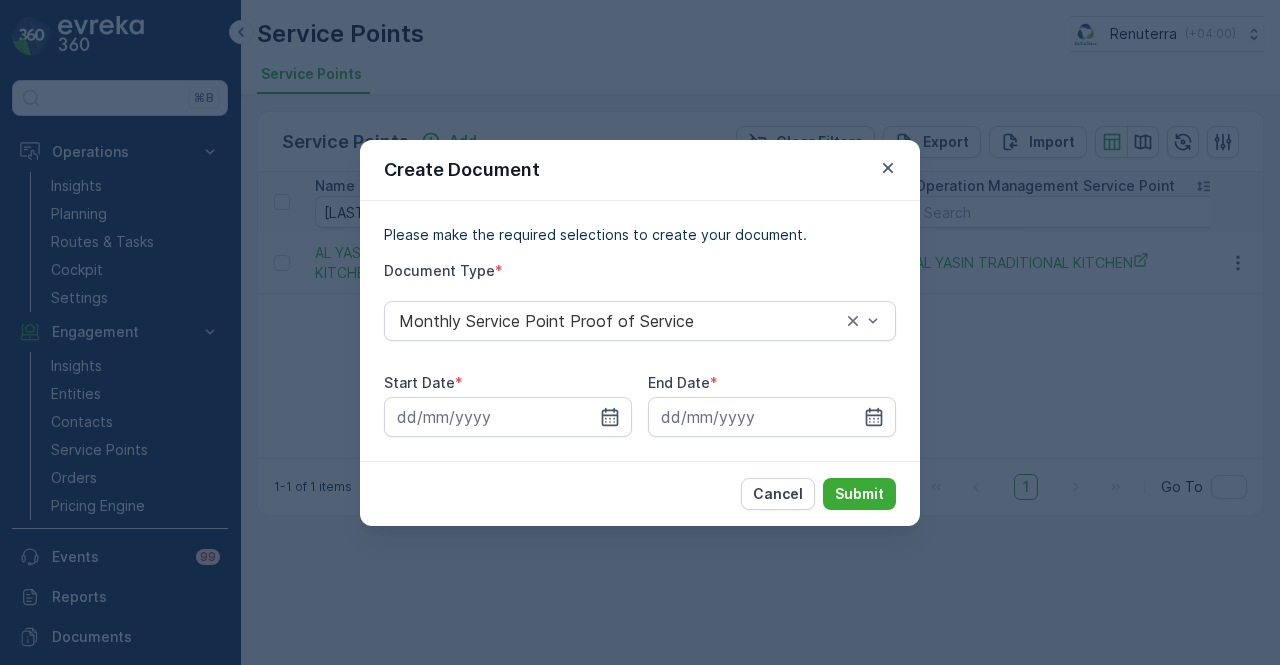 click on "Start Date * End Date *" at bounding box center [640, 405] 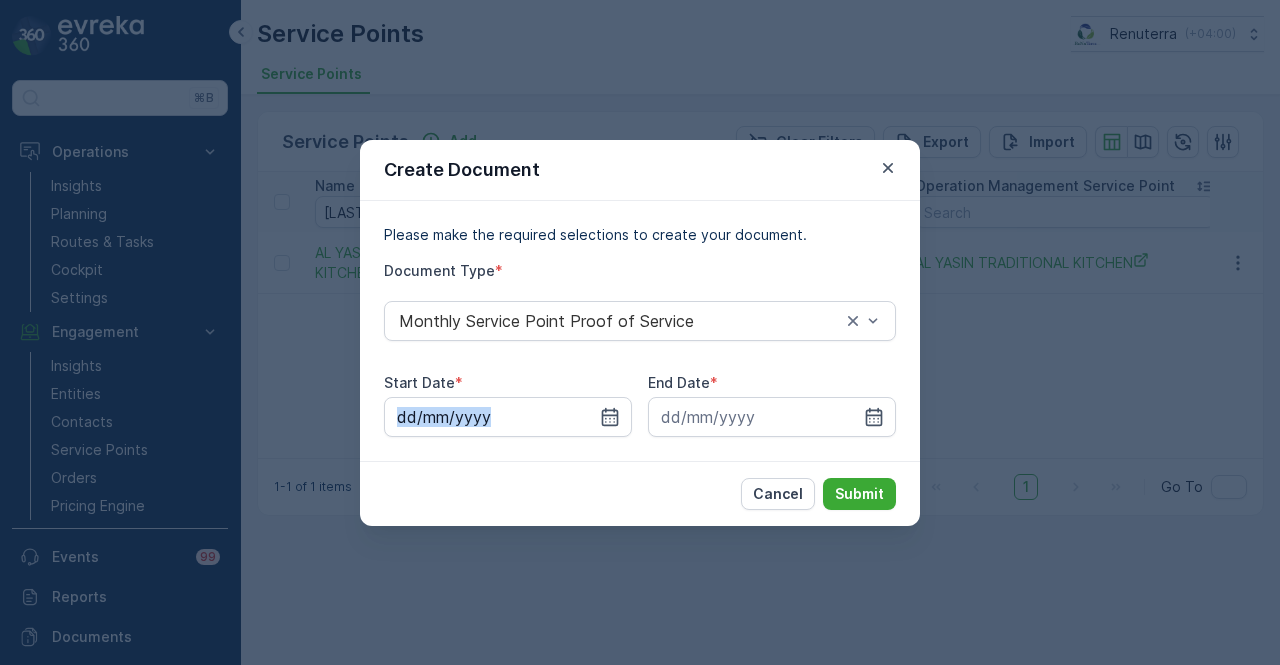 click on "Start Date * End Date *" at bounding box center [640, 405] 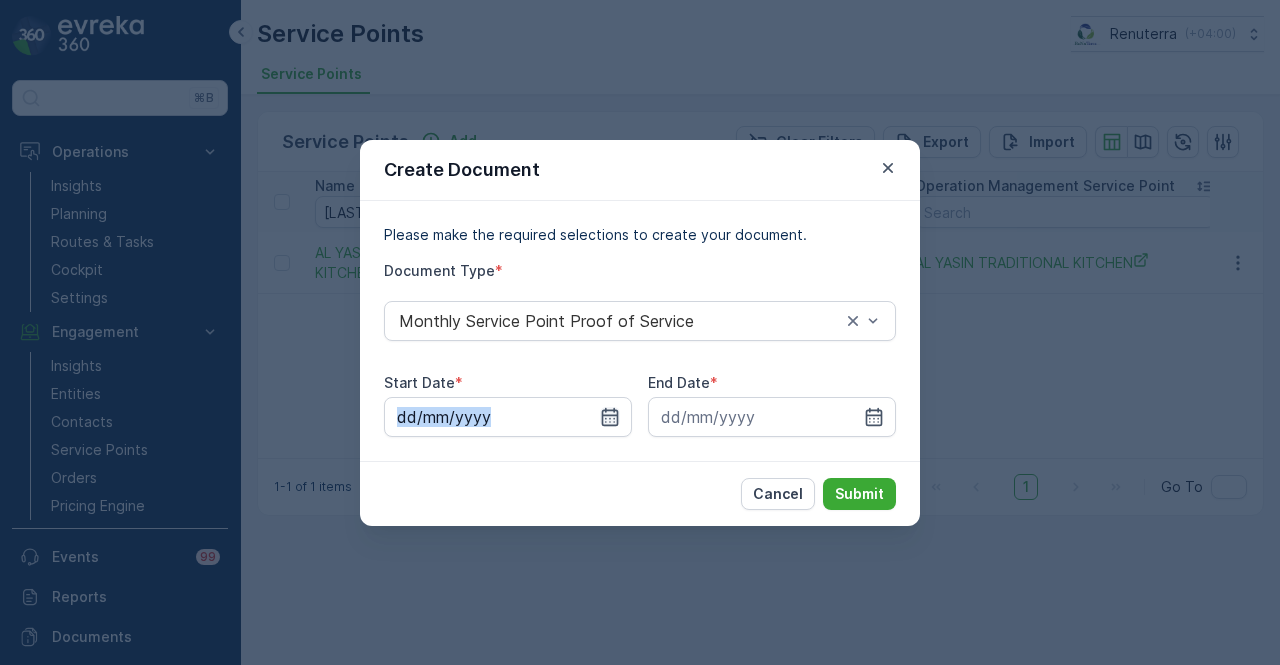 click 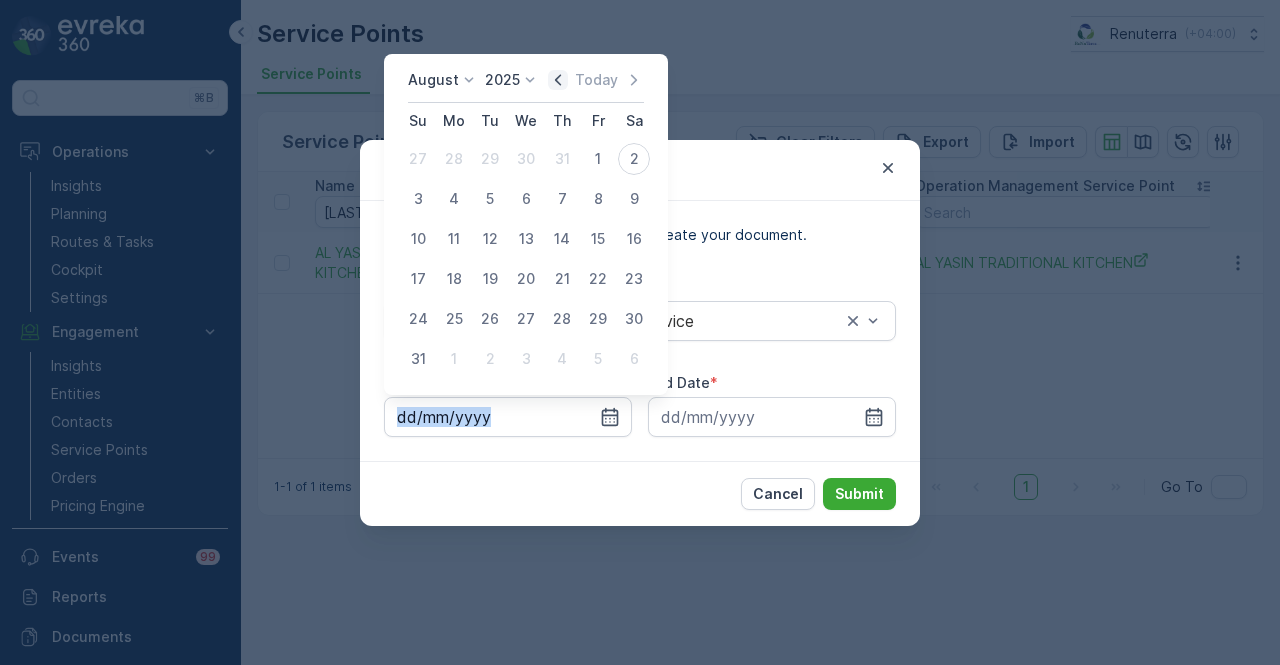 click 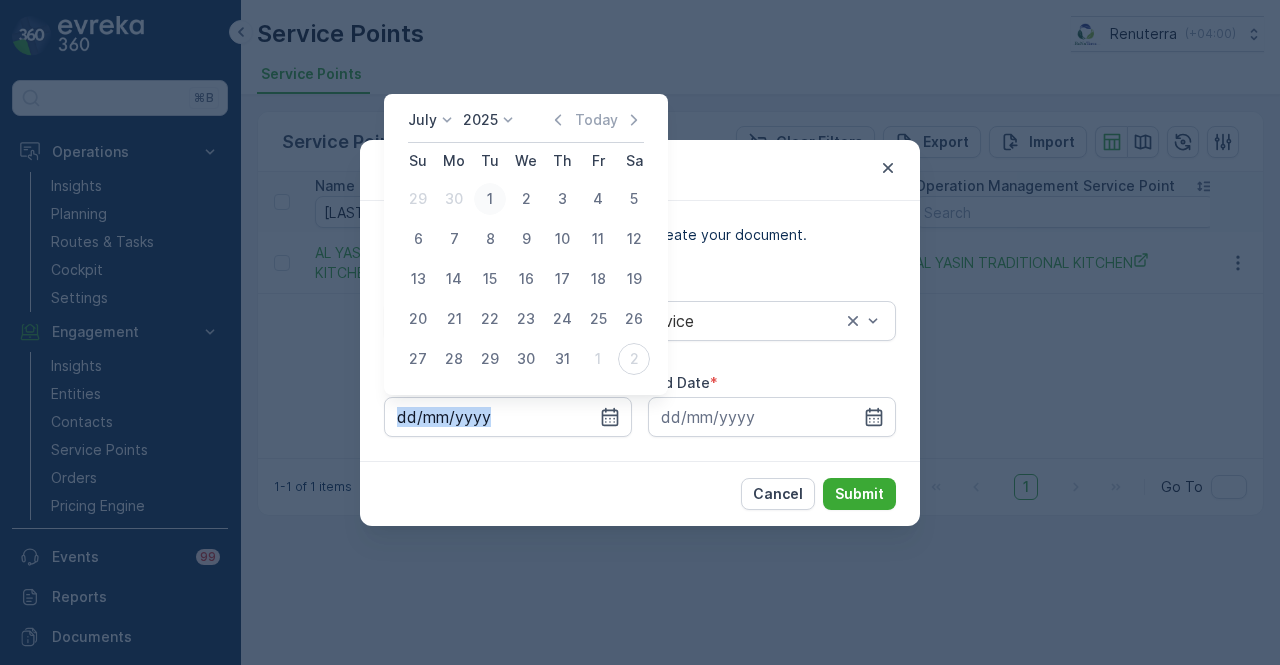click on "1" at bounding box center (490, 199) 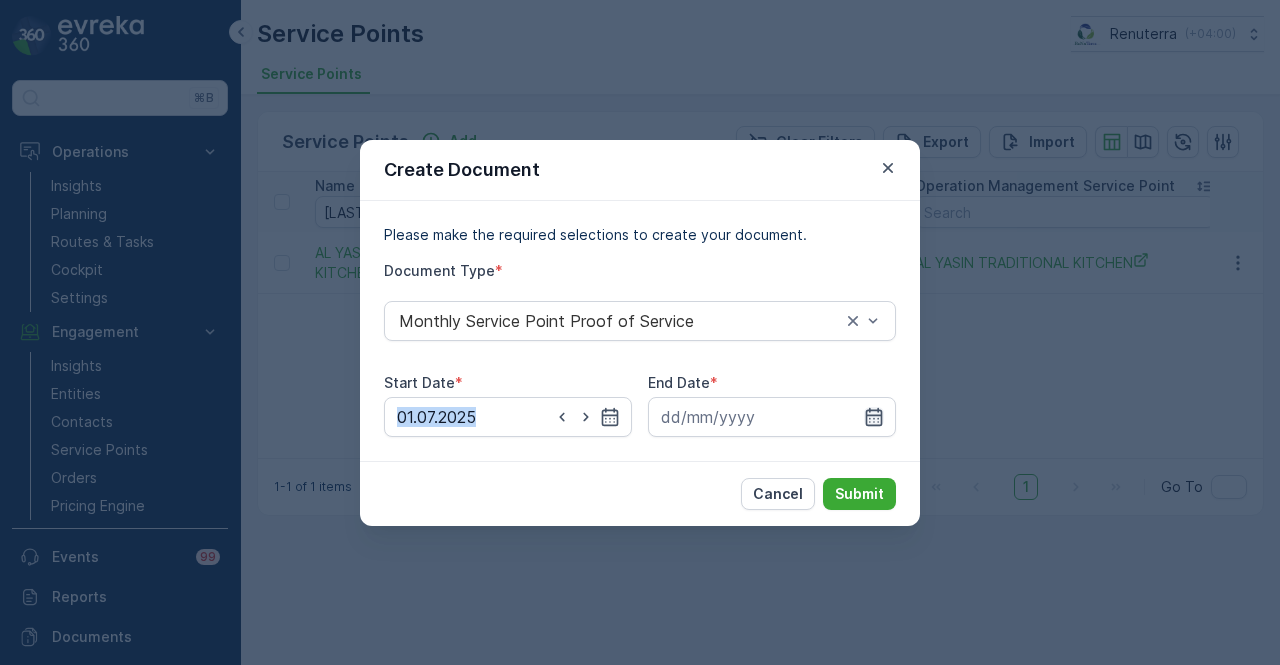 click 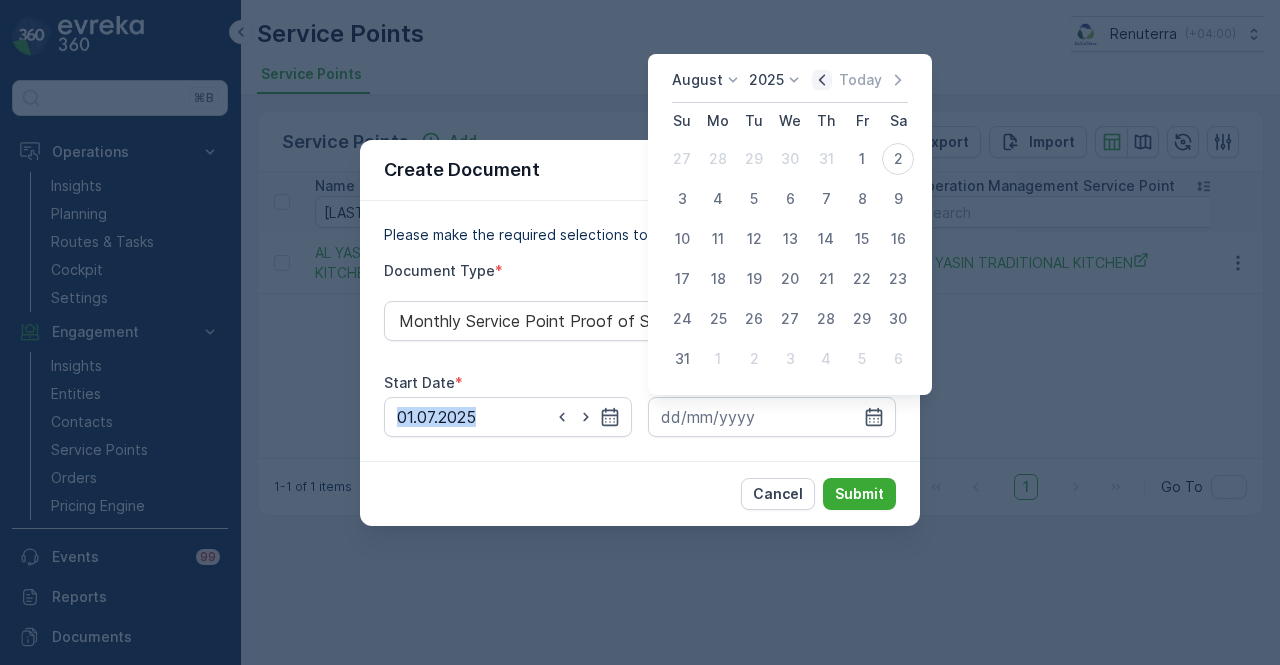 click 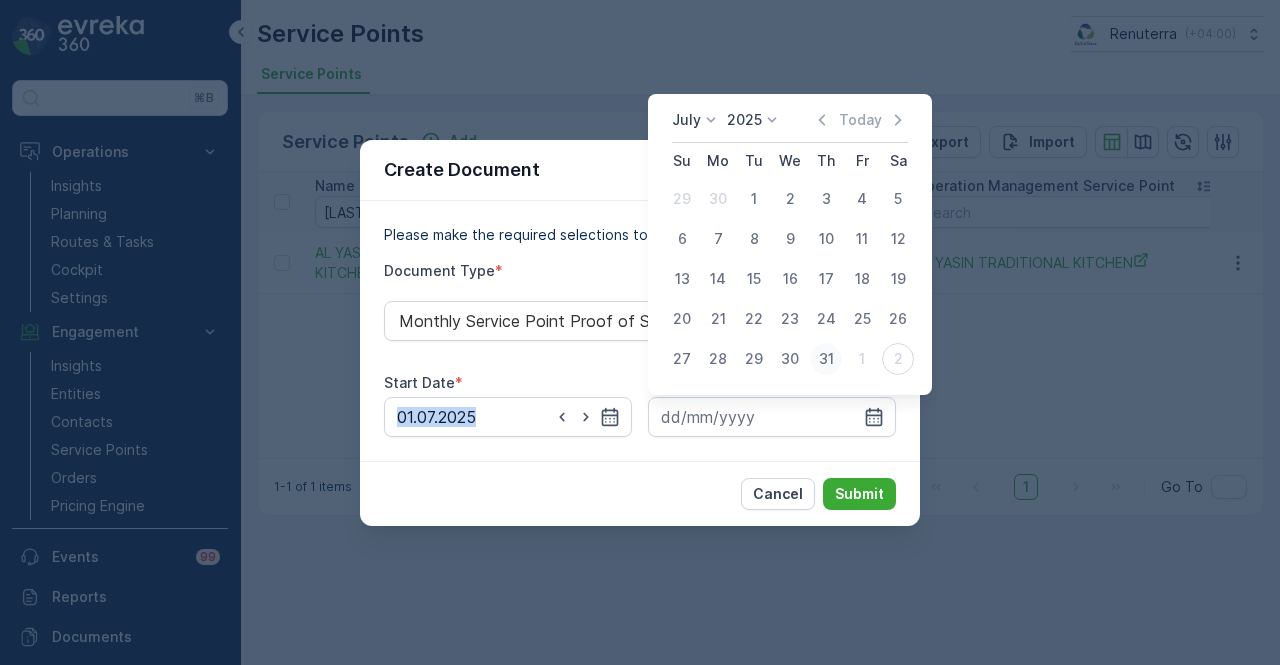 click on "31" at bounding box center (826, 359) 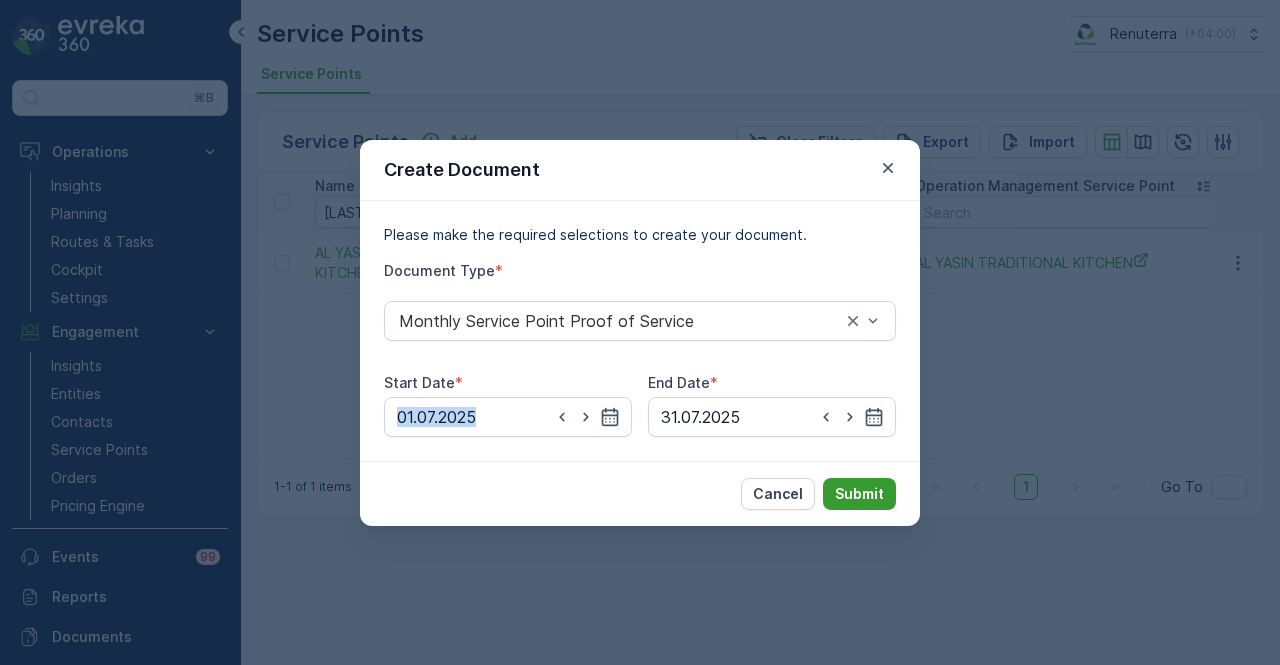 click on "Submit" at bounding box center [859, 494] 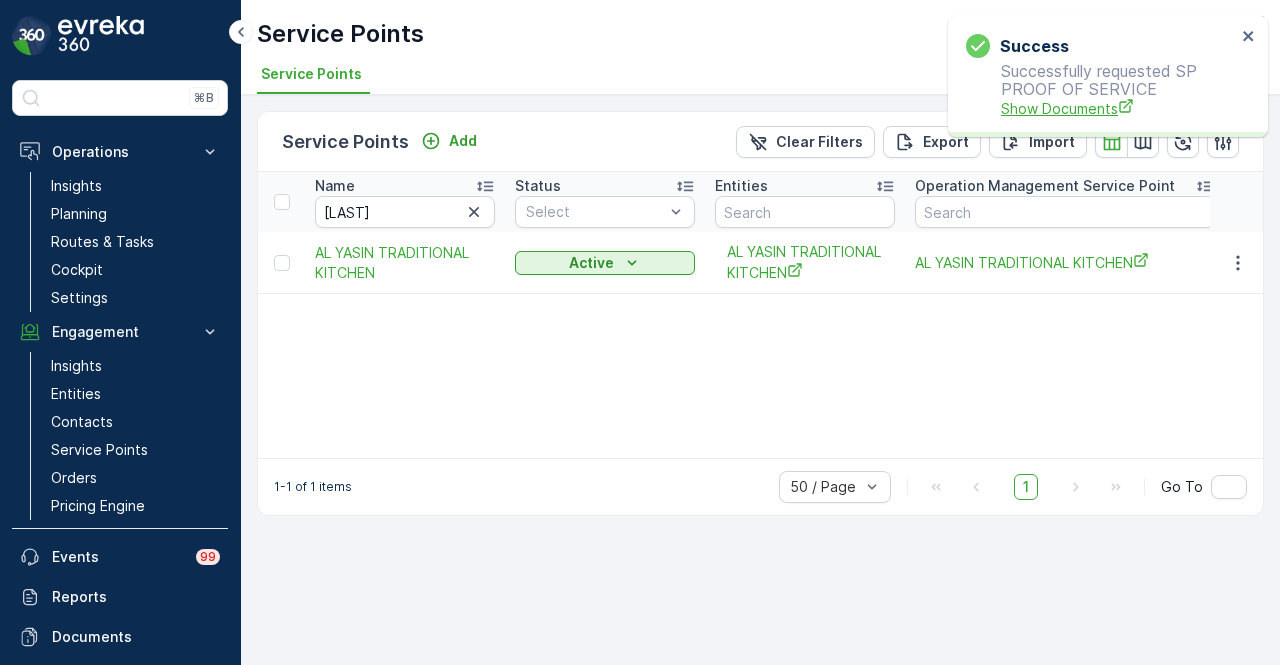 click on "Show Documents" at bounding box center (1118, 108) 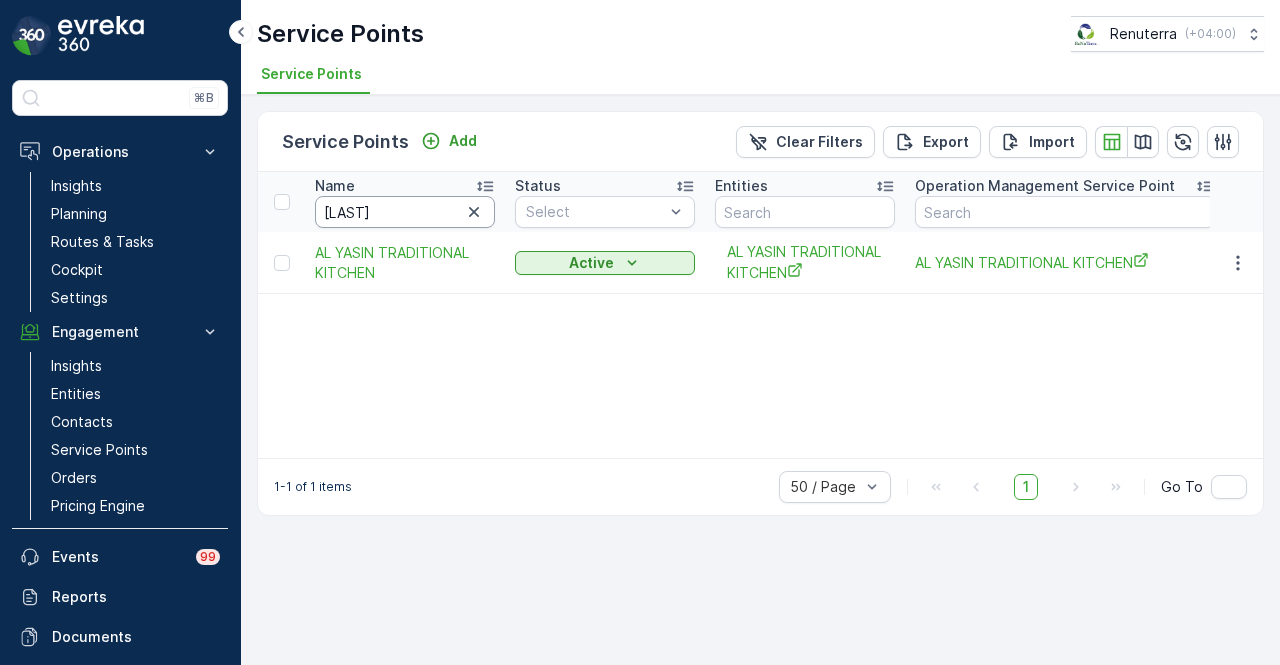 click on "Al yasin" at bounding box center (405, 212) 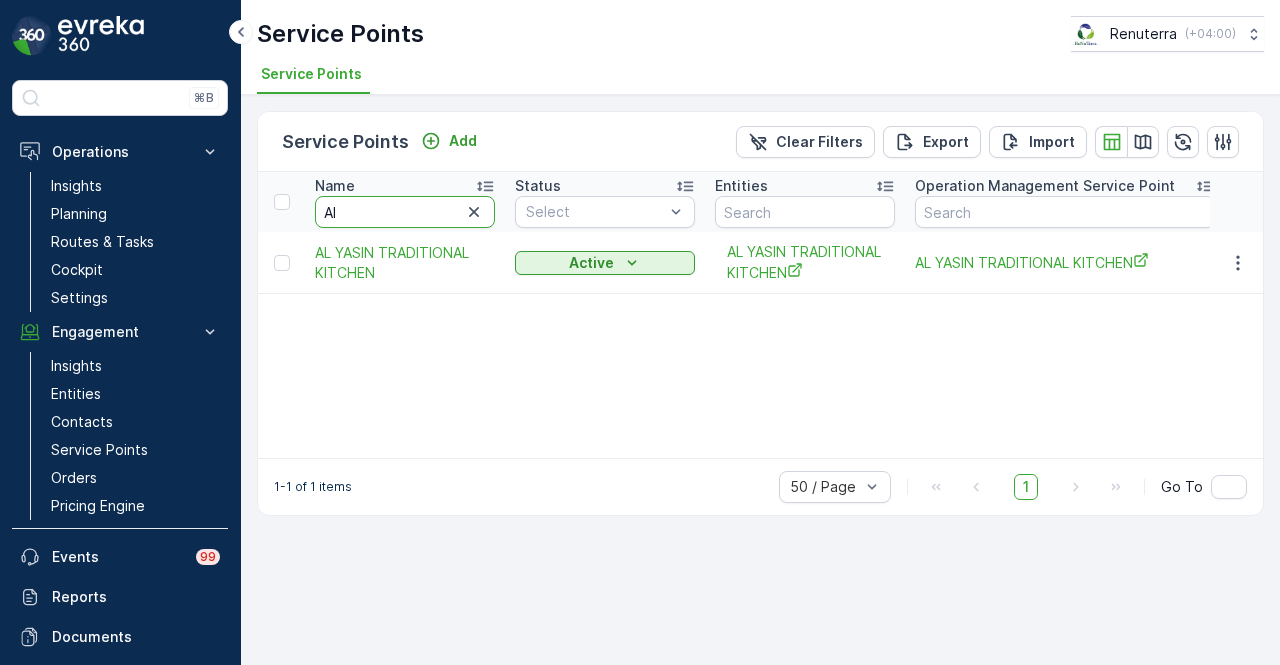 type on "A" 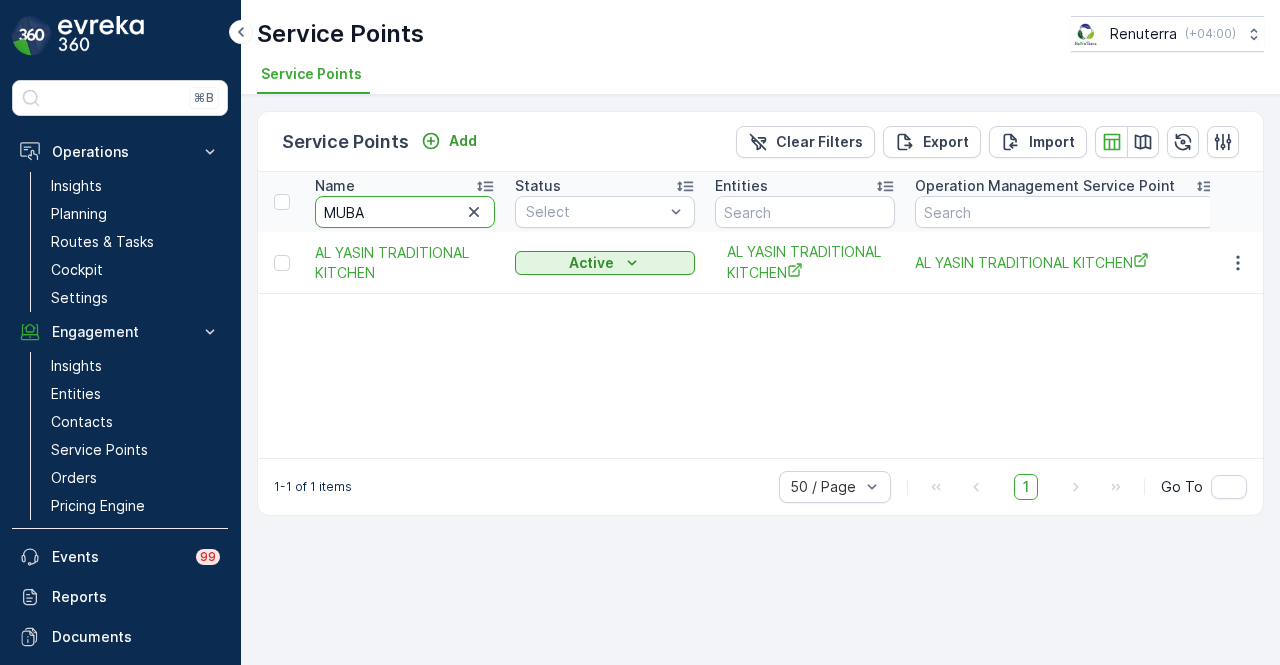 type on "MUBAS" 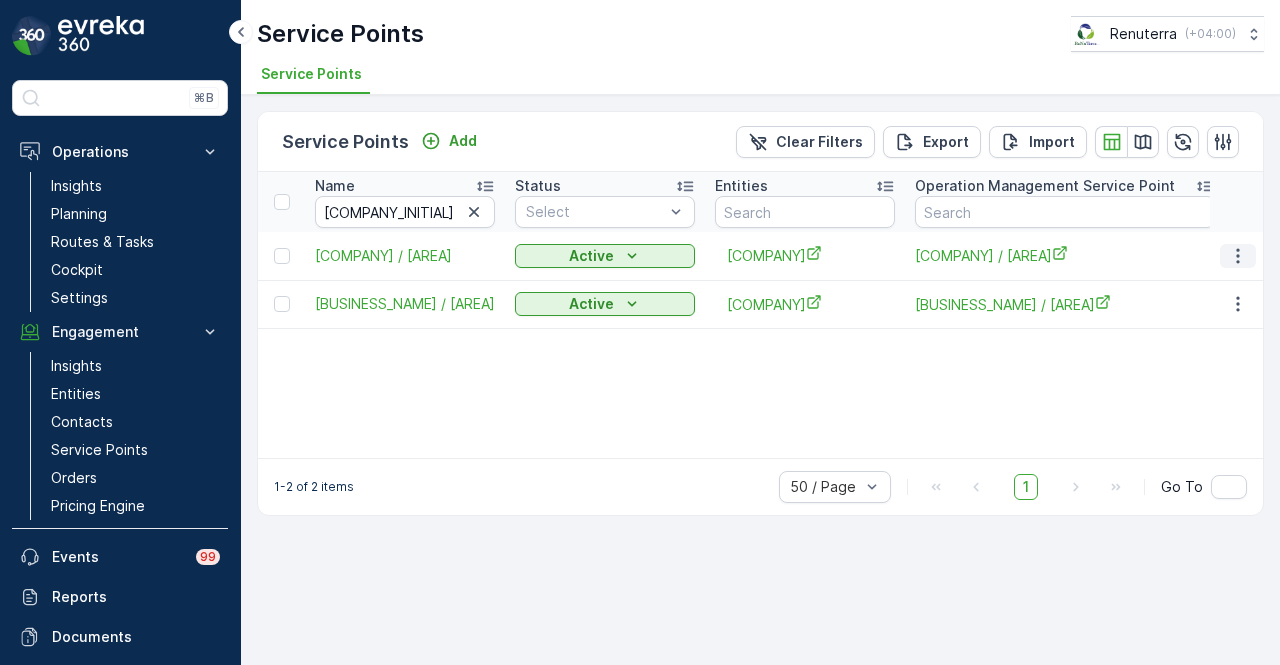 click 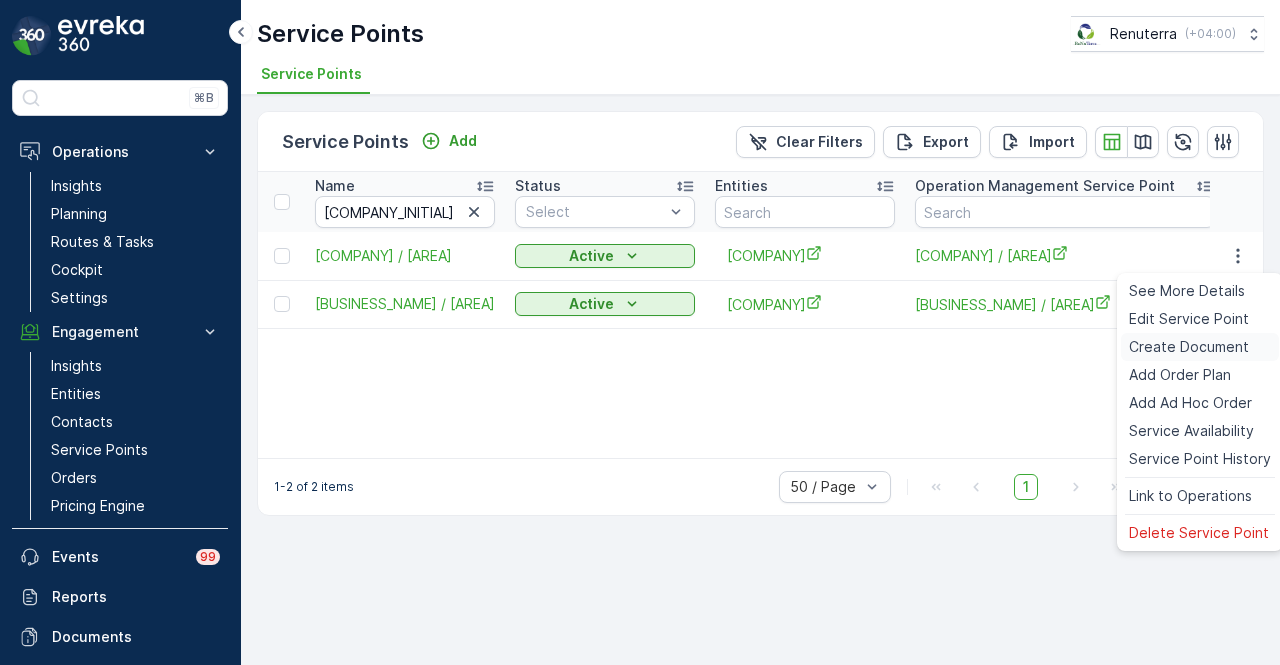 click on "Create Document" at bounding box center [1189, 347] 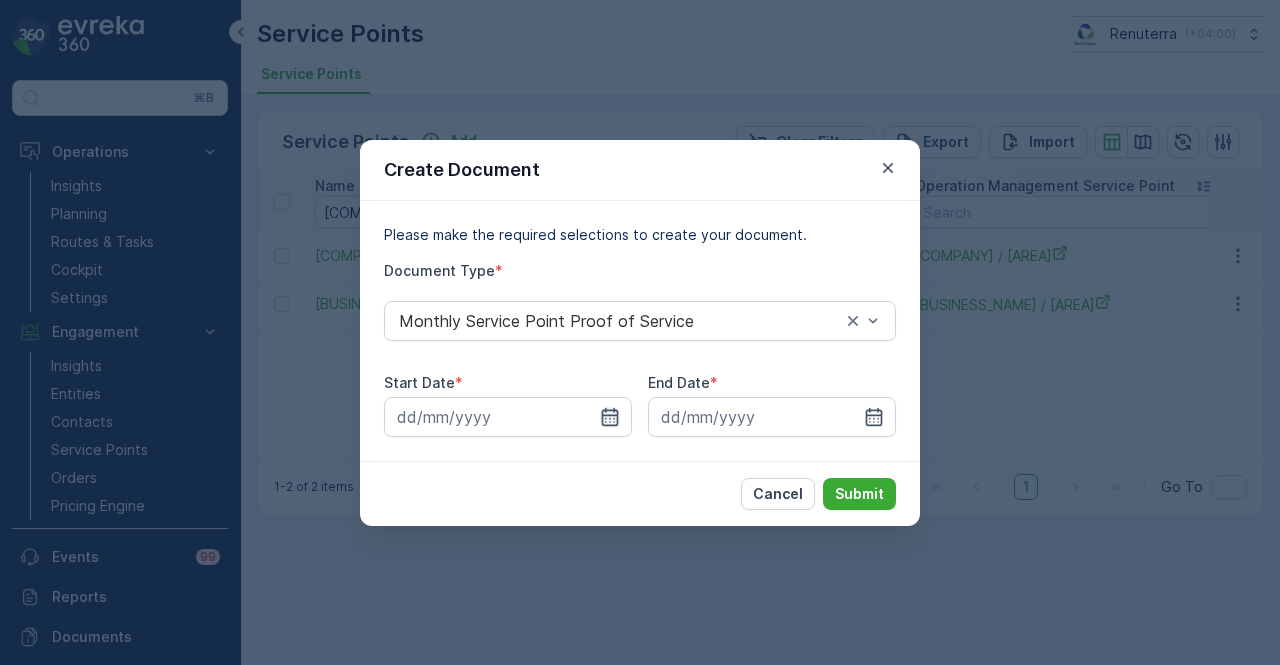 click 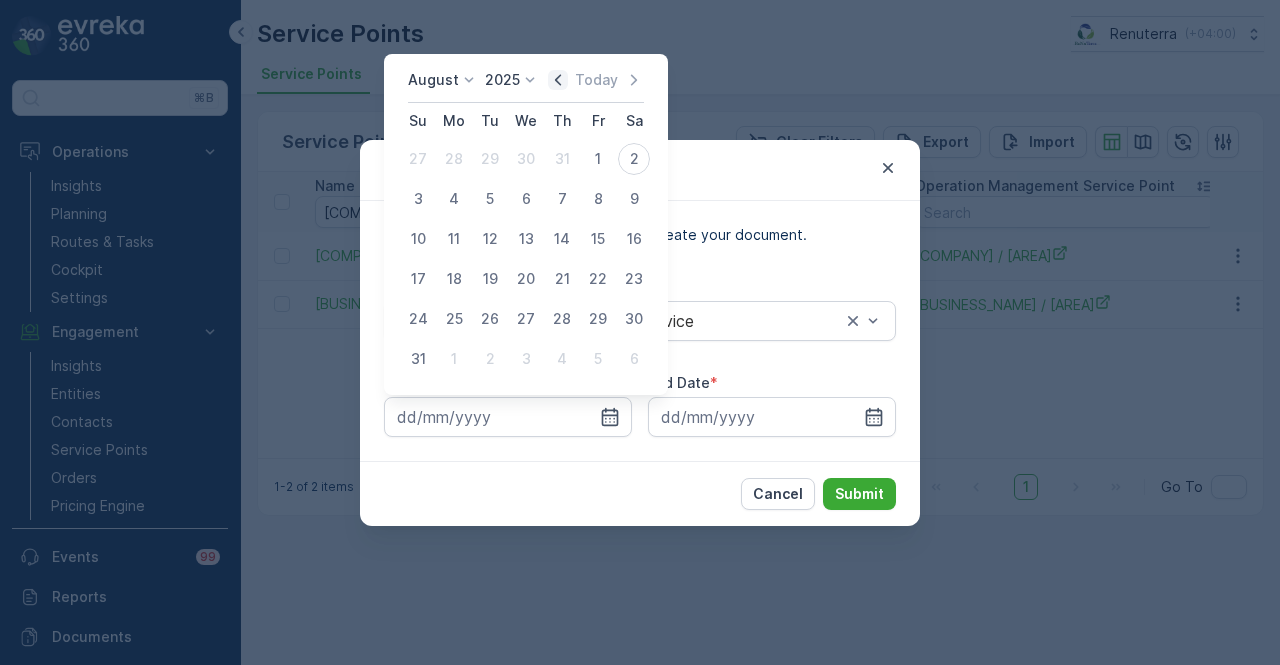 click 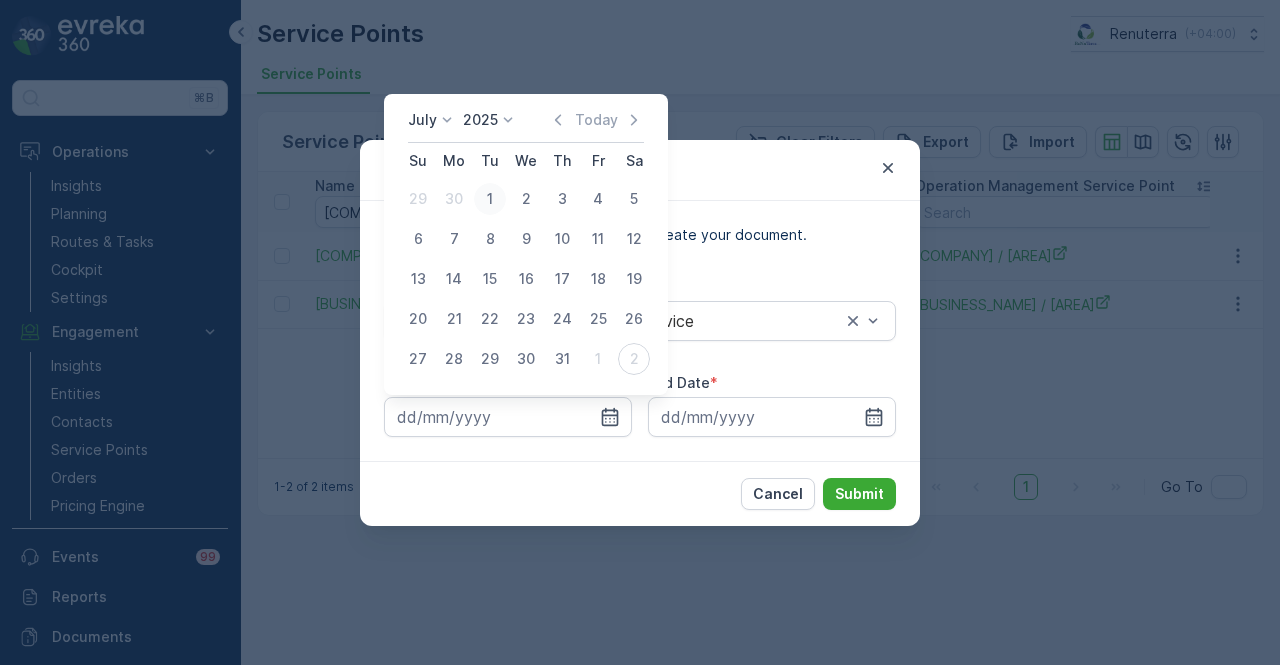 click on "1" at bounding box center [490, 199] 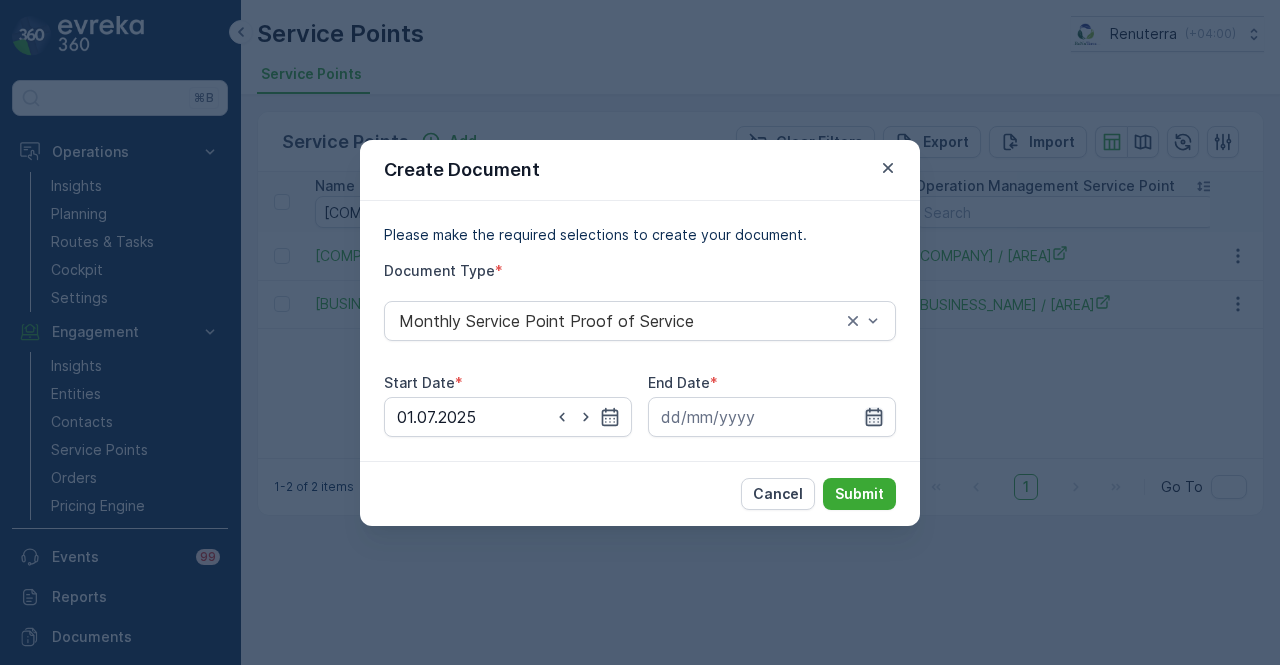 click 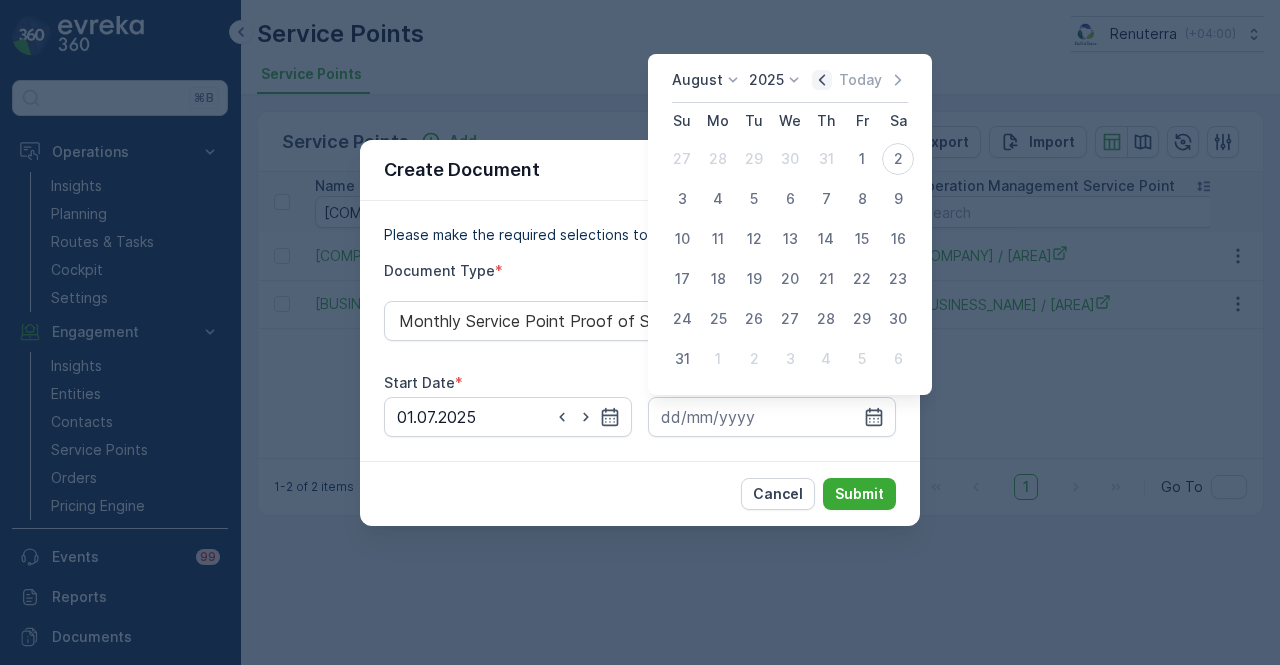 click 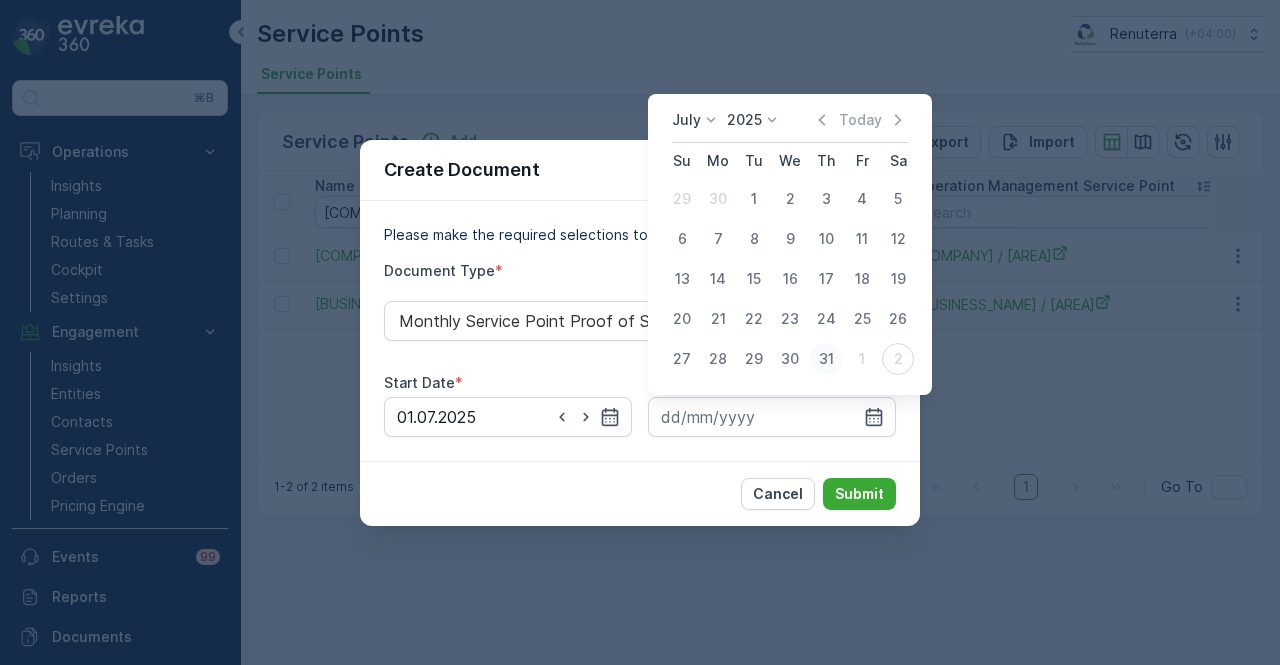 click on "31" at bounding box center [826, 359] 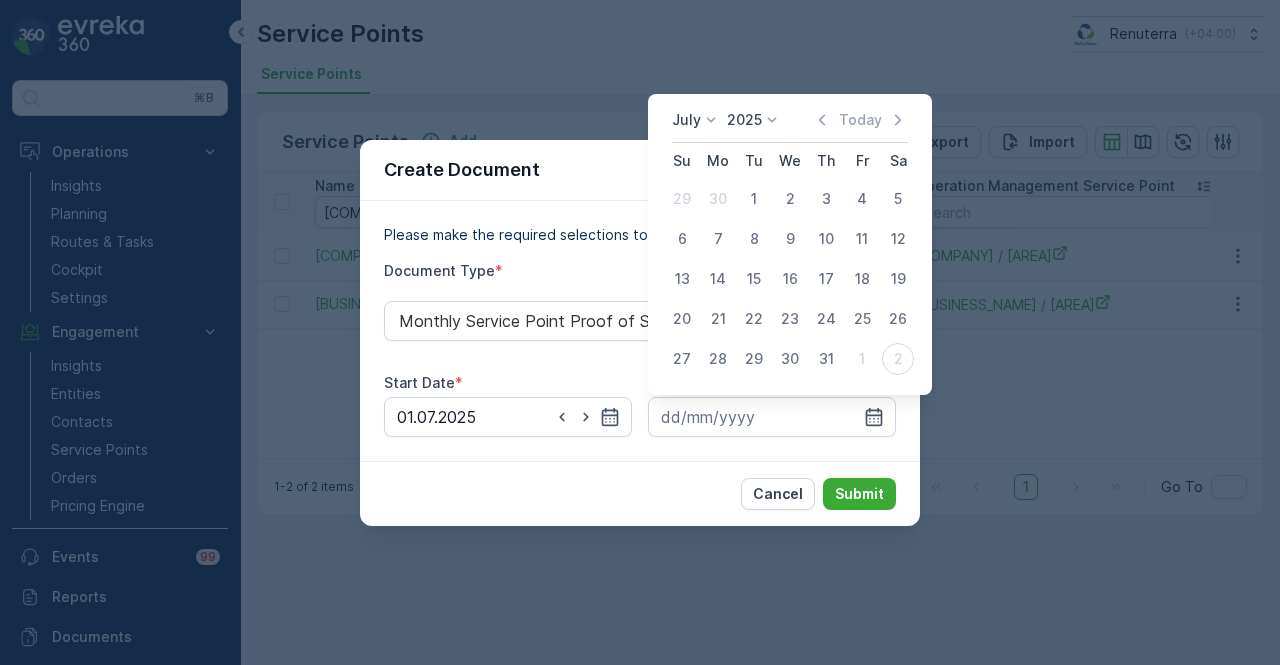 type on "31.07.2025" 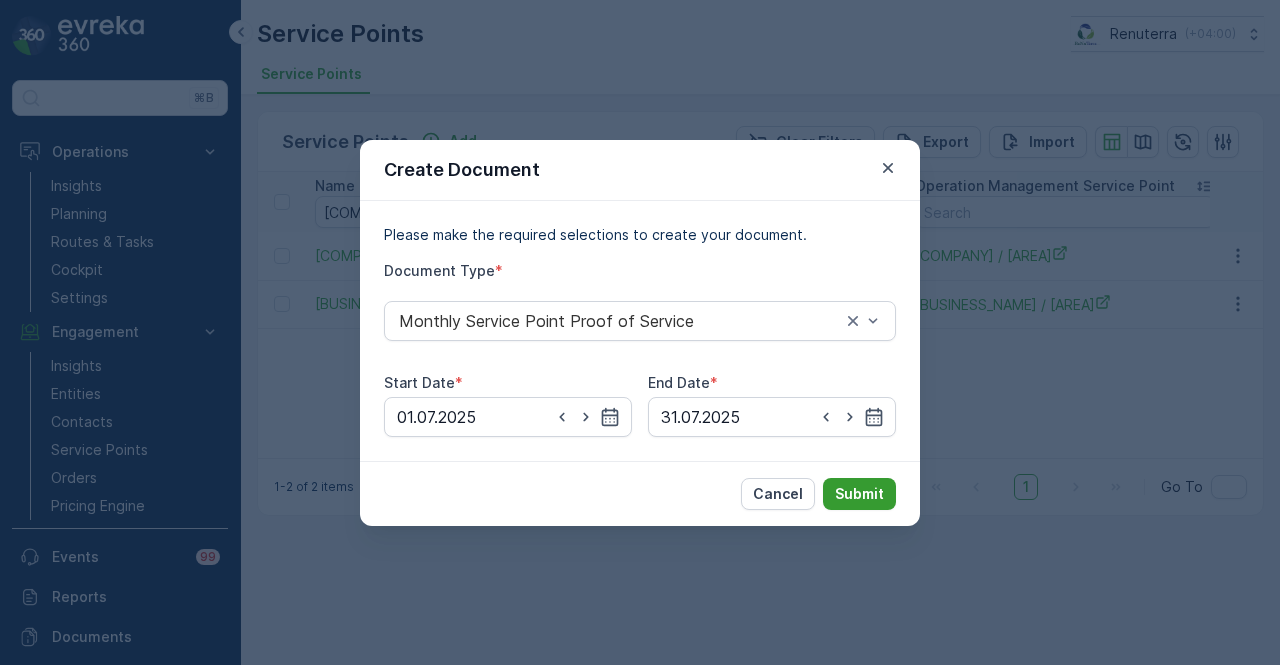 click on "Submit" at bounding box center [859, 494] 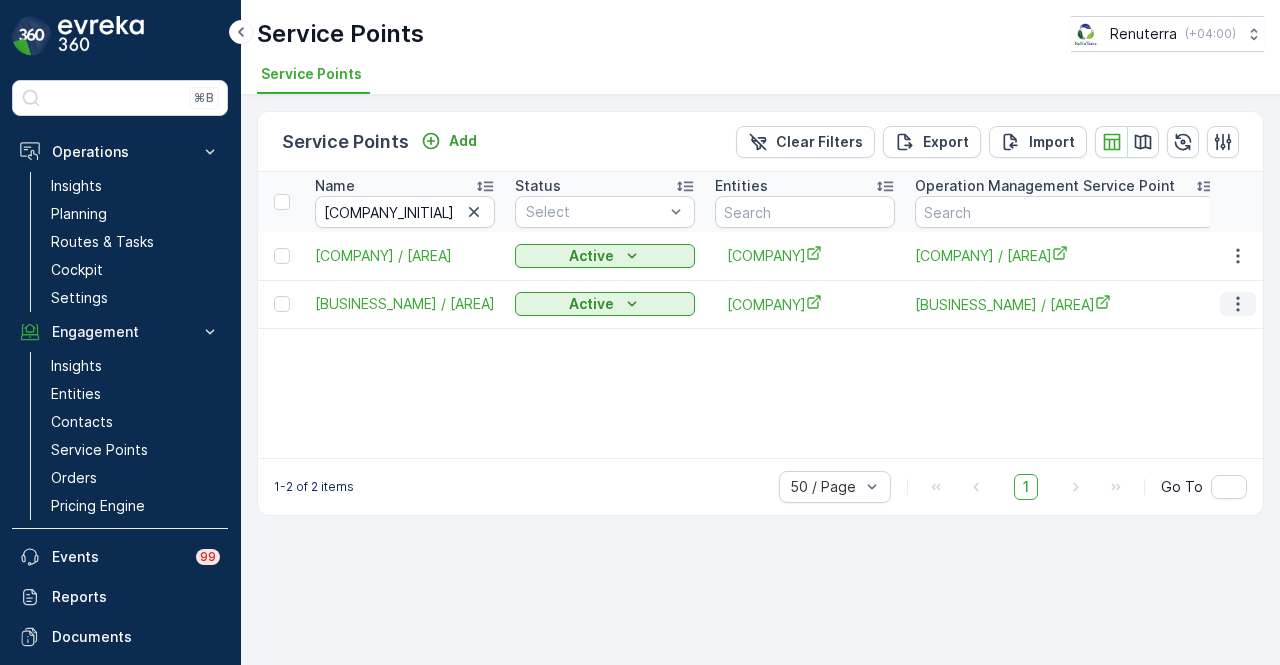click 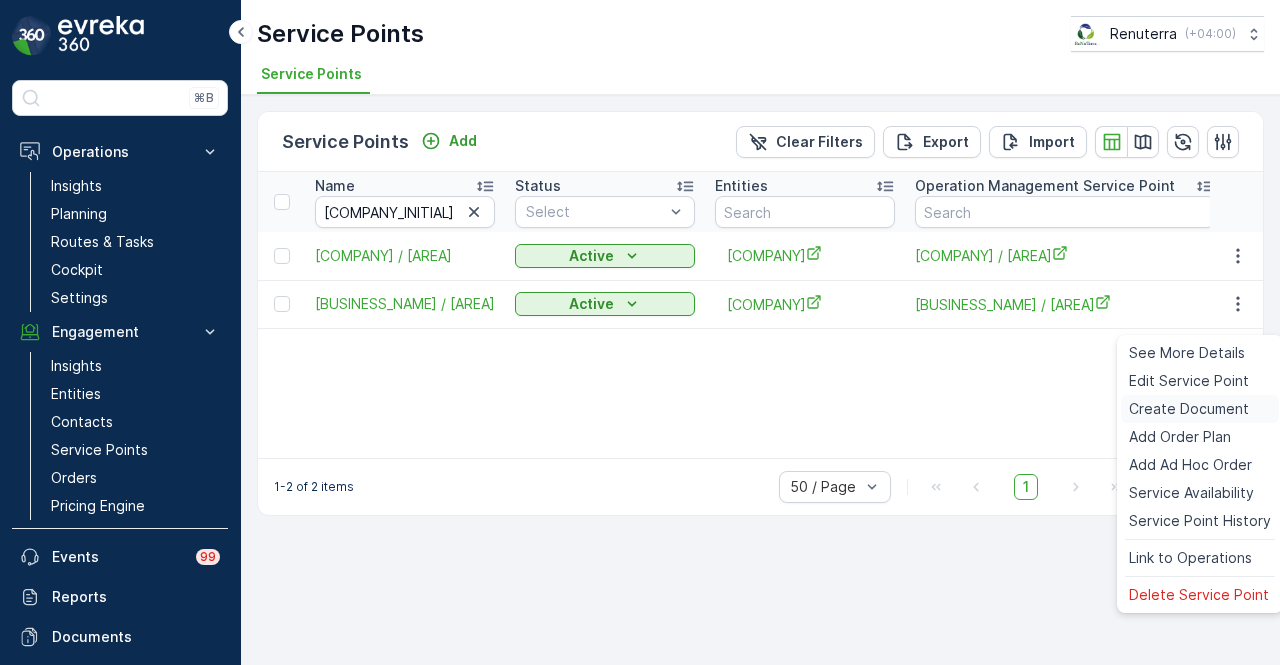 click on "Create Document" at bounding box center [1189, 409] 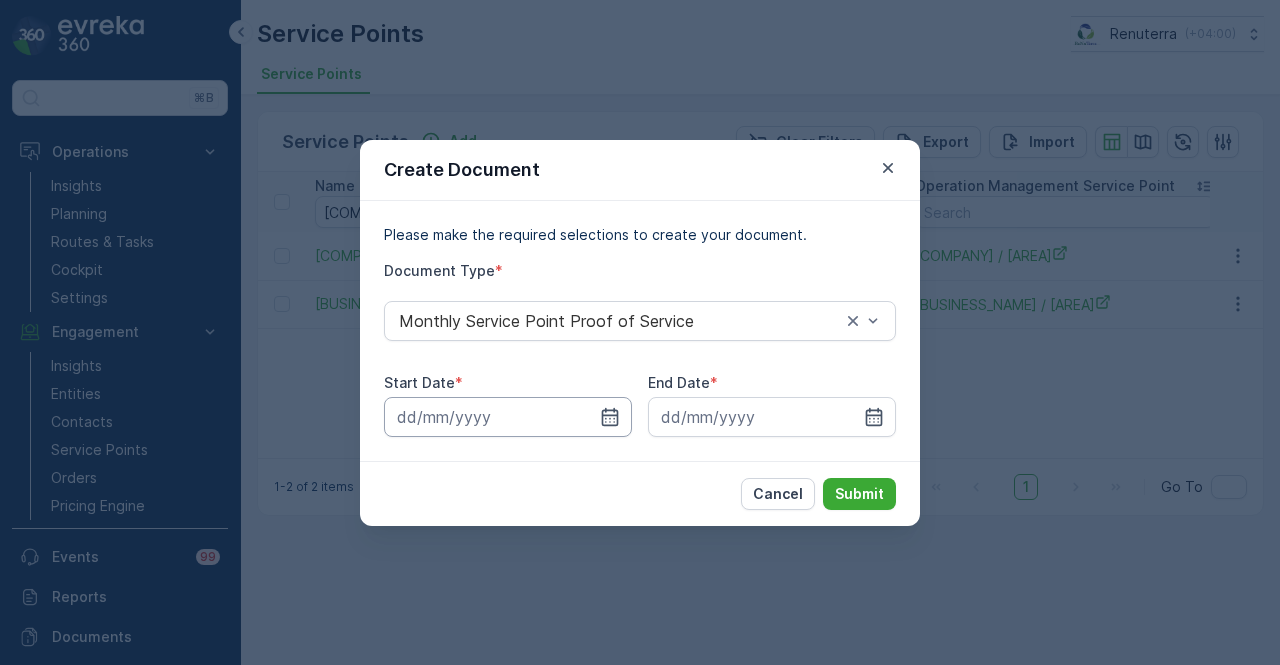 click at bounding box center [508, 417] 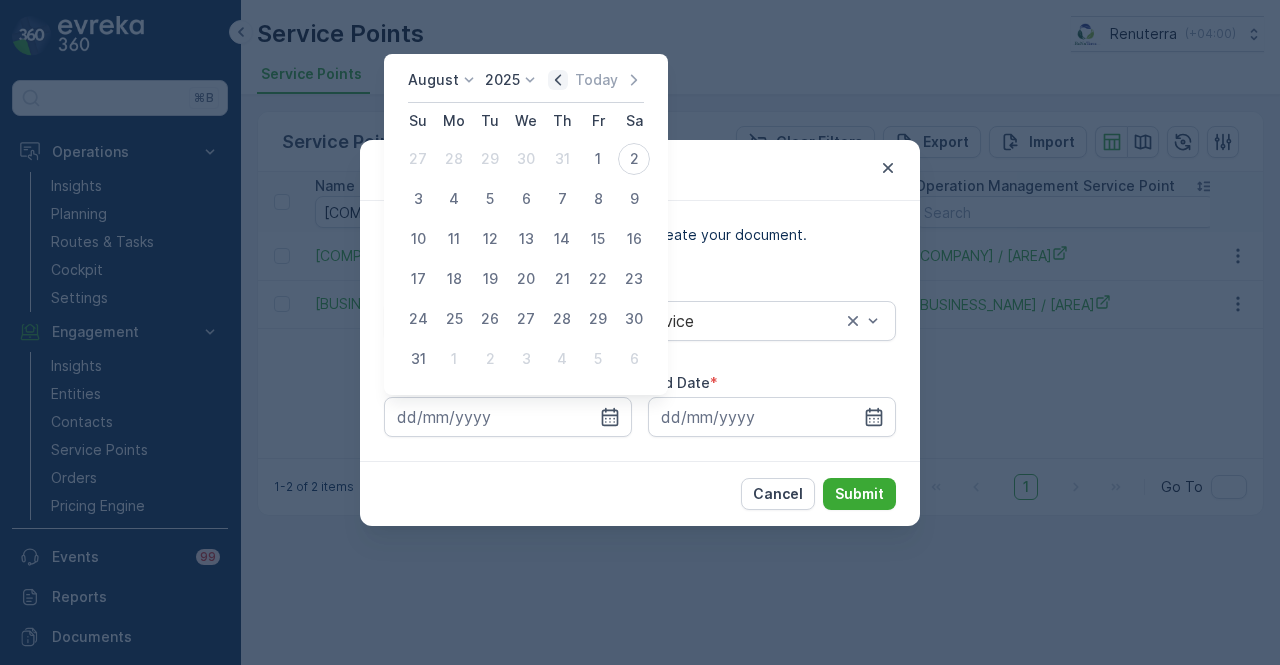 click 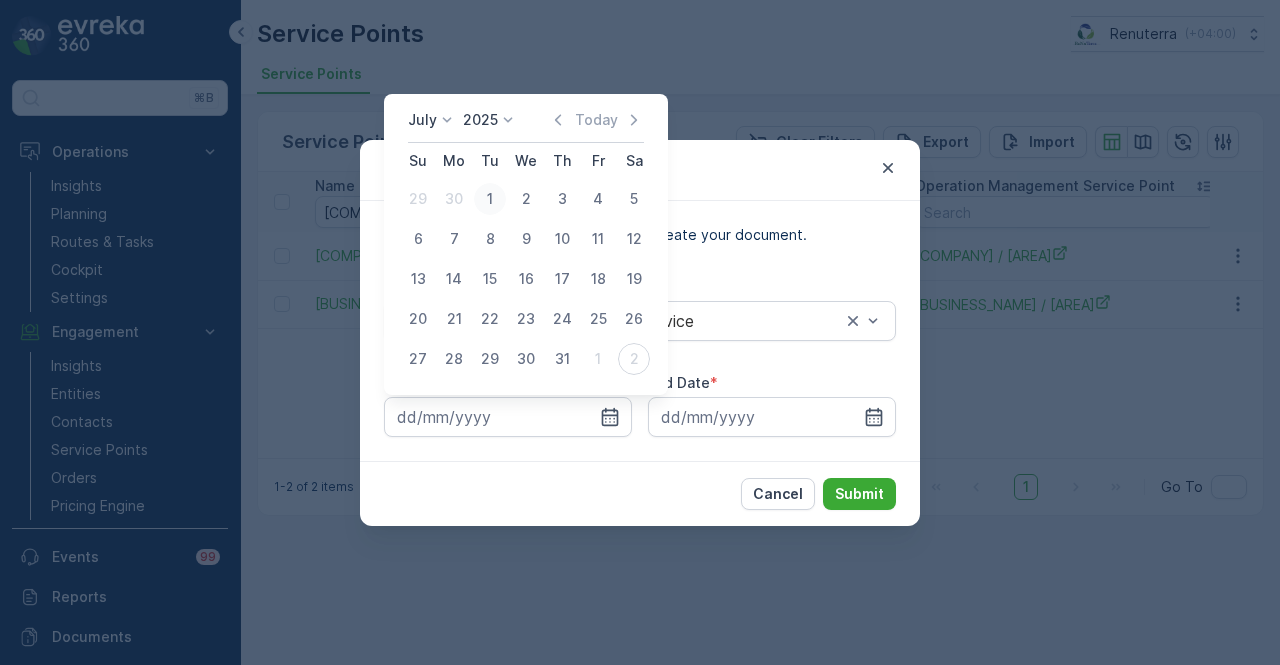 click on "1" at bounding box center [490, 199] 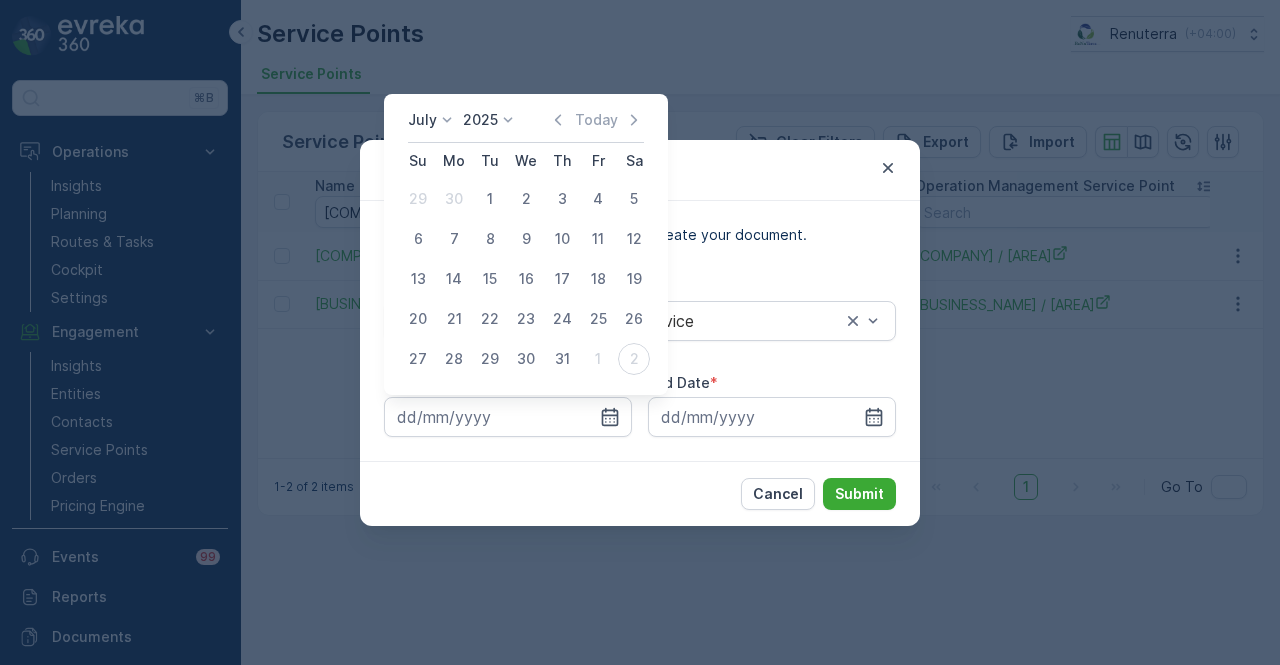 type on "01.07.2025" 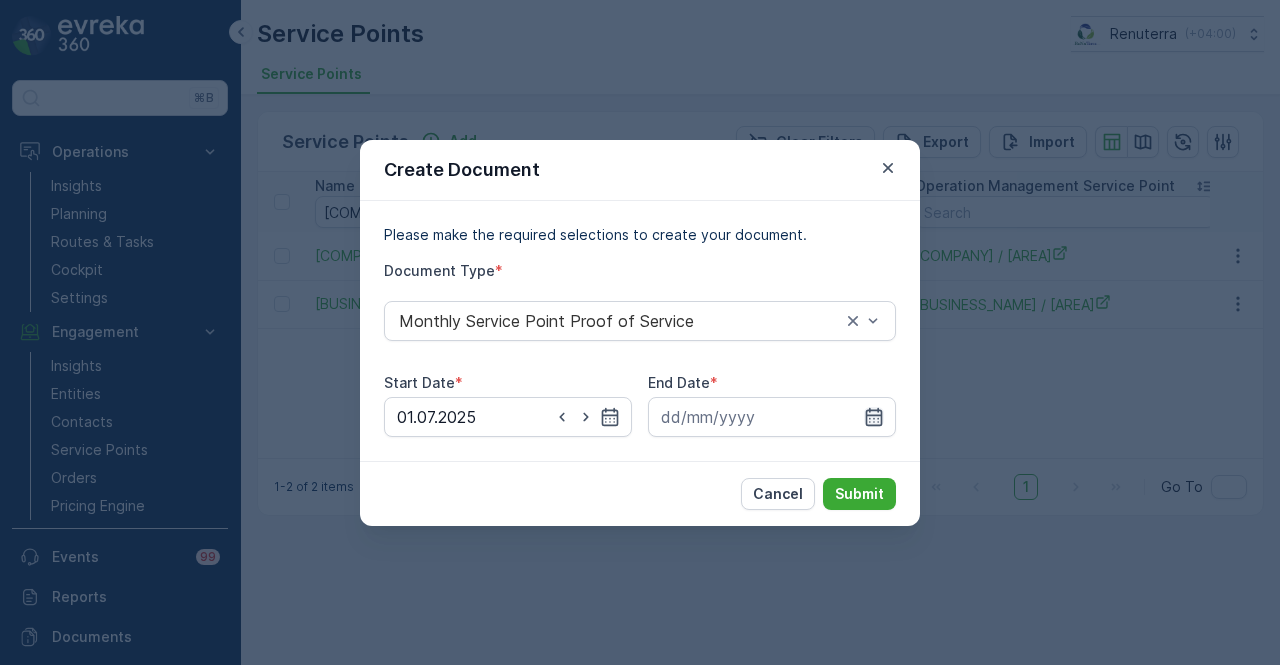 click 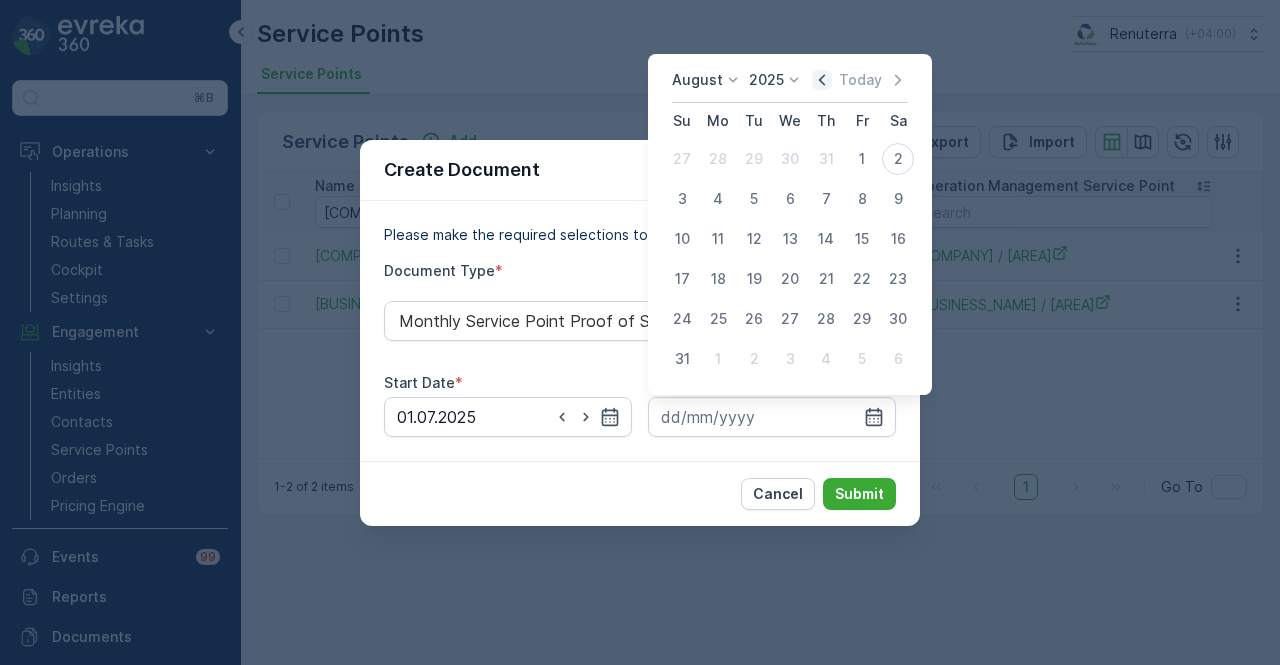 click 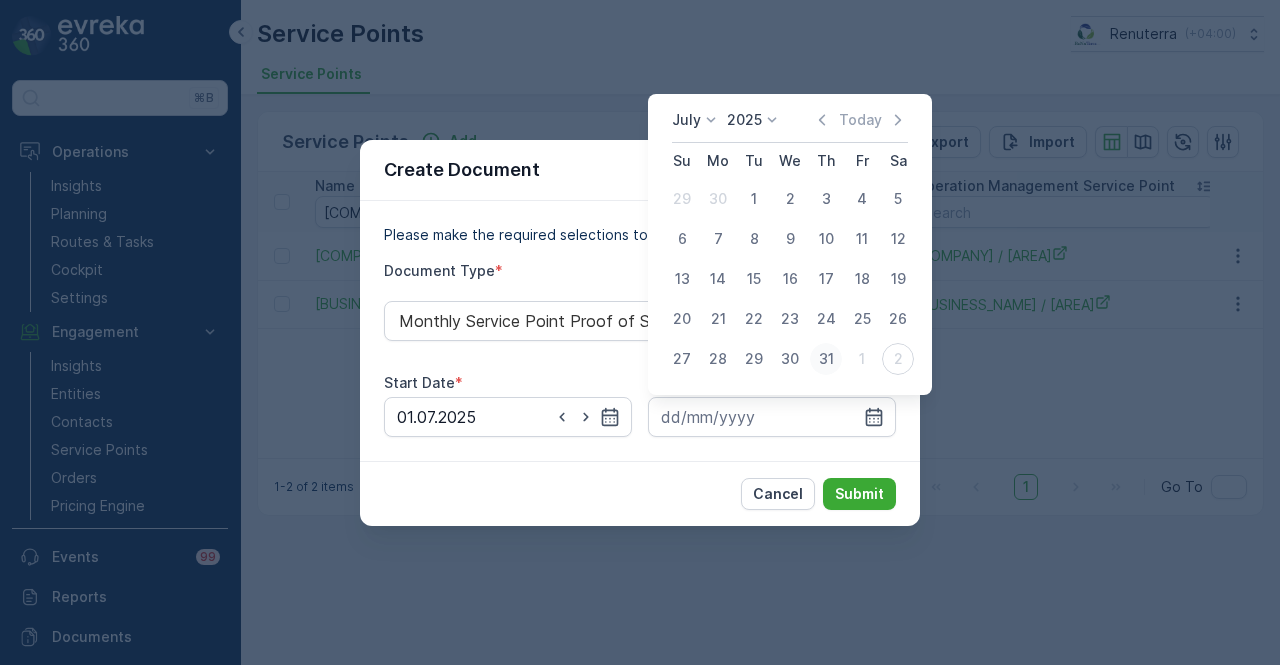 click on "31" at bounding box center [826, 359] 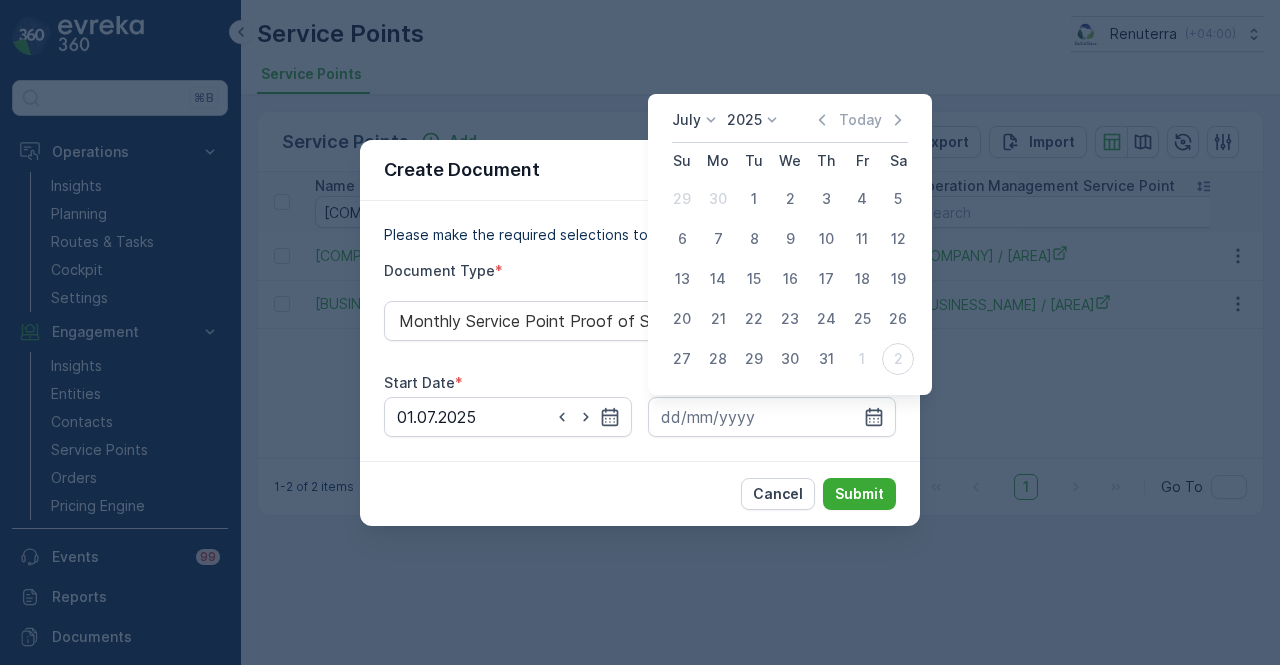 type on "31.07.2025" 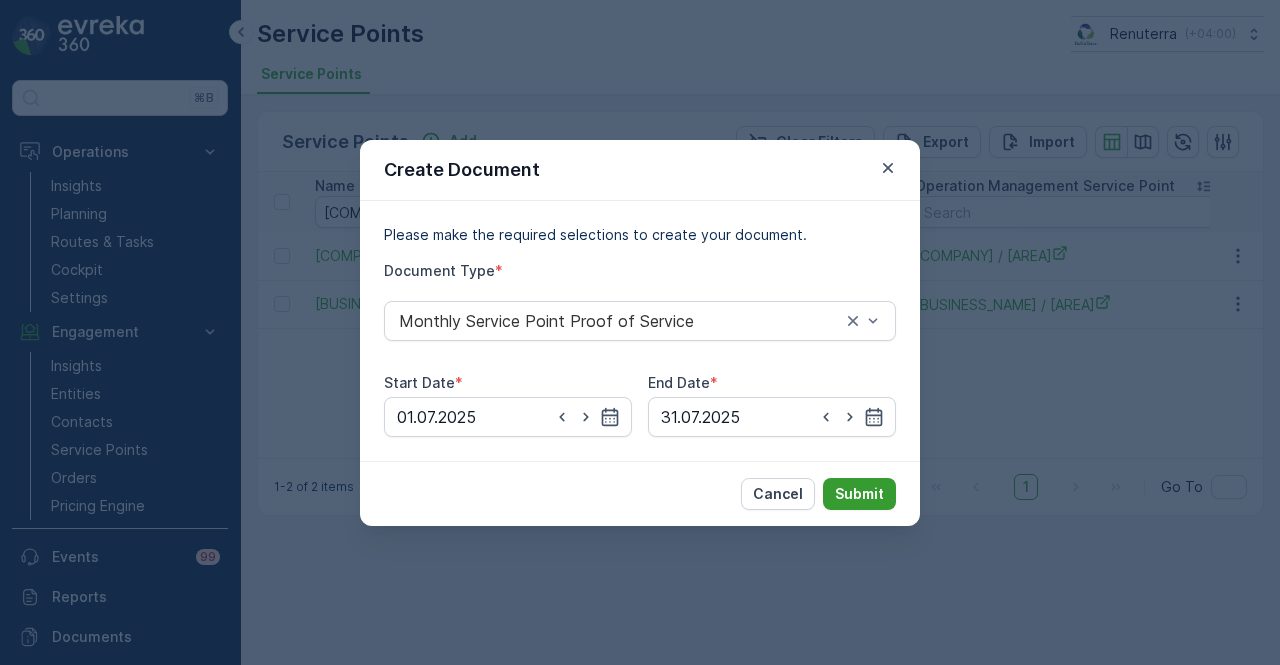 click on "Submit" at bounding box center (859, 494) 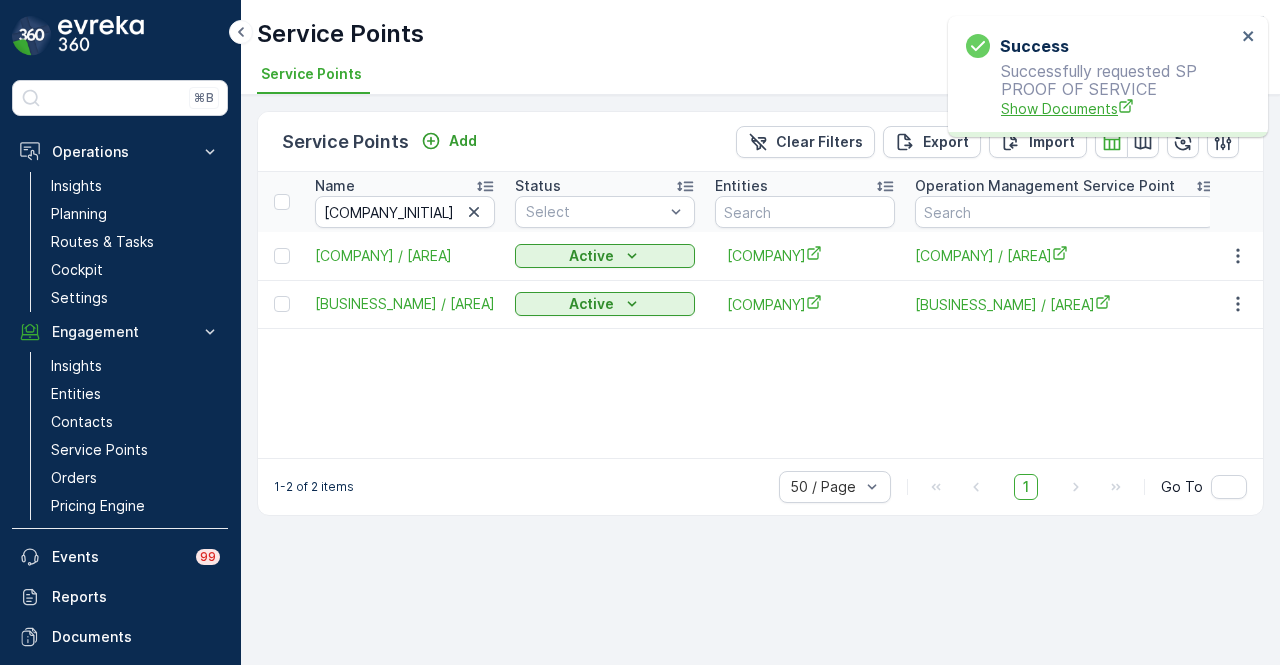 click on "Show Documents" at bounding box center [1118, 108] 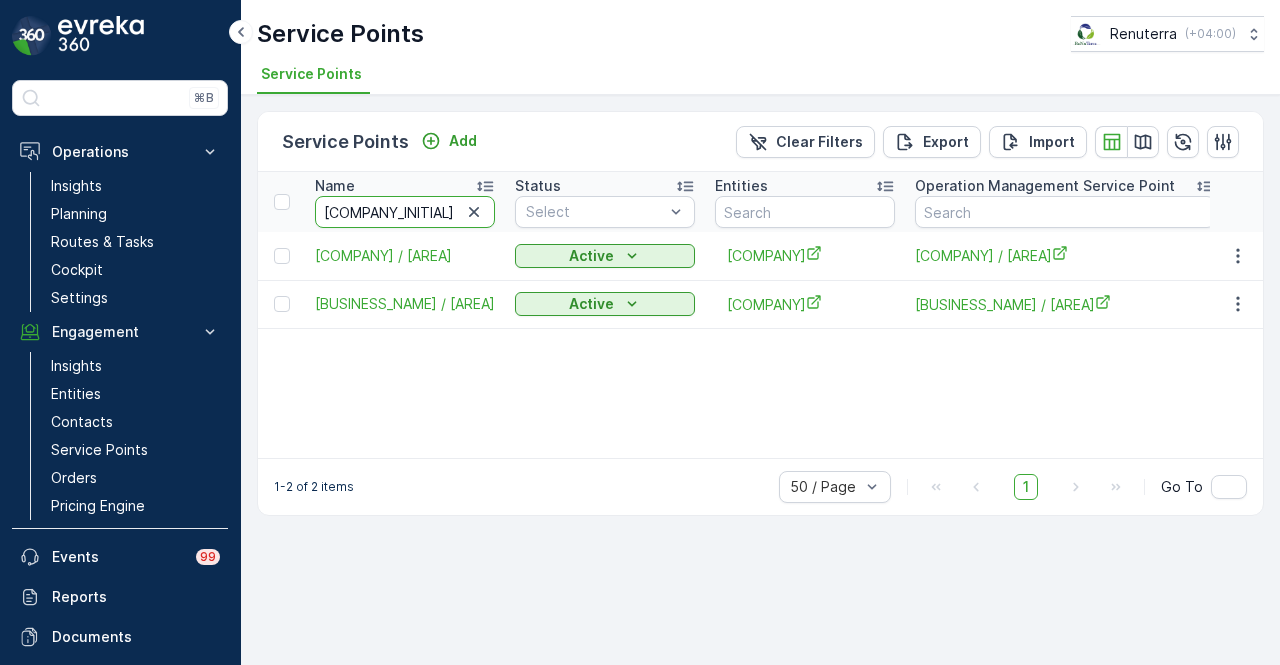 click on "MUBAS" at bounding box center [405, 212] 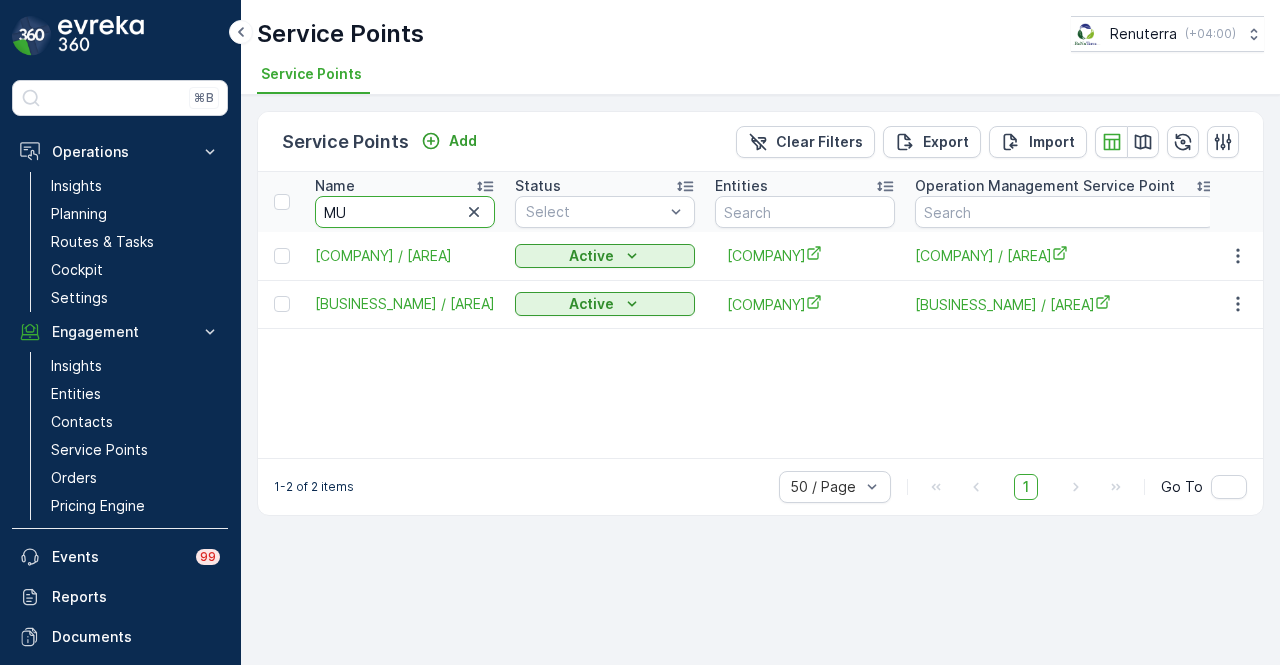 type on "M" 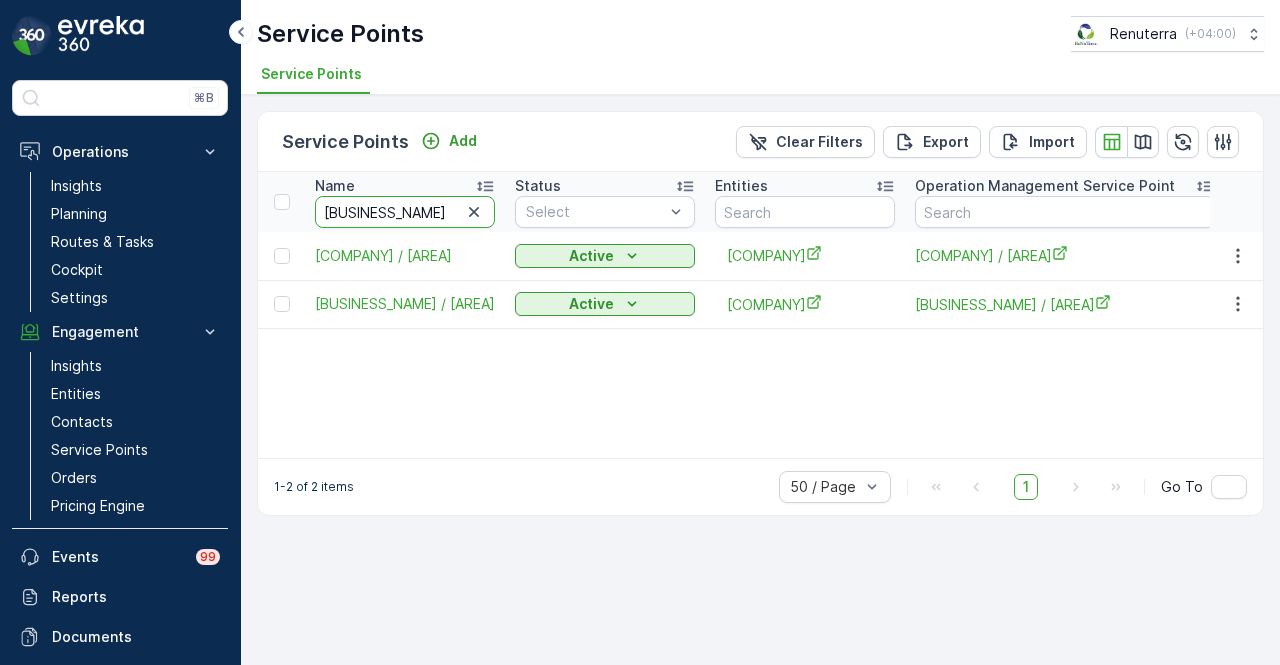 type on "HAPPY HOME" 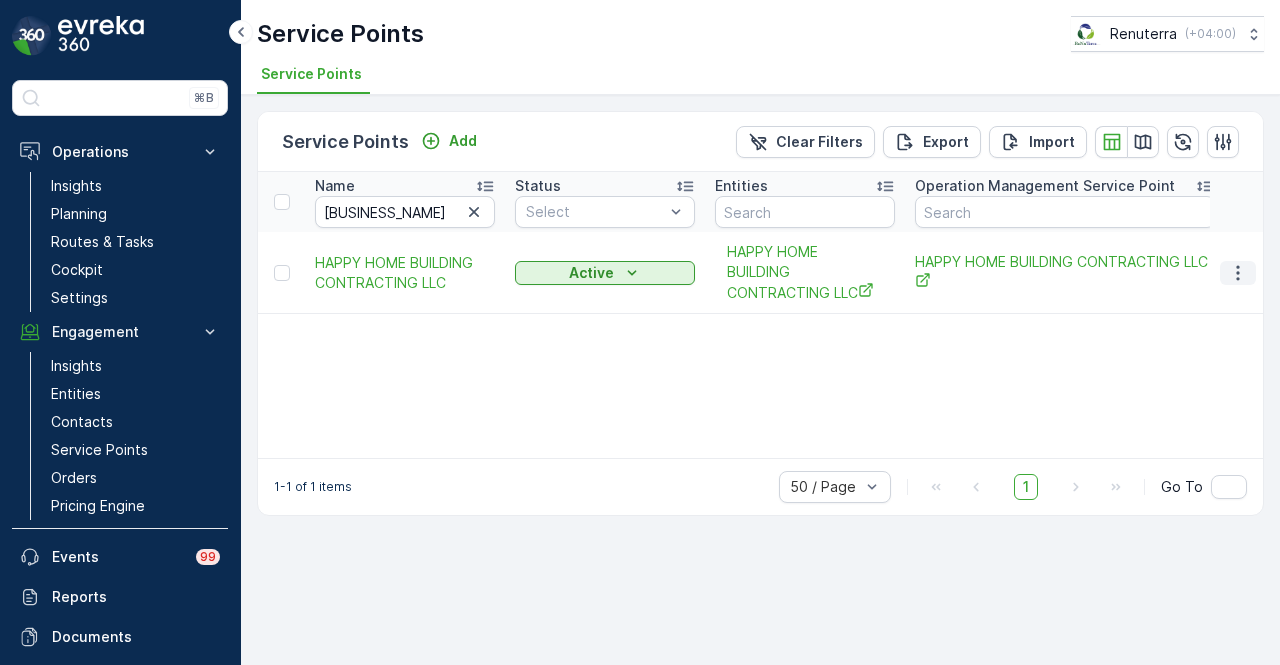 click 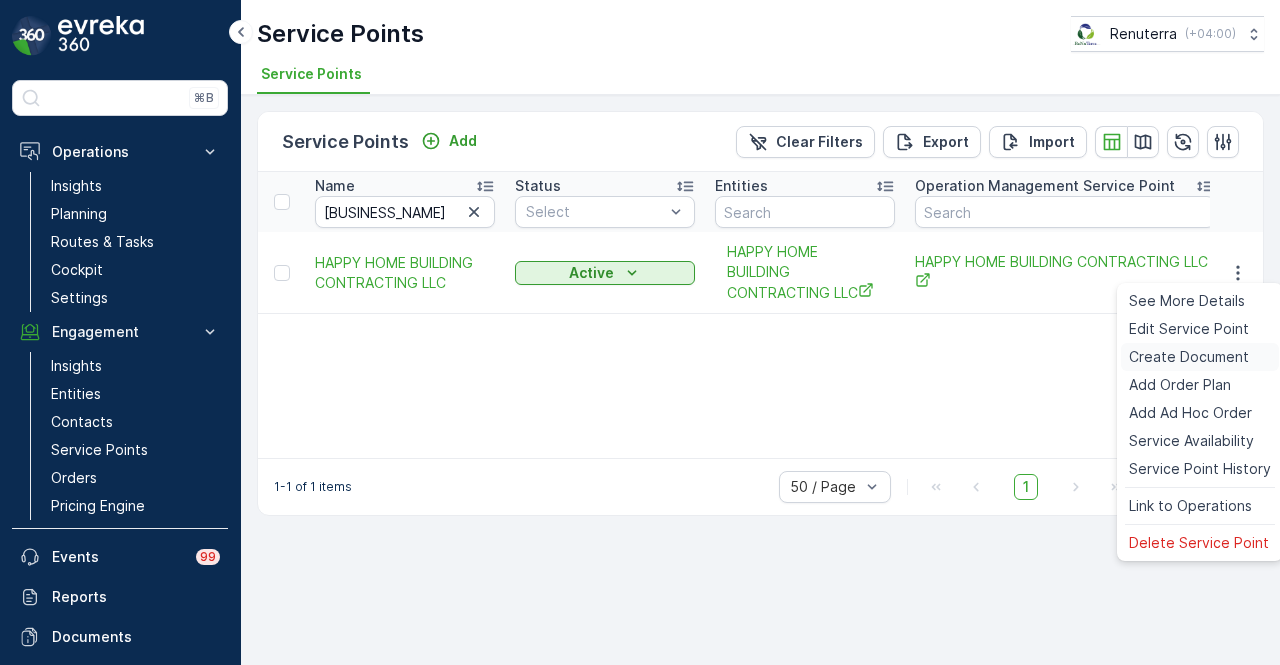 click on "Create Document" at bounding box center (1189, 357) 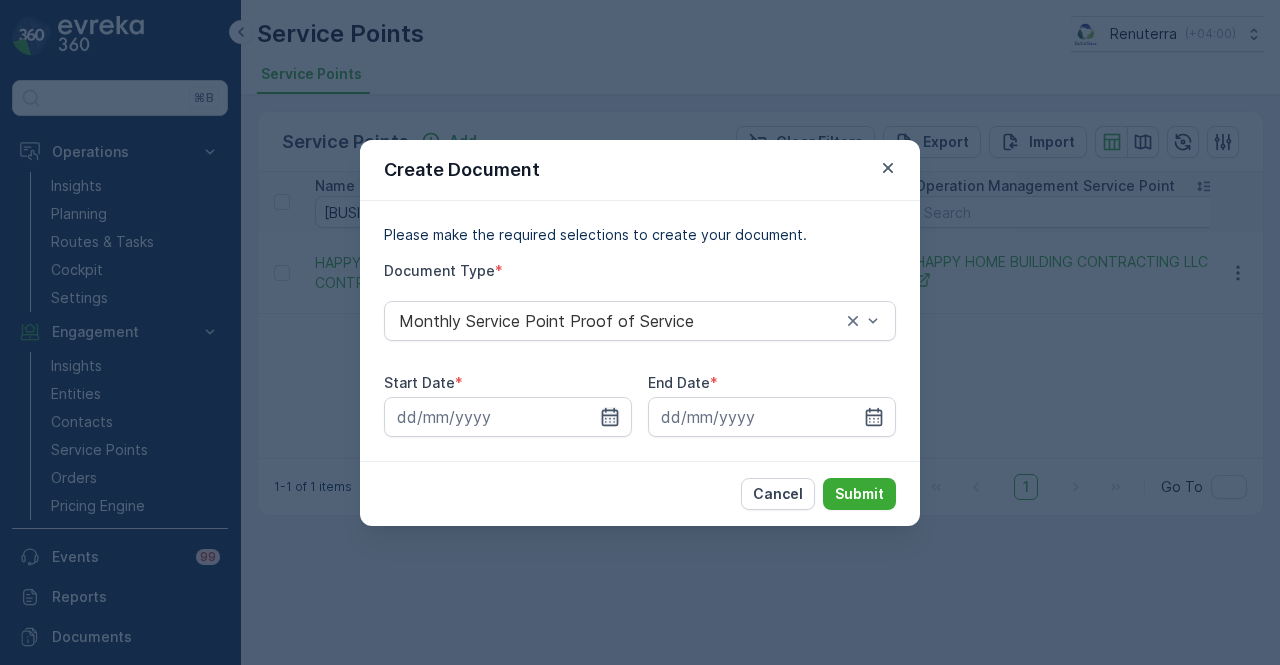 click 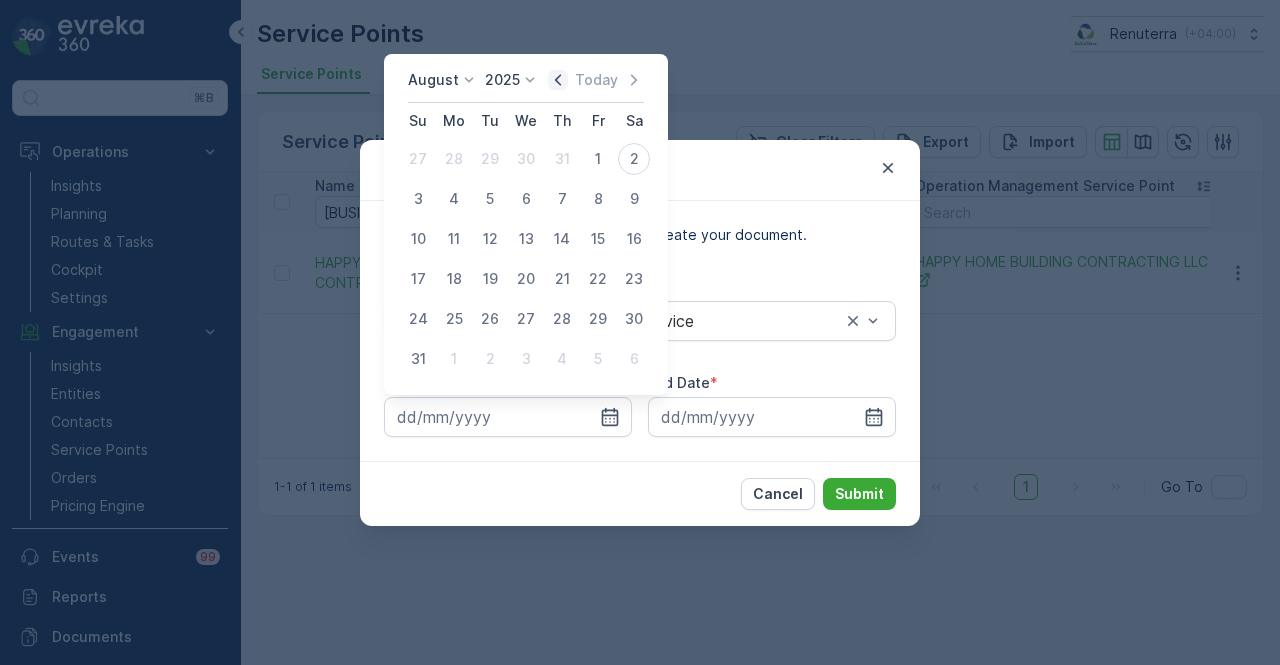 click 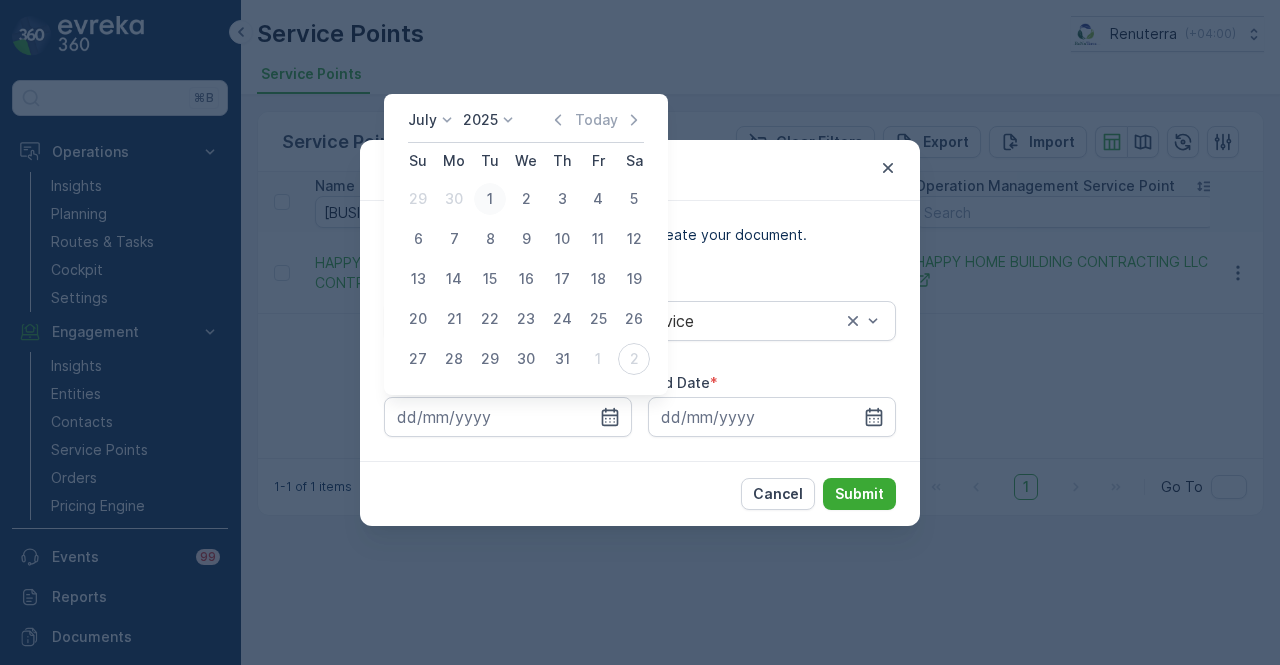 click on "1" at bounding box center [490, 199] 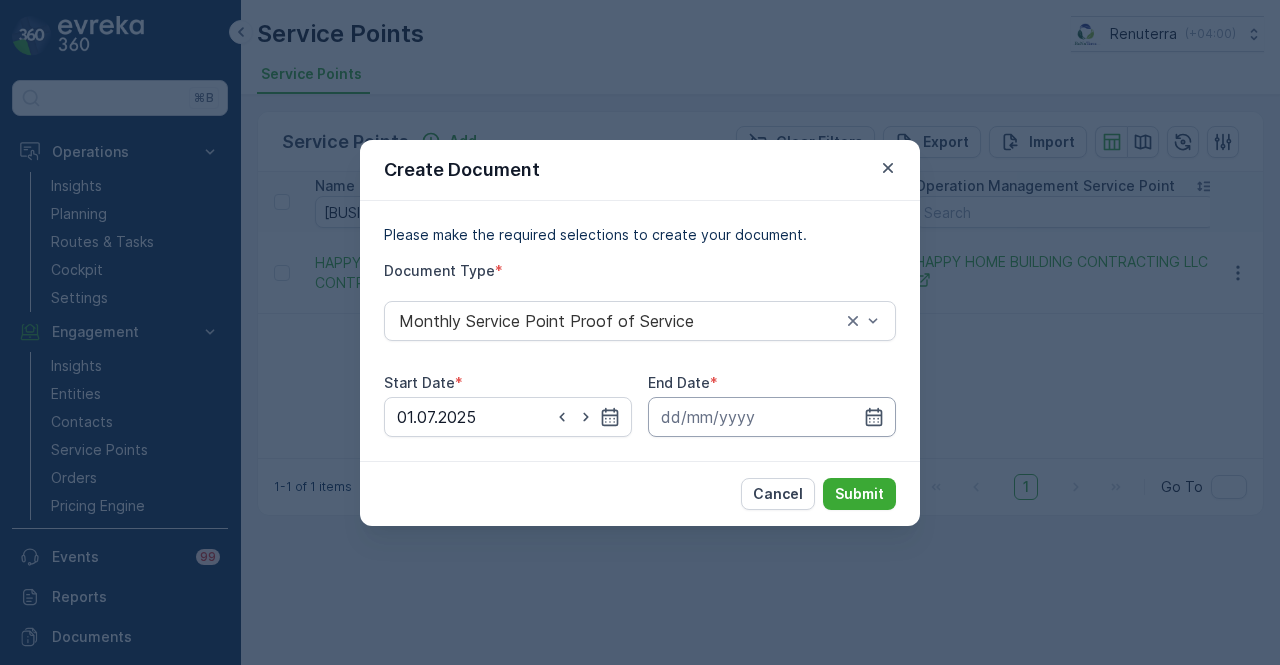 click at bounding box center (772, 417) 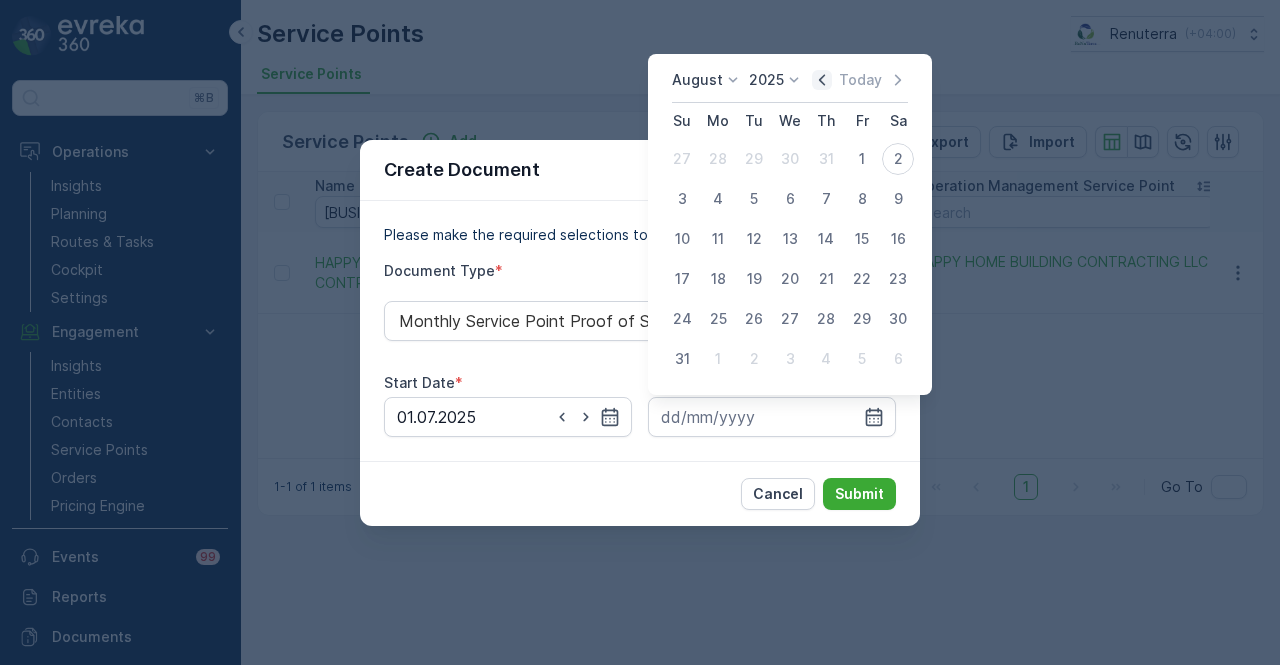 click 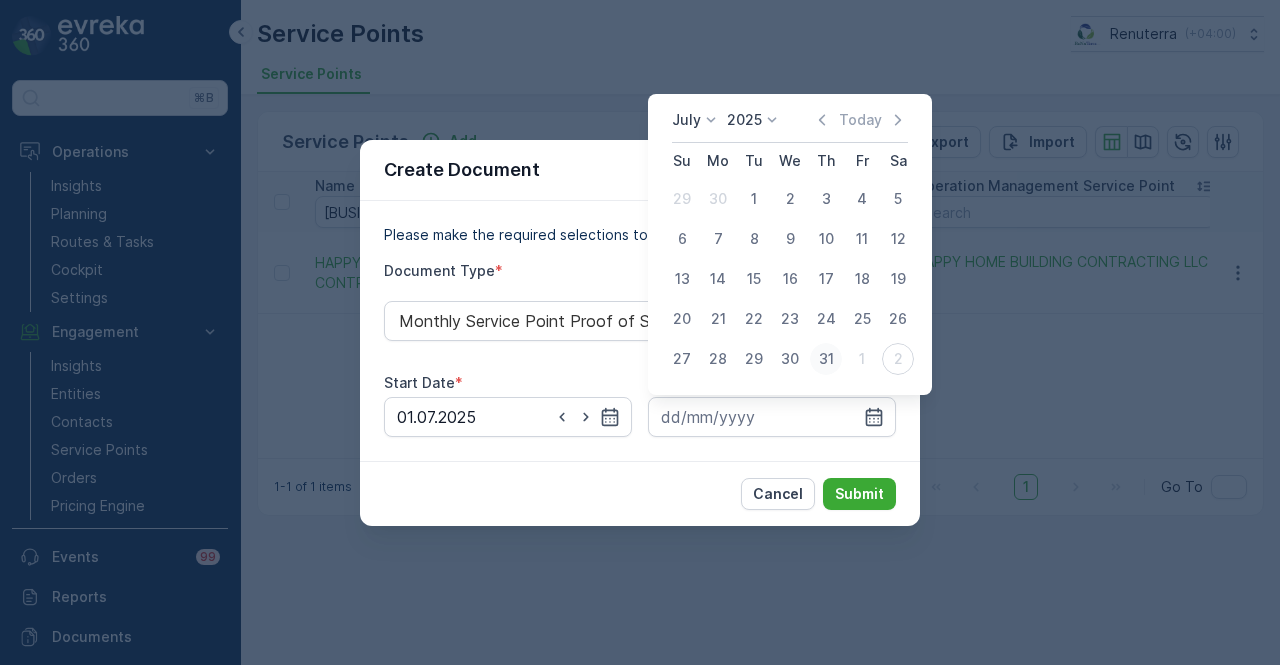 click on "31" at bounding box center (826, 359) 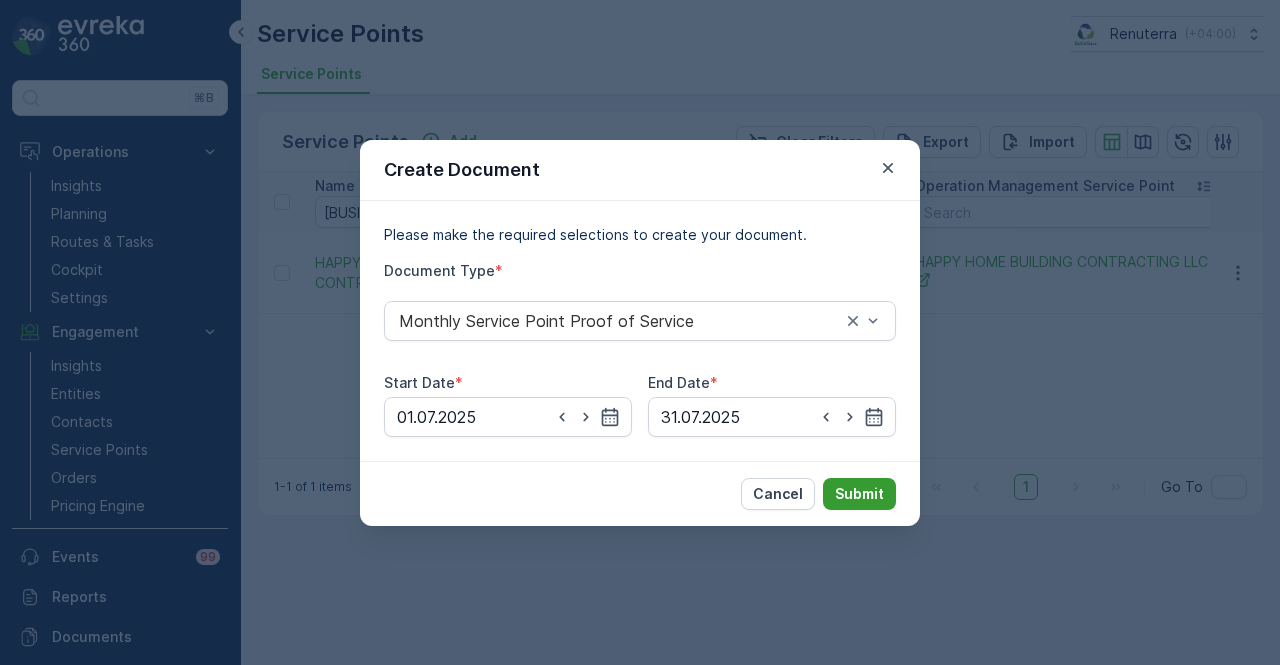 click on "Submit" at bounding box center [859, 494] 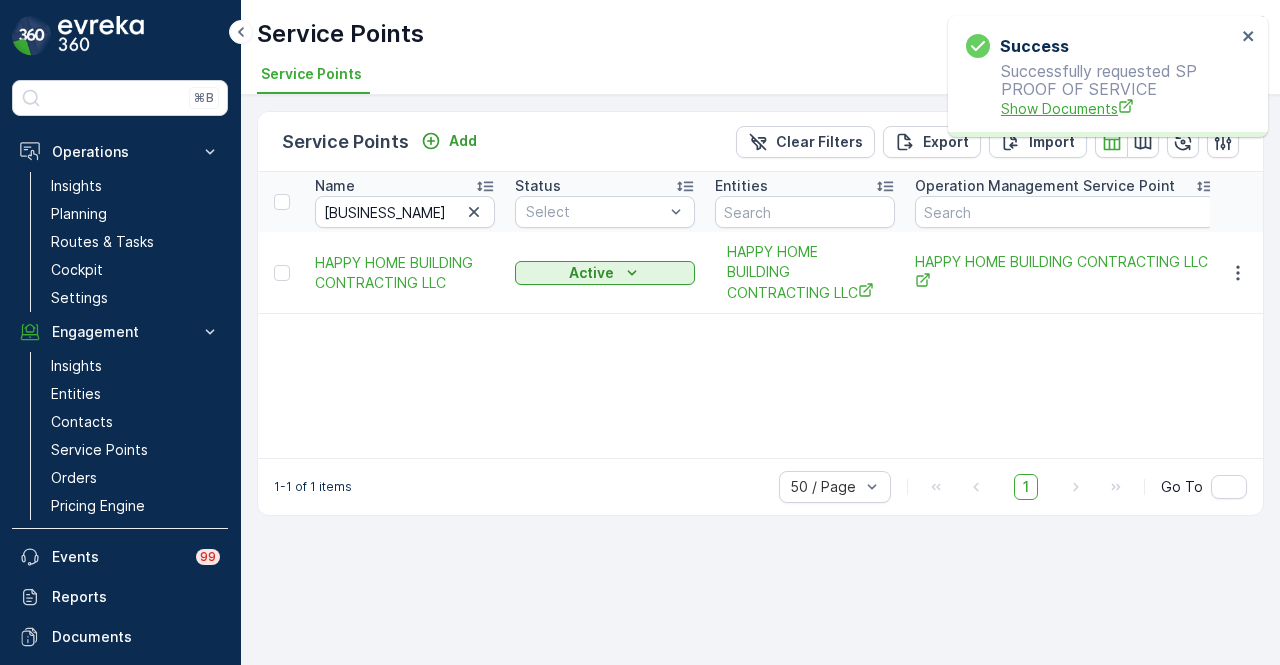 click on "Show Documents" at bounding box center [1118, 108] 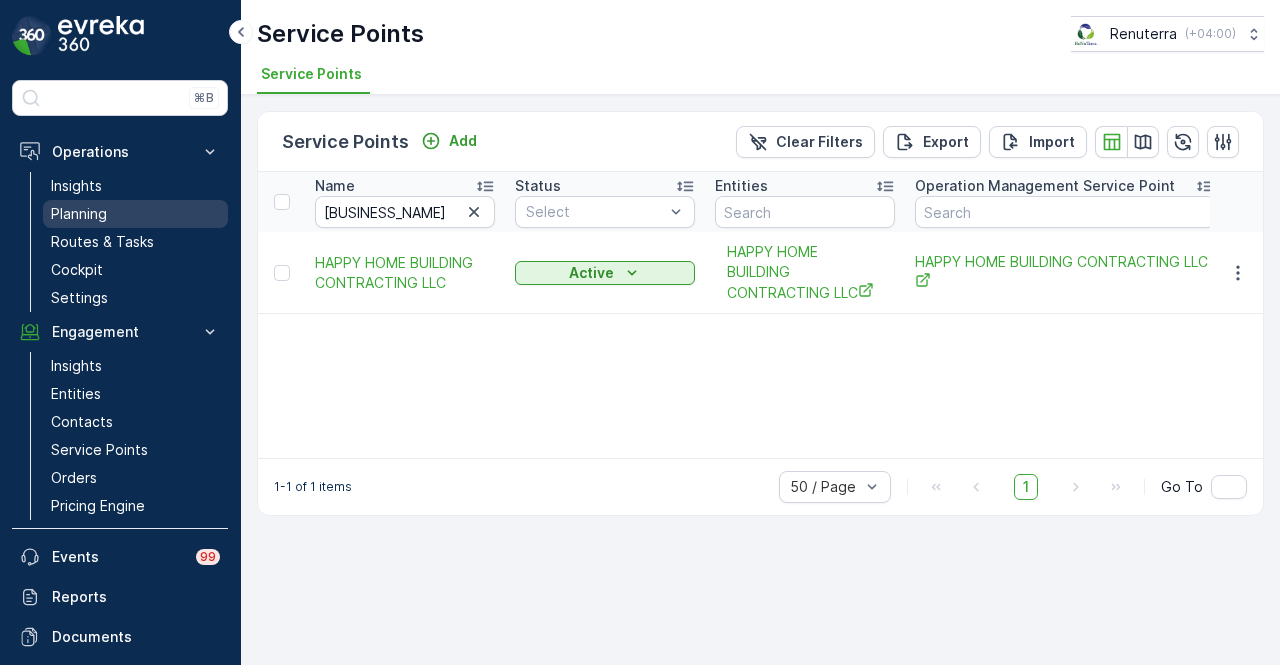 click on "Planning" at bounding box center [135, 214] 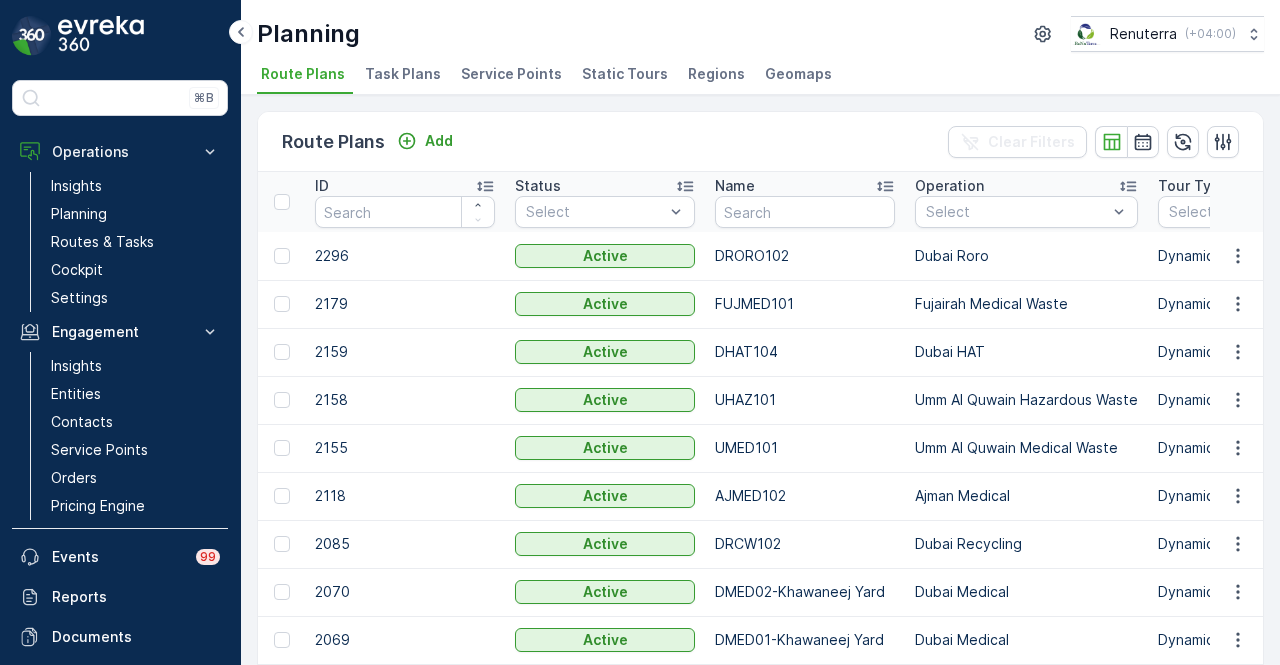 click on "Service Points" at bounding box center (511, 74) 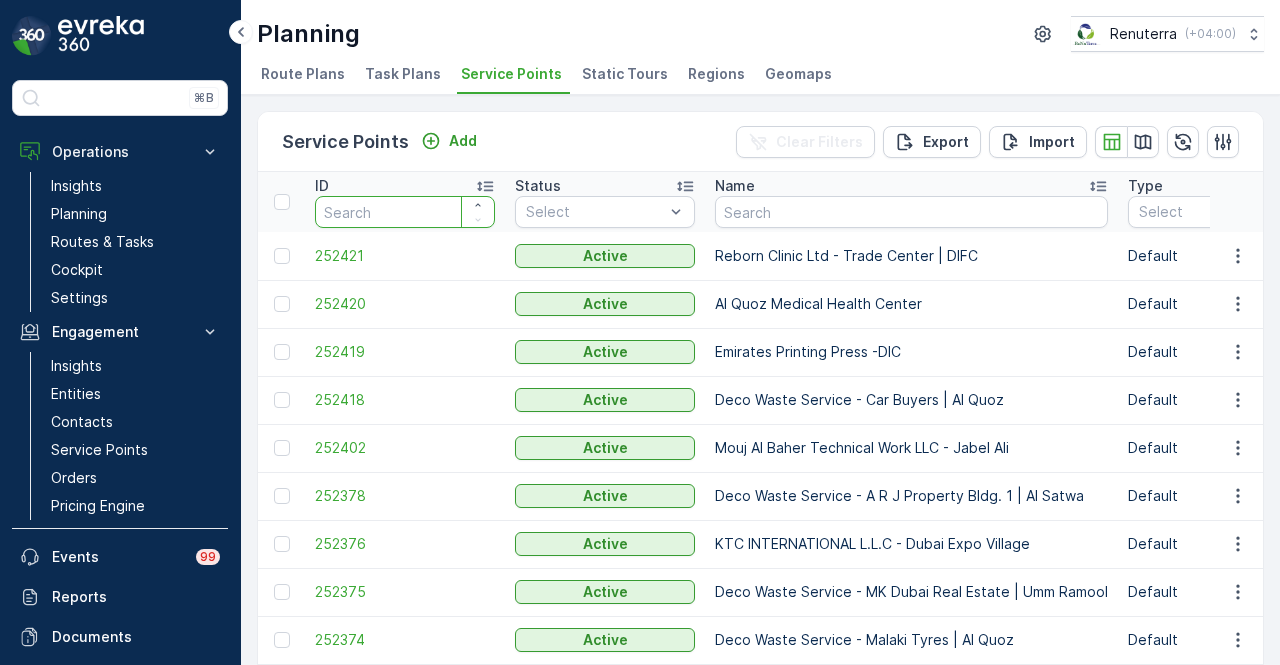 click at bounding box center [405, 212] 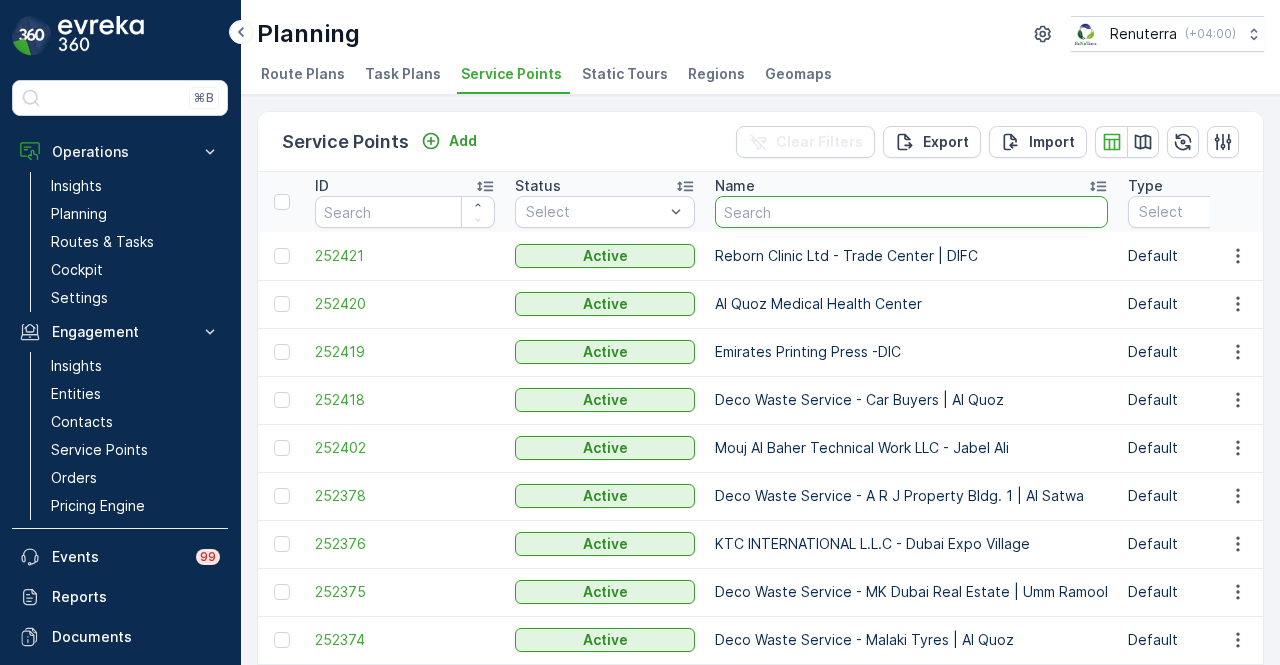 click at bounding box center (911, 212) 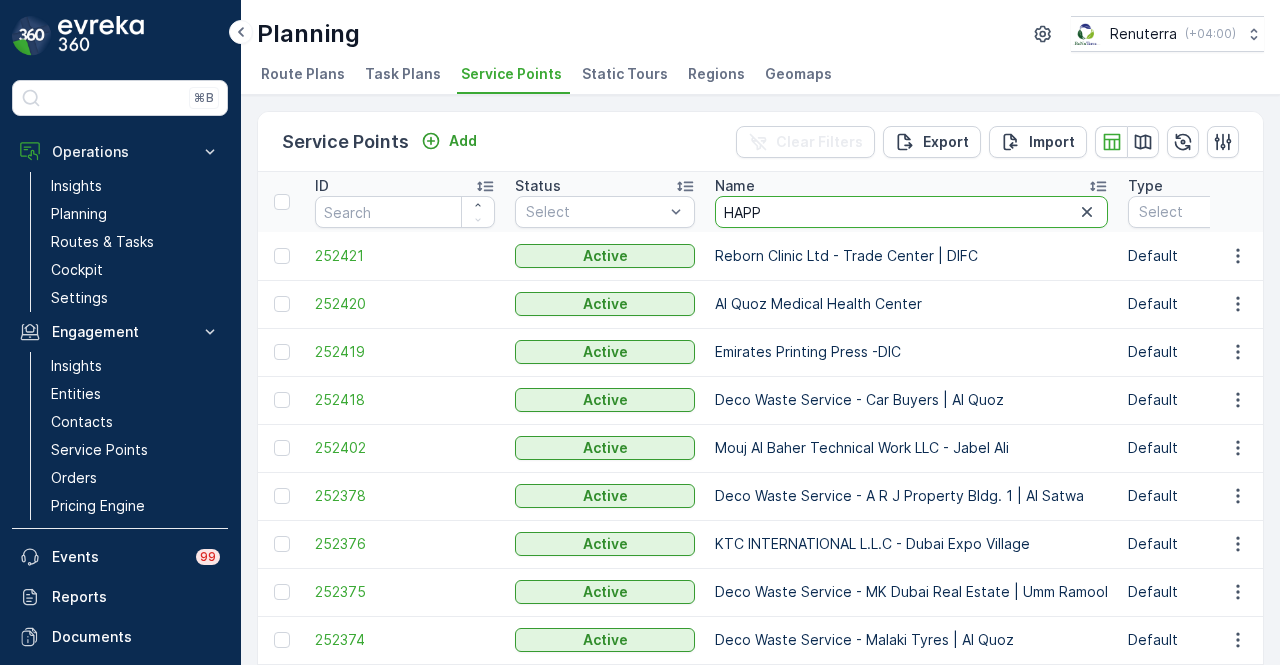 type on "HAPPY" 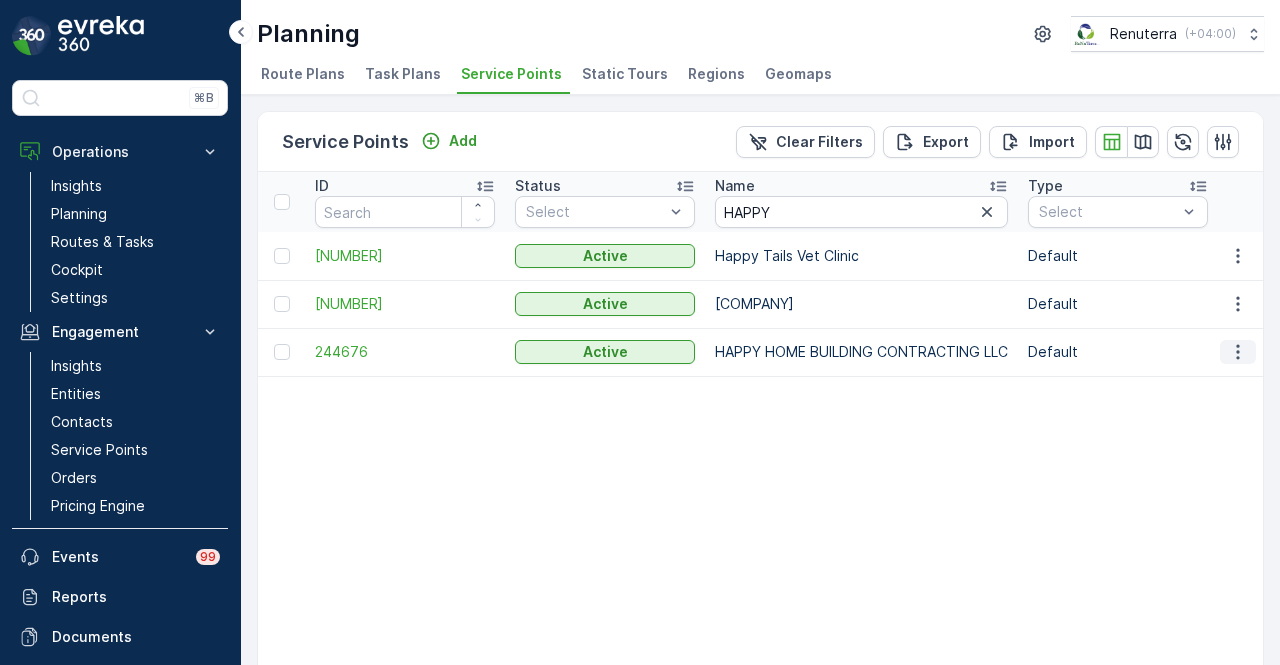 click 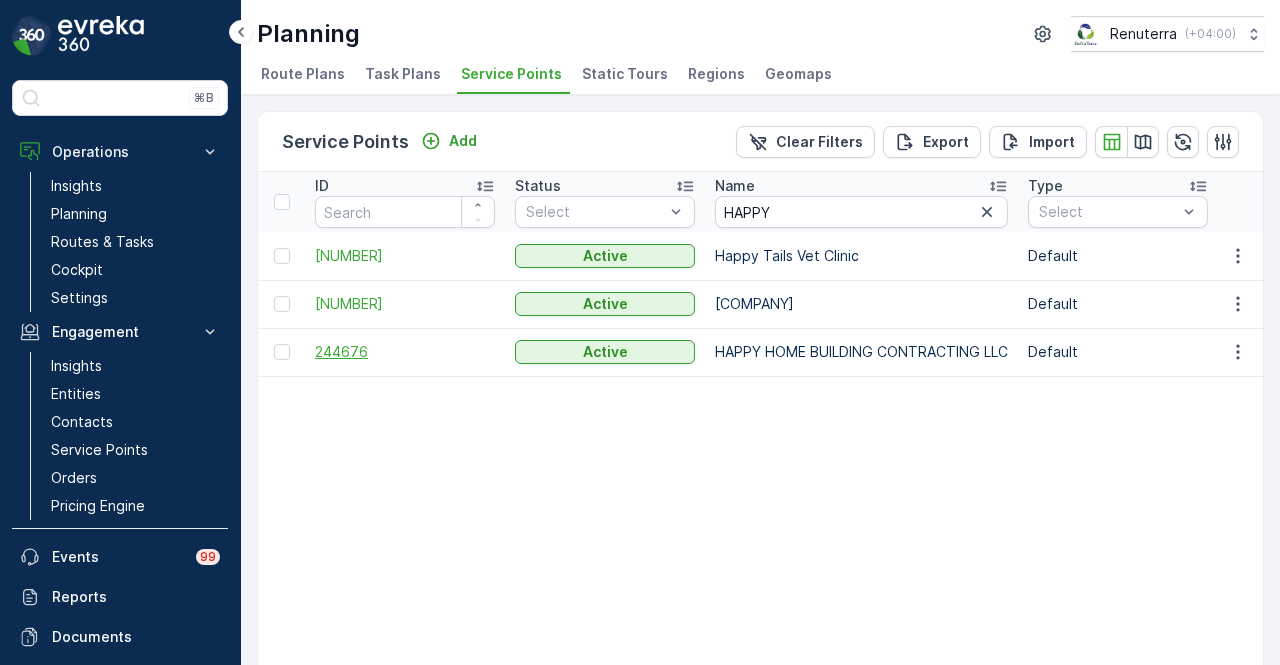 click on "244676" at bounding box center (405, 352) 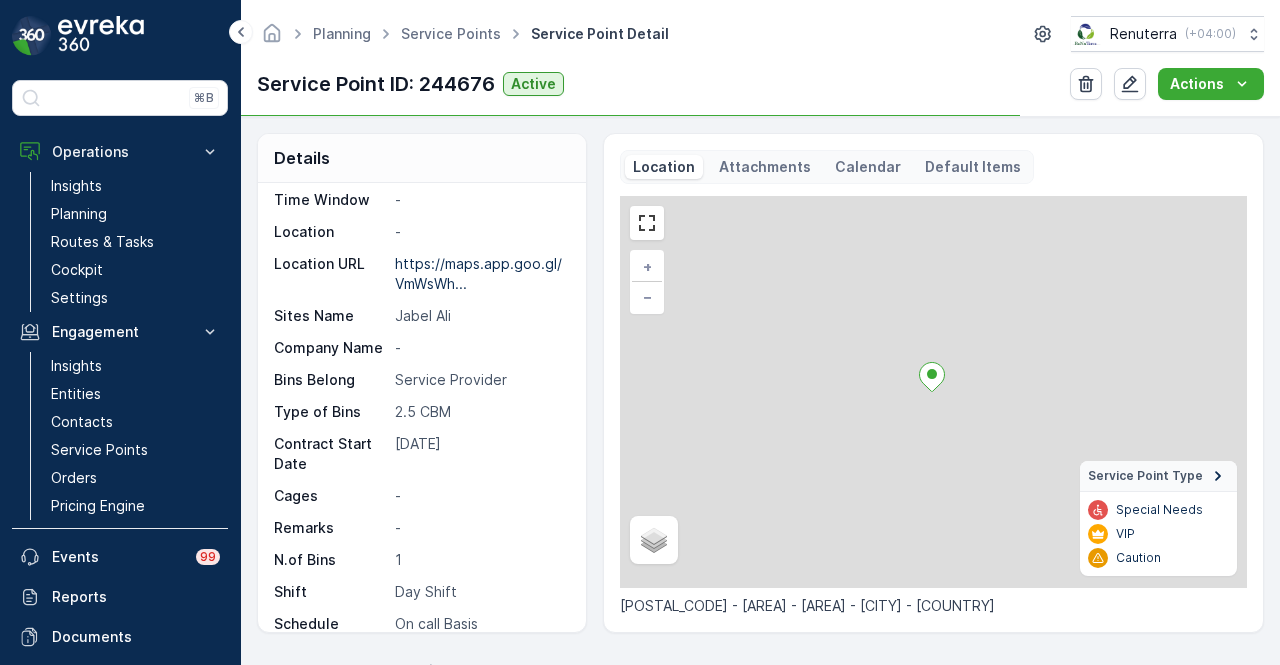 scroll, scrollTop: 354, scrollLeft: 0, axis: vertical 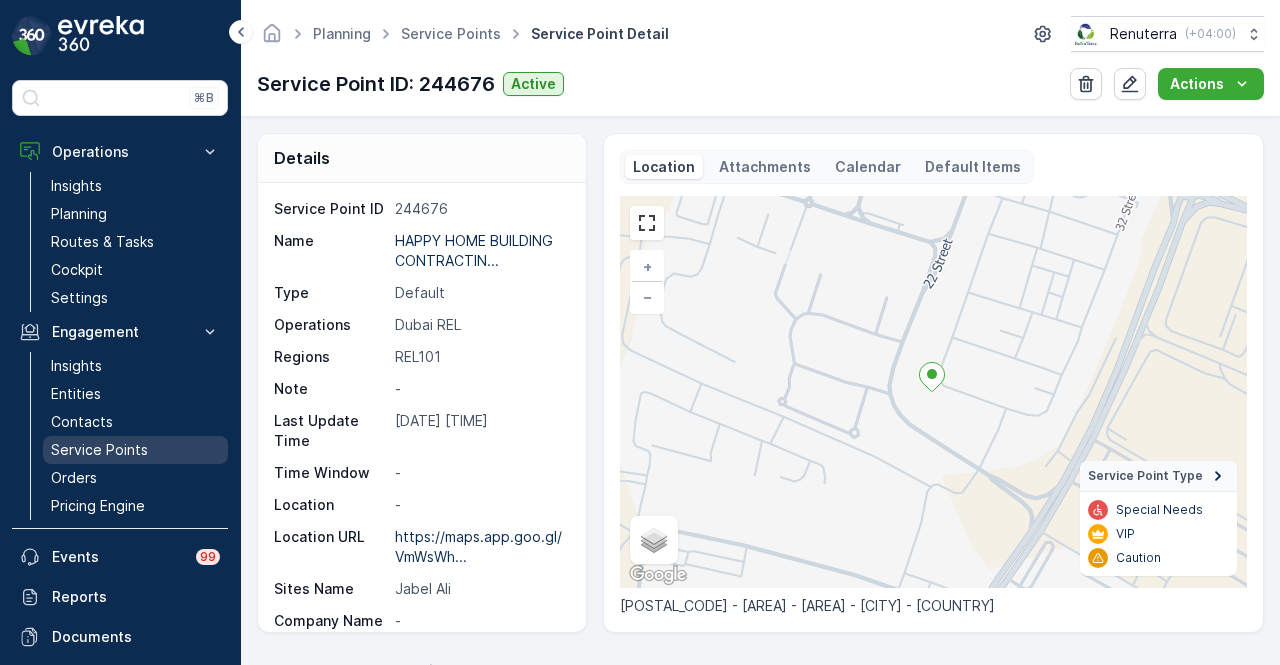 click on "Service Points" at bounding box center [99, 450] 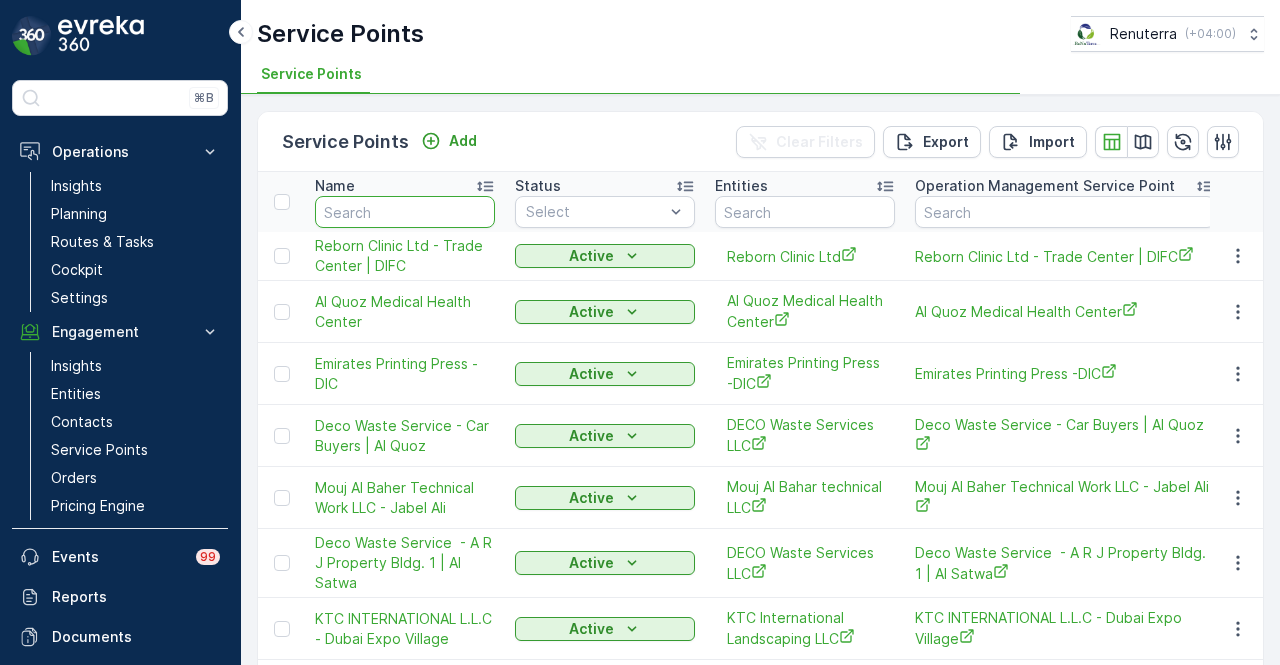 click at bounding box center [405, 212] 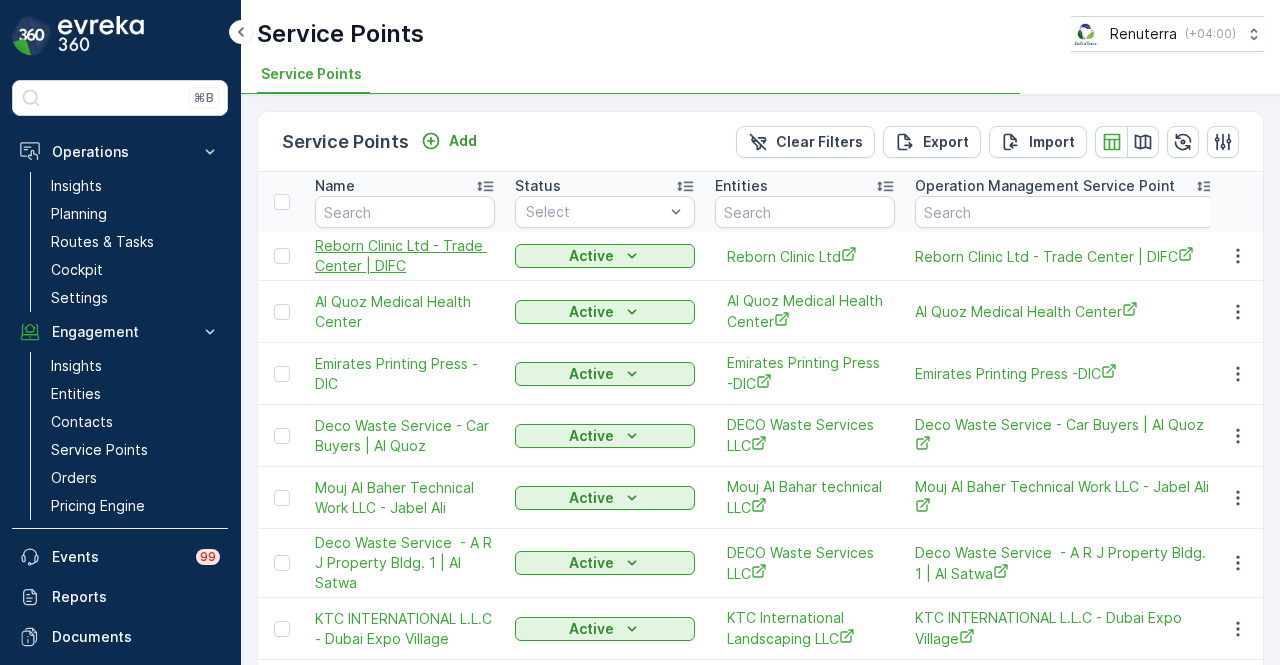 type on "NOOR" 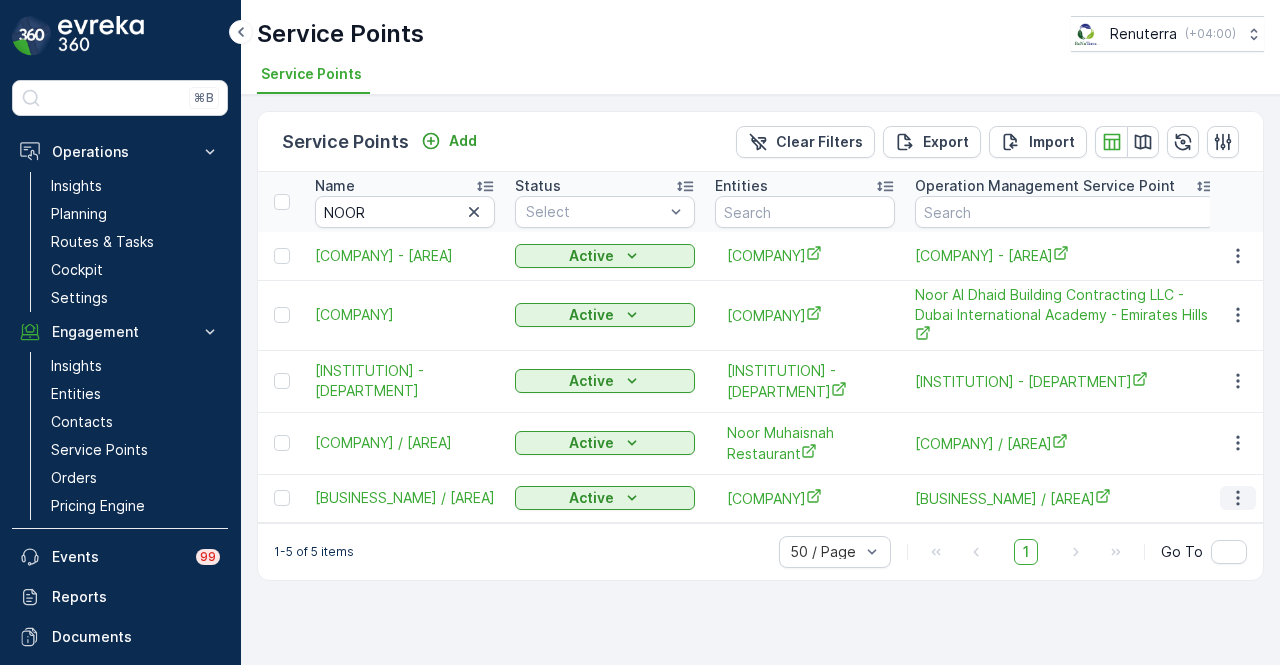 click 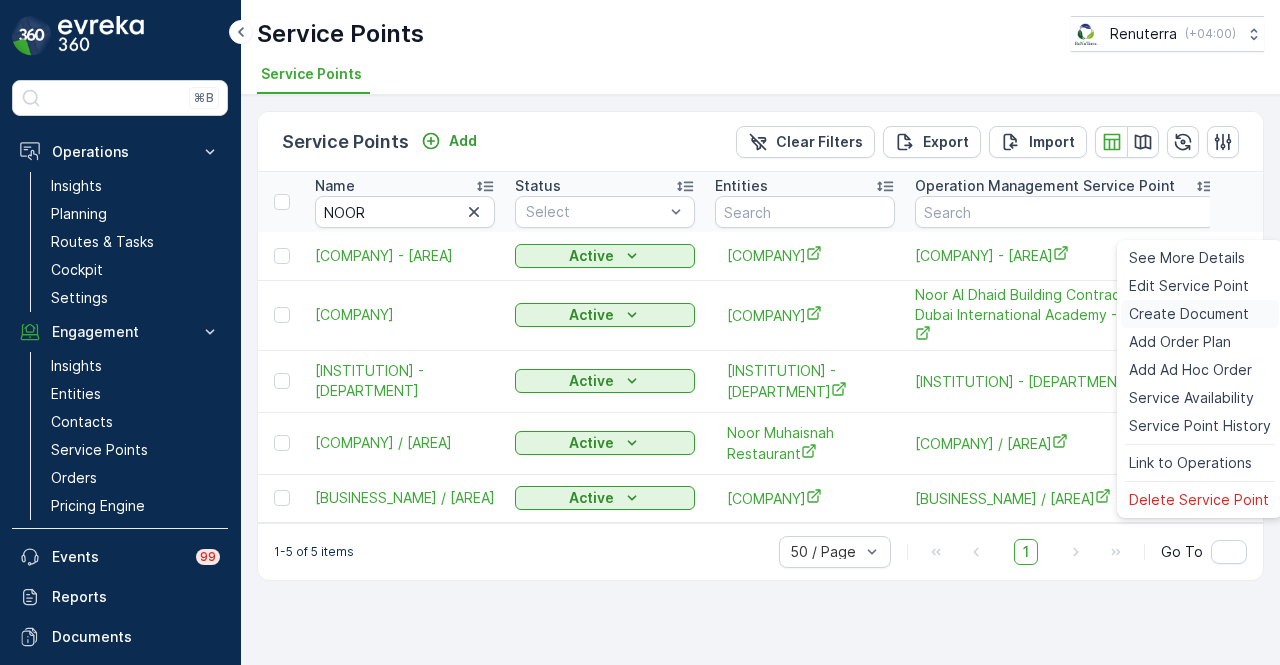 click on "Create Document" at bounding box center (1189, 314) 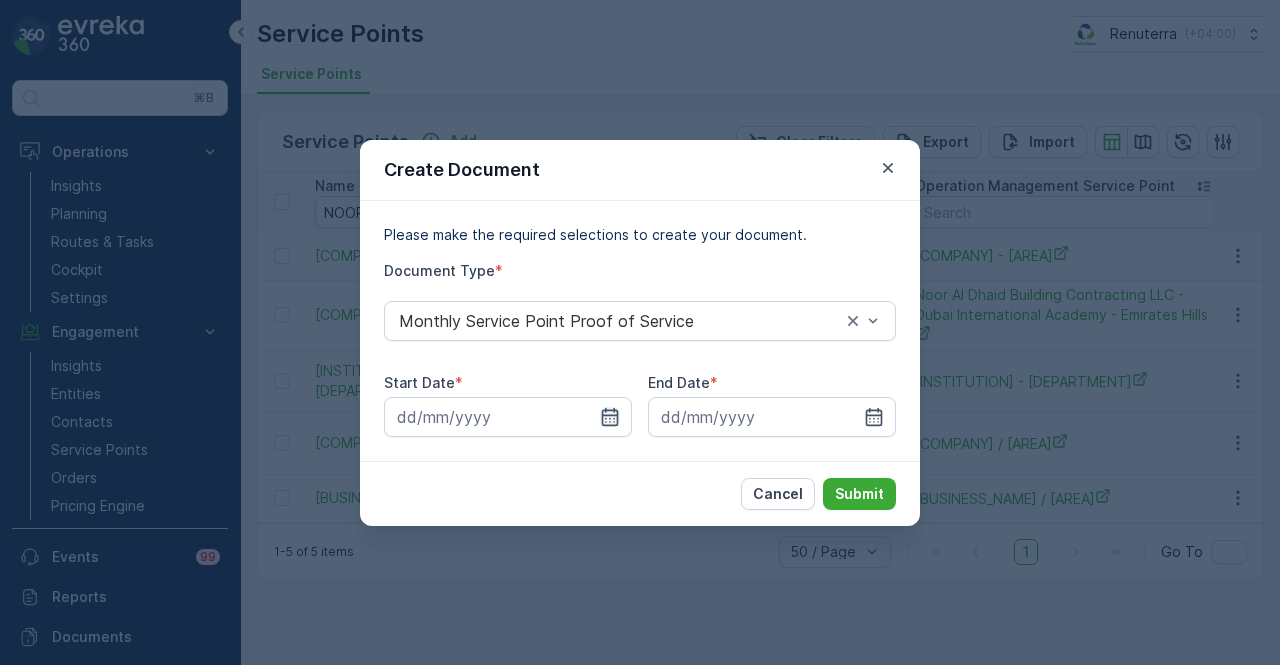 click 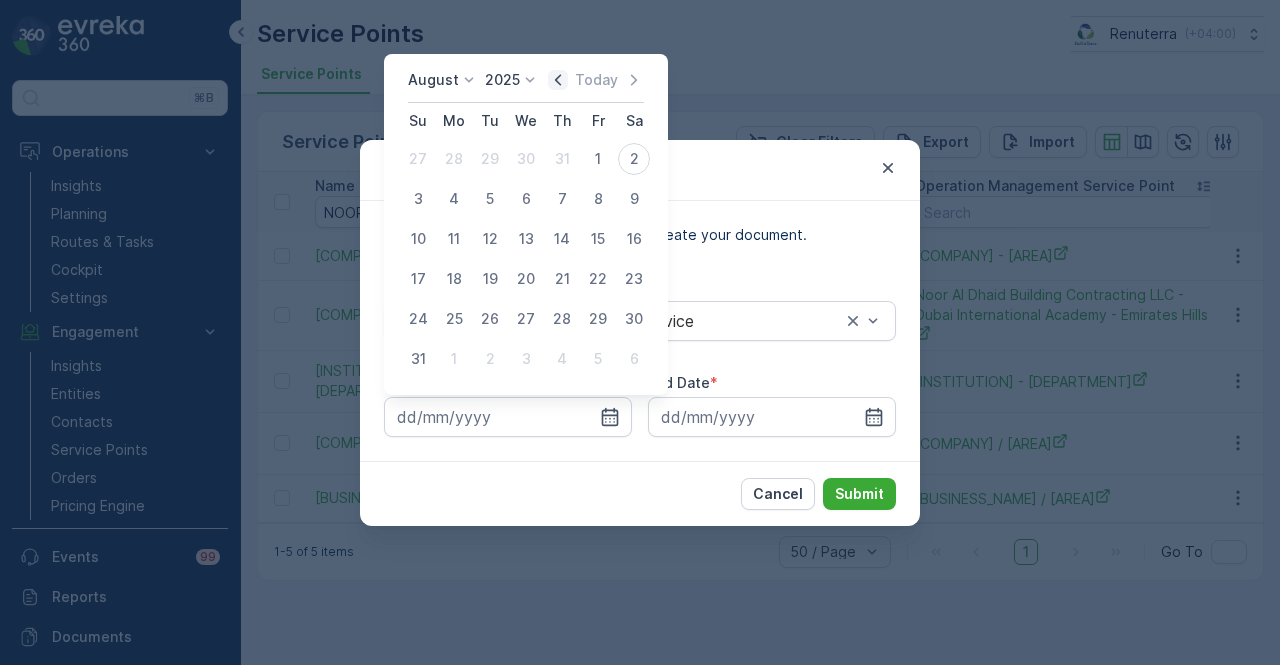 click 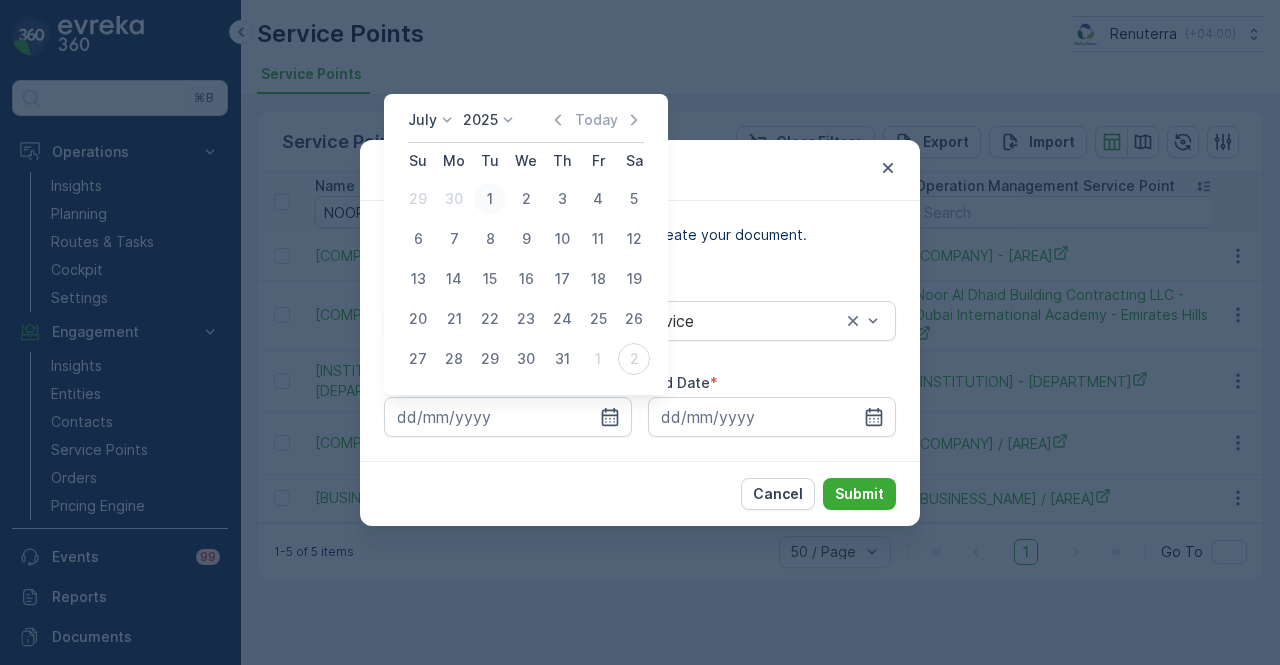 click on "1" at bounding box center [490, 199] 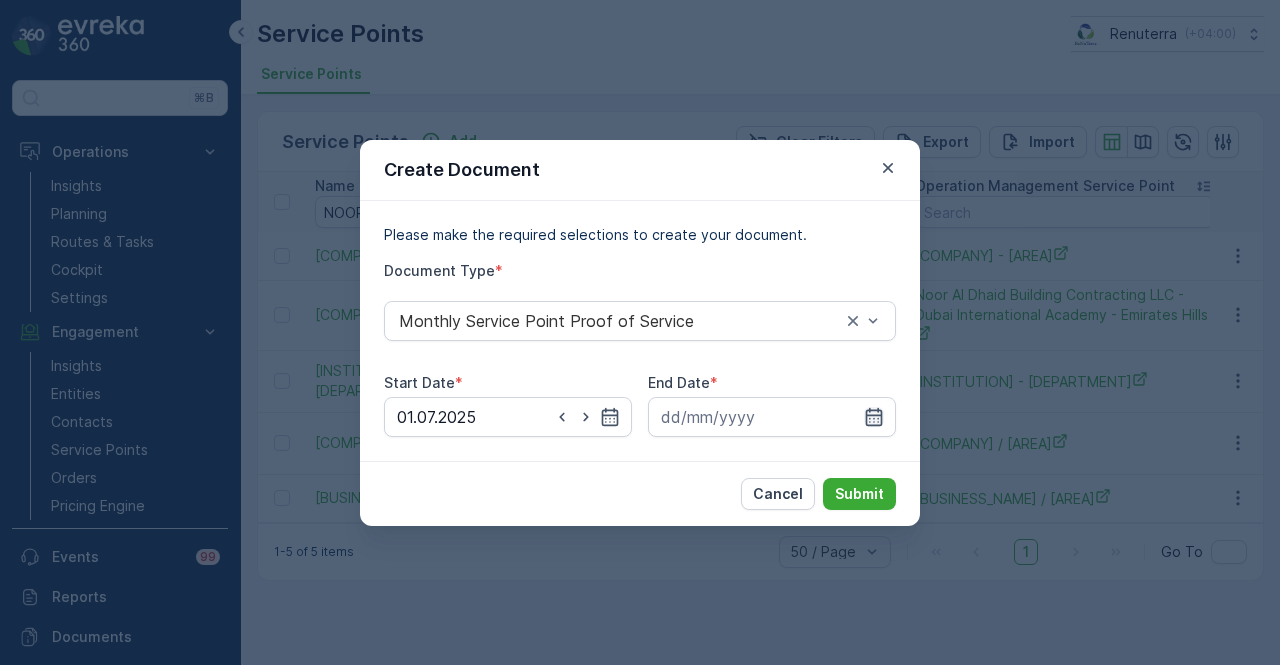 click 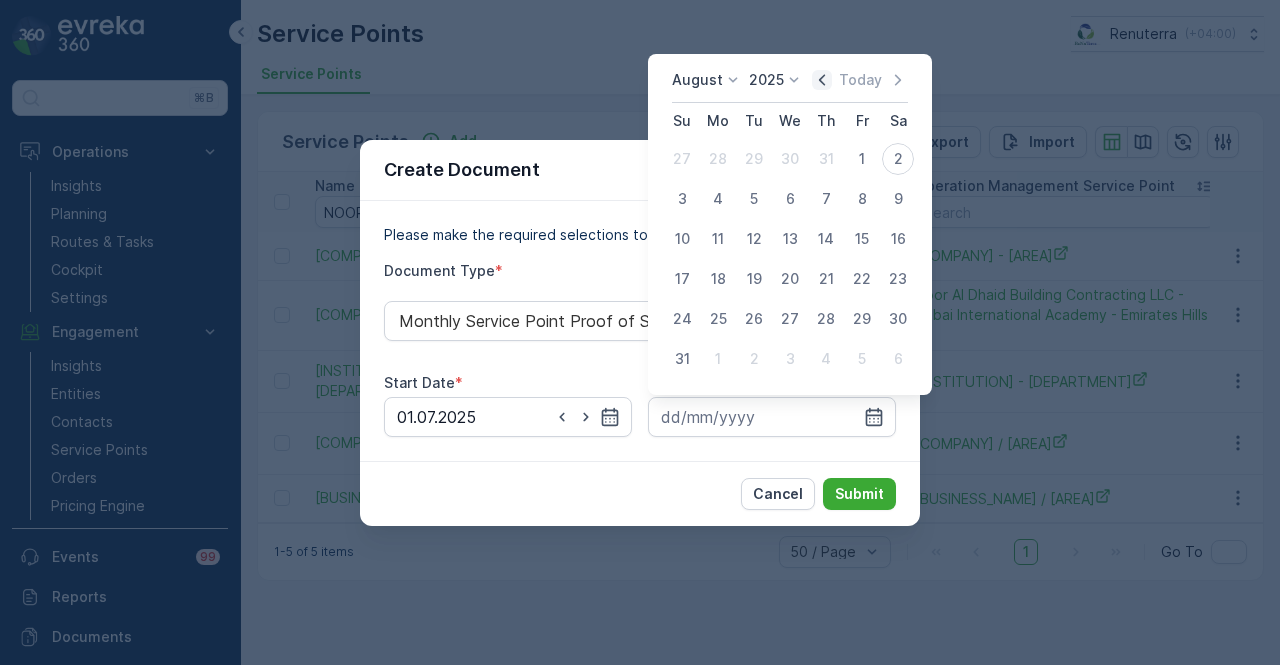 click 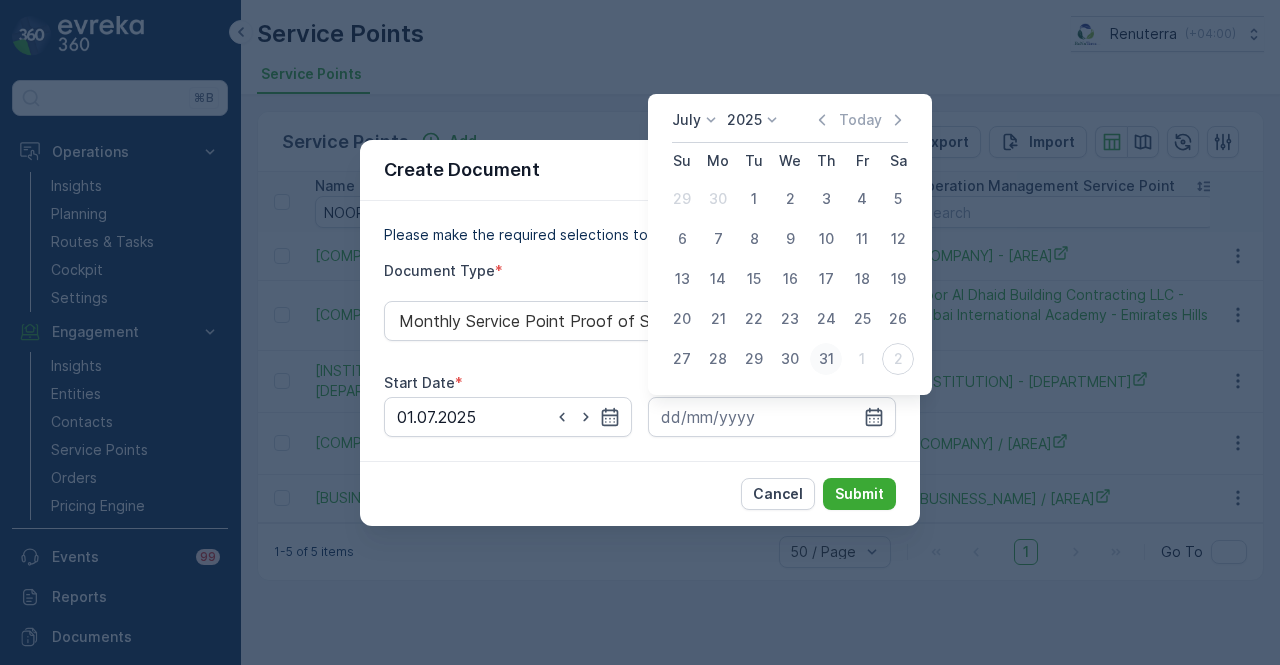 click on "31" at bounding box center (826, 359) 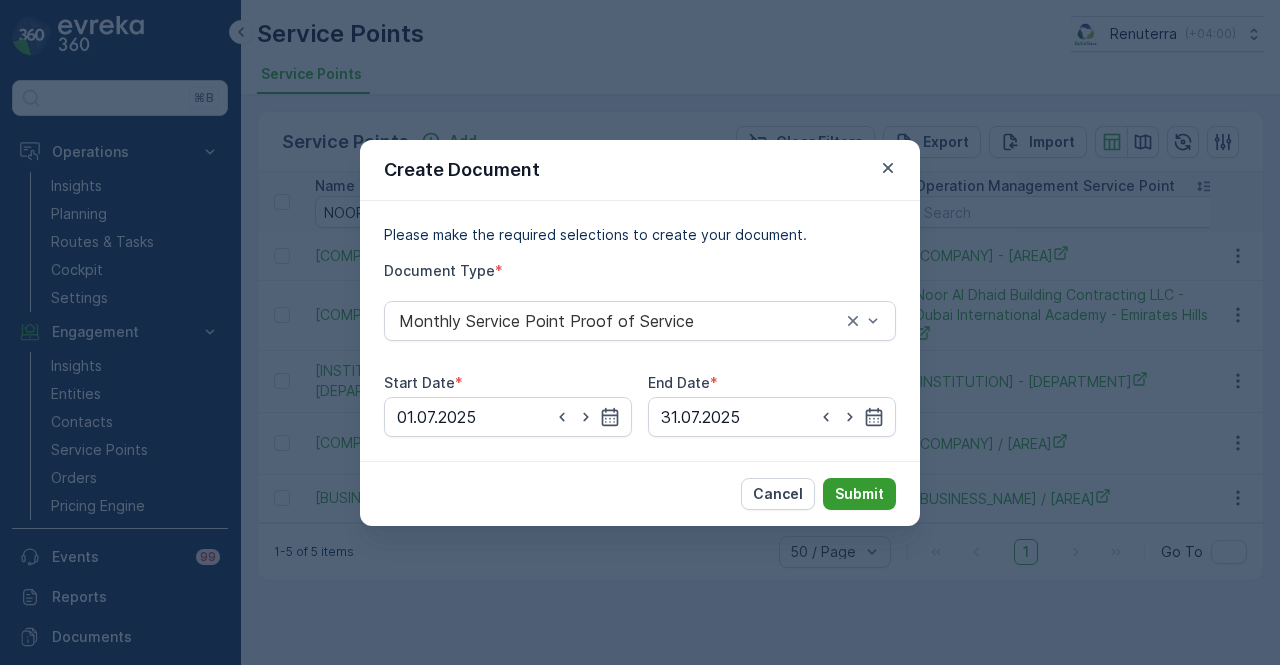 click on "Submit" at bounding box center [859, 494] 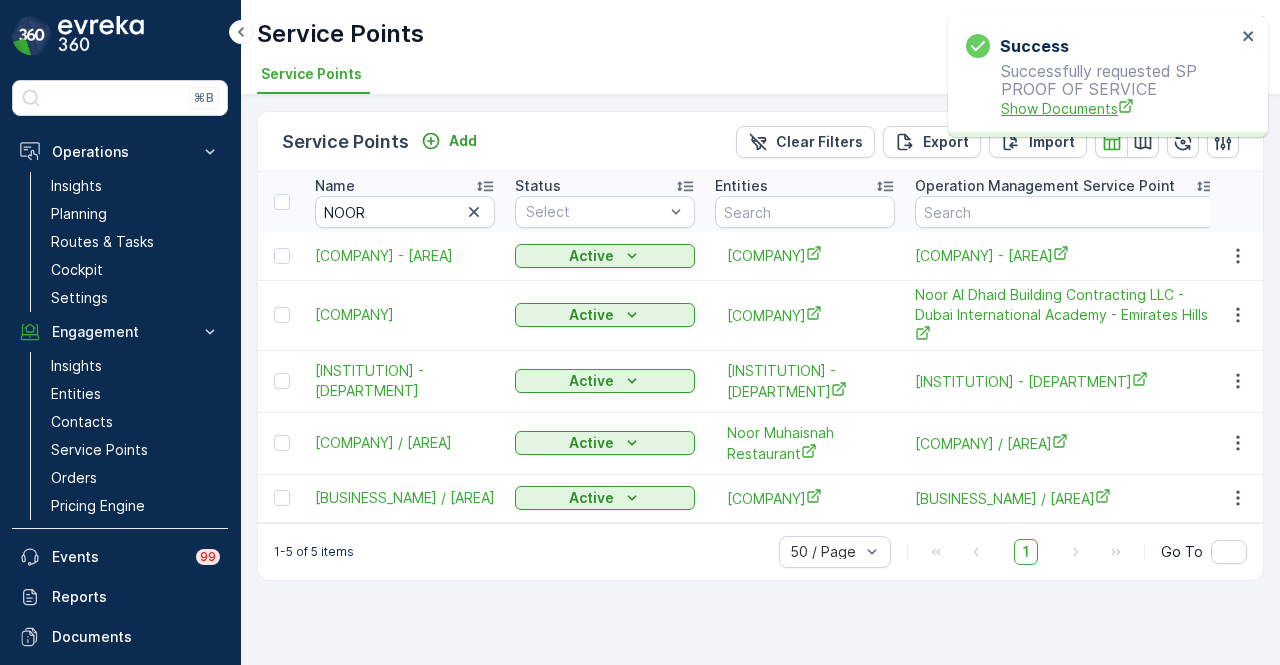 click on "Show Documents" at bounding box center [1118, 108] 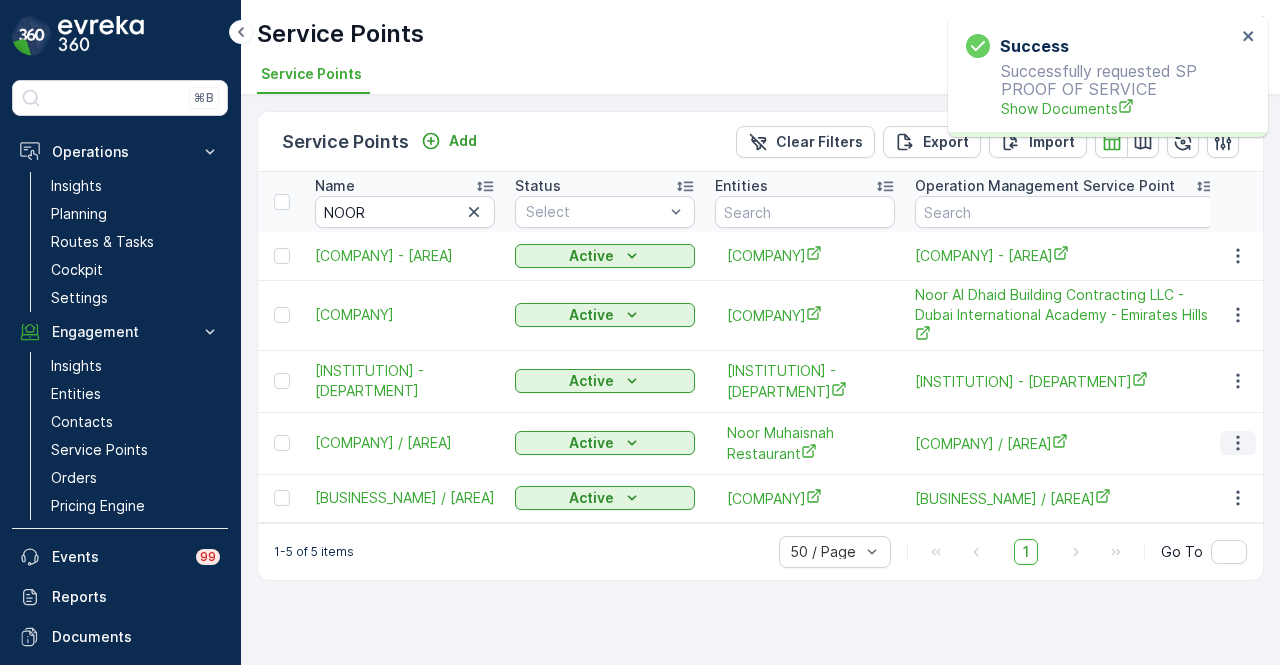 click at bounding box center [1238, 443] 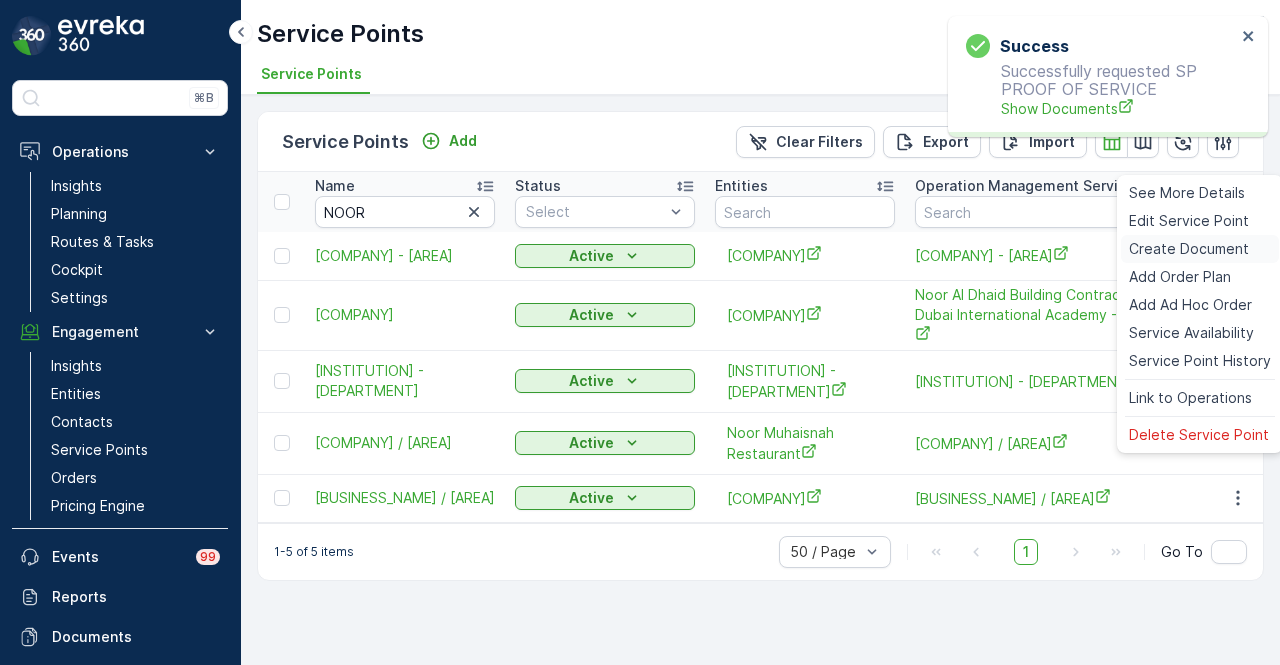 click on "Create Document" at bounding box center [1189, 249] 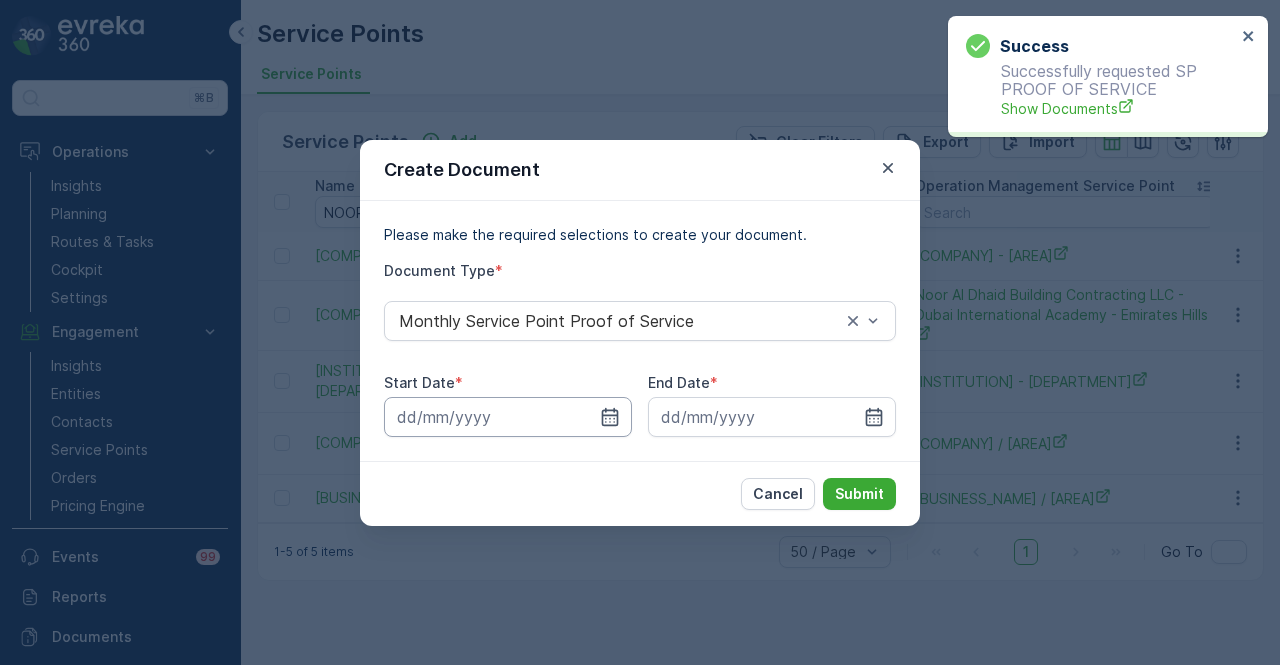 click at bounding box center (508, 417) 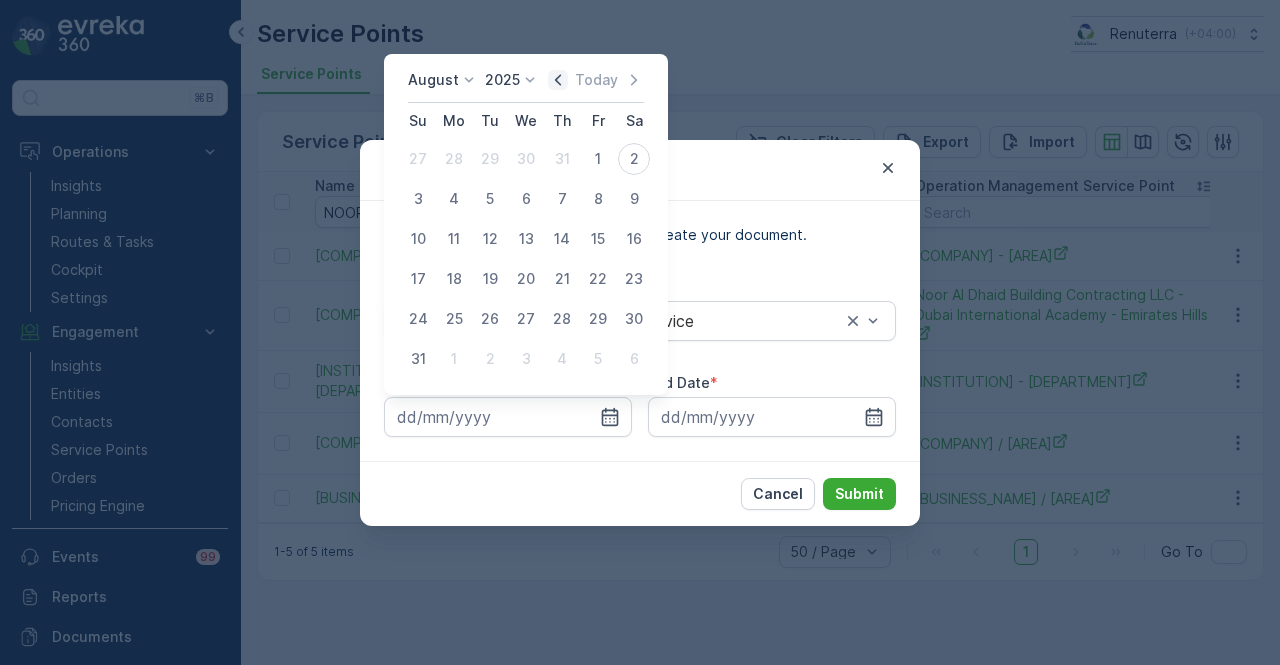 click 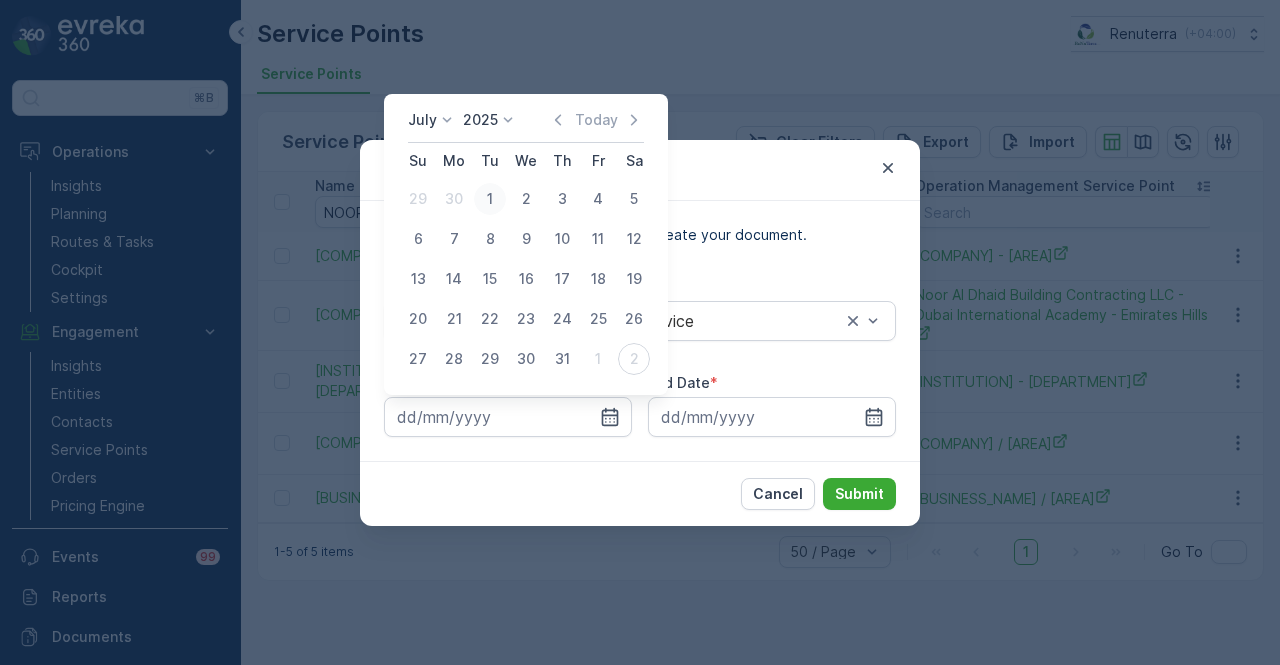 click on "1" at bounding box center (490, 199) 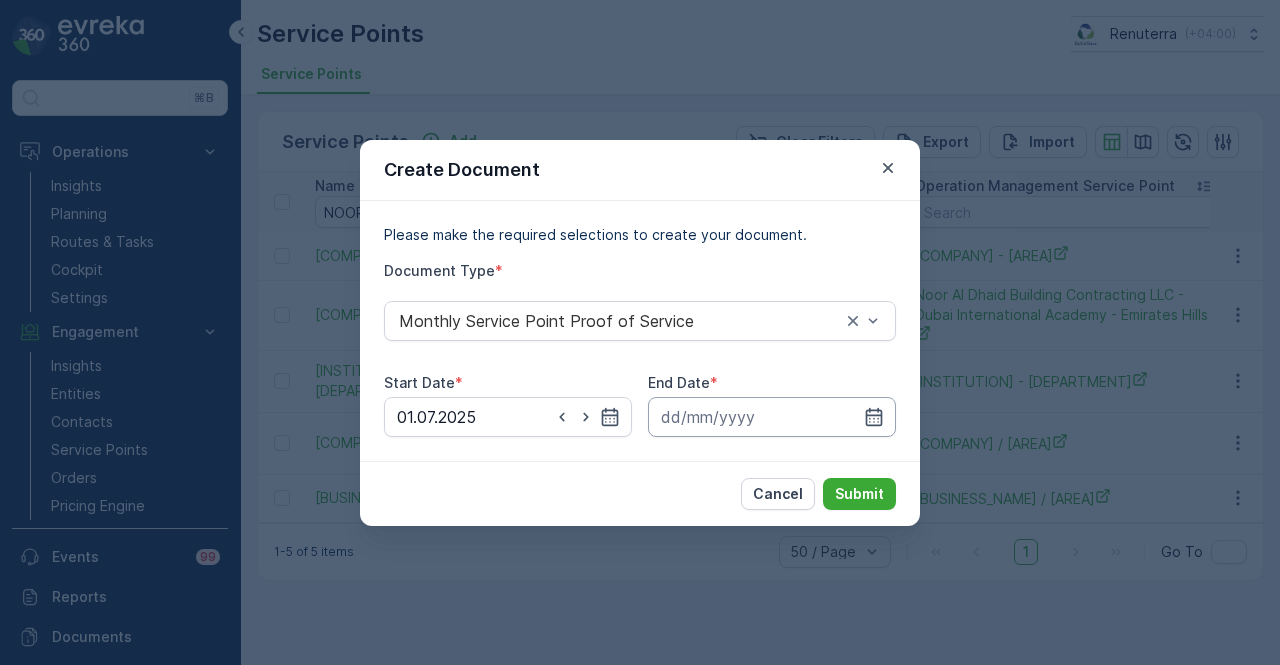 click at bounding box center [772, 417] 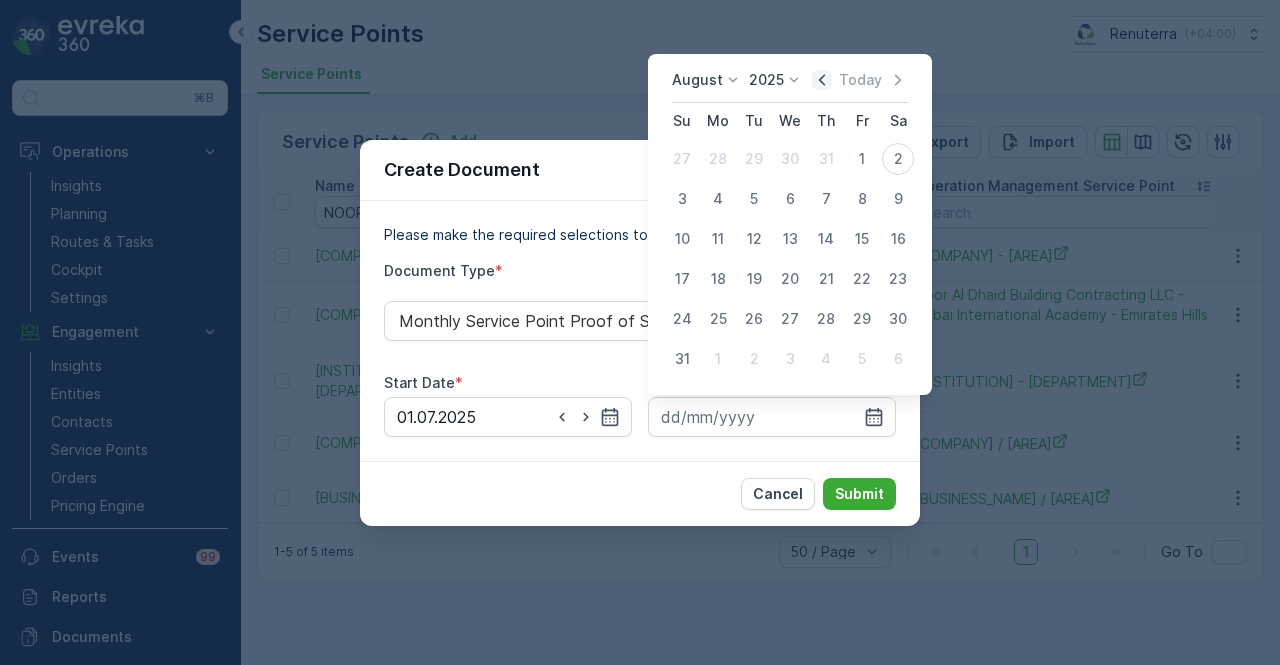 click 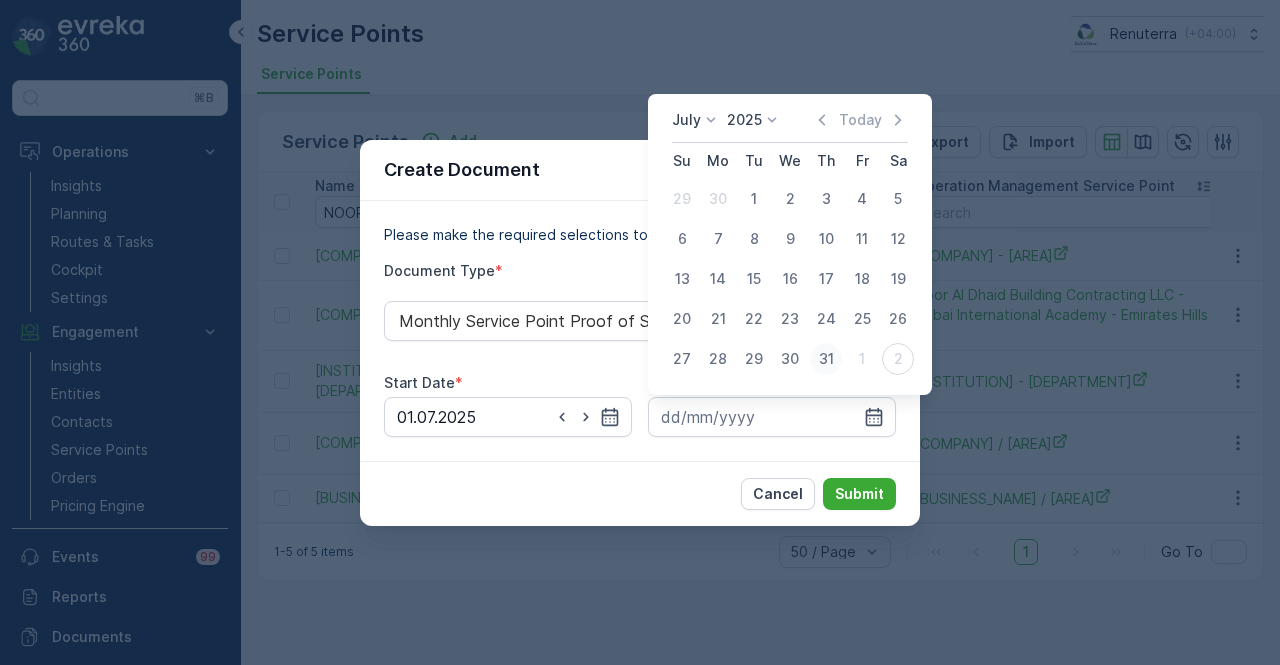 click on "31" at bounding box center [826, 359] 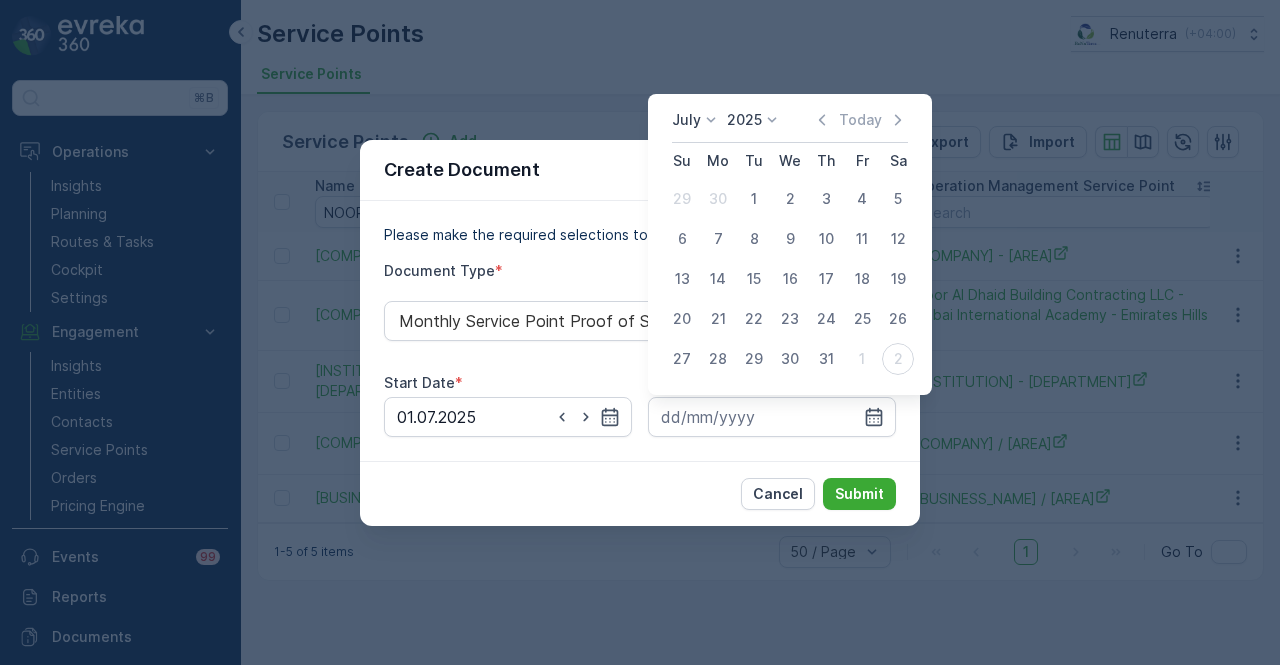 type on "31.07.2025" 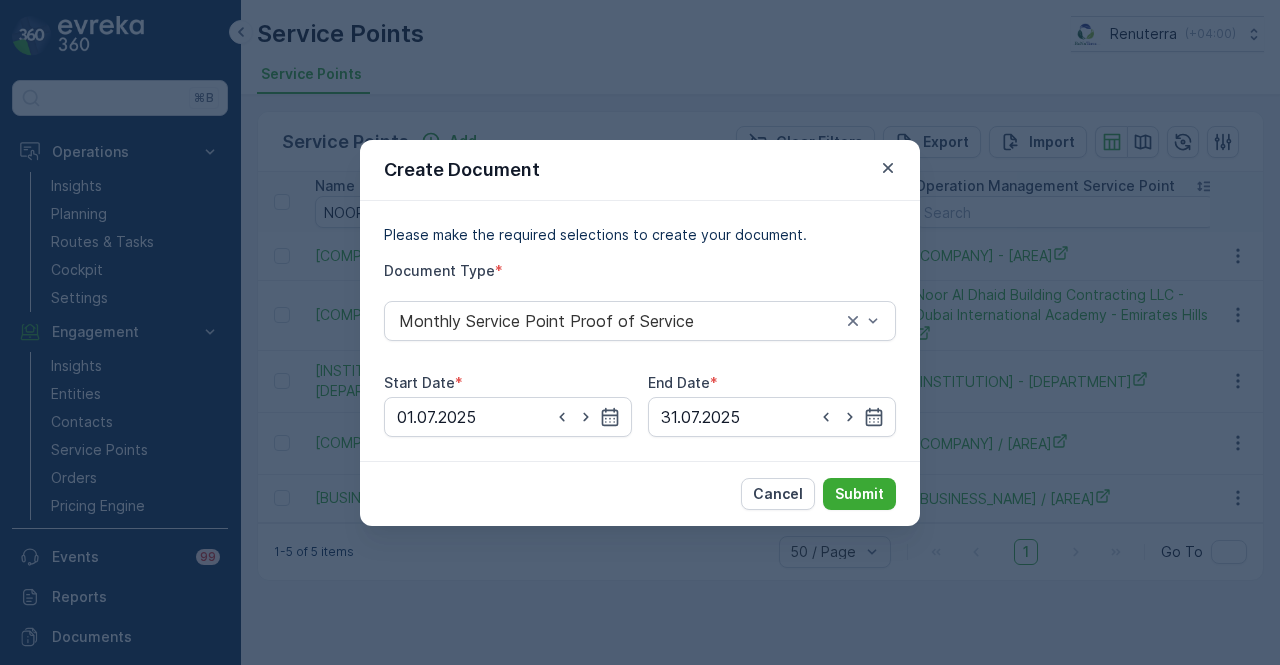 click on "Cancel Submit" at bounding box center (640, 493) 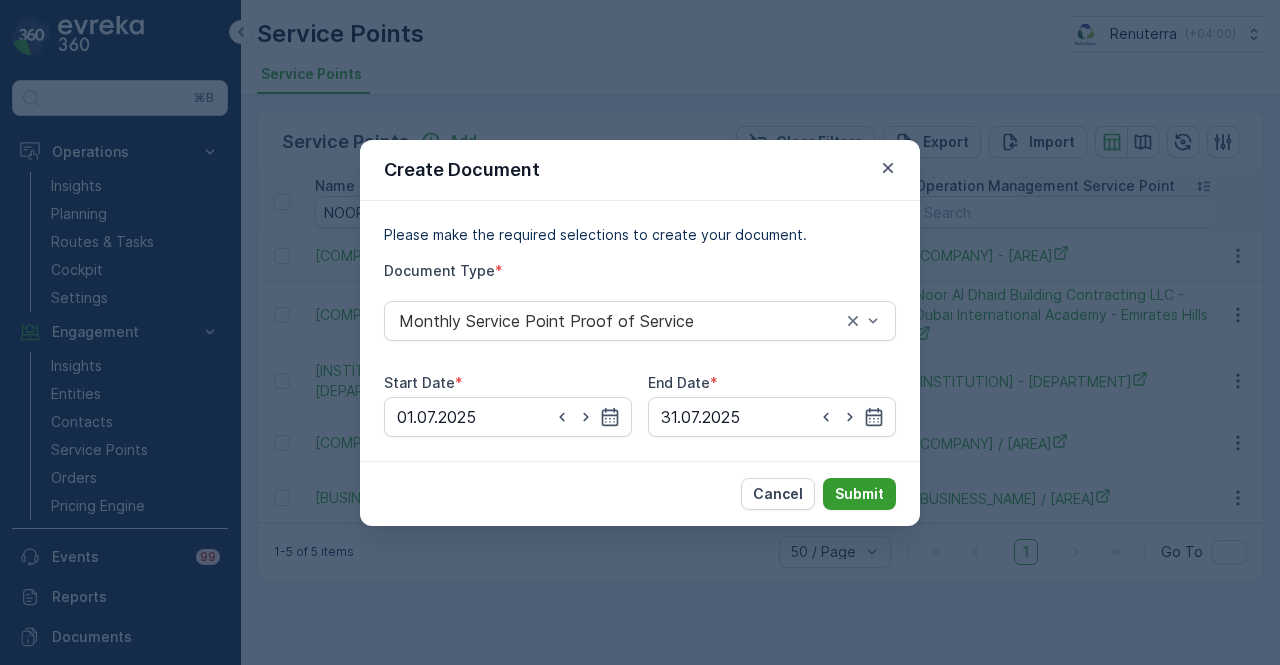 click on "Submit" at bounding box center [859, 494] 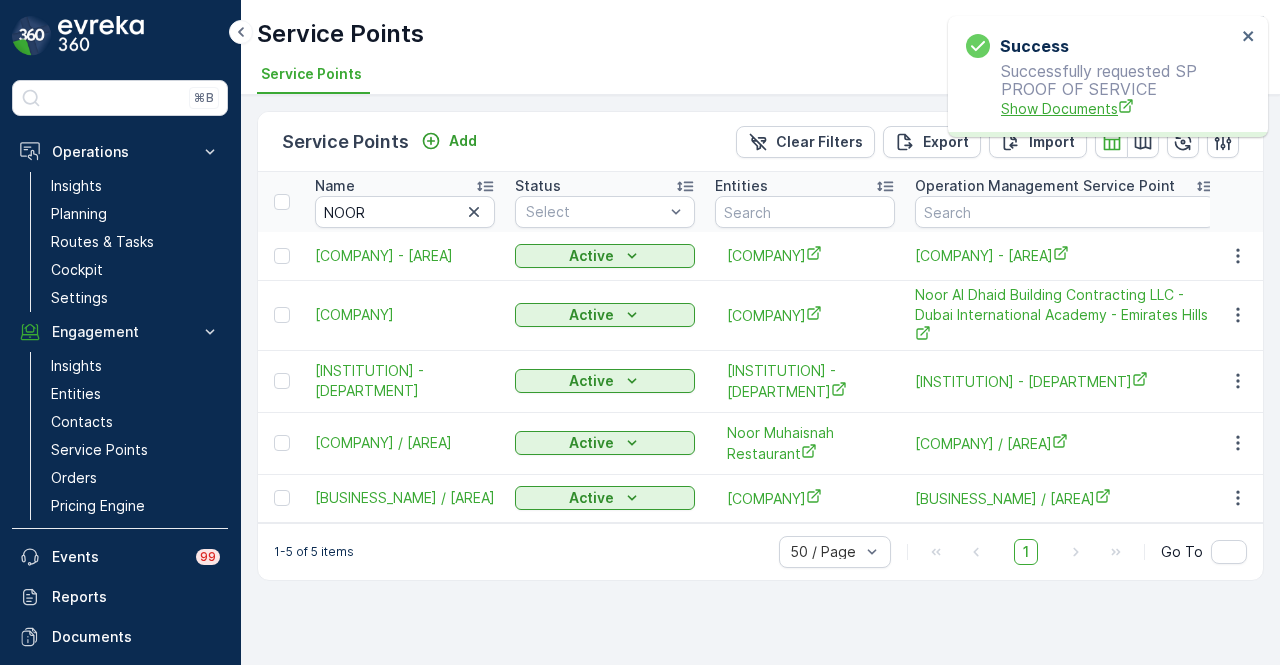 click on "Show Documents" at bounding box center [1118, 108] 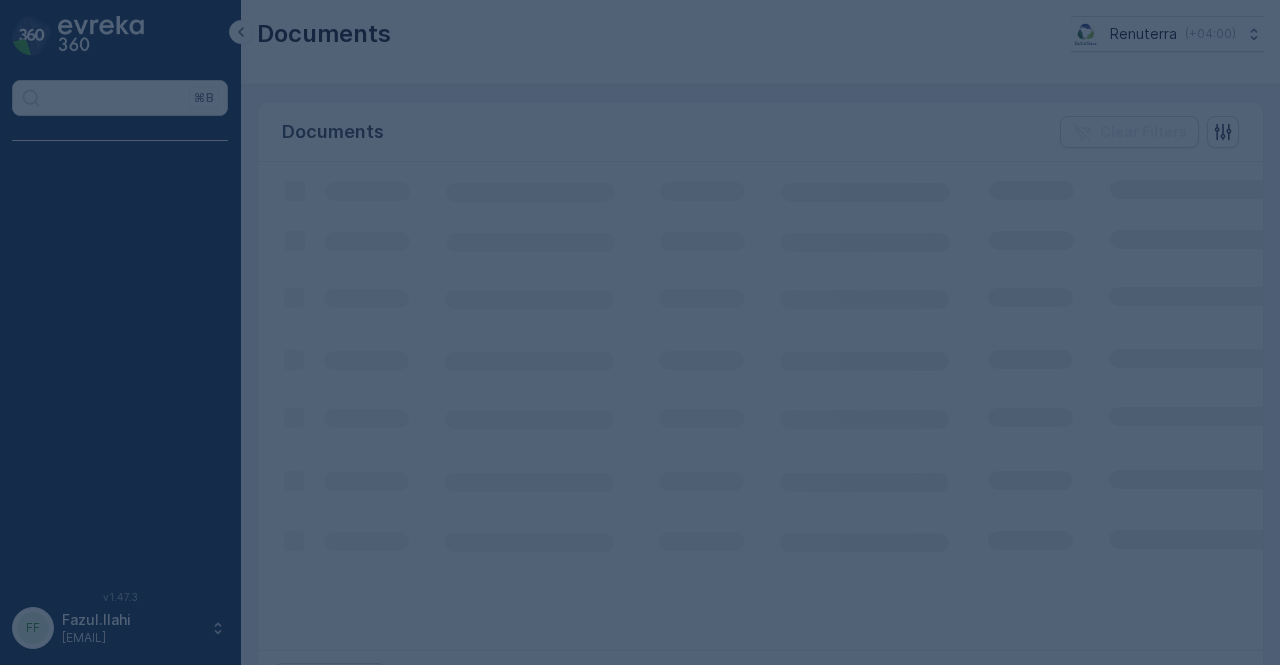 scroll, scrollTop: 0, scrollLeft: 0, axis: both 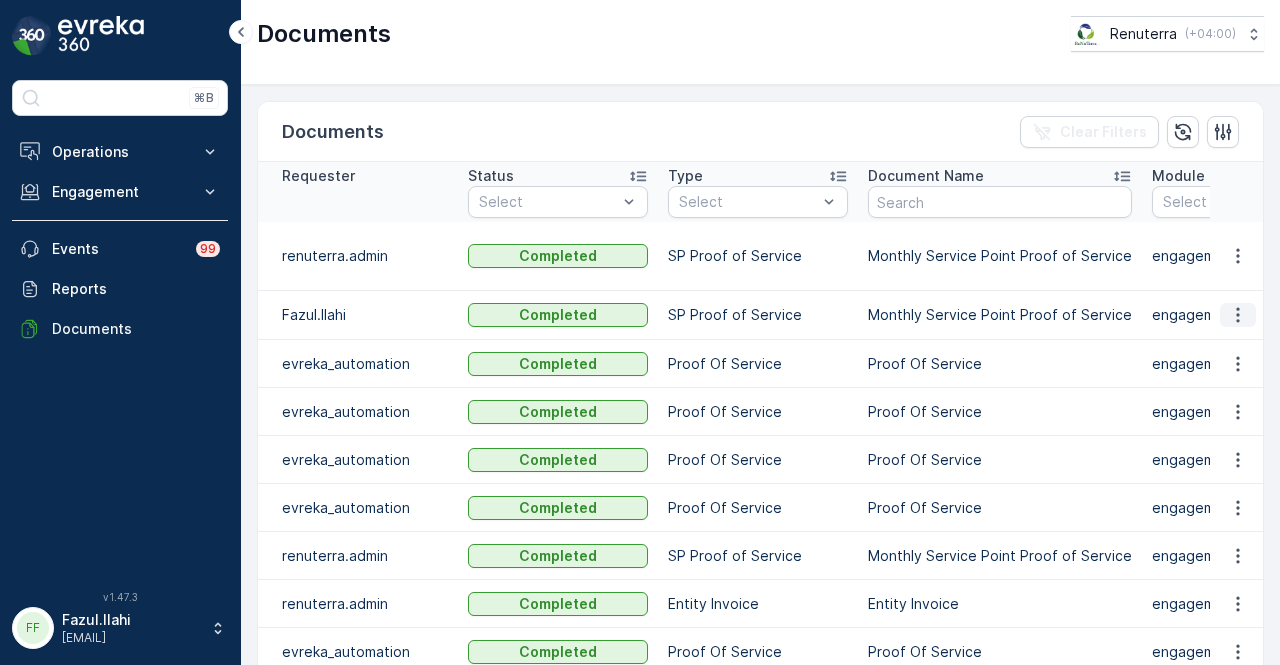 click 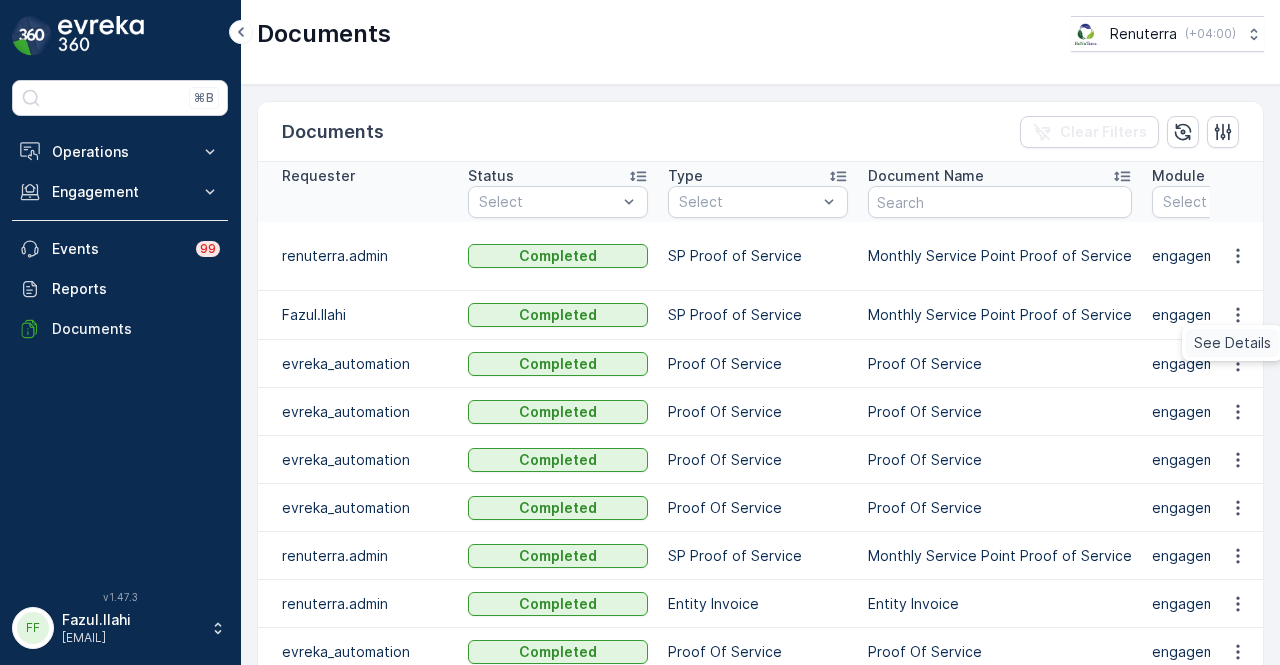 click on "See Details" at bounding box center (1232, 343) 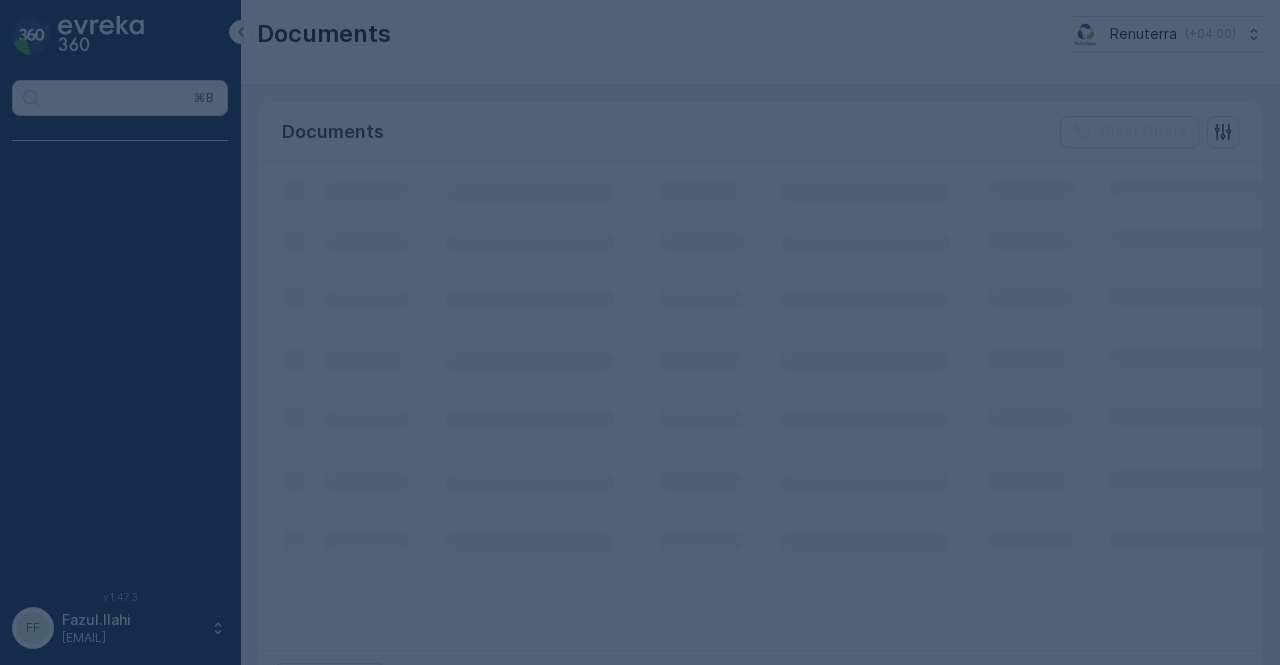 scroll, scrollTop: 0, scrollLeft: 0, axis: both 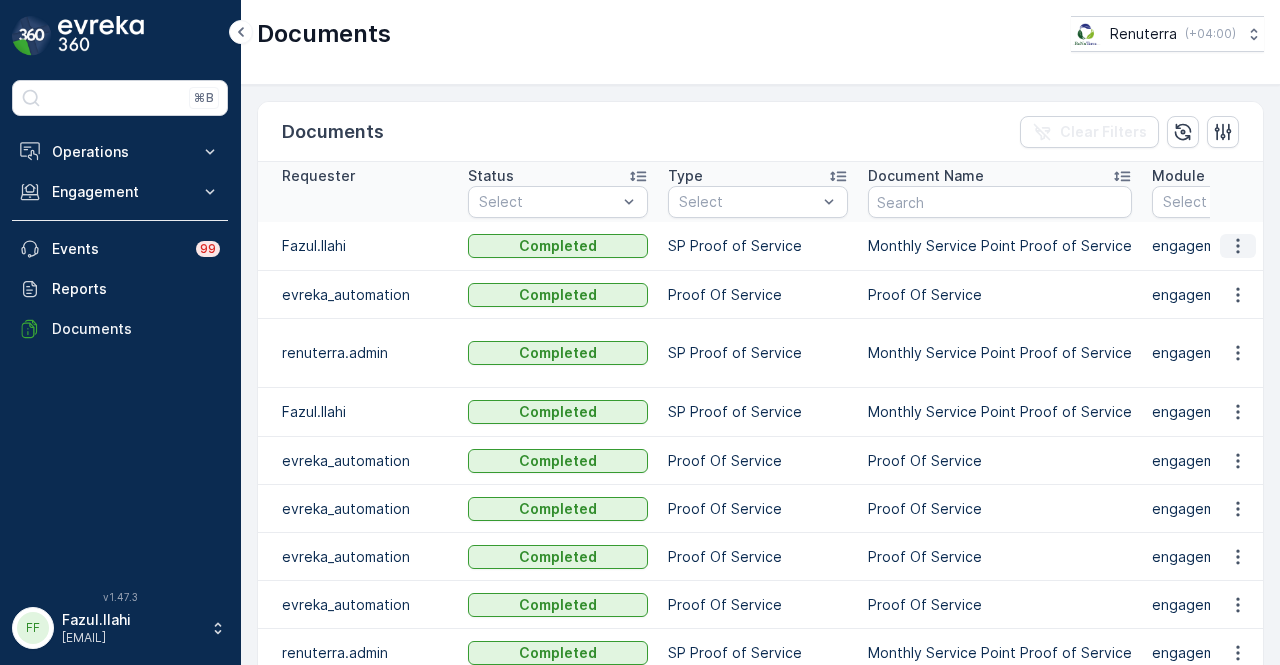 click 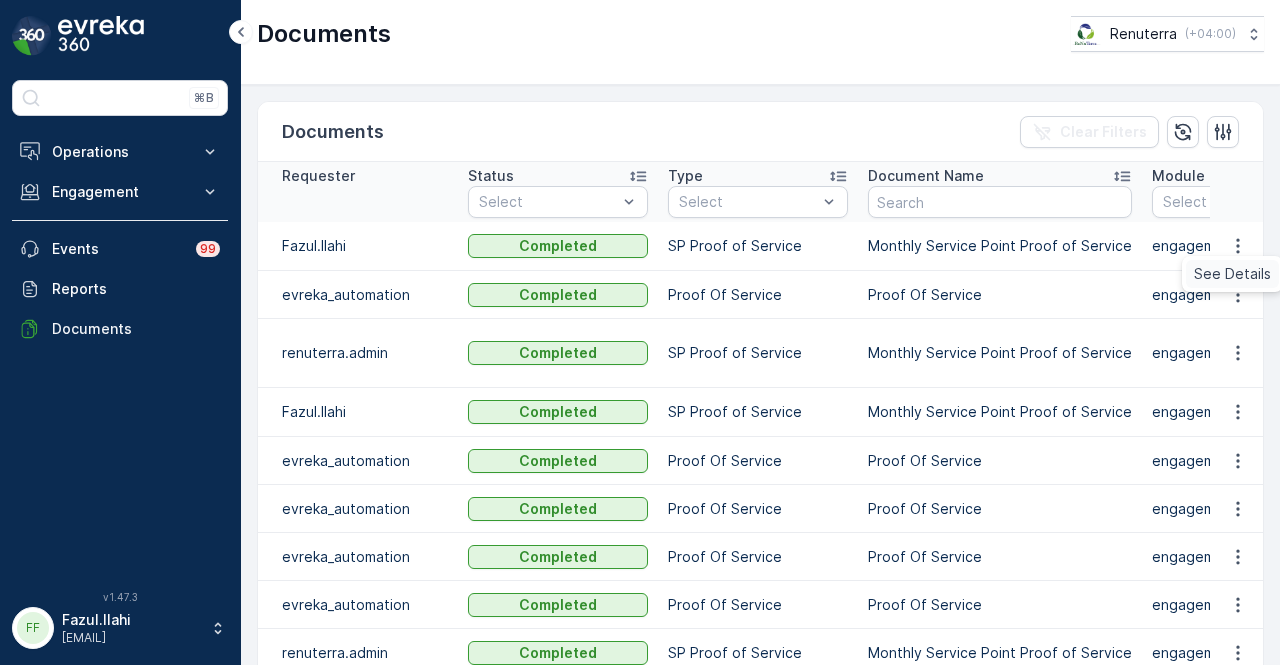 click on "See Details" at bounding box center (1232, 274) 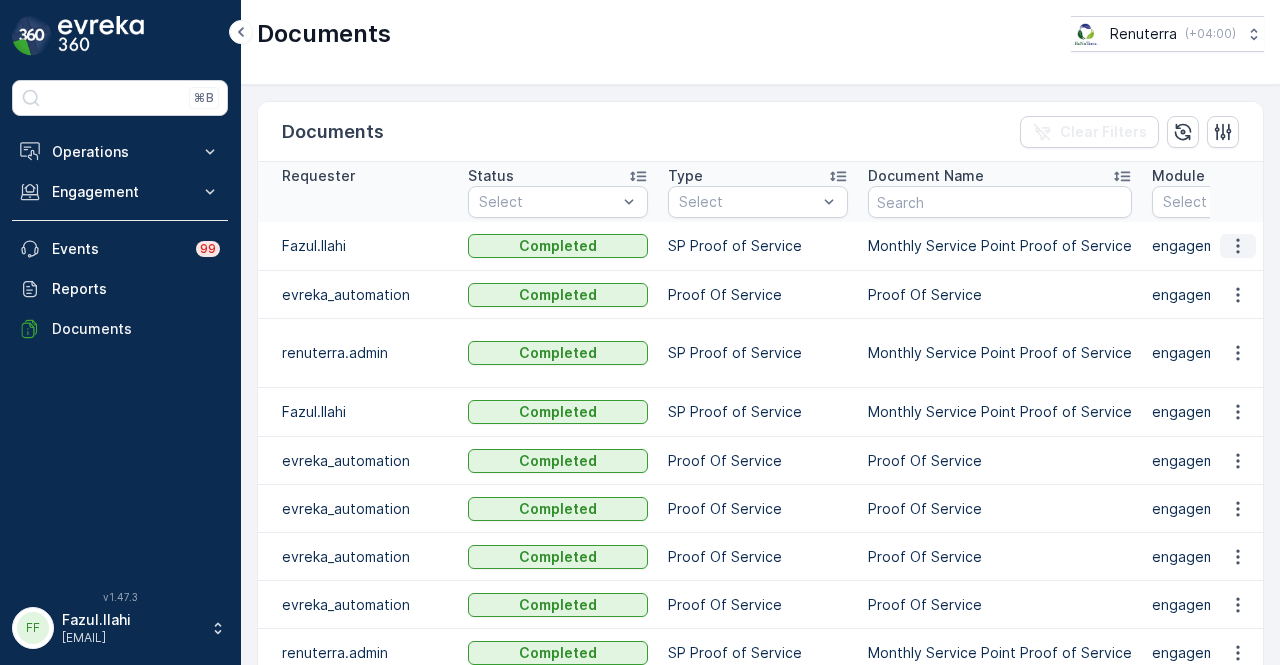 click at bounding box center (1238, 246) 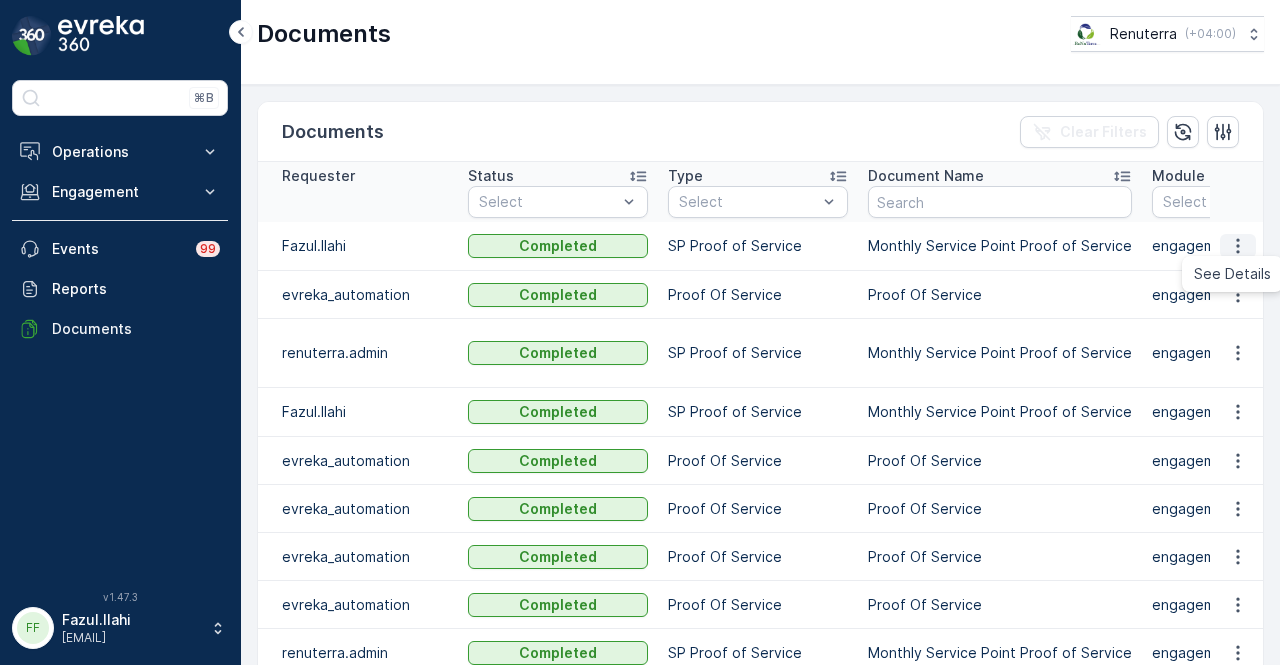 click on "See Details" at bounding box center (1232, 274) 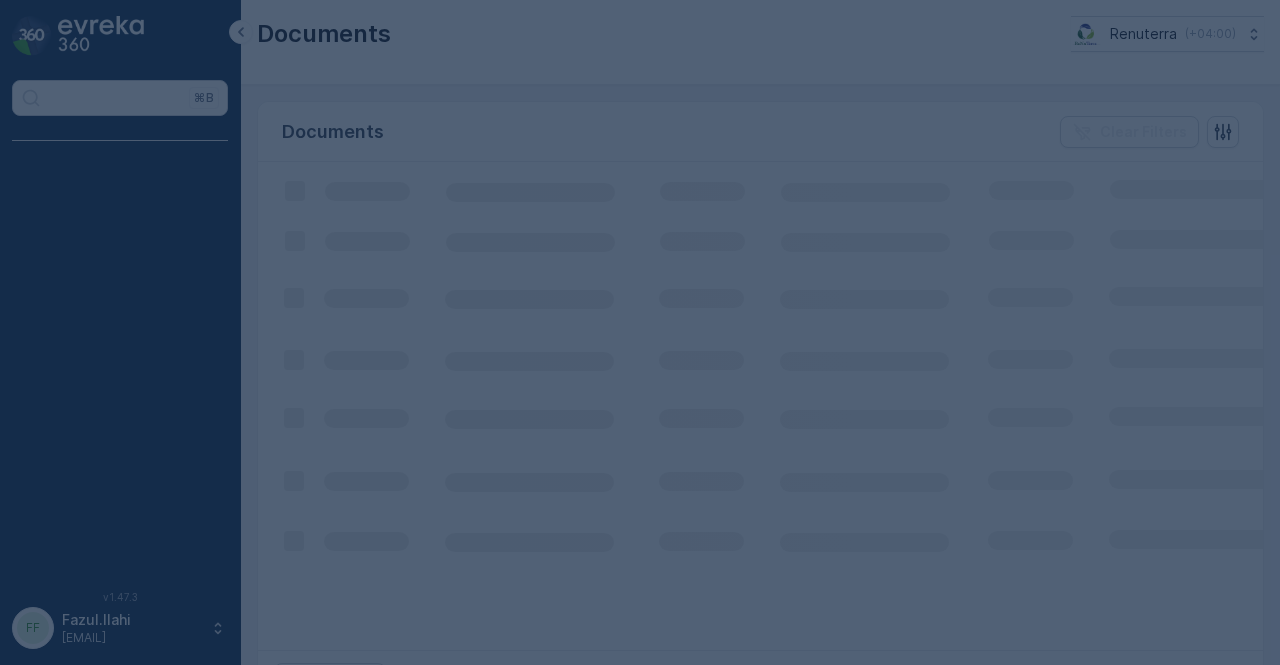 scroll, scrollTop: 0, scrollLeft: 0, axis: both 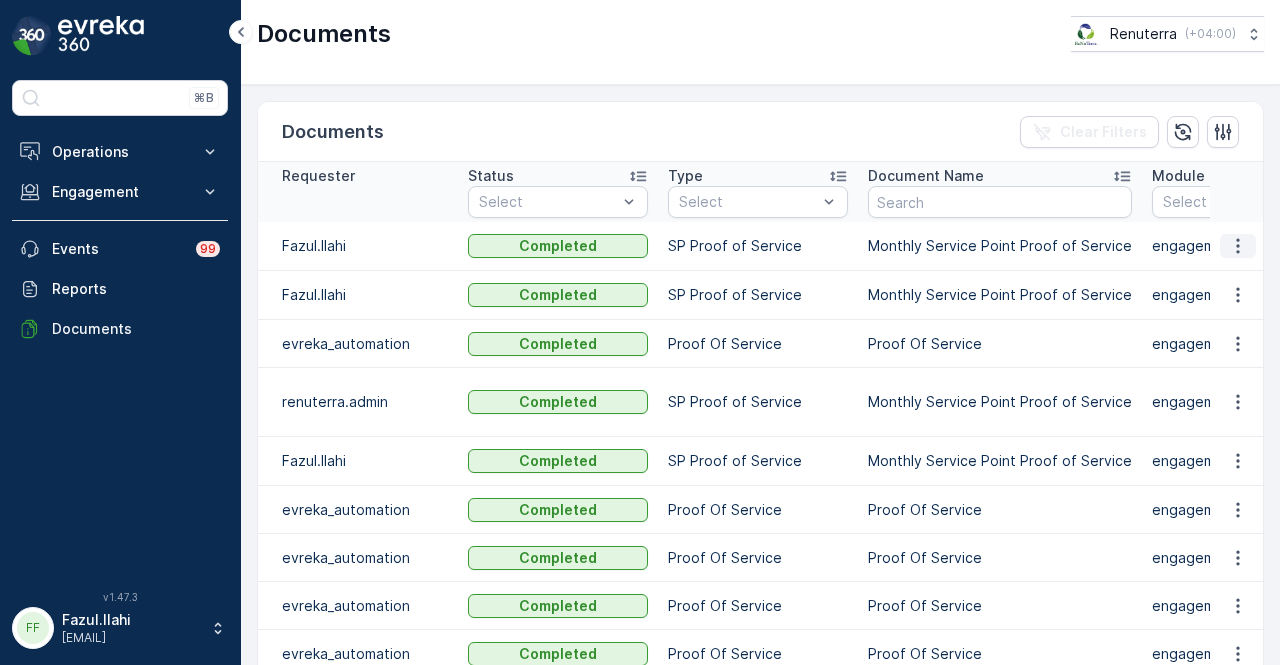 click 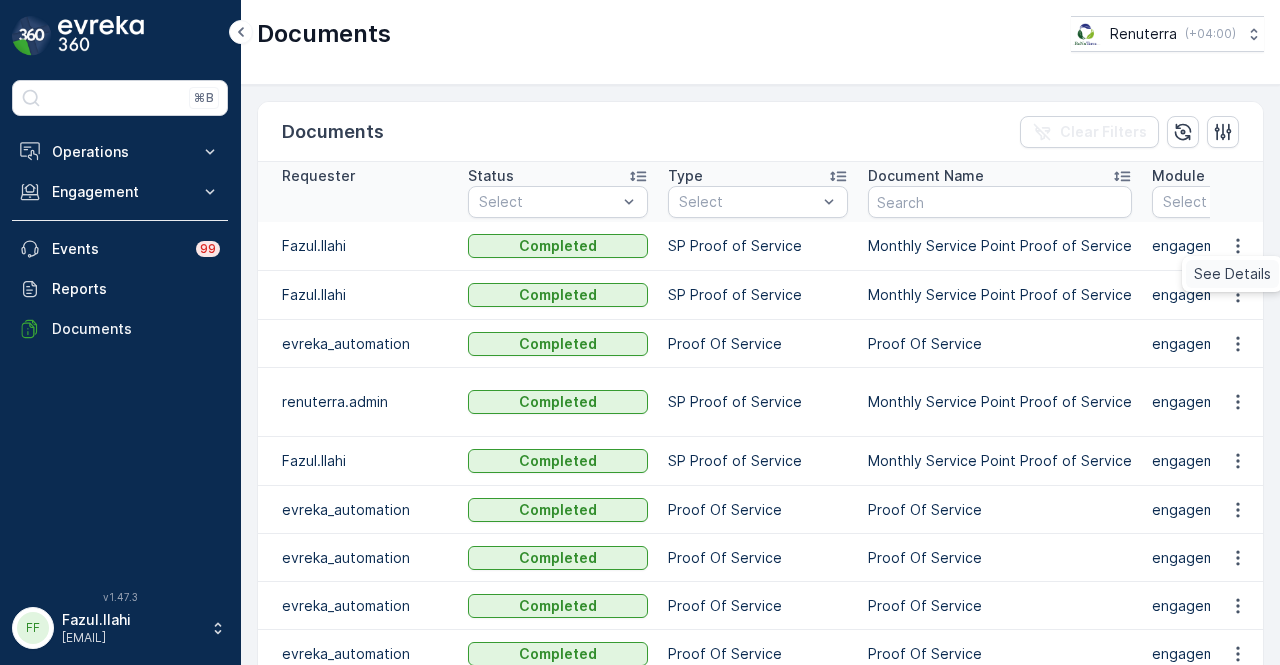click on "See Details" at bounding box center (1232, 274) 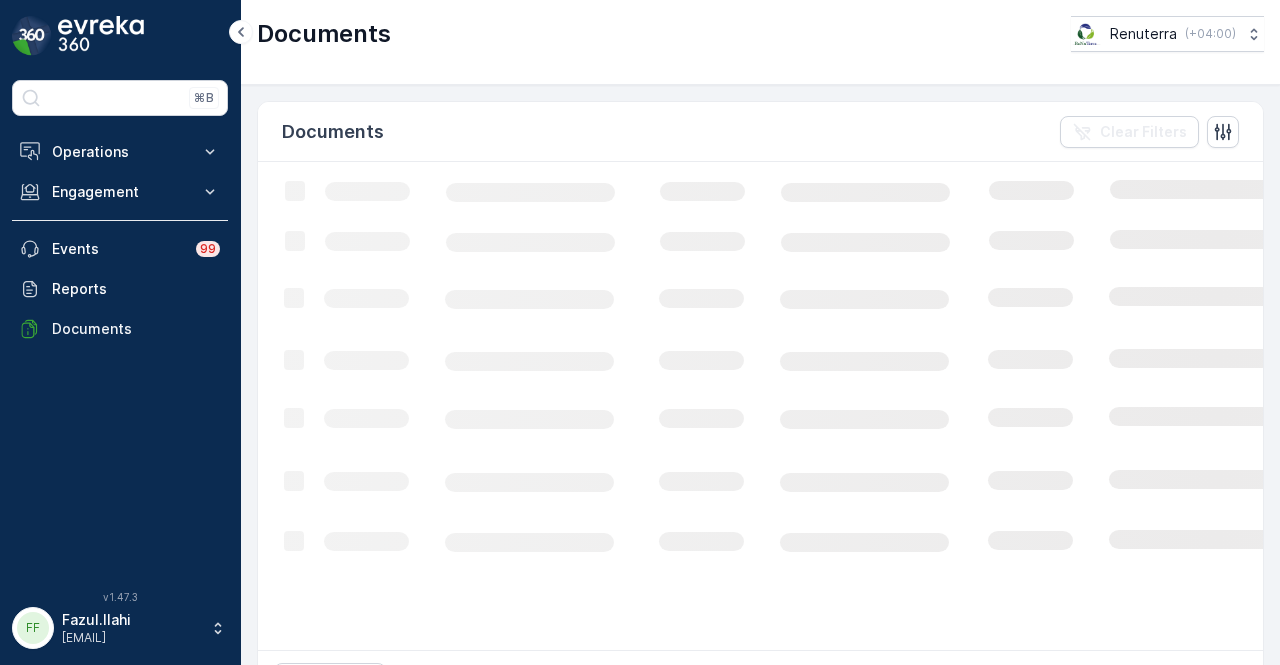 scroll, scrollTop: 0, scrollLeft: 0, axis: both 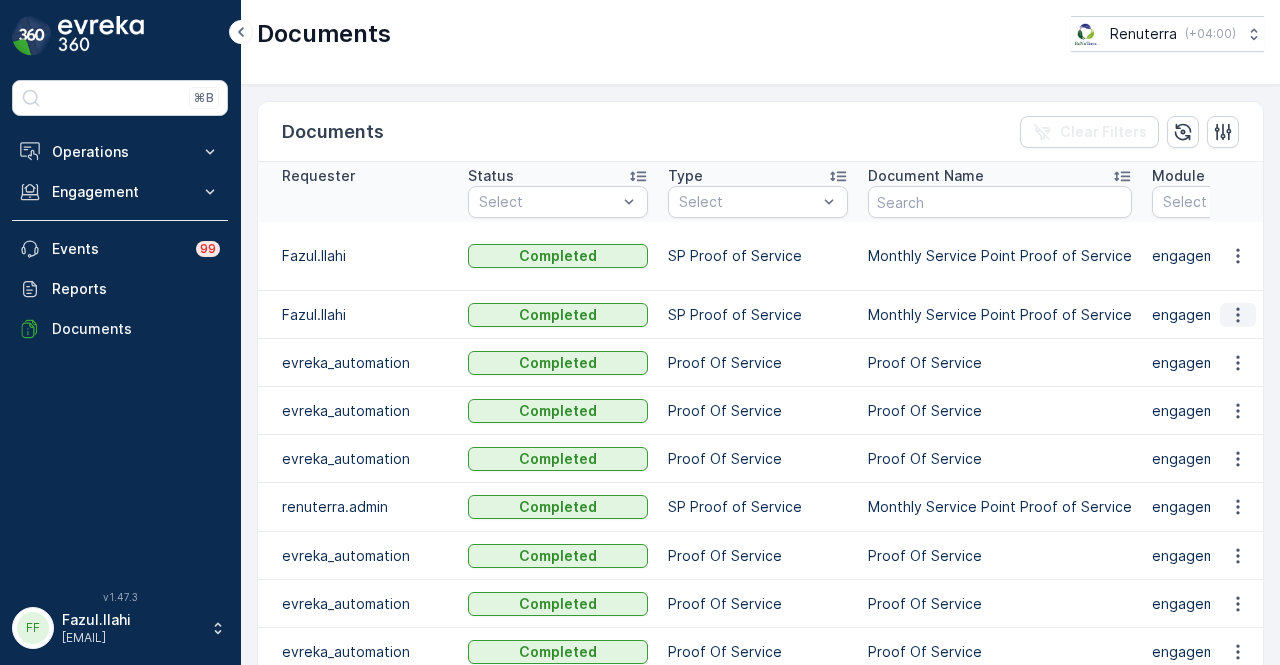click 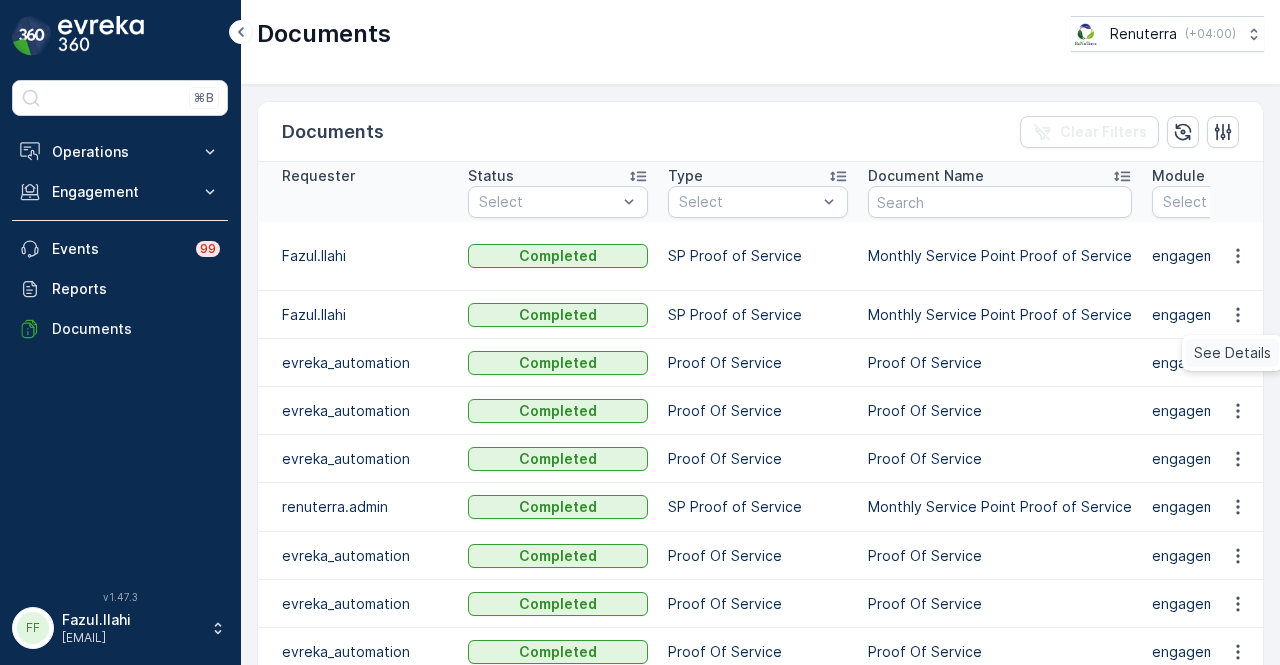 click on "See Details" at bounding box center (1232, 353) 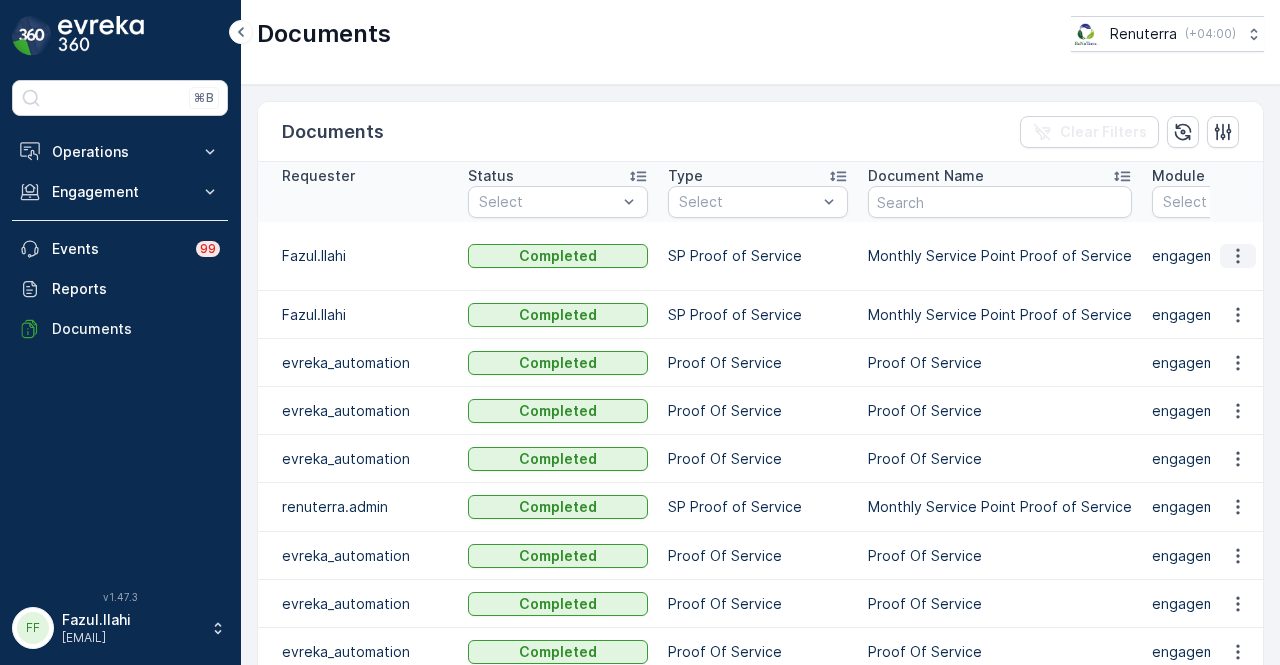 click 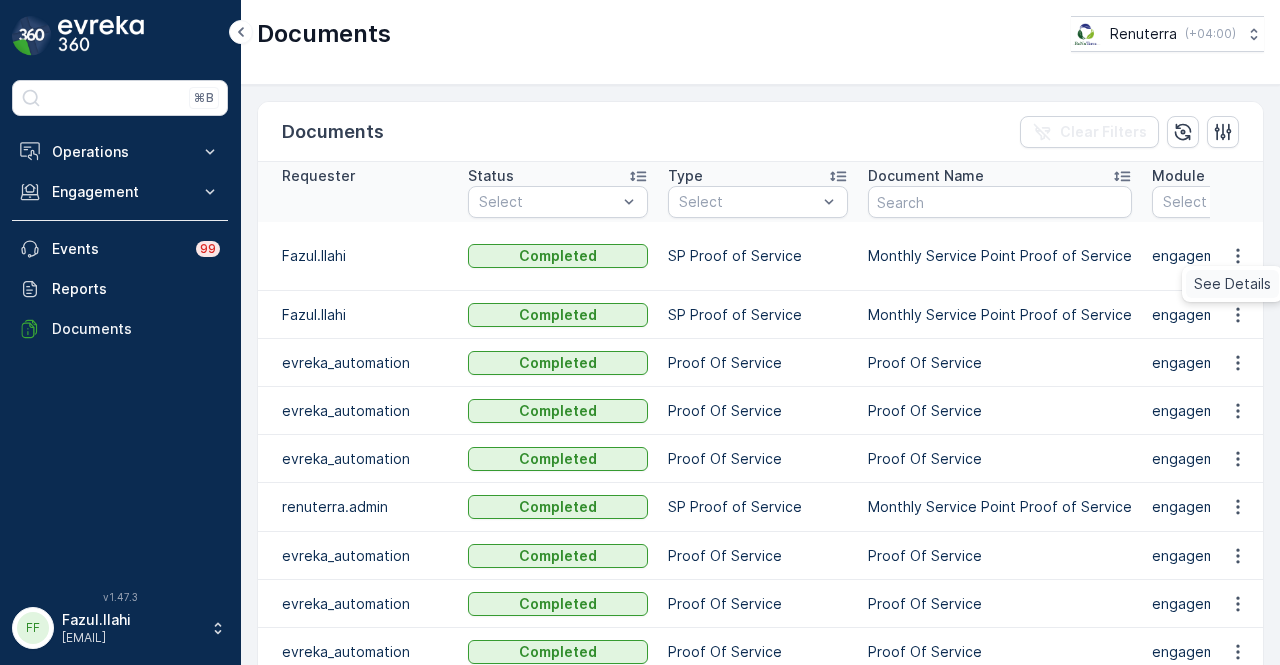 click on "See Details" at bounding box center [1232, 284] 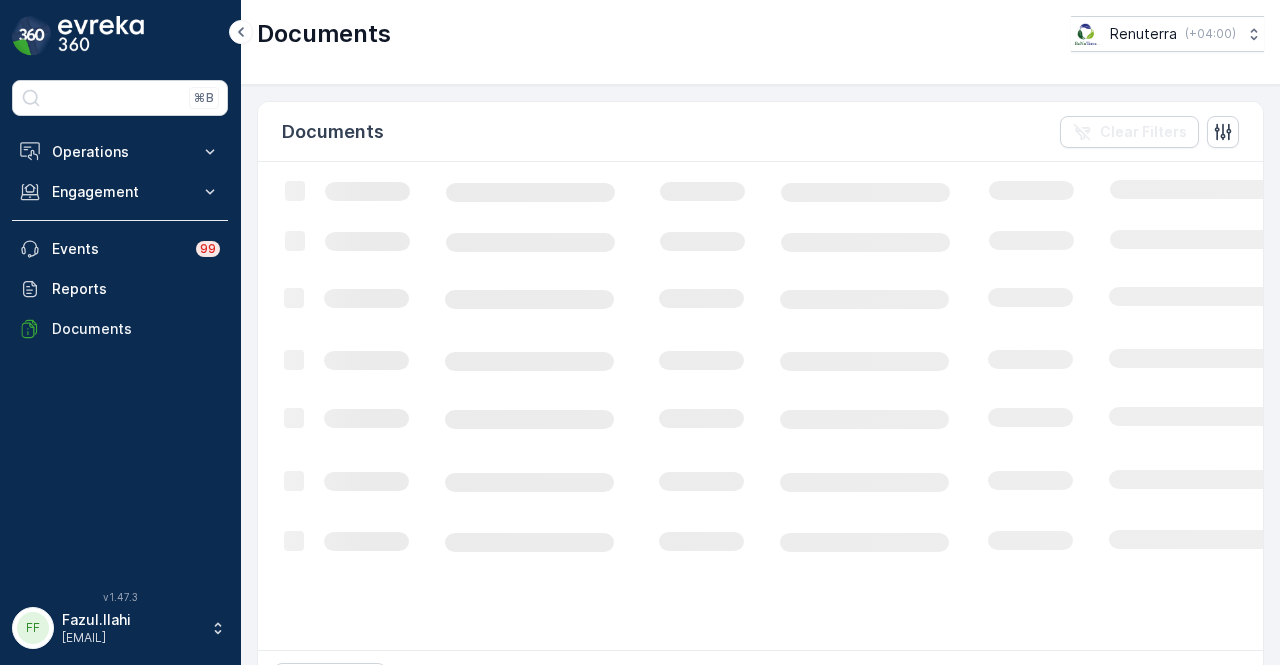 scroll, scrollTop: 0, scrollLeft: 0, axis: both 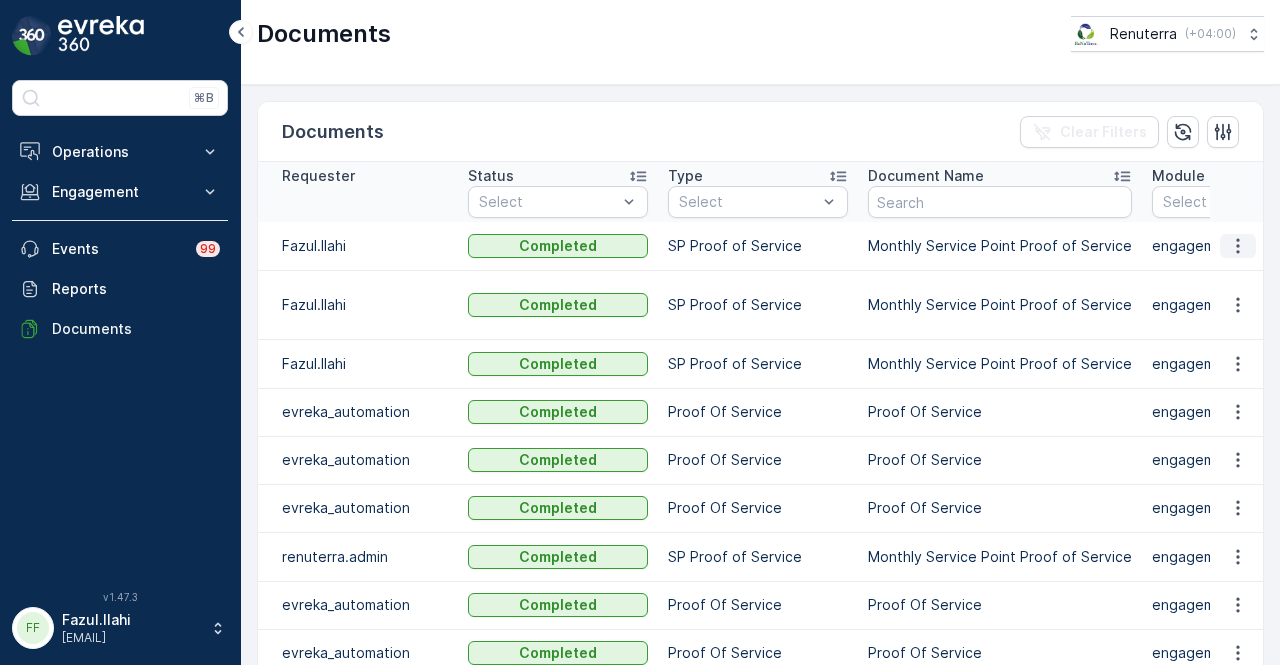 click 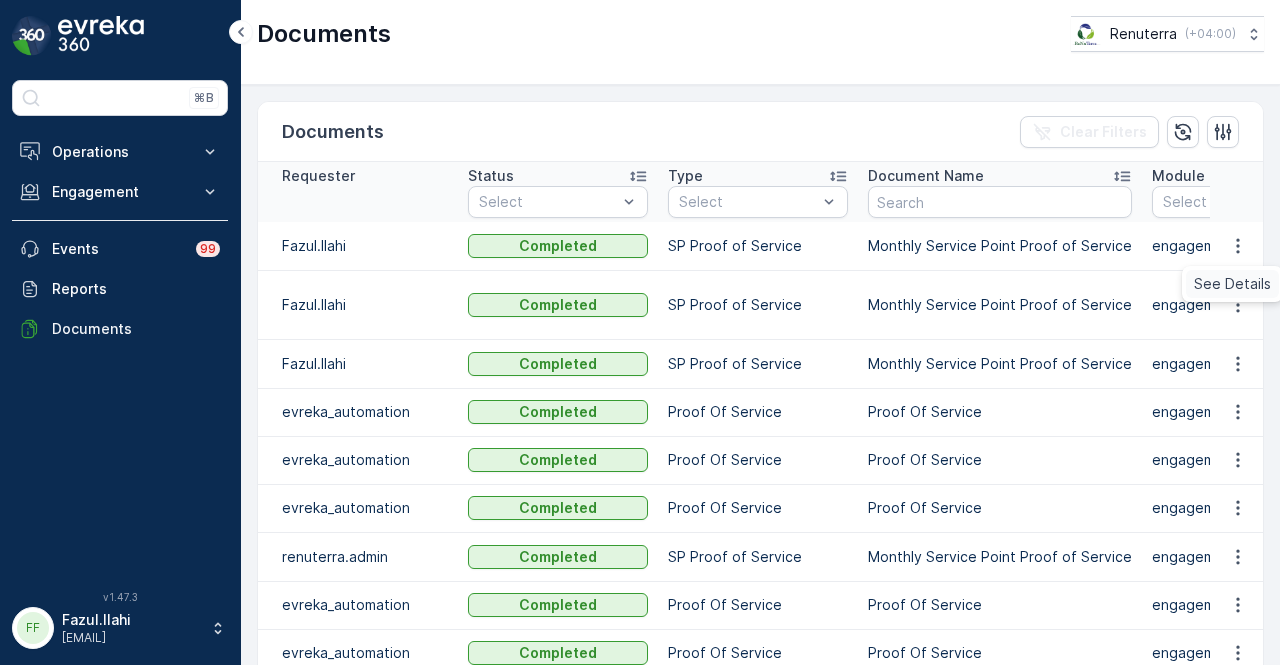 click on "See Details" at bounding box center [1232, 284] 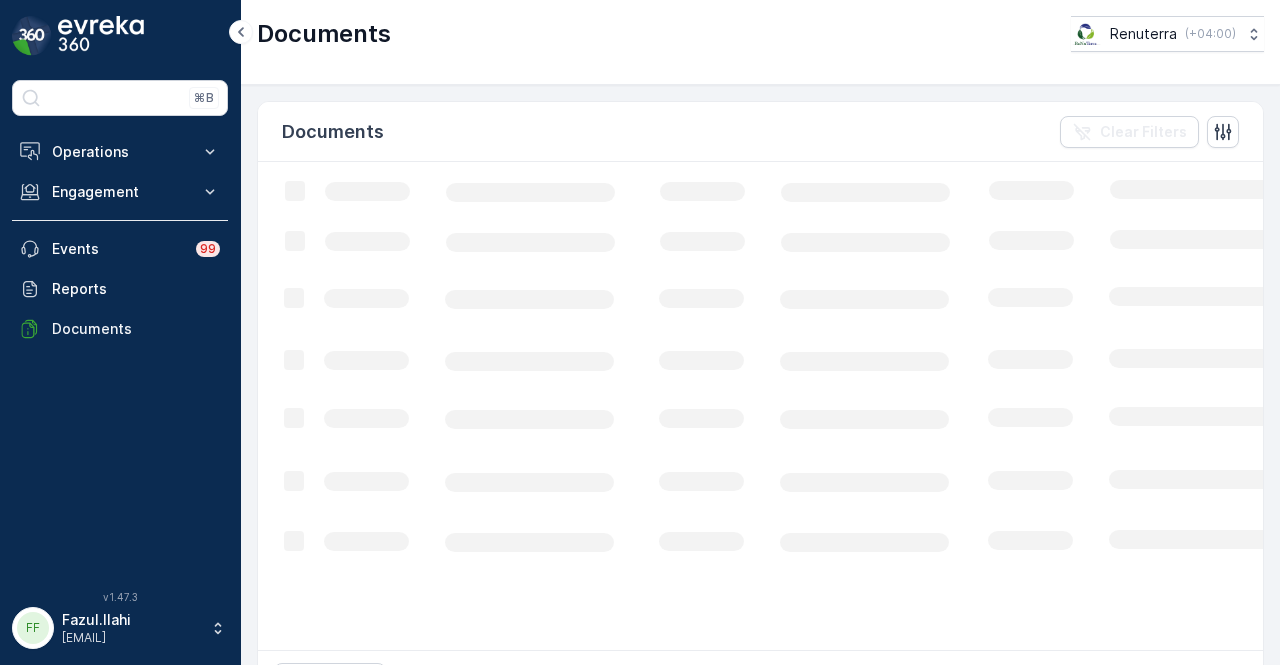 scroll, scrollTop: 0, scrollLeft: 0, axis: both 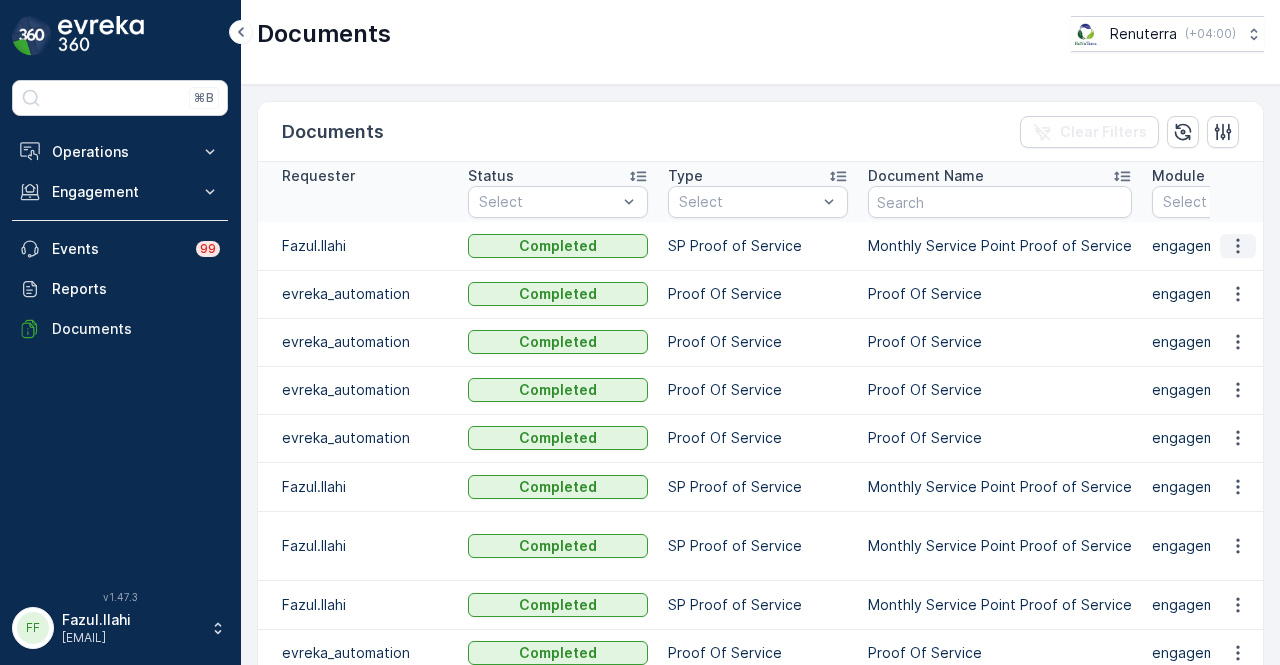 click 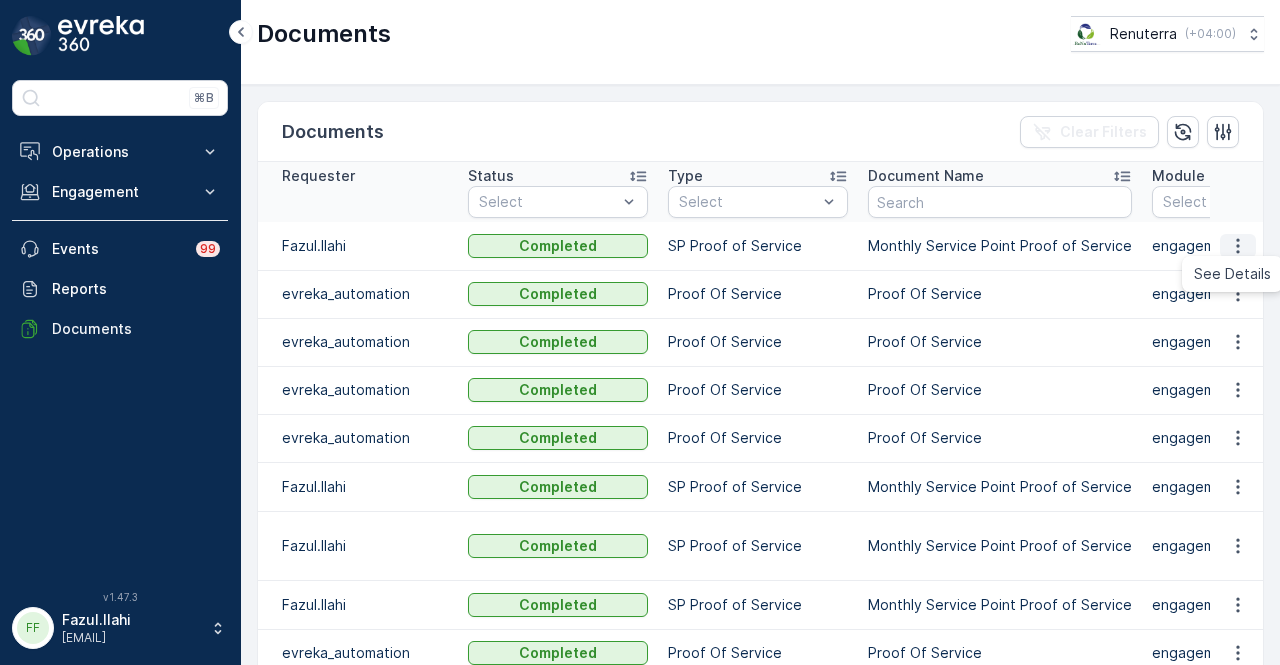 click on "See Details" at bounding box center [1232, 274] 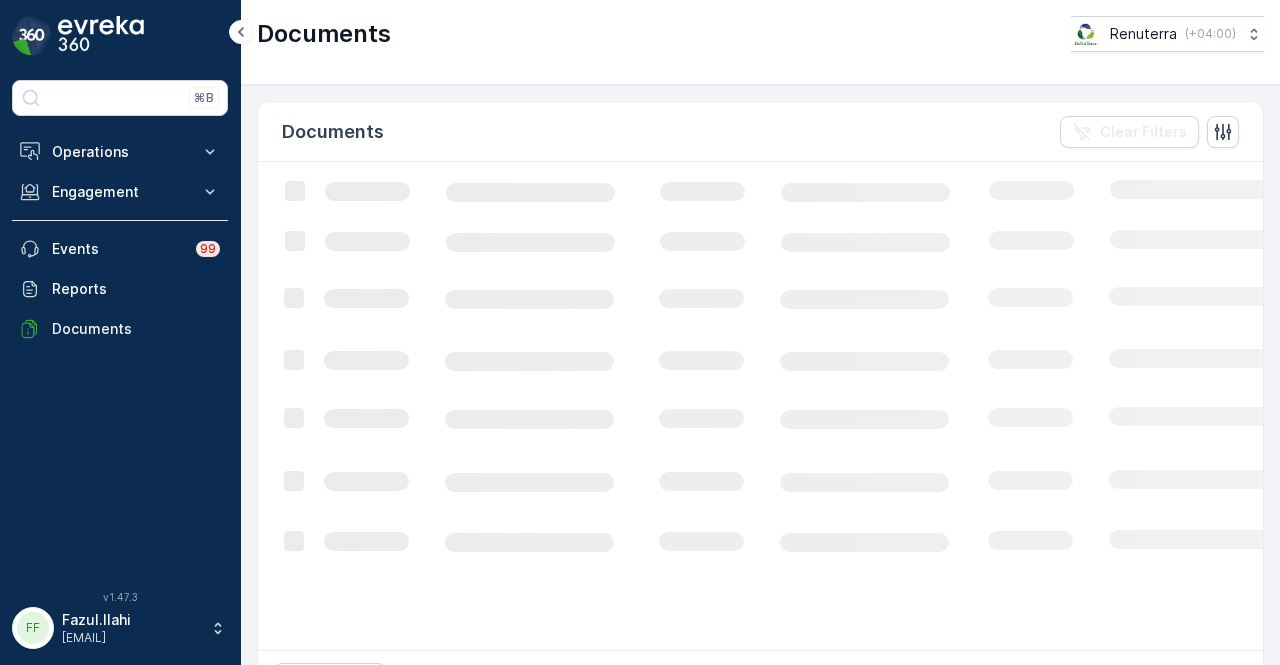scroll, scrollTop: 0, scrollLeft: 0, axis: both 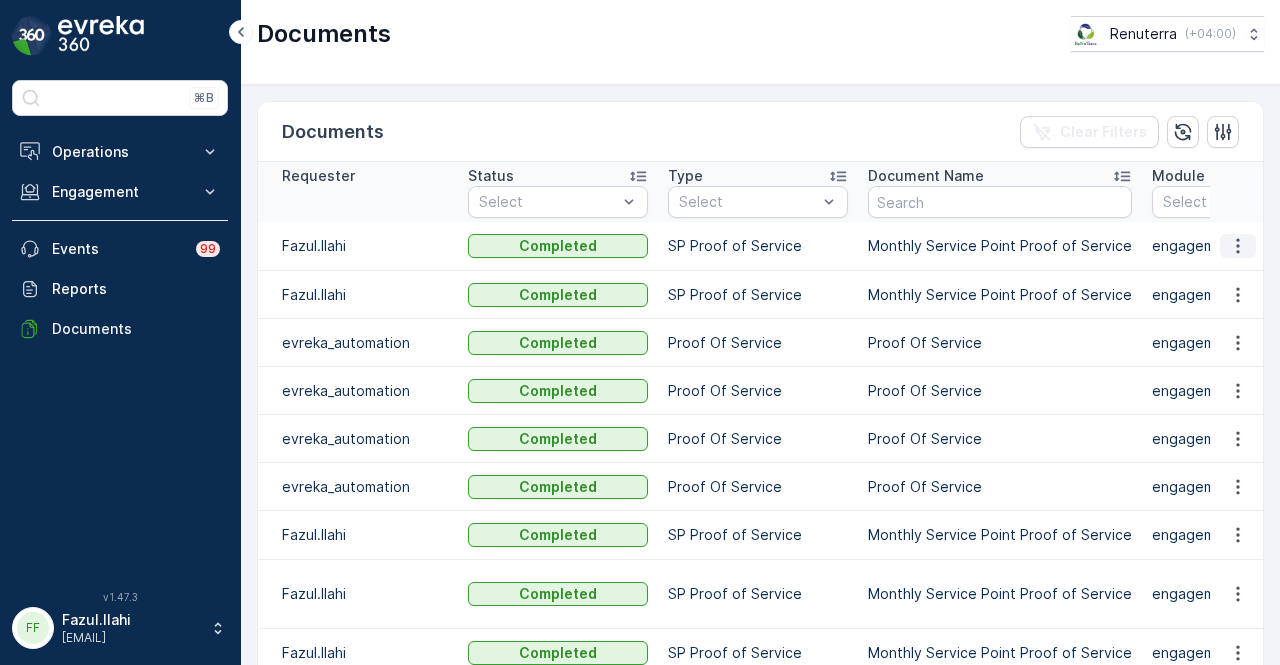click 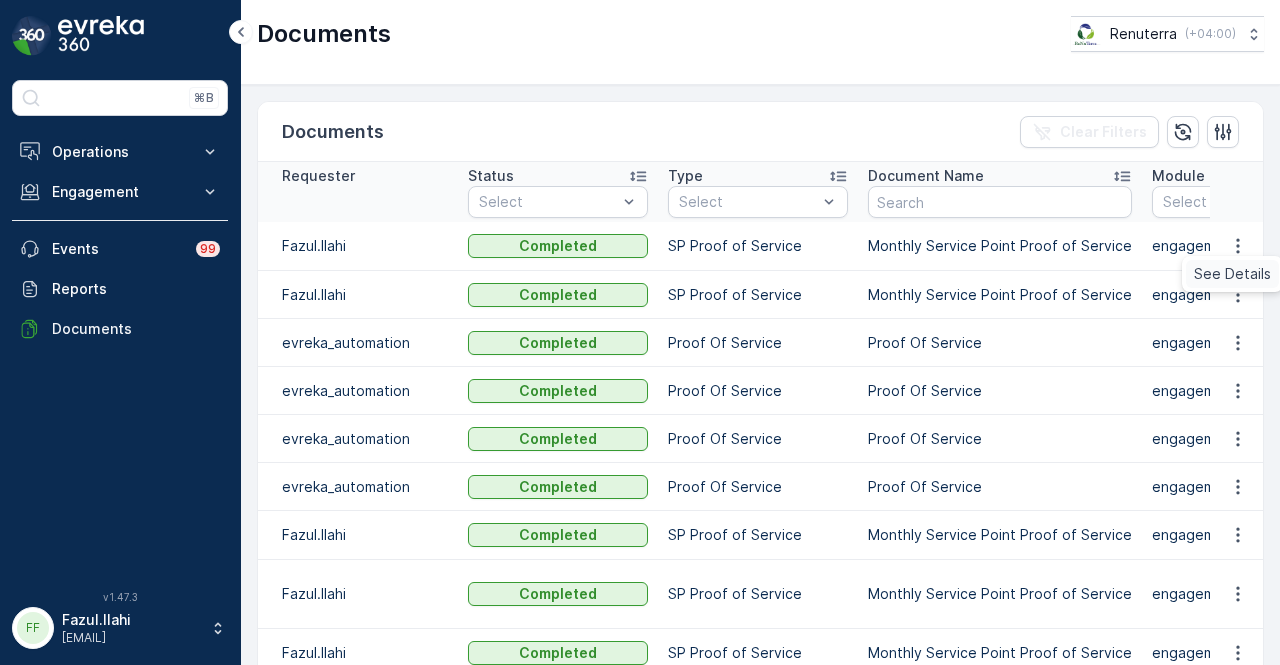 click on "See Details" at bounding box center [1232, 274] 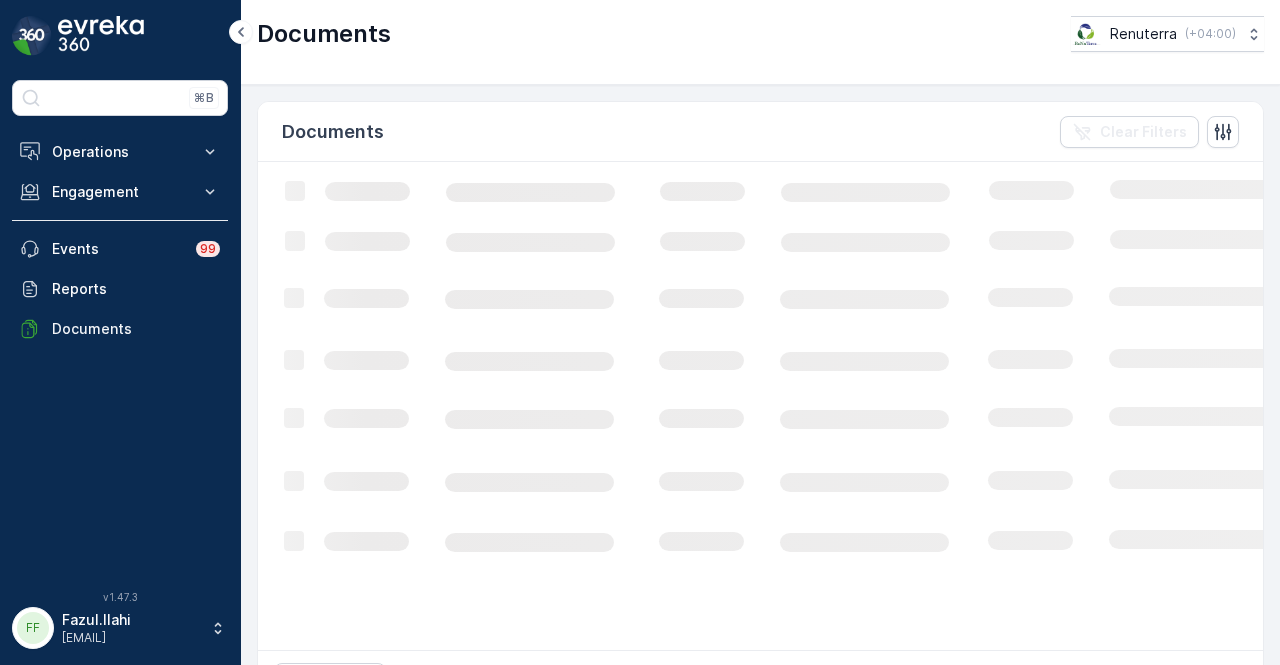 scroll, scrollTop: 0, scrollLeft: 0, axis: both 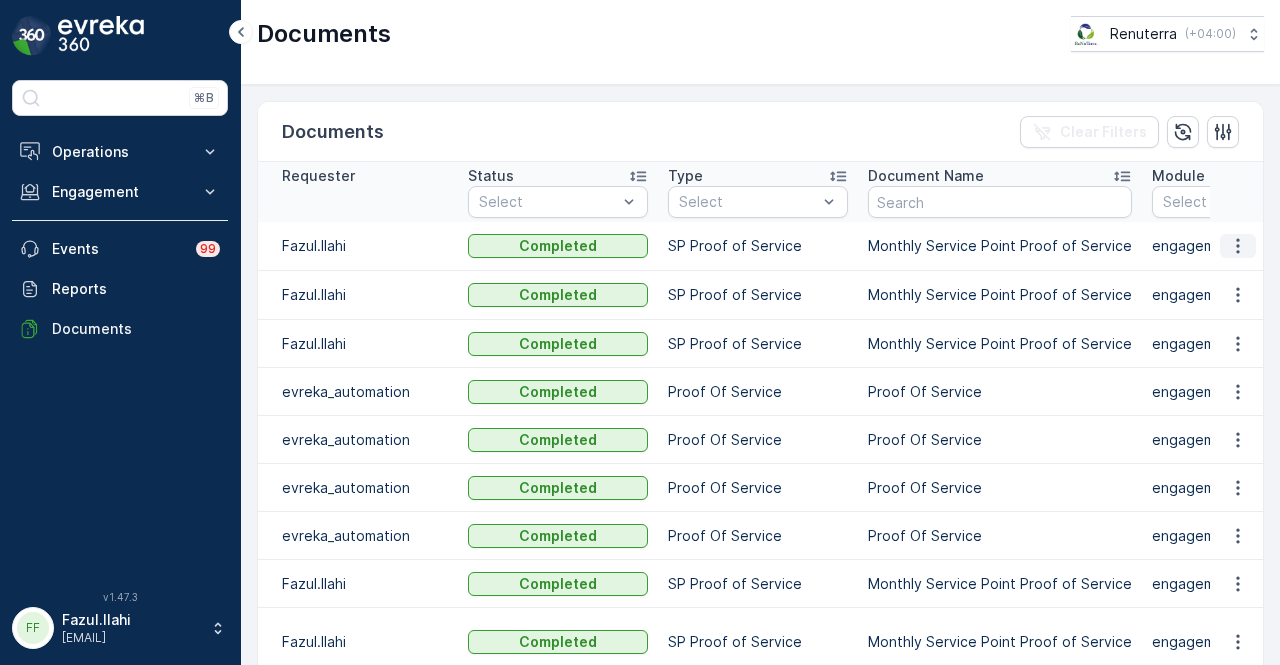 click 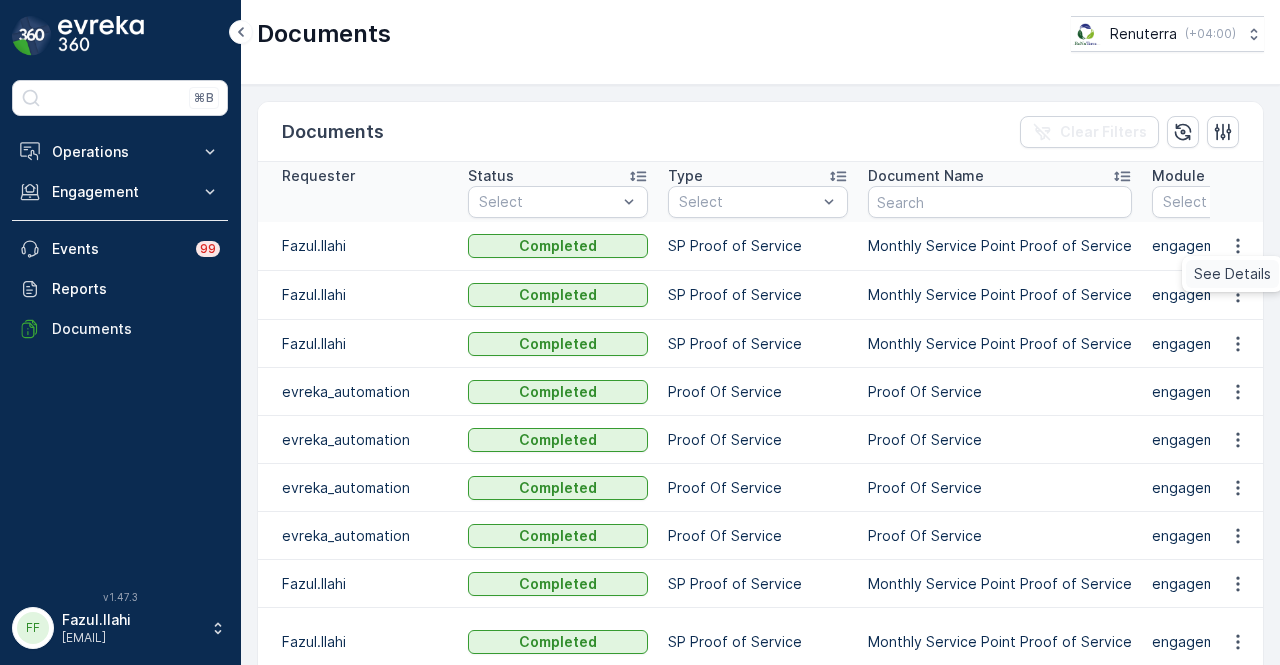 click on "See Details" at bounding box center (1232, 274) 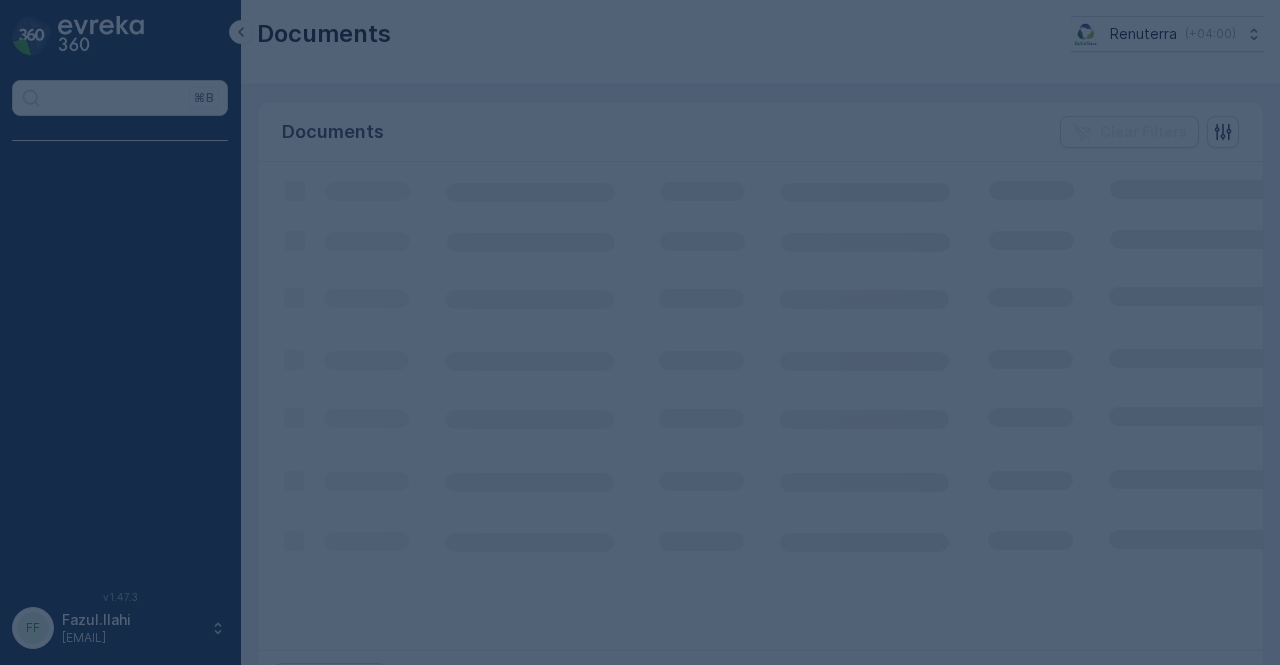 scroll, scrollTop: 0, scrollLeft: 0, axis: both 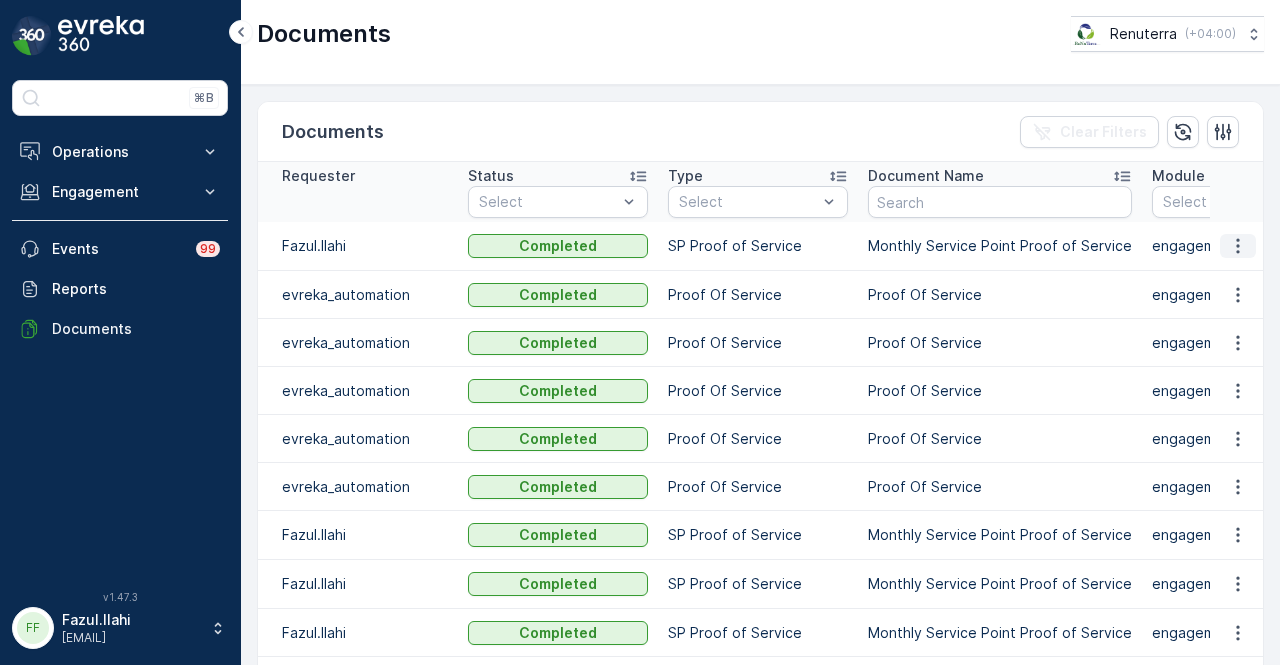 click 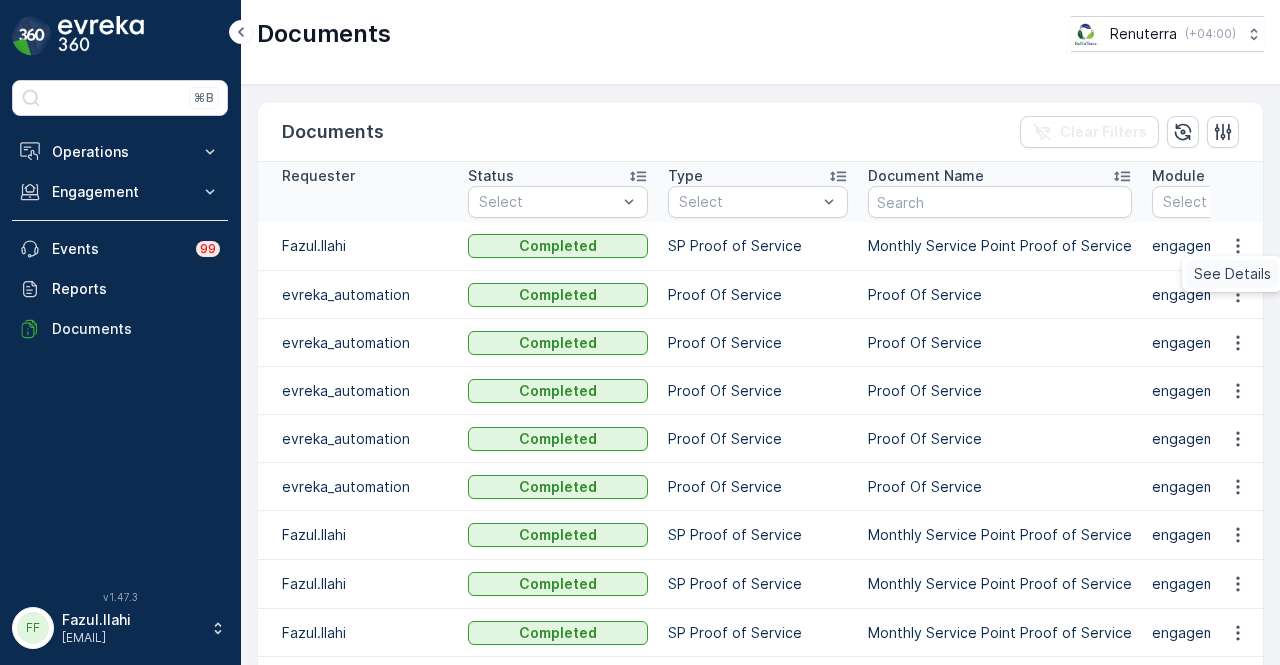 click on "See Details" at bounding box center (1232, 274) 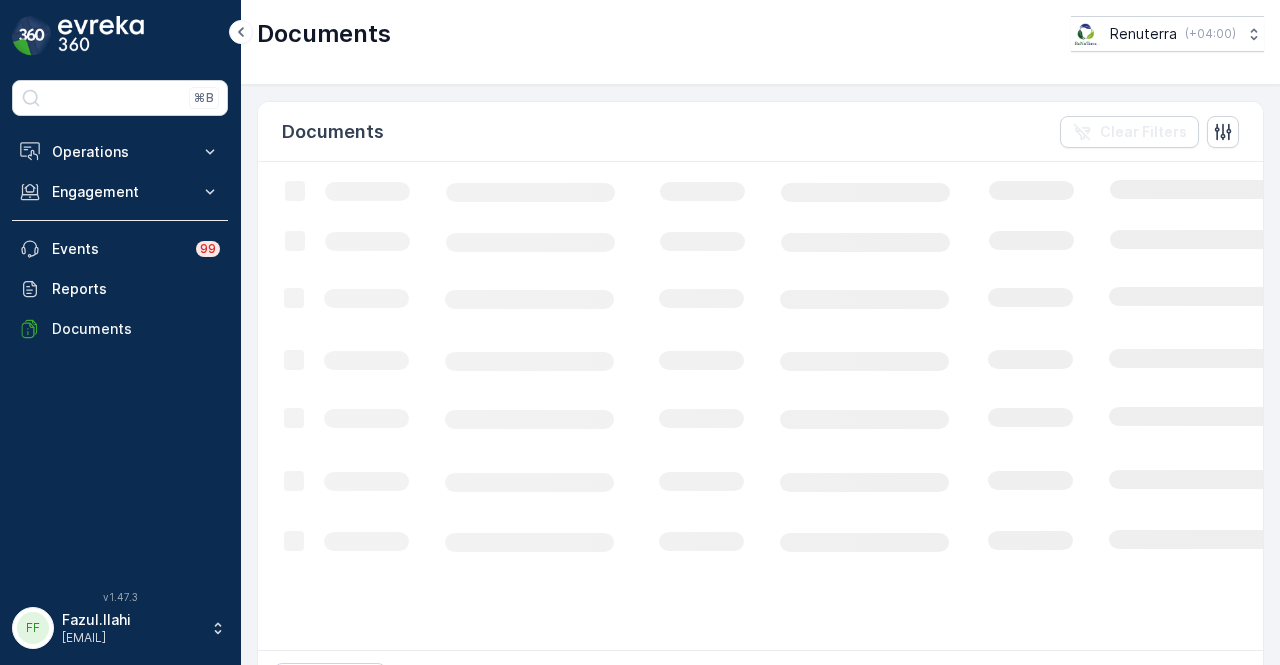 scroll, scrollTop: 0, scrollLeft: 0, axis: both 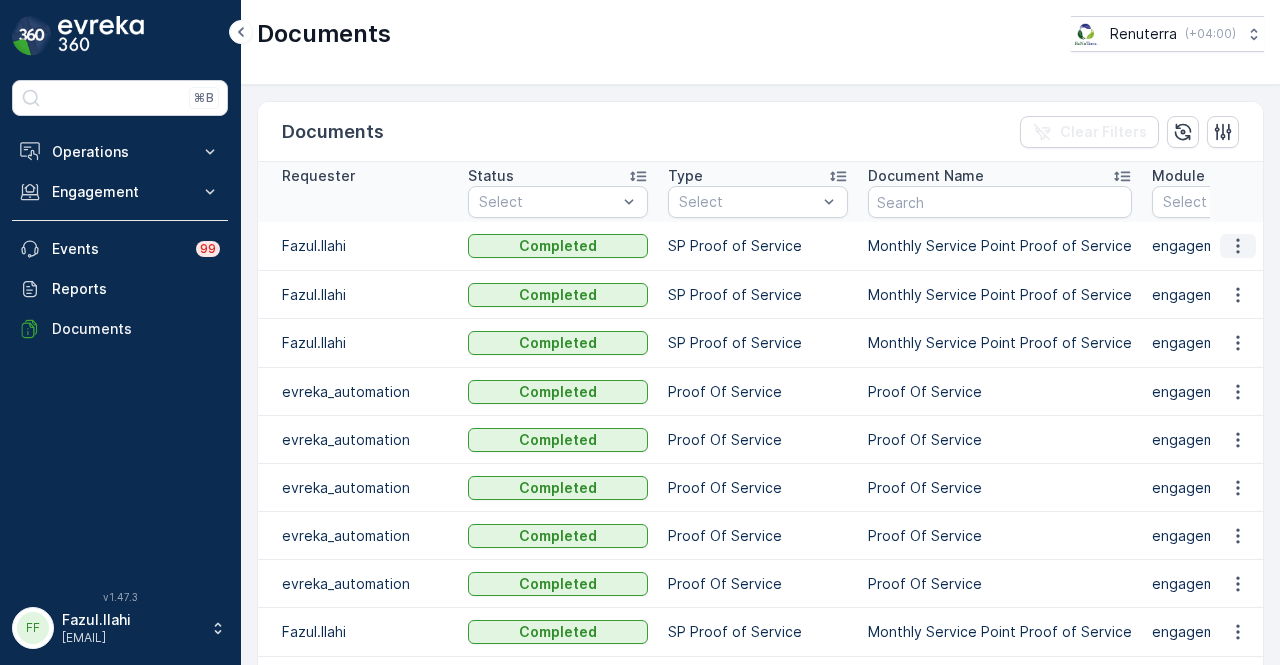 click 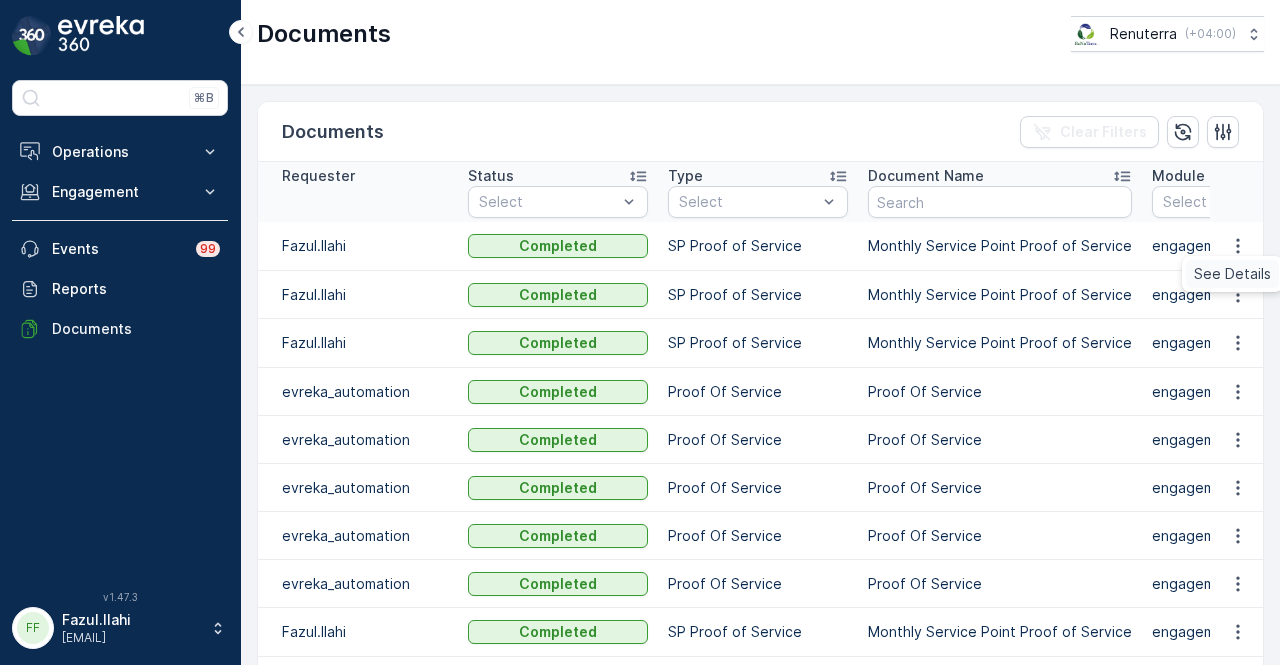 click on "See Details" at bounding box center (1232, 274) 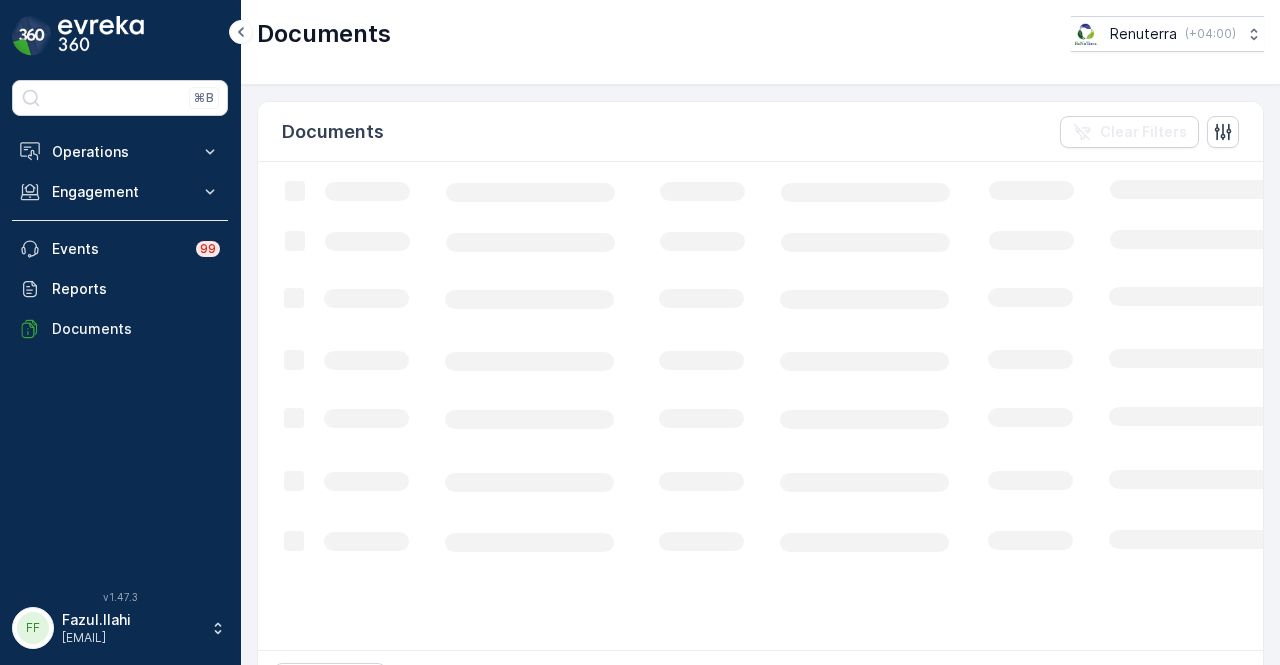 scroll, scrollTop: 0, scrollLeft: 0, axis: both 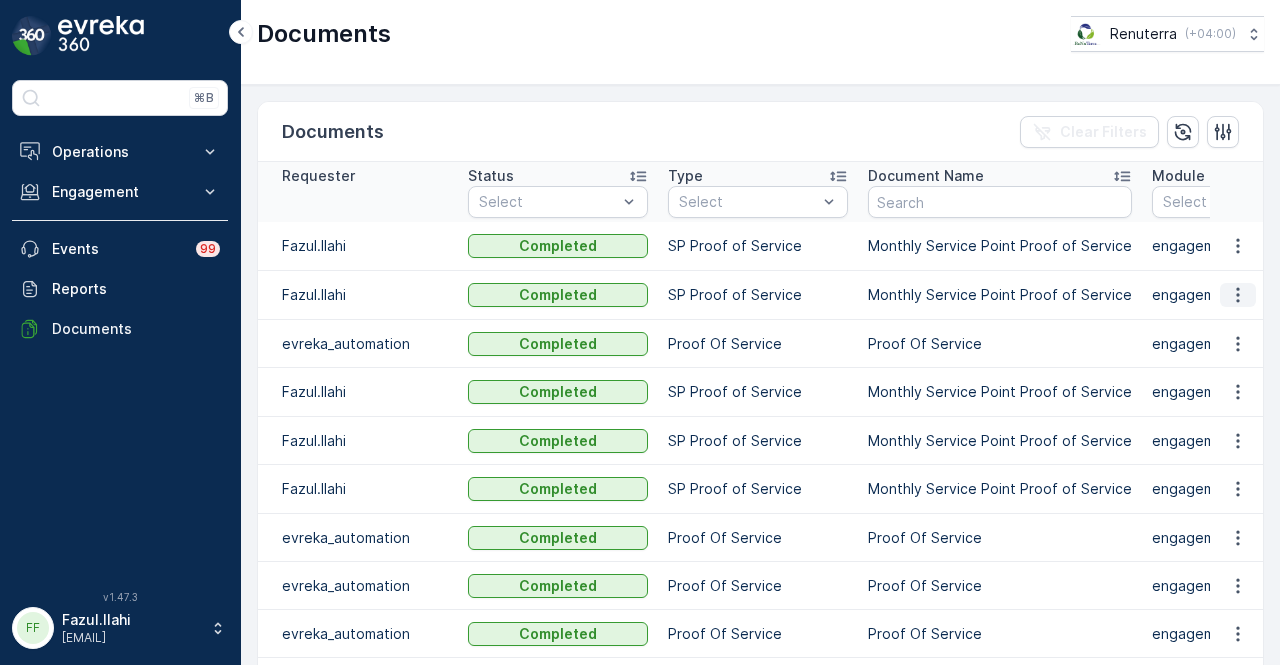 click at bounding box center (1238, 295) 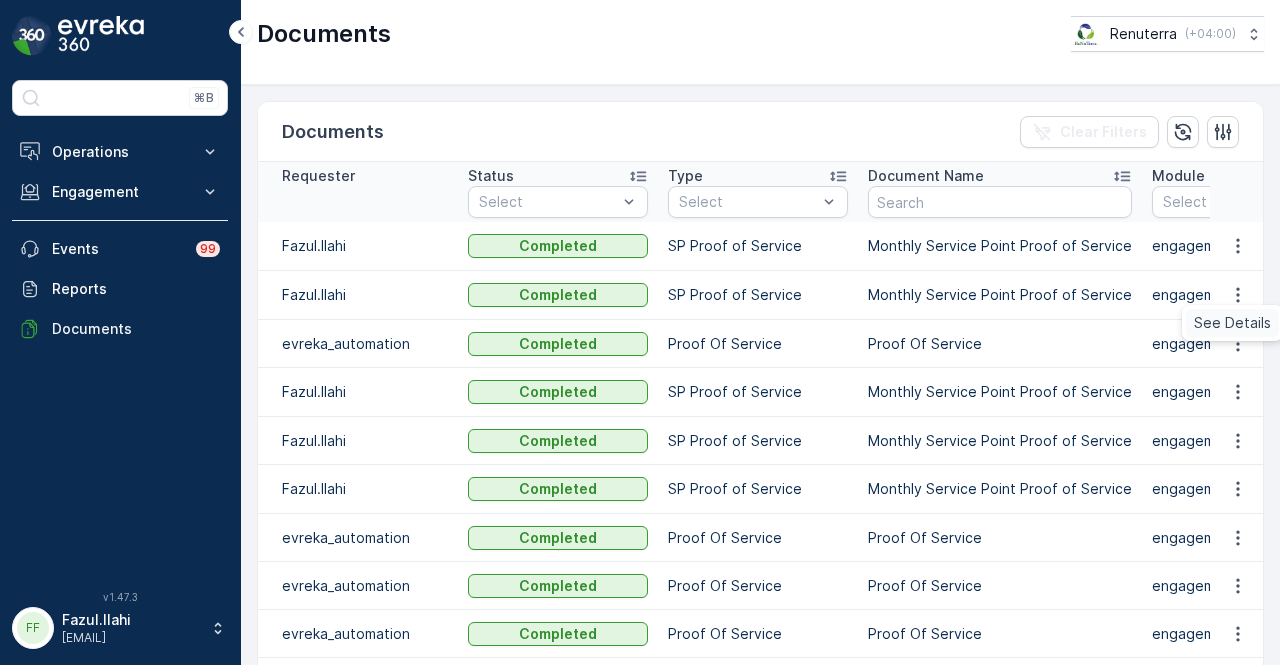 click on "See Details" at bounding box center [1232, 323] 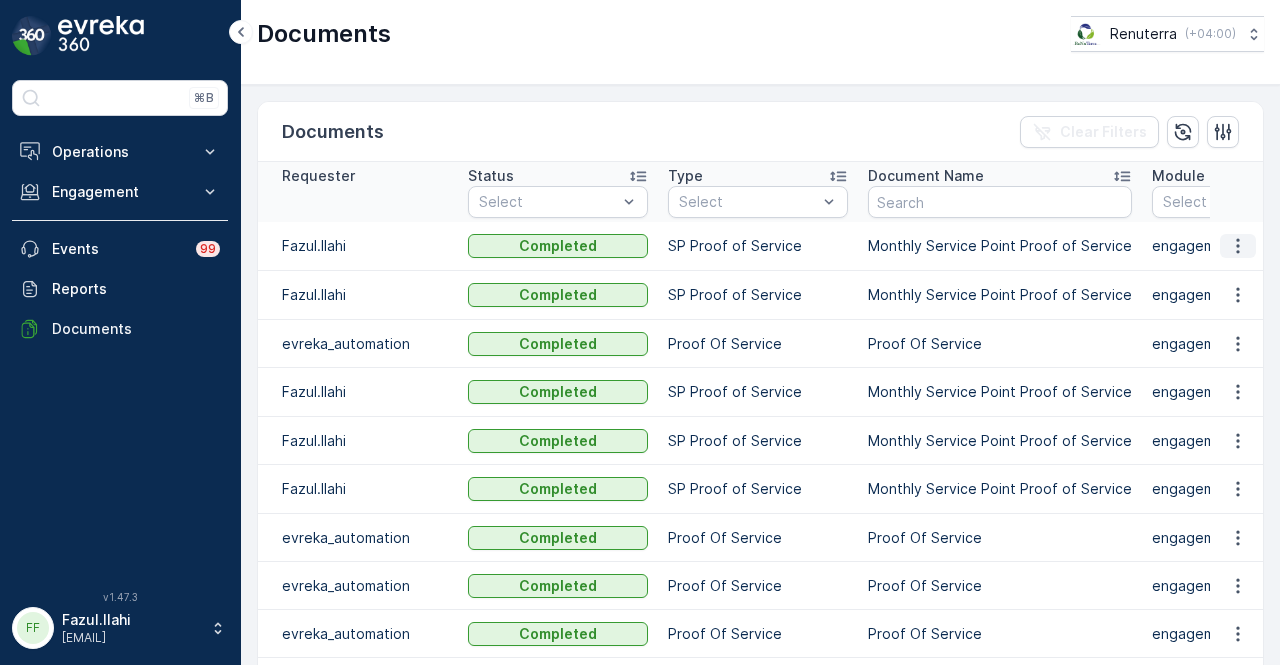 click 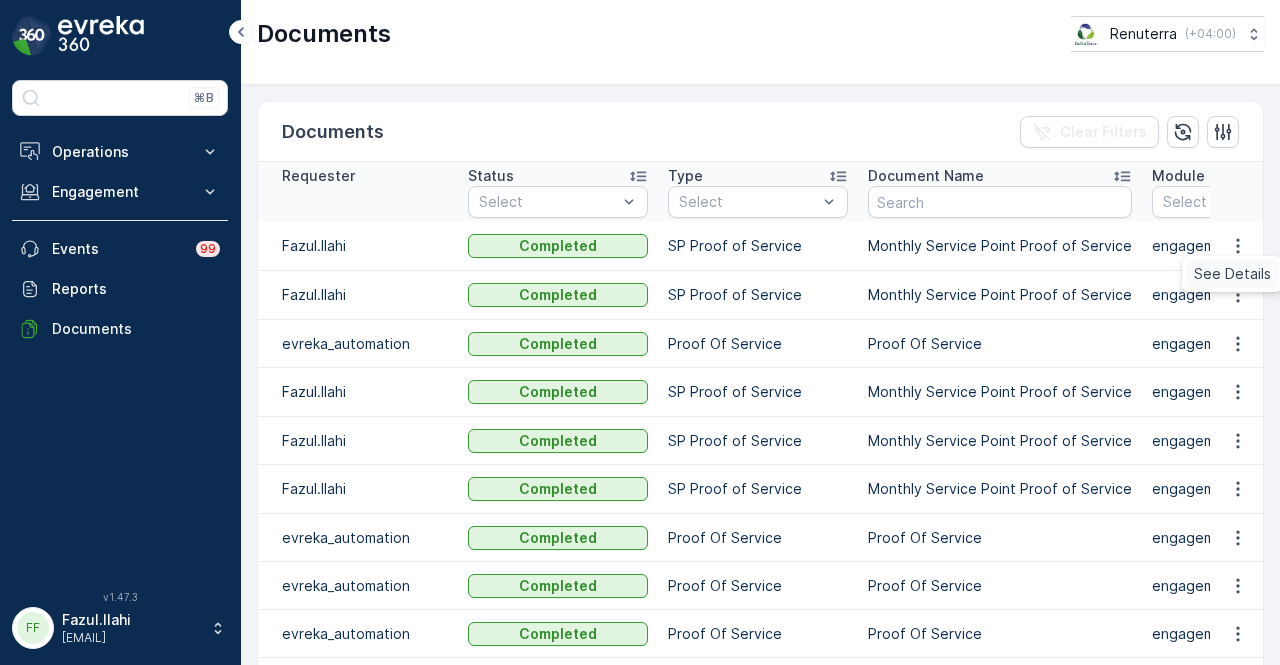 click on "See Details" at bounding box center (1232, 274) 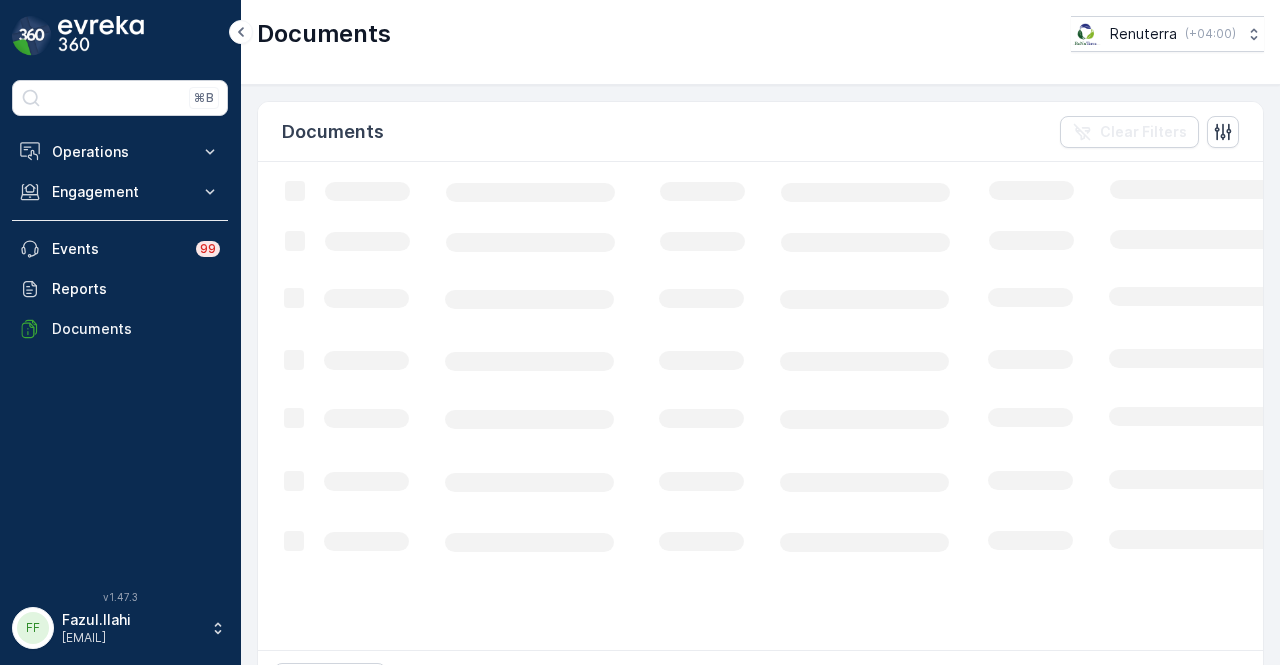 scroll, scrollTop: 0, scrollLeft: 0, axis: both 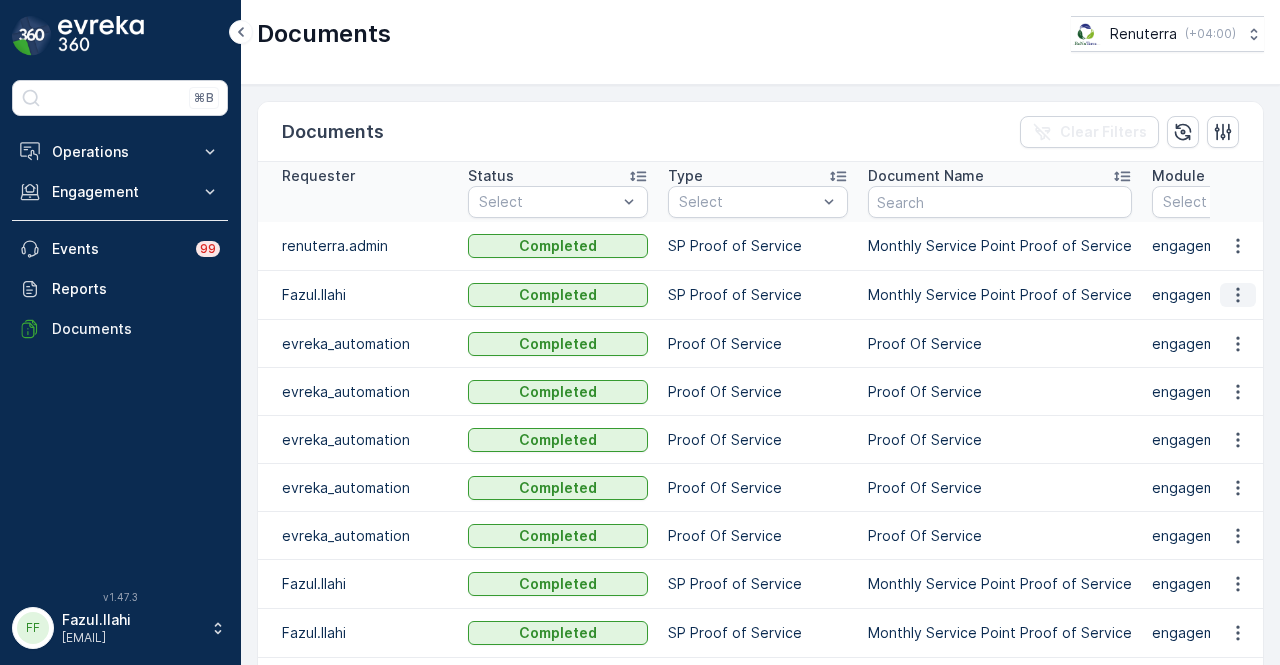 click 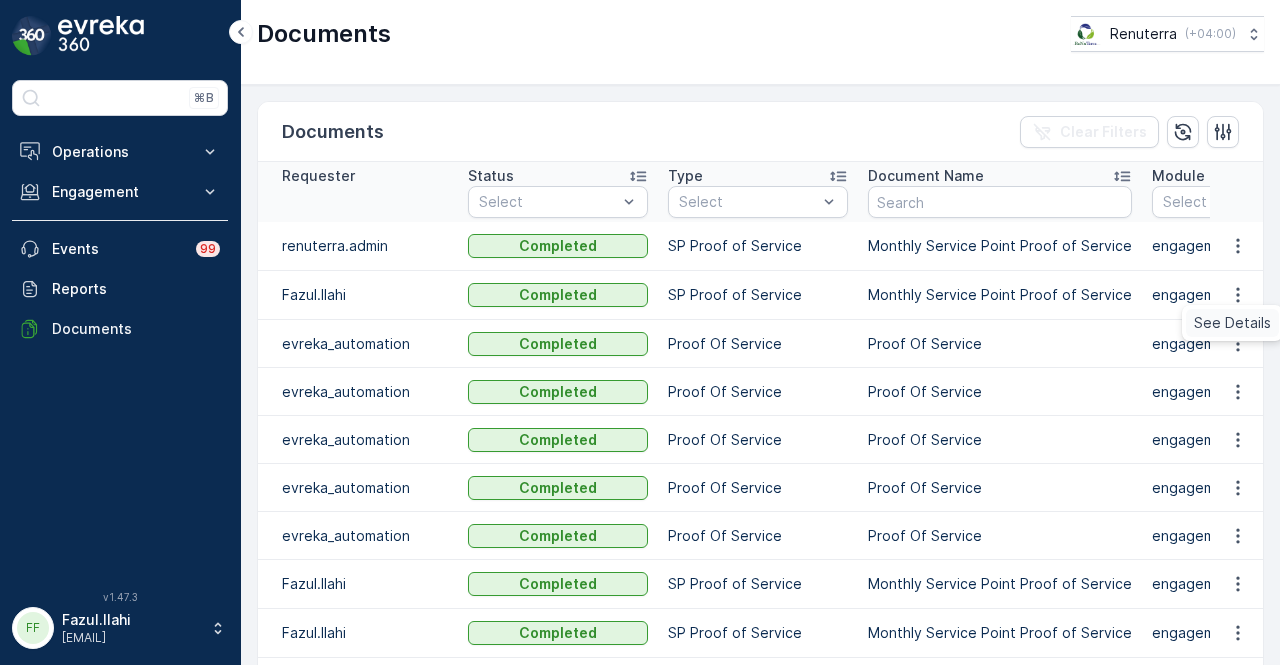 click on "See Details" at bounding box center (1232, 323) 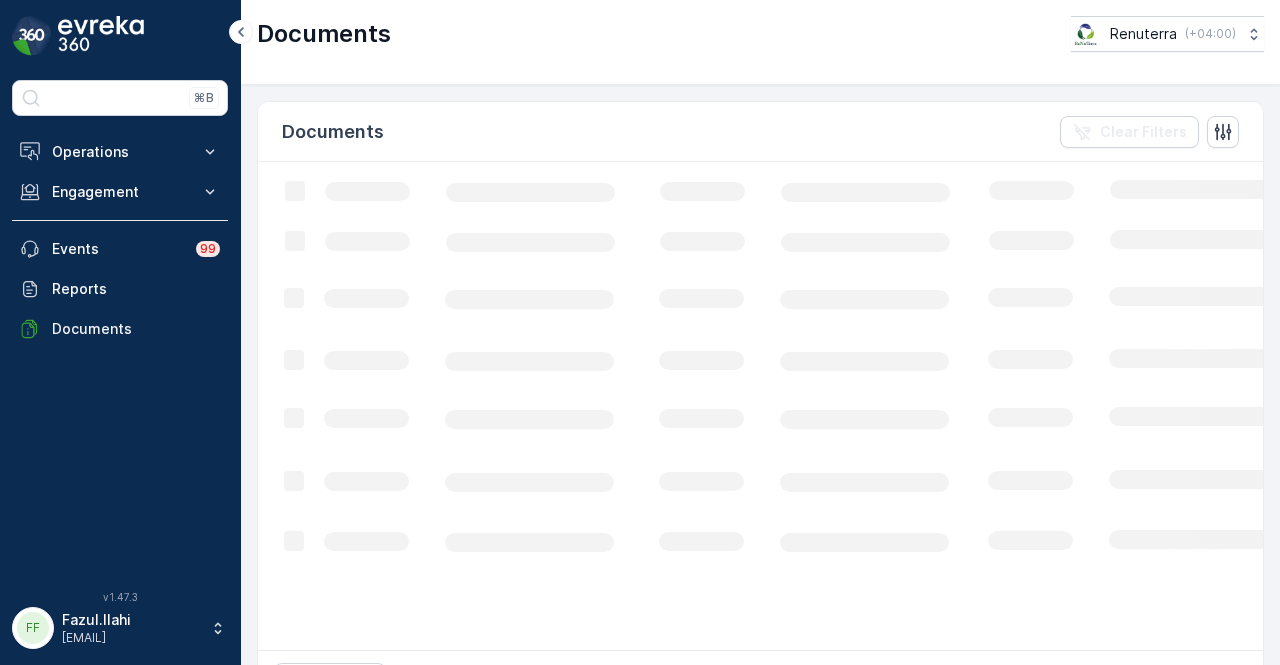 scroll, scrollTop: 0, scrollLeft: 0, axis: both 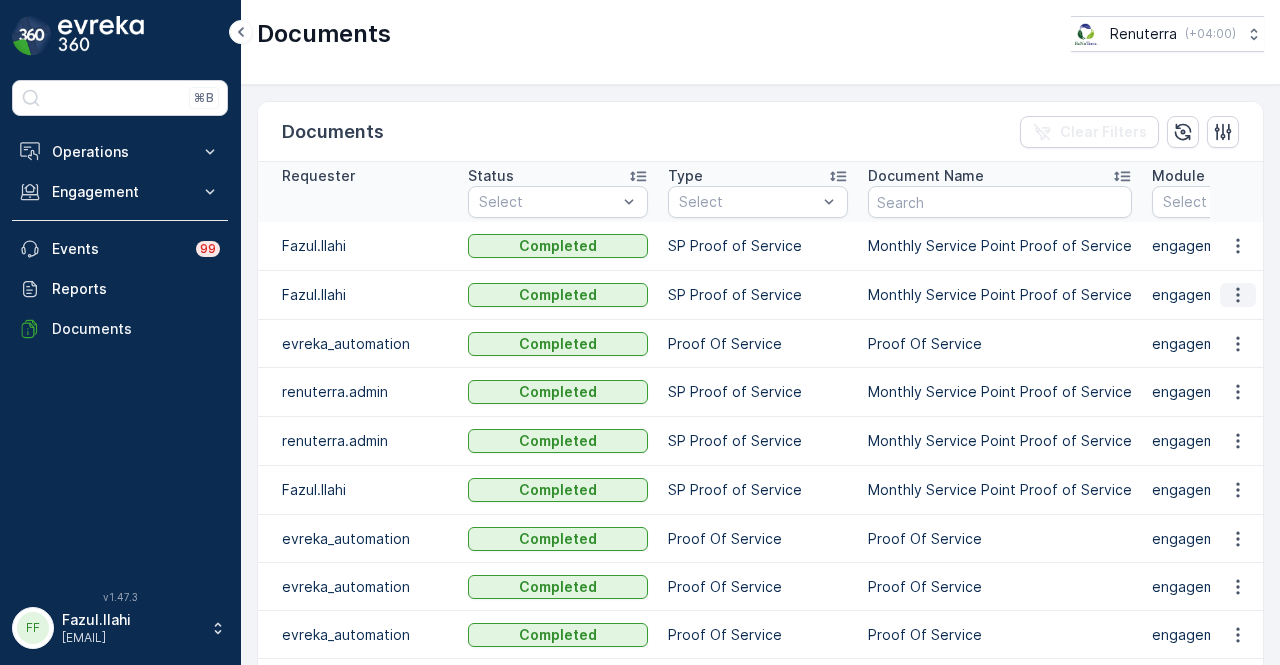 click 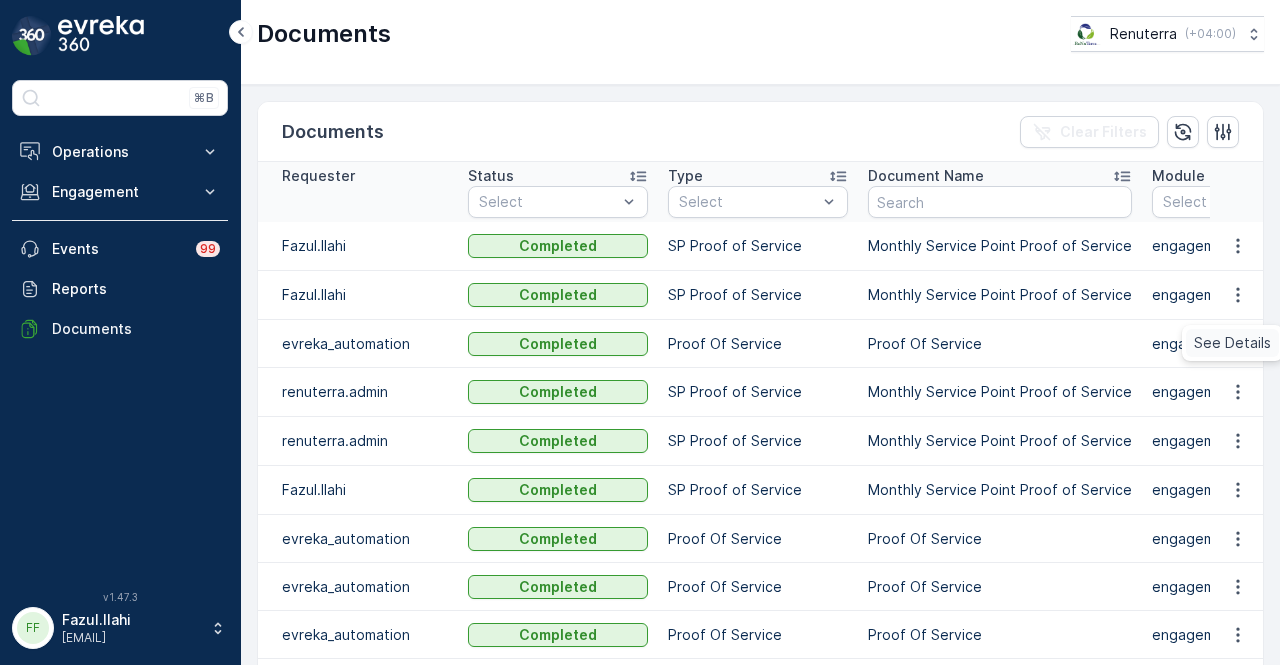 click on "See Details" at bounding box center (1232, 343) 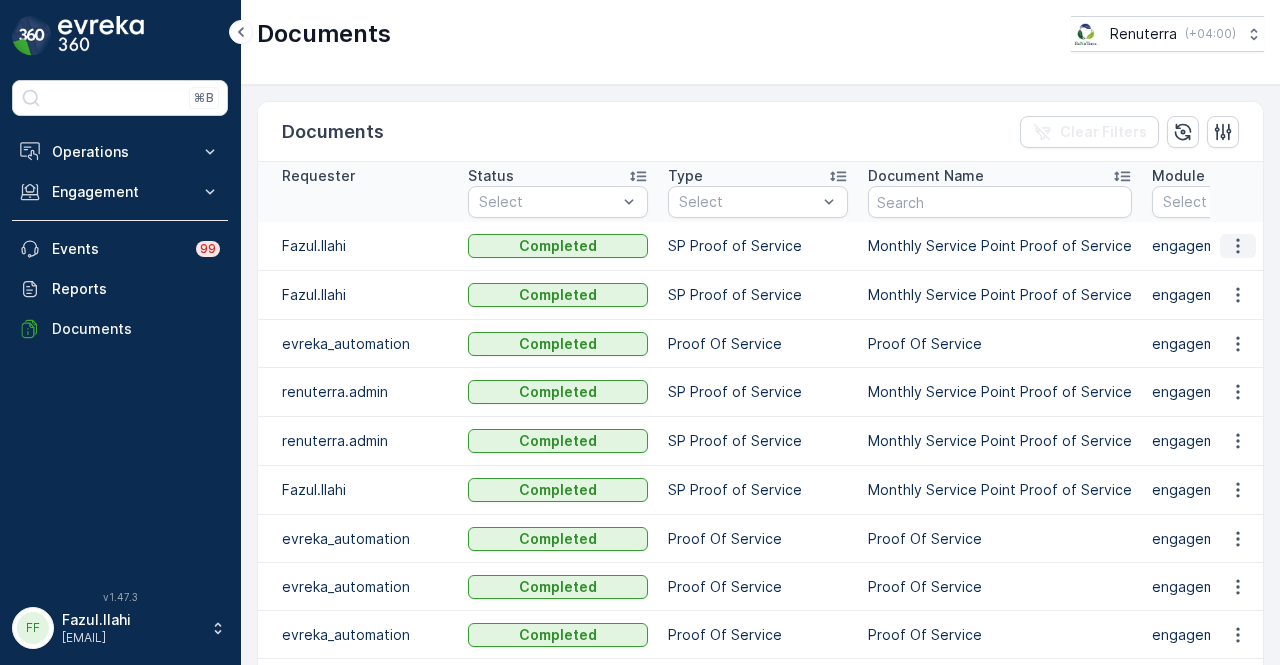 click 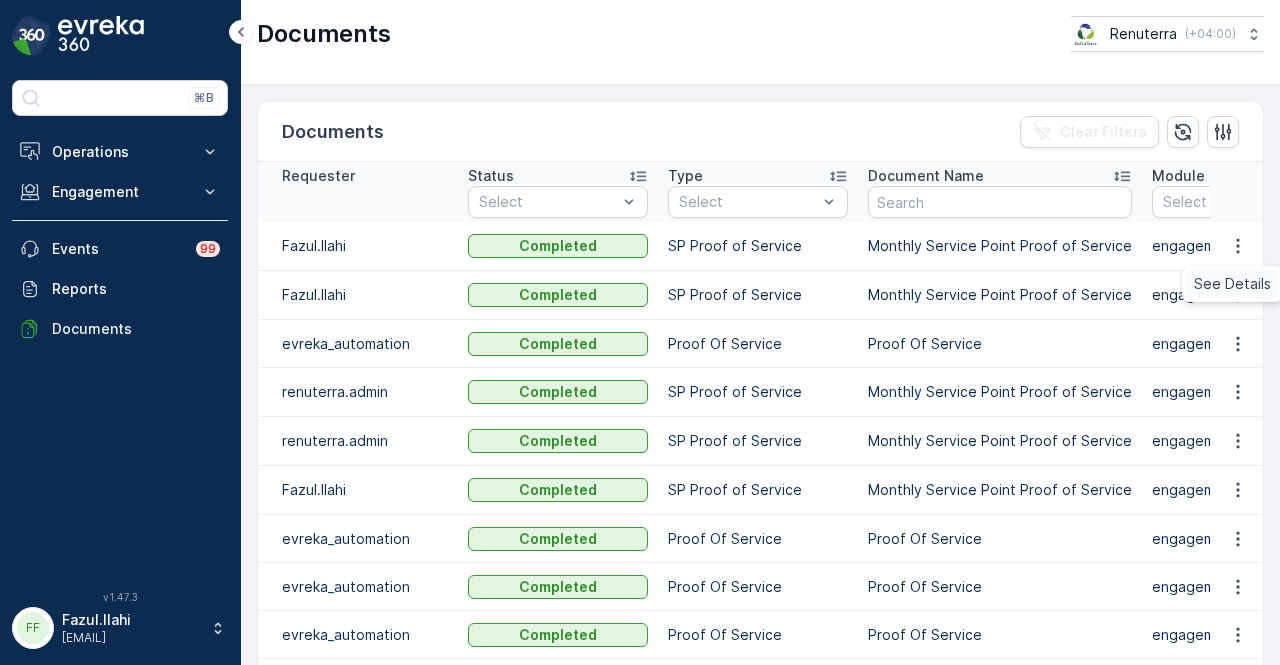 click on "See Details" at bounding box center [1232, 284] 